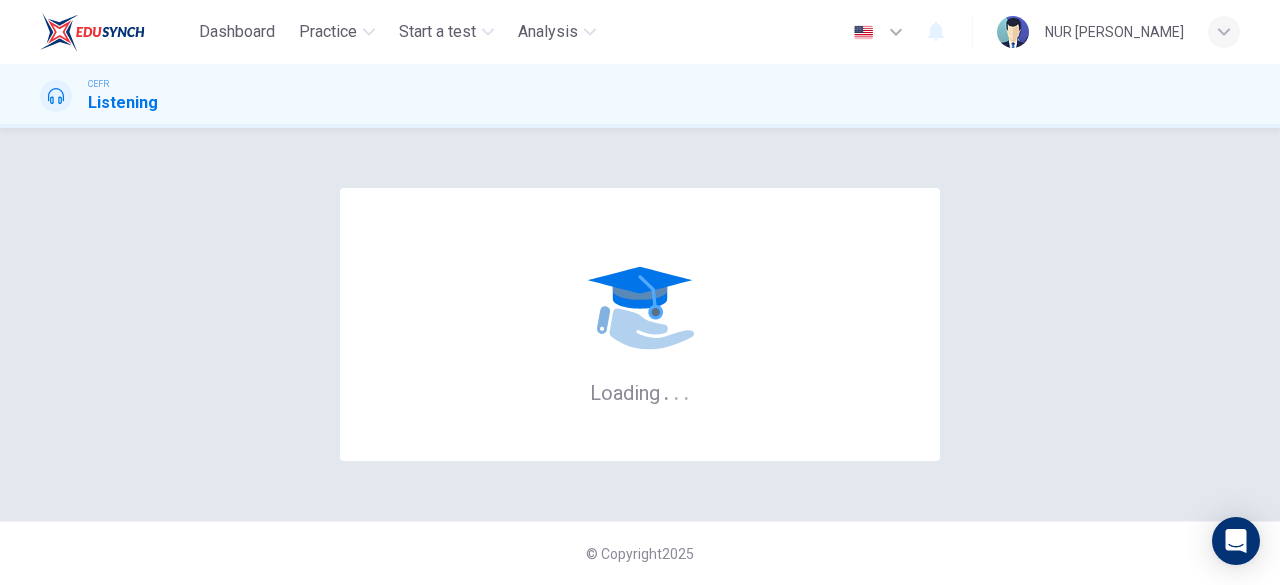 scroll, scrollTop: 0, scrollLeft: 0, axis: both 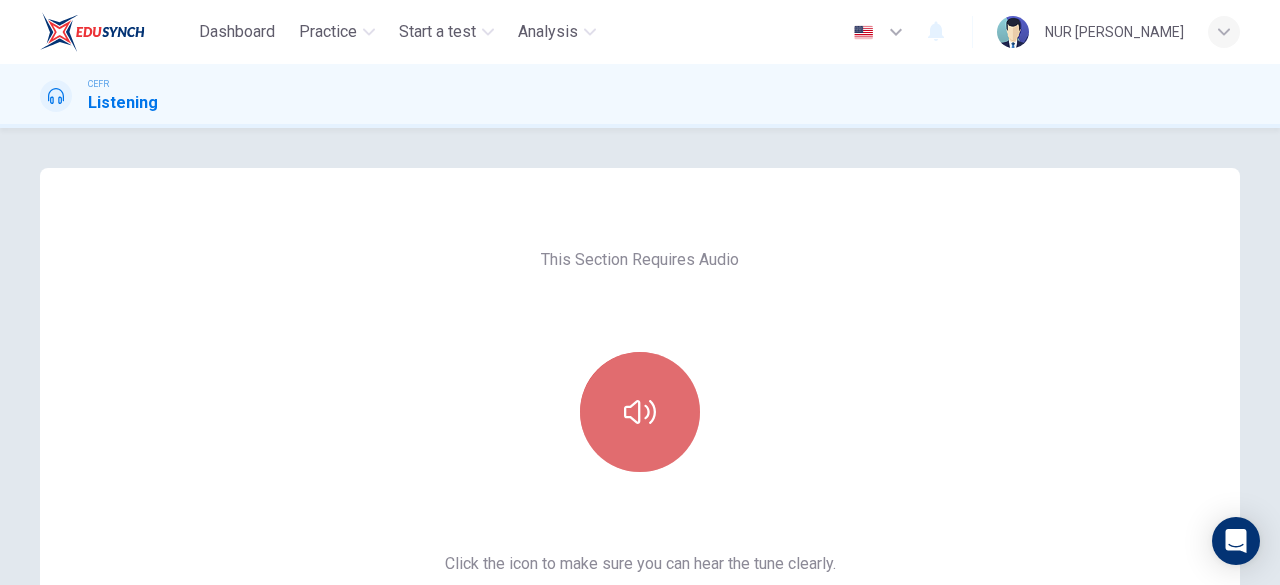 click at bounding box center [640, 412] 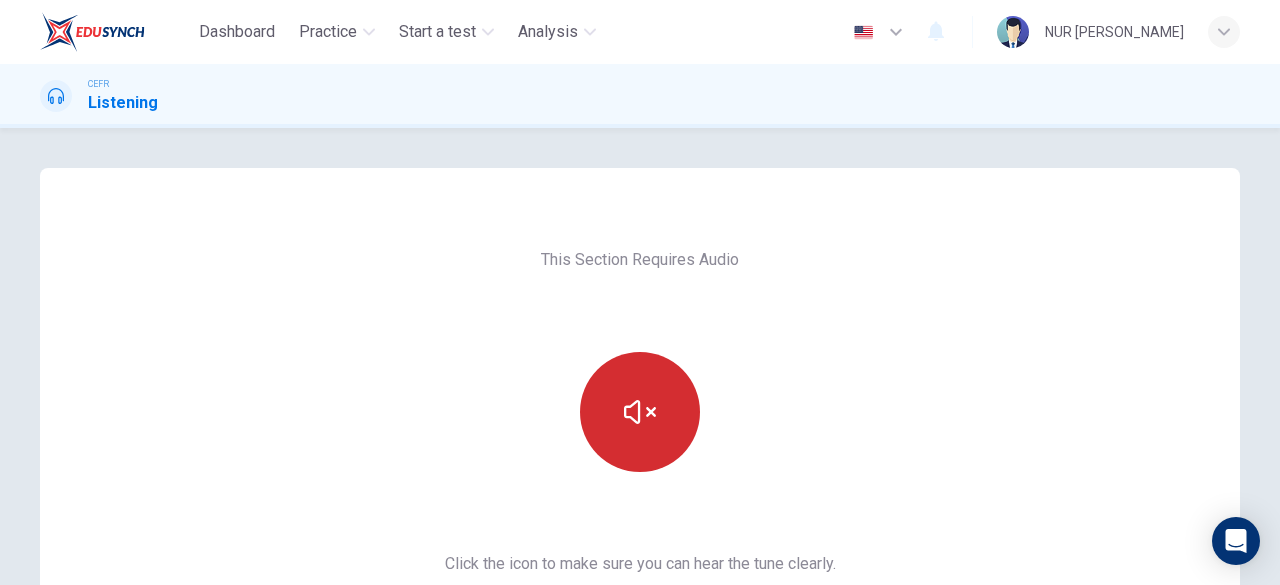 type 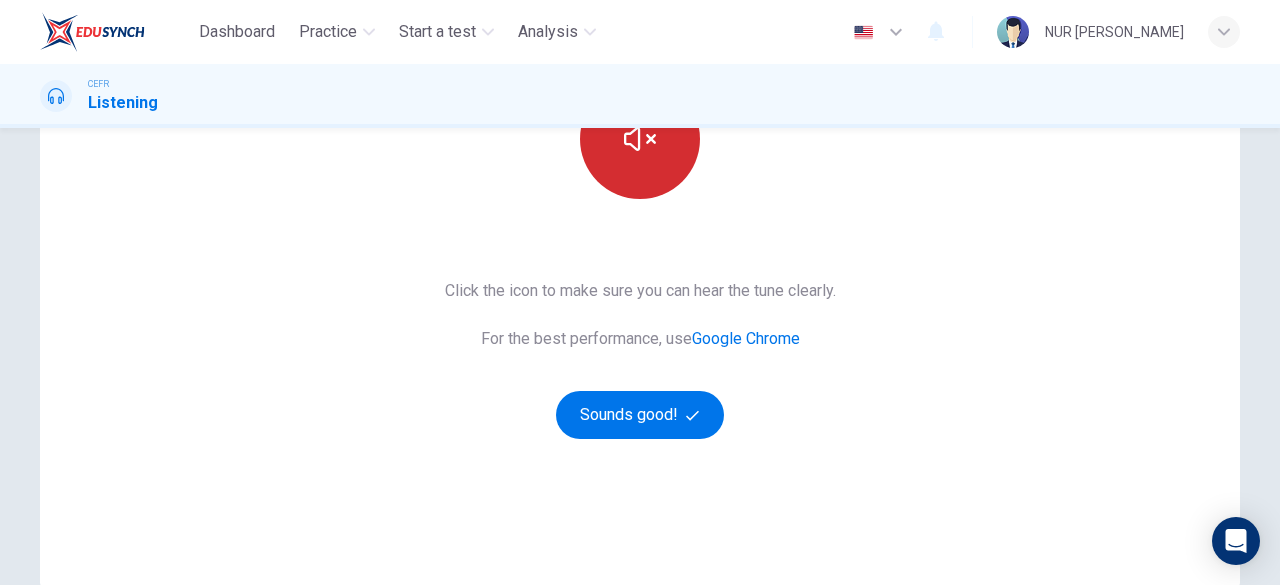 scroll, scrollTop: 289, scrollLeft: 0, axis: vertical 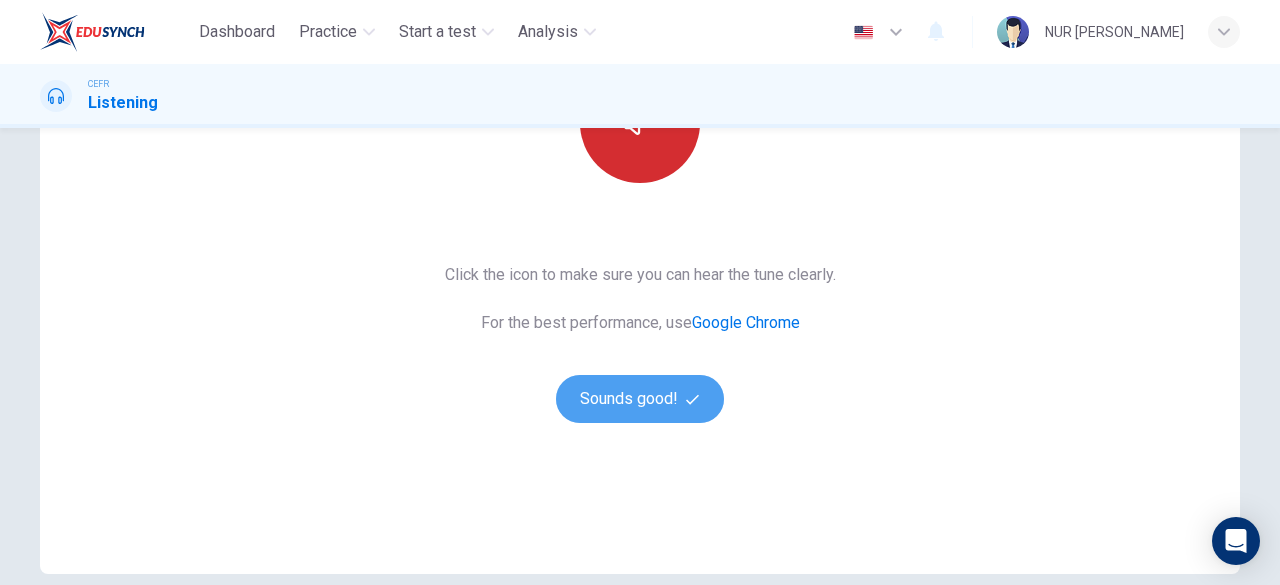 click on "Sounds good!" at bounding box center [640, 399] 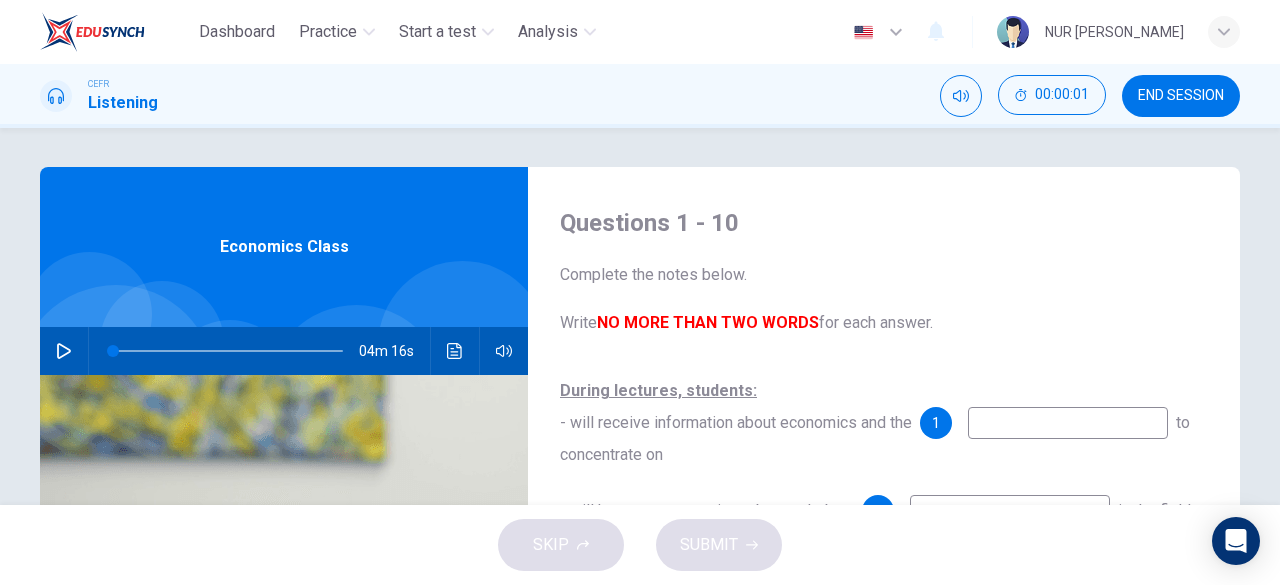 scroll, scrollTop: 0, scrollLeft: 0, axis: both 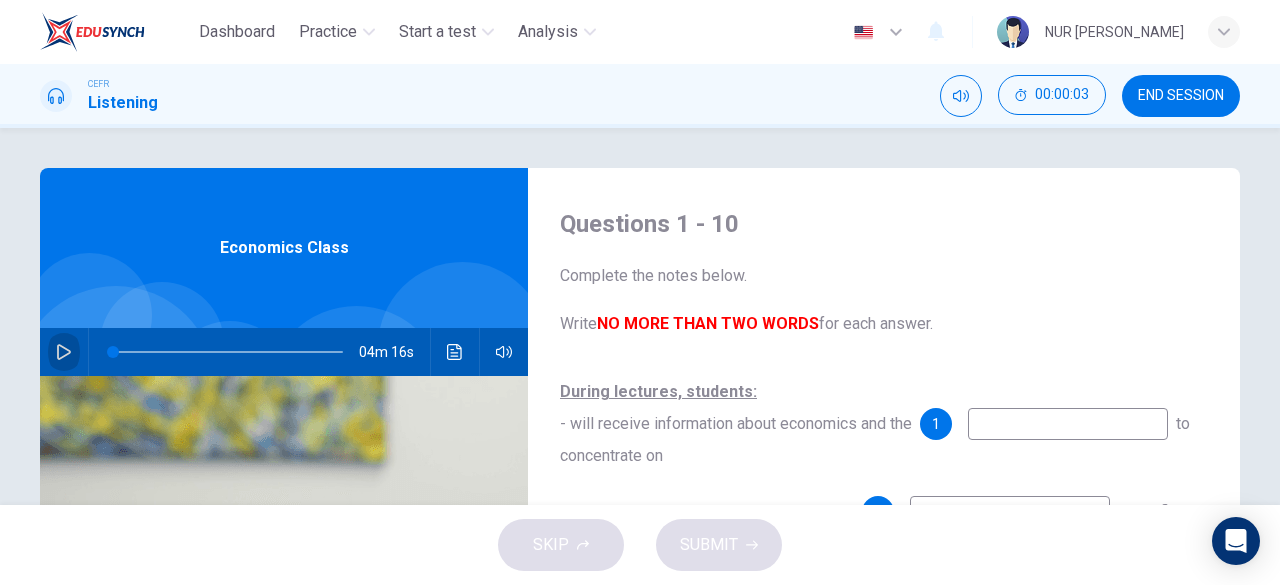 click at bounding box center [64, 352] 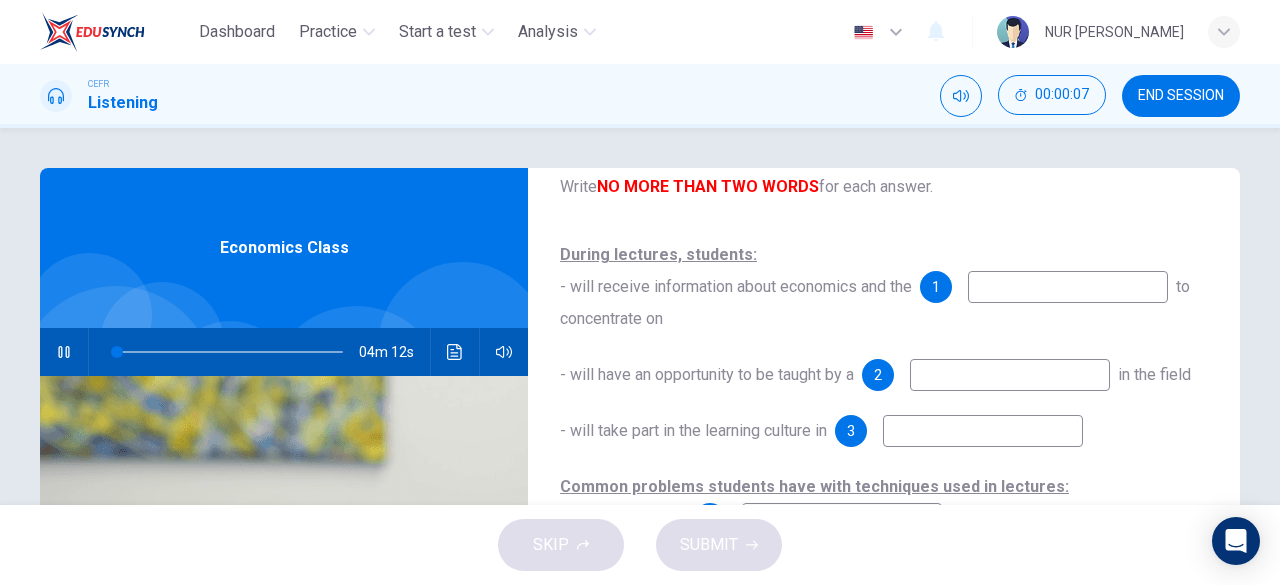 scroll, scrollTop: 138, scrollLeft: 0, axis: vertical 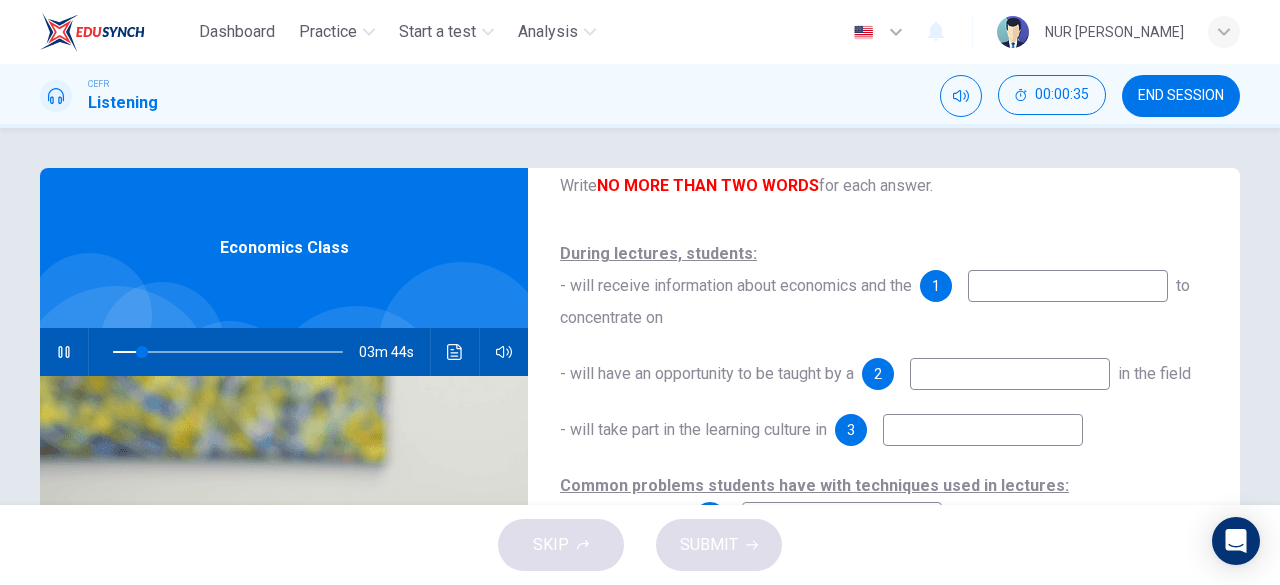 click at bounding box center [1068, 286] 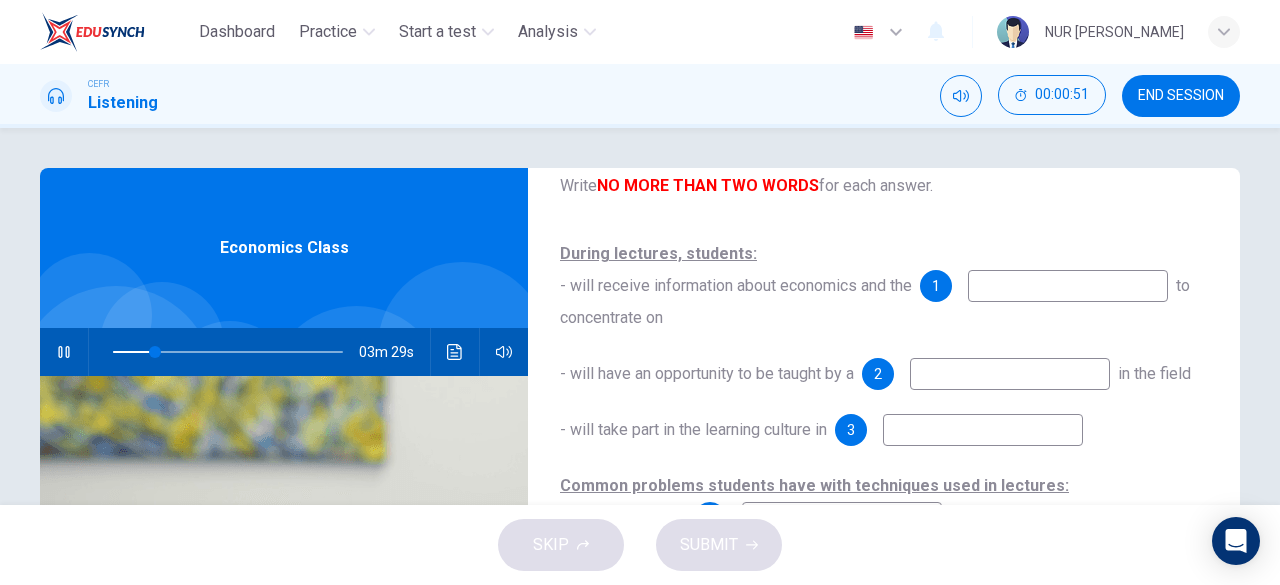 type on "19" 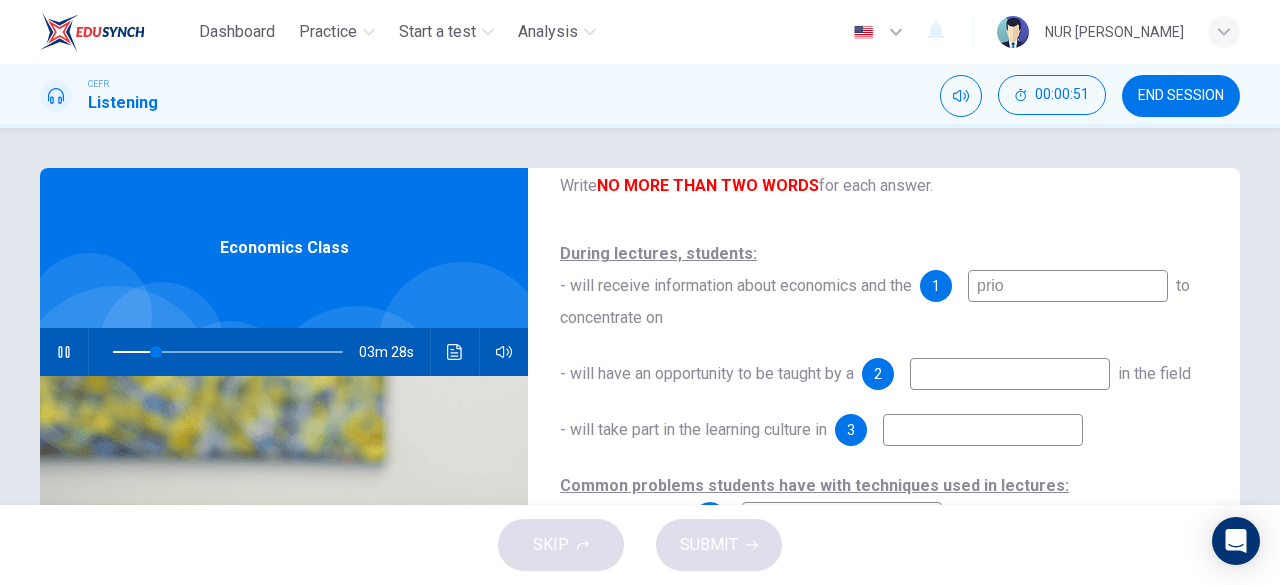 type on "priot" 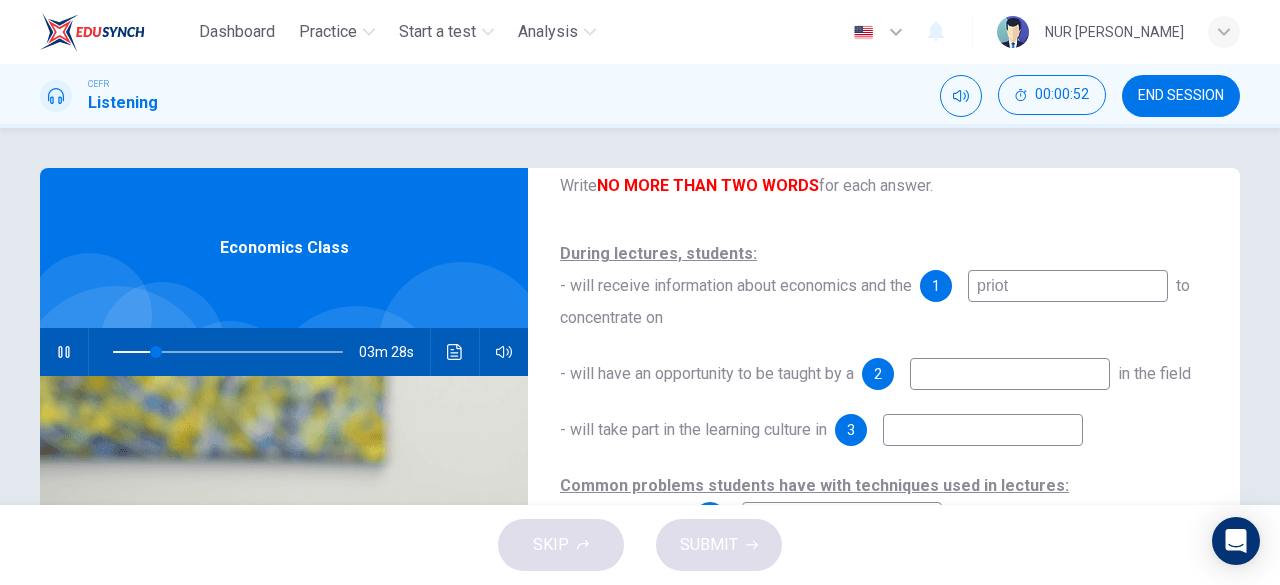 type on "19" 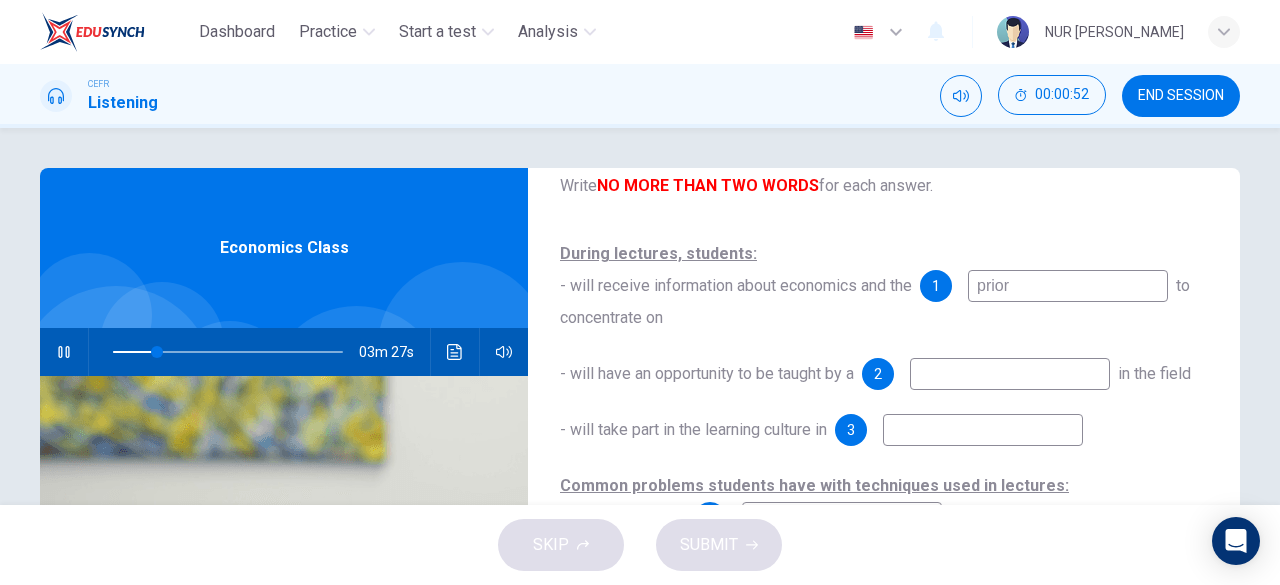 type on "priori" 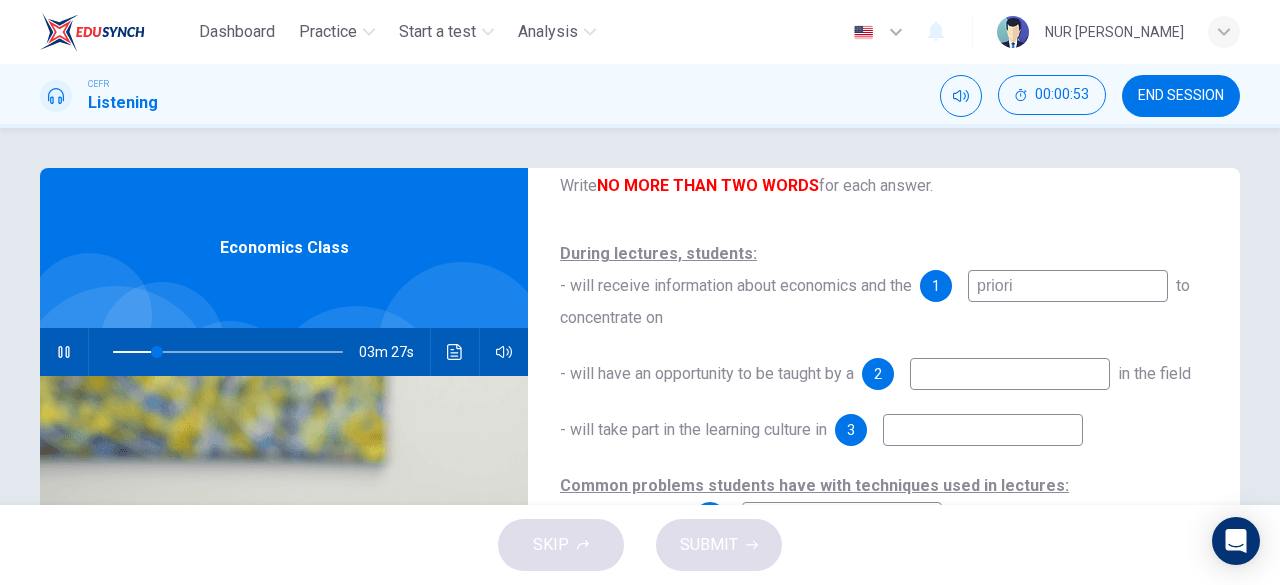 type on "19" 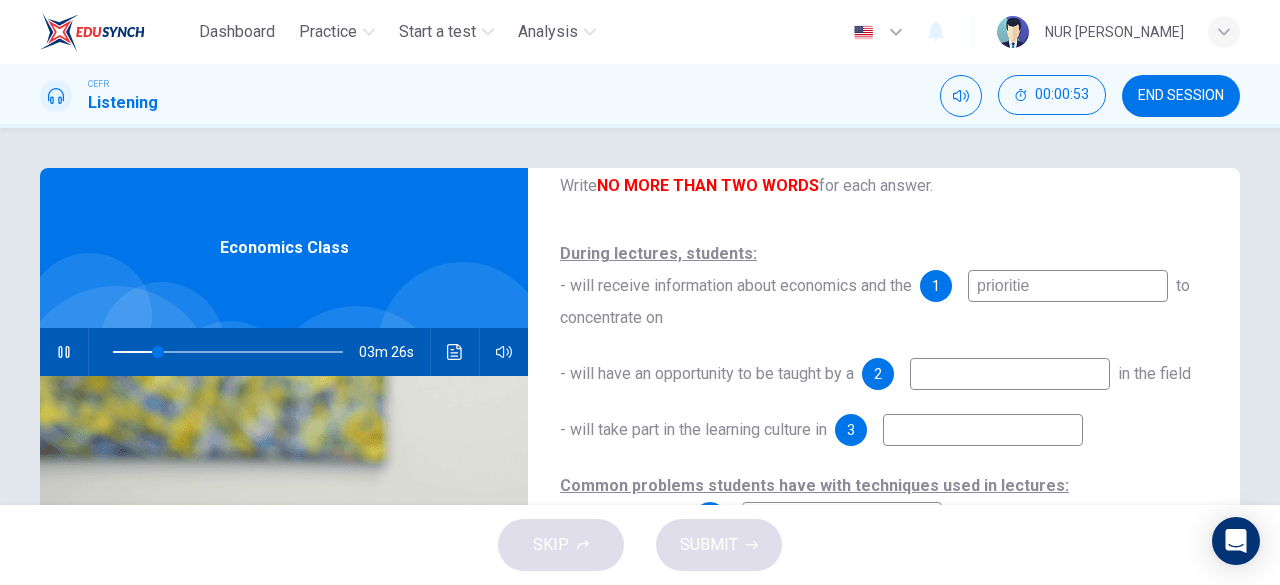 type on "priorities" 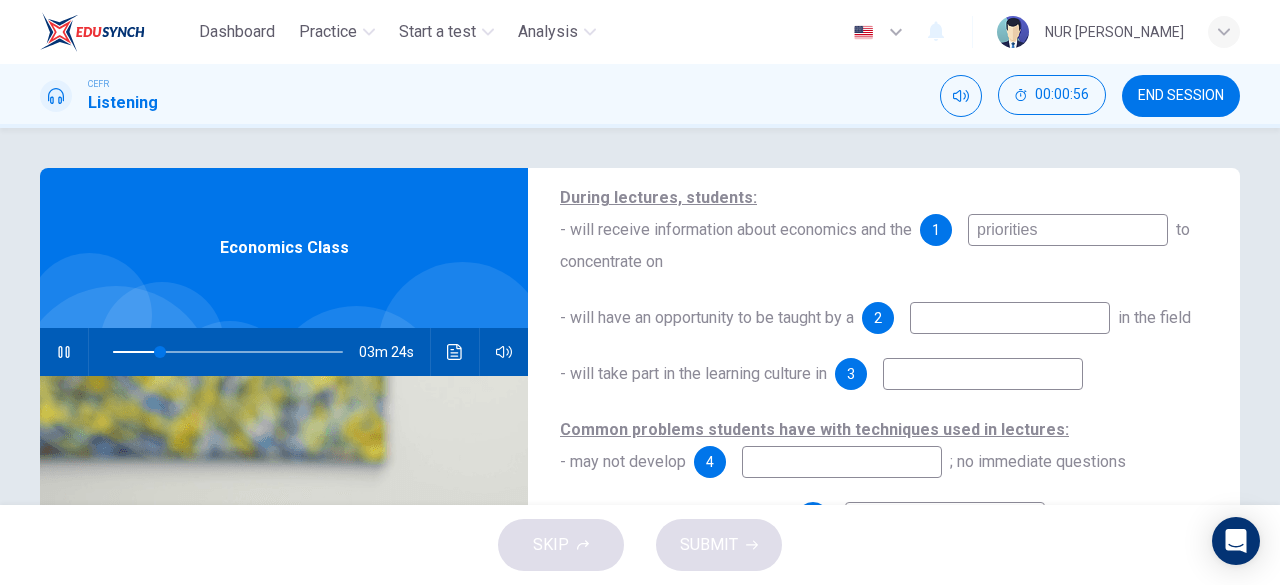 scroll, scrollTop: 205, scrollLeft: 0, axis: vertical 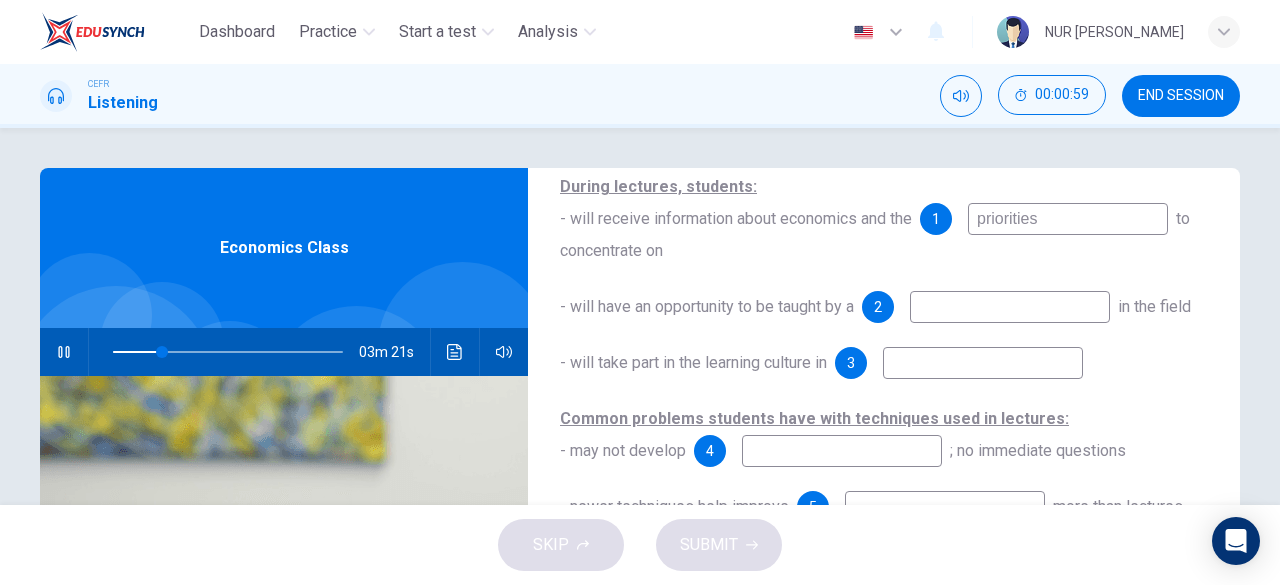 type on "22" 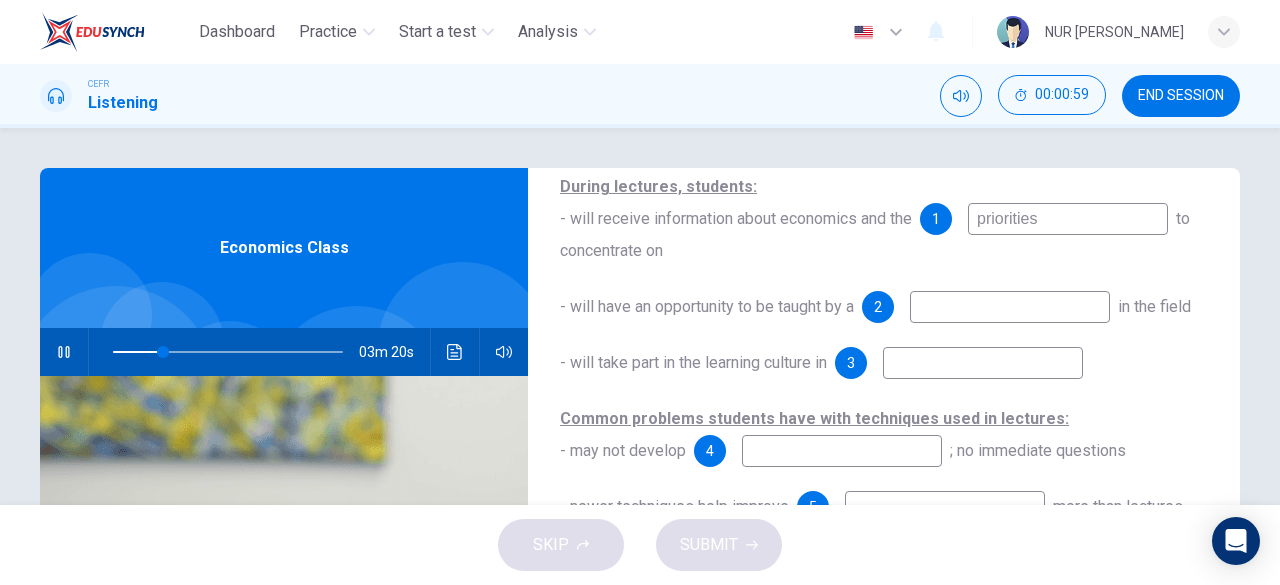 type on "priorities" 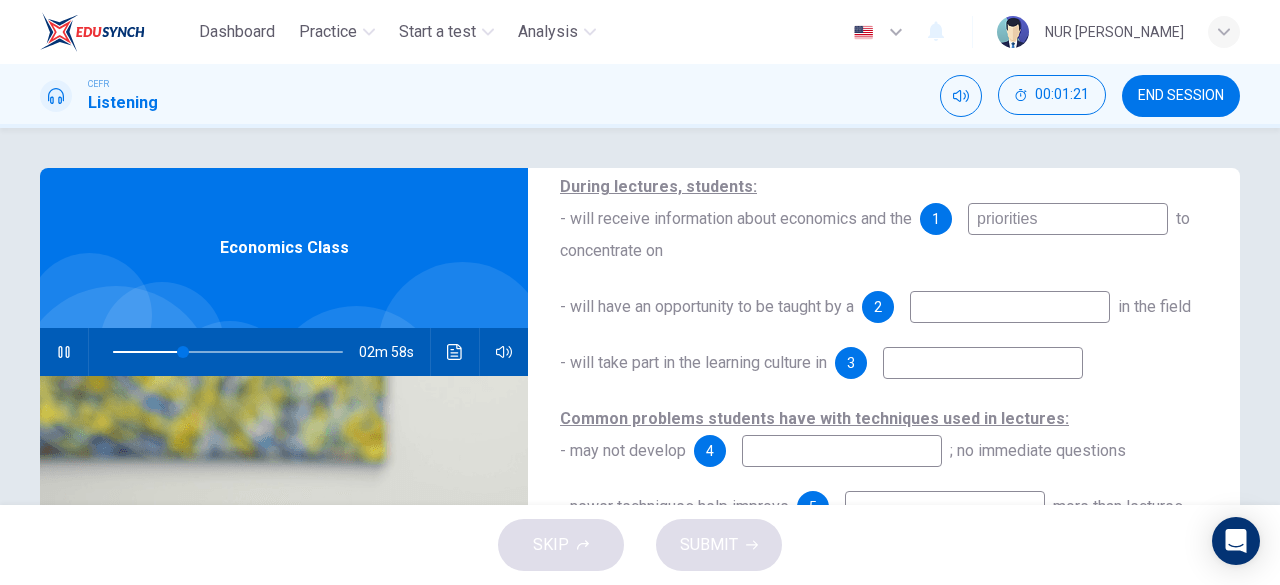 click at bounding box center (983, 363) 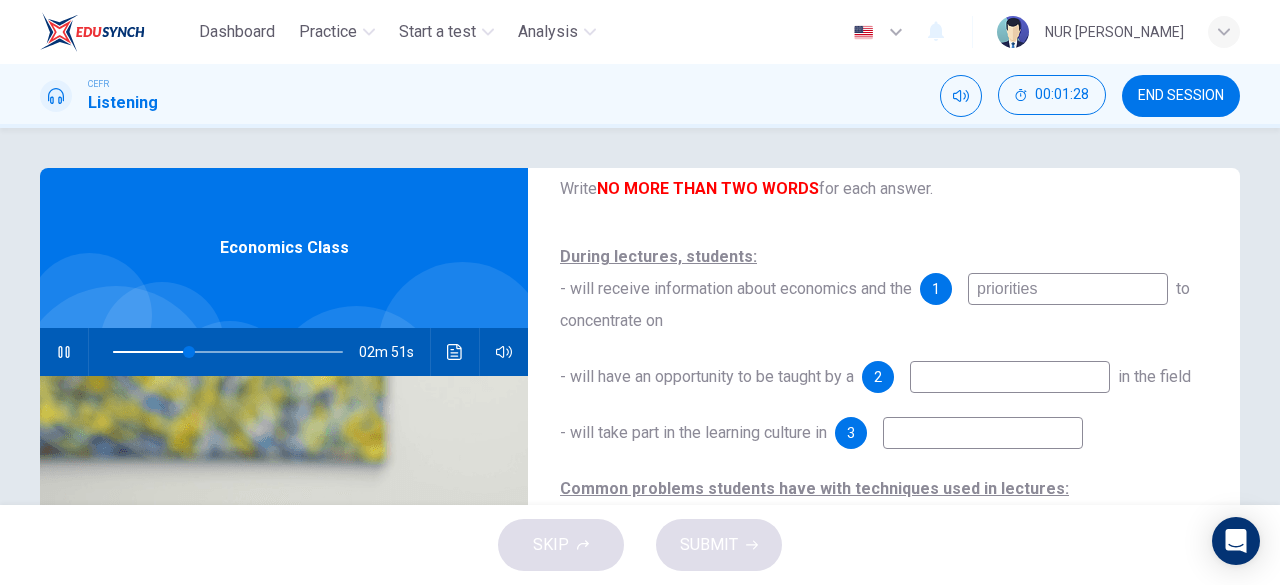 scroll, scrollTop: 221, scrollLeft: 0, axis: vertical 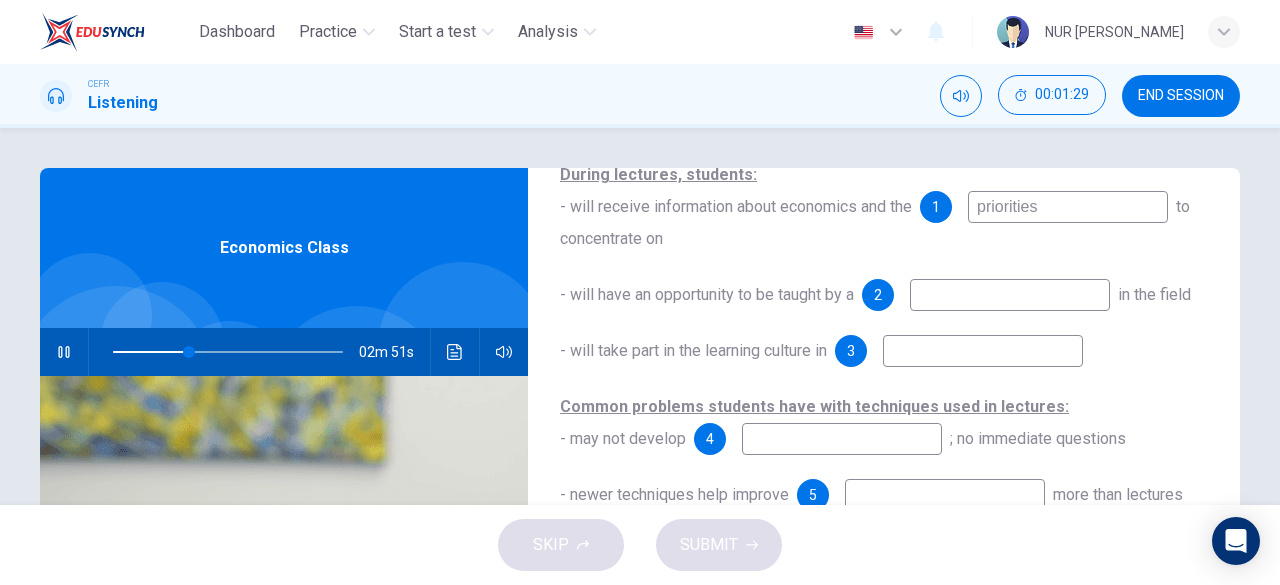 type on "34" 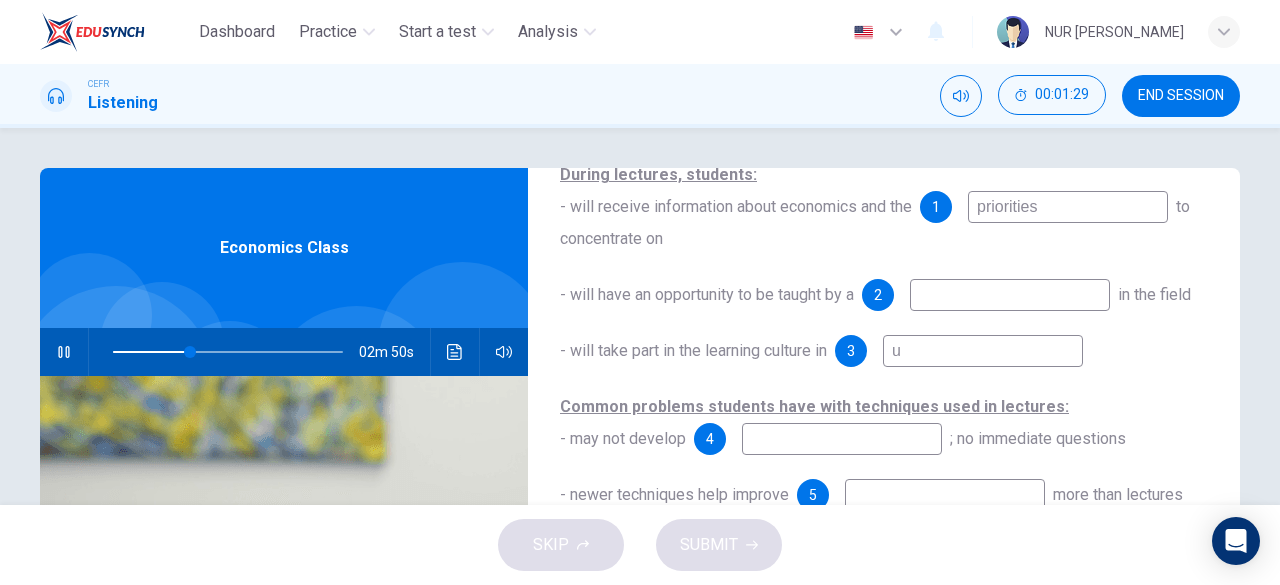 type on "un" 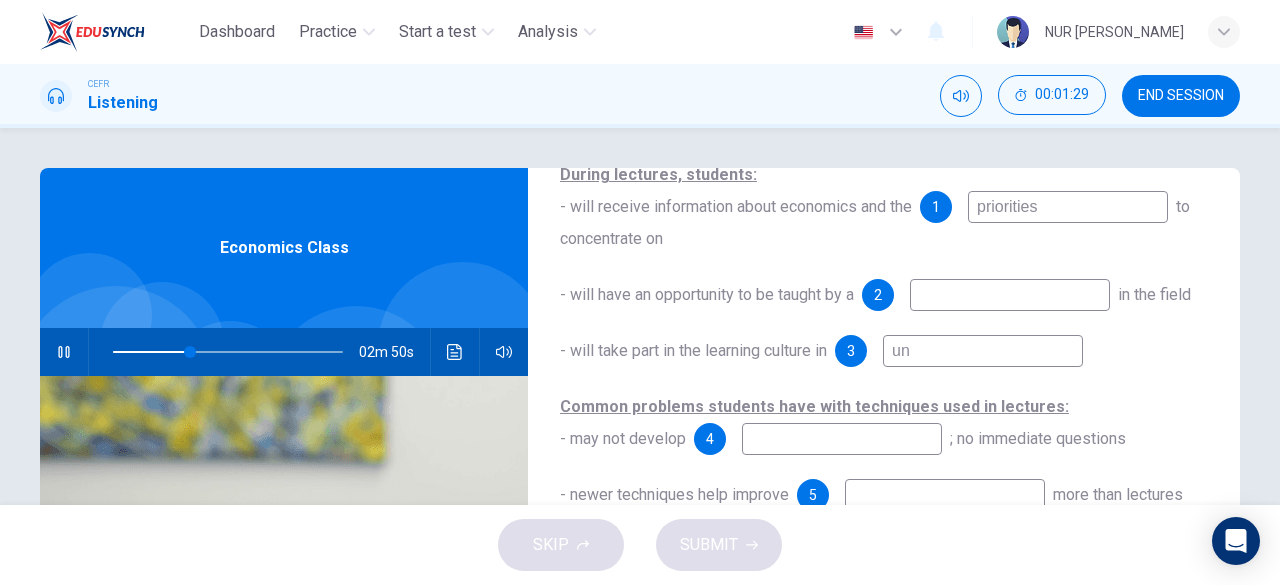 type on "34" 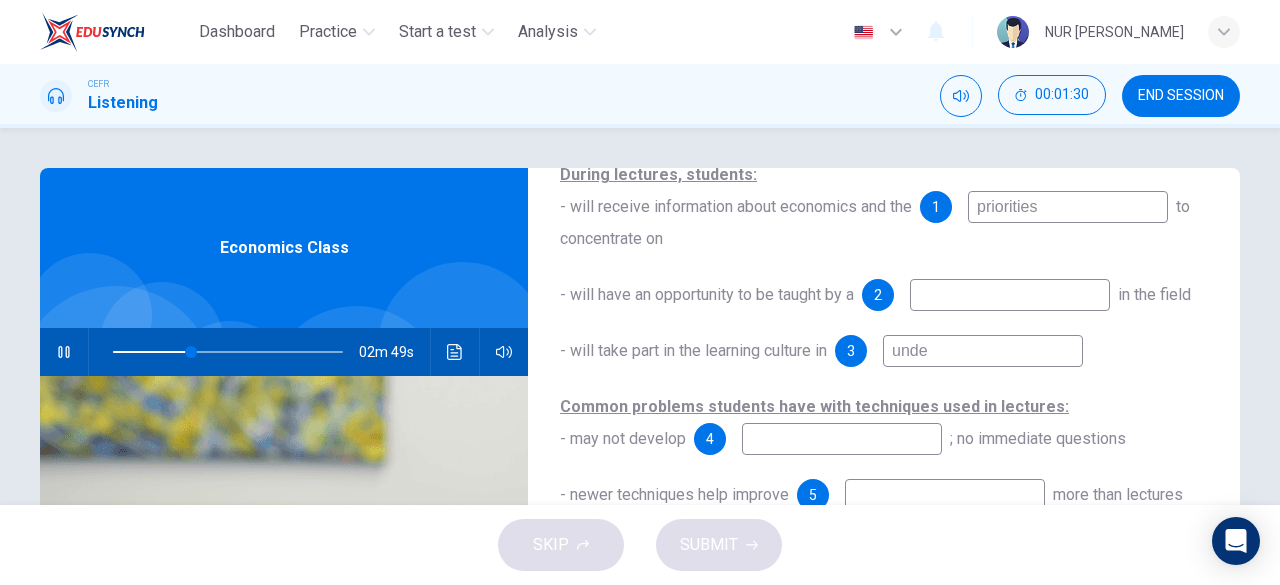 type on "under" 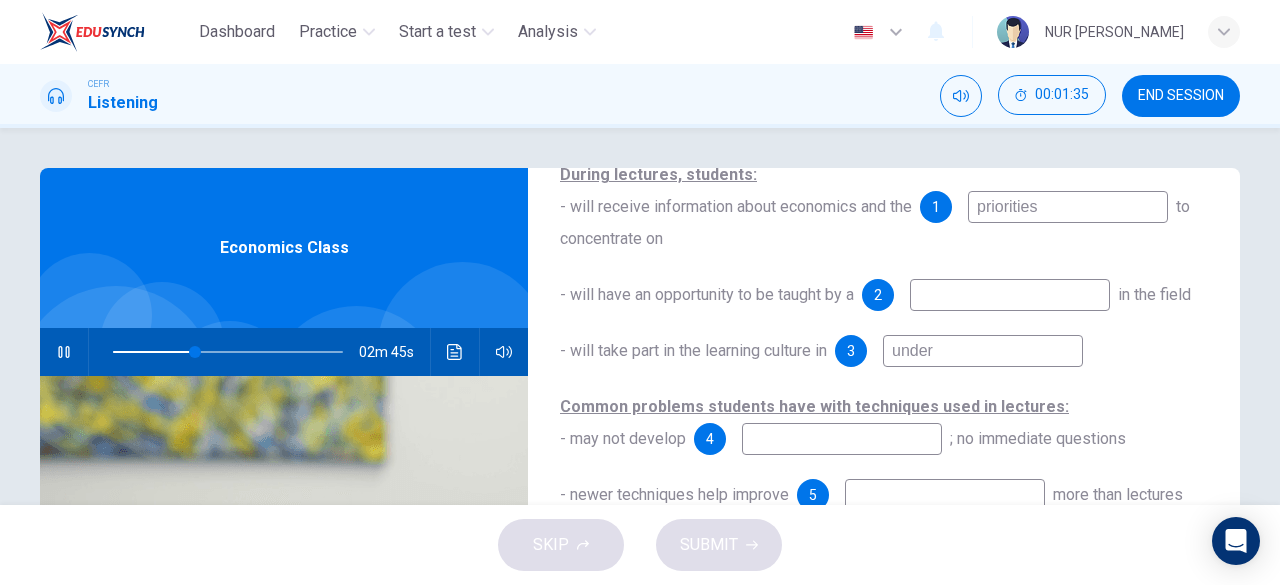 type on "36" 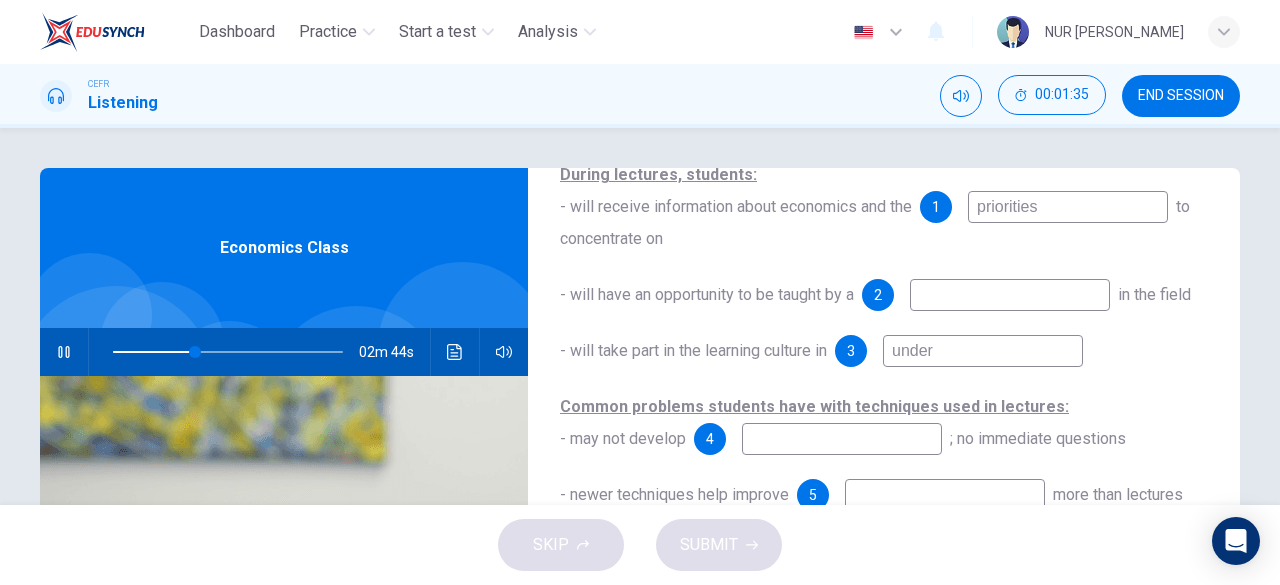type on "under" 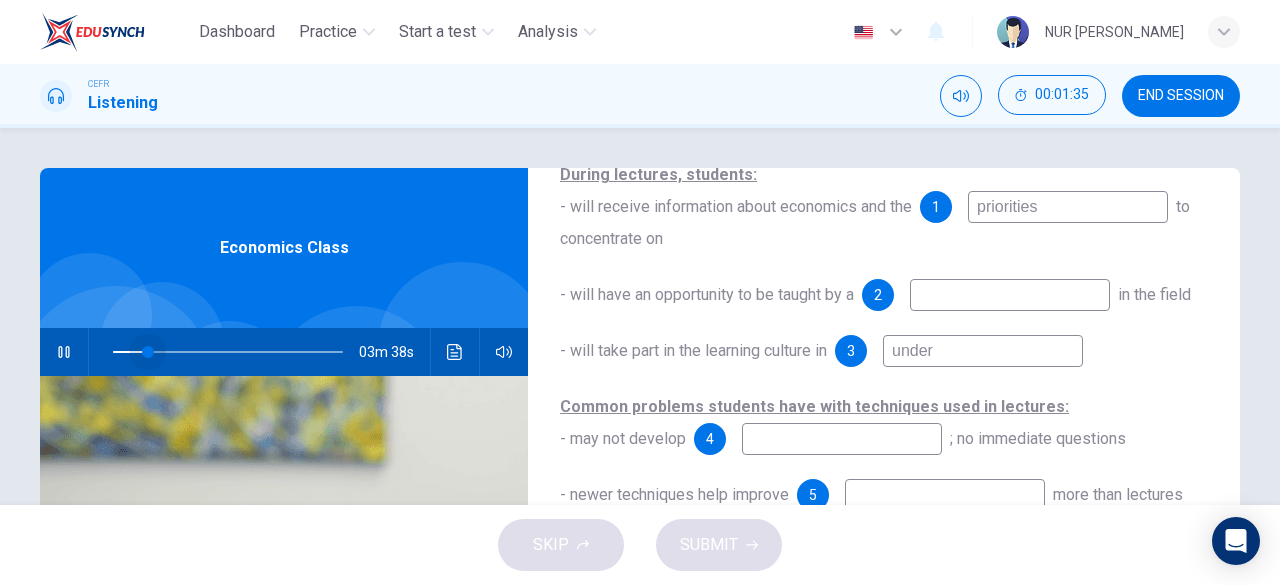 click at bounding box center (228, 352) 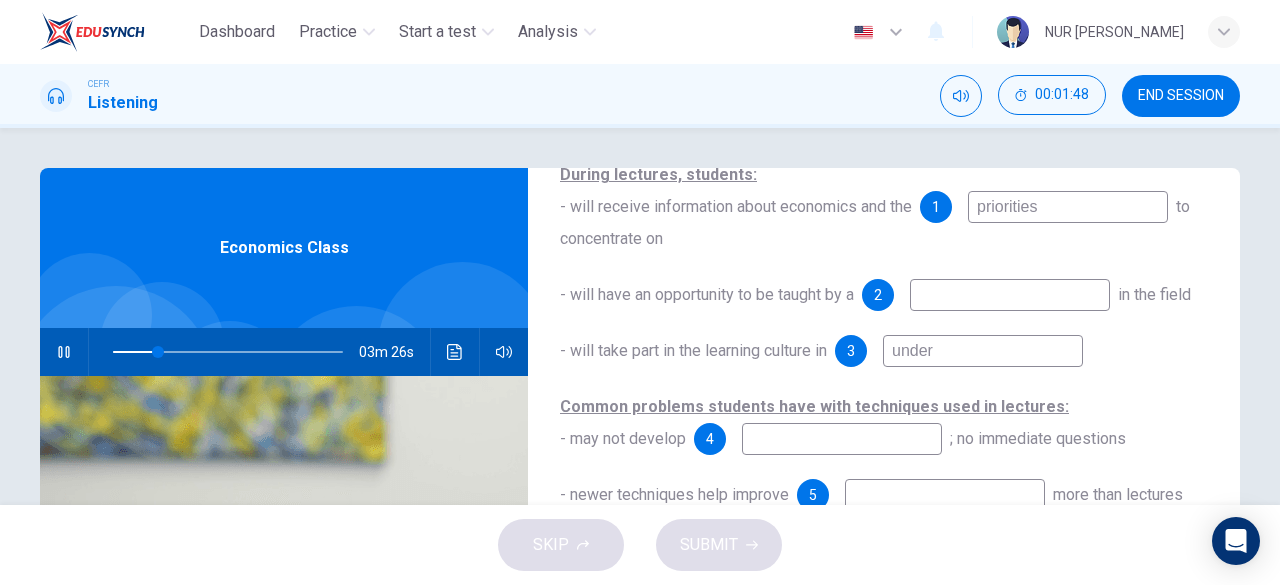 click at bounding box center [1010, 295] 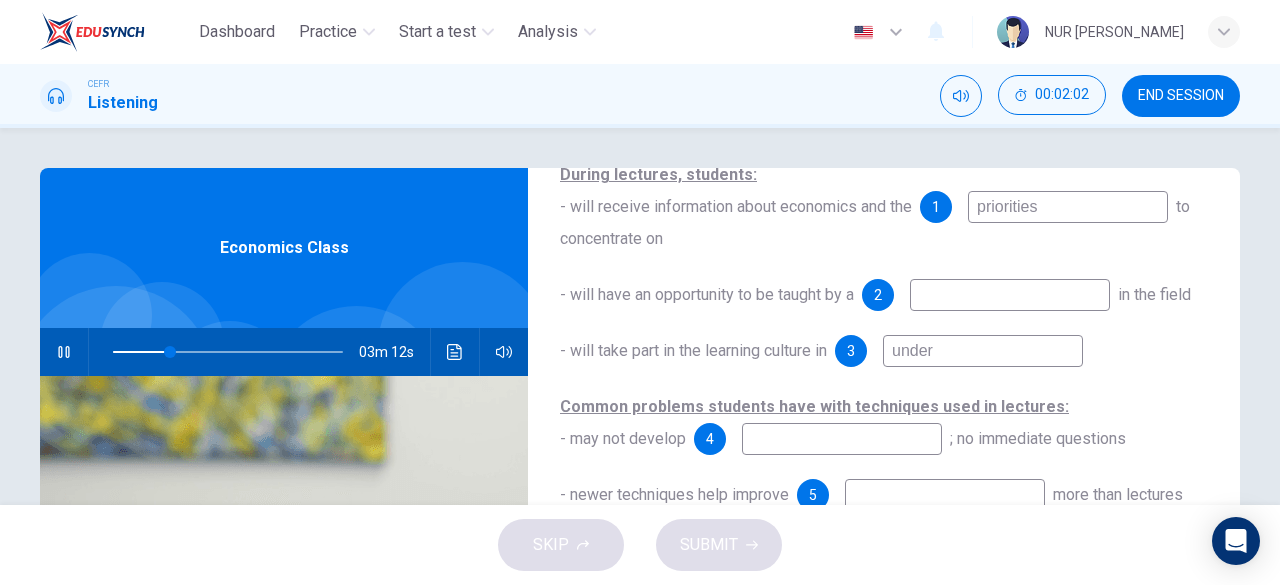 type on "25" 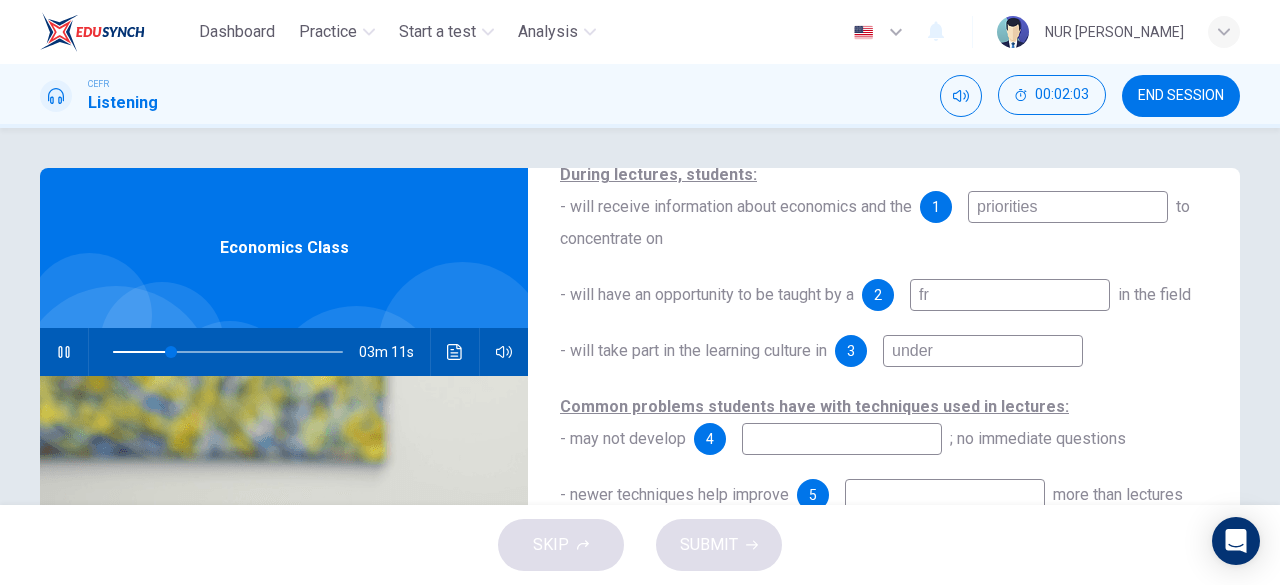 type on "fra" 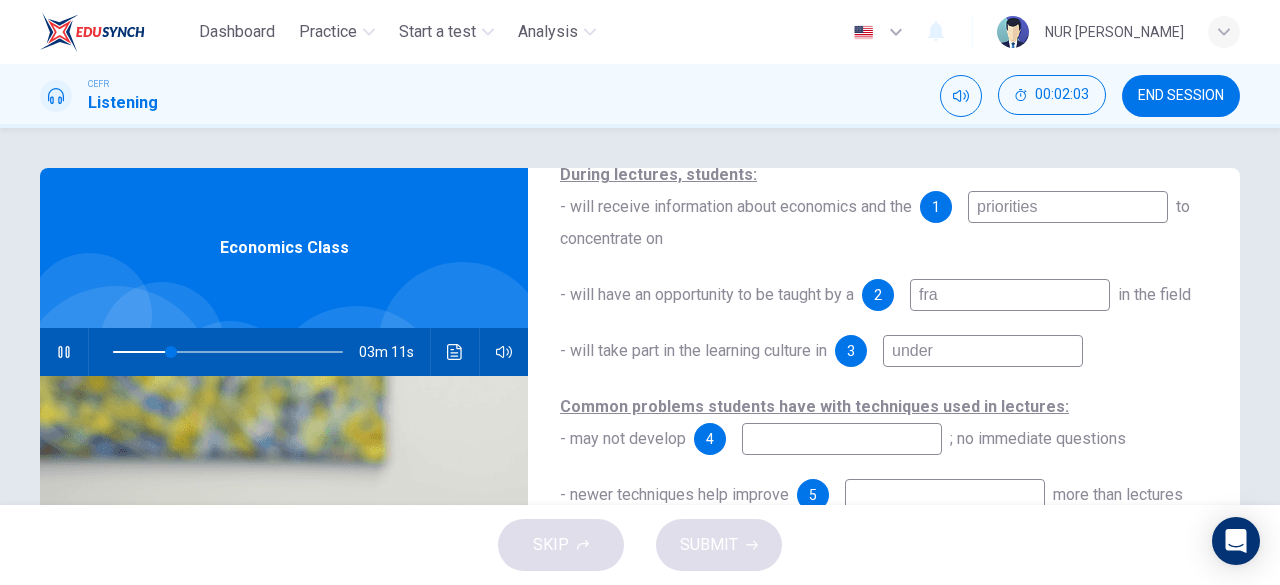 type on "26" 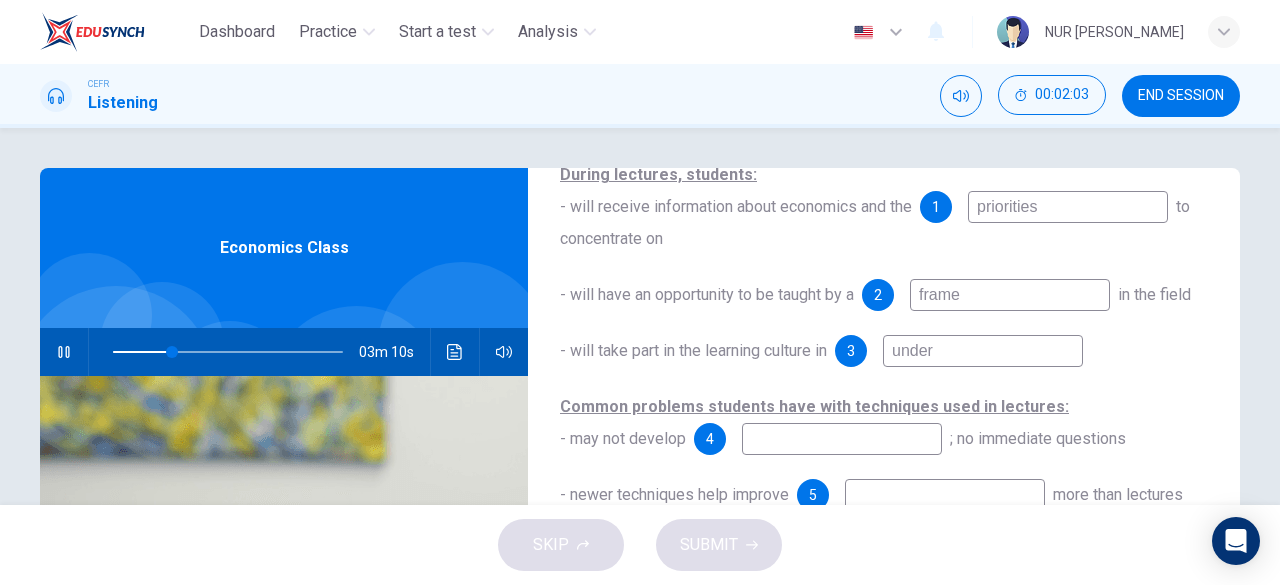type on "framew" 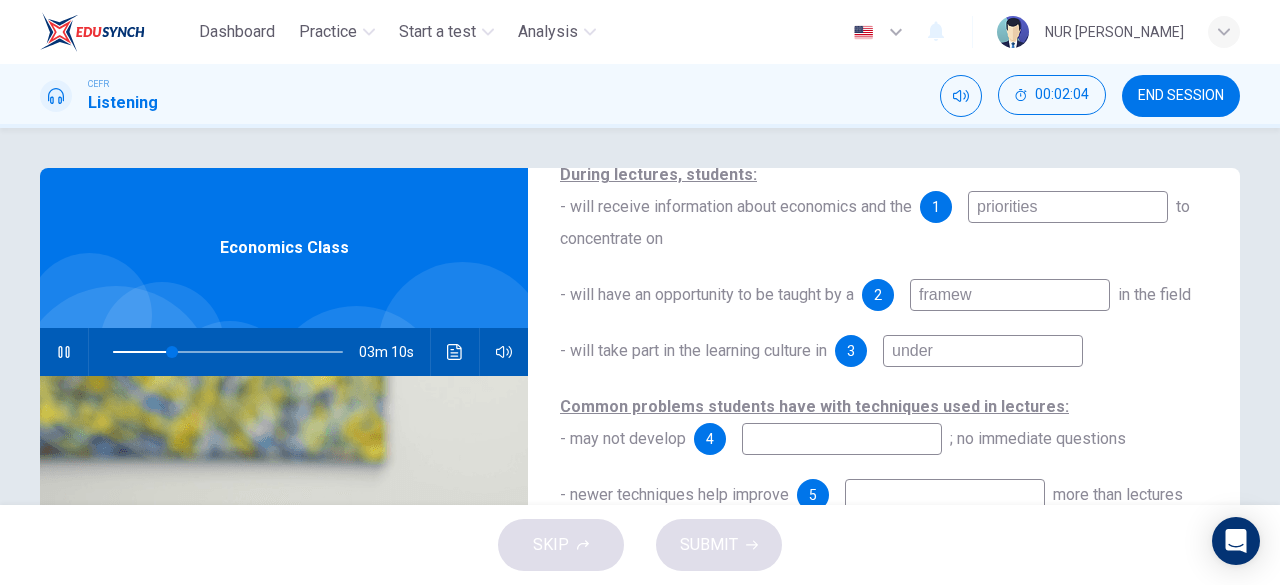 type on "26" 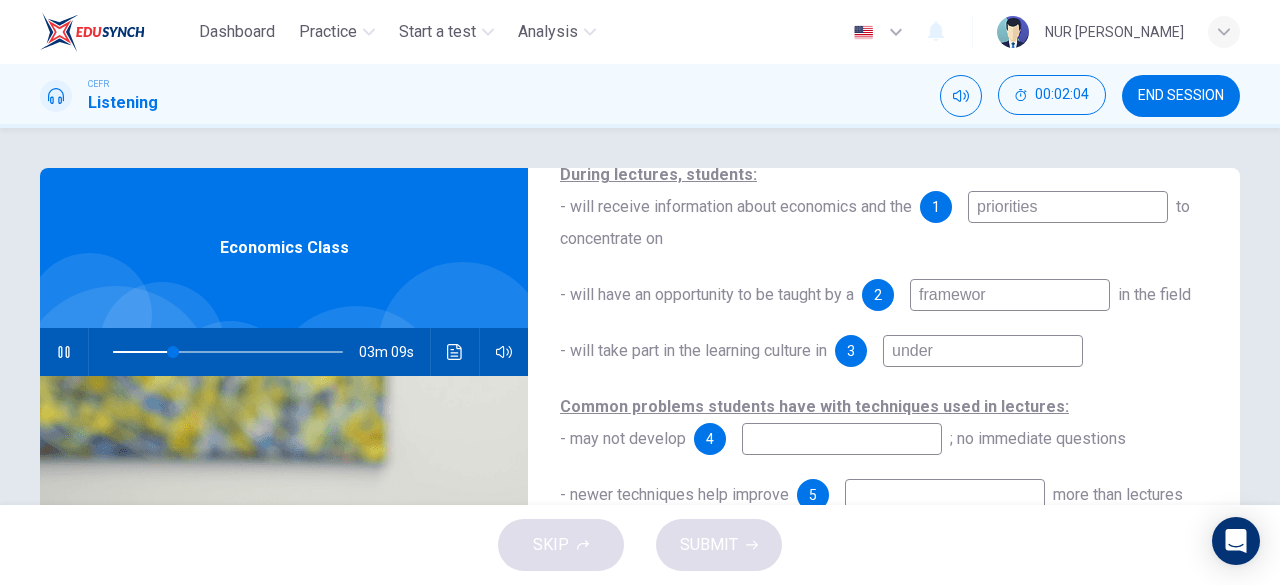 type on "framework" 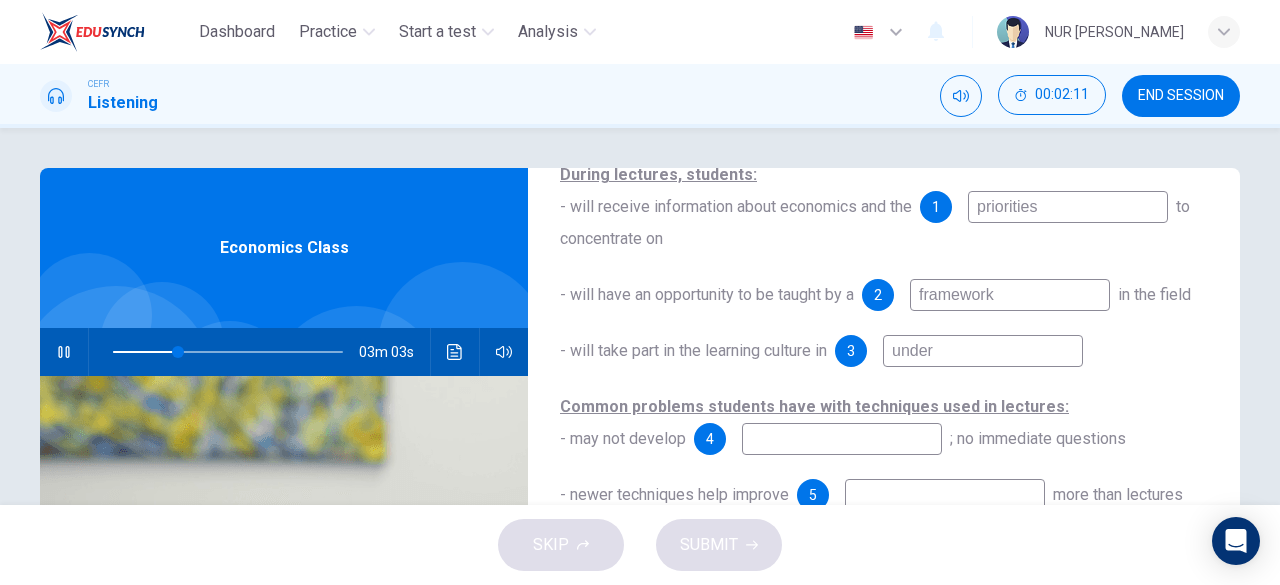 type on "29" 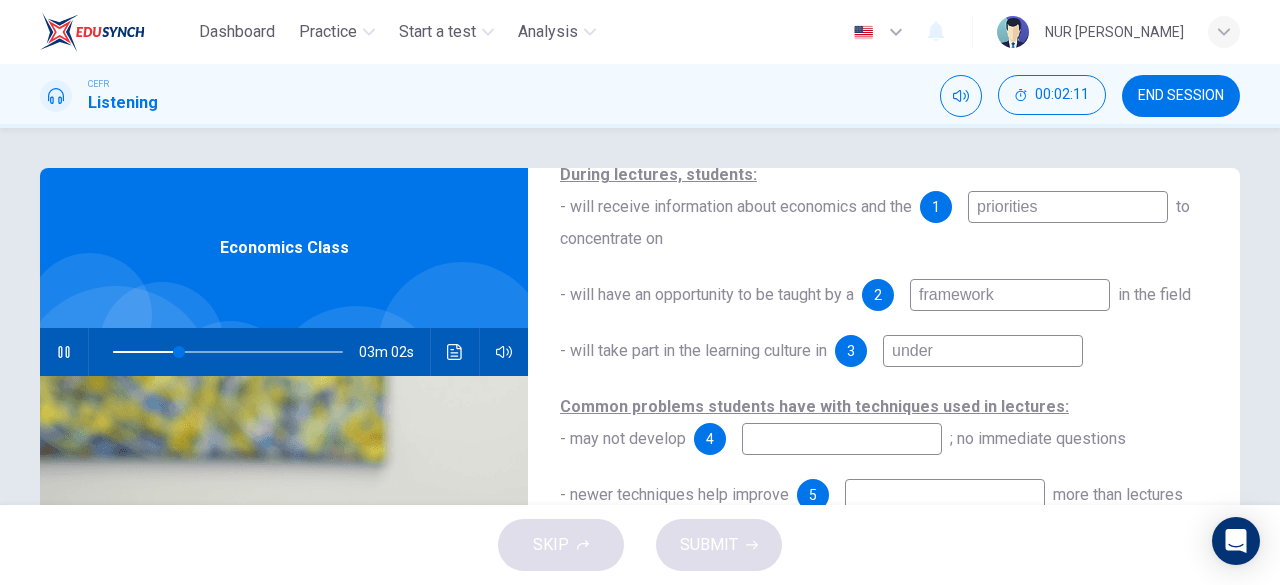 type on "framework" 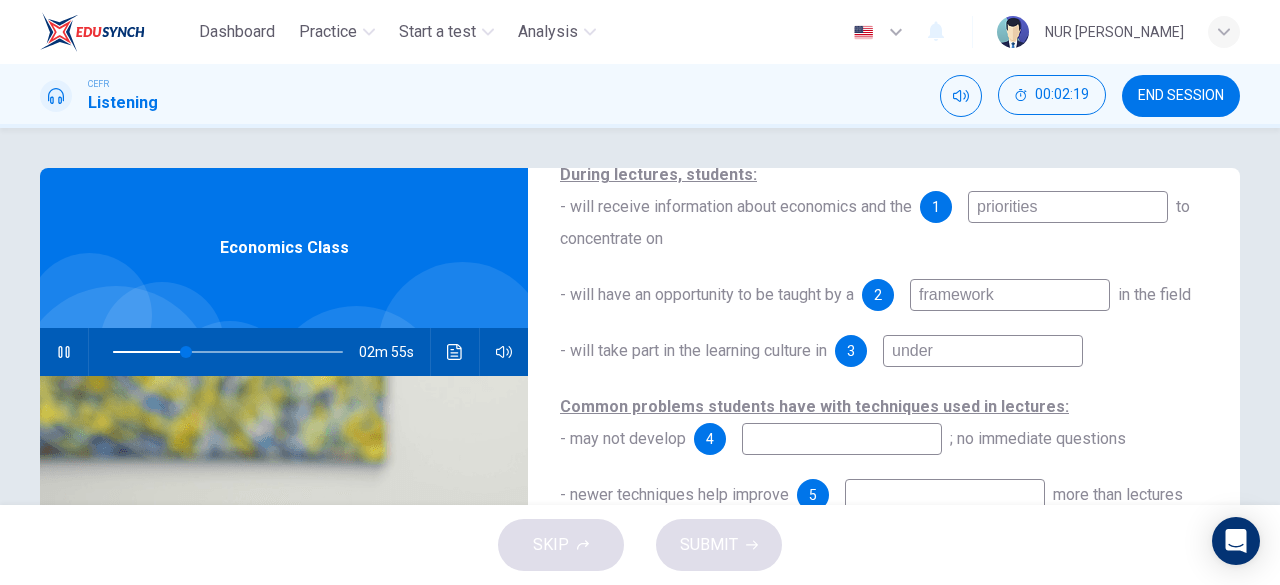 type on "32" 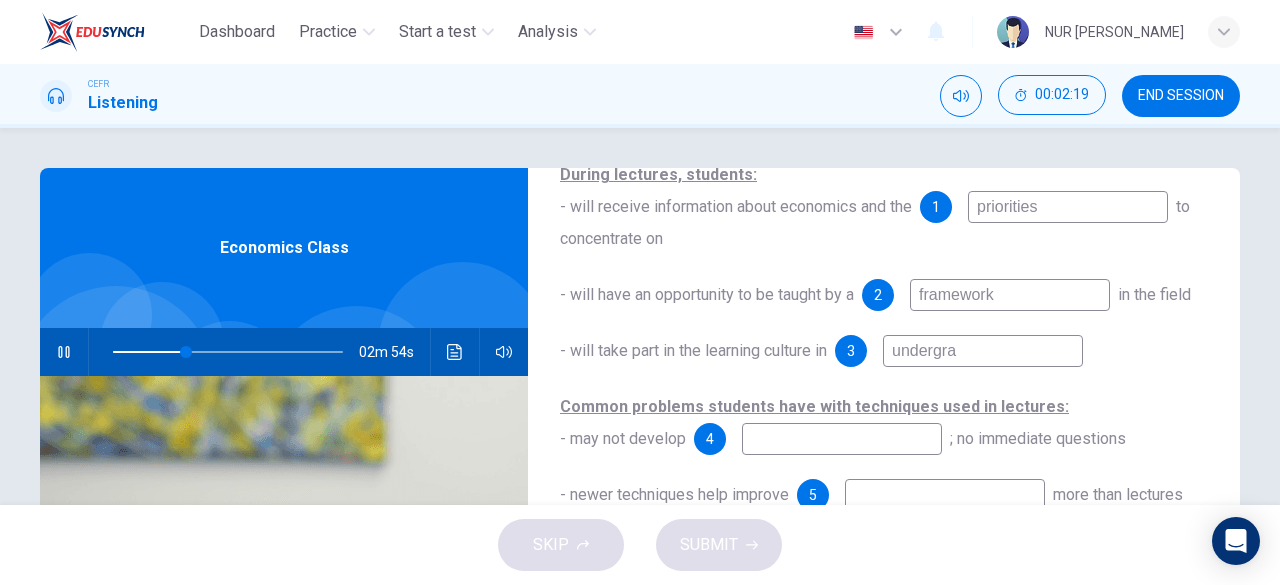 type on "undergrat" 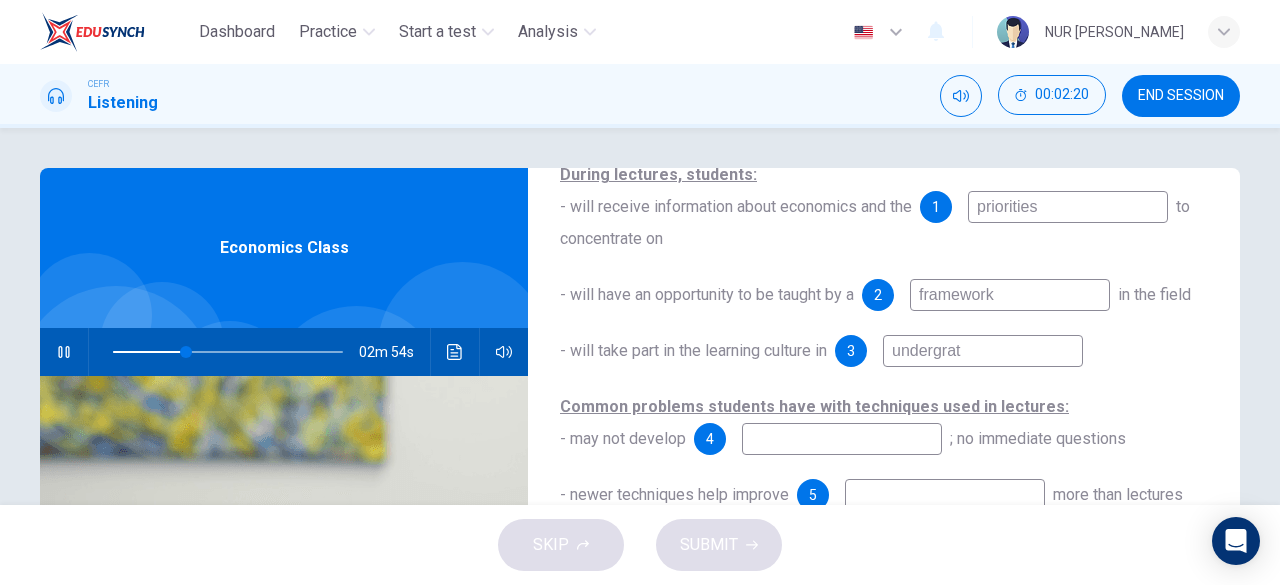 type on "32" 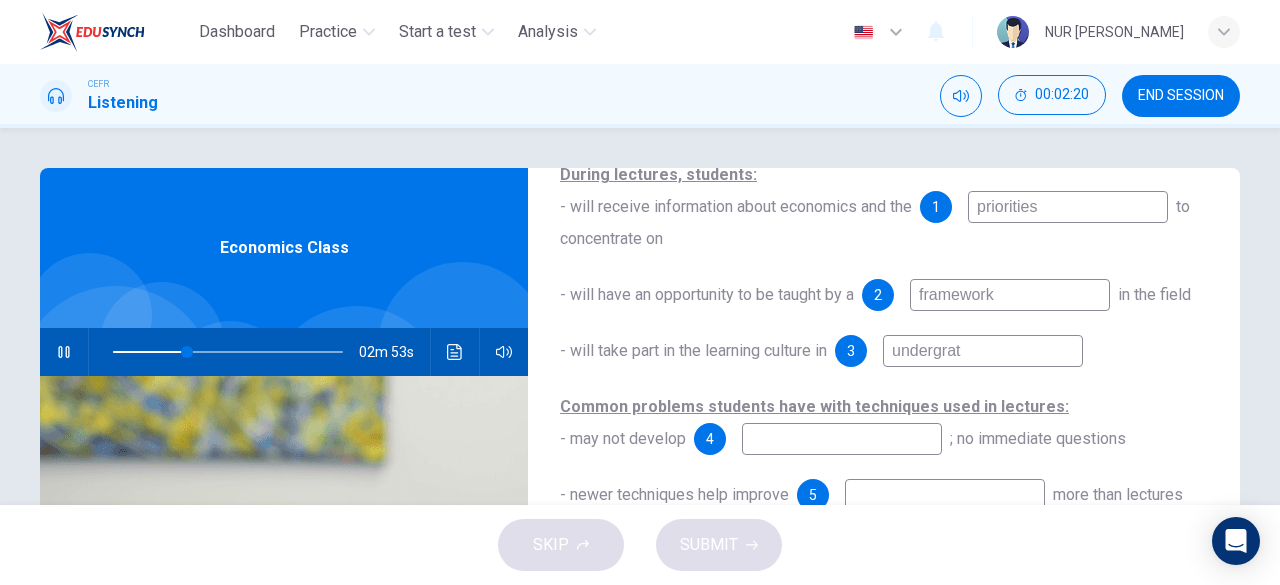 type on "undergratu" 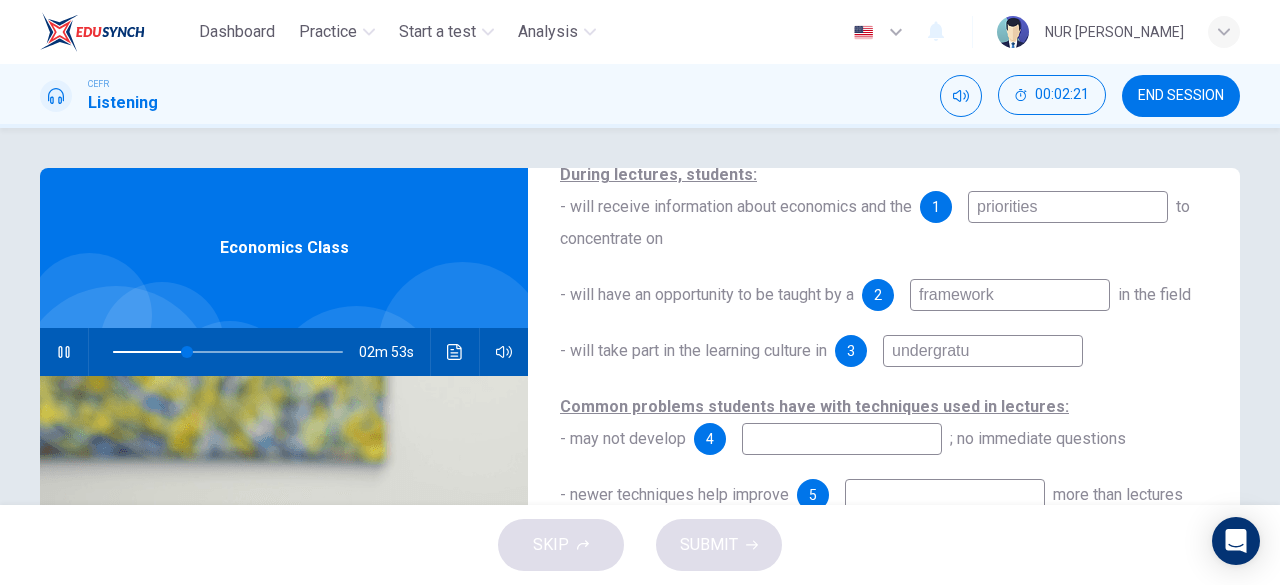 type on "33" 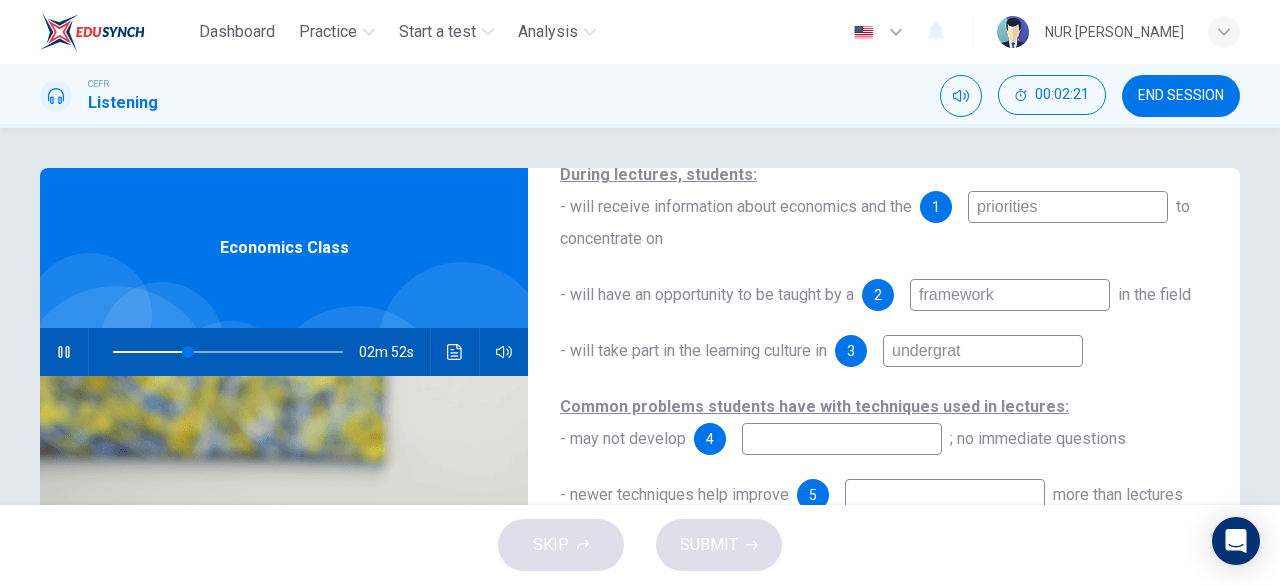 type on "undergra" 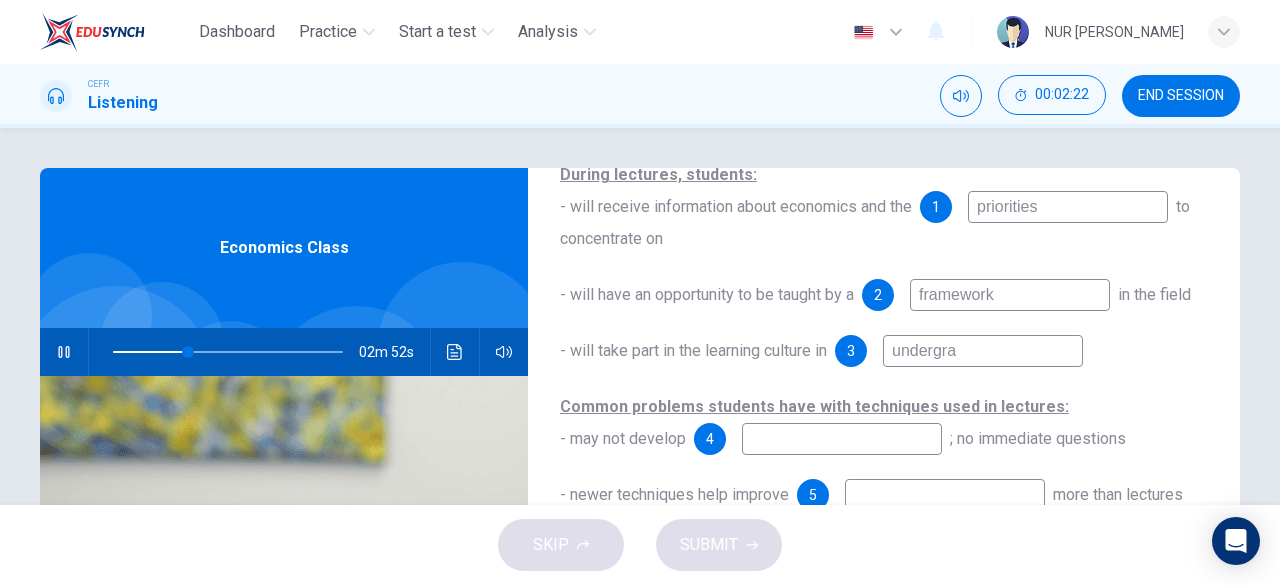 type on "33" 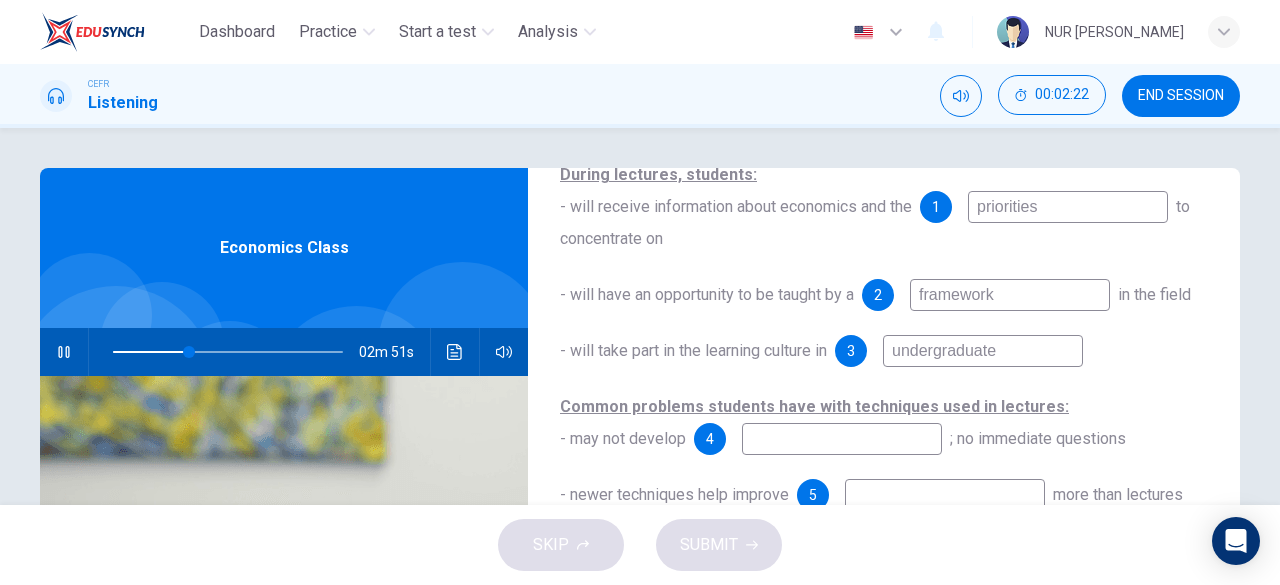 type on "undergraduated" 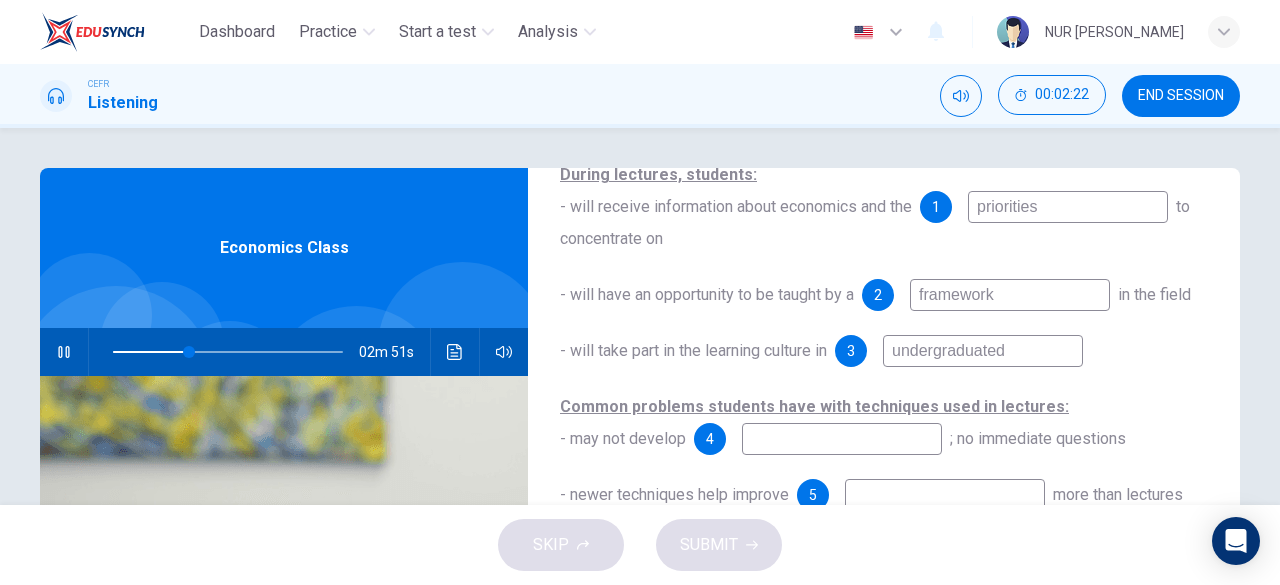 type on "34" 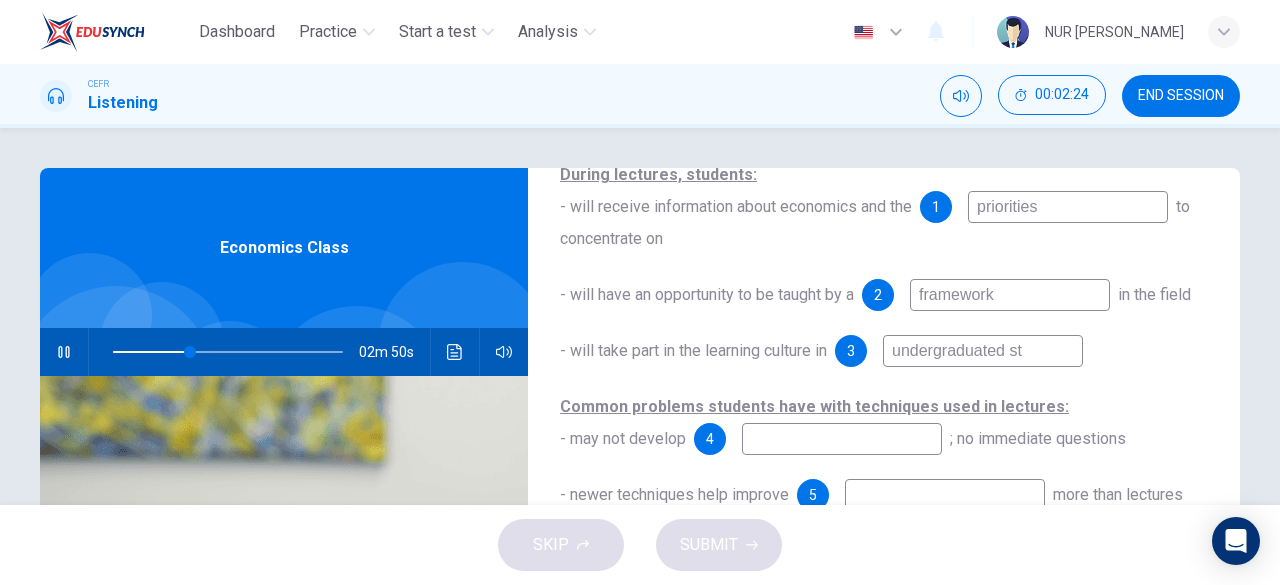 type on "undergraduated stu" 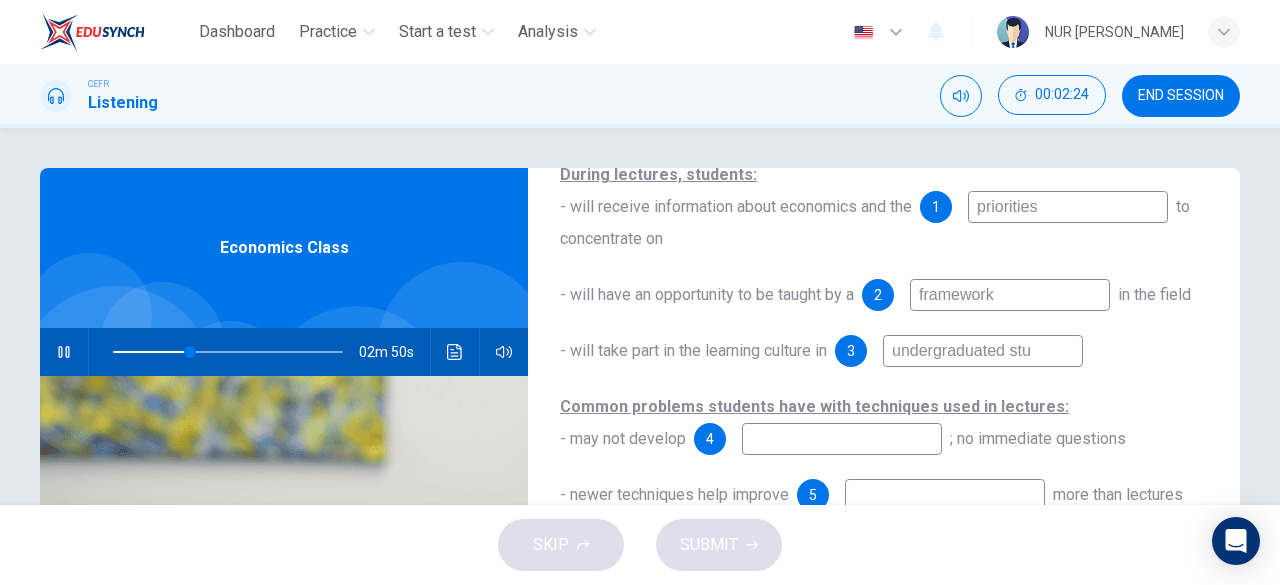 type on "34" 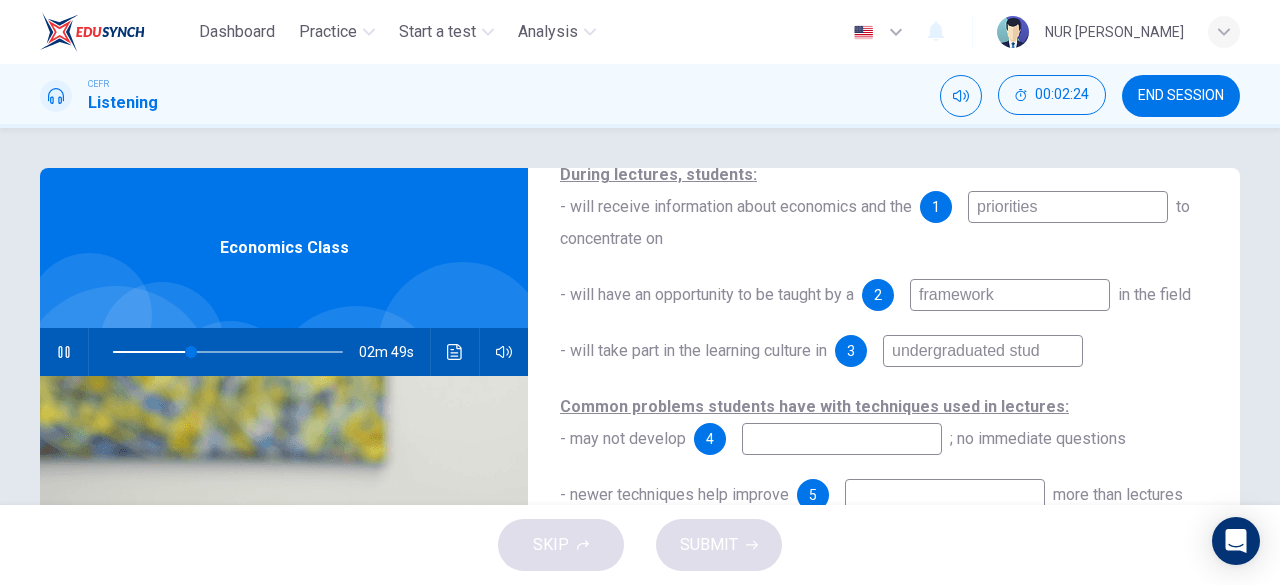type on "undergraduated study" 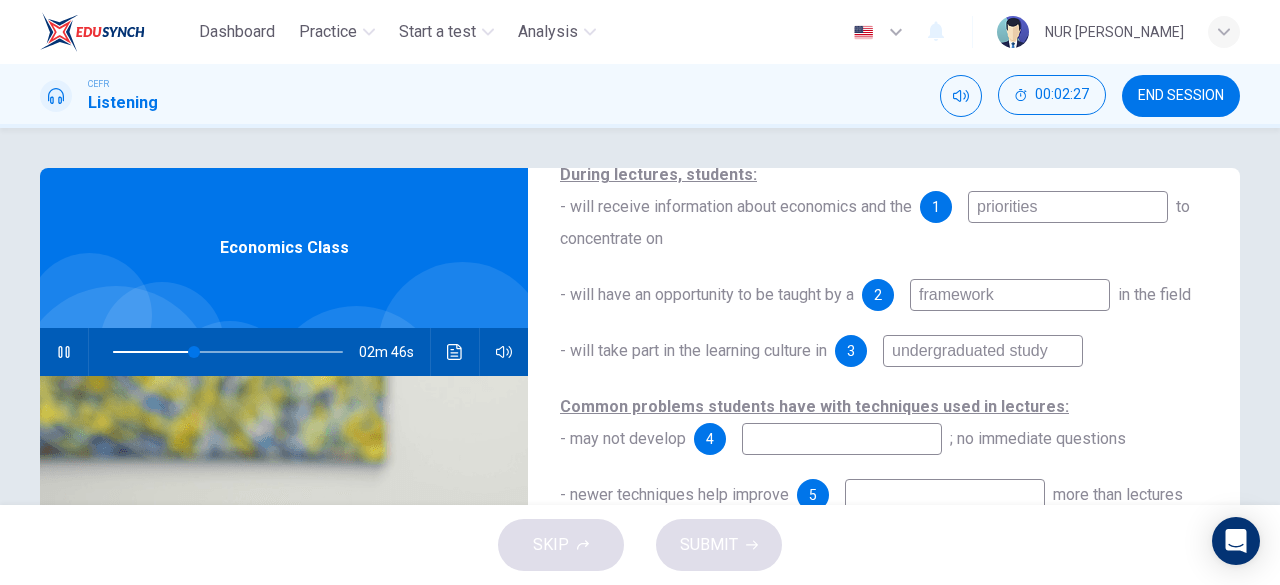 scroll, scrollTop: 284, scrollLeft: 0, axis: vertical 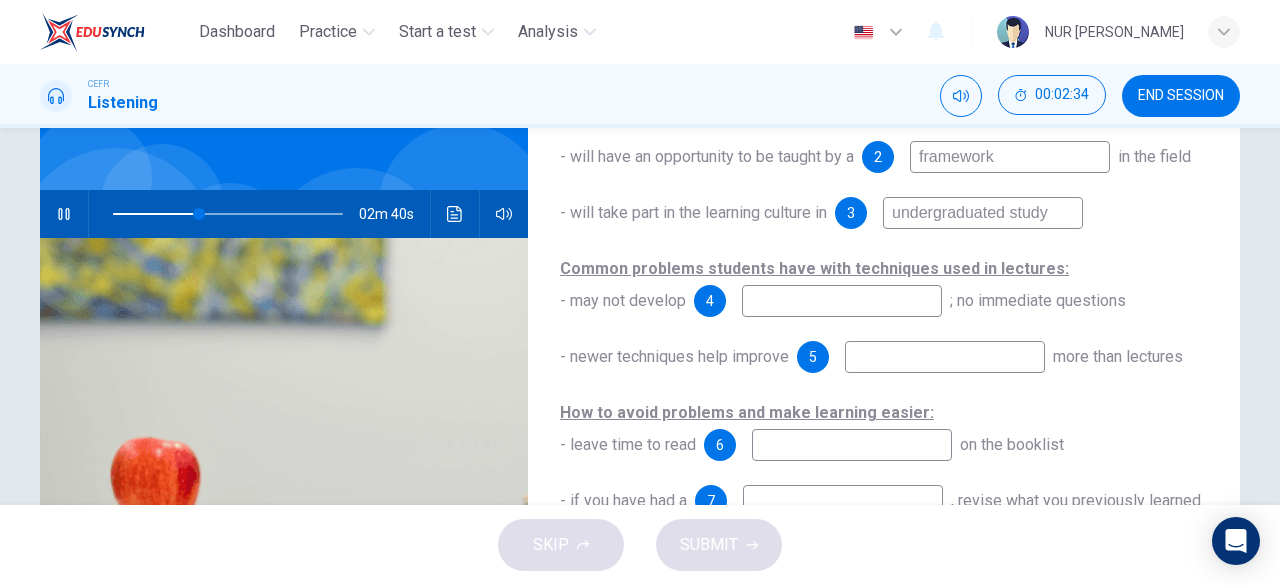 type on "38" 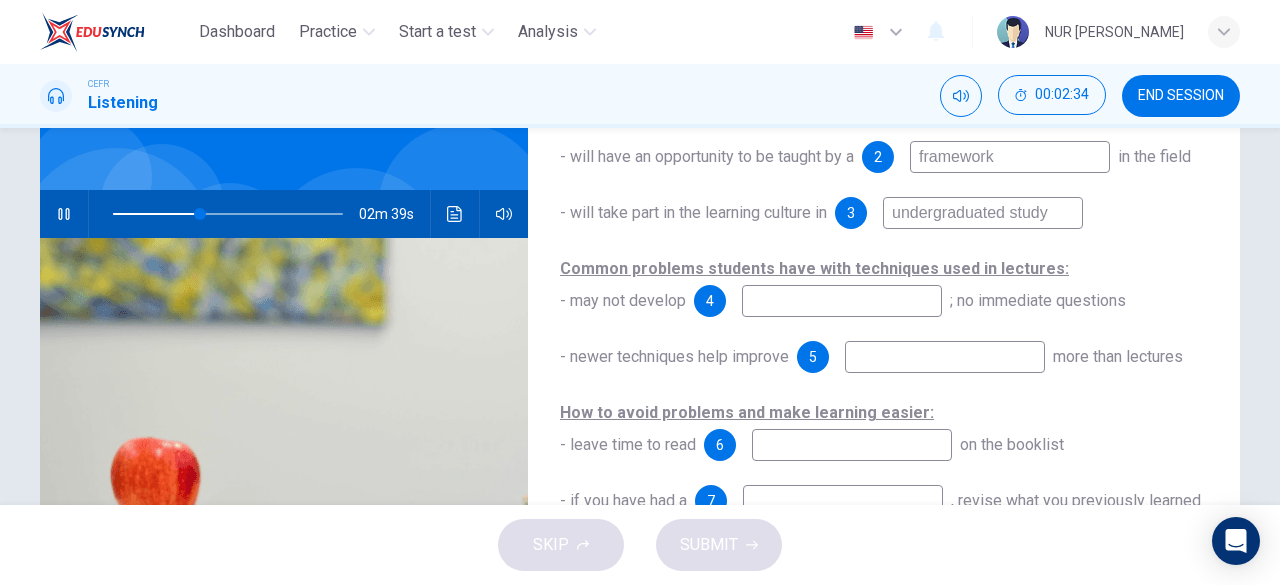 type on "undergraduated study" 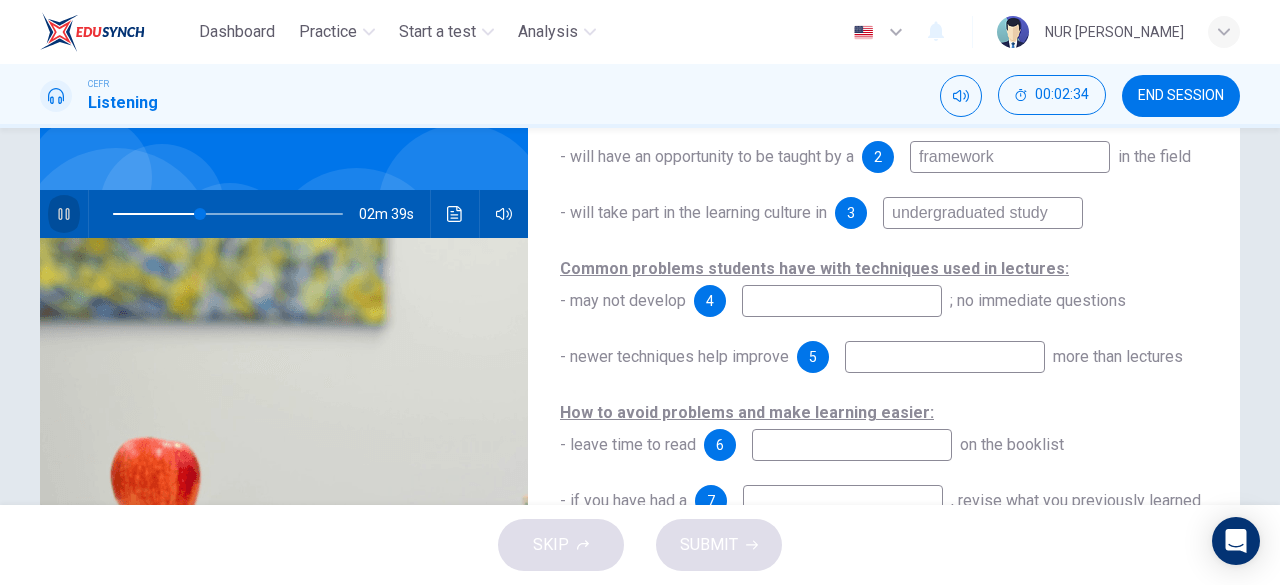 click 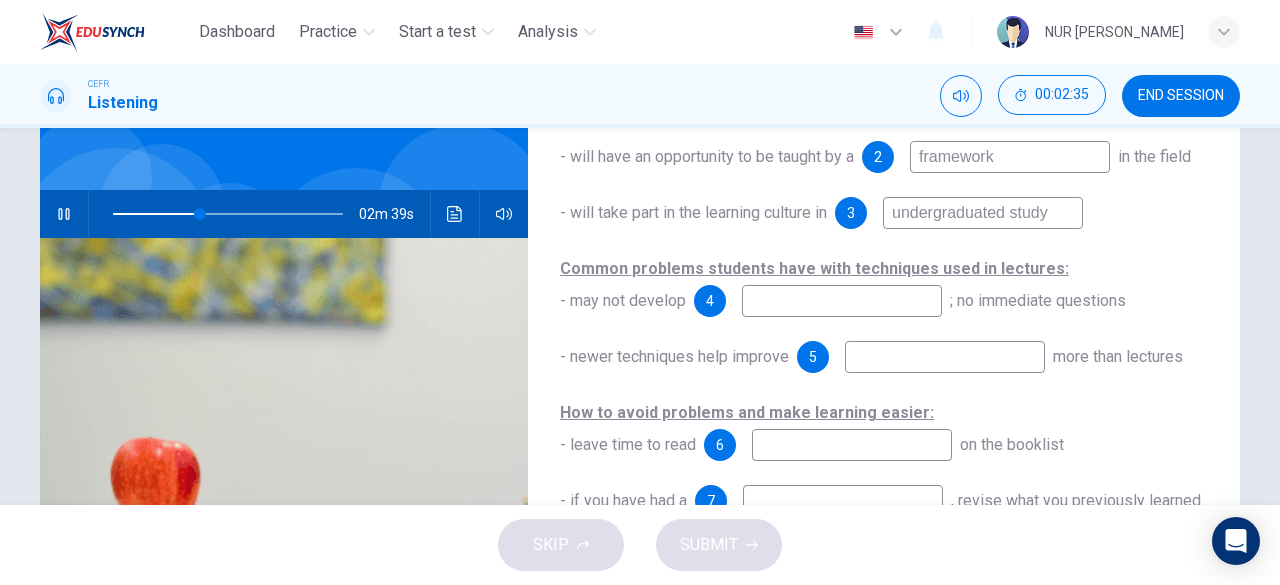 type on "38" 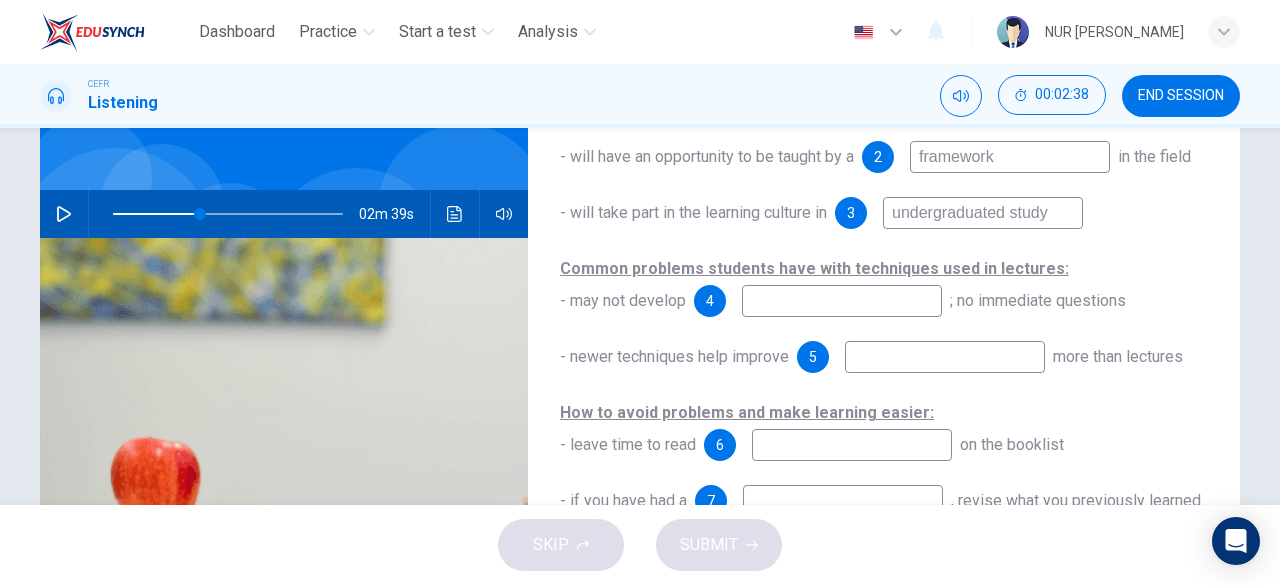 click on "undergraduated study" at bounding box center (983, 213) 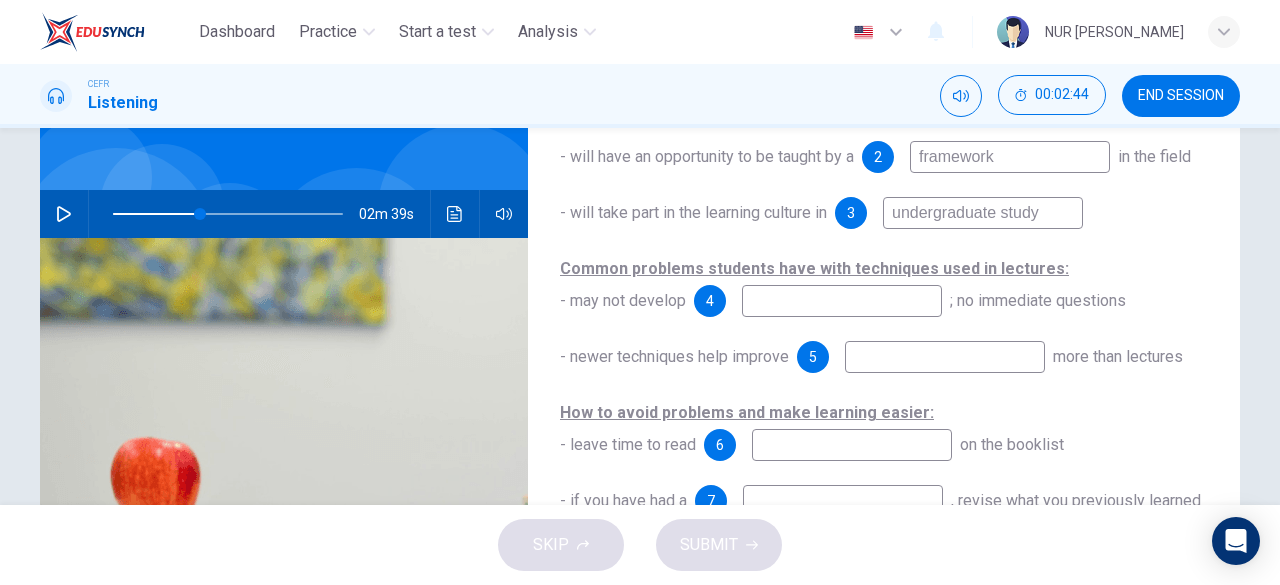 type on "undergraduate study" 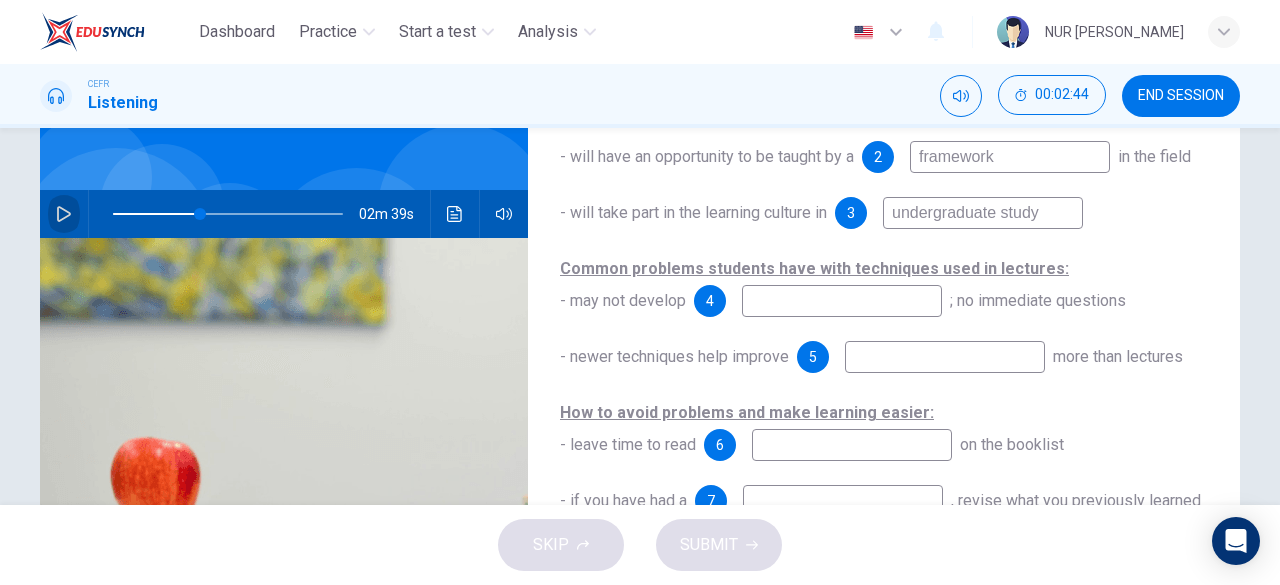 click at bounding box center (64, 214) 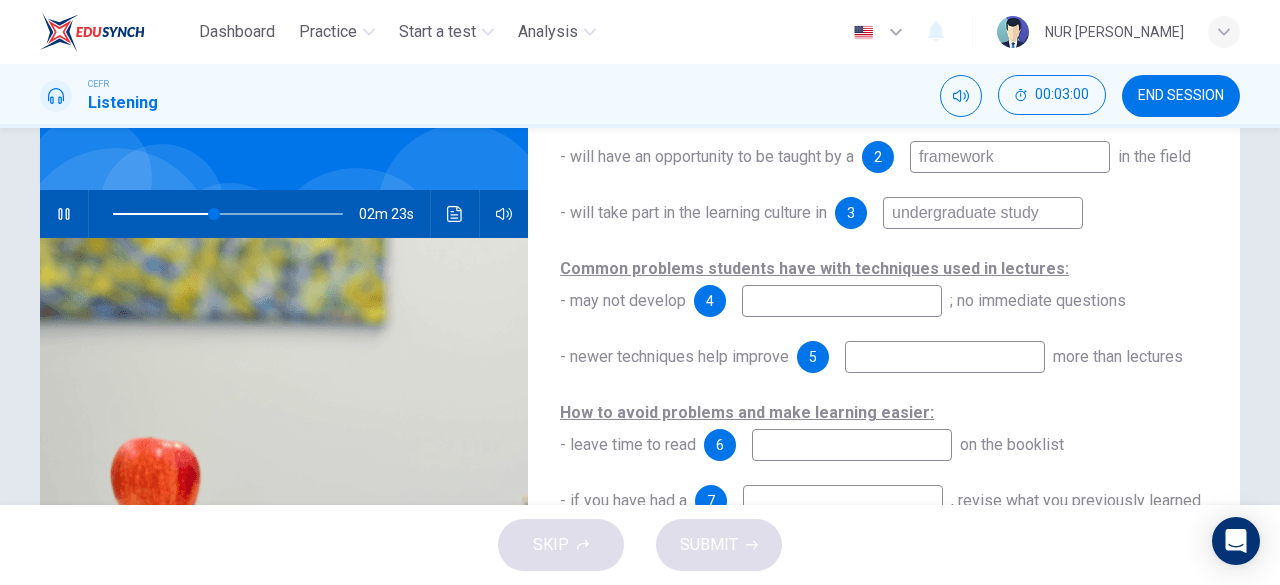 click at bounding box center [842, 301] 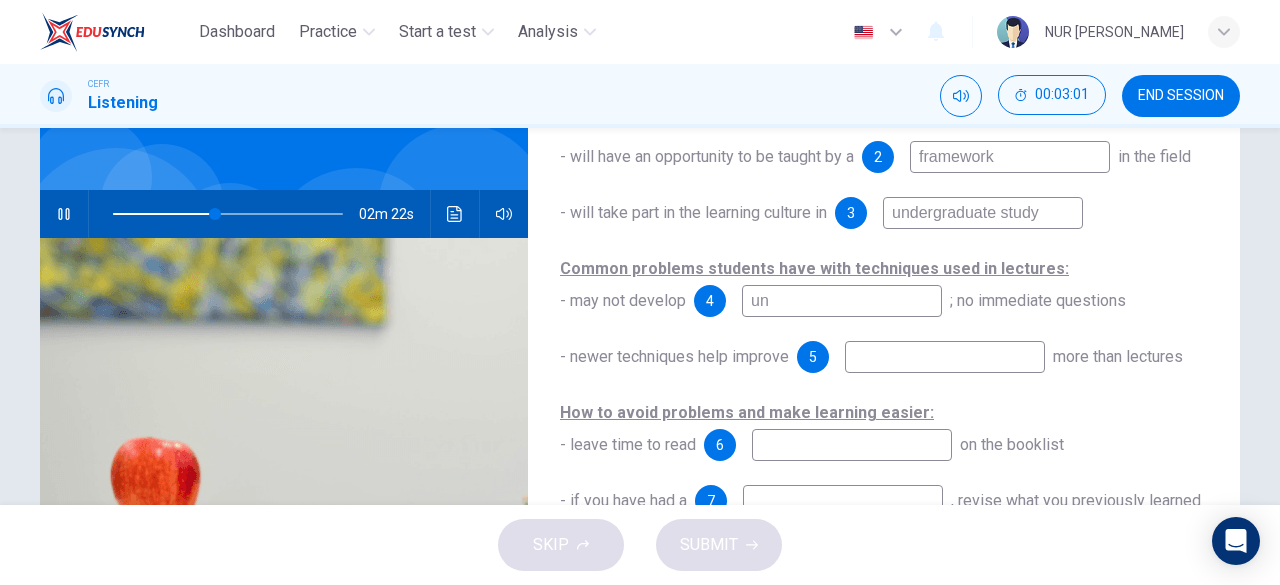 type on "und" 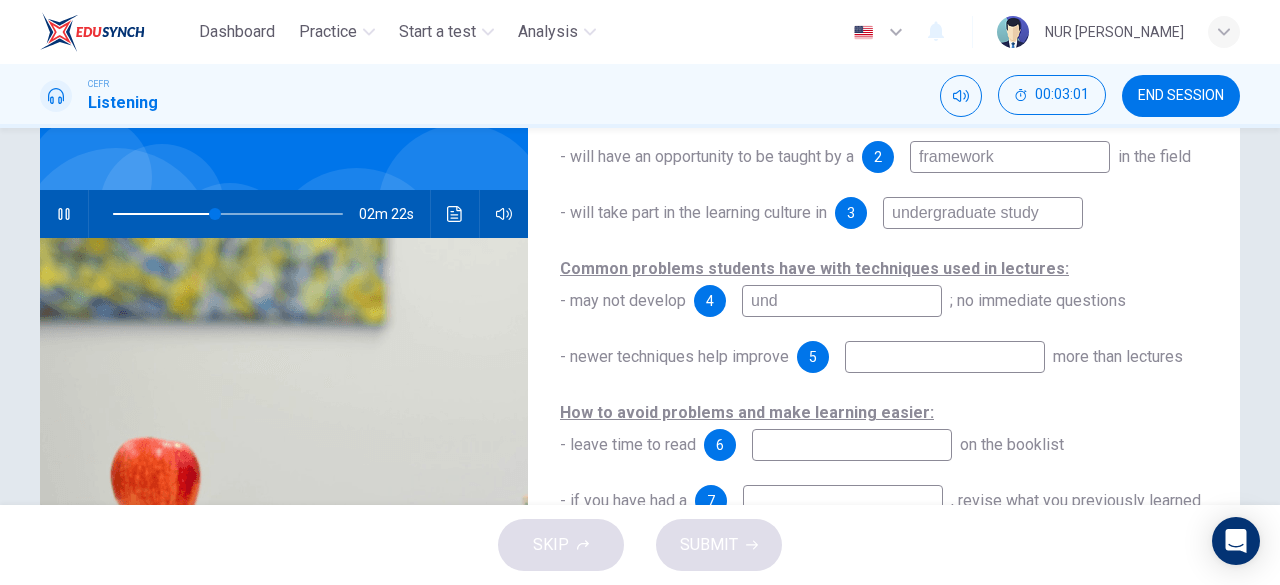 type on "45" 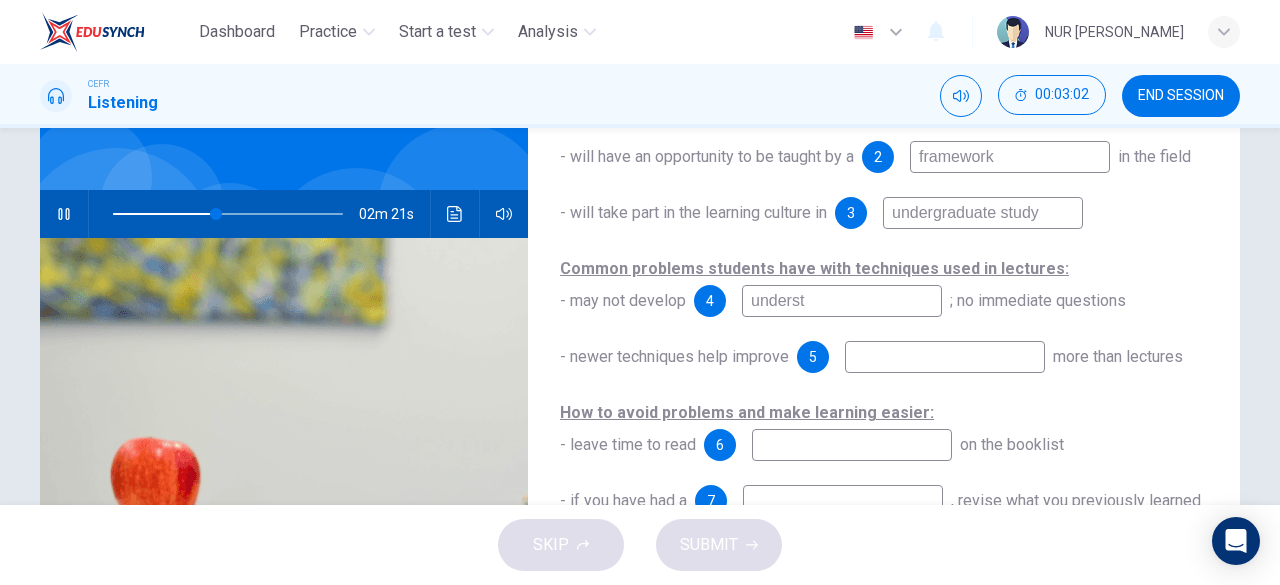 type on "understa" 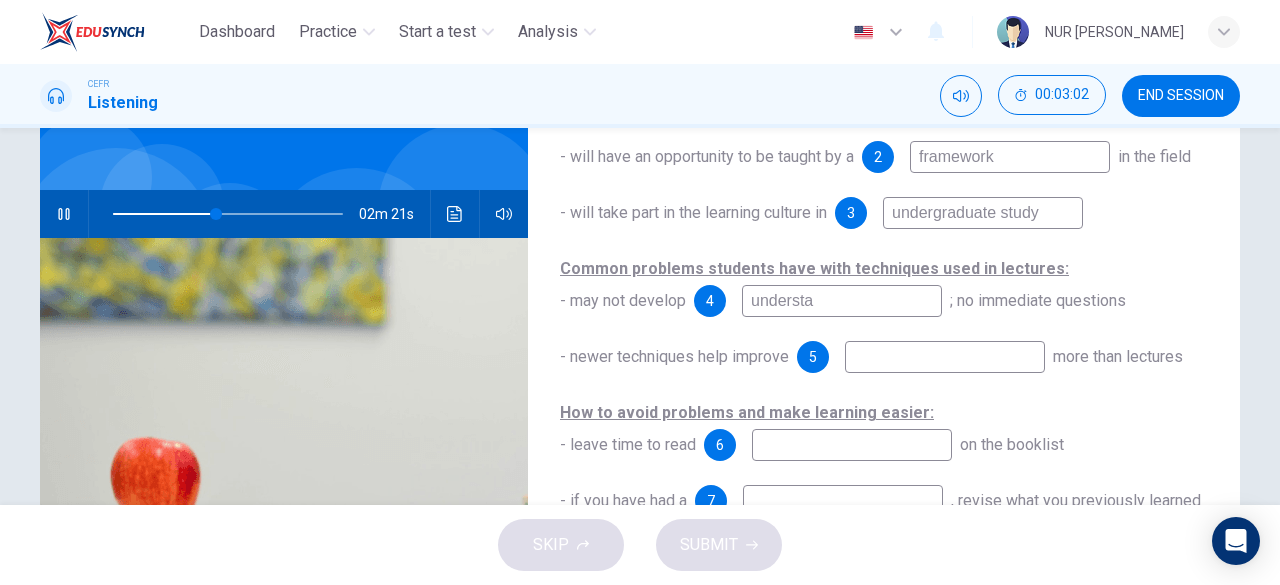 type on "45" 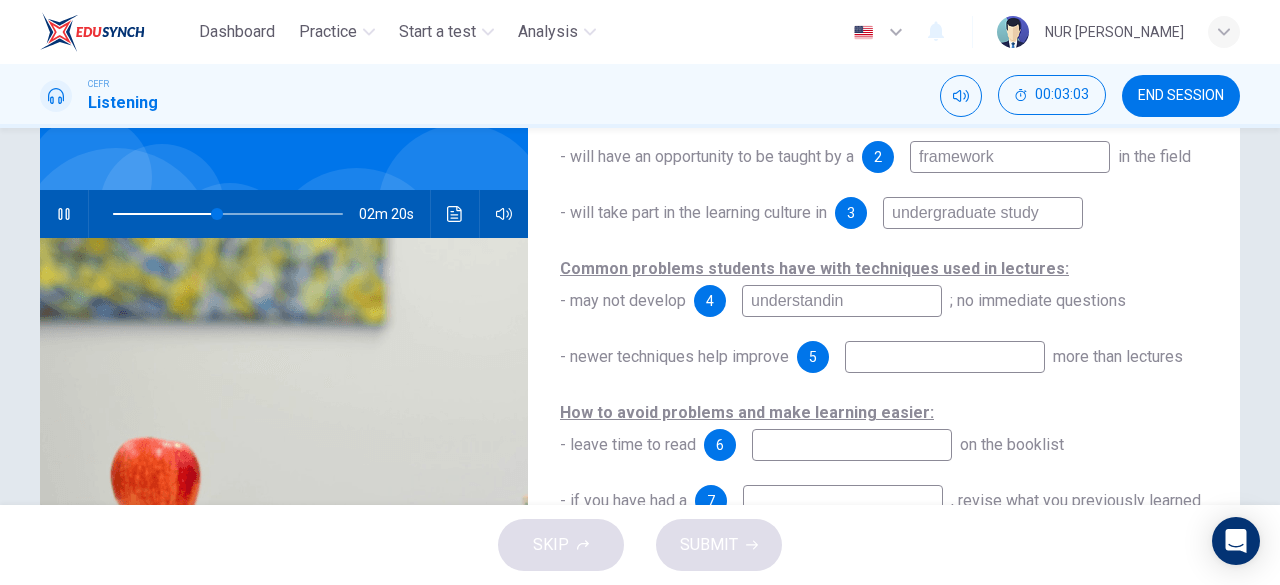 type on "understanding" 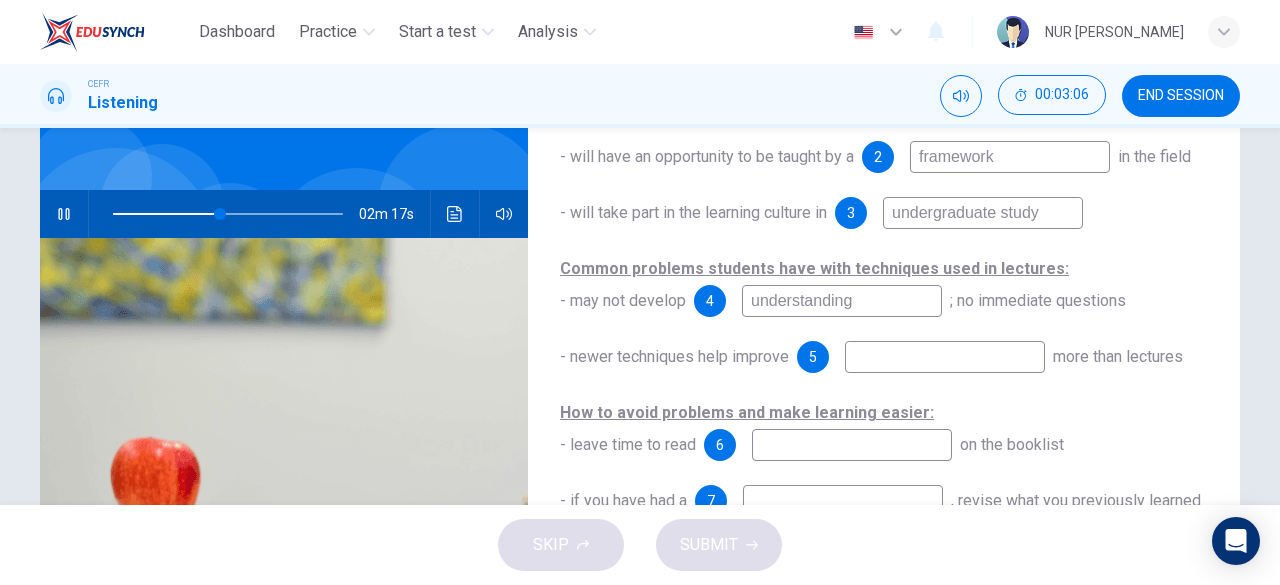 type on "47" 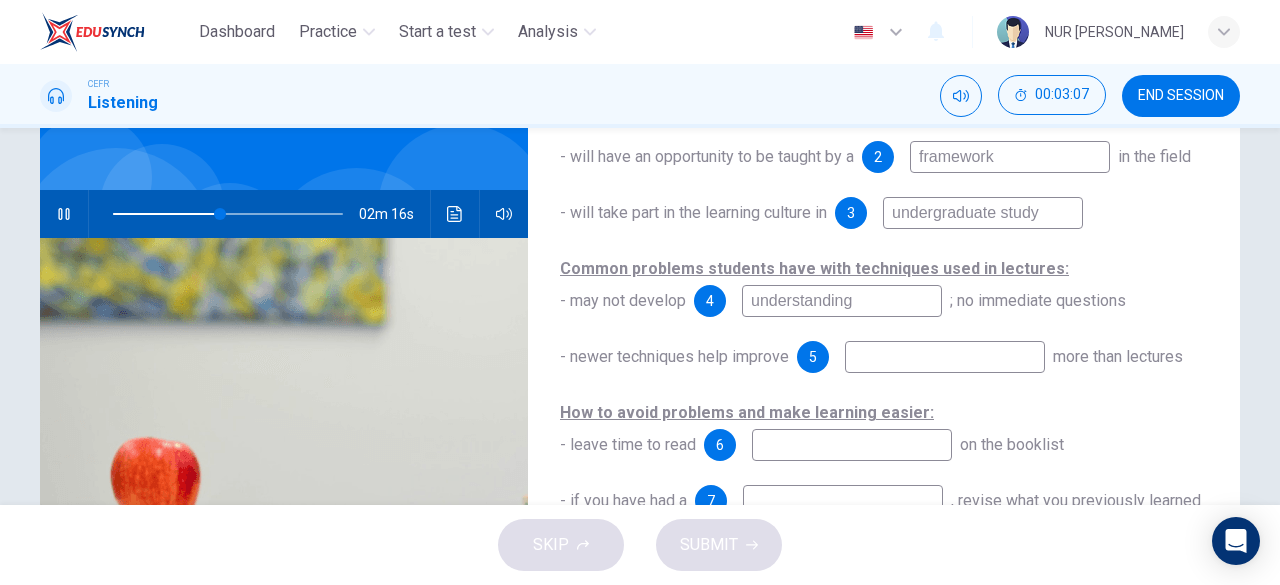 type on "understanding" 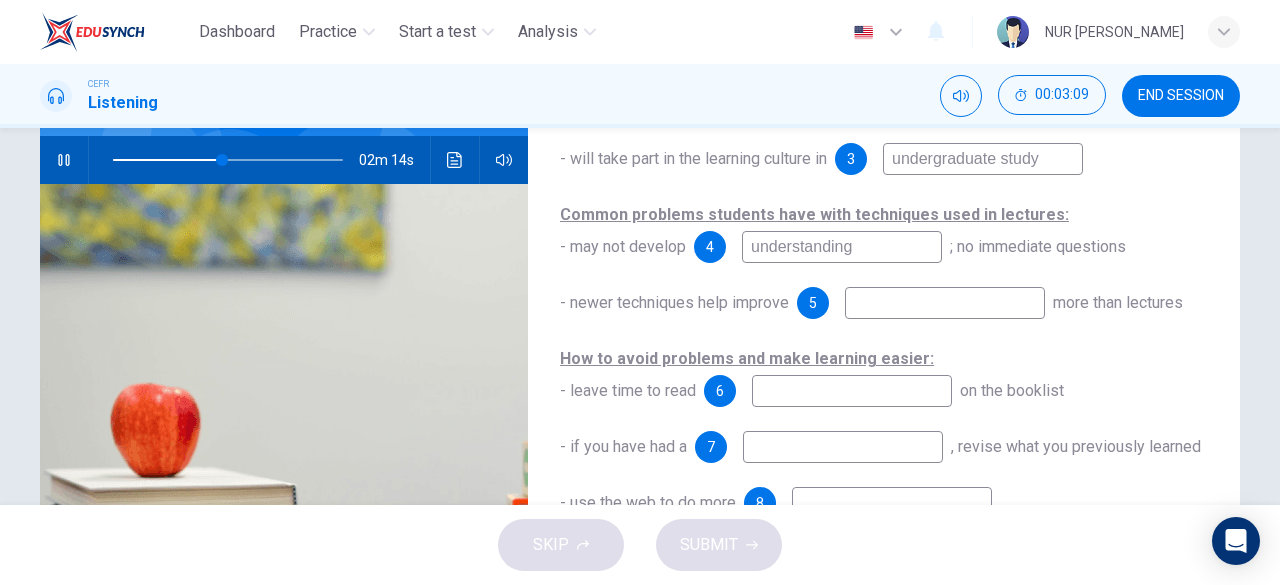 scroll, scrollTop: 193, scrollLeft: 0, axis: vertical 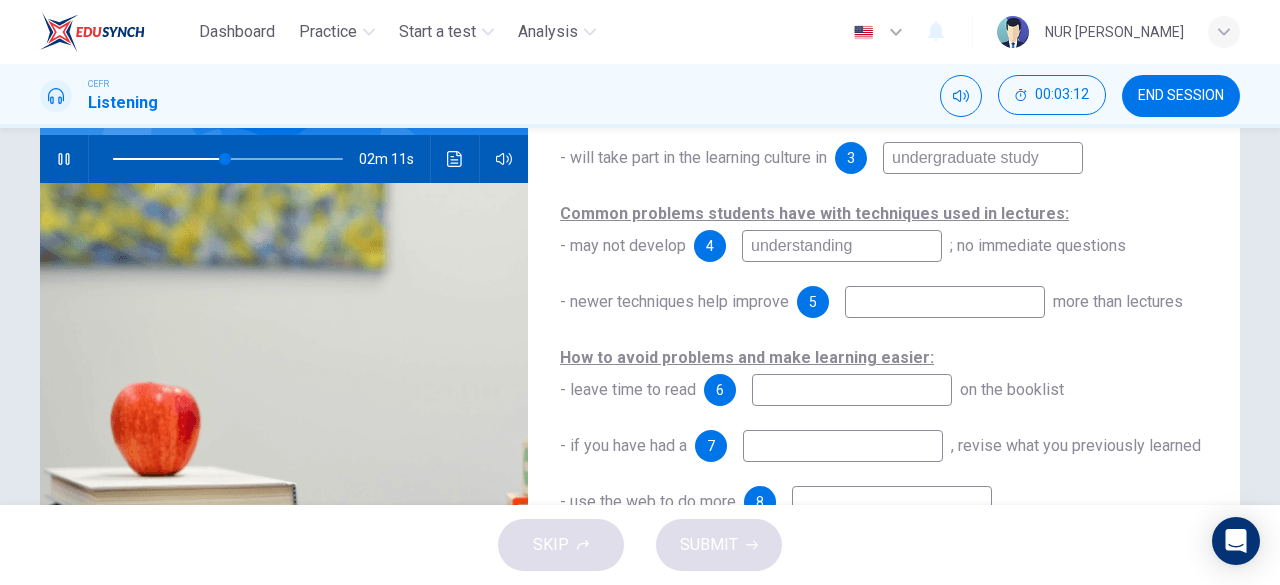 click at bounding box center (945, 302) 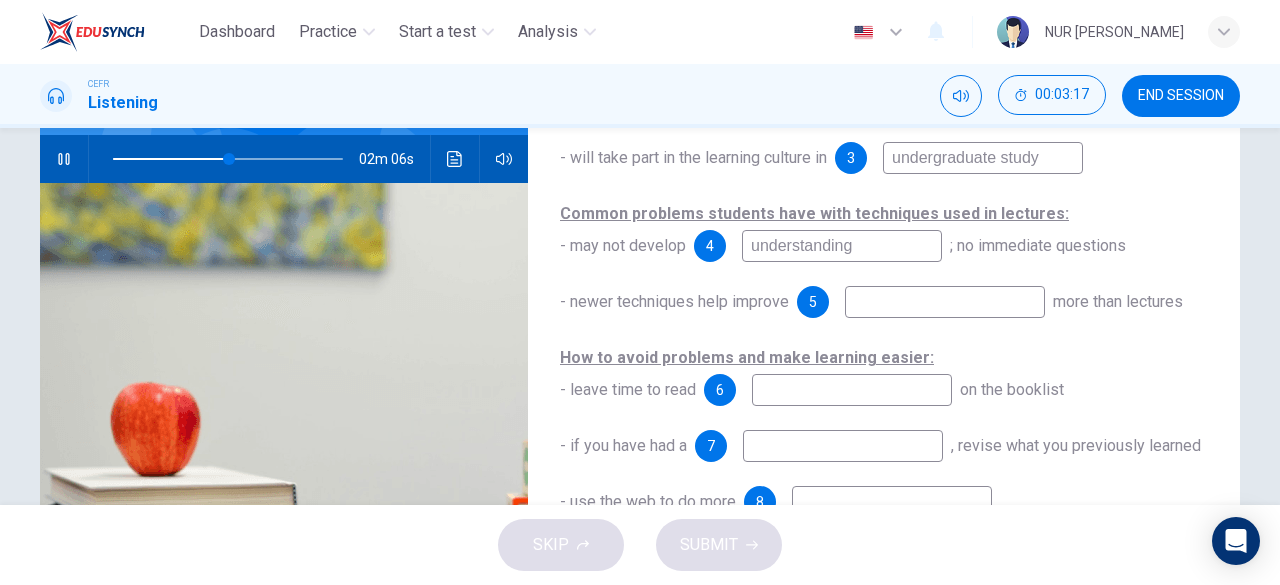 type on "51" 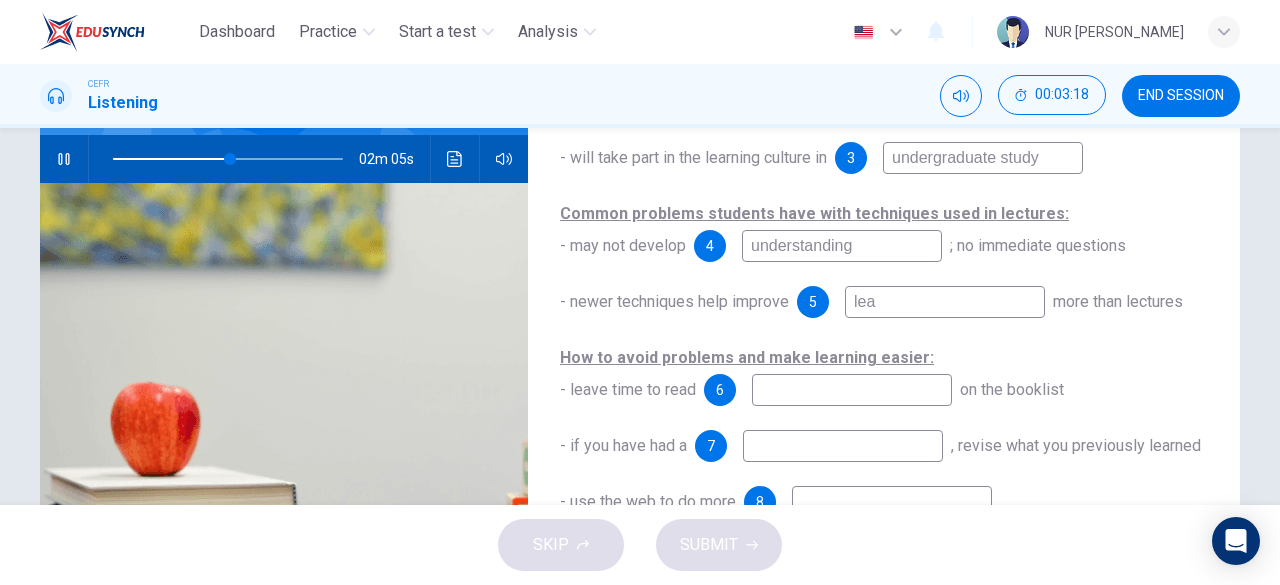 type on "lear" 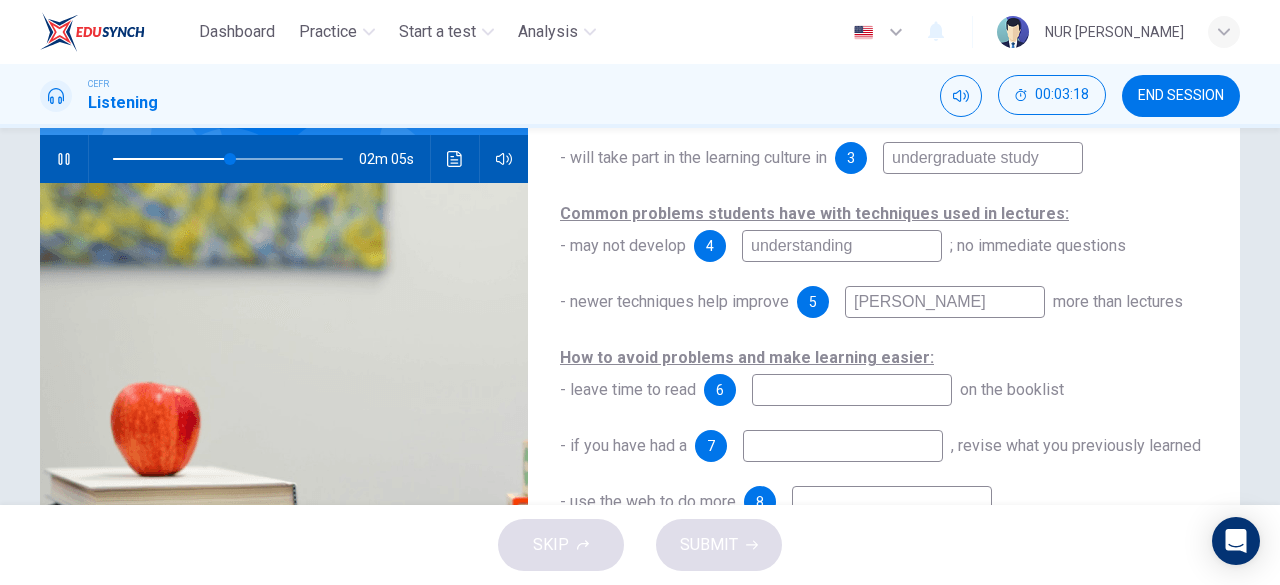 type on "51" 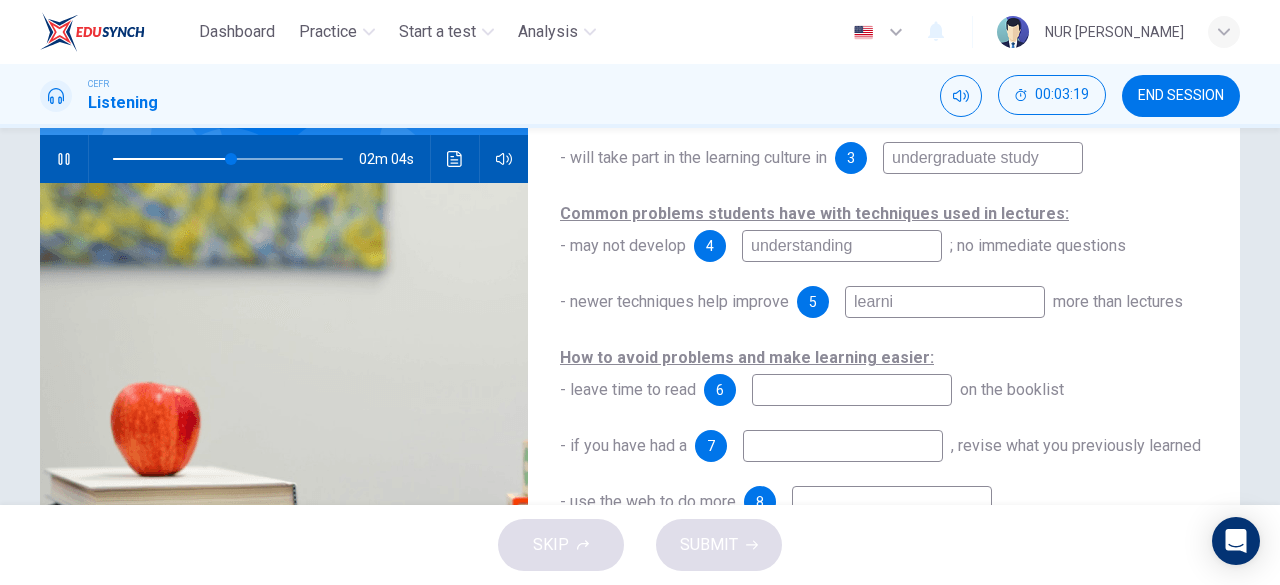 type on "learnin" 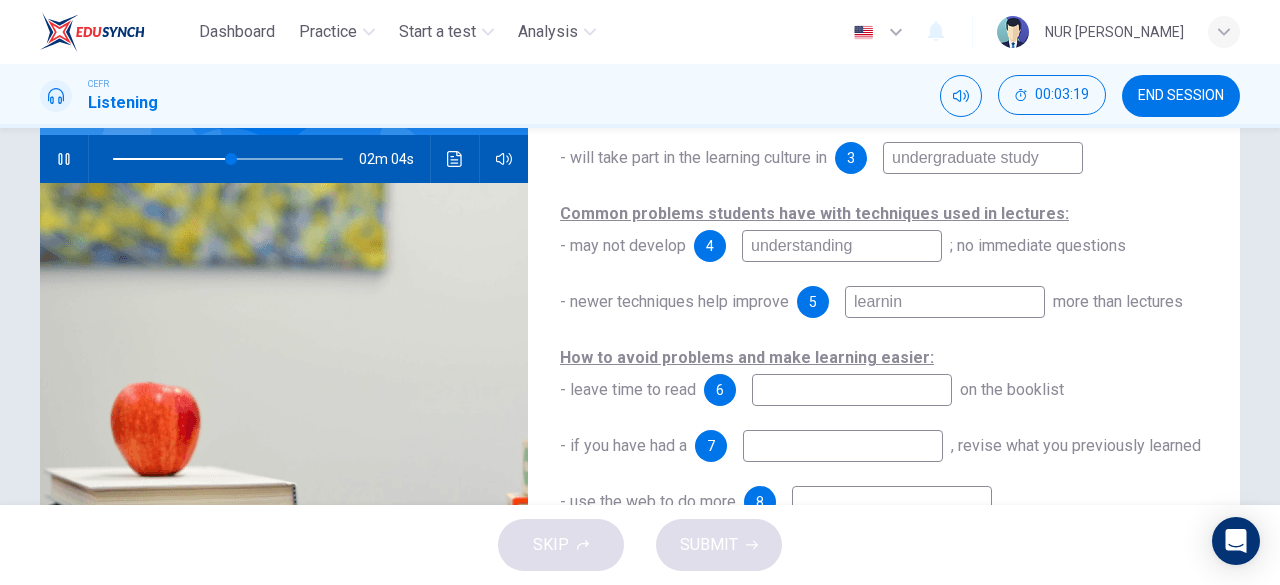 type on "52" 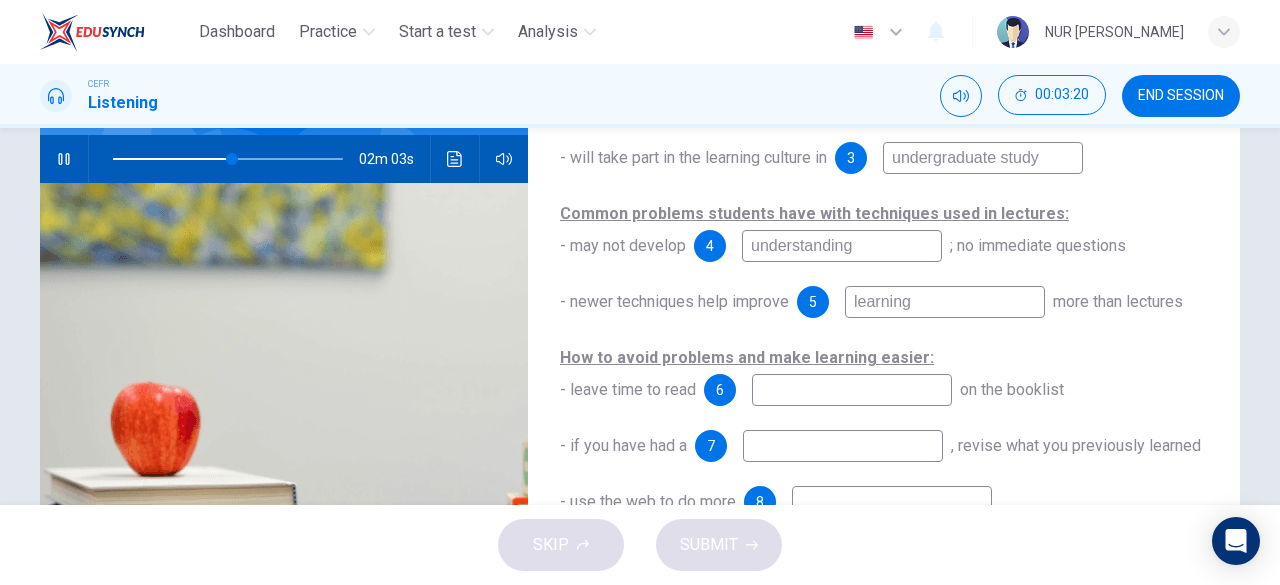 type on "learning o" 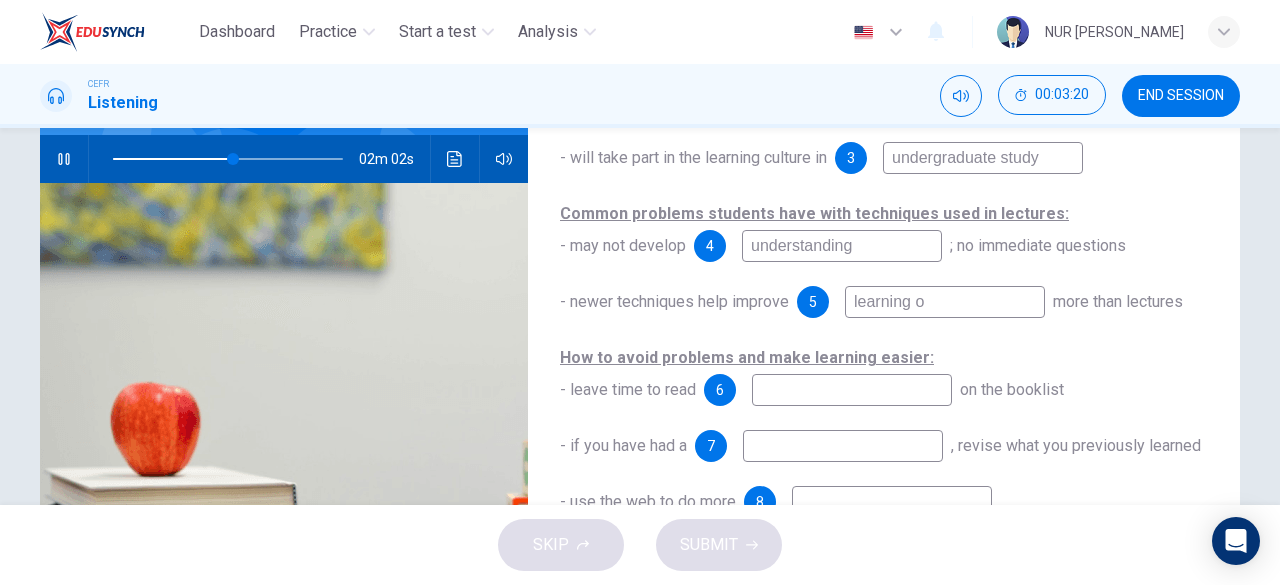 type on "52" 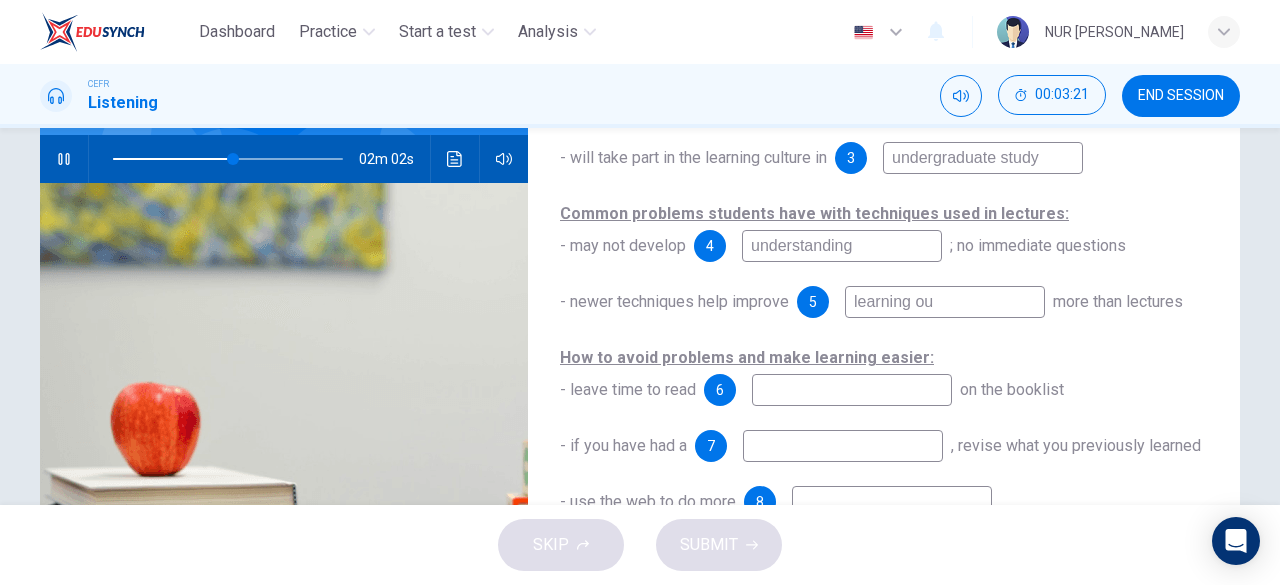 type on "learning out" 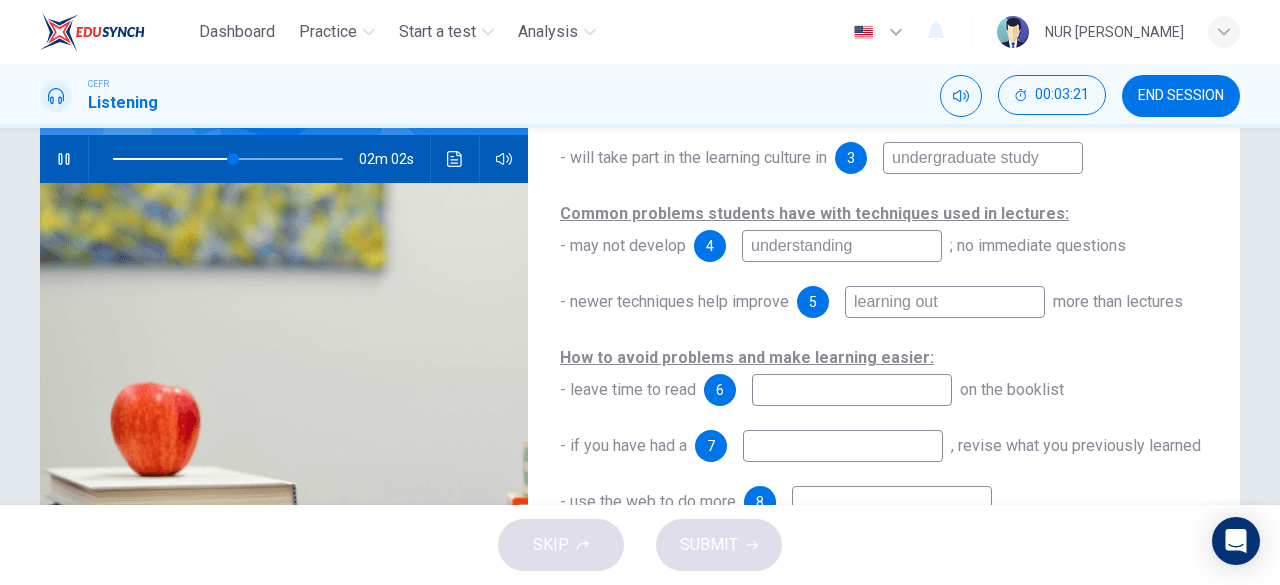 type on "53" 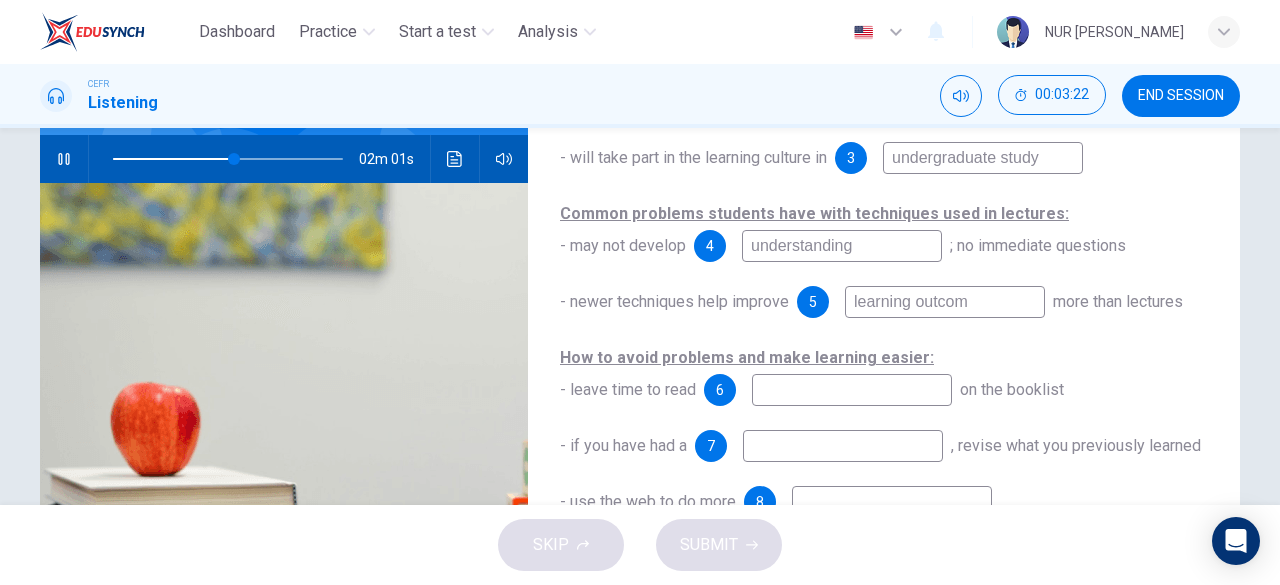 type on "learning outcome" 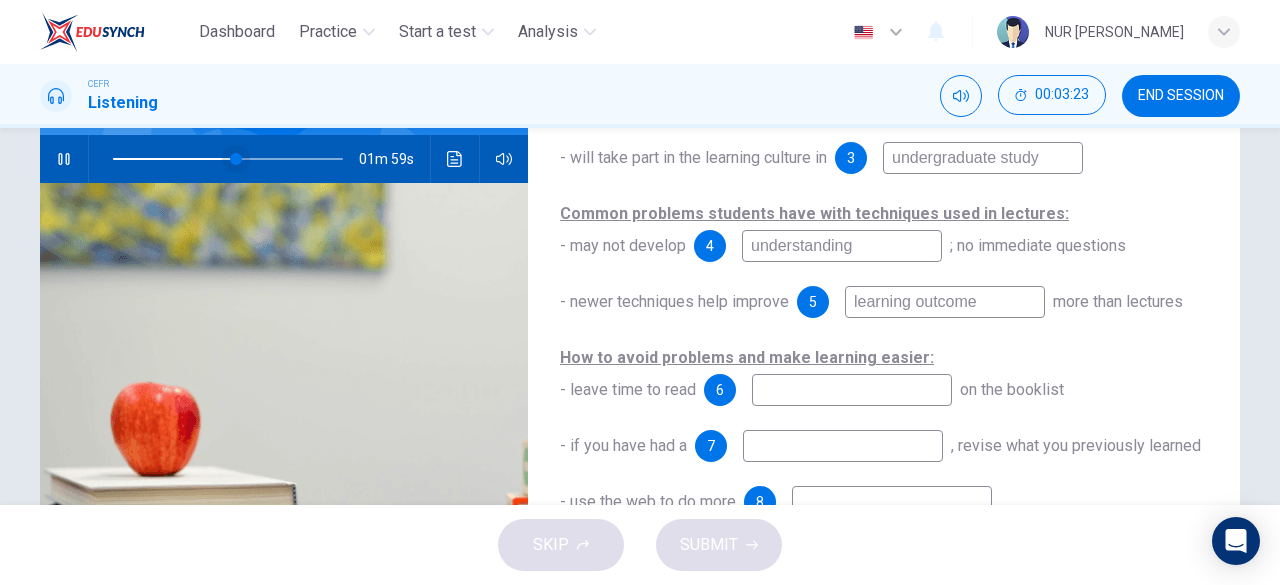 type on "53" 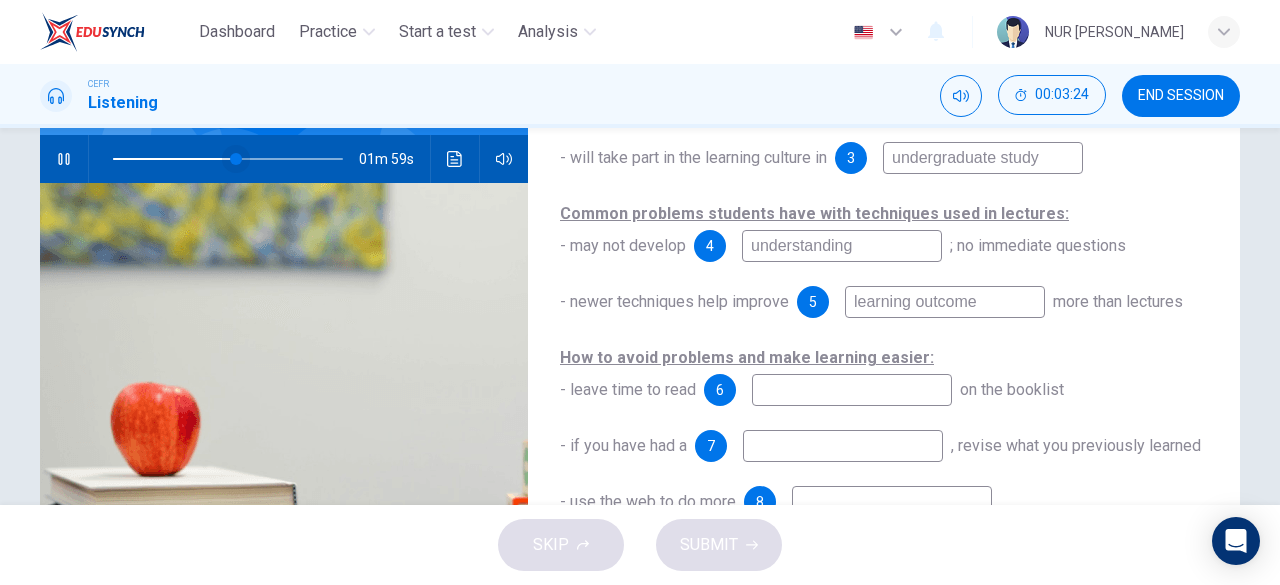 type on "learning outcome" 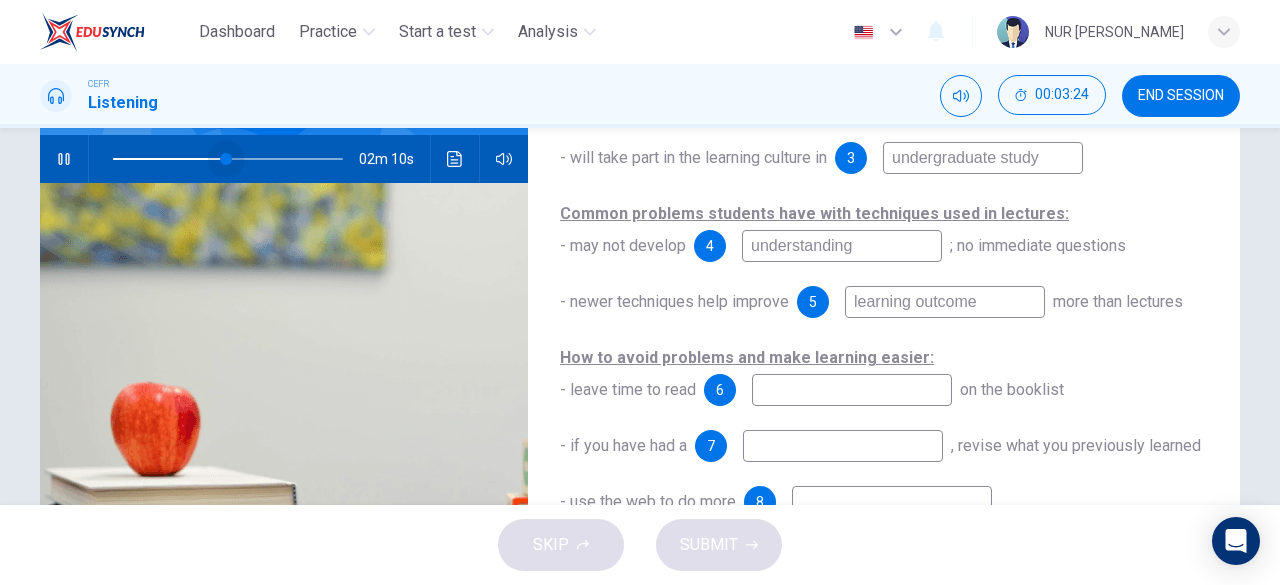 click at bounding box center (226, 159) 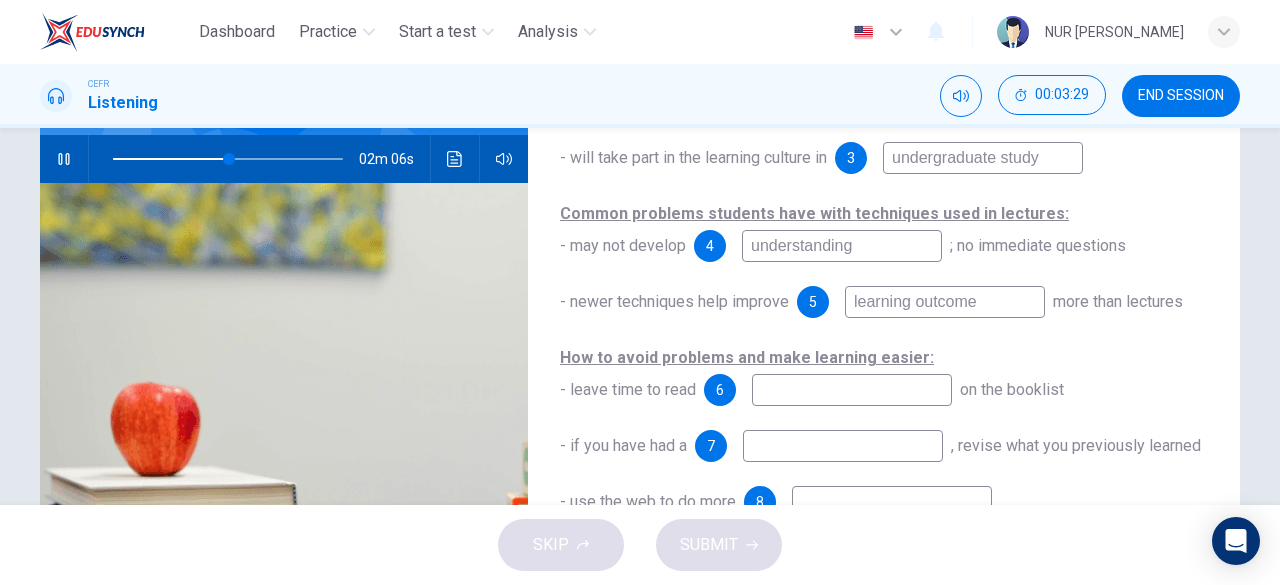 click on "learning outcome" at bounding box center [945, 302] 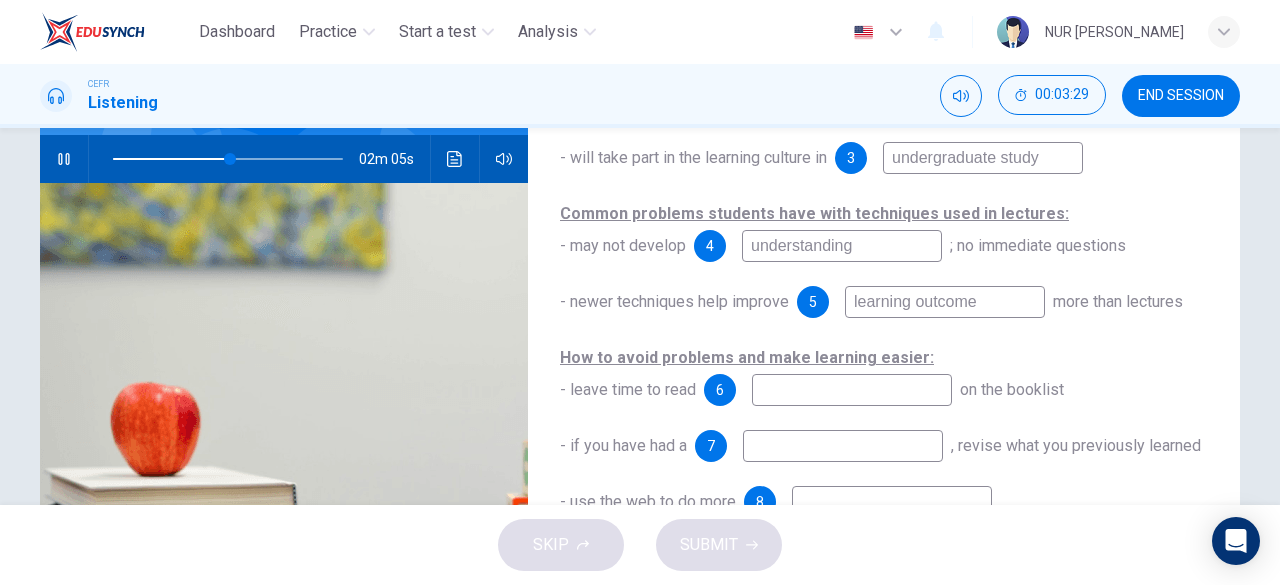 type on "learning outcomes" 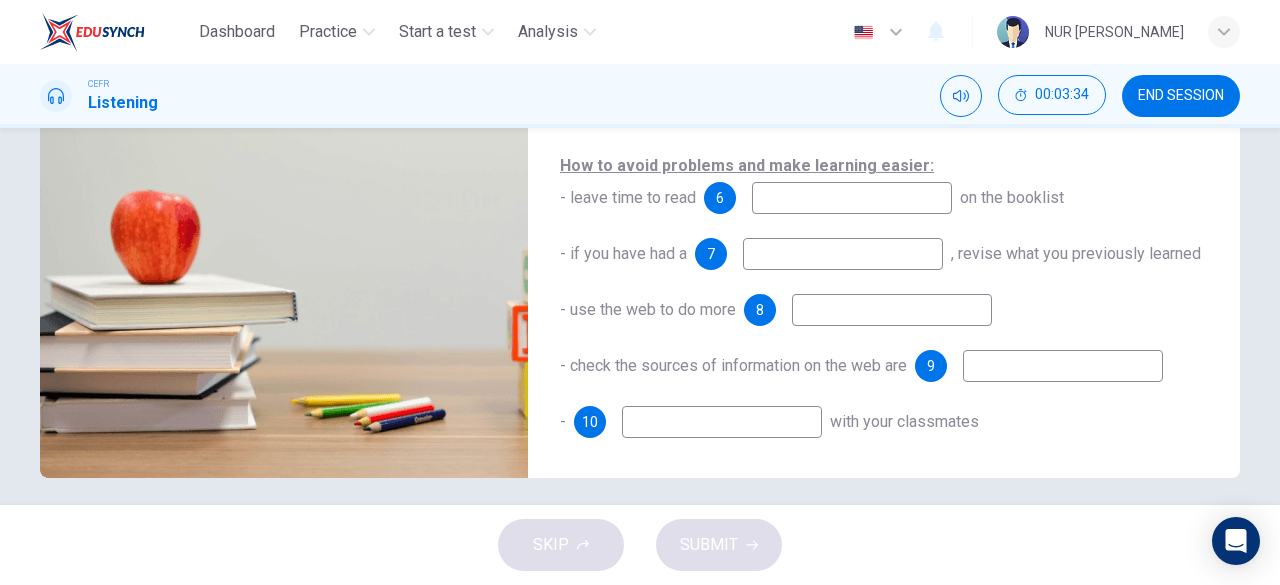 scroll, scrollTop: 388, scrollLeft: 0, axis: vertical 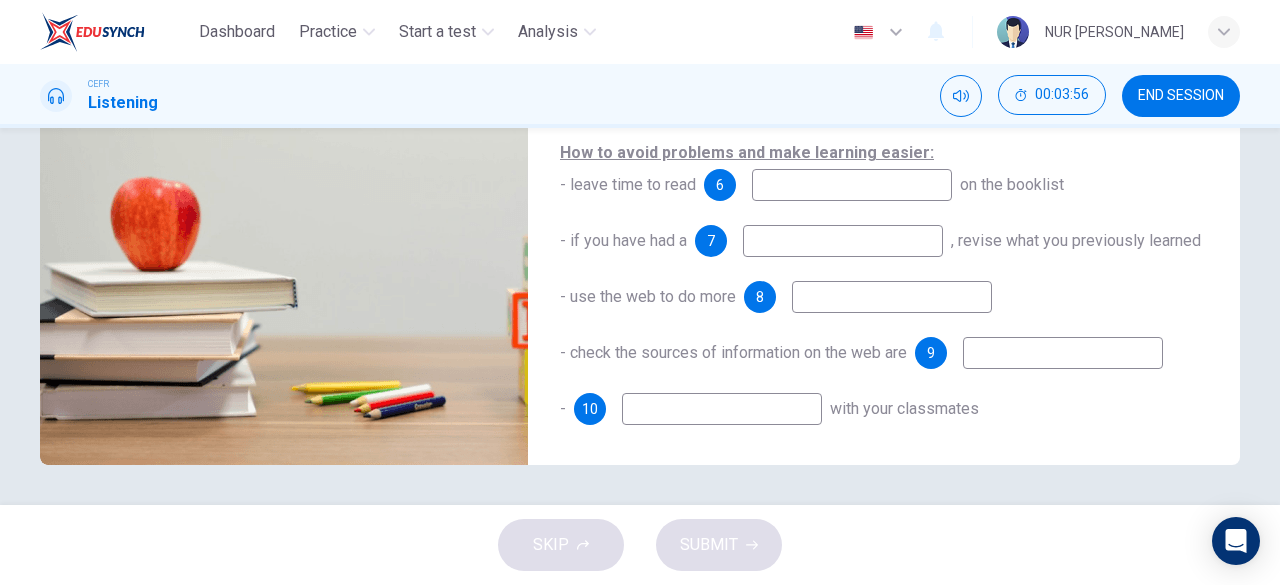 type on "62" 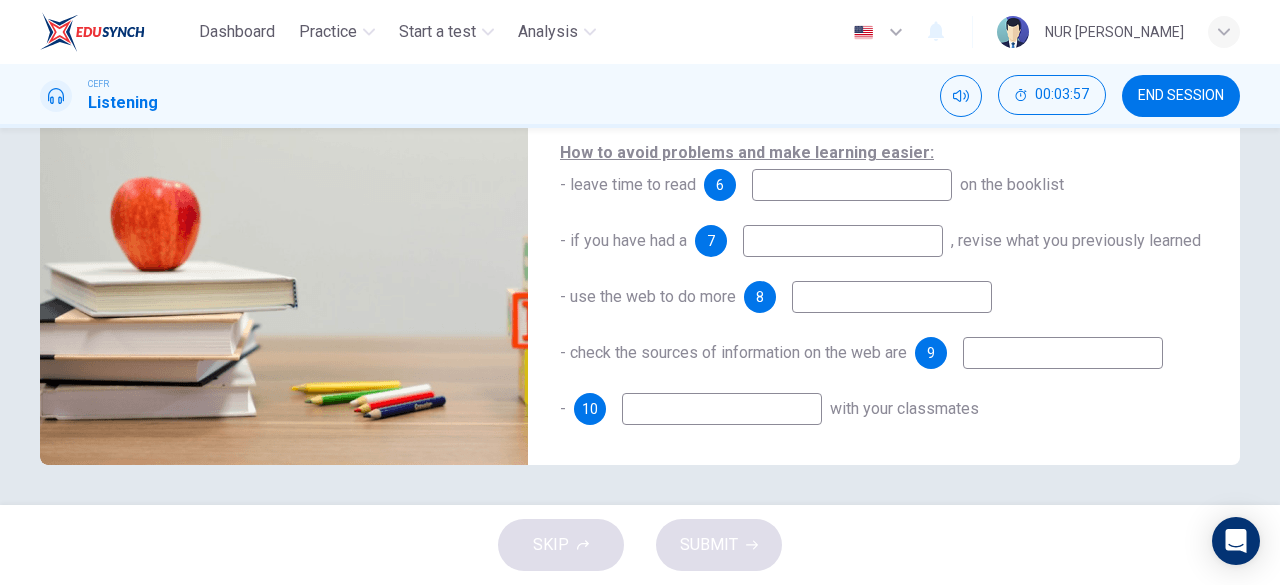 click at bounding box center [852, 185] 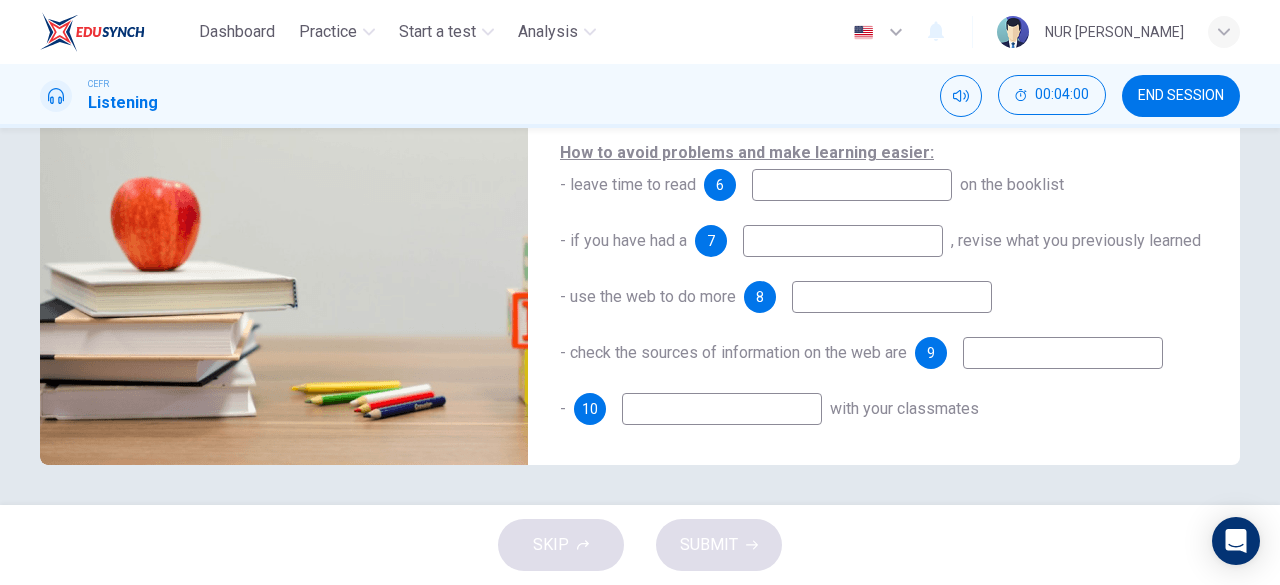 type on "63" 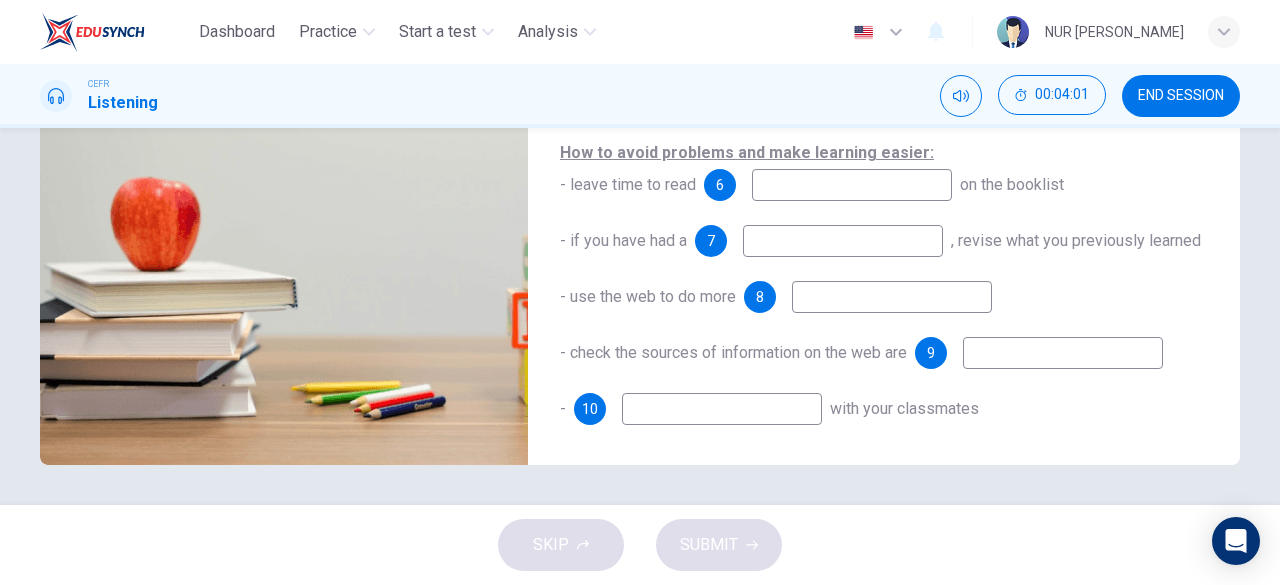 type on "r" 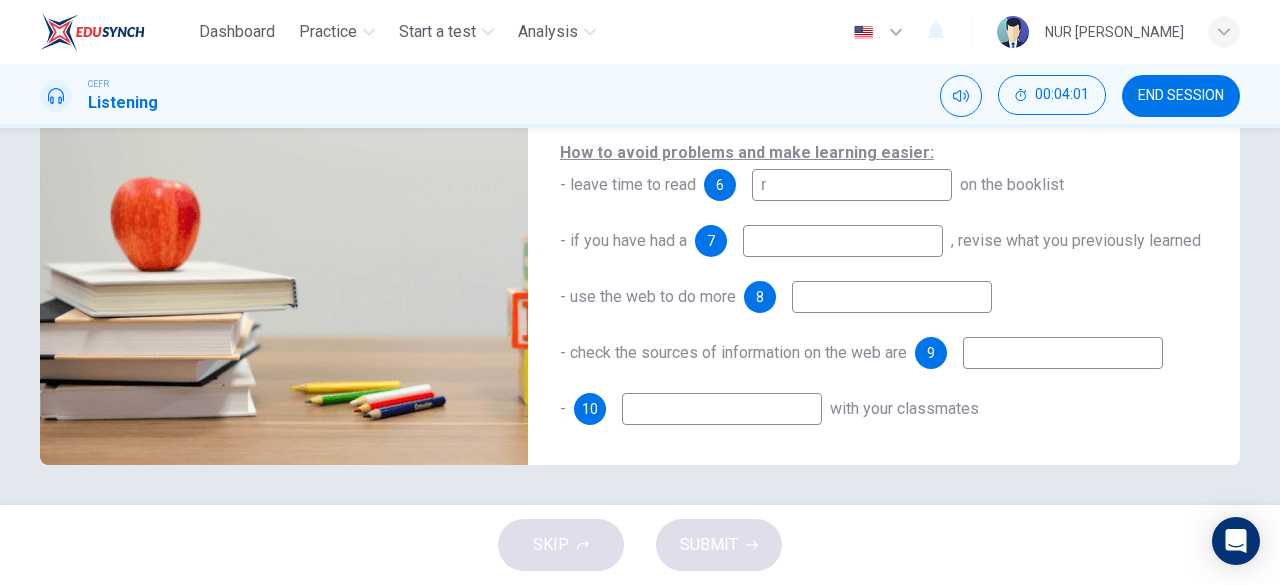 type on "64" 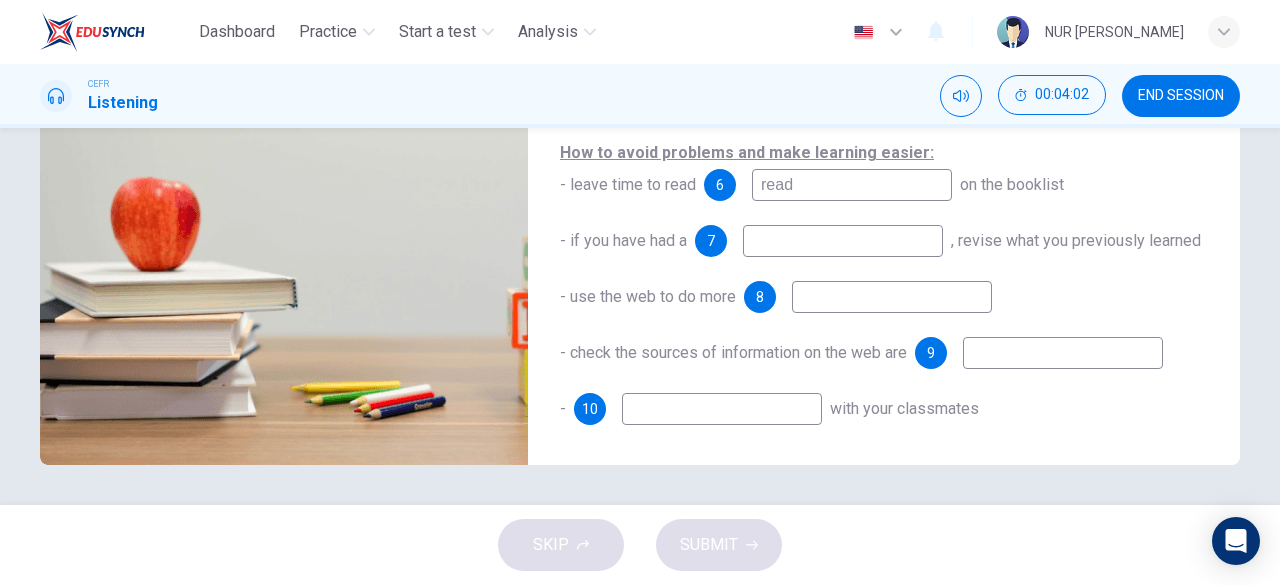 type on "readi" 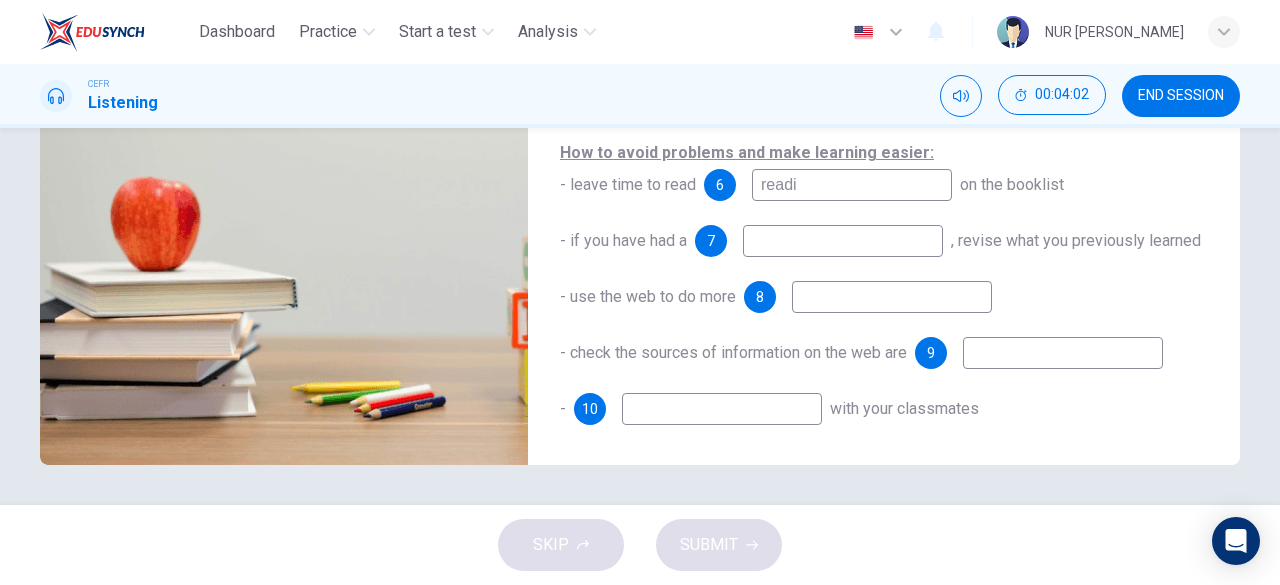 type on "64" 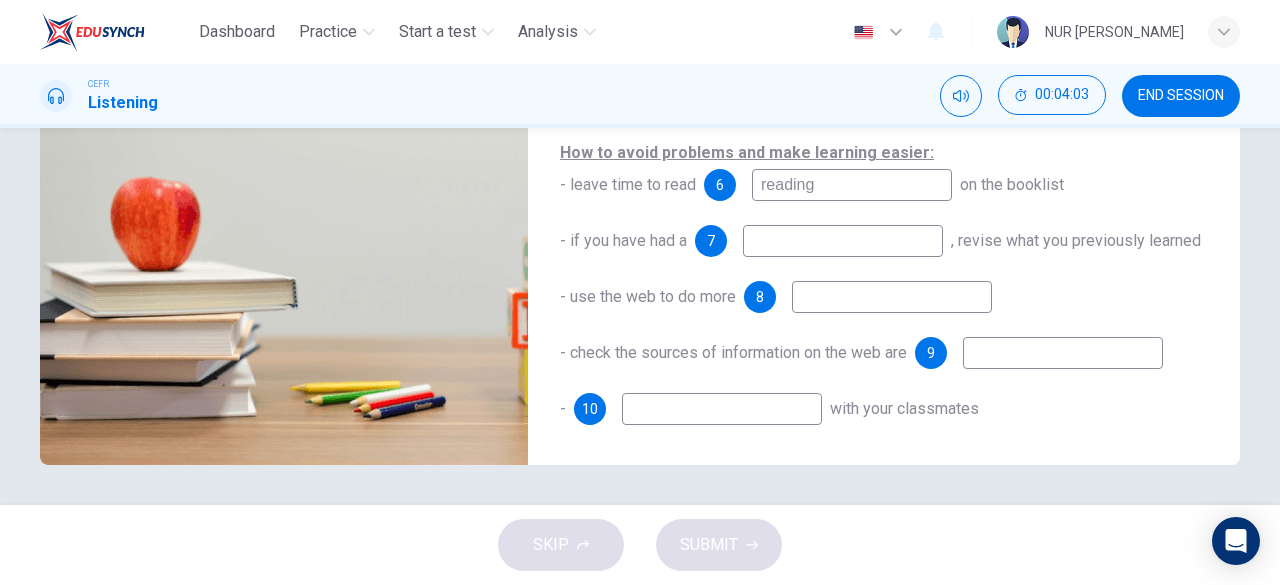 type on "reading" 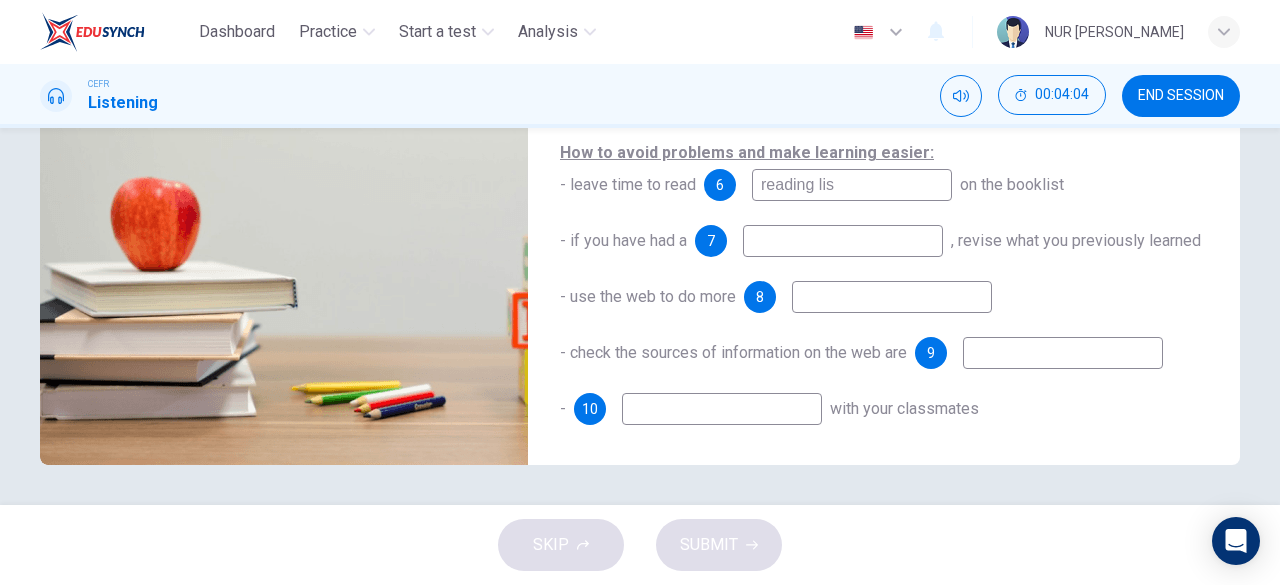 type on "reading list" 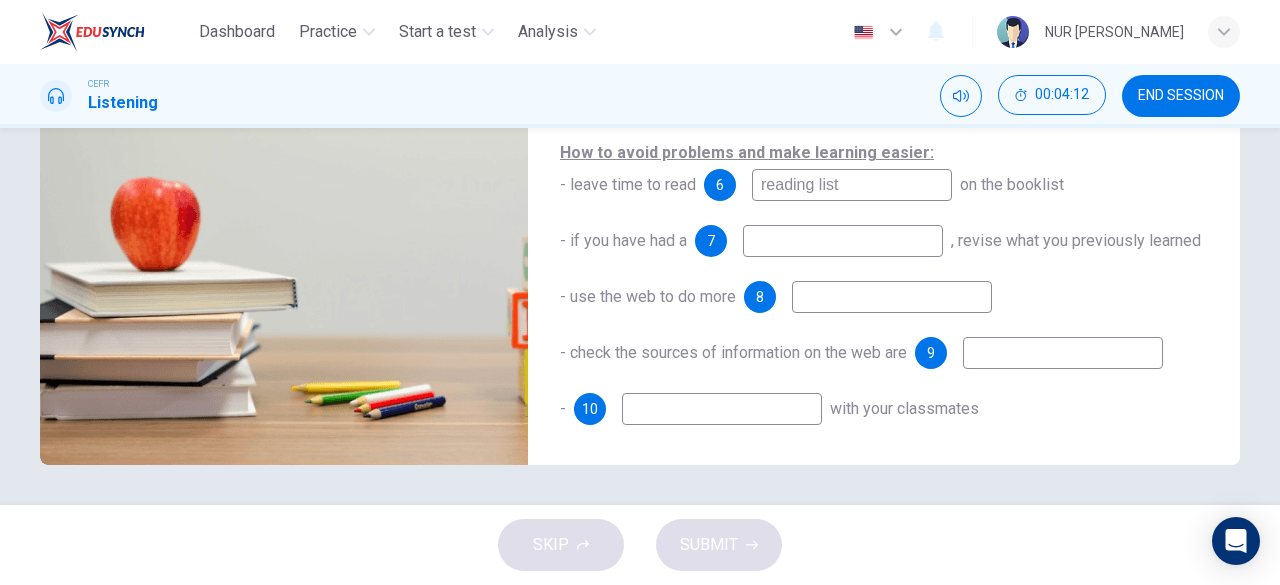 type on "68" 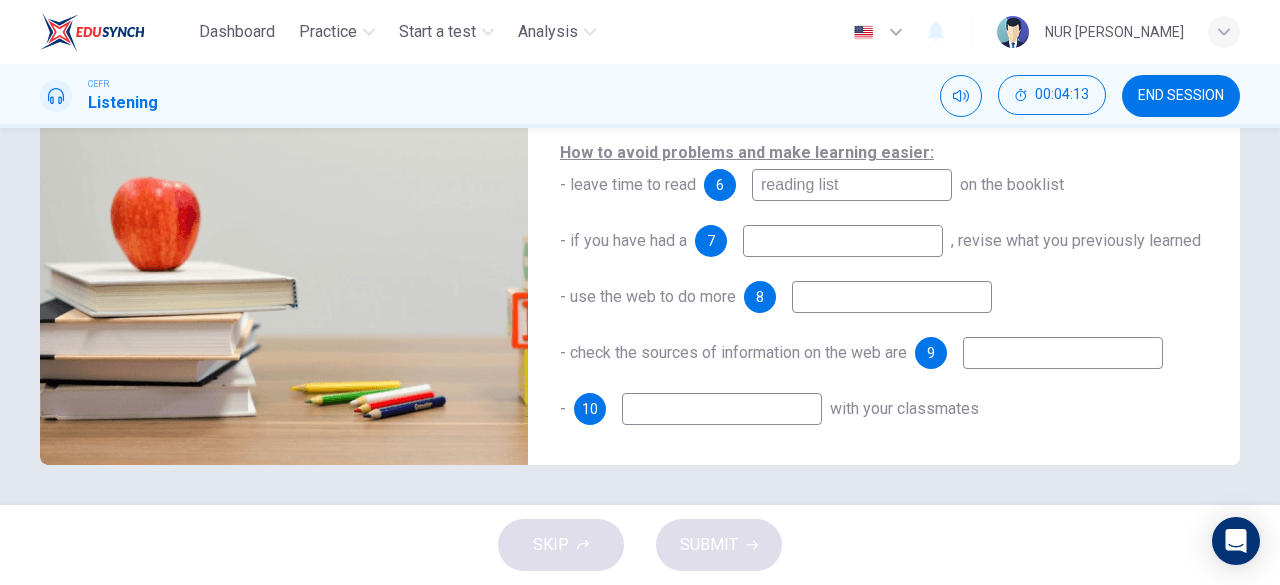 type on "reading list" 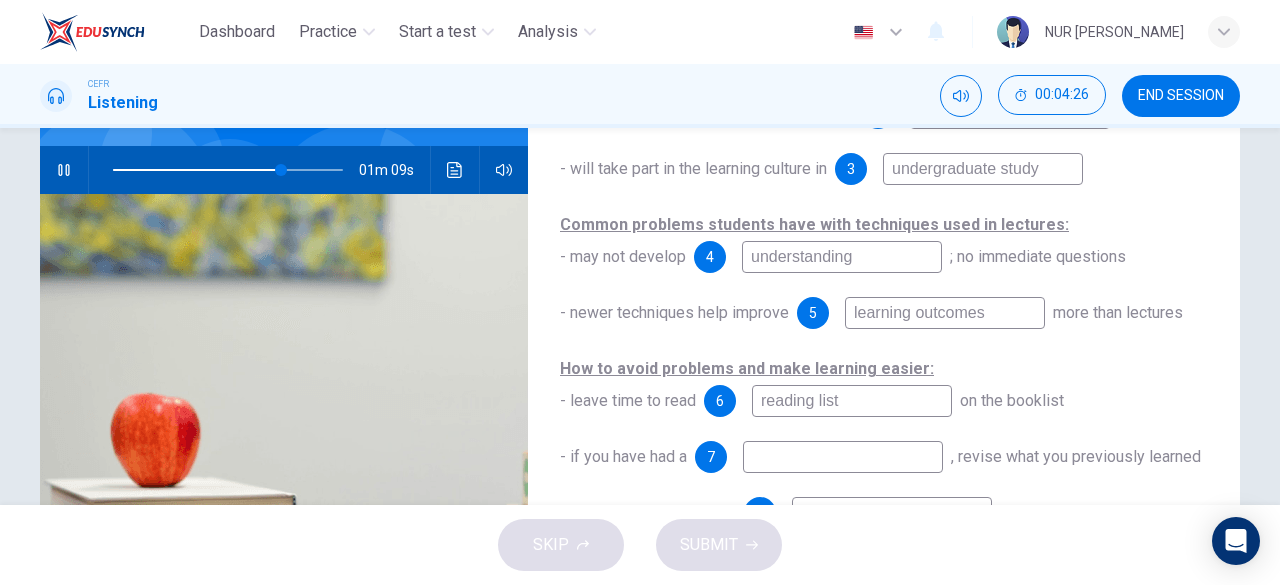 scroll, scrollTop: 398, scrollLeft: 0, axis: vertical 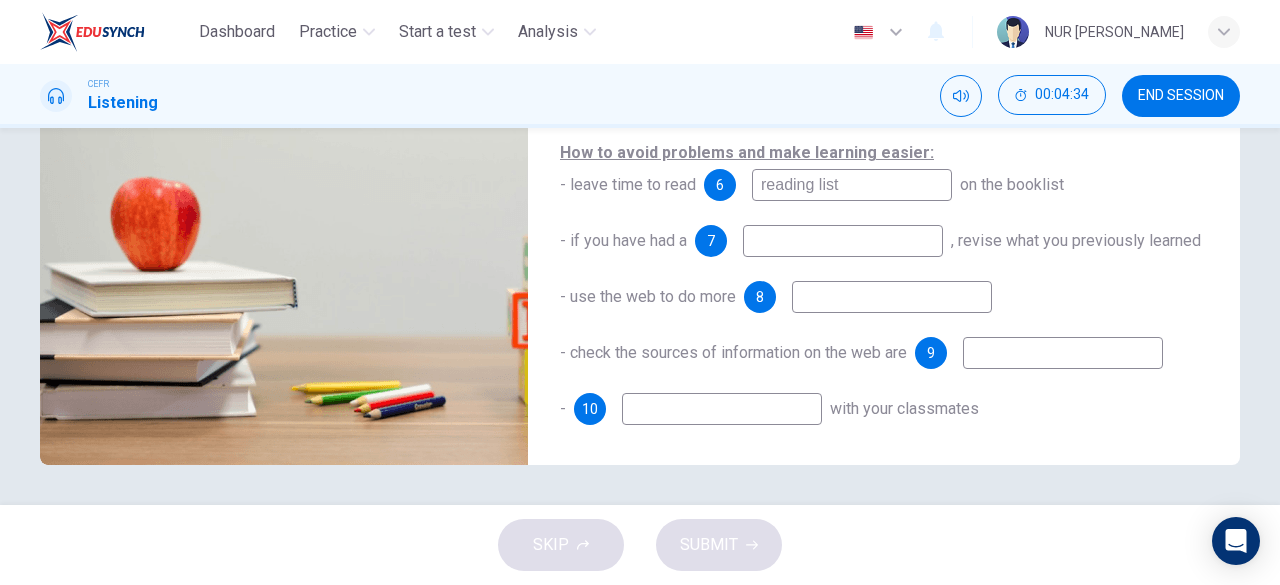 type on "76" 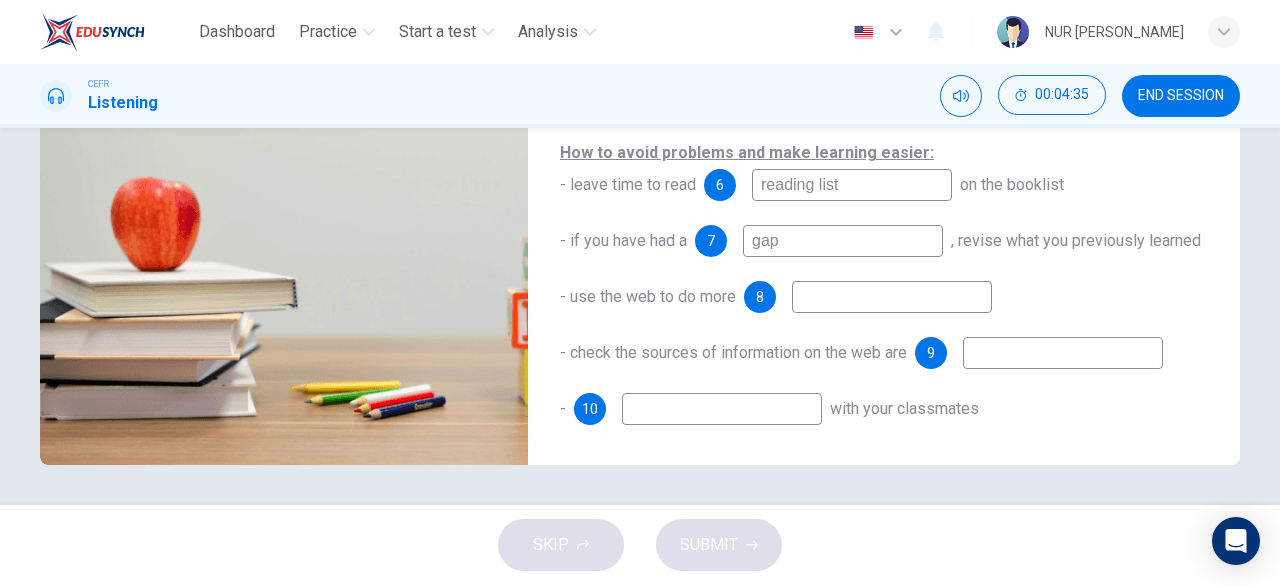 type on "gap" 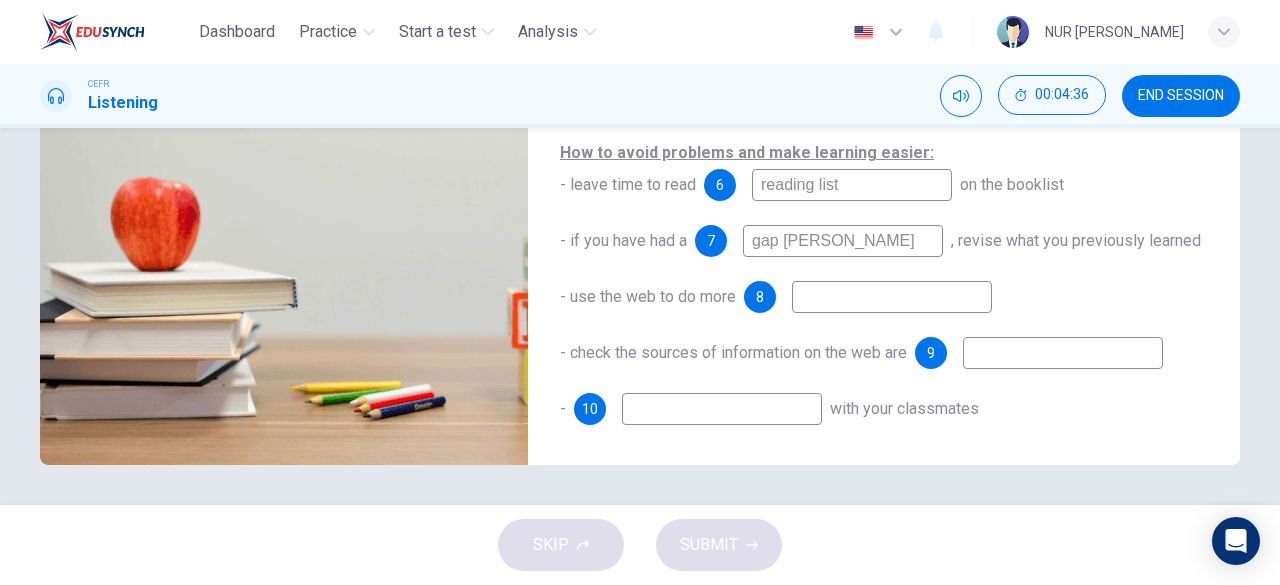 type on "gap time" 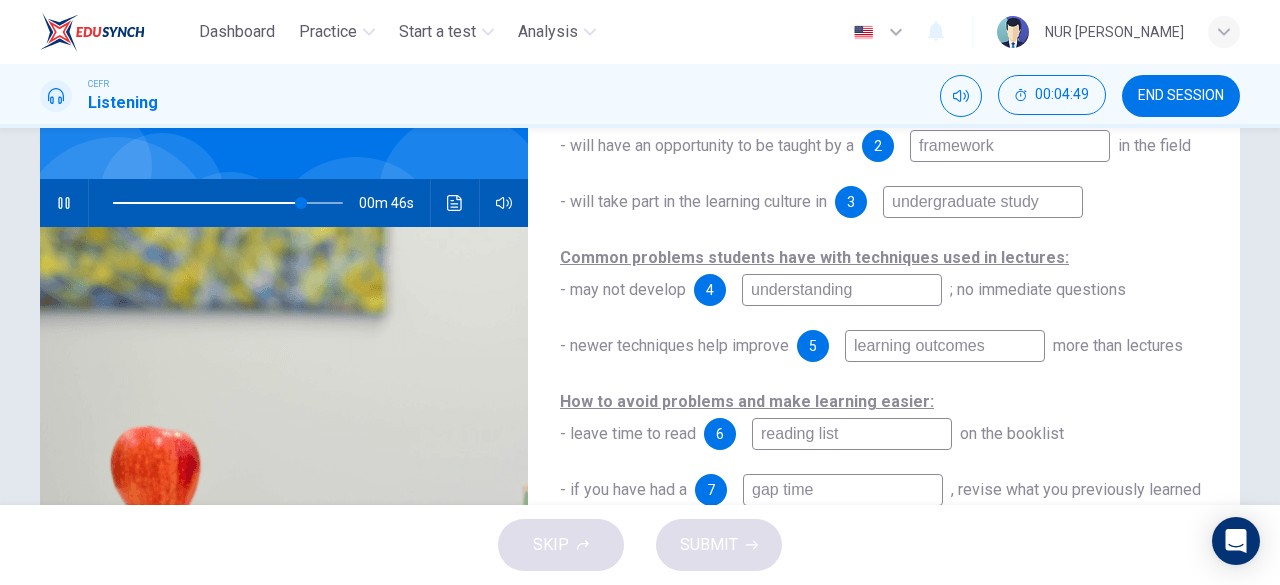scroll, scrollTop: 141, scrollLeft: 0, axis: vertical 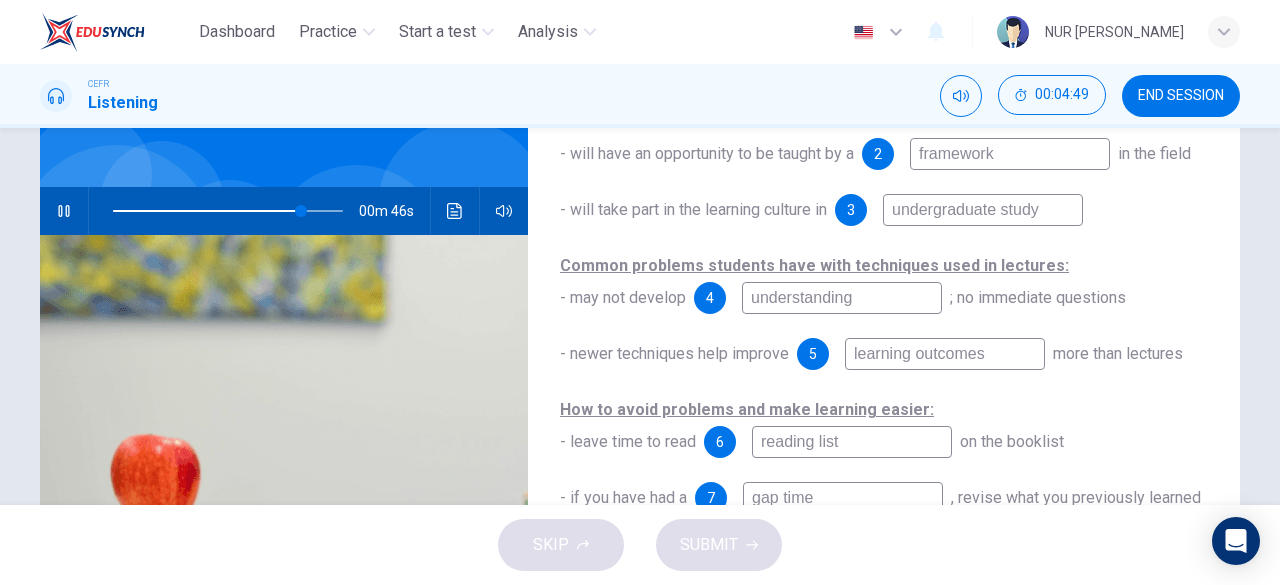 type on "82" 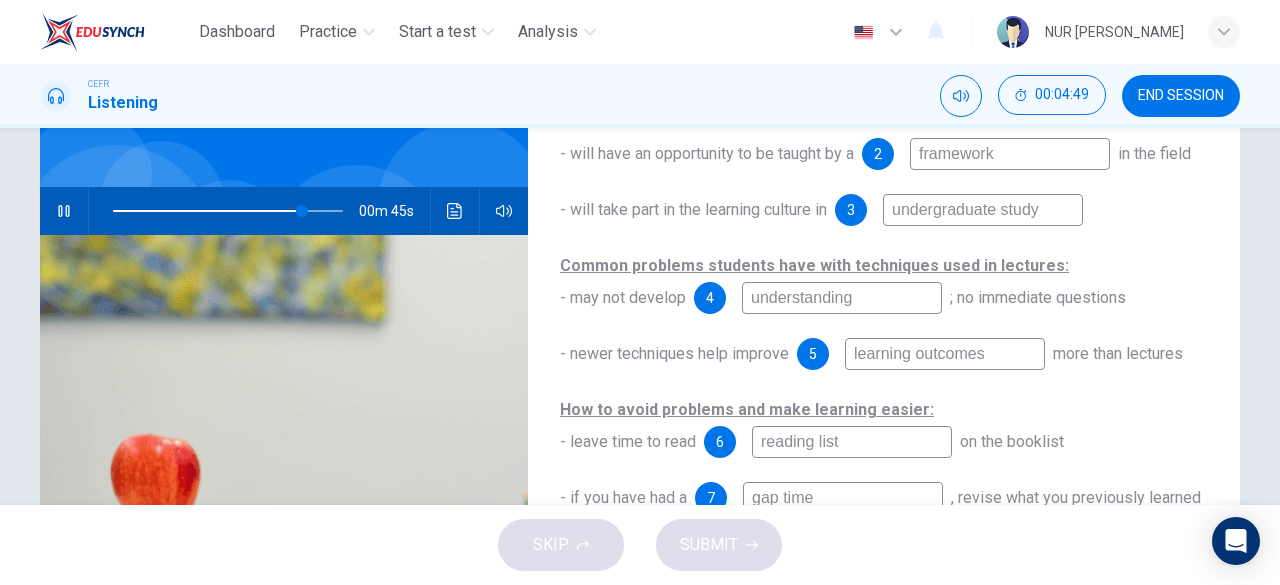 type on "gap time" 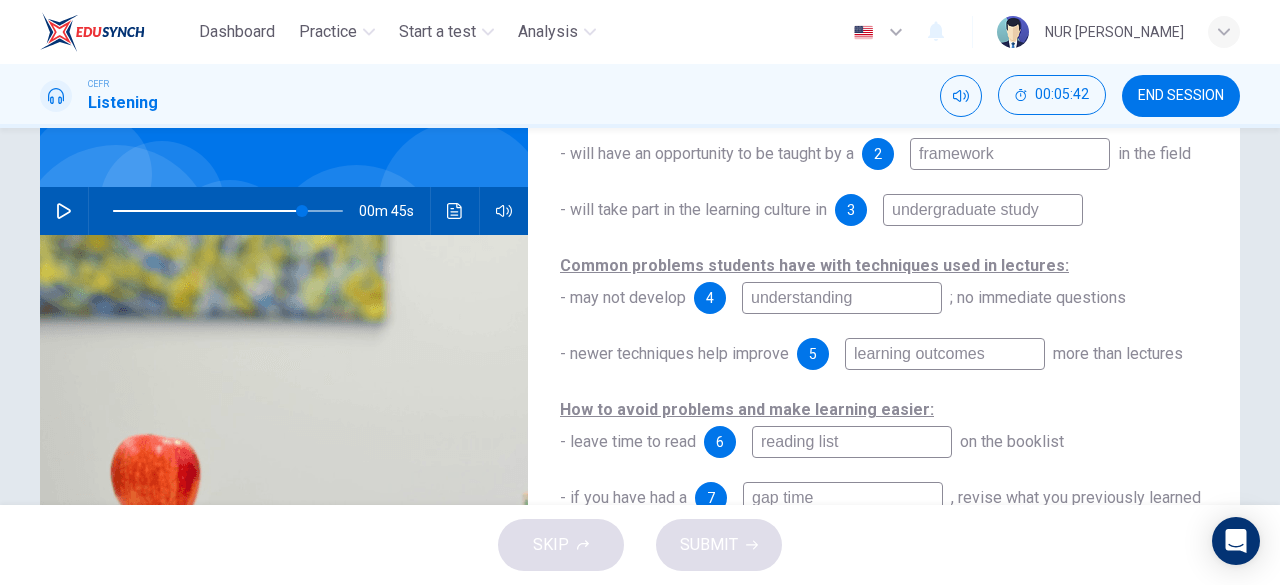 scroll, scrollTop: 284, scrollLeft: 0, axis: vertical 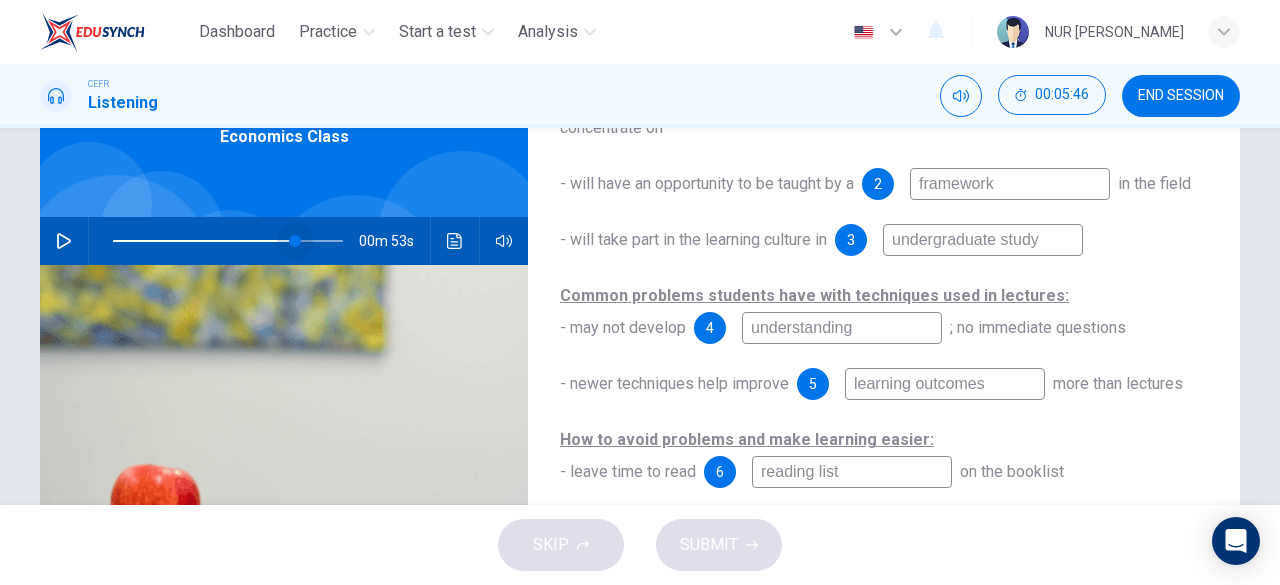 click at bounding box center [295, 241] 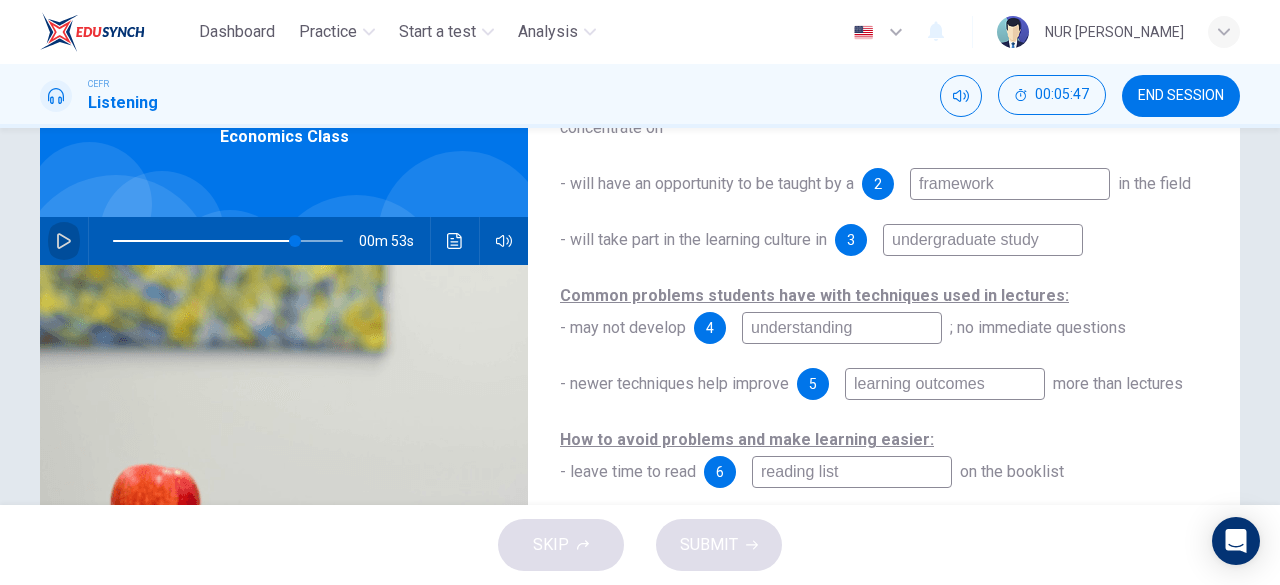 click at bounding box center [64, 241] 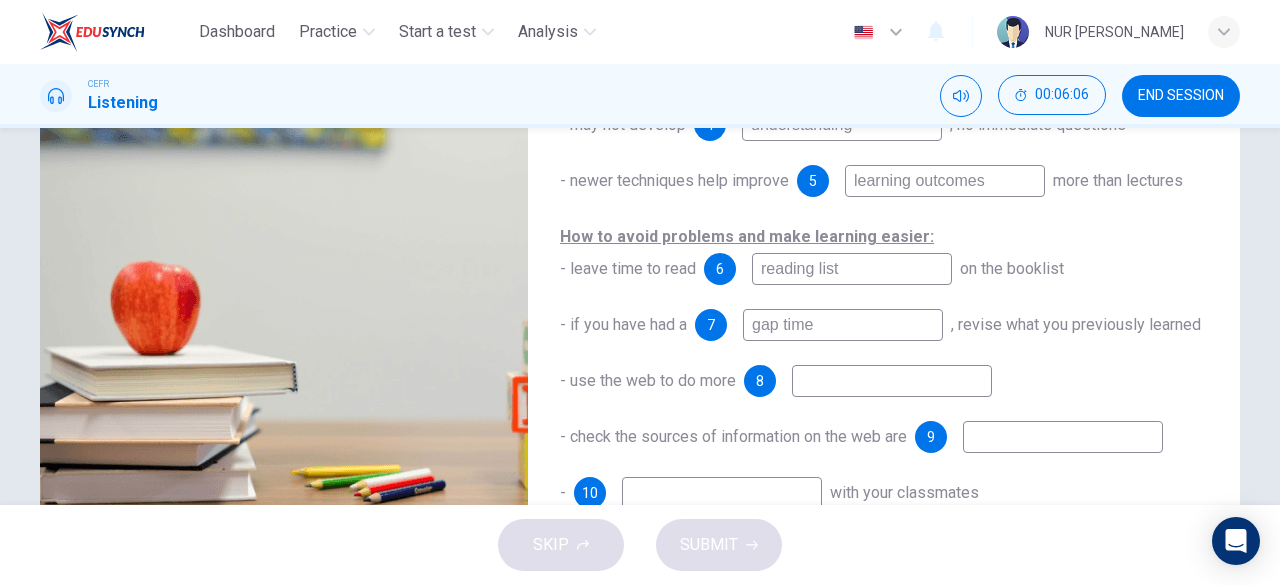 scroll, scrollTop: 328, scrollLeft: 0, axis: vertical 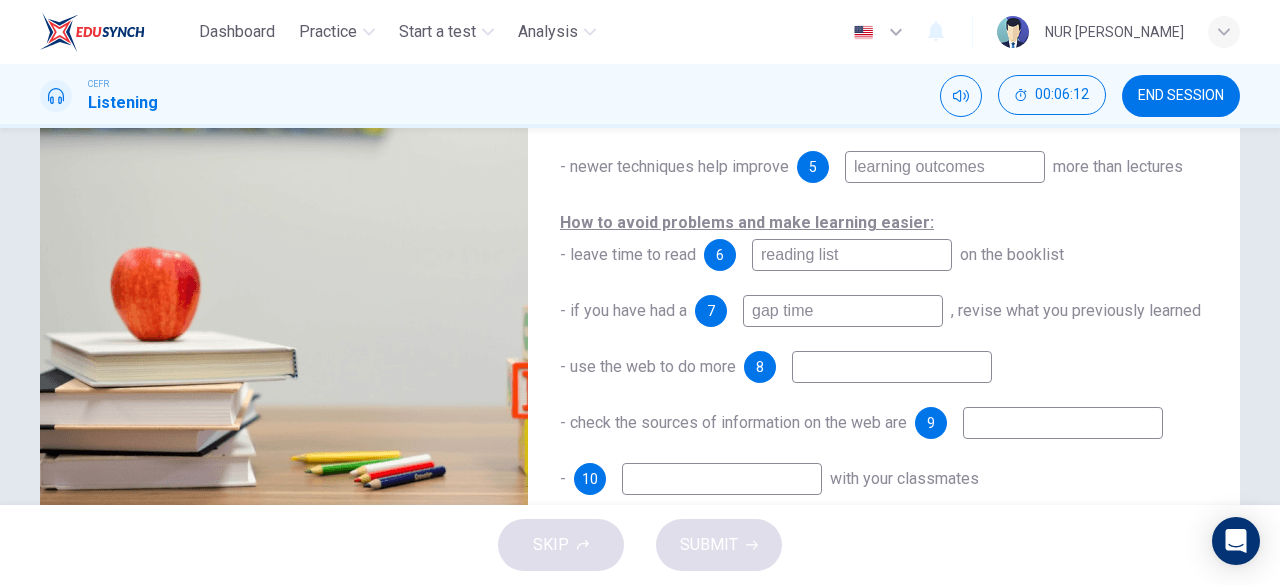 click at bounding box center [892, 367] 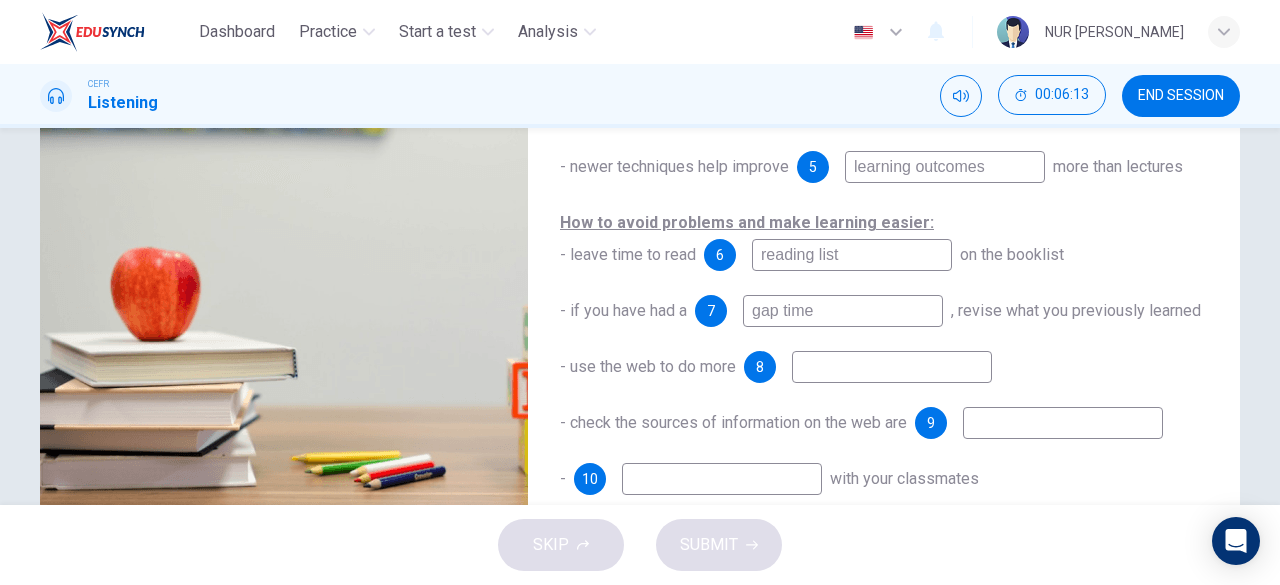type on "89" 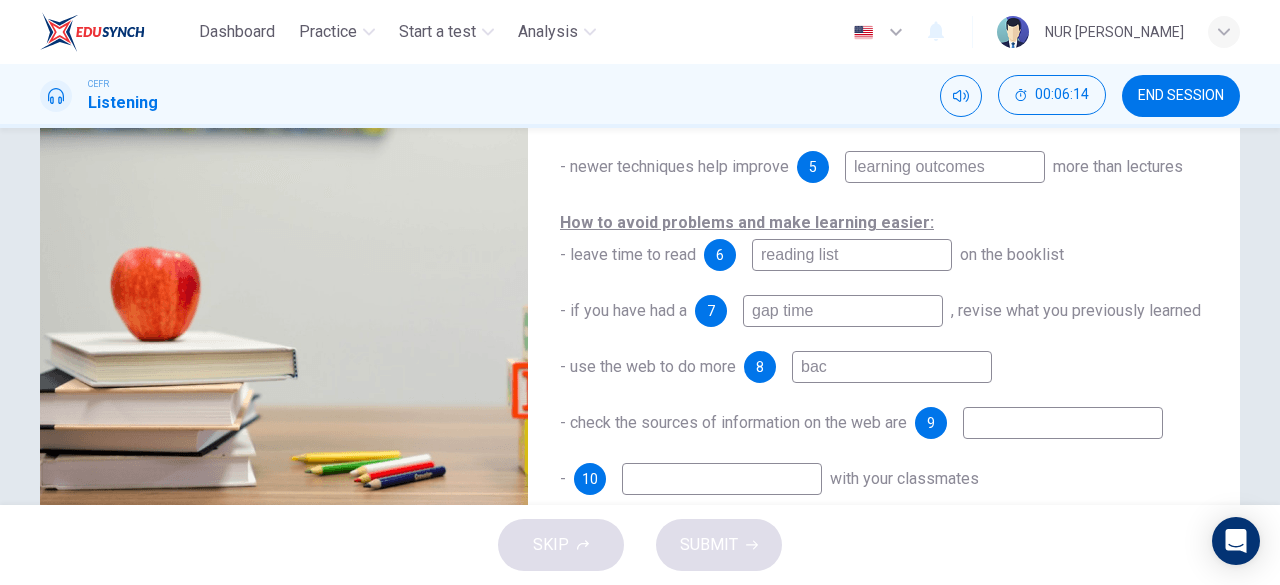 type on "back" 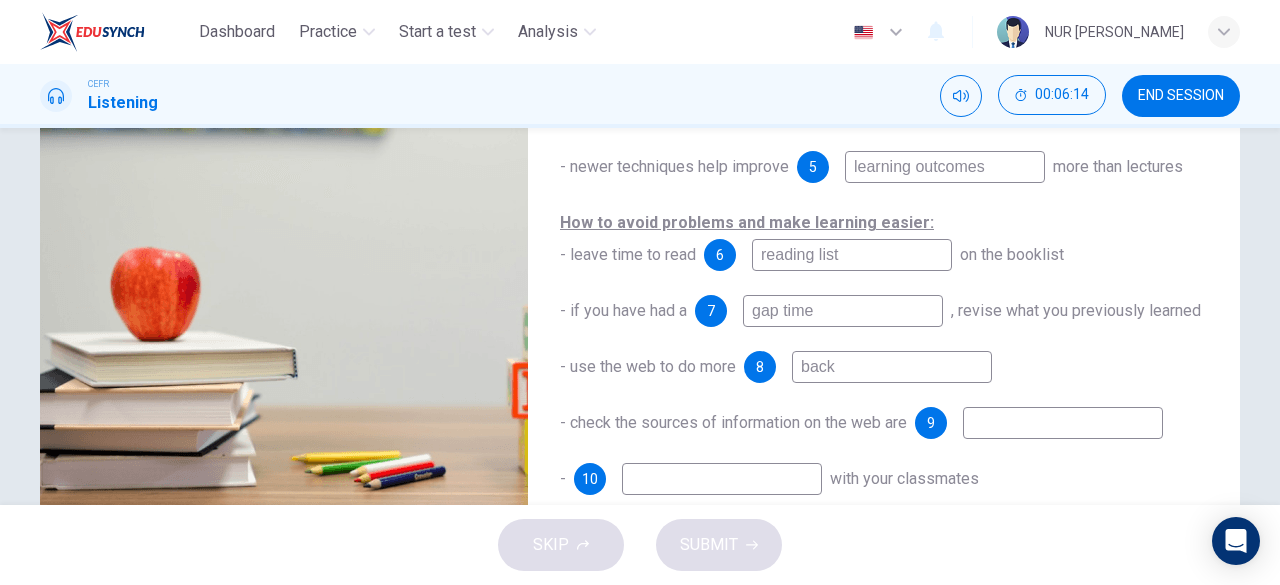 type on "89" 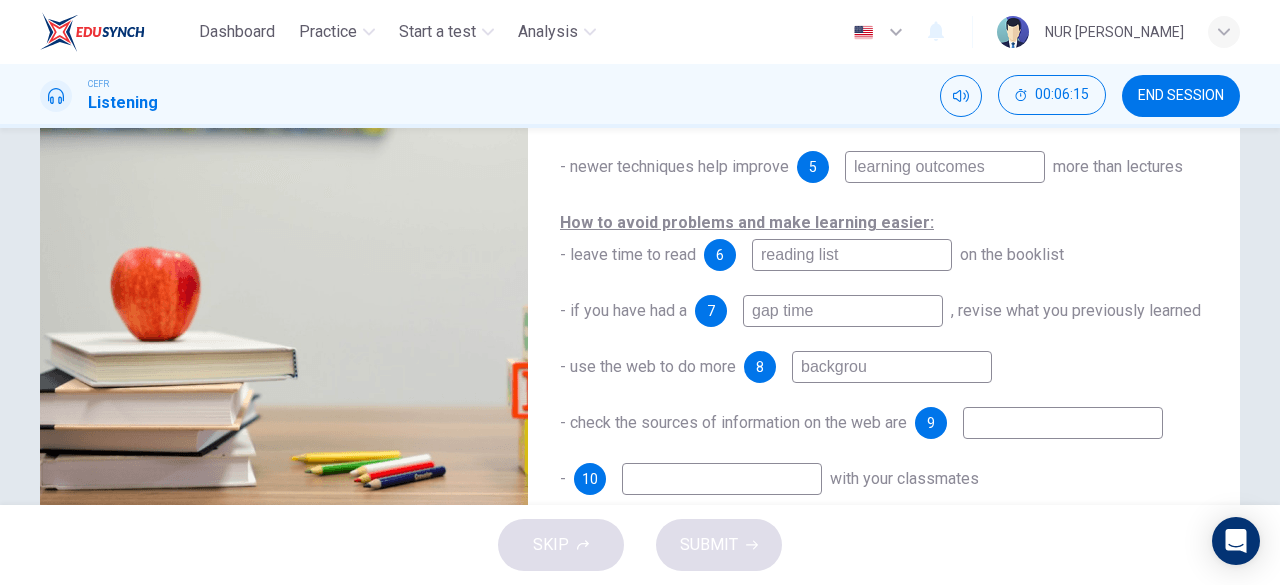 type on "backgroun" 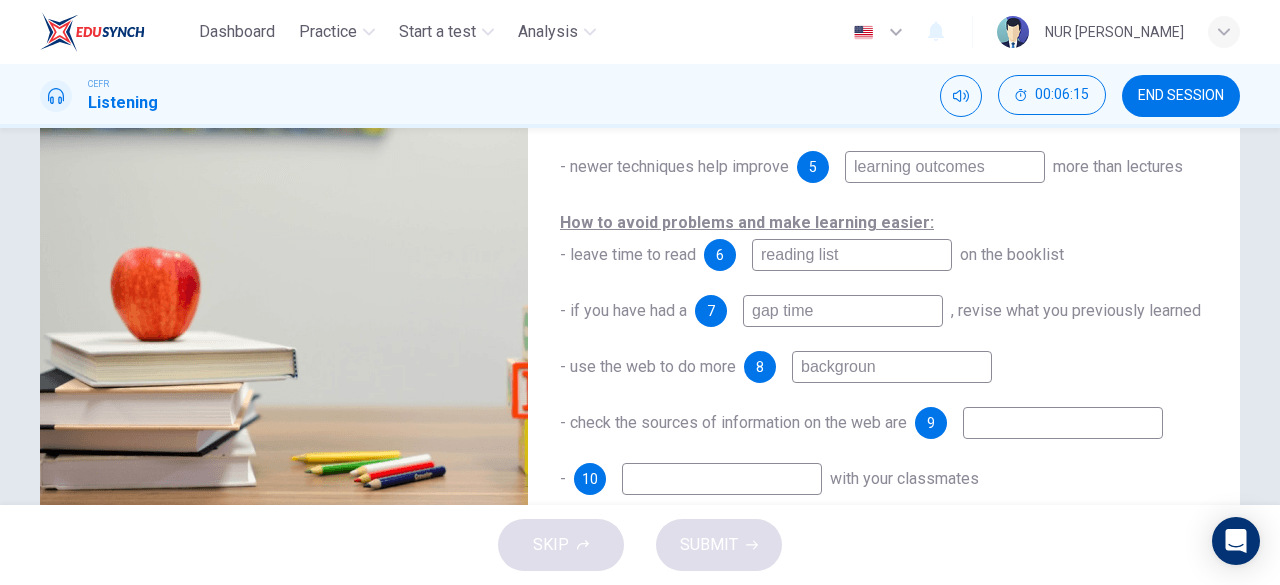 type on "90" 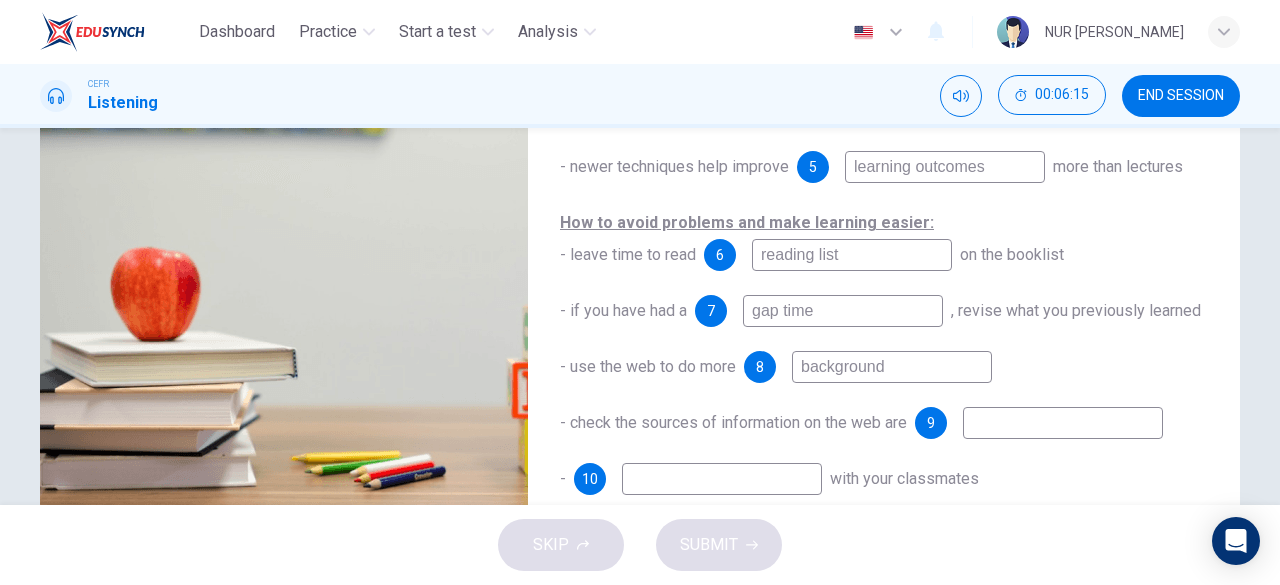 type on "background" 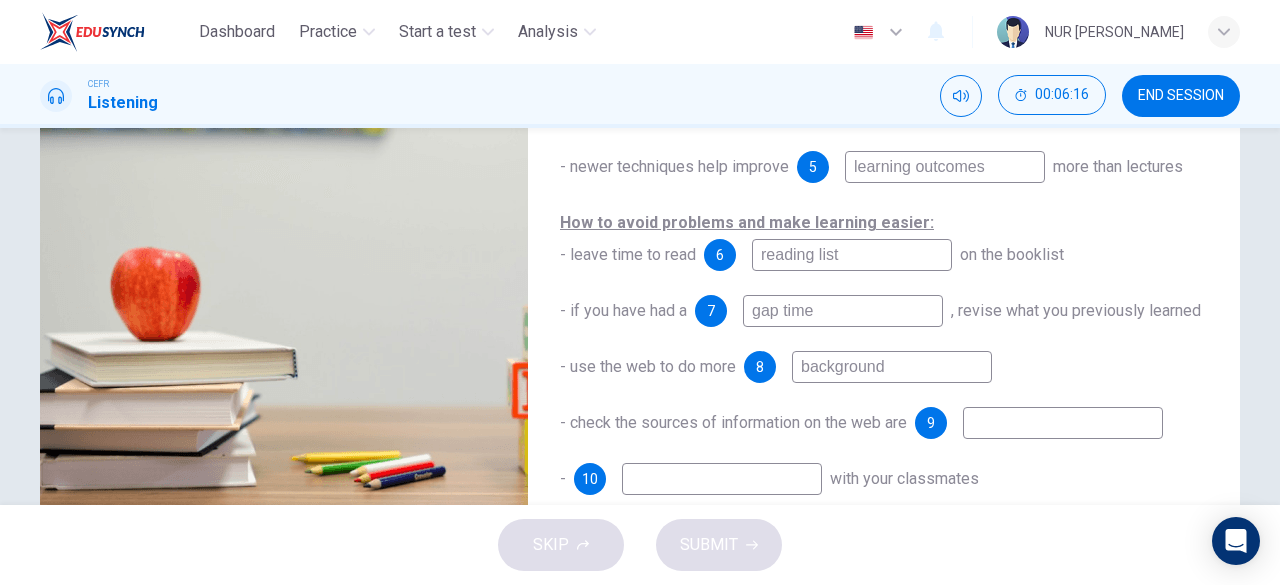 type on "90" 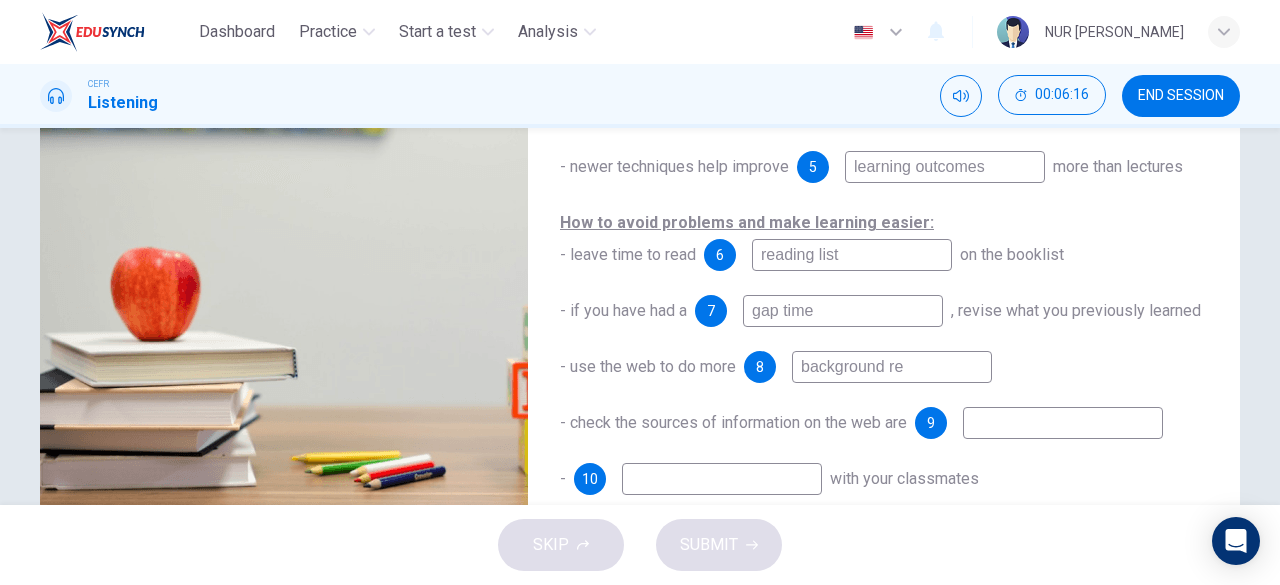 type on "background res" 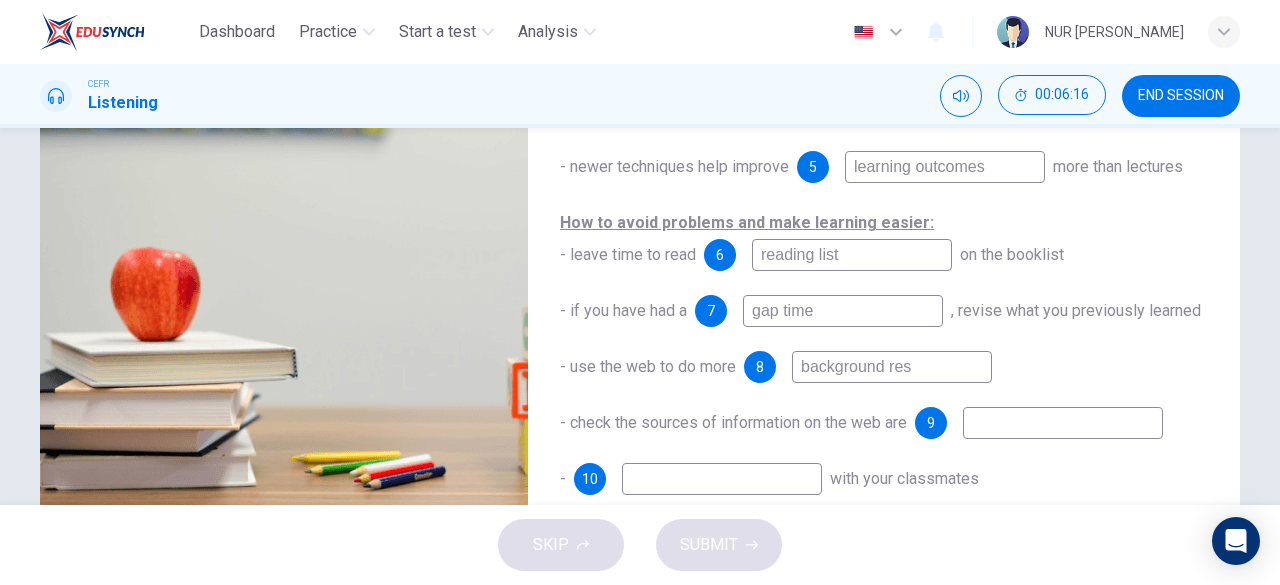 type on "90" 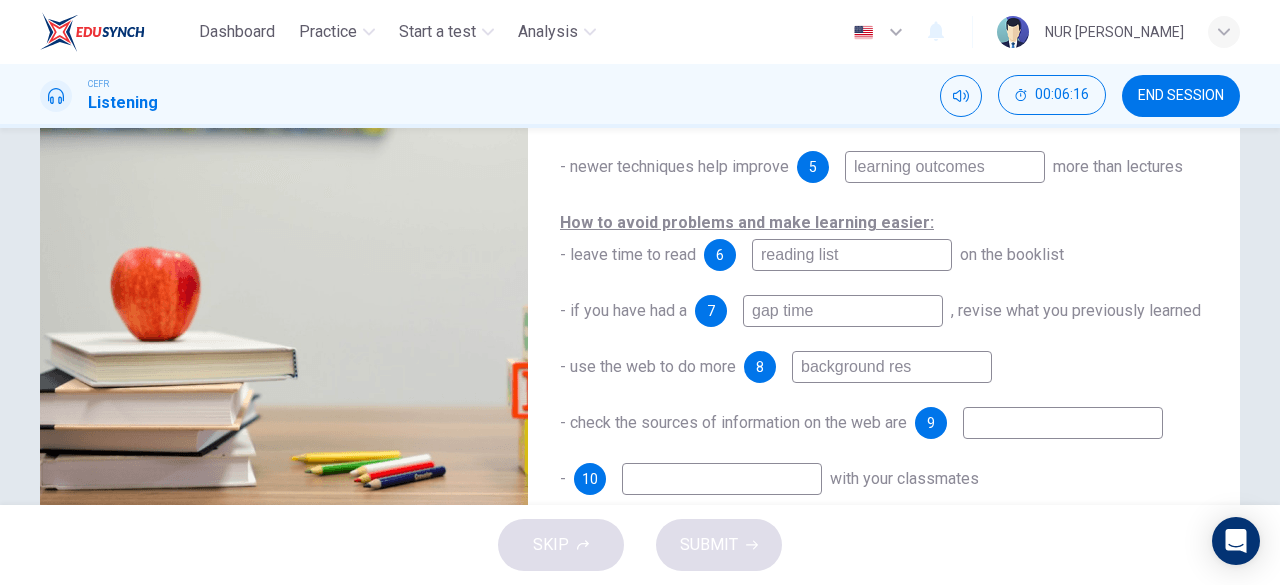 type on "background rese" 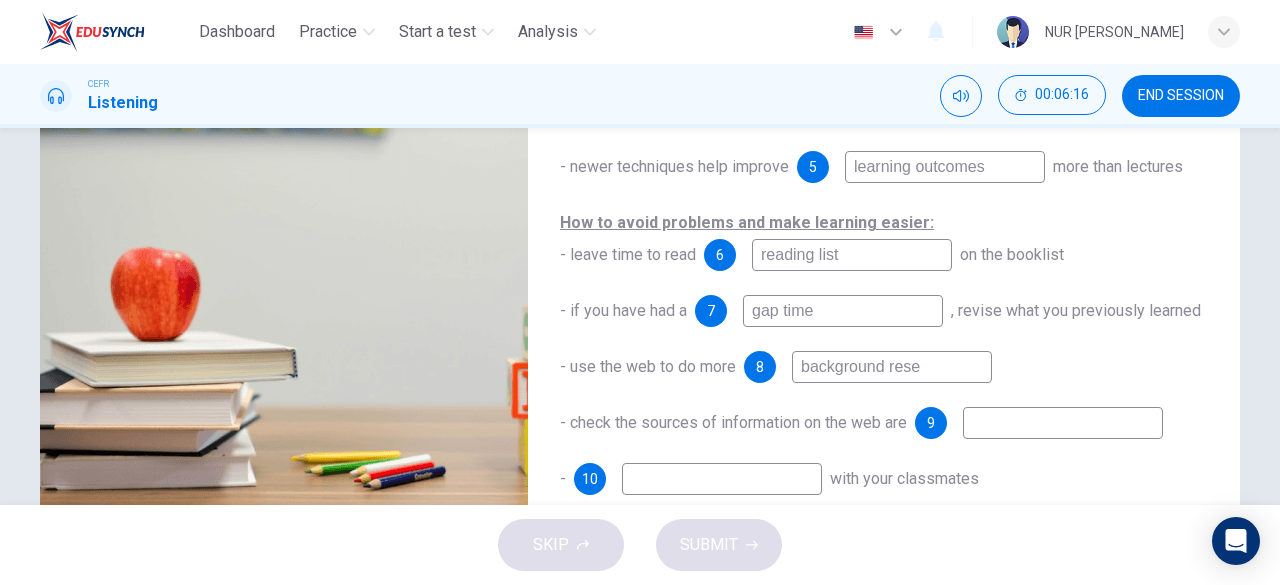 type on "91" 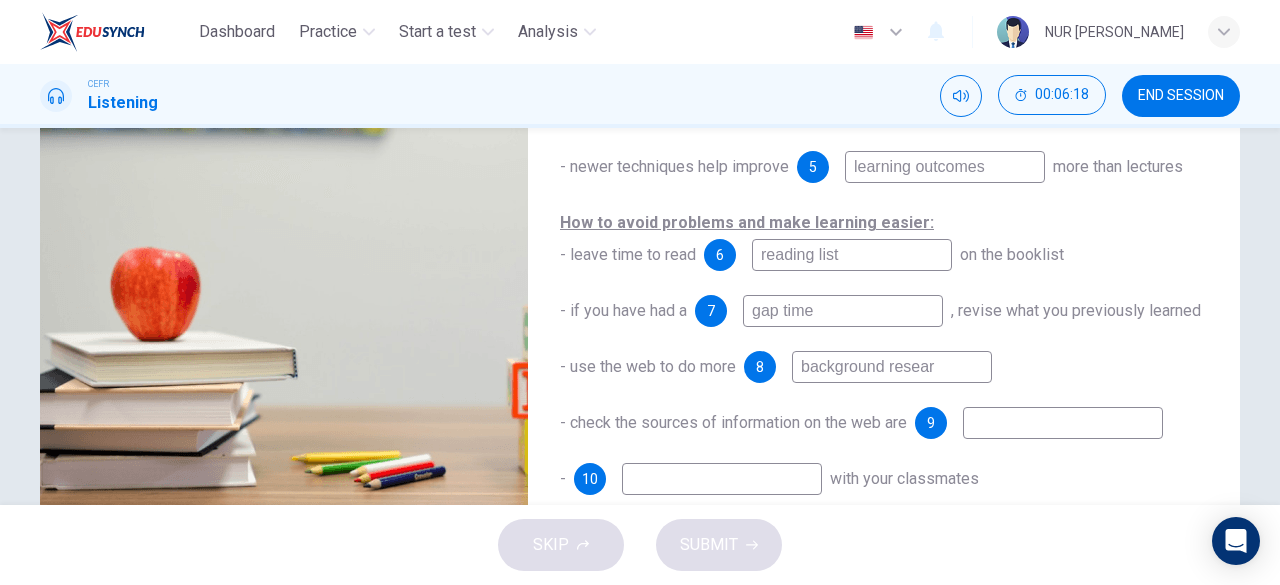 type on "background researc" 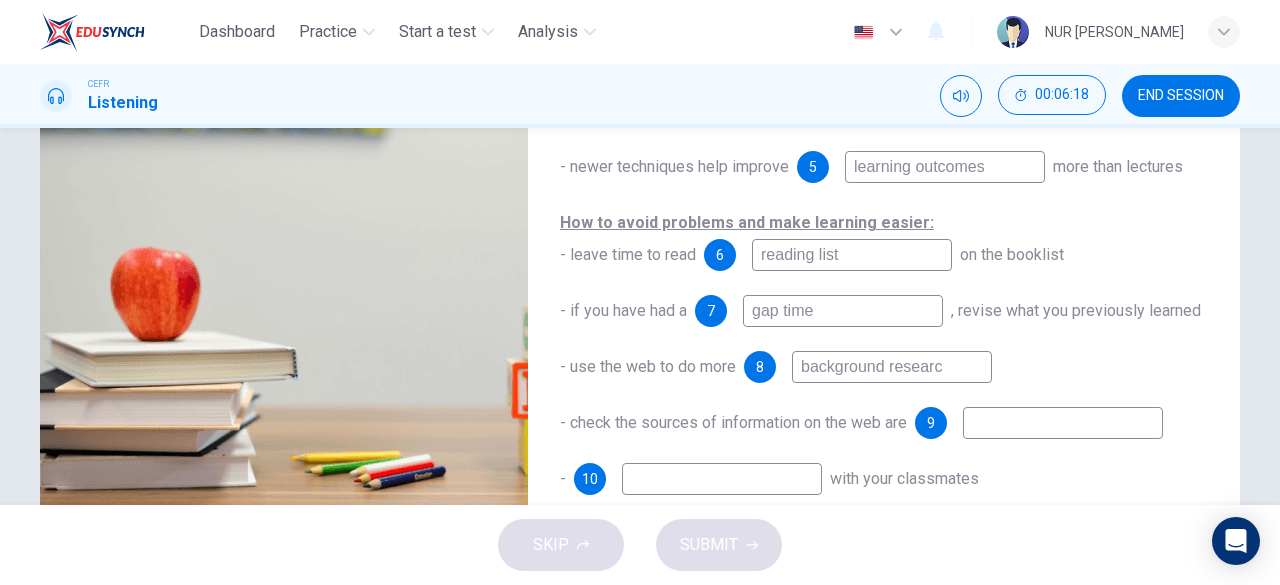 type on "91" 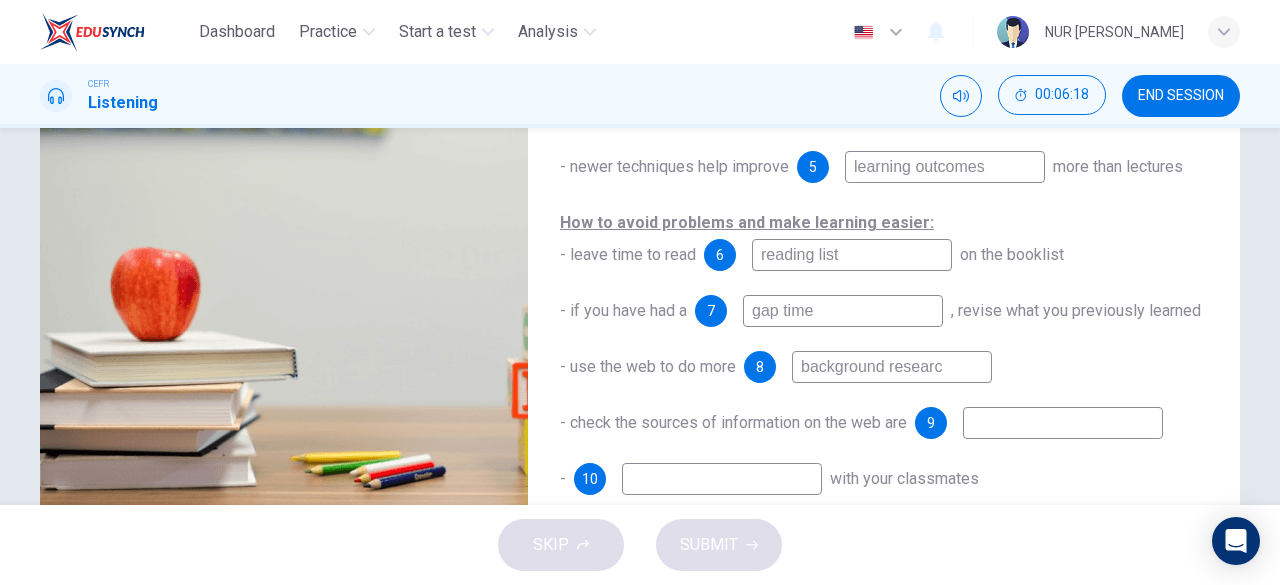 type on "background research" 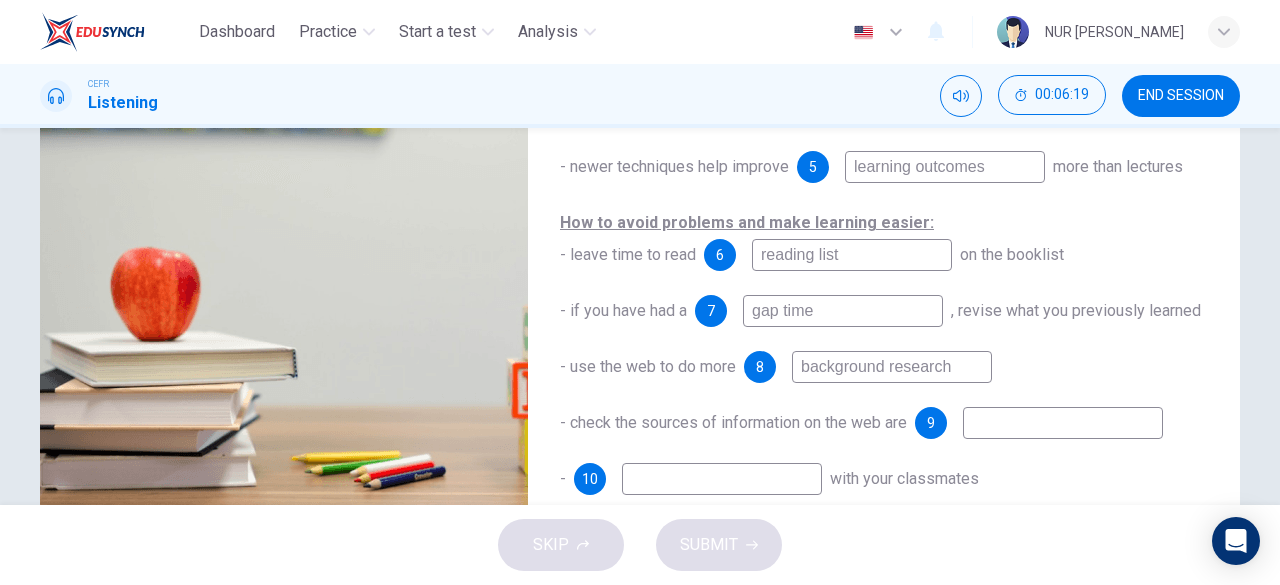 type on "91" 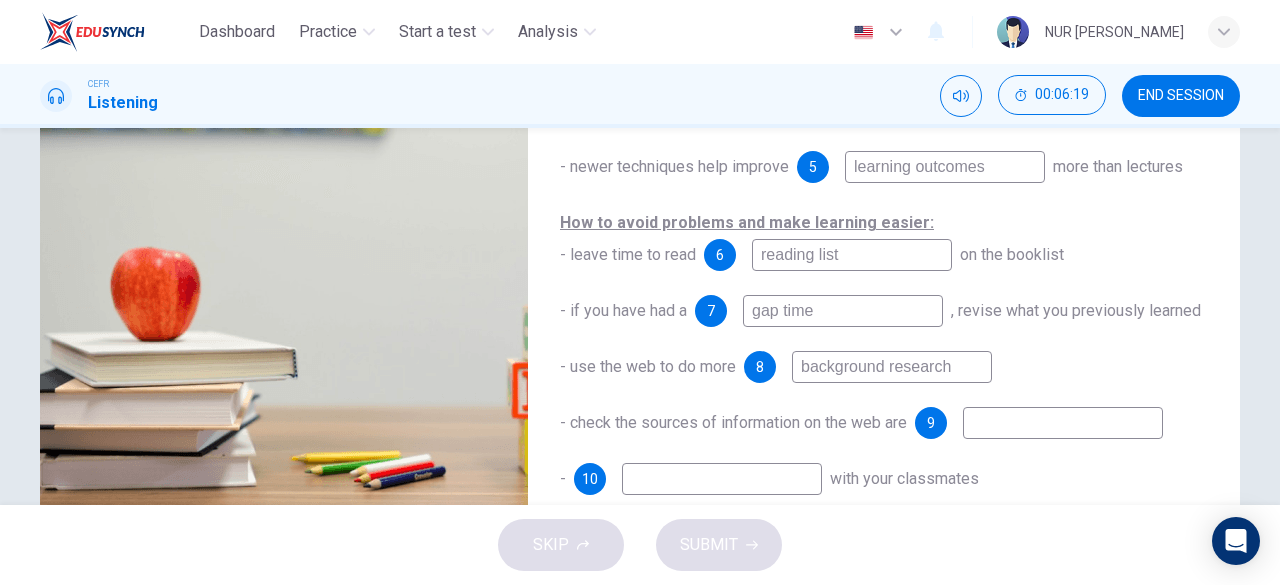 type on "background research" 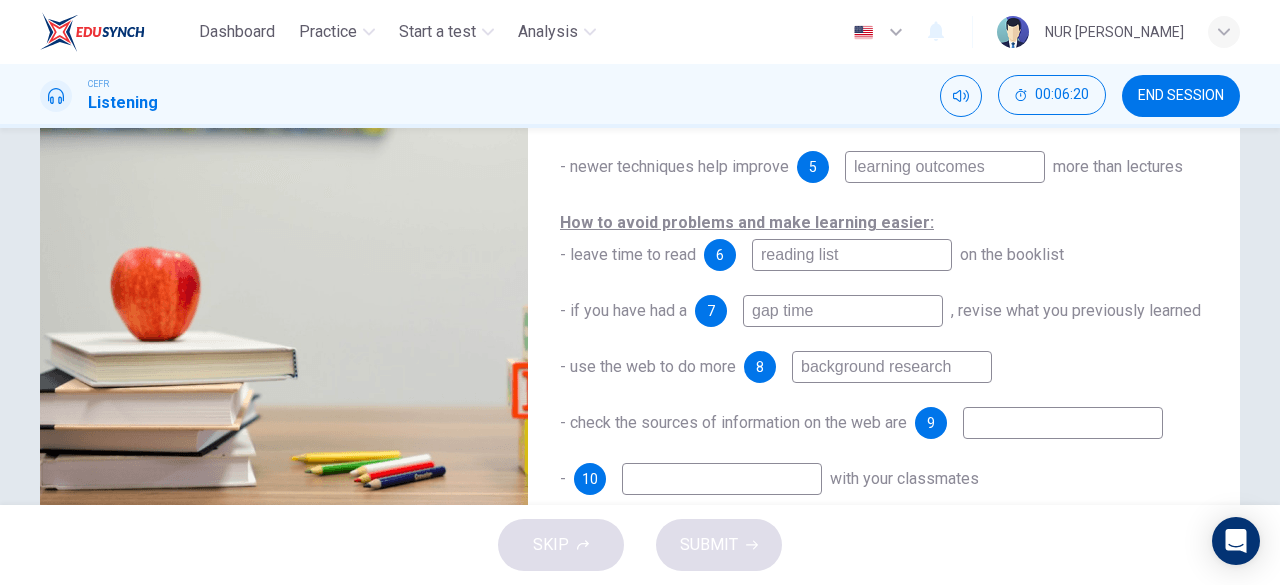 type on "r" 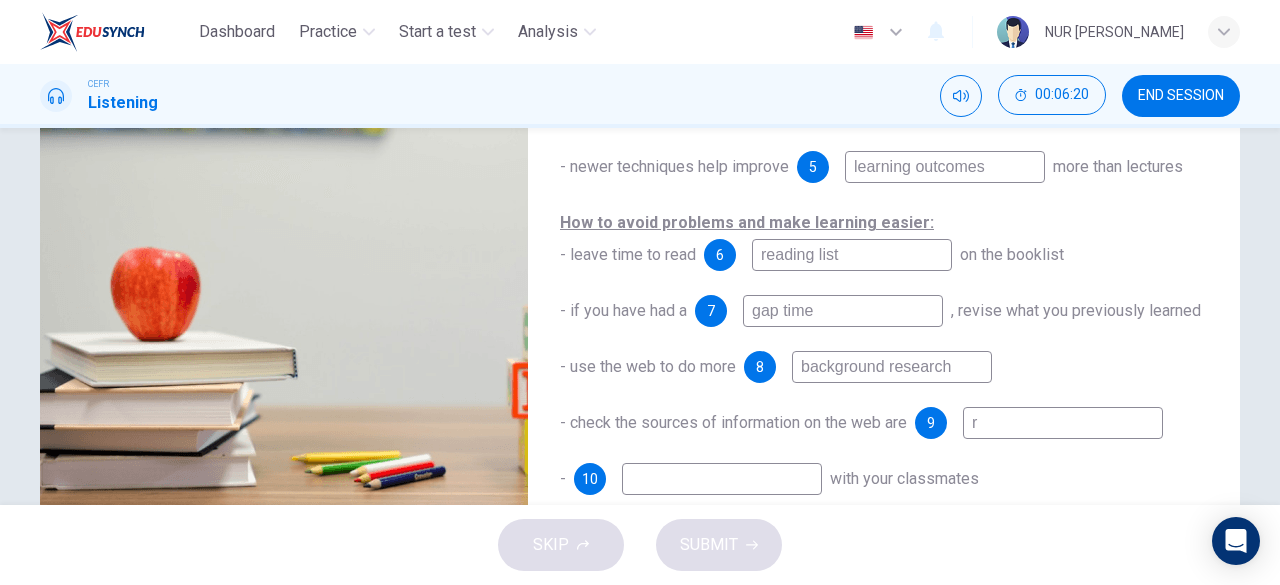 type on "92" 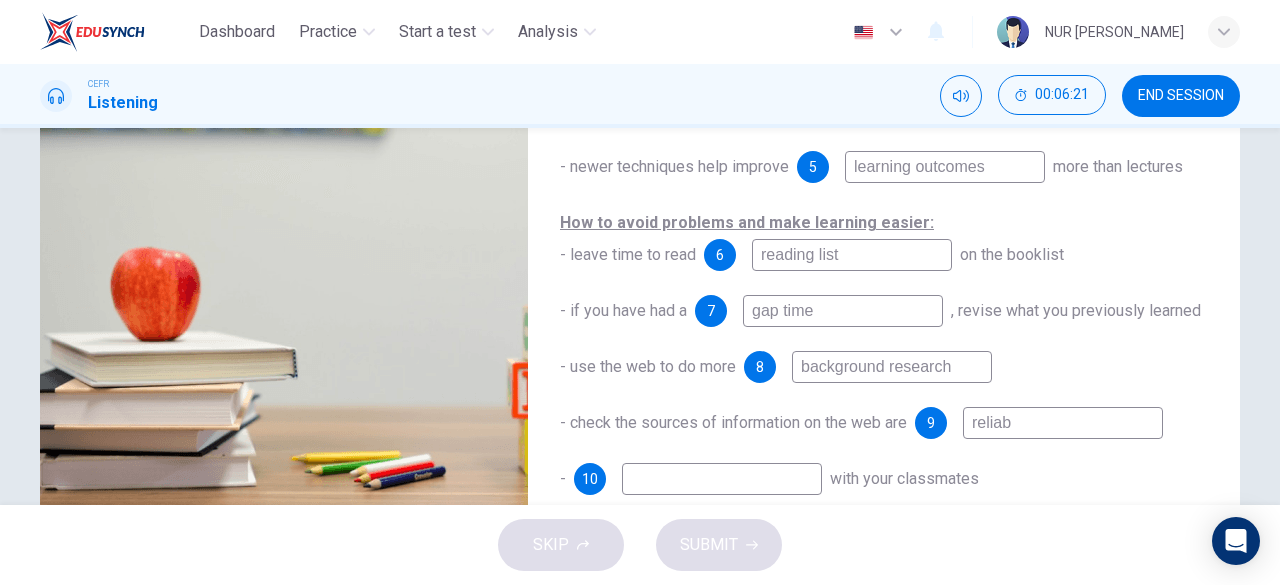 type on "reliabl" 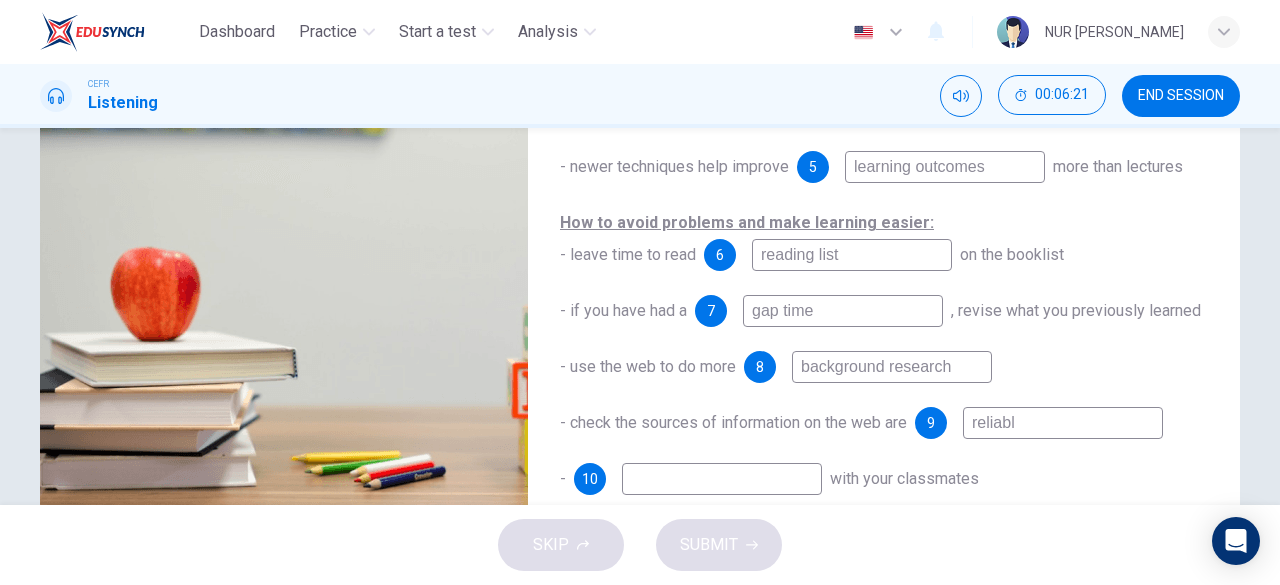 type on "92" 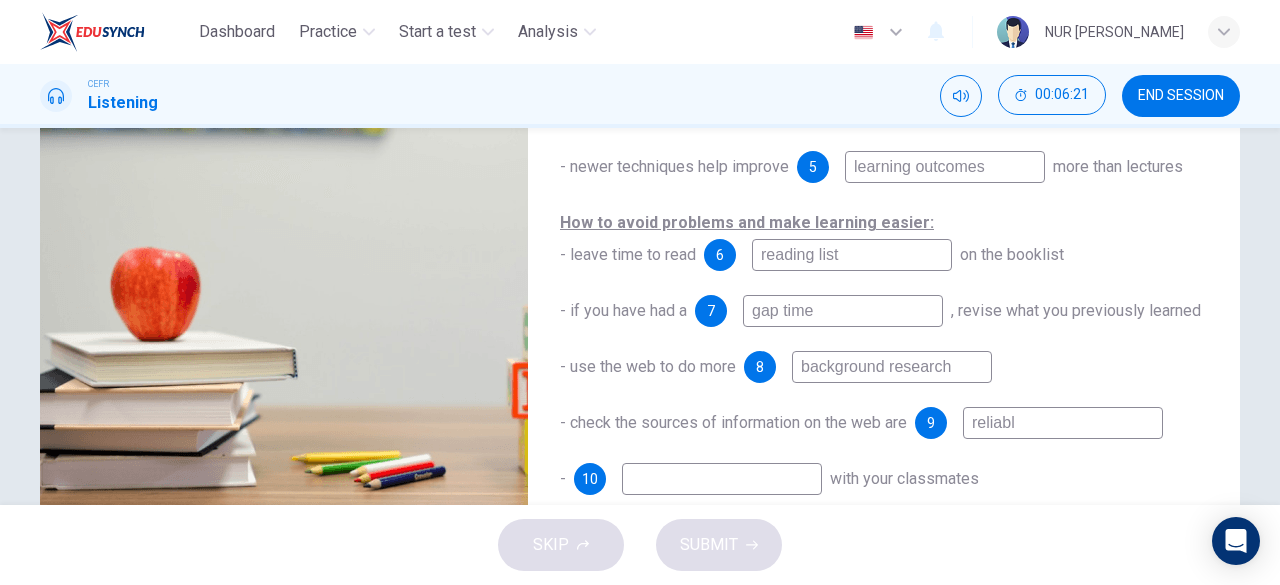 type on "reliable" 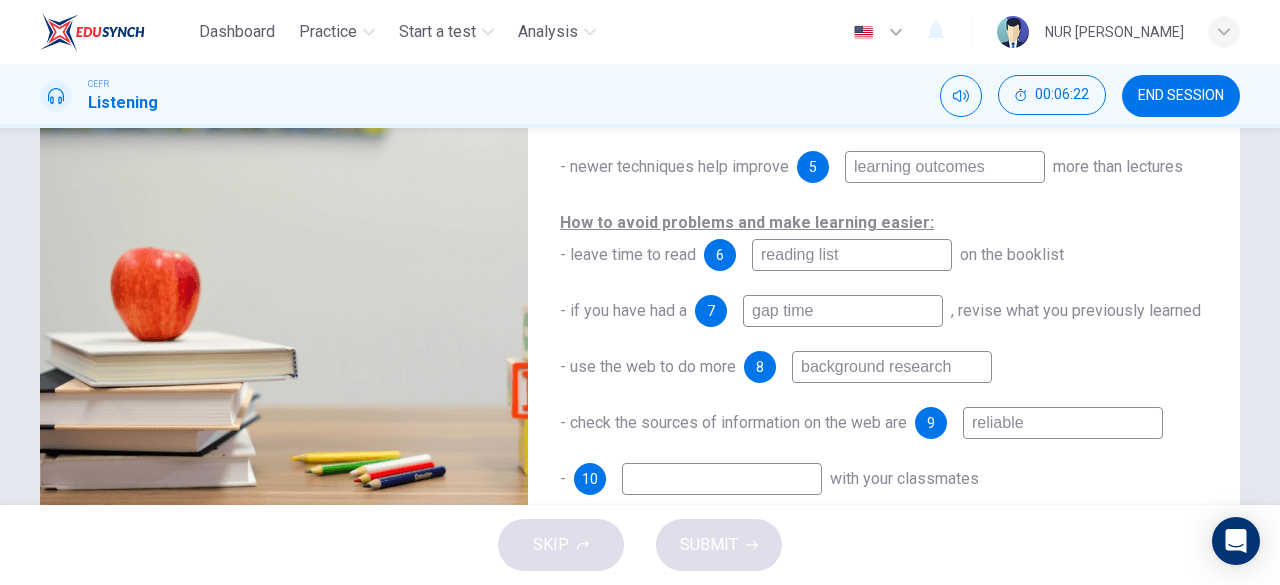 type on "93" 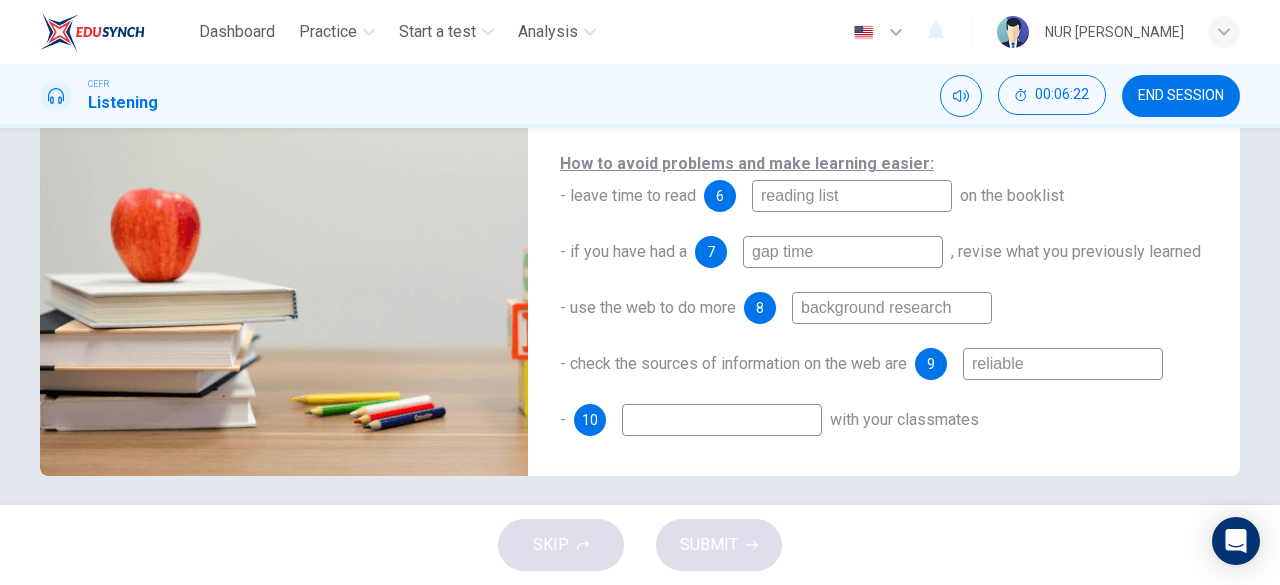 scroll, scrollTop: 388, scrollLeft: 0, axis: vertical 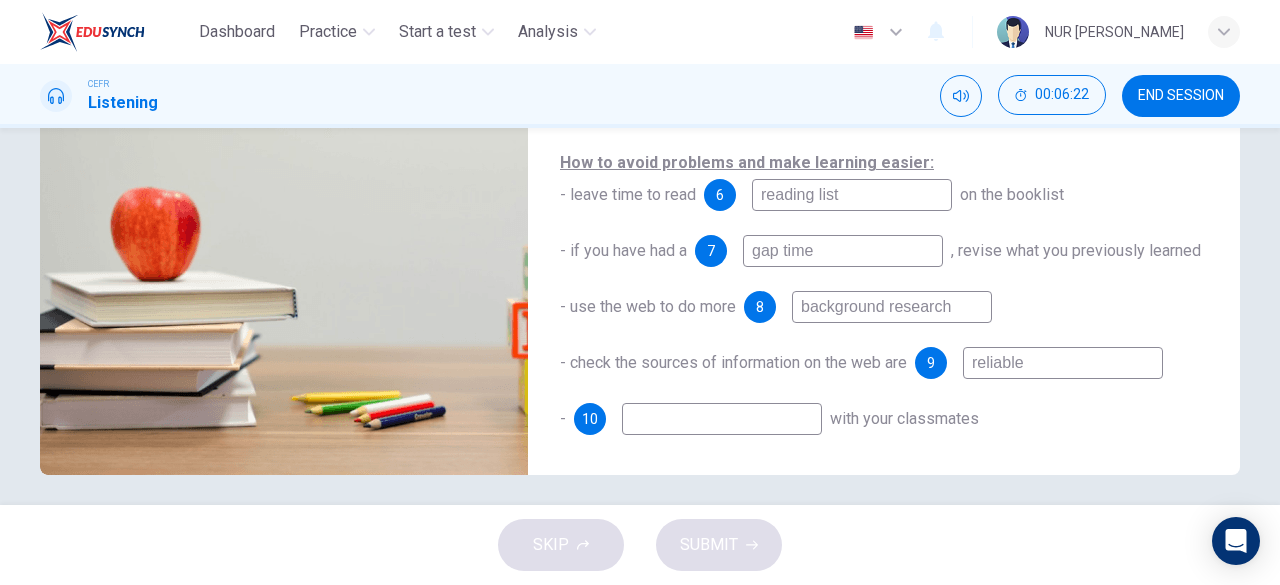 type on "reliable" 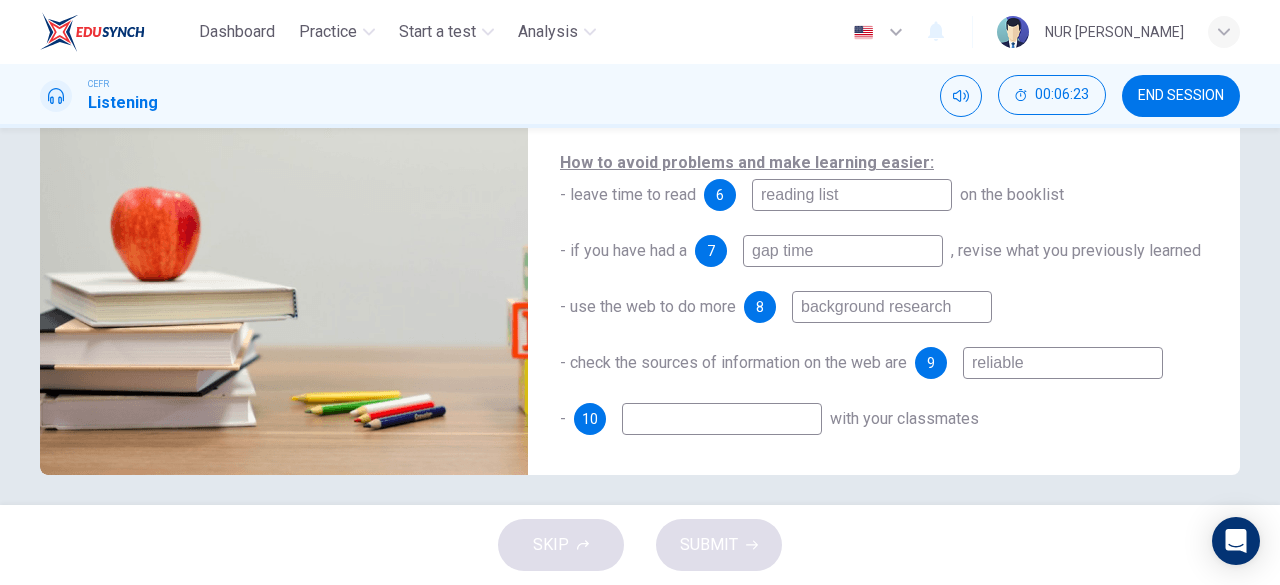 type on "93" 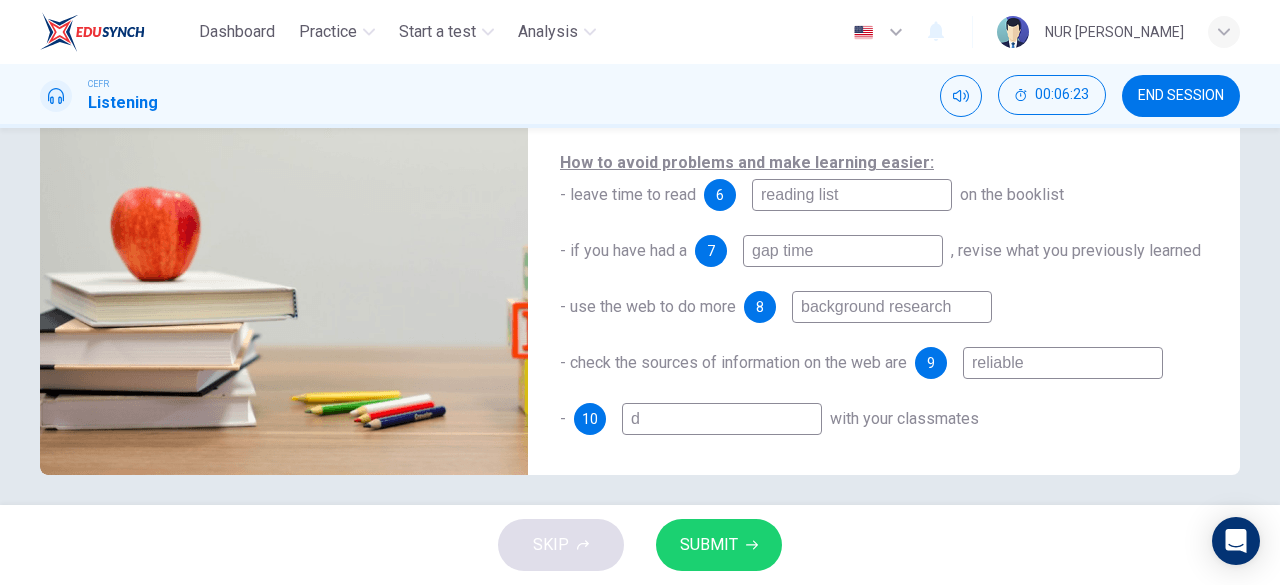 type on "93" 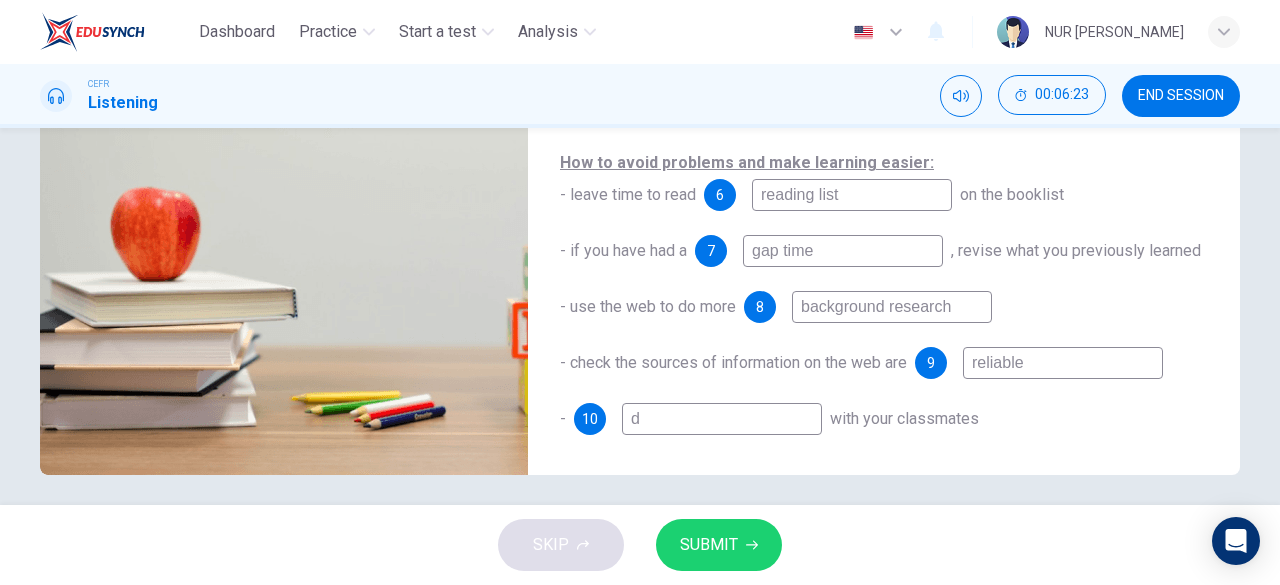 type on "di" 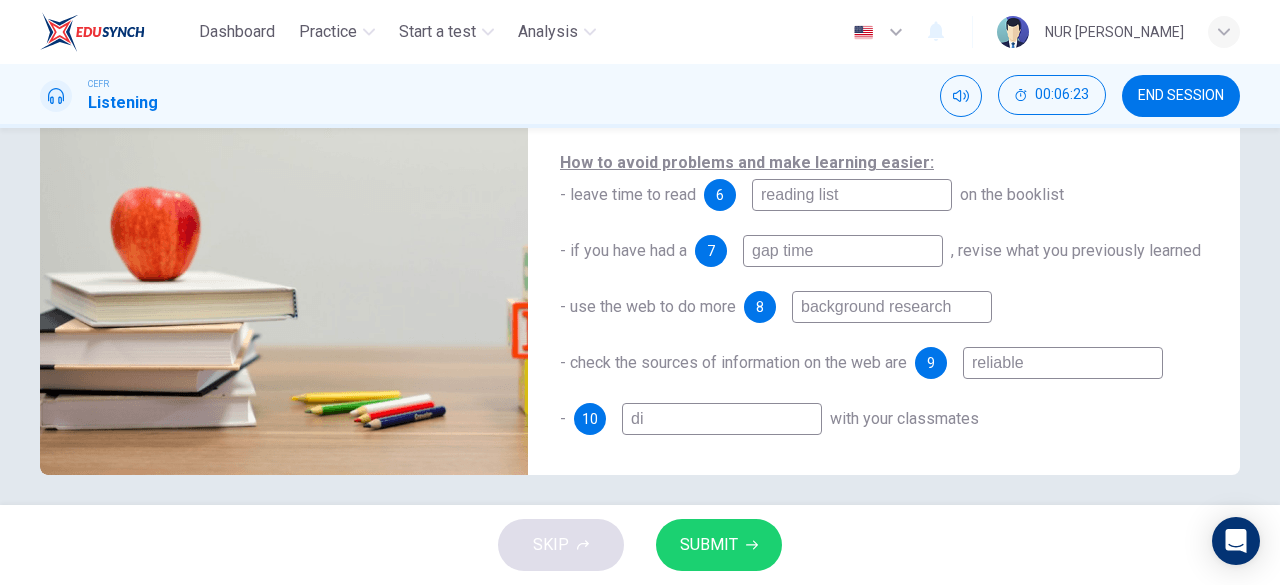 type on "93" 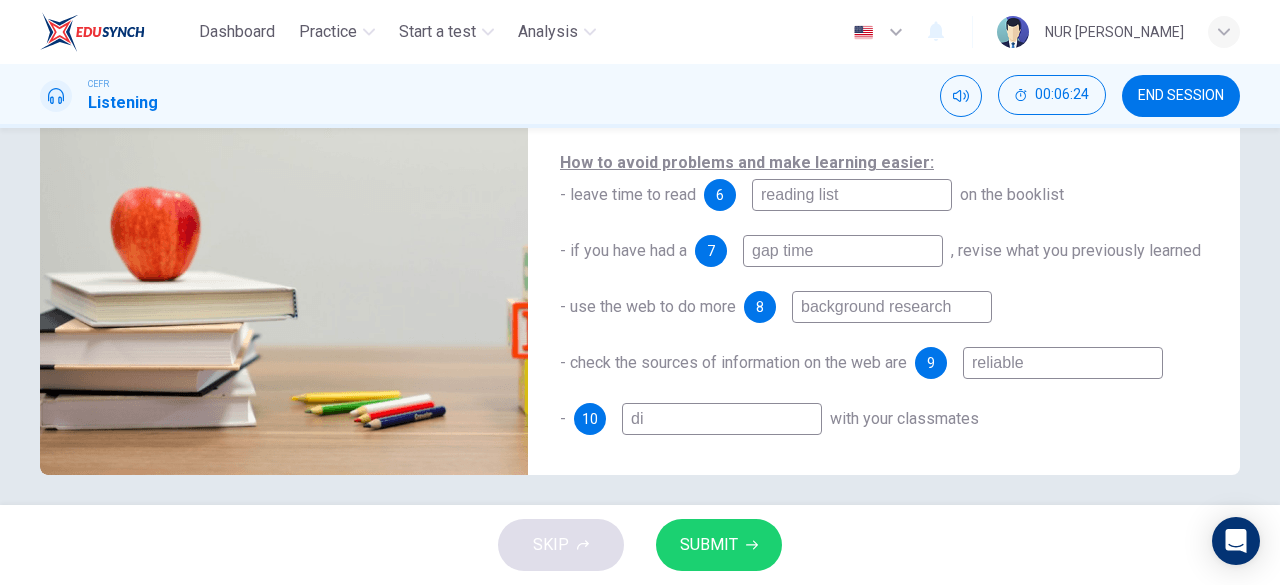 type on "dis" 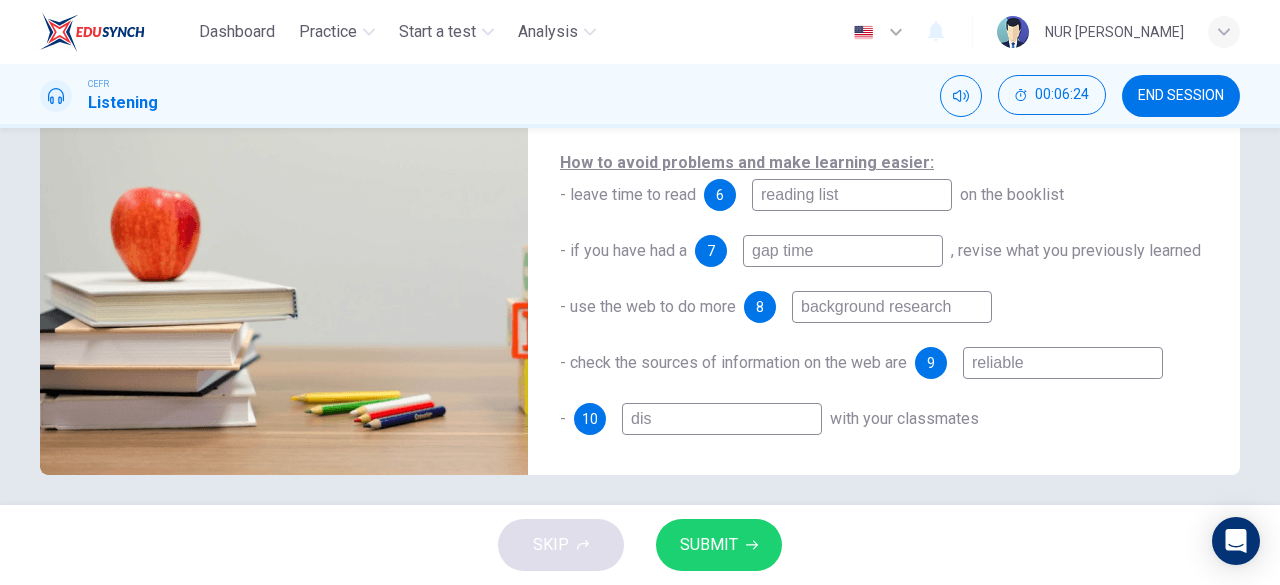 type on "93" 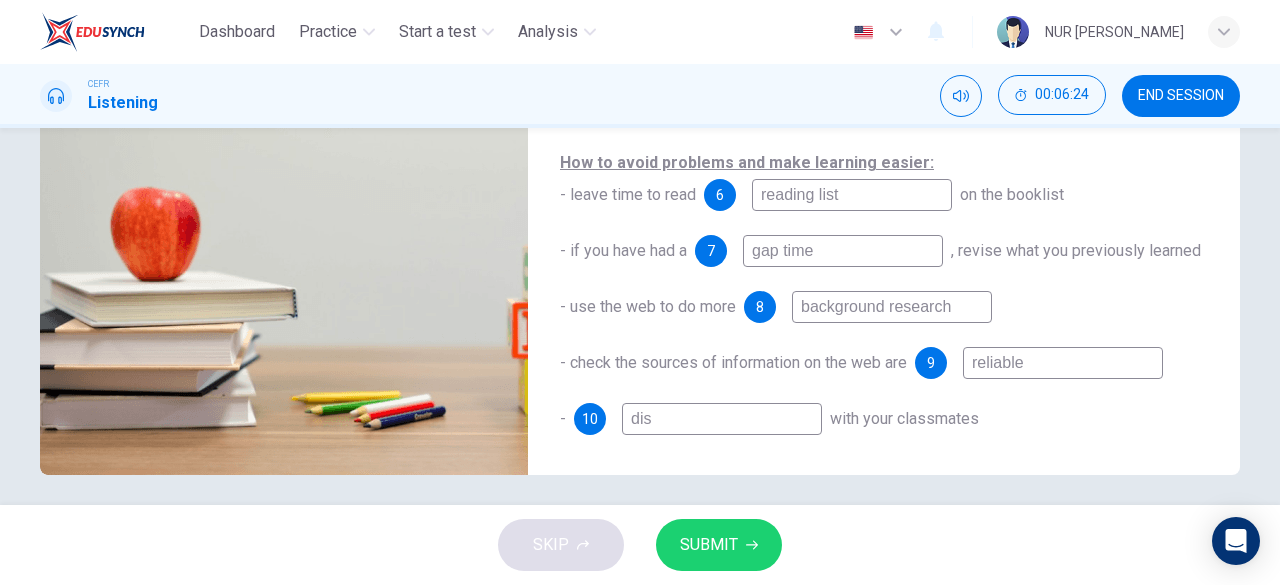type on "disc" 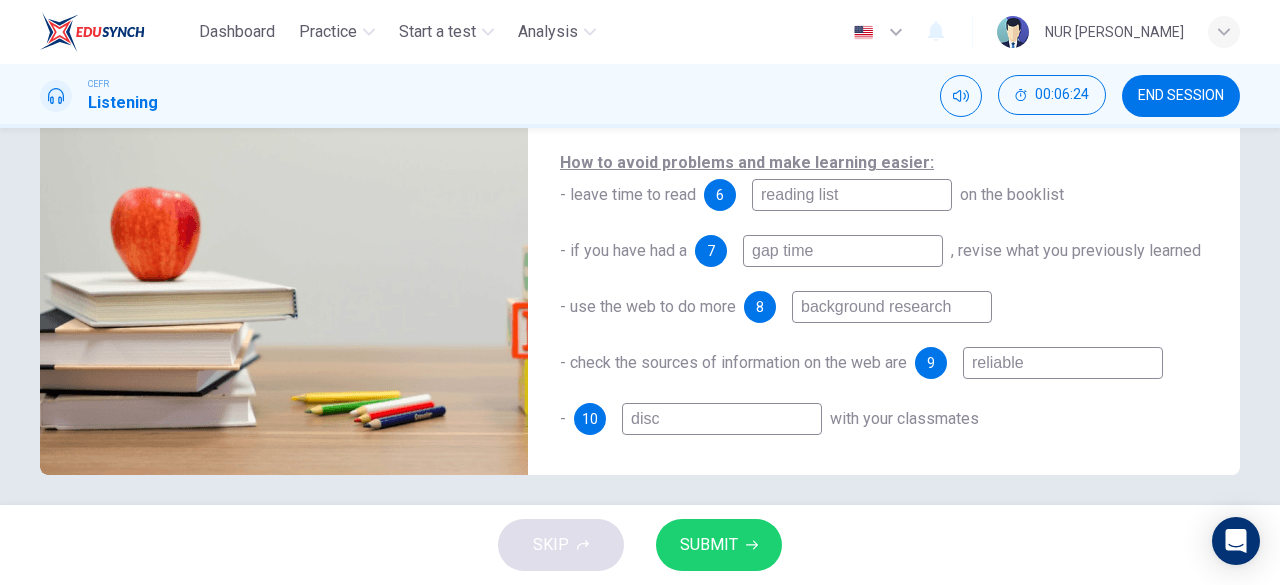 type on "93" 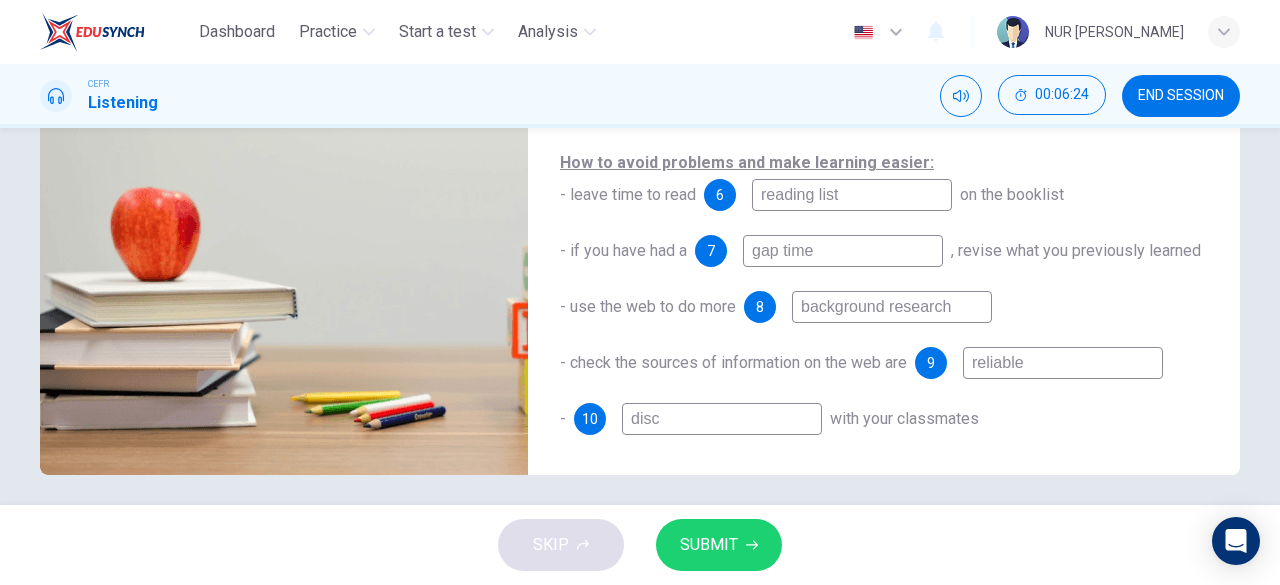 type on "discu" 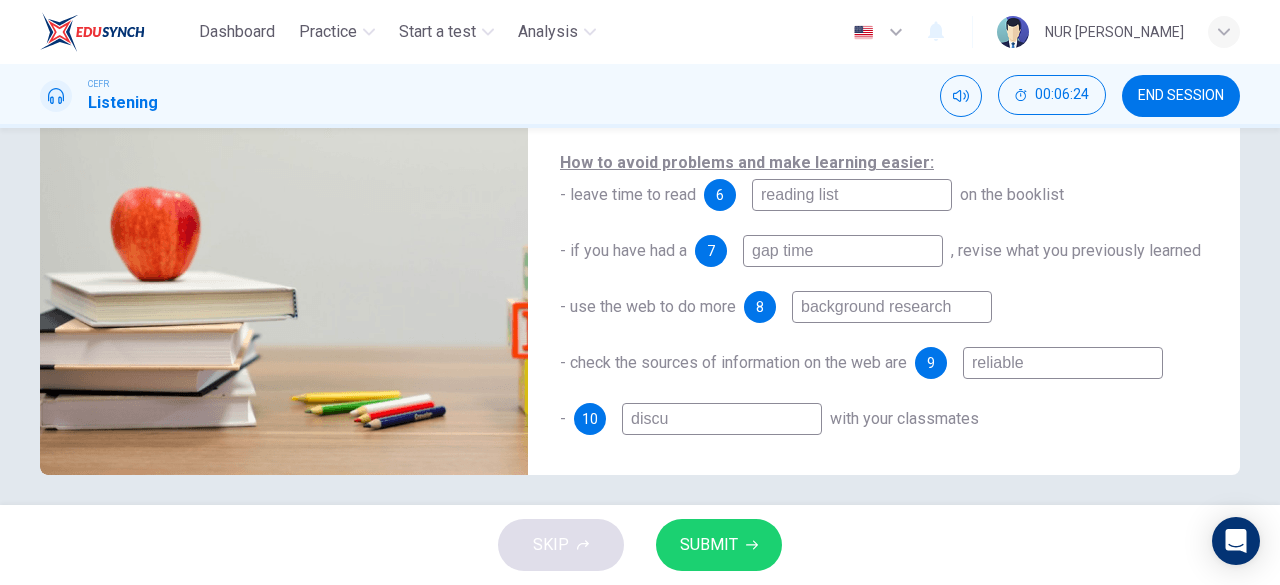 type on "93" 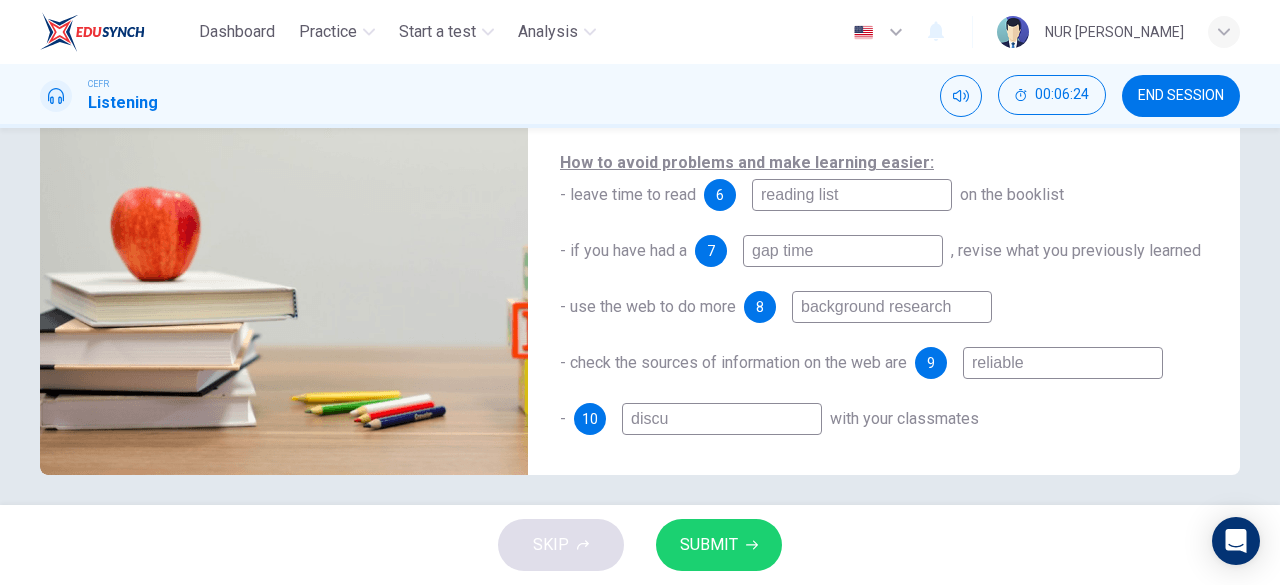type on "discus" 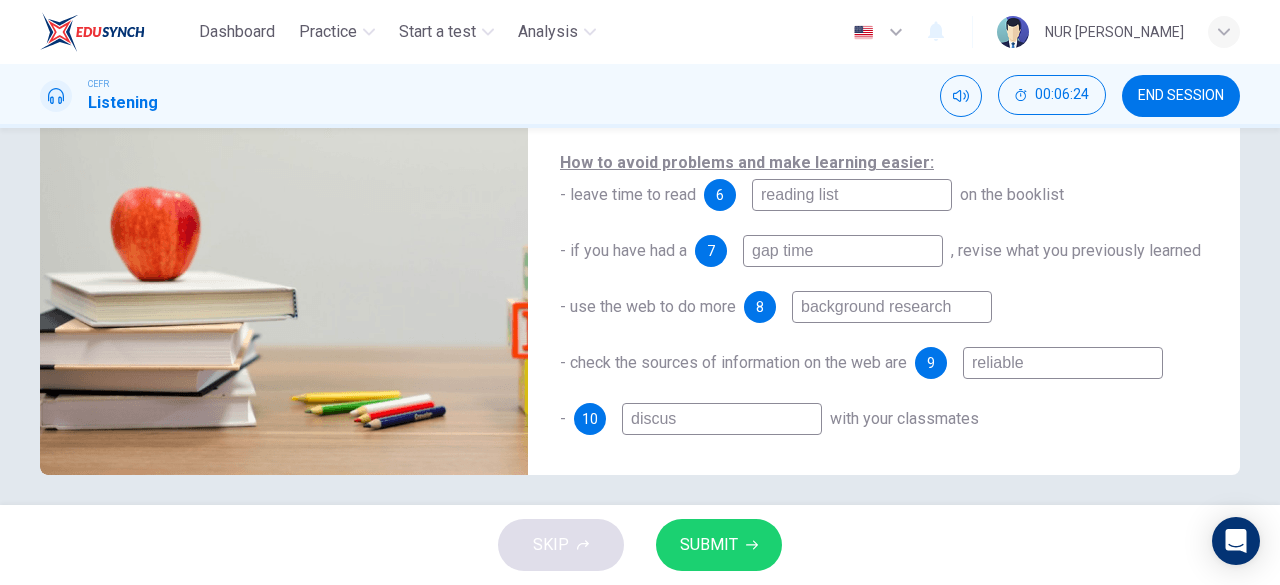 type on "93" 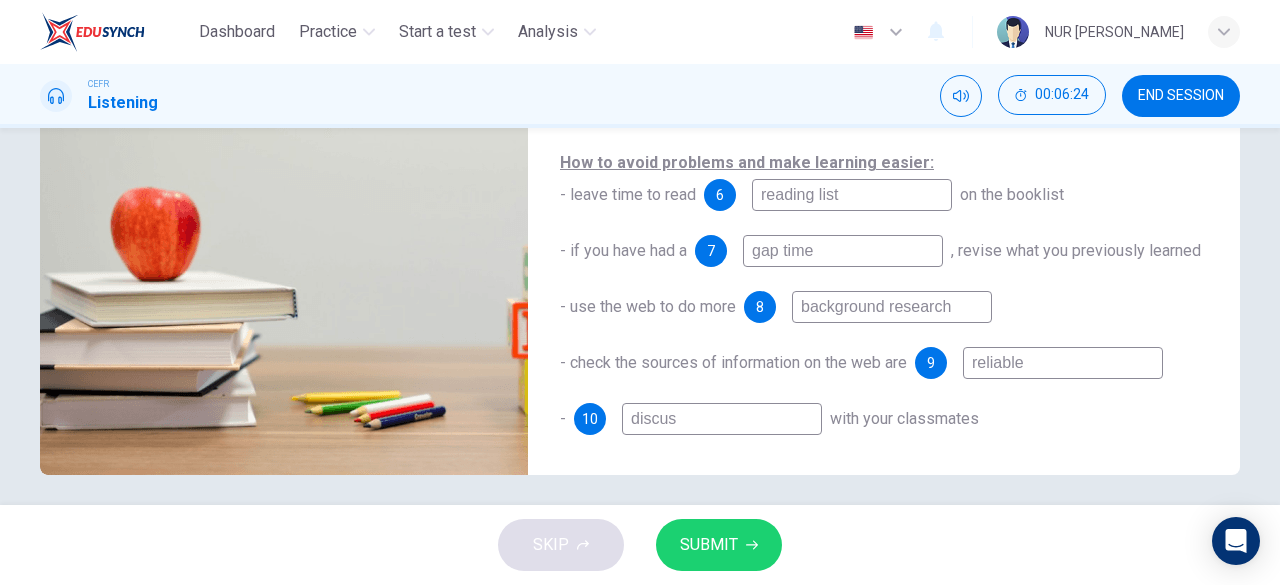 type on "discuss" 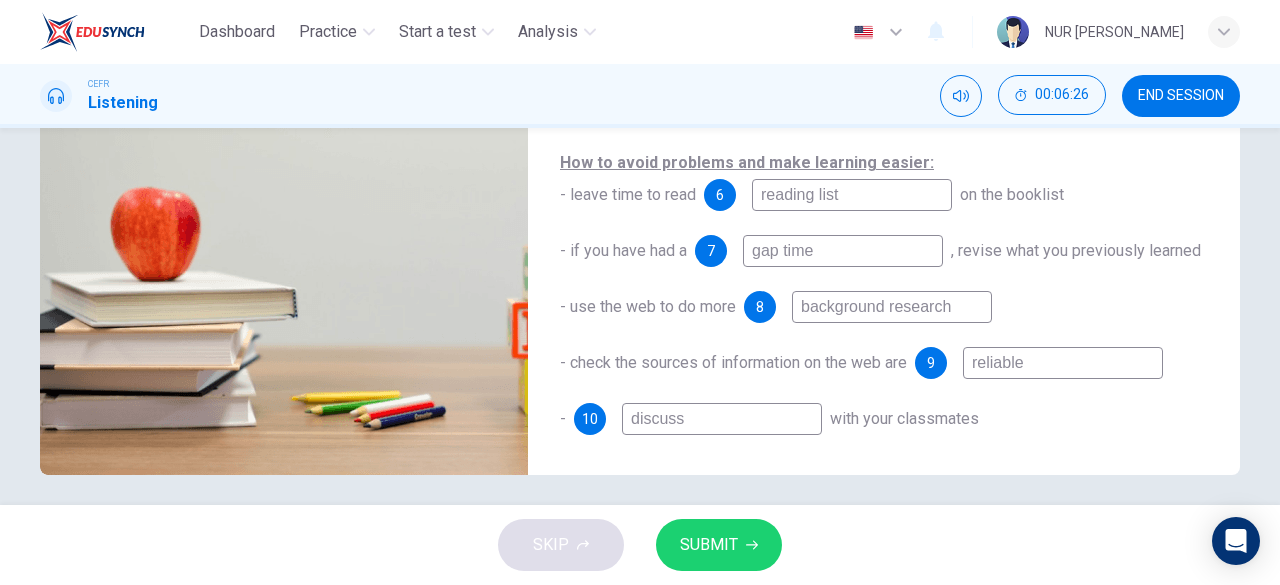 scroll, scrollTop: 284, scrollLeft: 0, axis: vertical 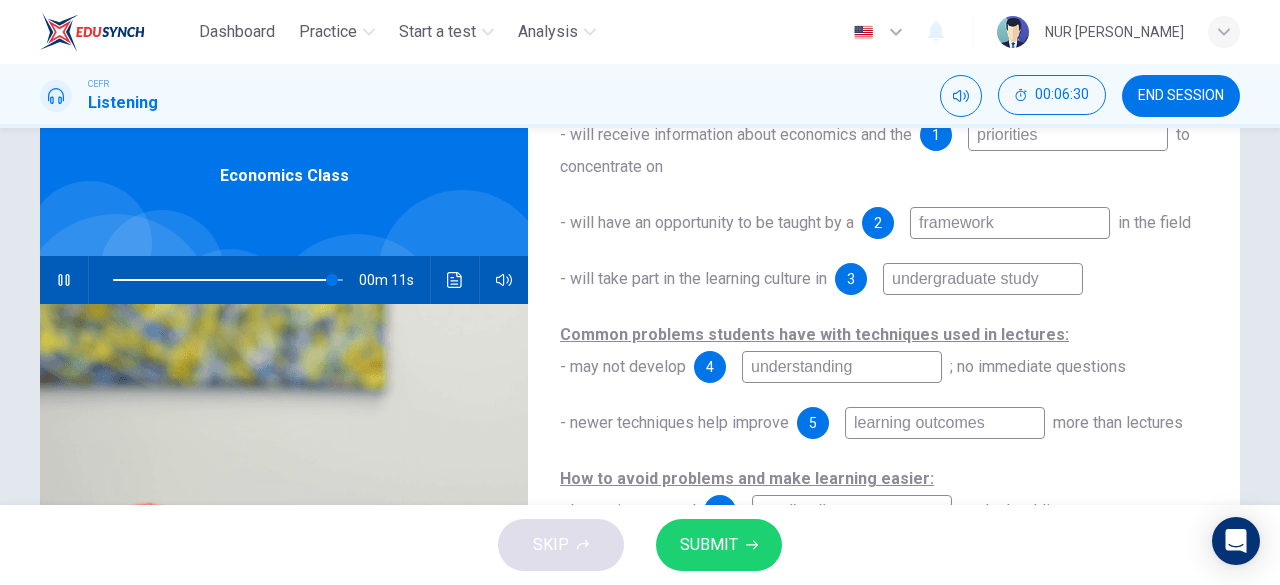 type on "96" 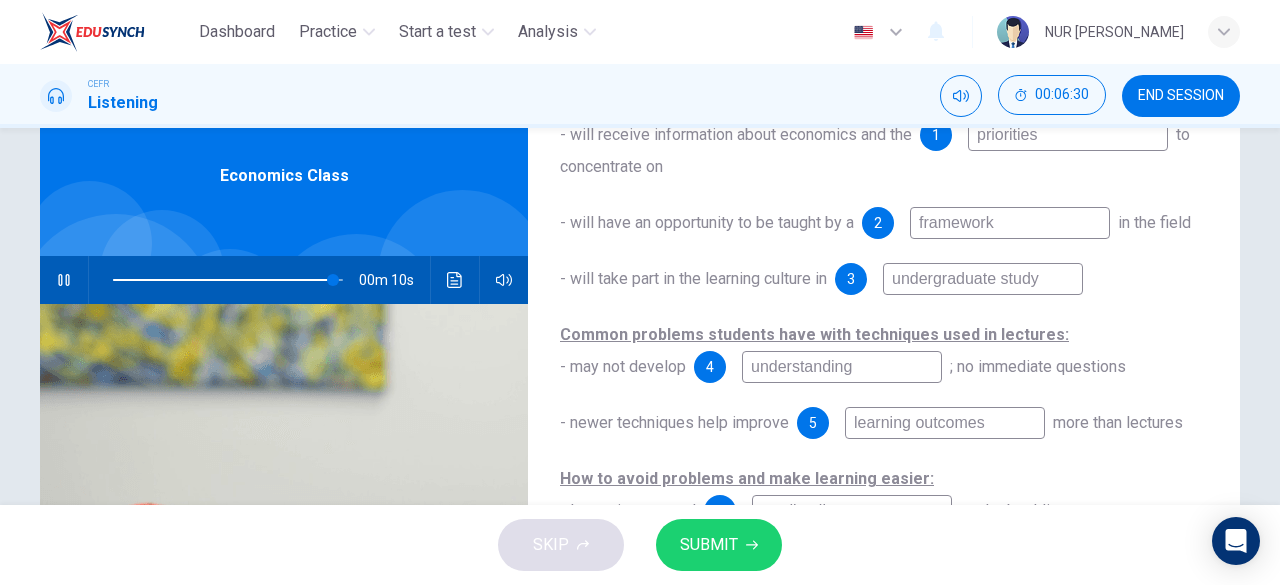type on "discuss" 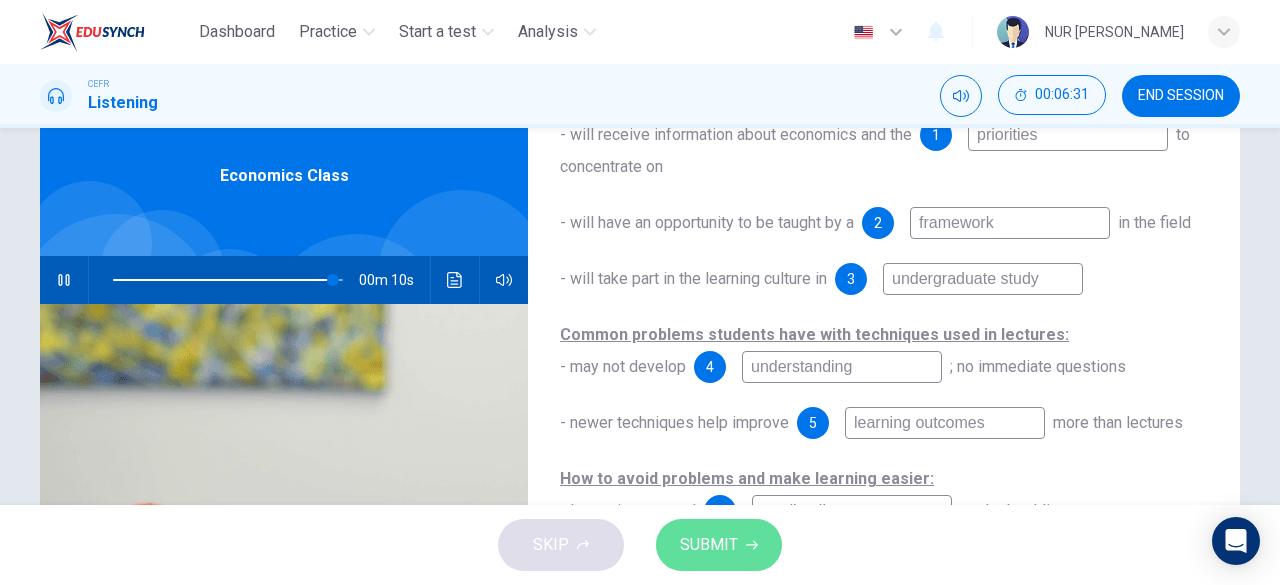 click on "SUBMIT" at bounding box center [709, 545] 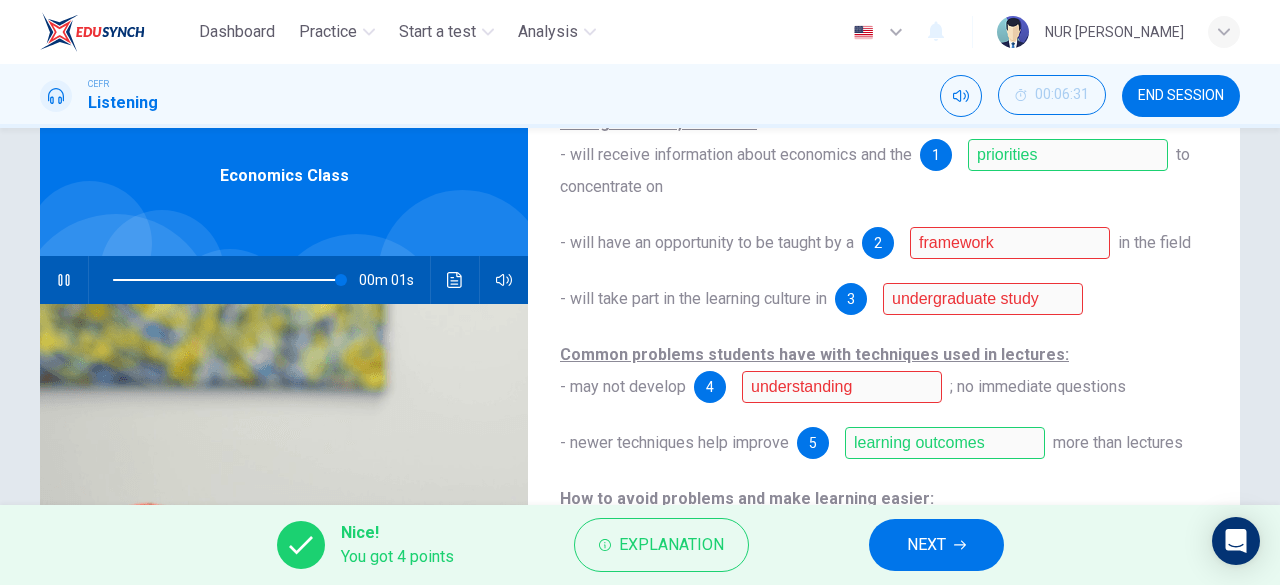 scroll, scrollTop: 203, scrollLeft: 0, axis: vertical 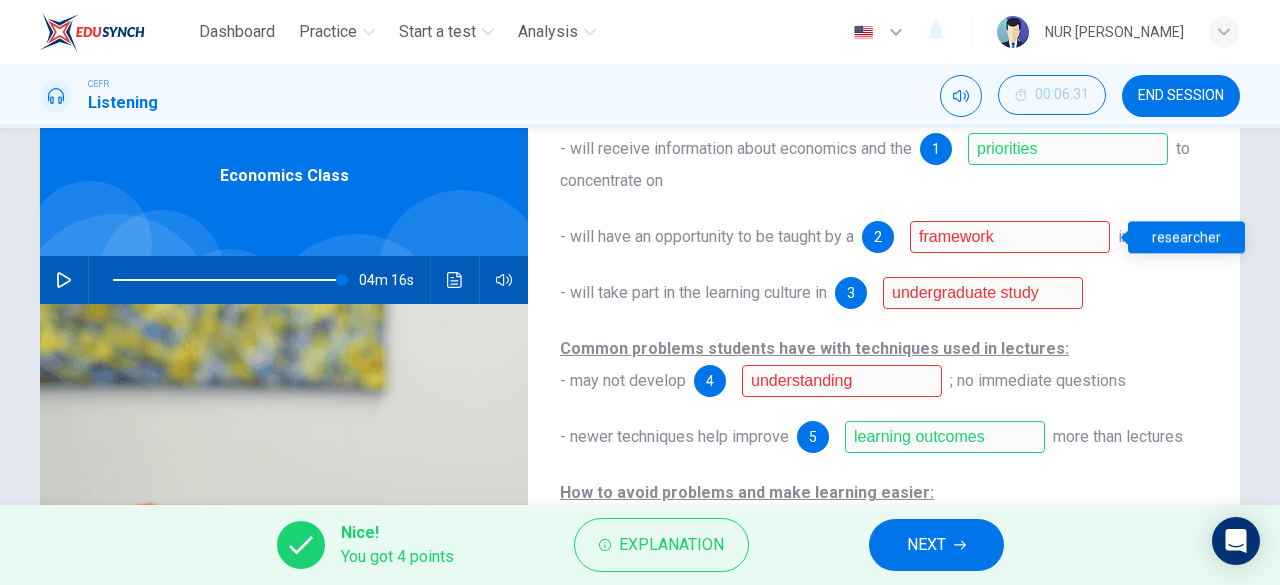 type on "0" 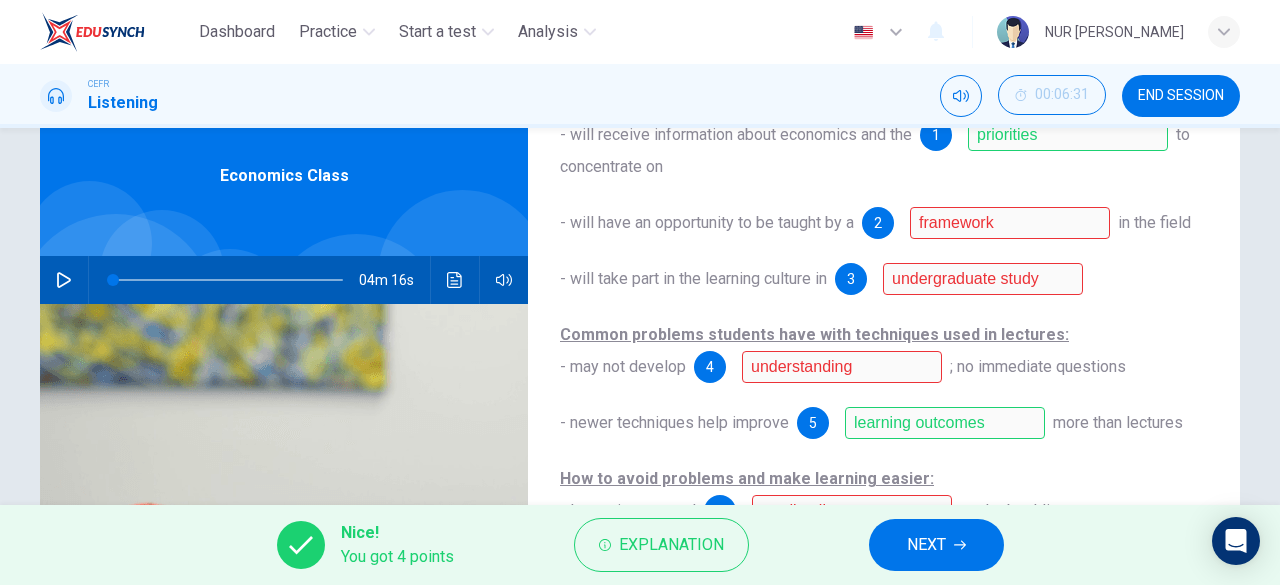 scroll, scrollTop: 284, scrollLeft: 0, axis: vertical 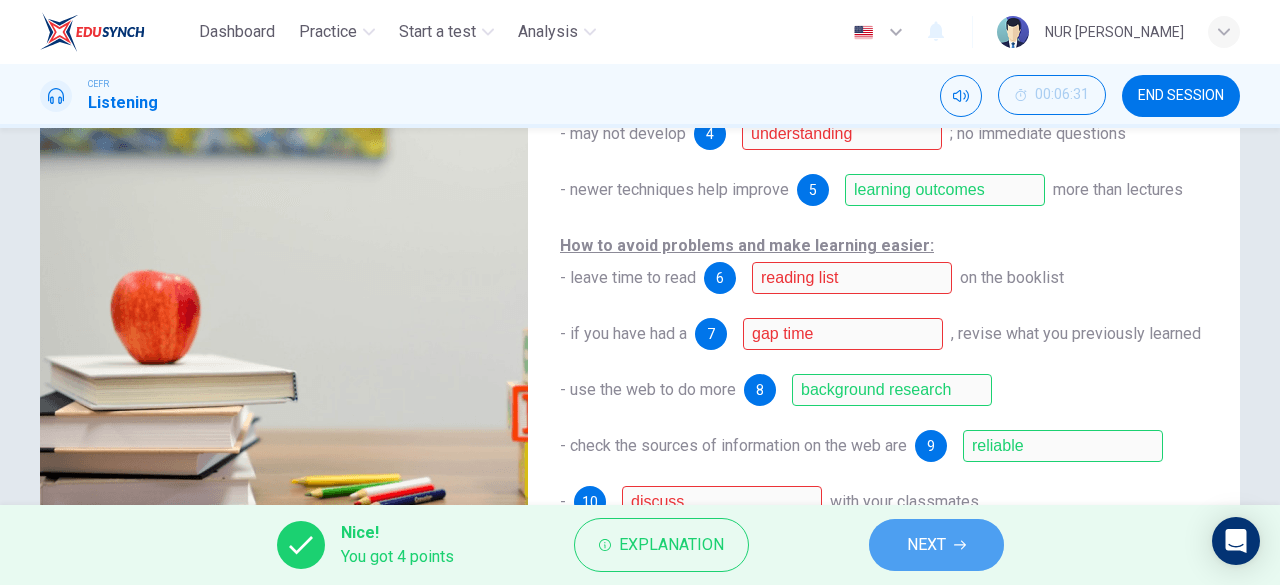 click on "NEXT" at bounding box center (926, 545) 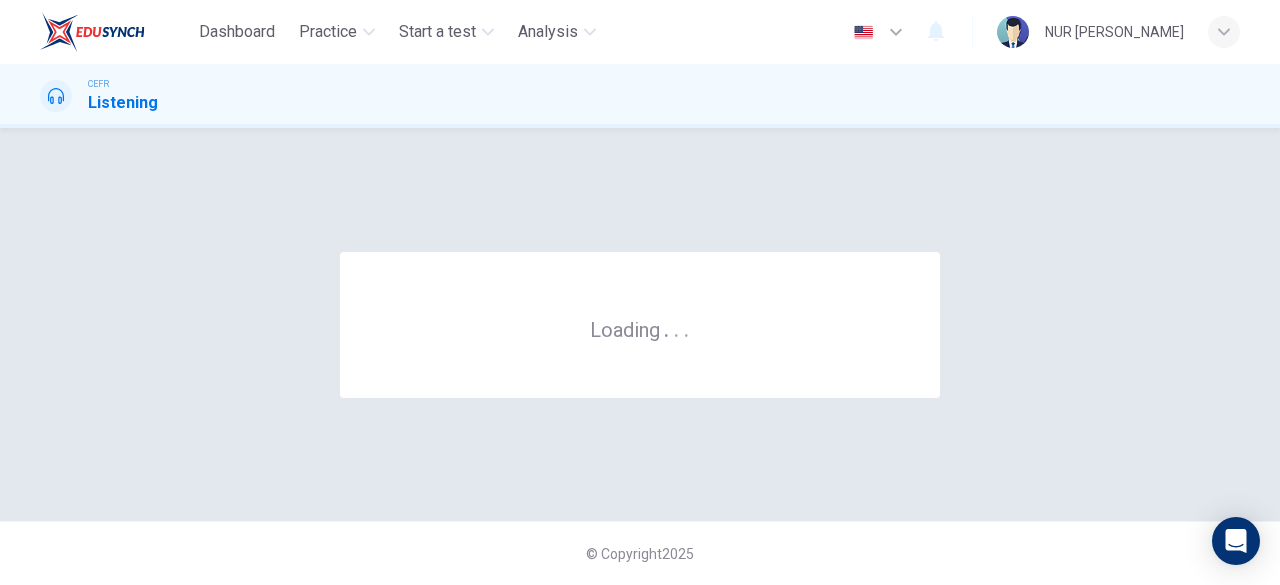 scroll, scrollTop: 0, scrollLeft: 0, axis: both 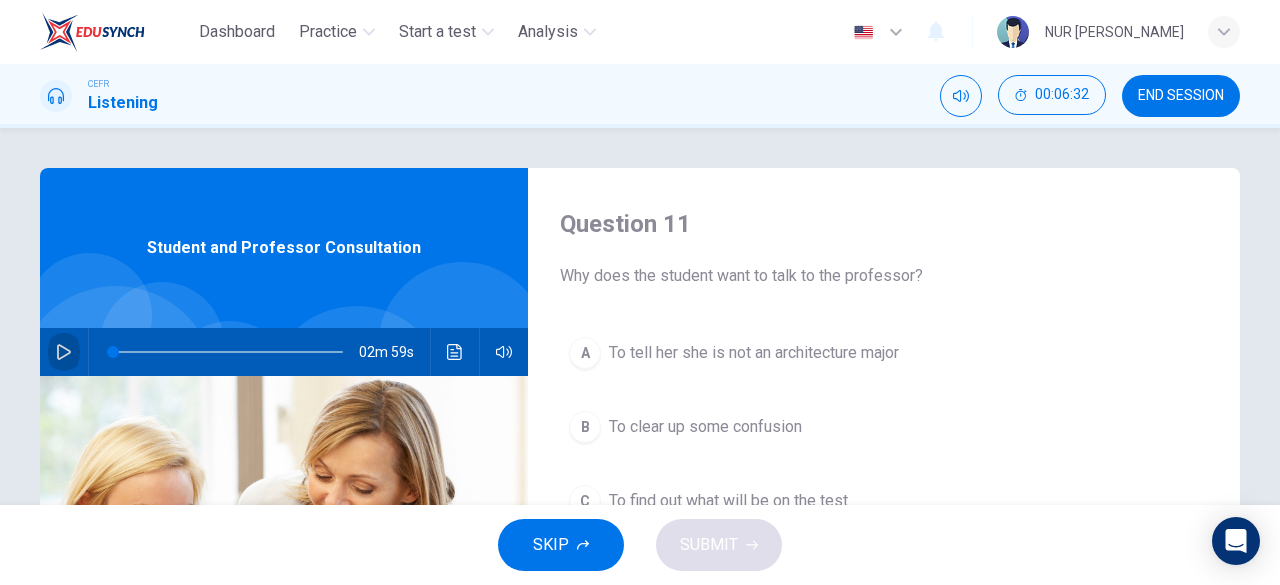 click at bounding box center [64, 352] 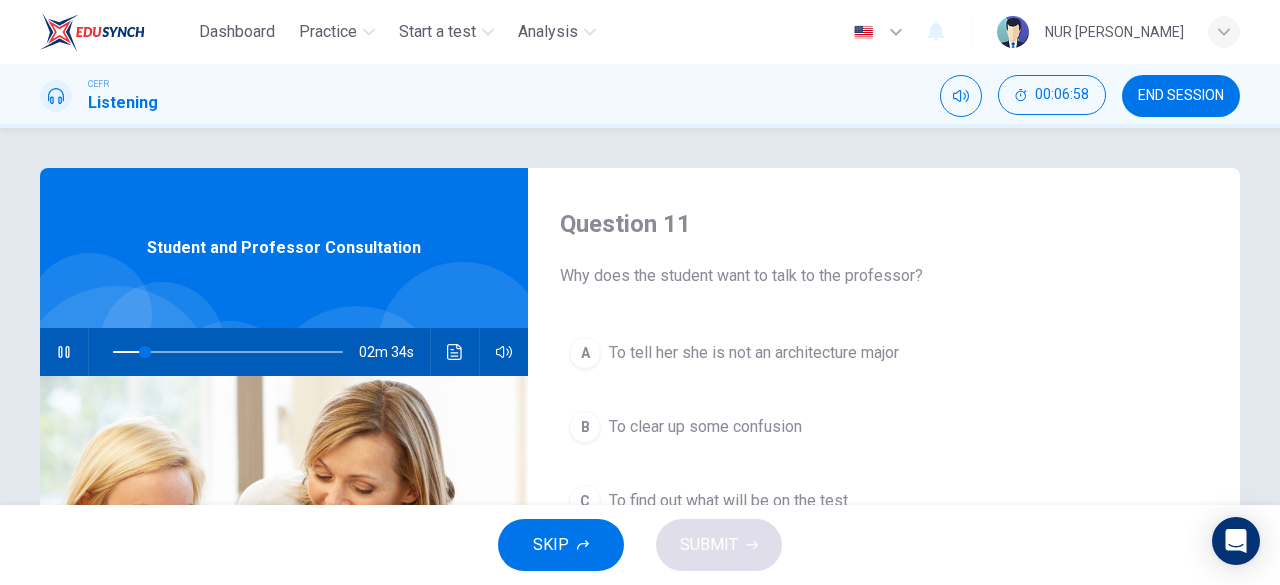 type on "15" 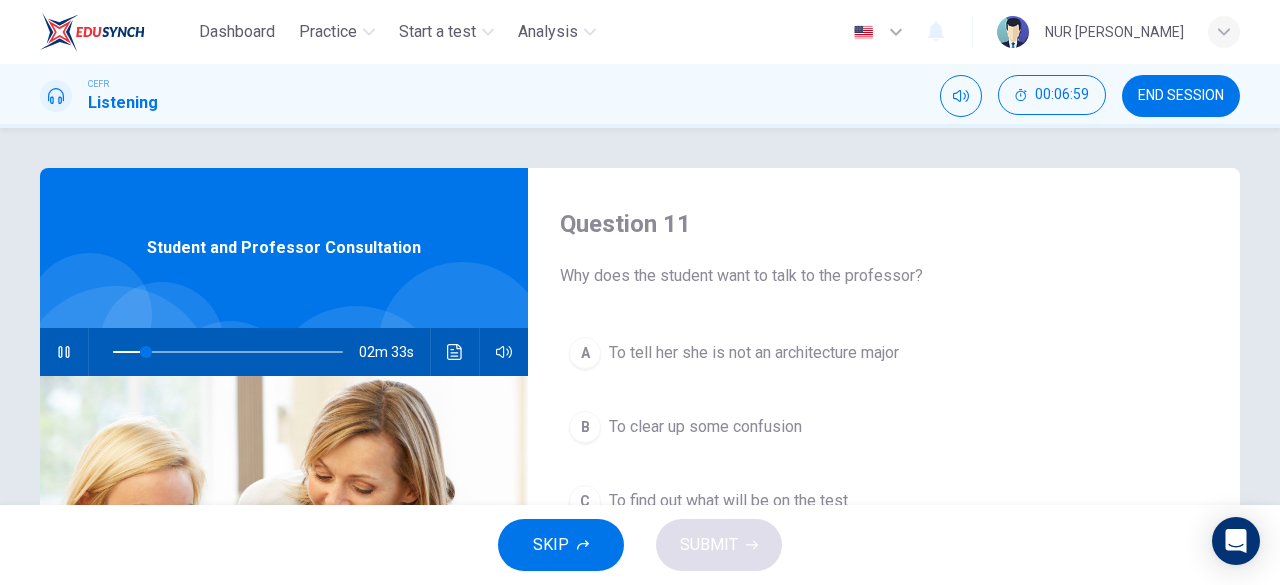 type 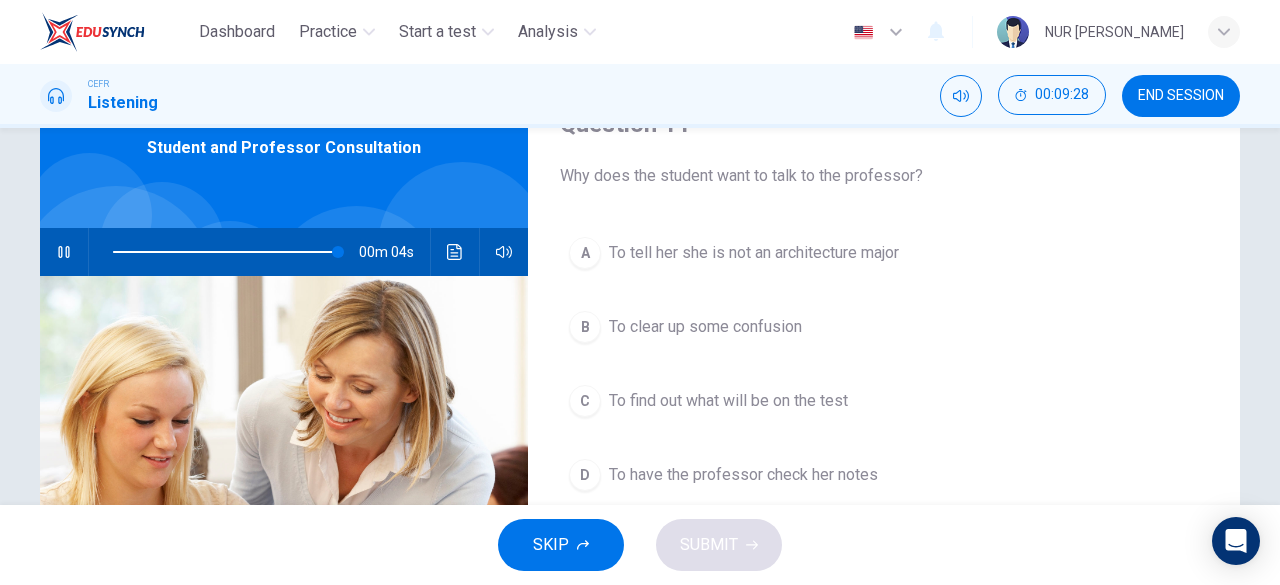 scroll, scrollTop: 115, scrollLeft: 0, axis: vertical 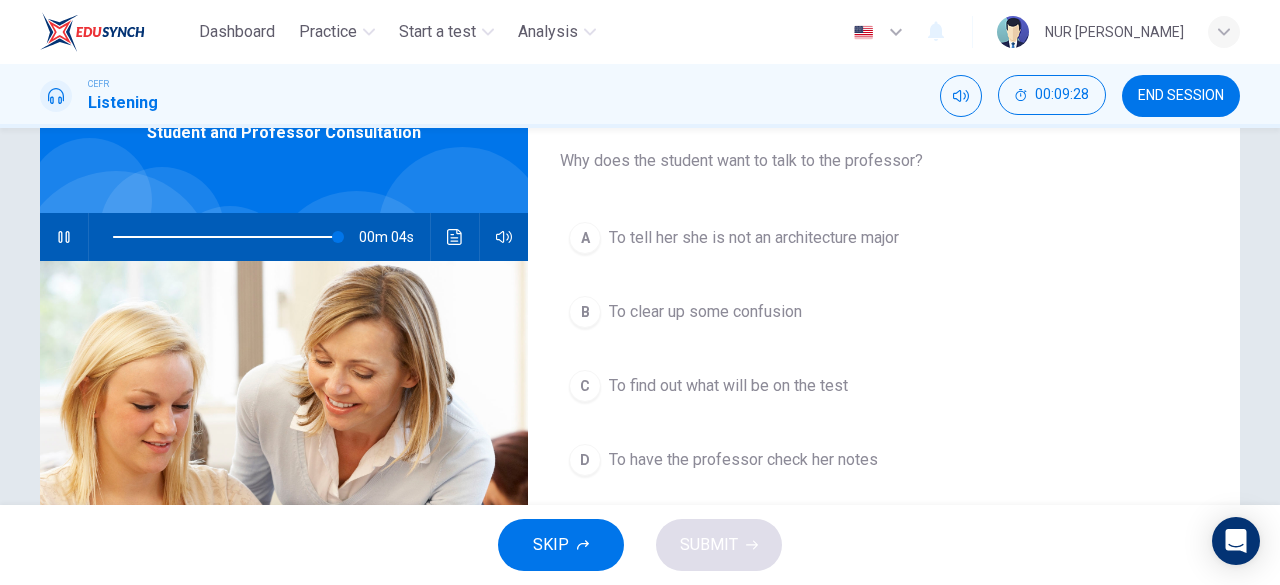 click on "B To clear up some confusion" at bounding box center (884, 312) 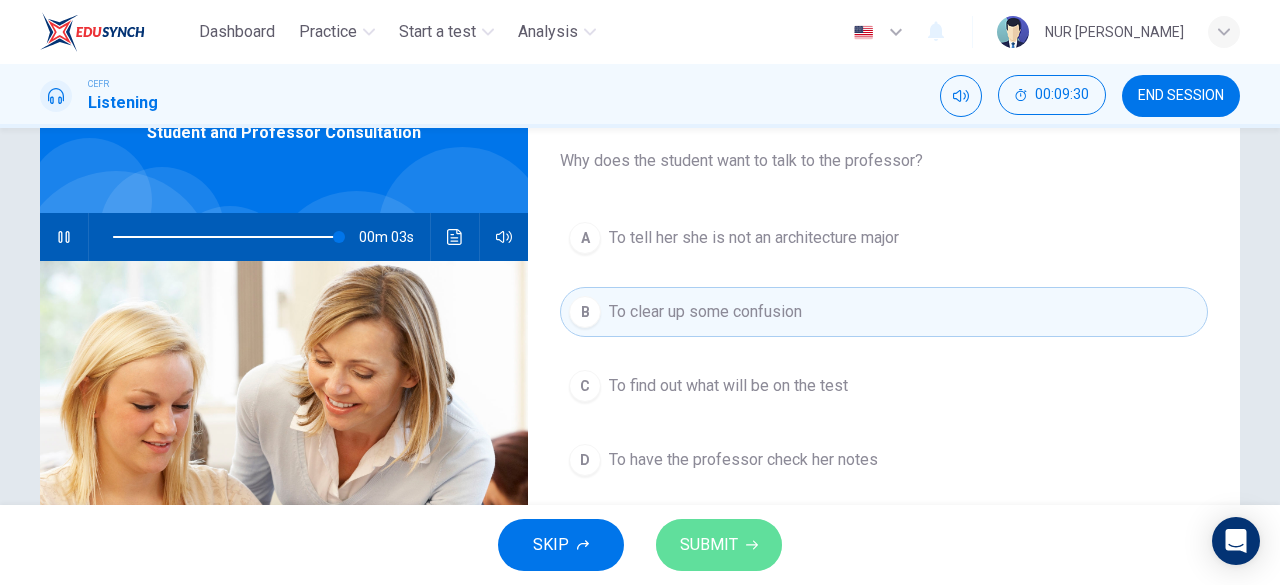 click on "SUBMIT" at bounding box center (709, 545) 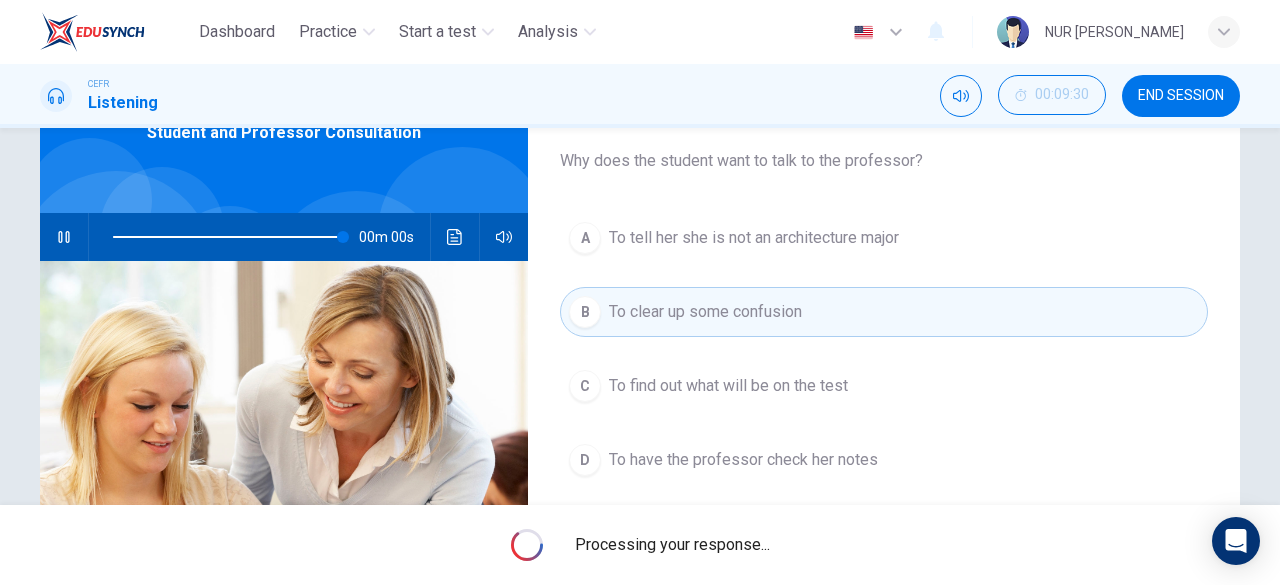 type on "0" 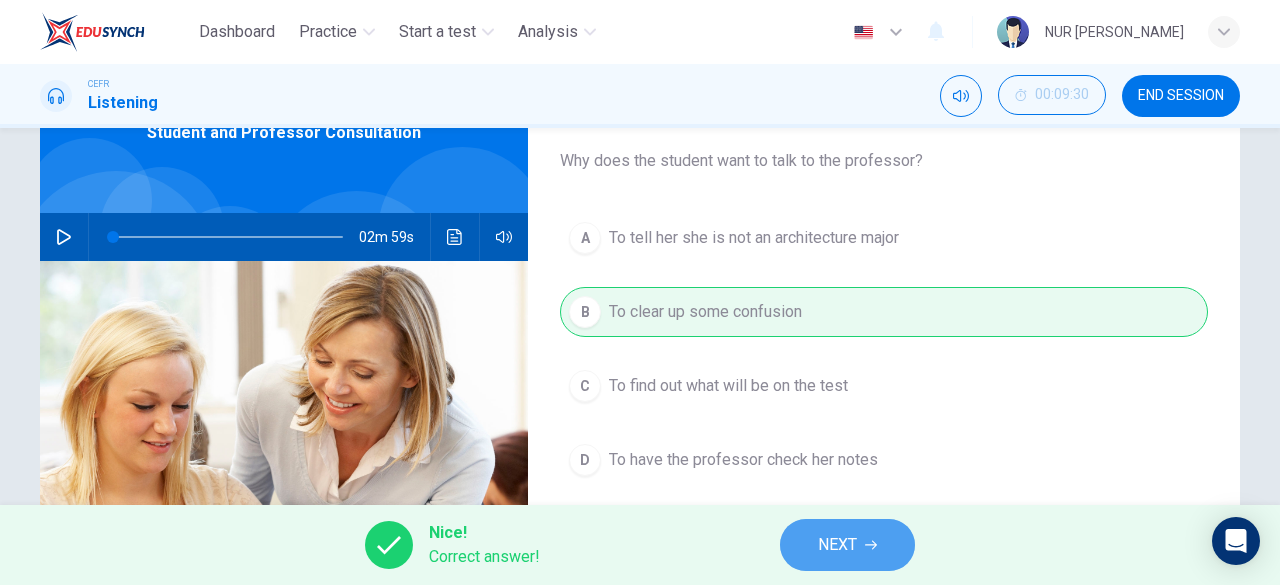 click on "NEXT" at bounding box center (847, 545) 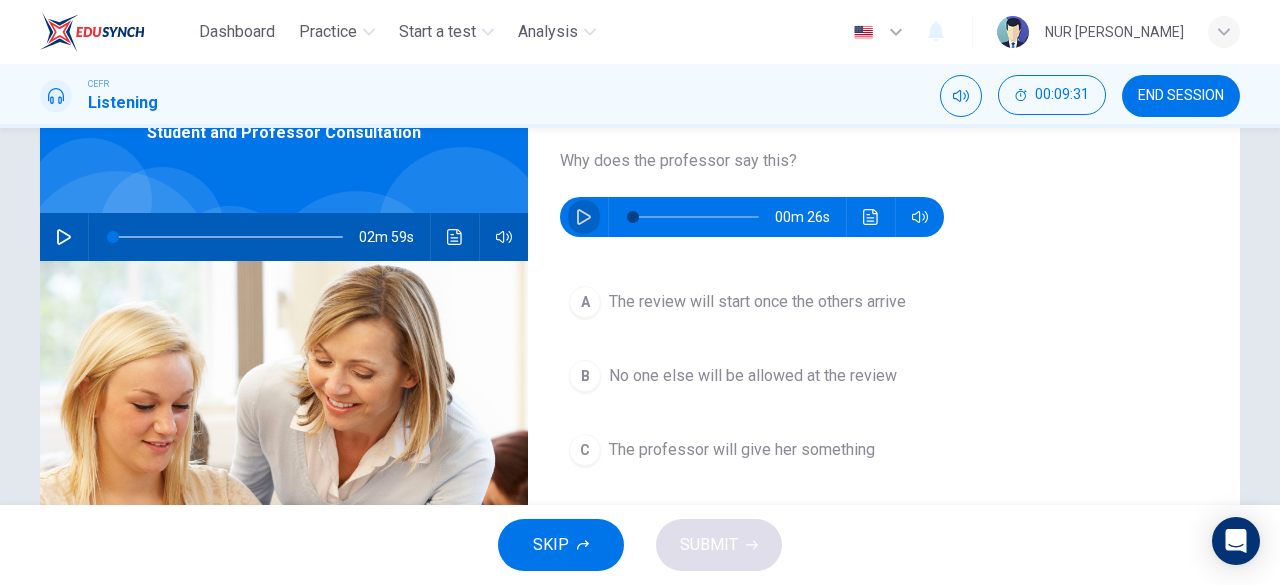 click 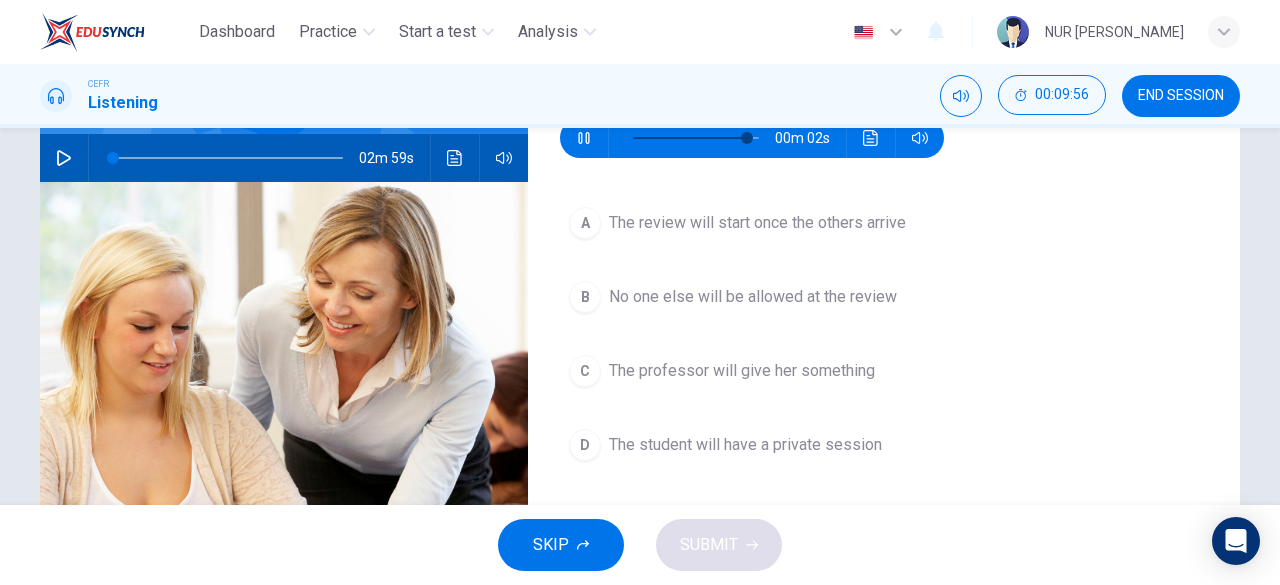 scroll, scrollTop: 193, scrollLeft: 0, axis: vertical 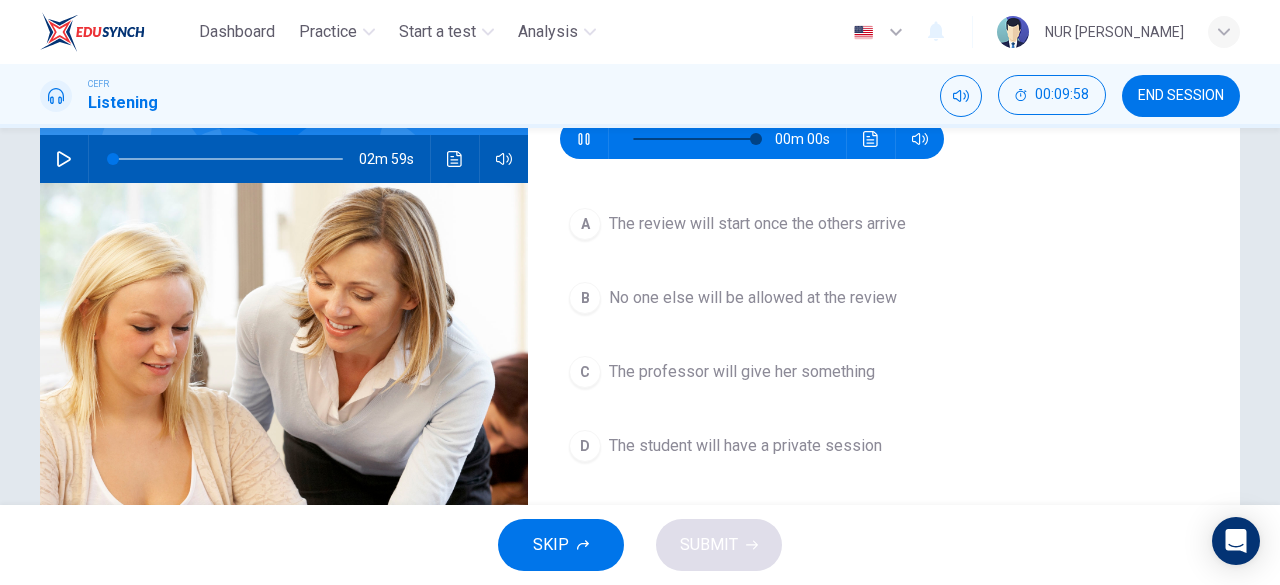 type on "0" 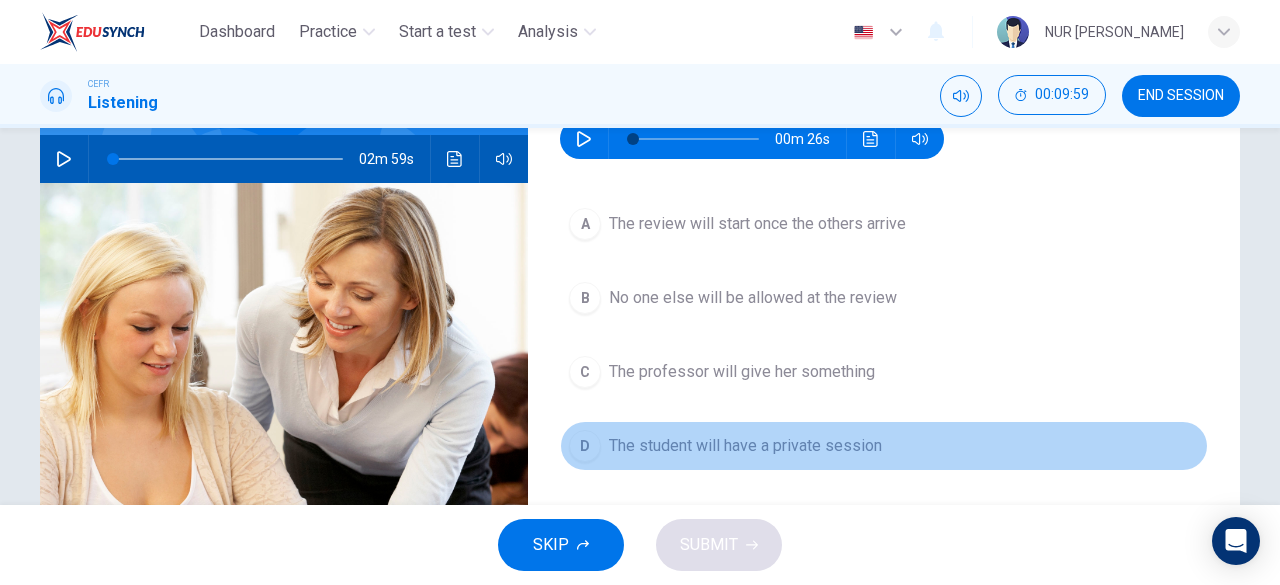 click on "D The student will have a private session" at bounding box center (884, 446) 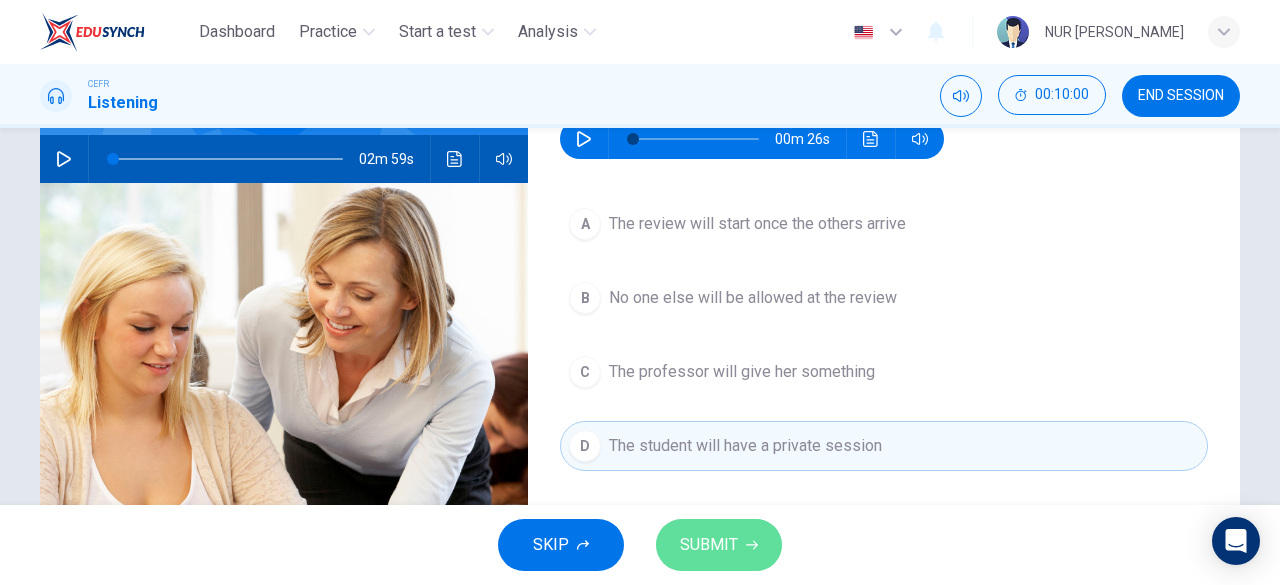 click on "SUBMIT" at bounding box center [709, 545] 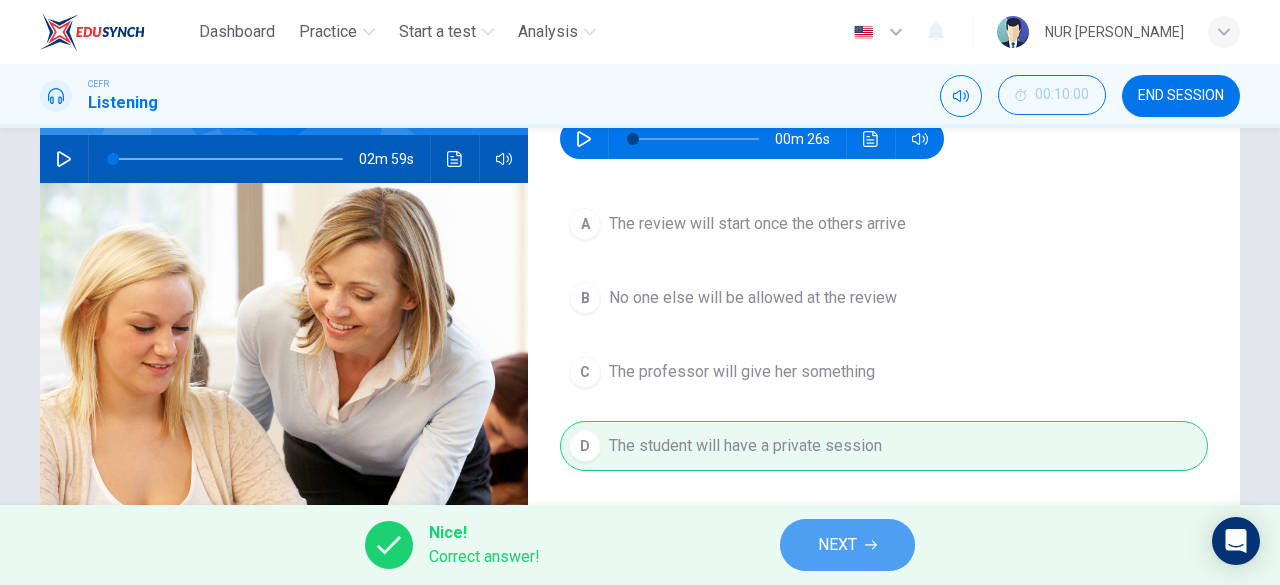 click on "NEXT" at bounding box center (847, 545) 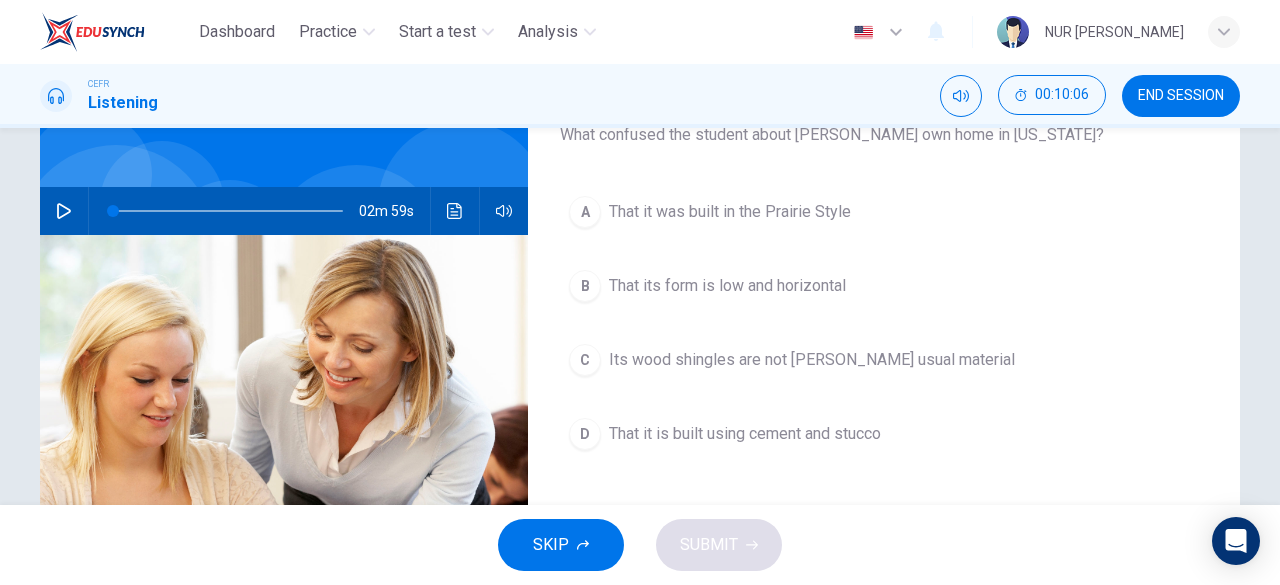 scroll, scrollTop: 141, scrollLeft: 0, axis: vertical 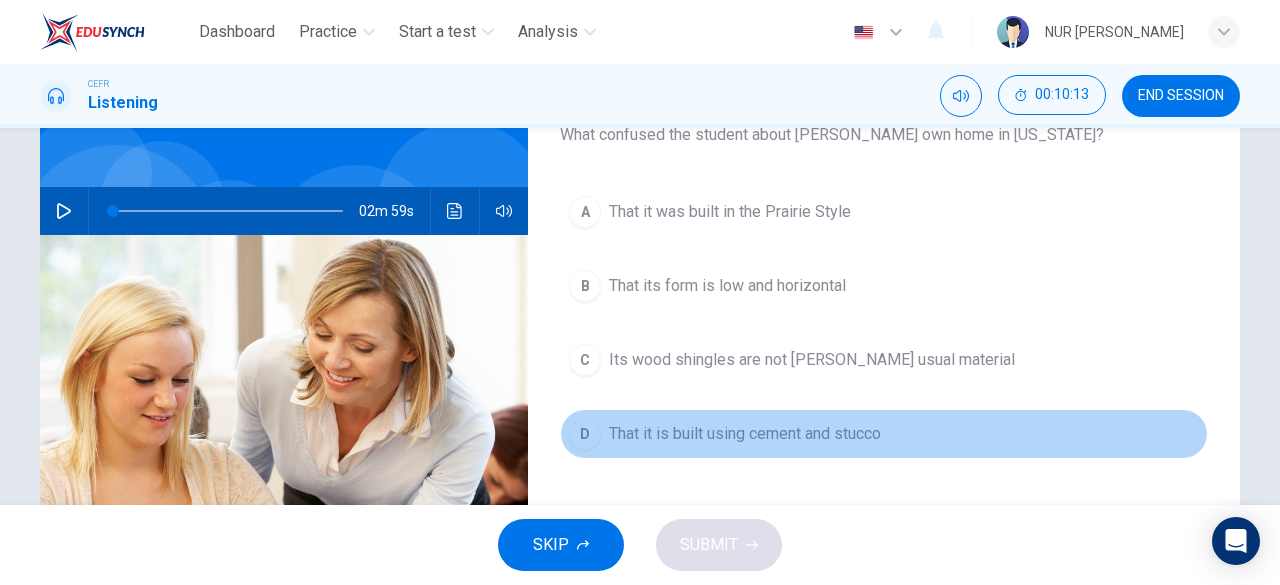 click on "That it is built using cement and stucco" at bounding box center [745, 434] 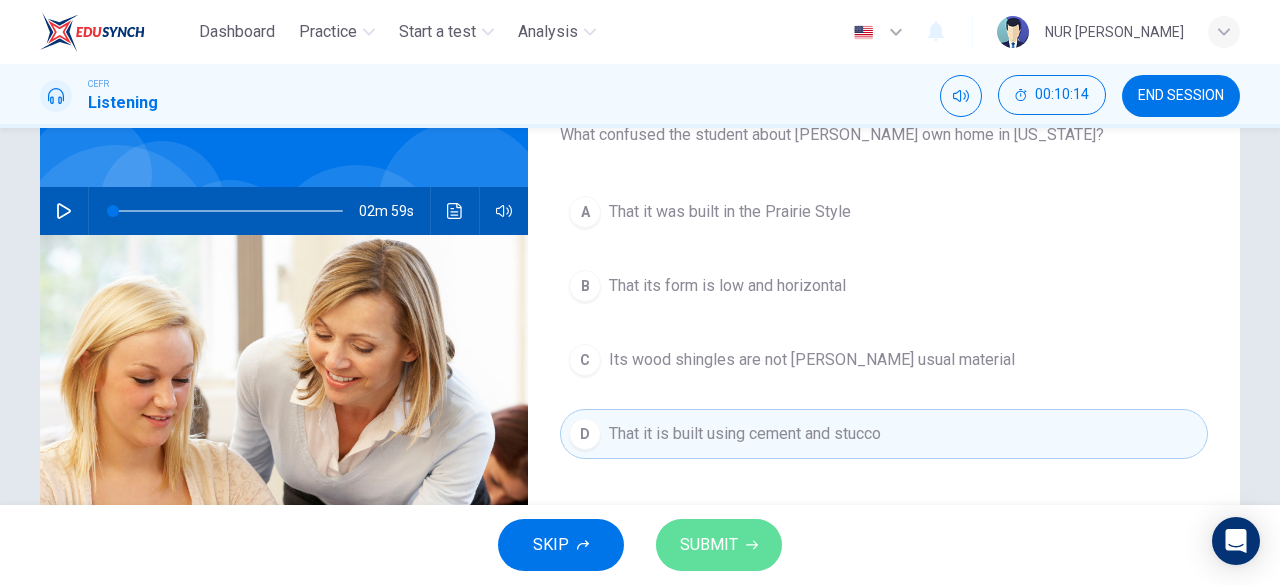 click on "SUBMIT" at bounding box center [719, 545] 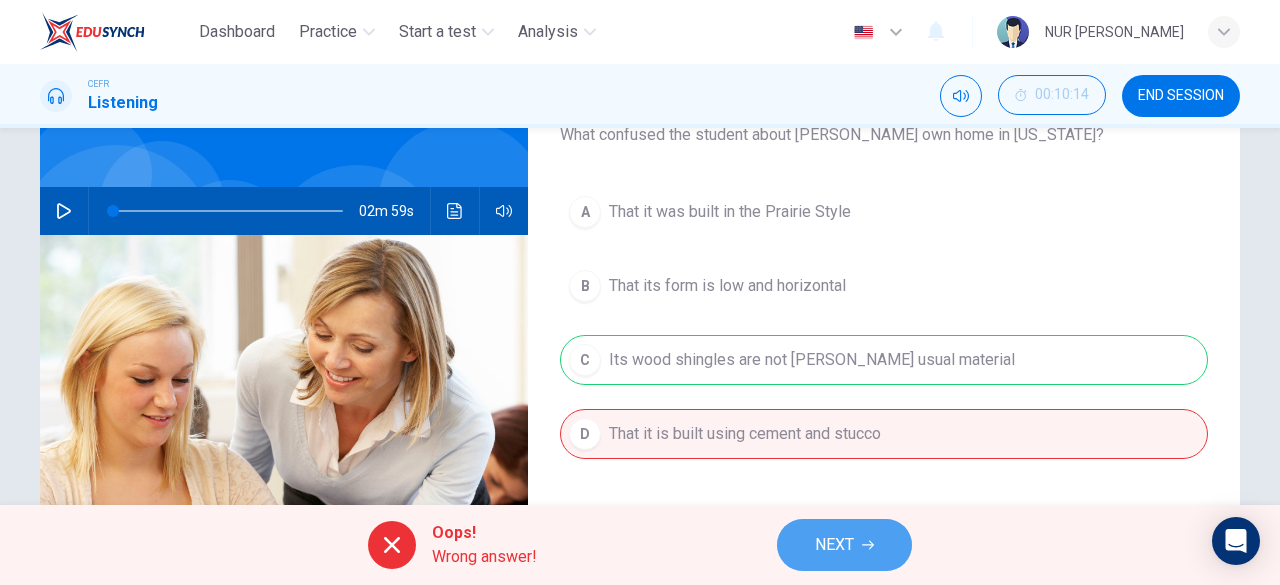 click on "NEXT" at bounding box center [844, 545] 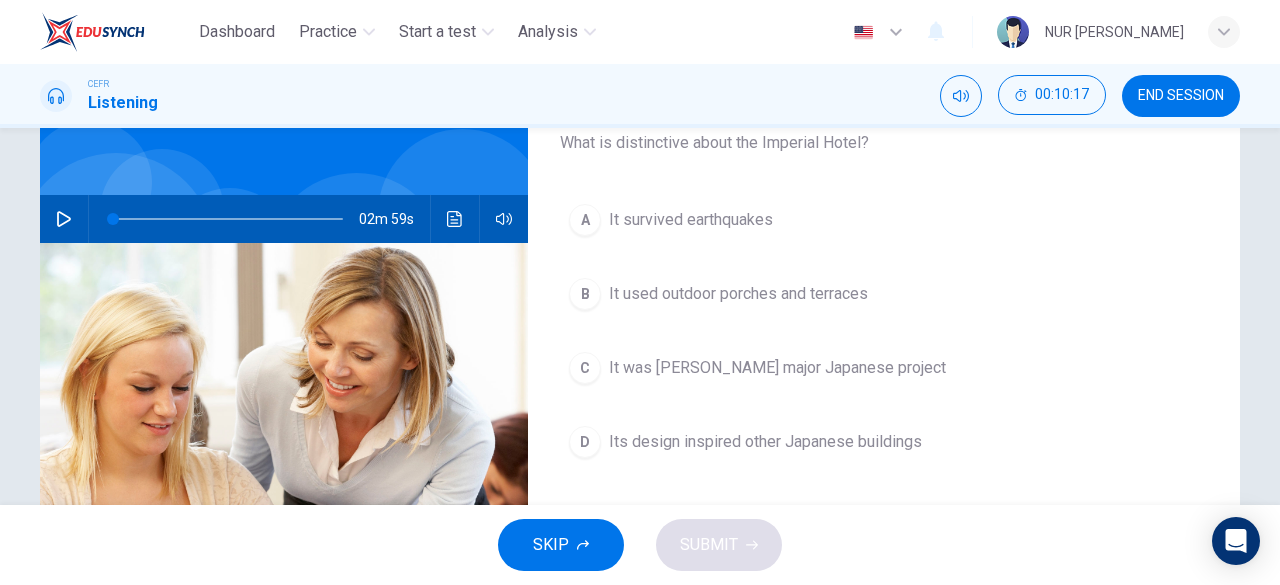 scroll, scrollTop: 131, scrollLeft: 0, axis: vertical 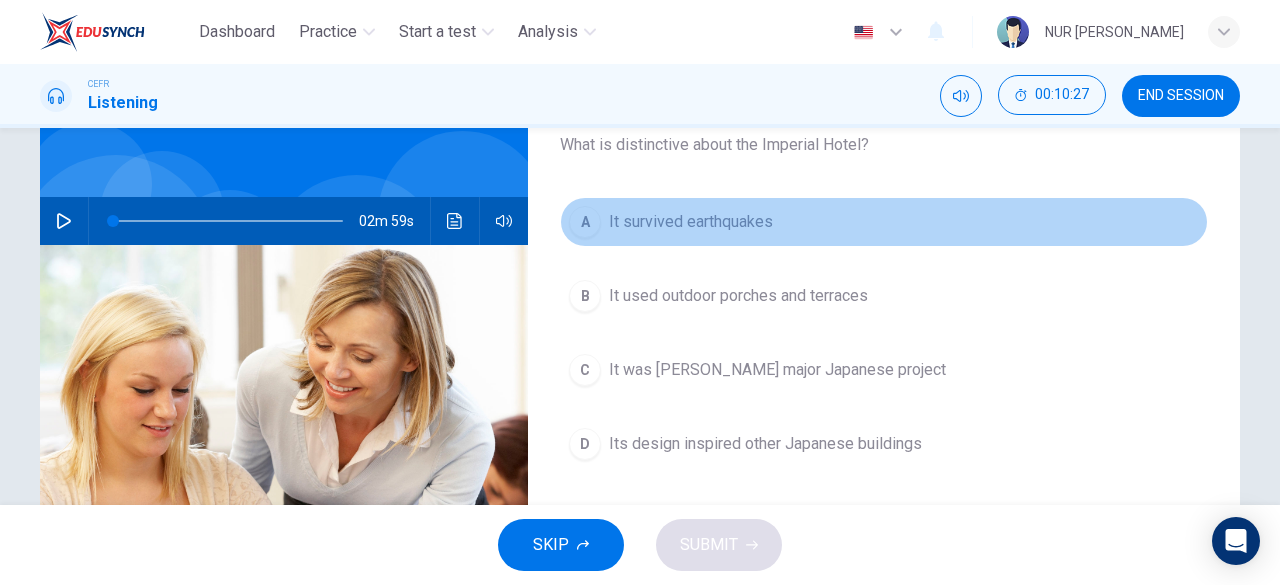 click on "A It survived earthquakes" at bounding box center (884, 222) 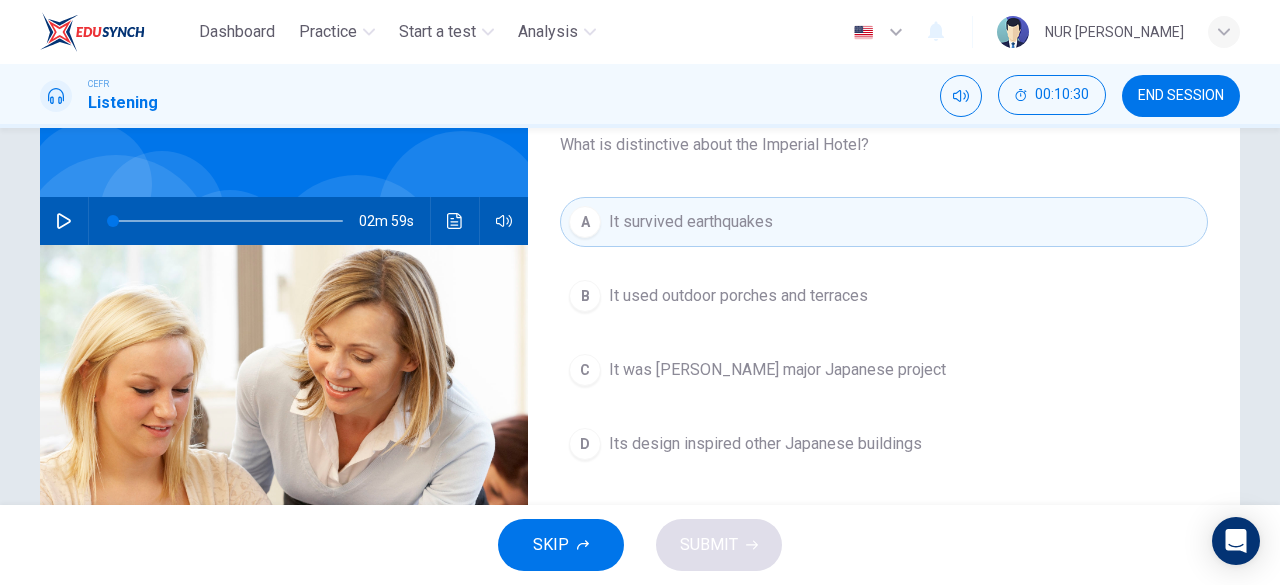 drag, startPoint x: 687, startPoint y: 317, endPoint x: 684, endPoint y: 361, distance: 44.102154 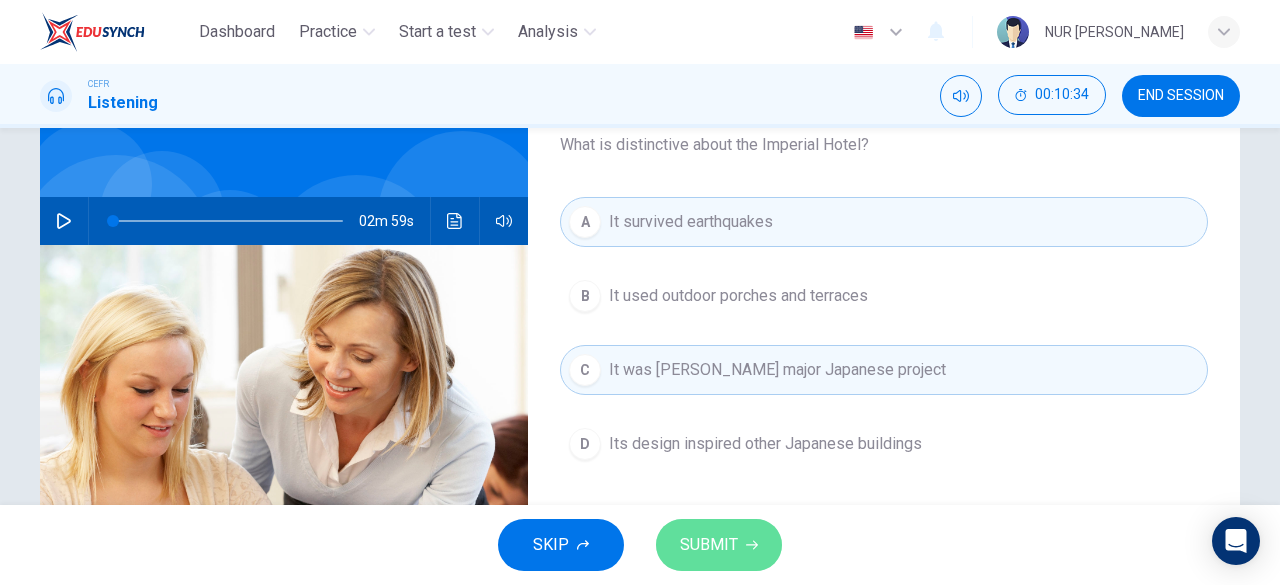 click on "SUBMIT" at bounding box center [719, 545] 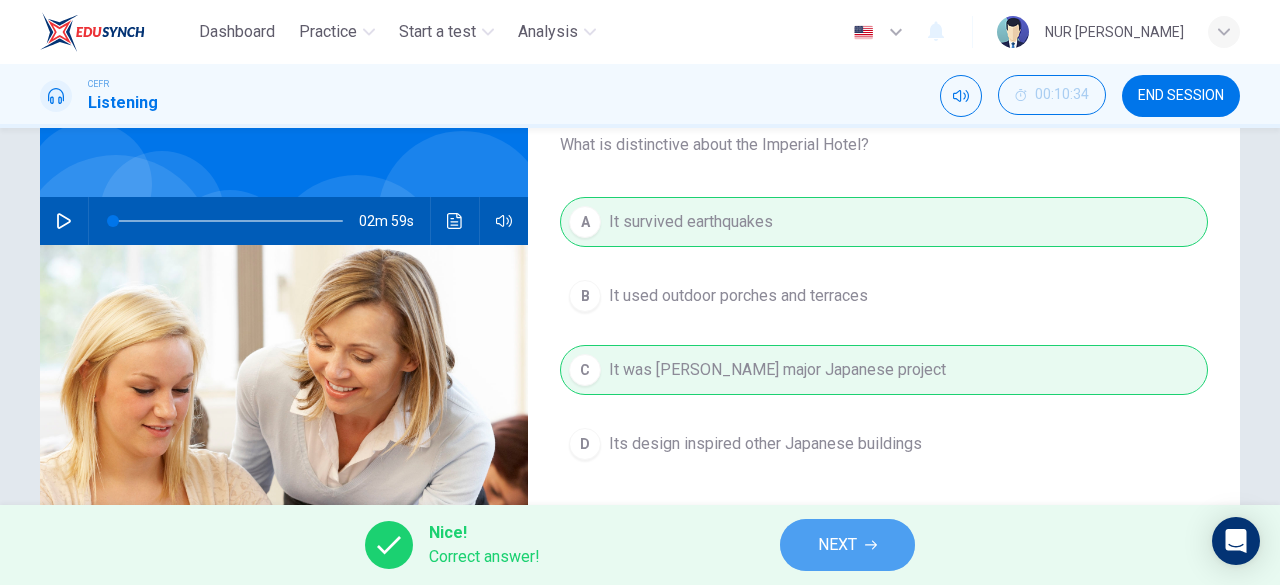 click on "NEXT" at bounding box center (847, 545) 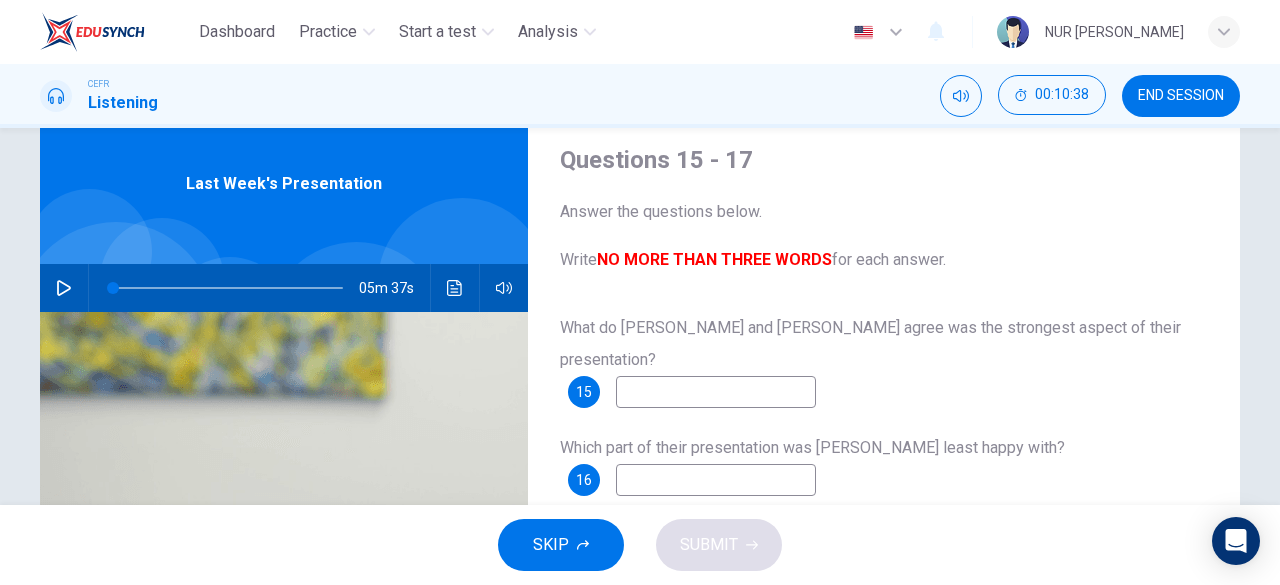 scroll, scrollTop: 61, scrollLeft: 0, axis: vertical 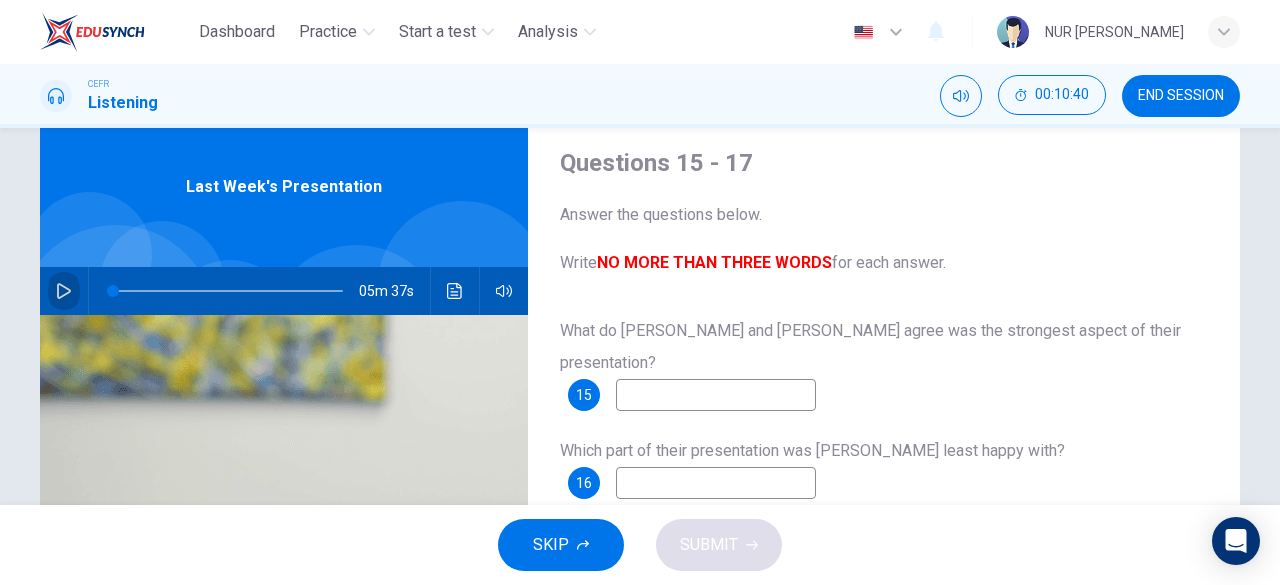 click at bounding box center [64, 291] 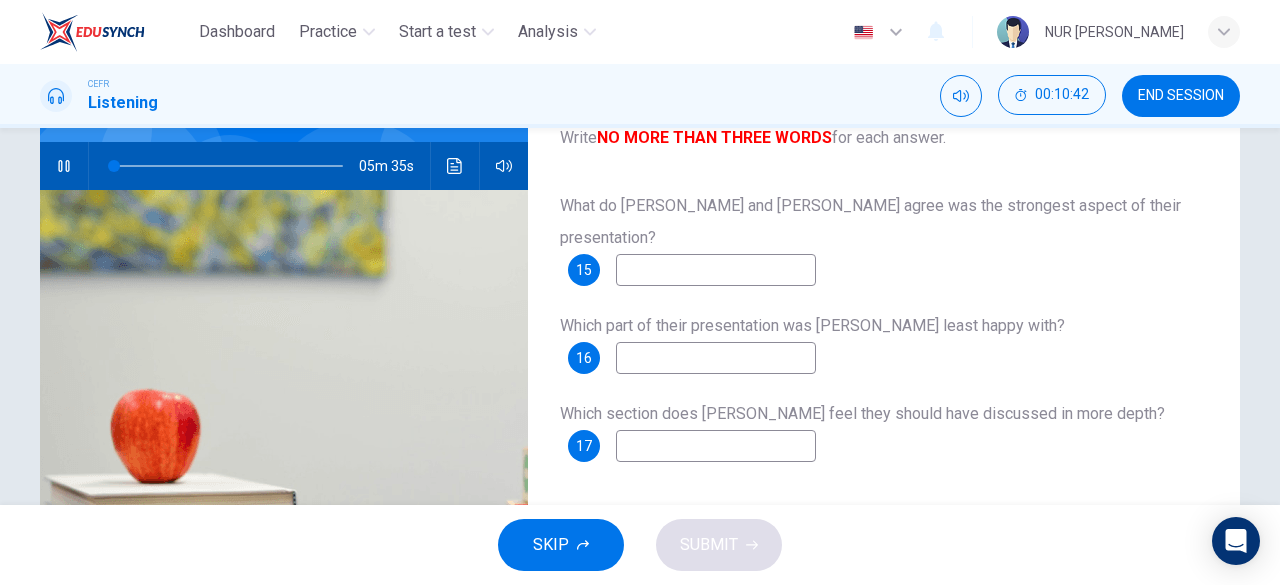scroll, scrollTop: 191, scrollLeft: 0, axis: vertical 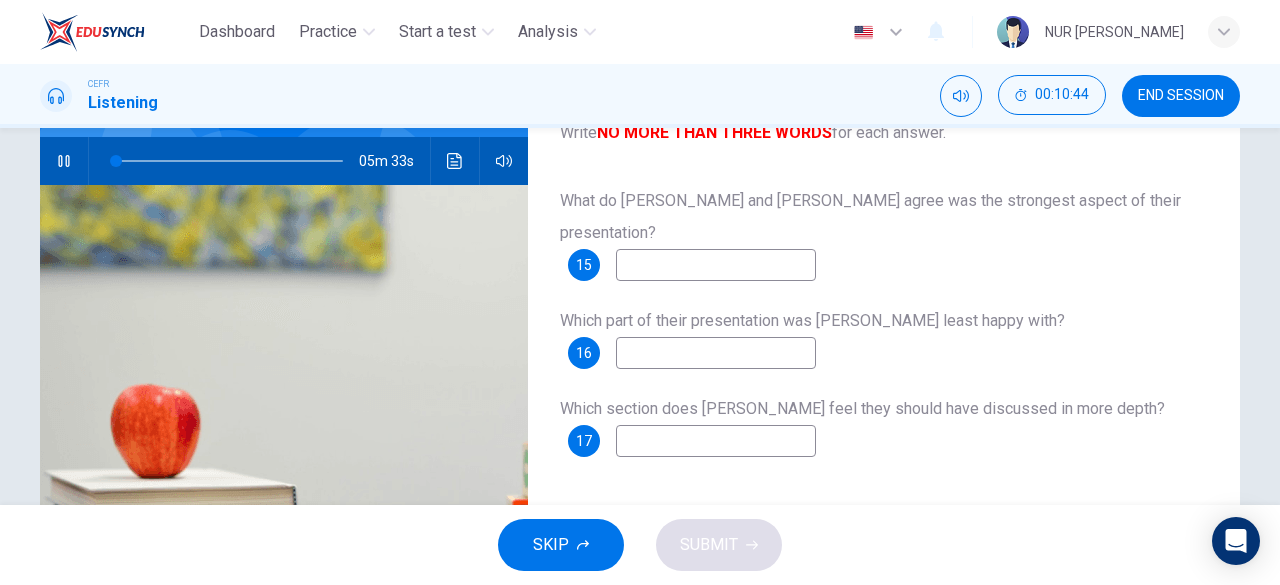 click at bounding box center [716, 265] 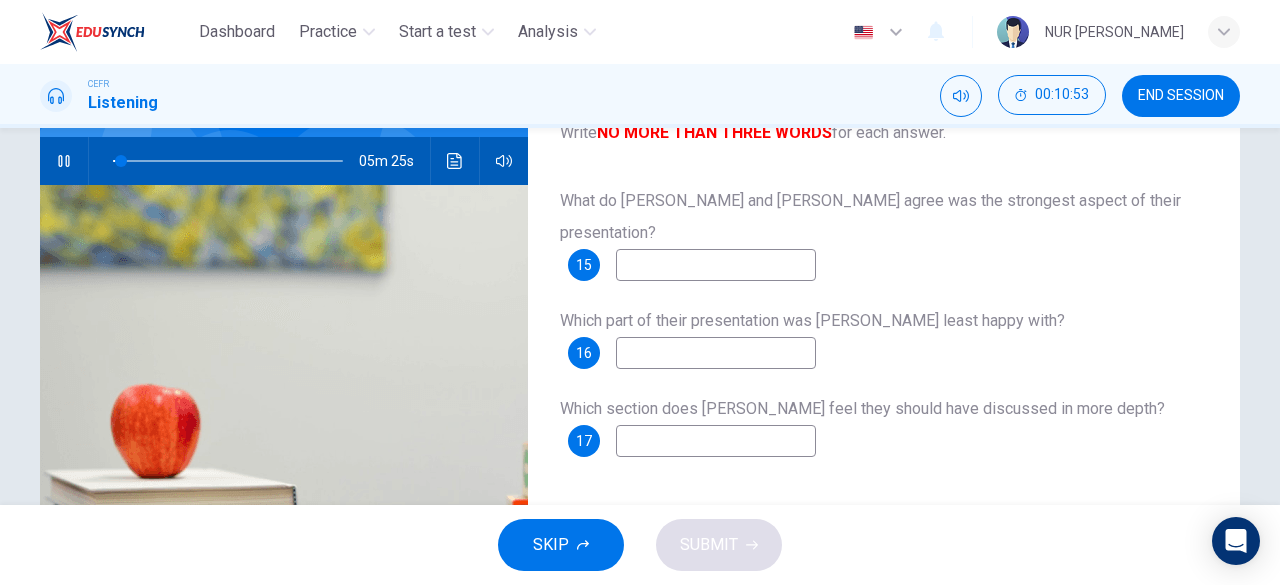 click at bounding box center (716, 265) 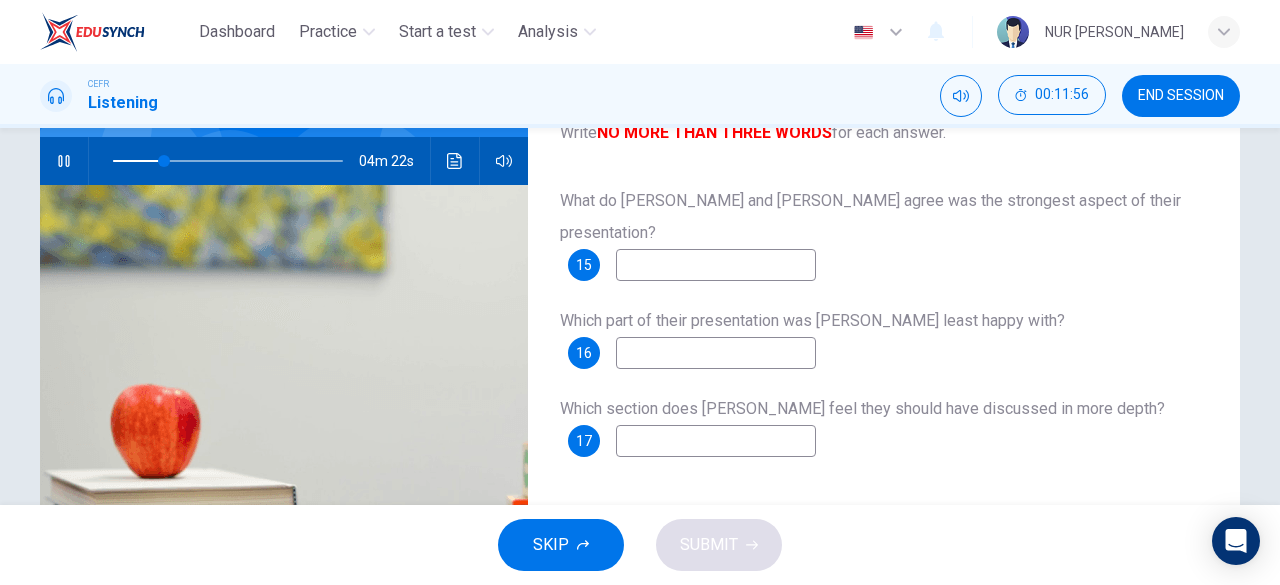 type on "22" 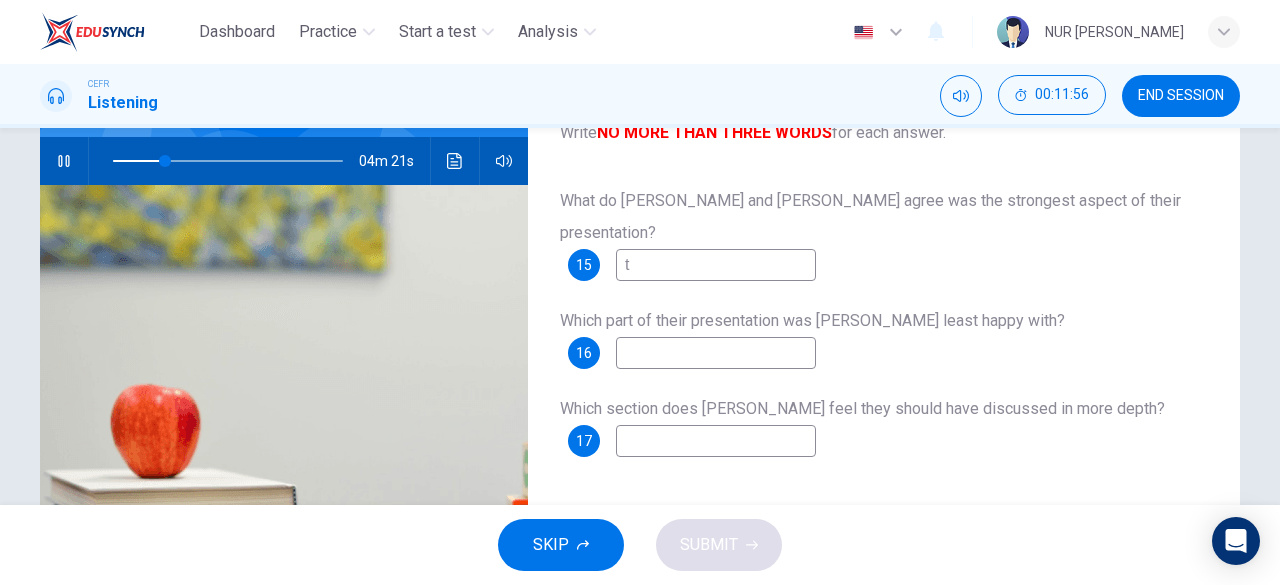 type on "te" 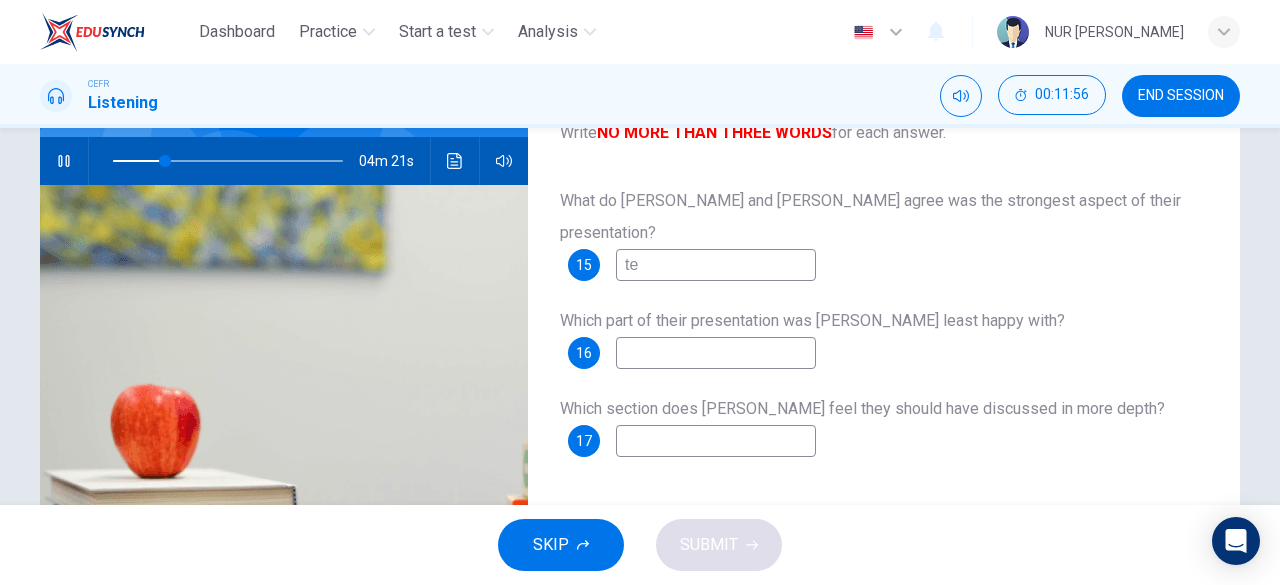 type on "23" 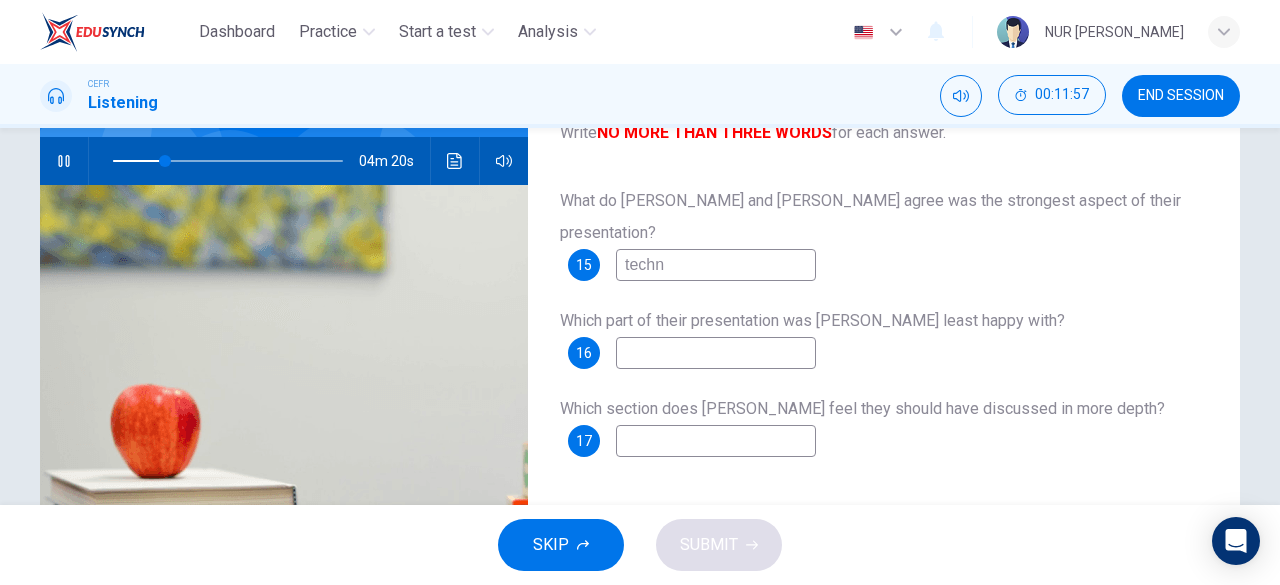 type on "techni" 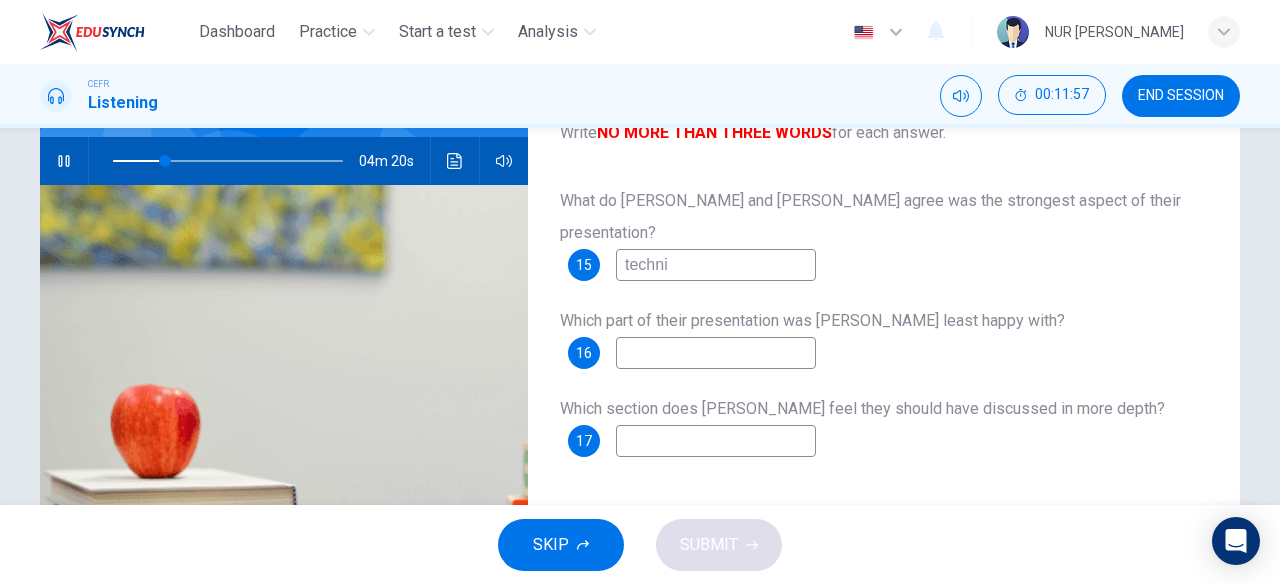 type on "23" 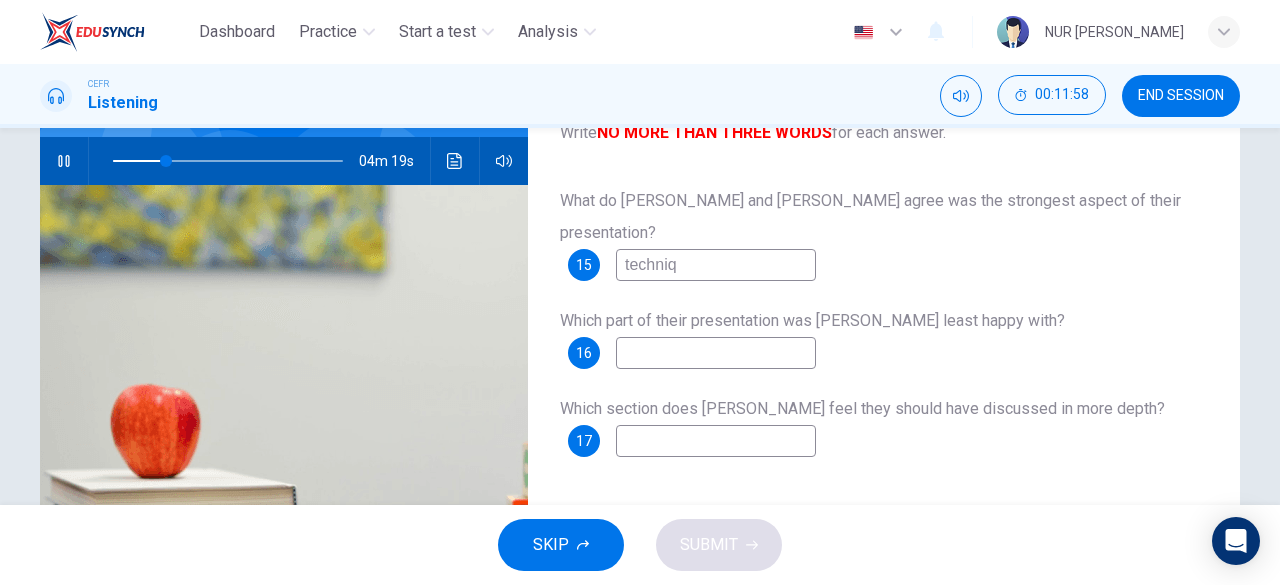type on "techniqu" 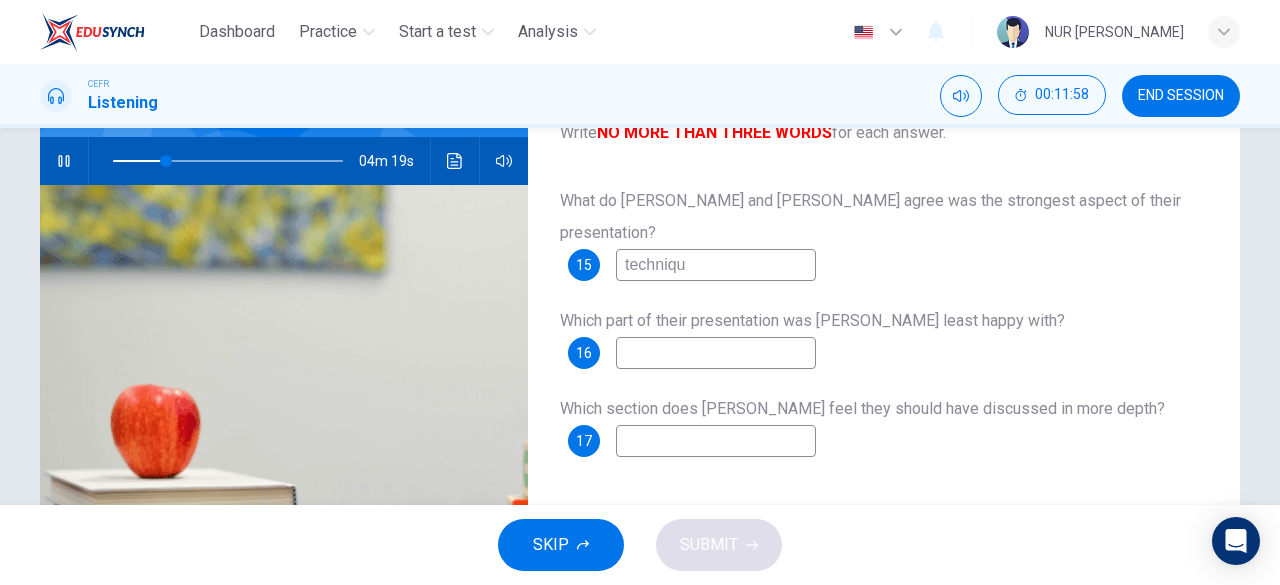 type on "23" 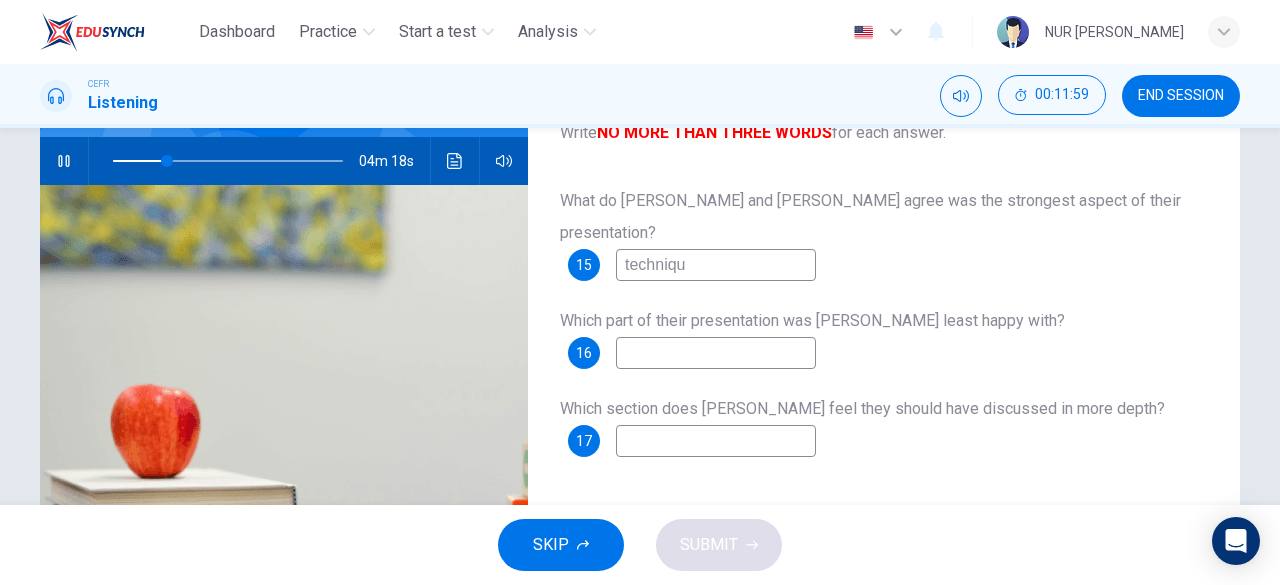 type on "technique" 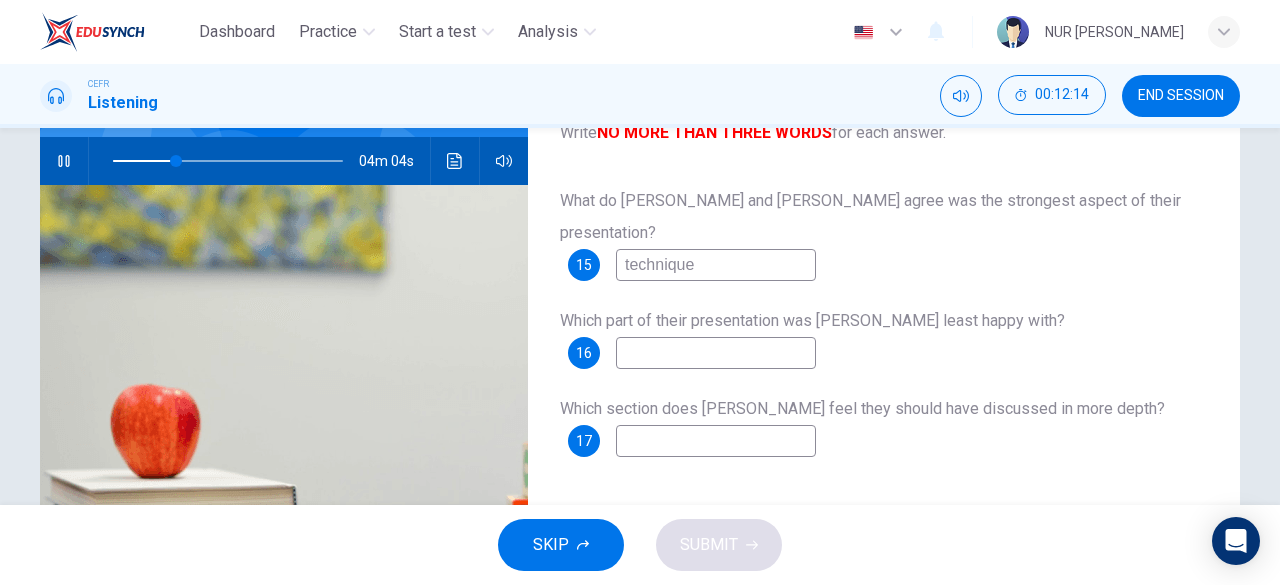 type on "28" 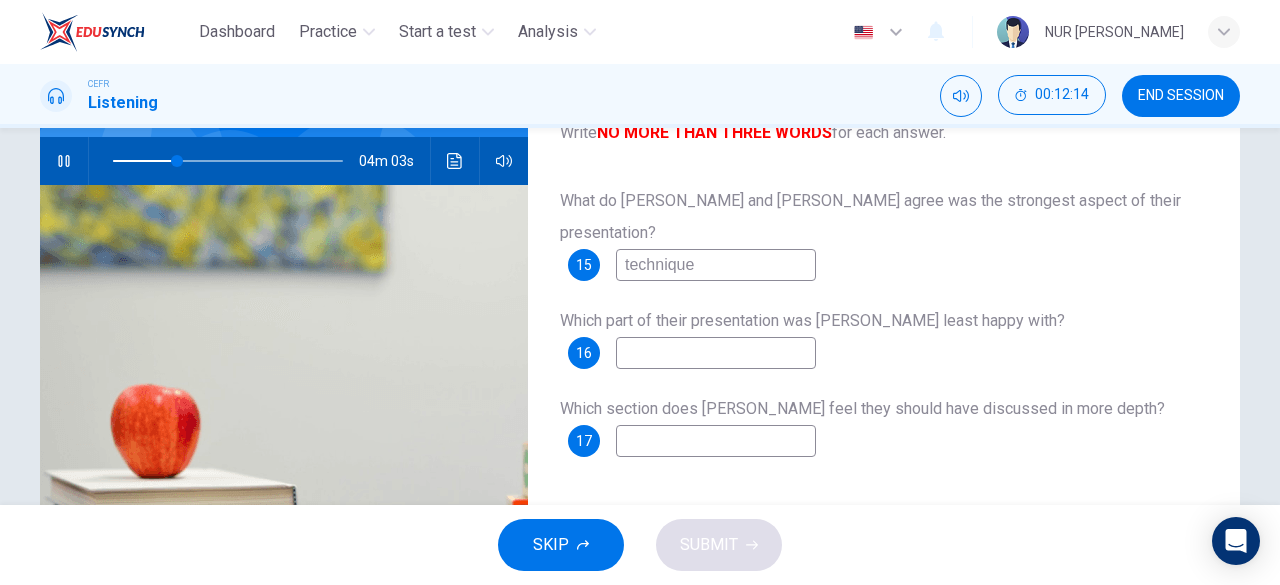 type on "technique" 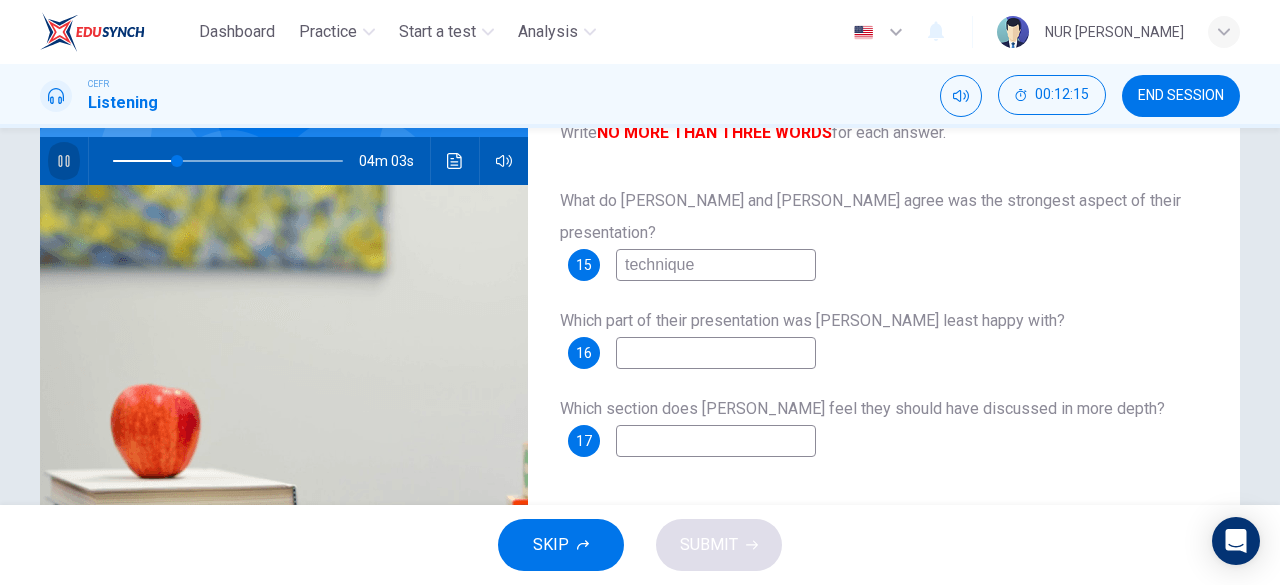 click 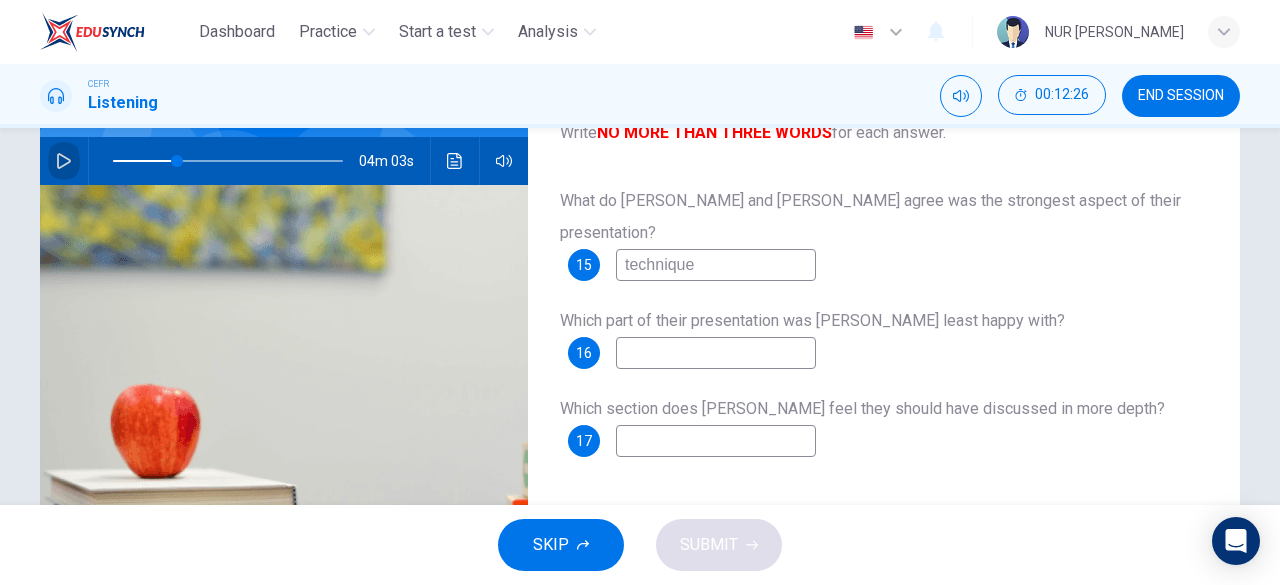 click 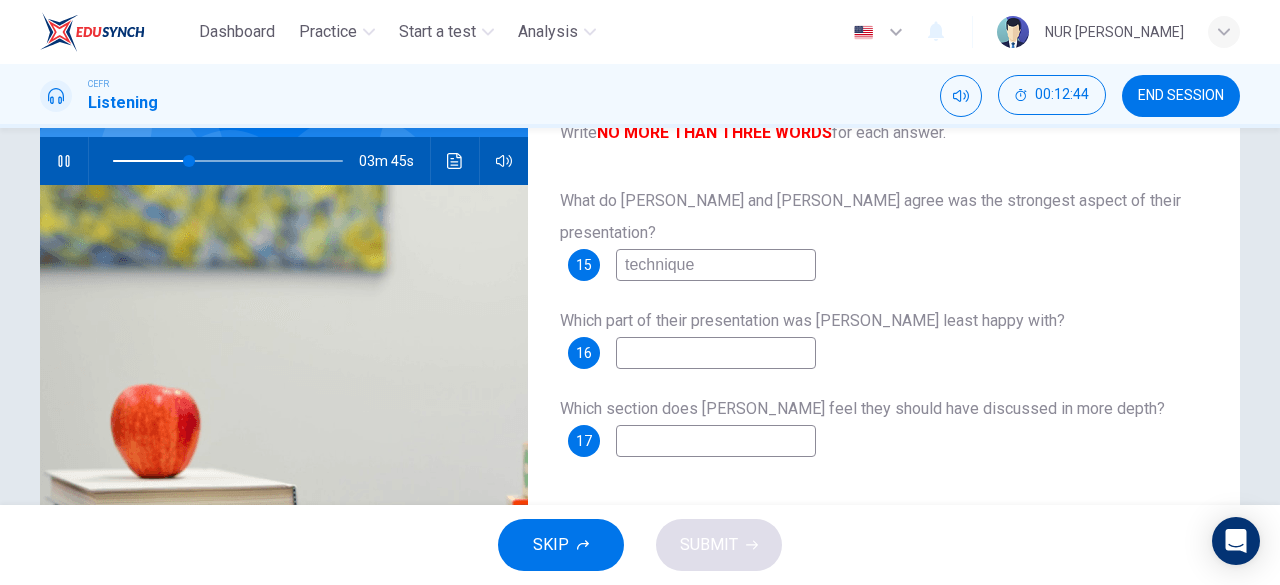 click at bounding box center (716, 353) 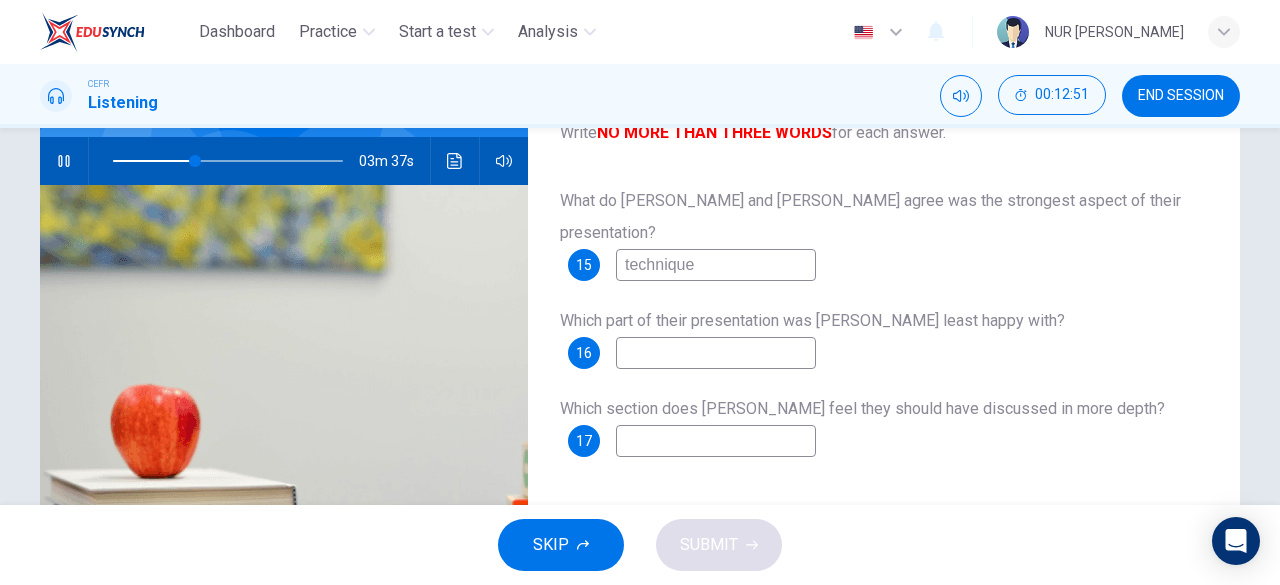 type on "35" 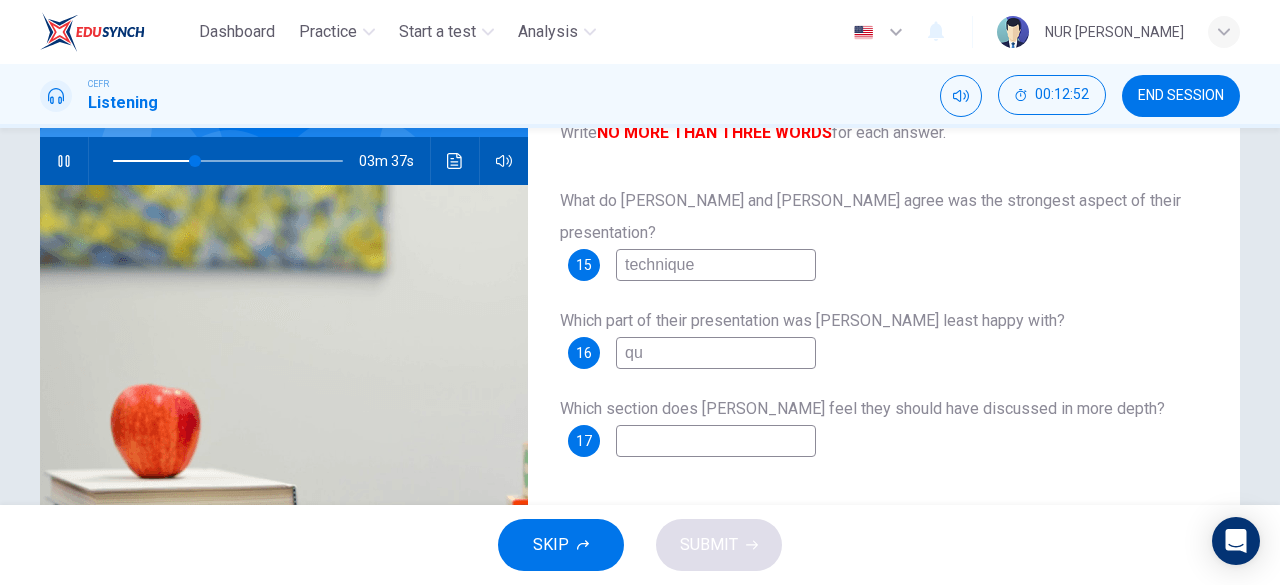 type on "que" 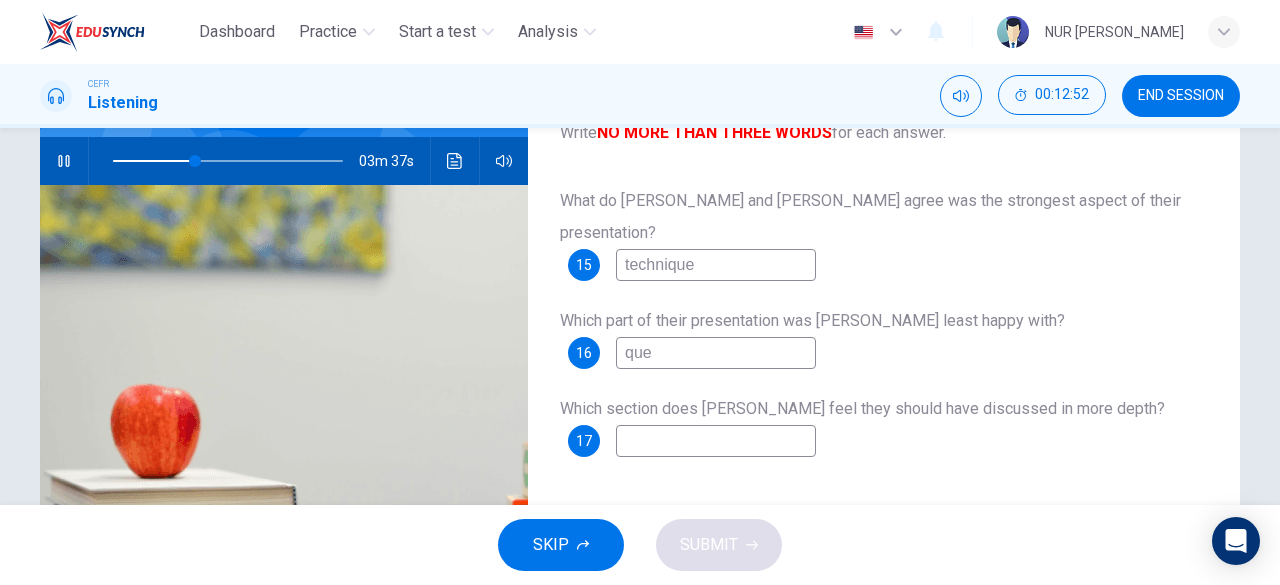 type on "36" 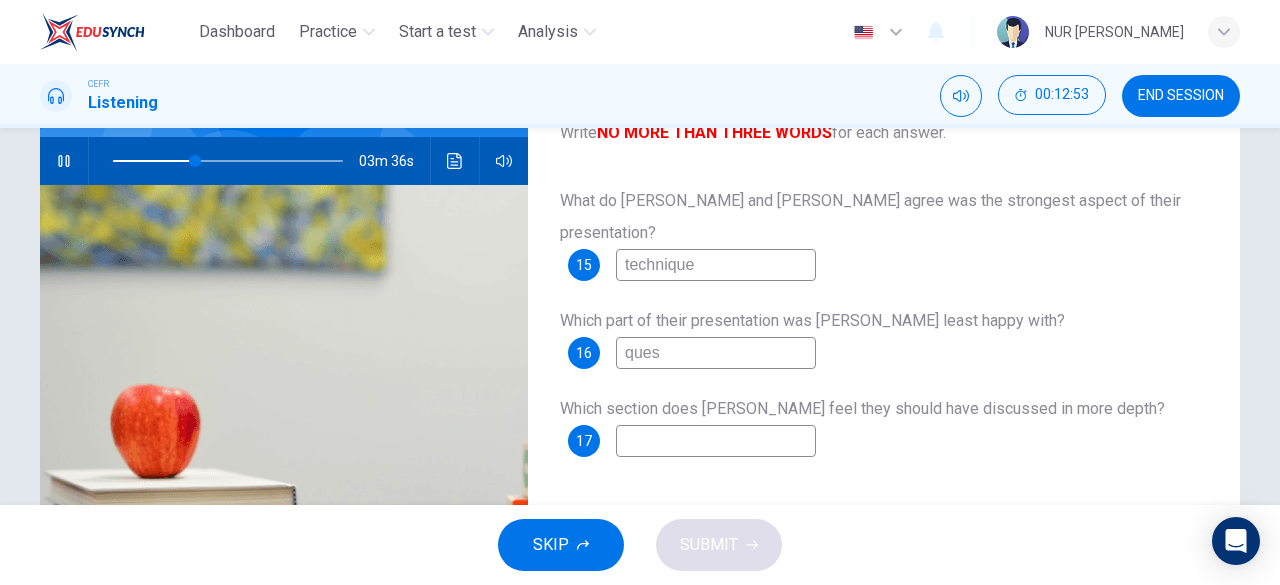 type on "quest" 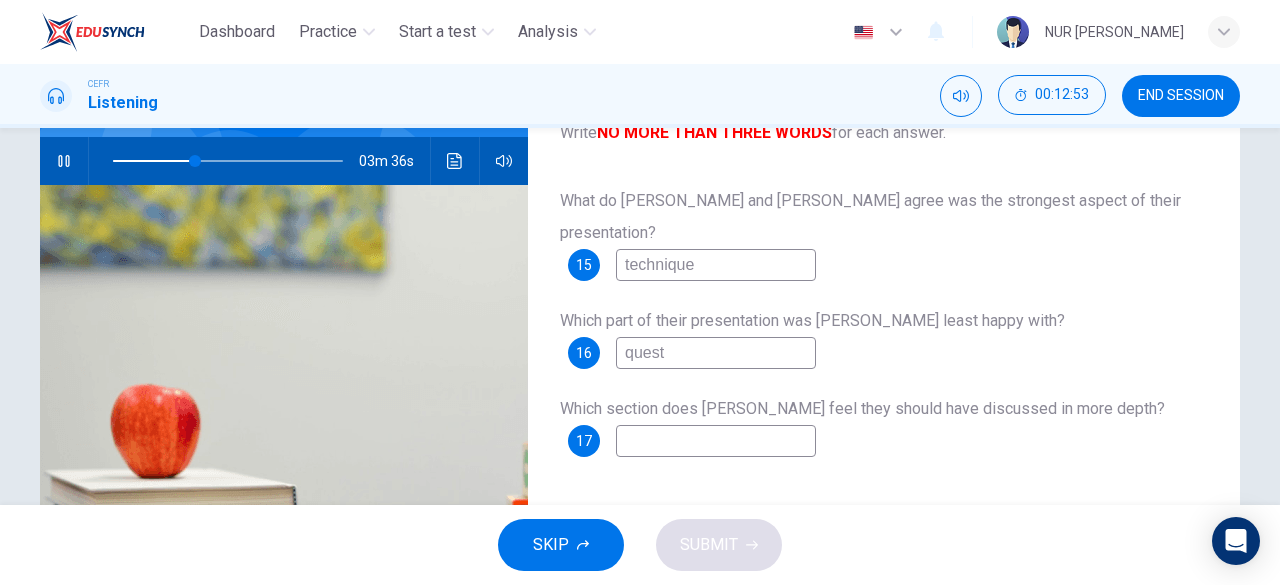 type on "36" 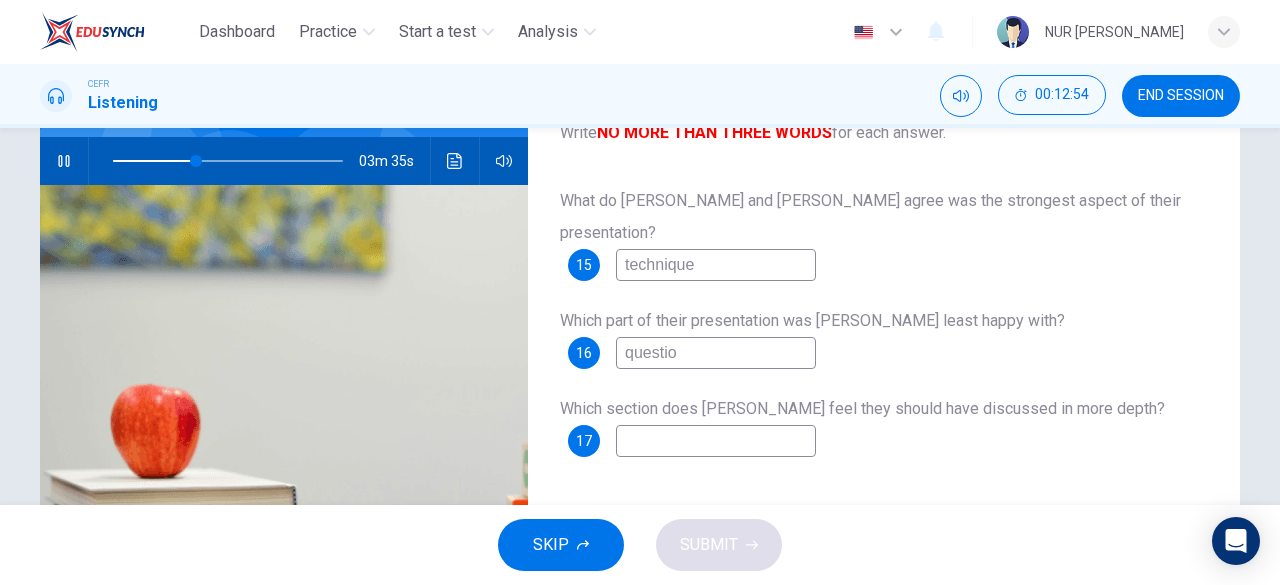 type on "question" 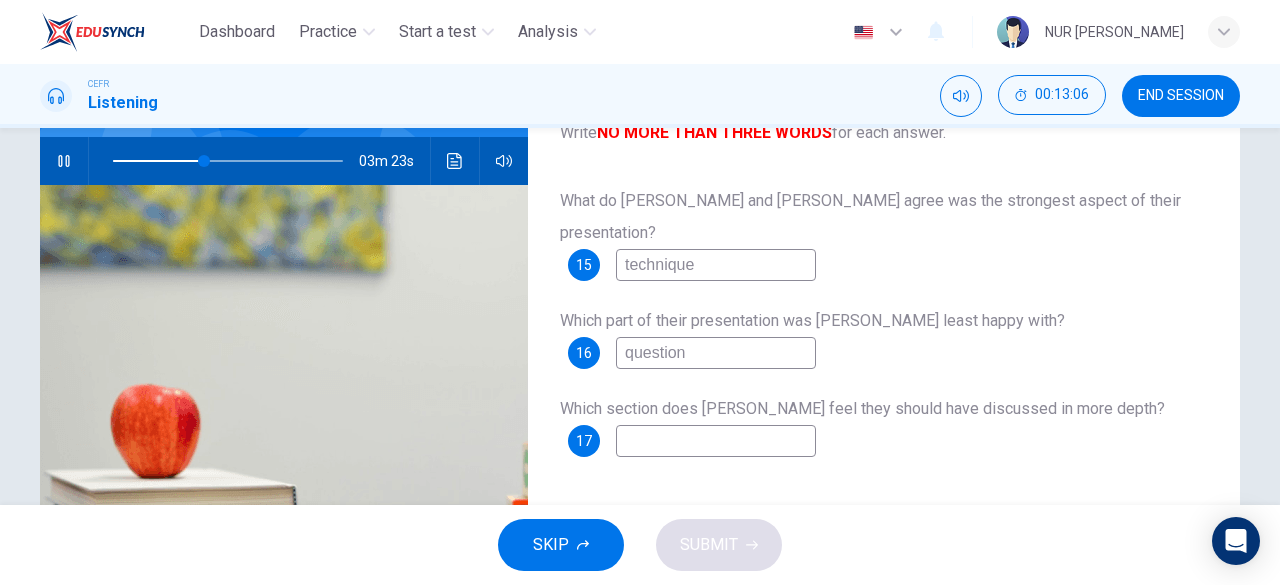 type on "40" 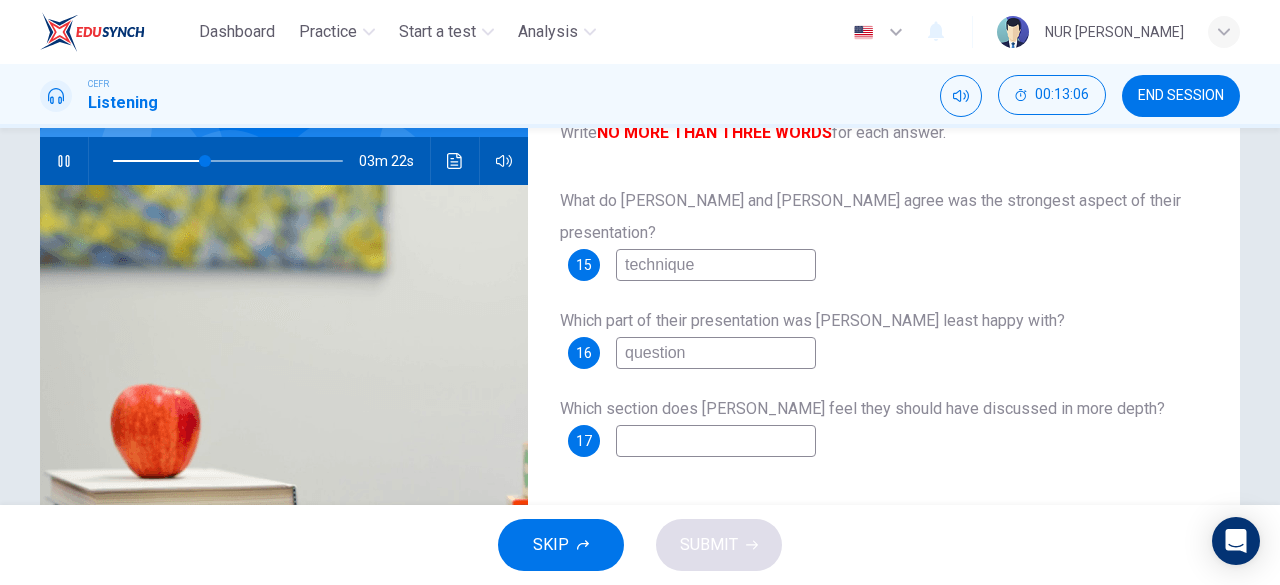 type on "question" 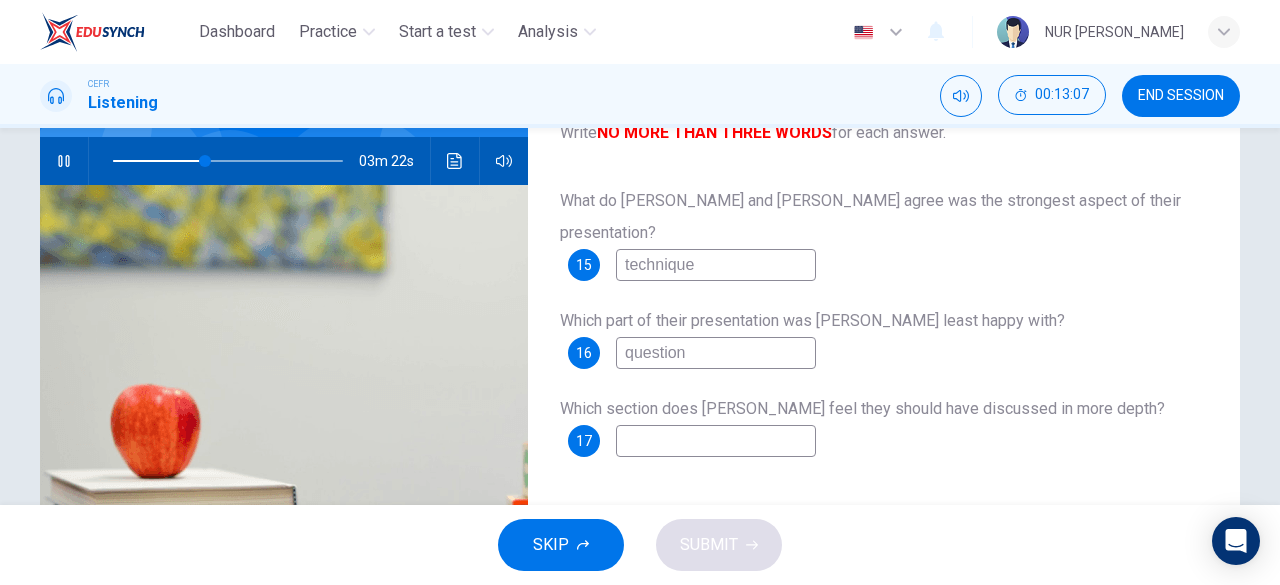 type on "40" 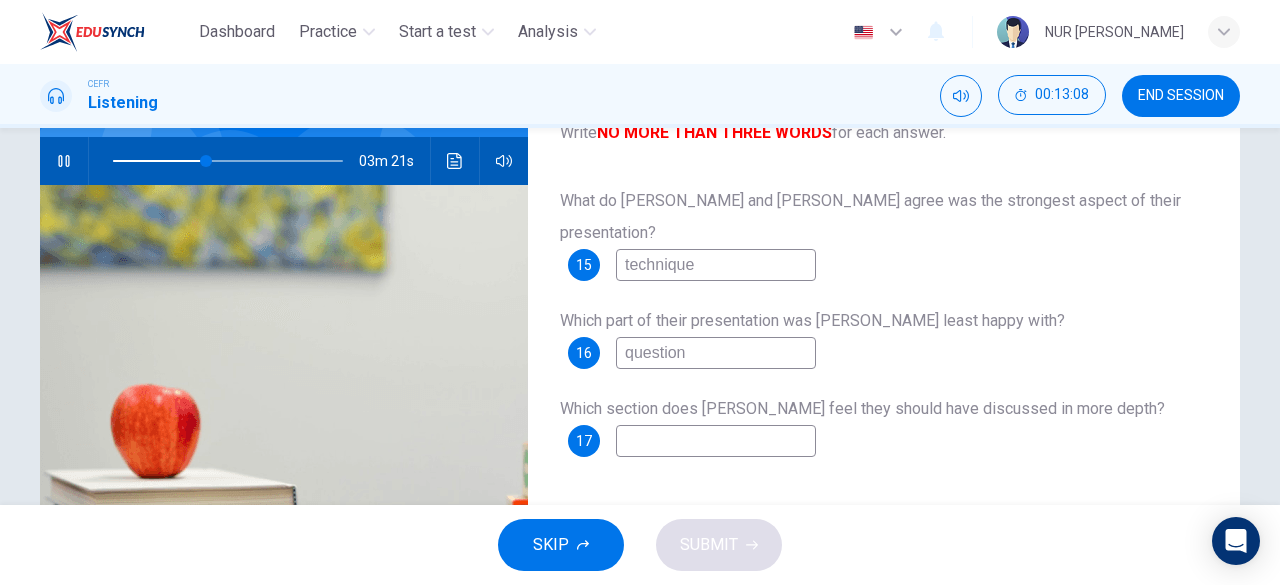 type on "question" 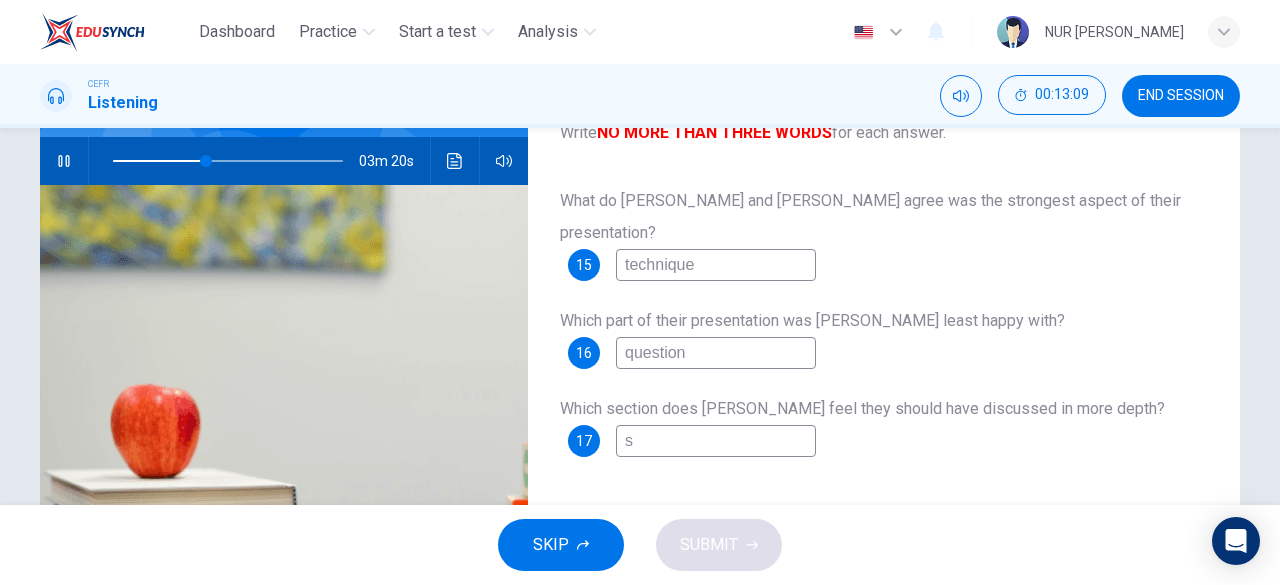 type on "so" 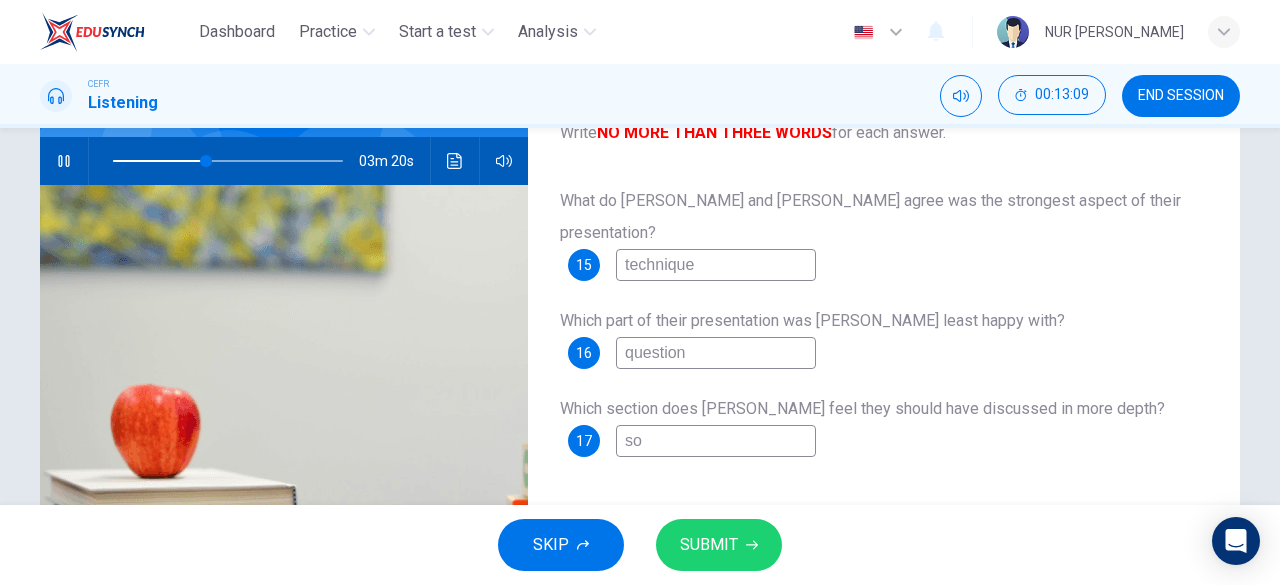 type on "41" 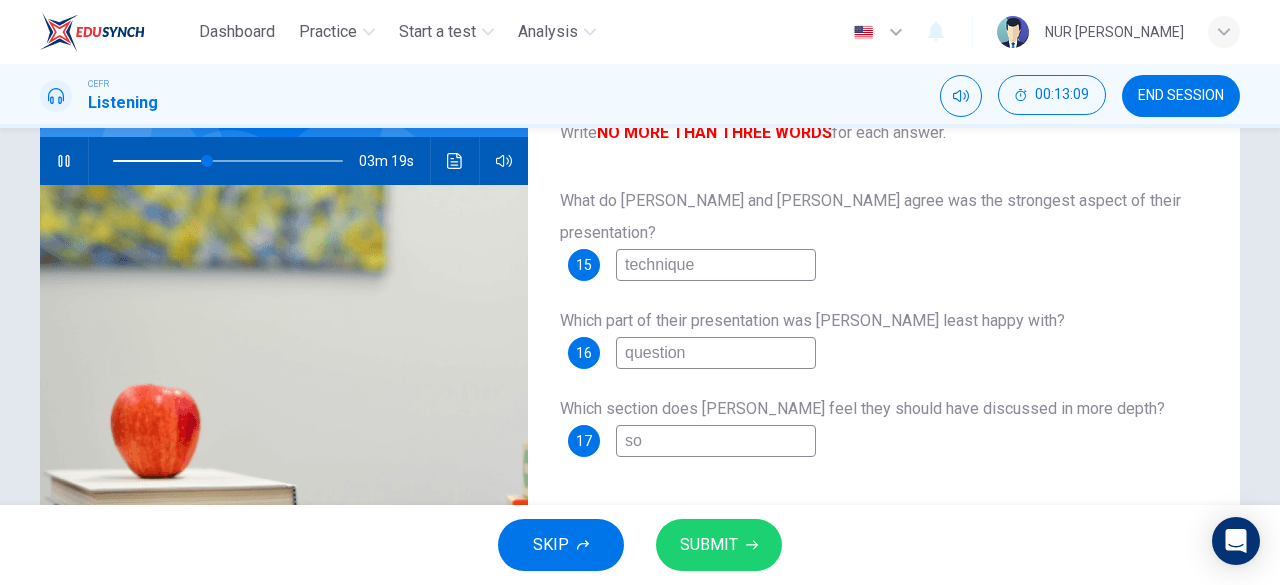 type on "sol" 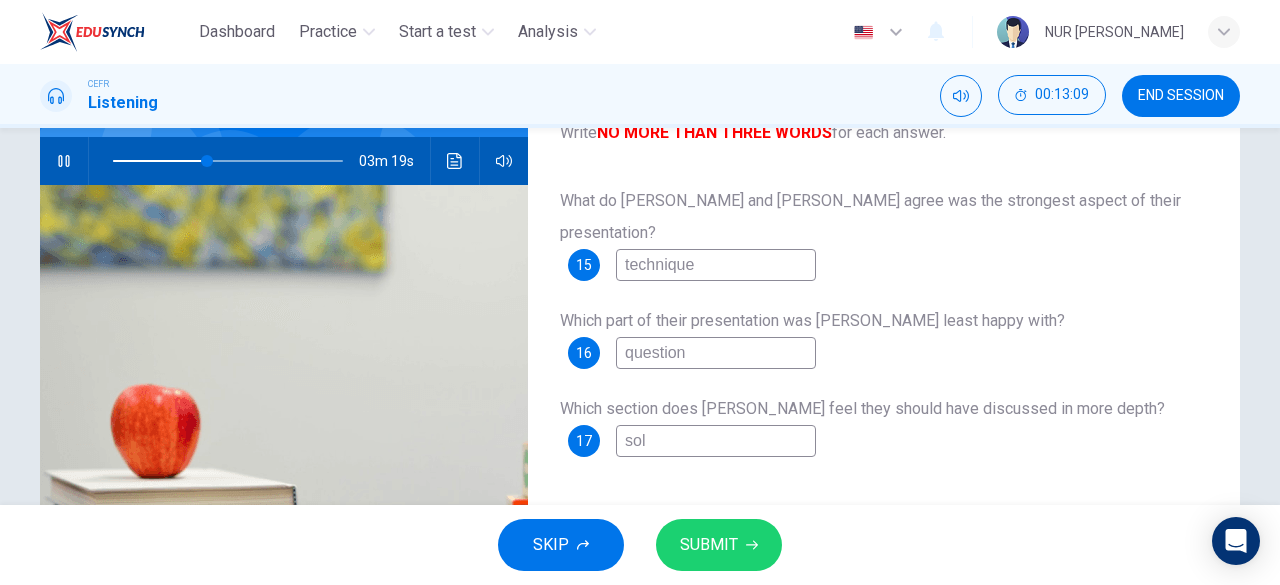 type on "41" 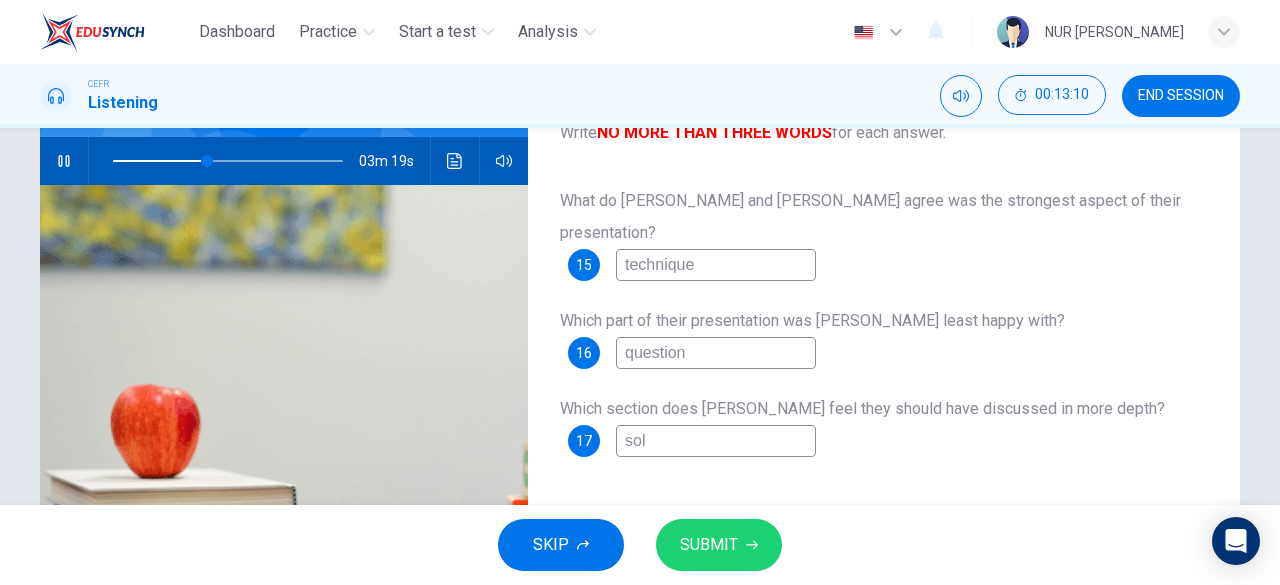 type on "solu" 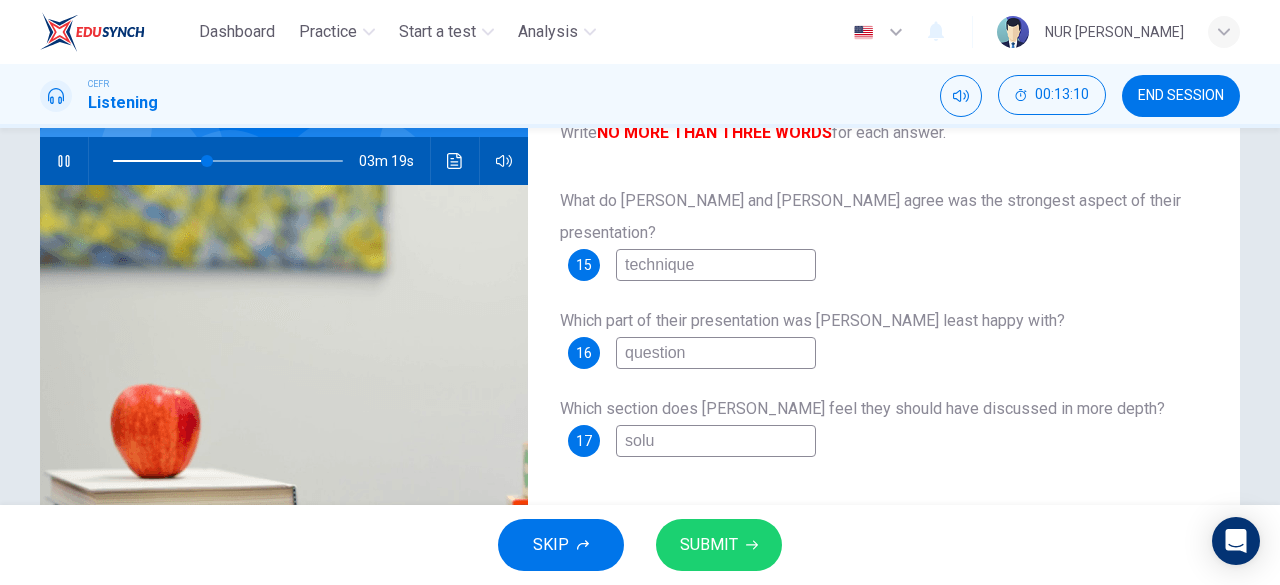 type on "41" 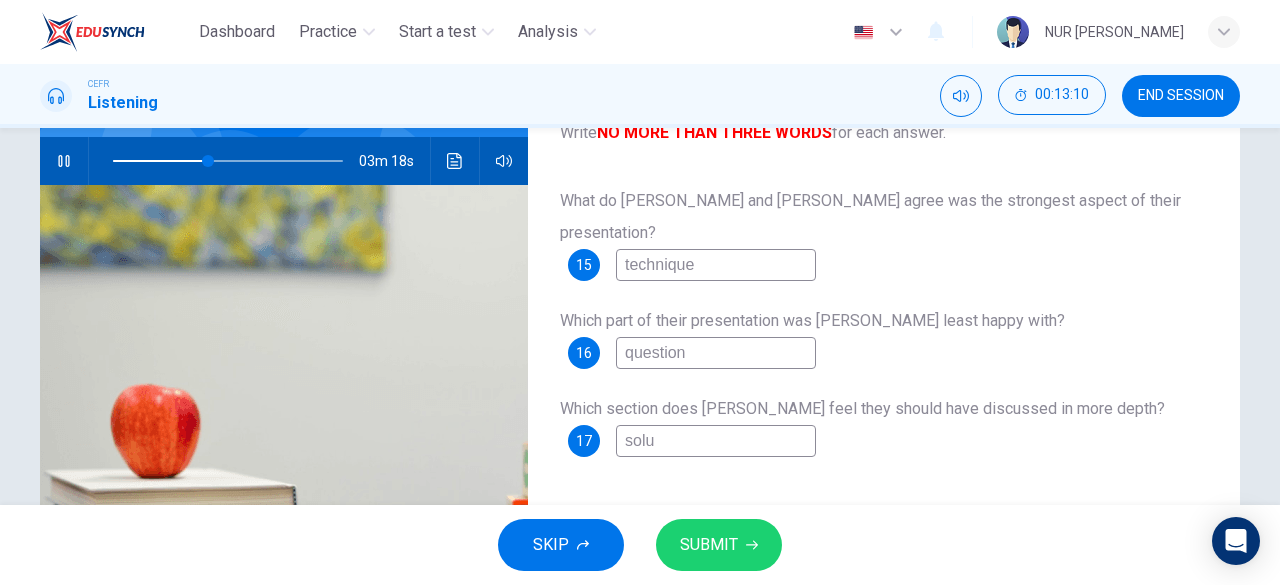 type on "solut" 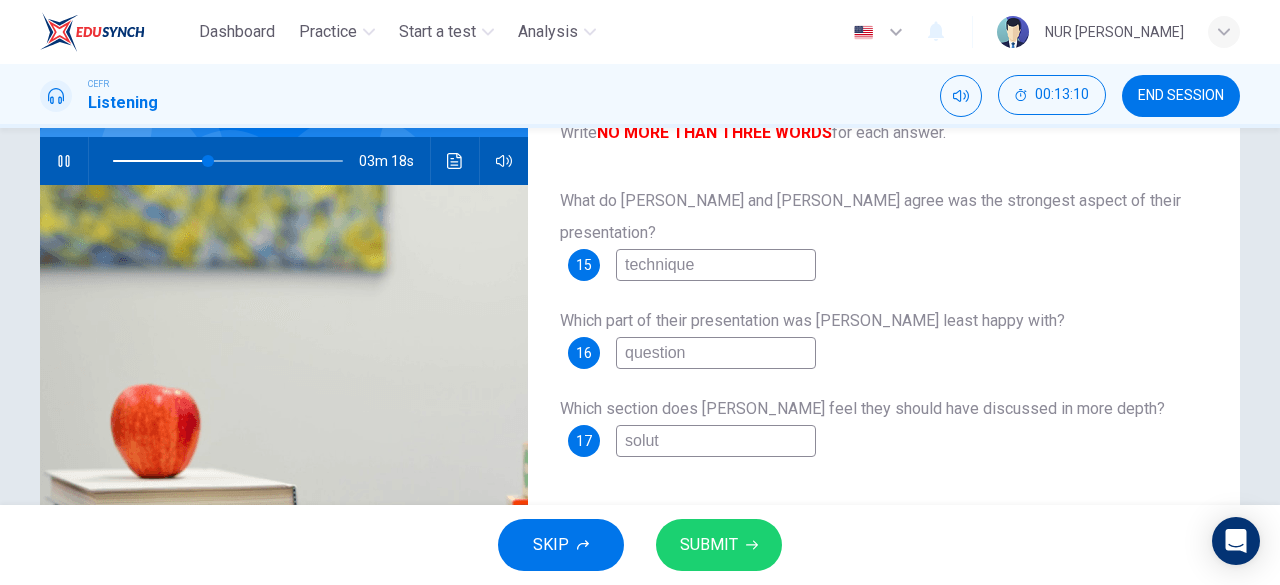 type on "41" 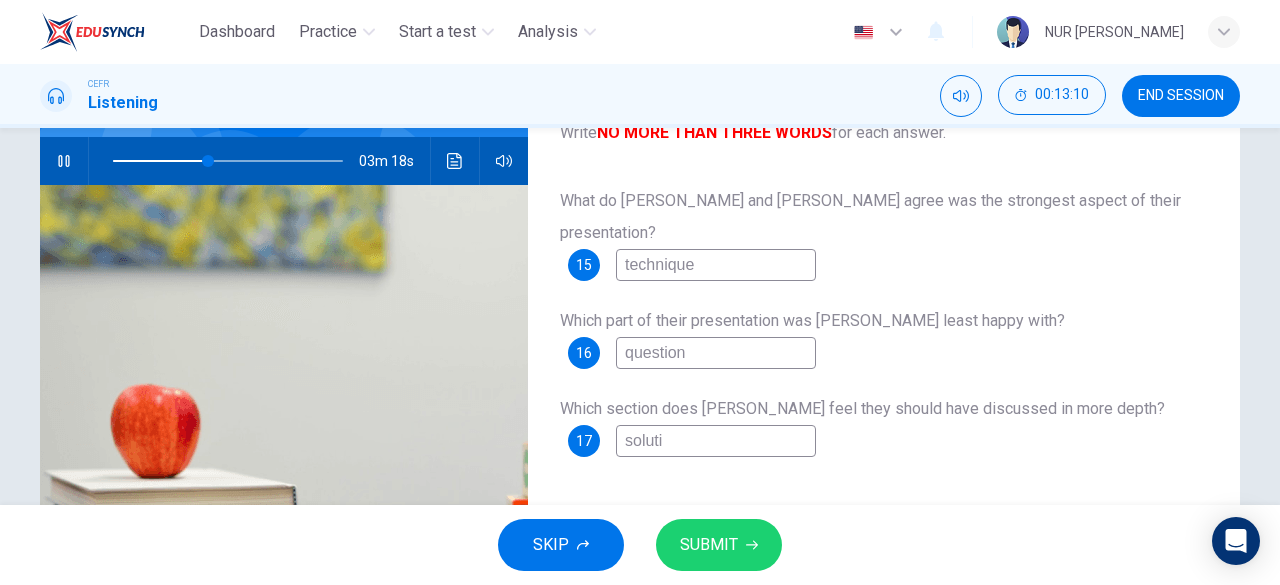 type on "41" 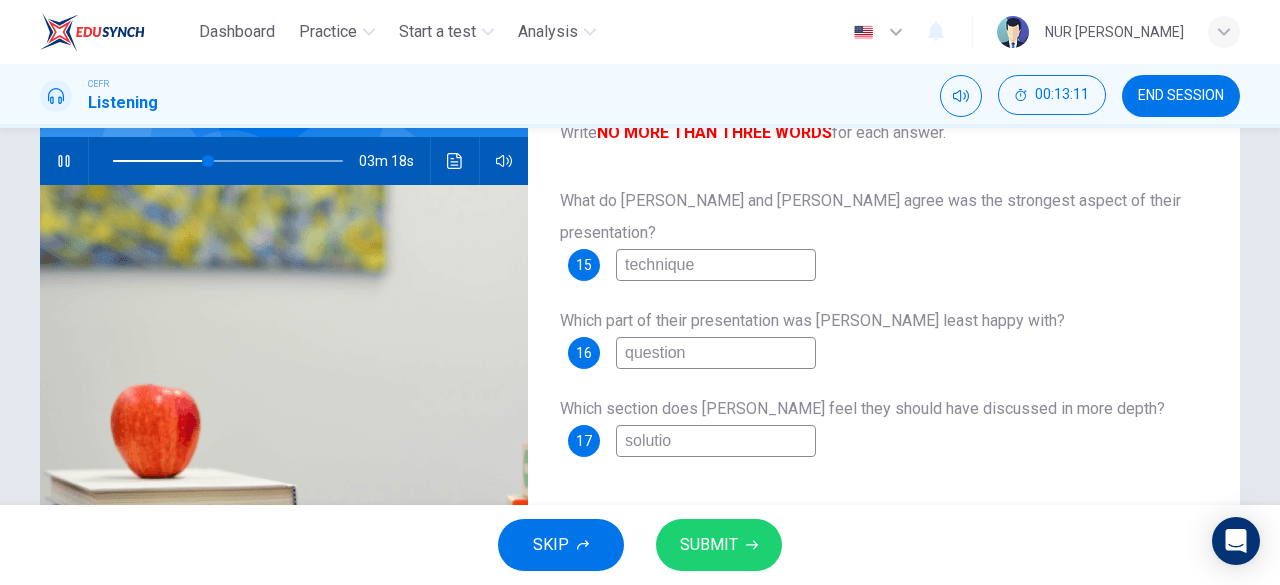 type on "41" 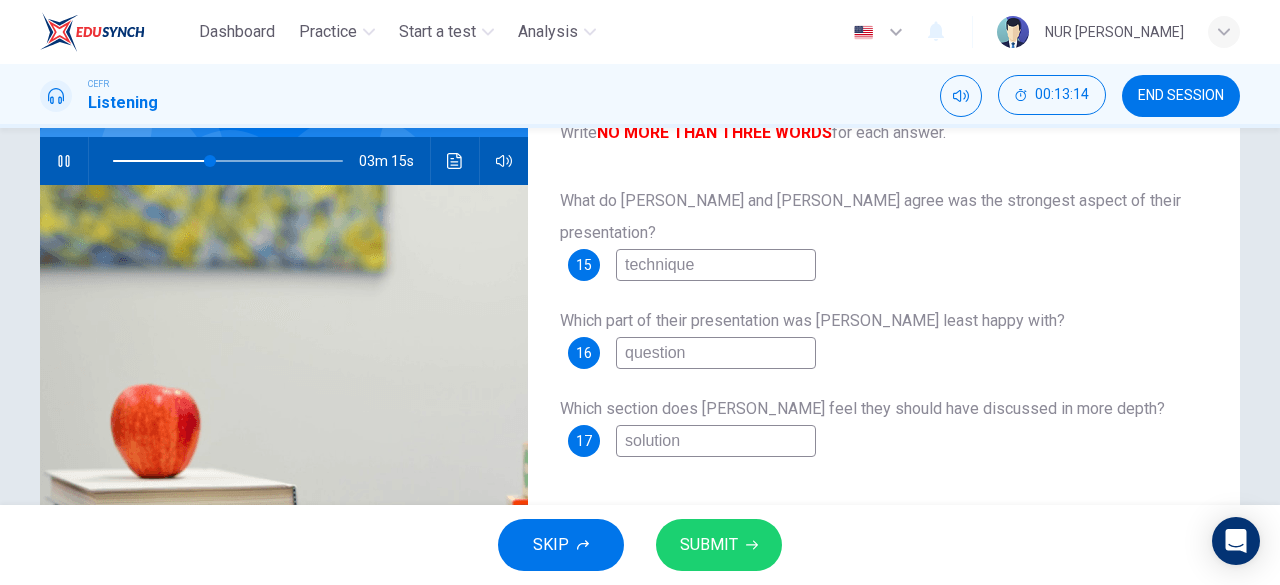 type on "42" 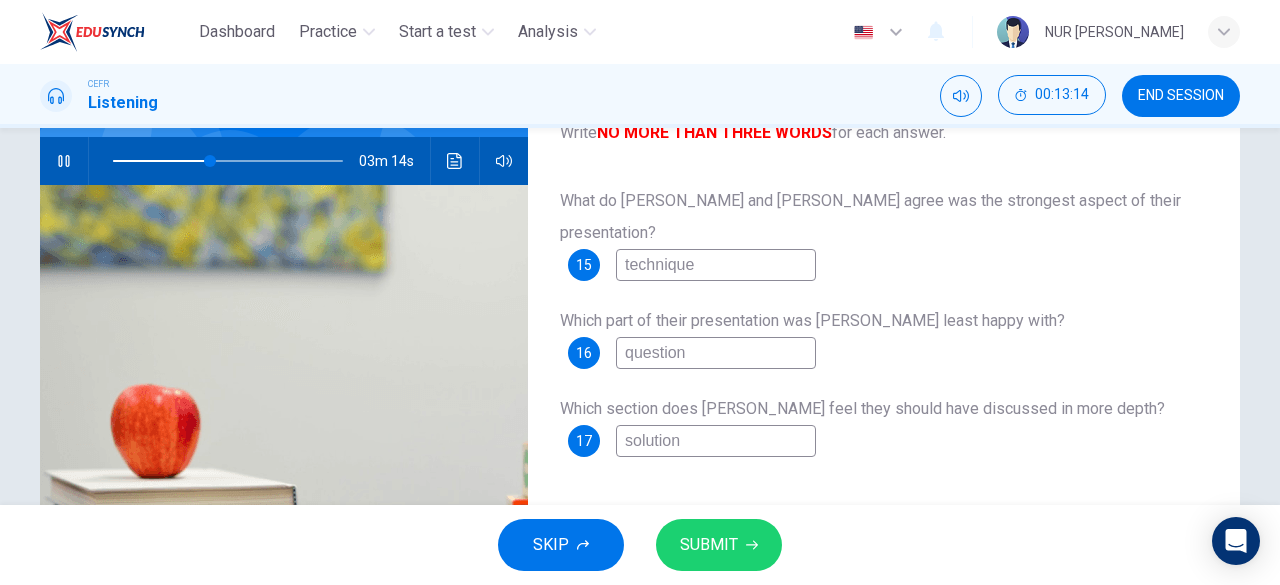click on "question" at bounding box center (716, 353) 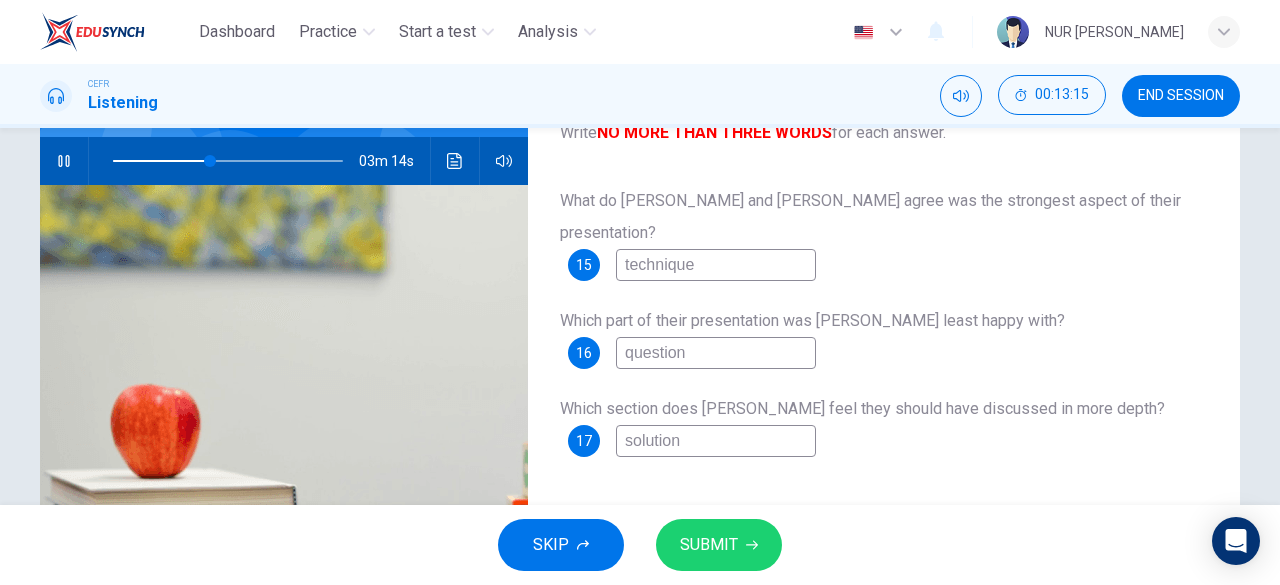 type on "question a" 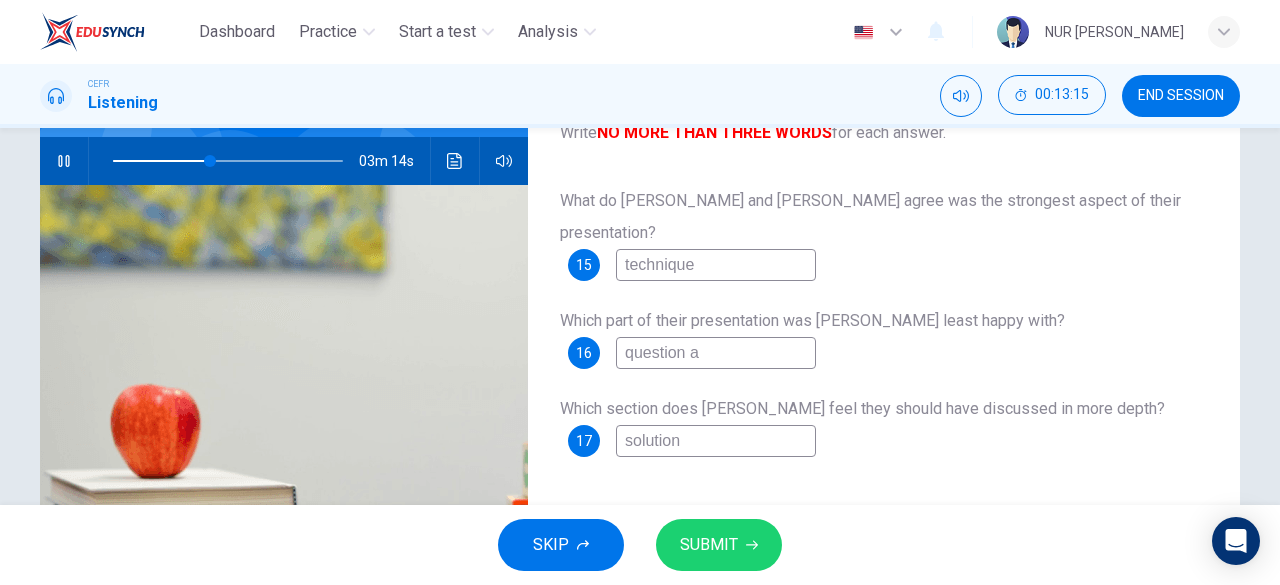 type on "43" 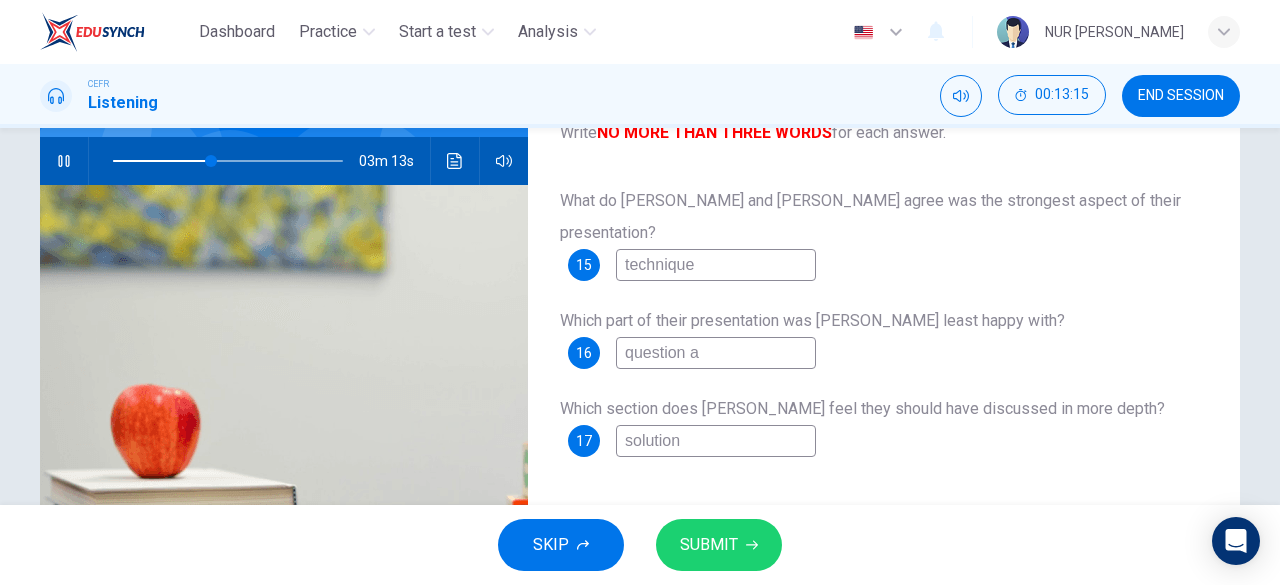 type on "question" 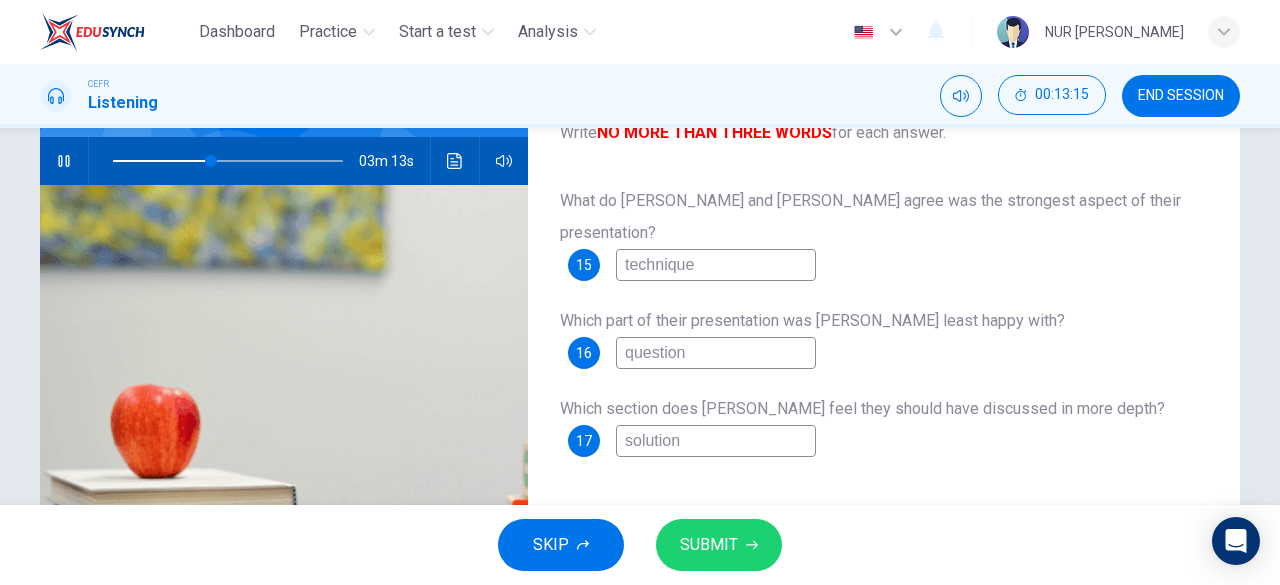 type on "43" 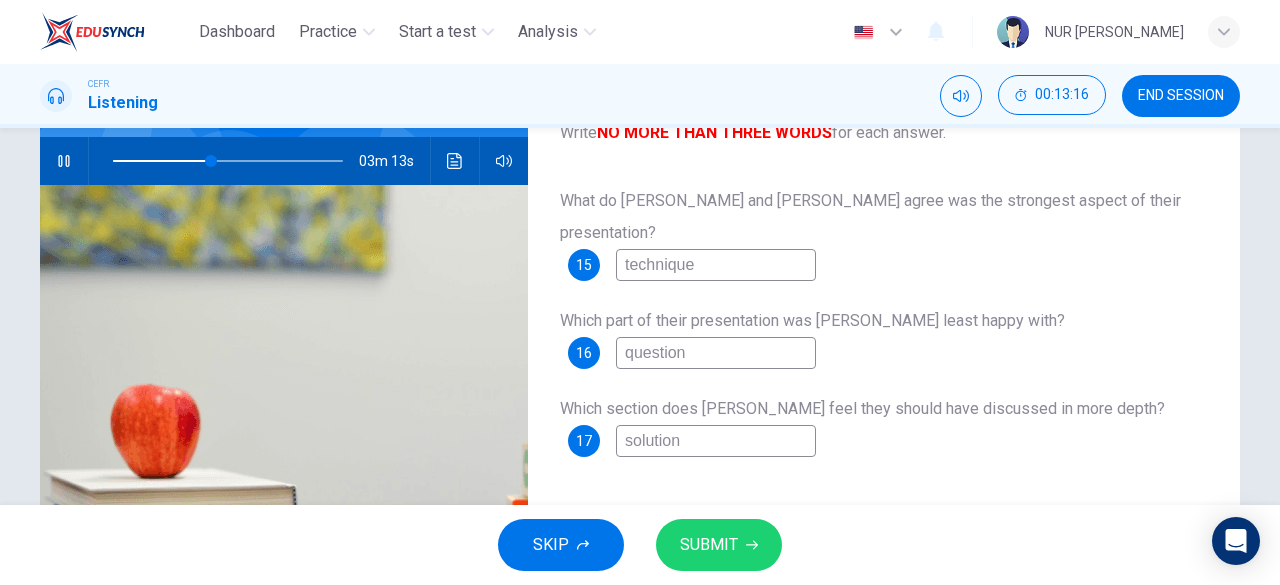 type on "questio" 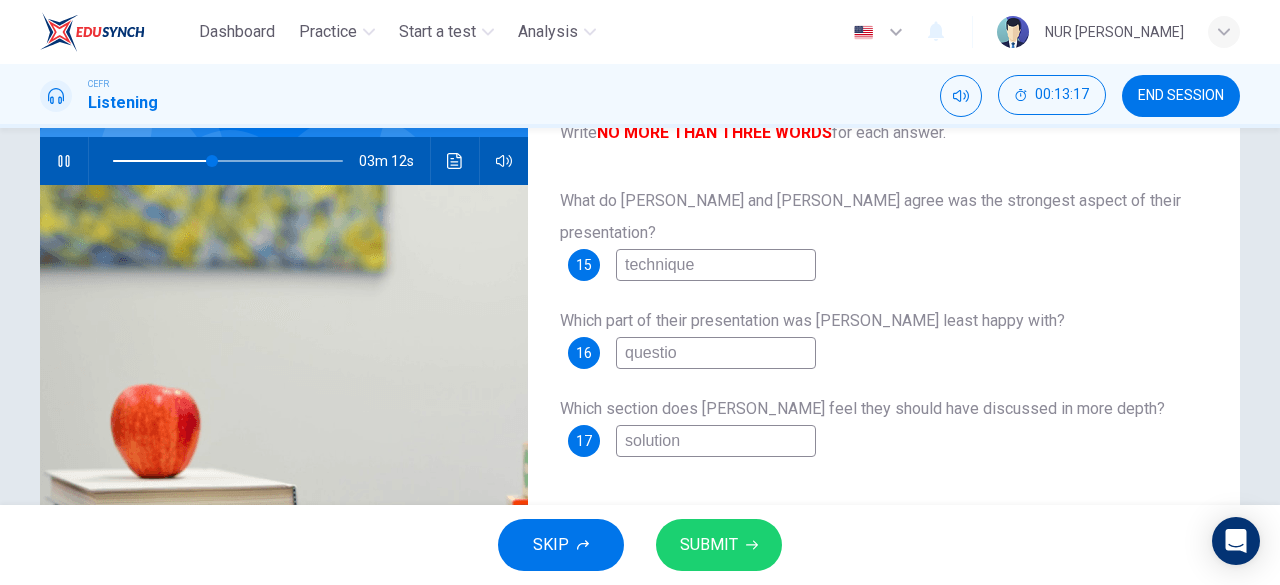 type on "43" 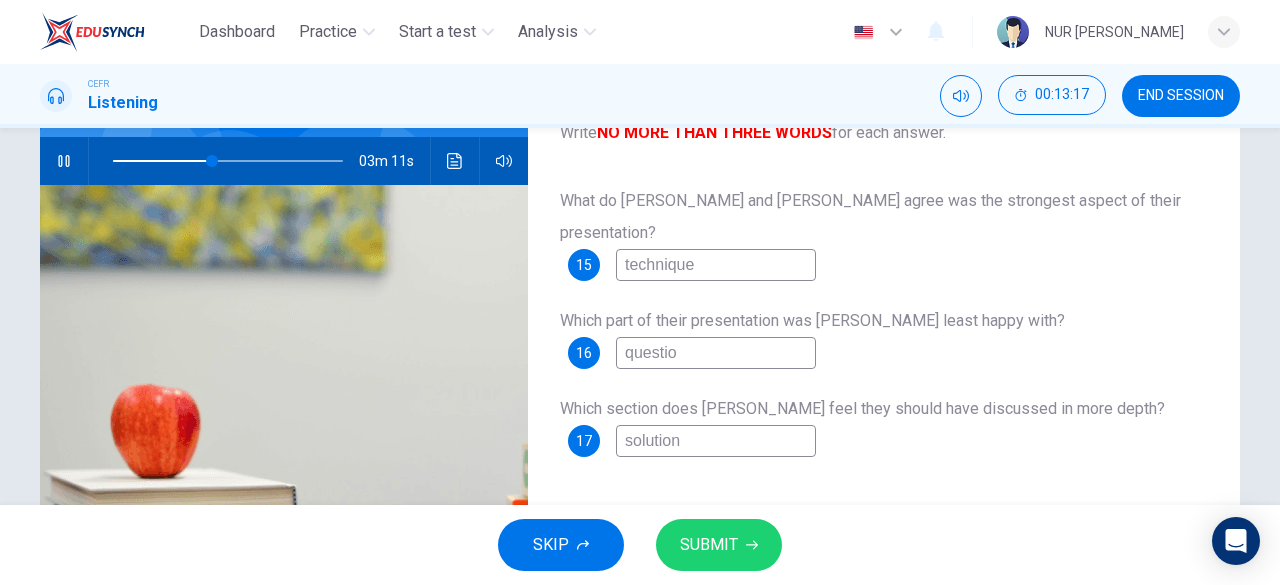 type on "questio" 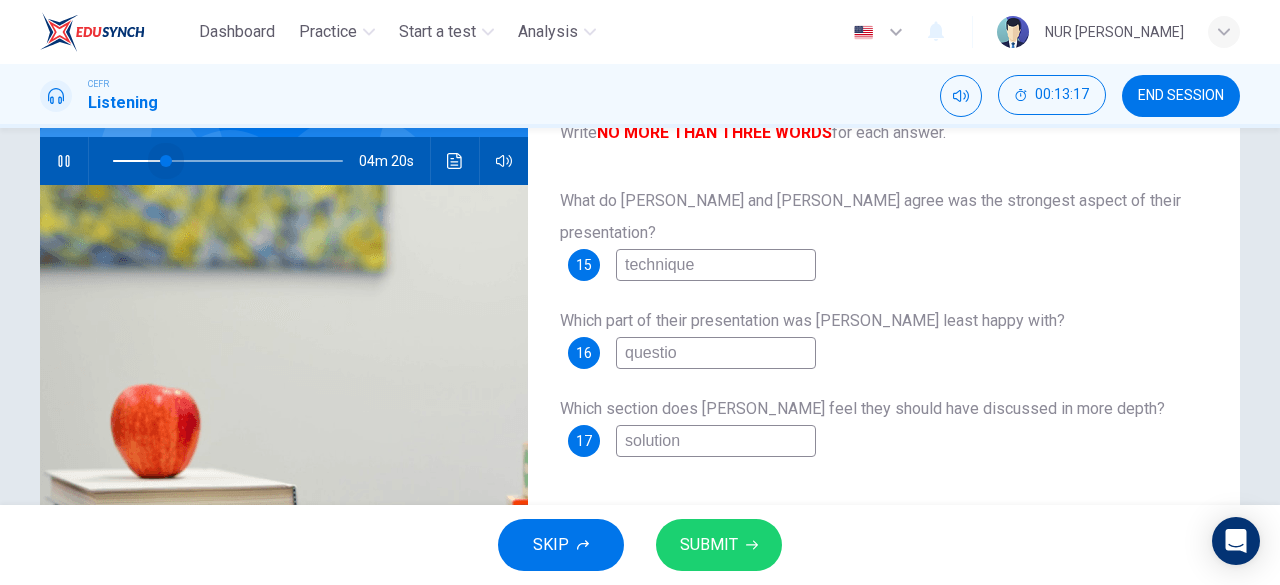 click at bounding box center (228, 161) 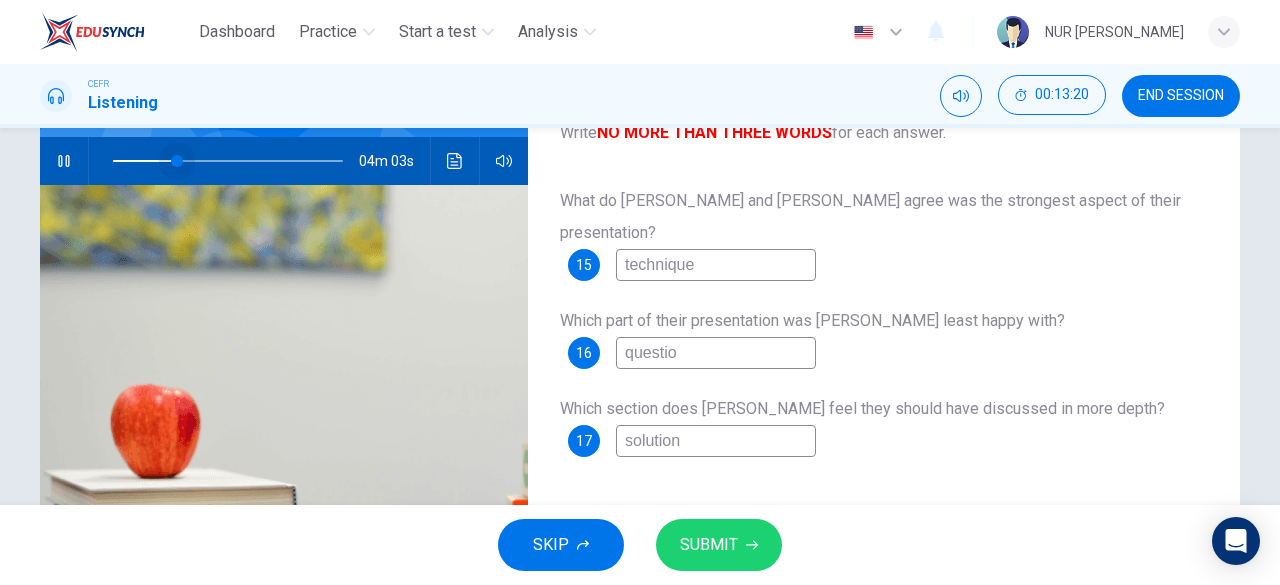 click at bounding box center (177, 161) 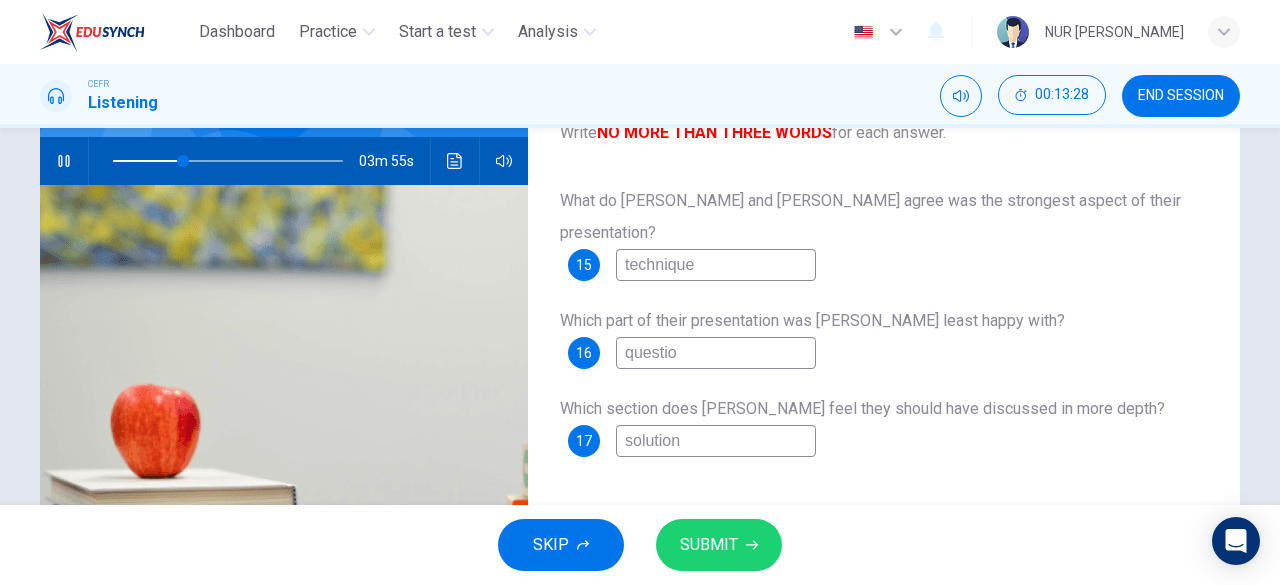 click on "questio" at bounding box center (716, 353) 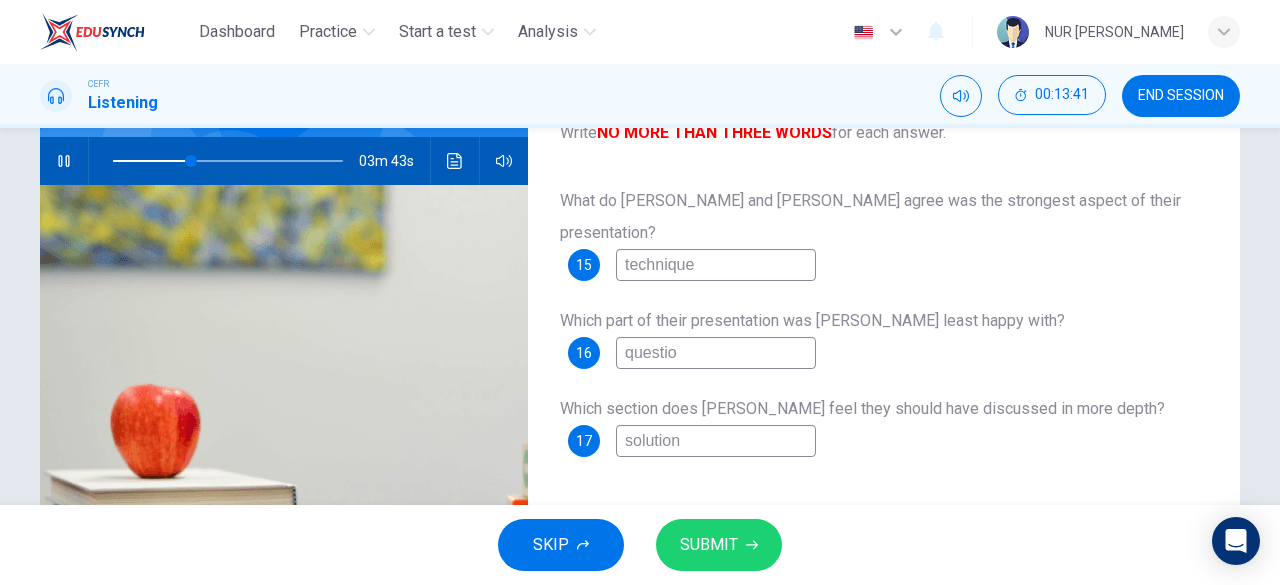 type on "34" 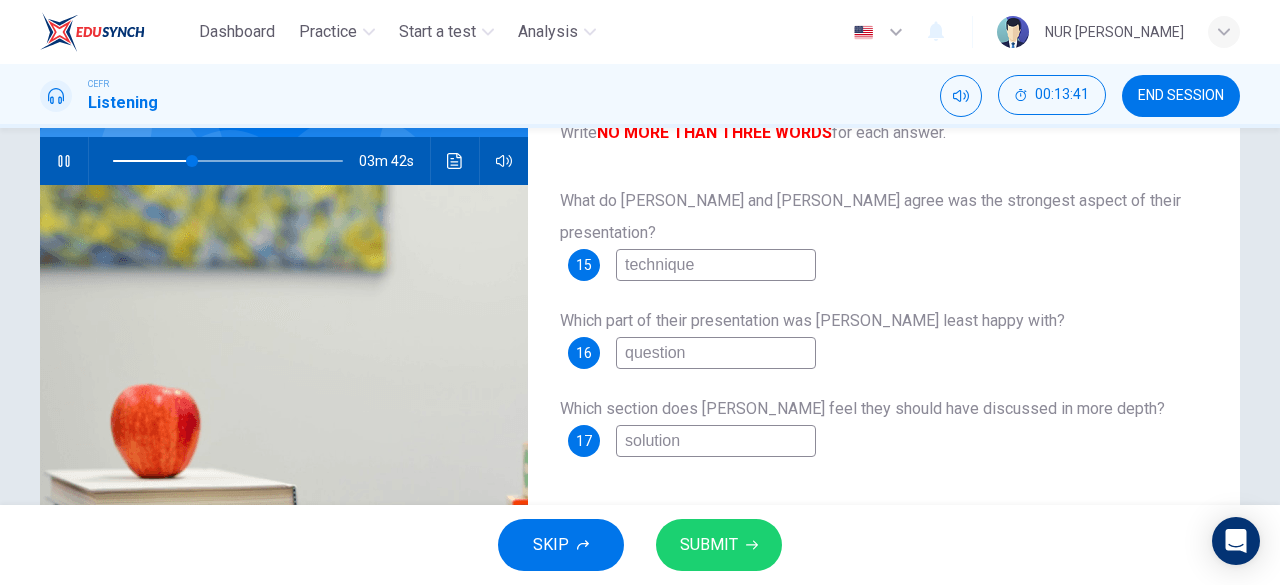 type on "questions" 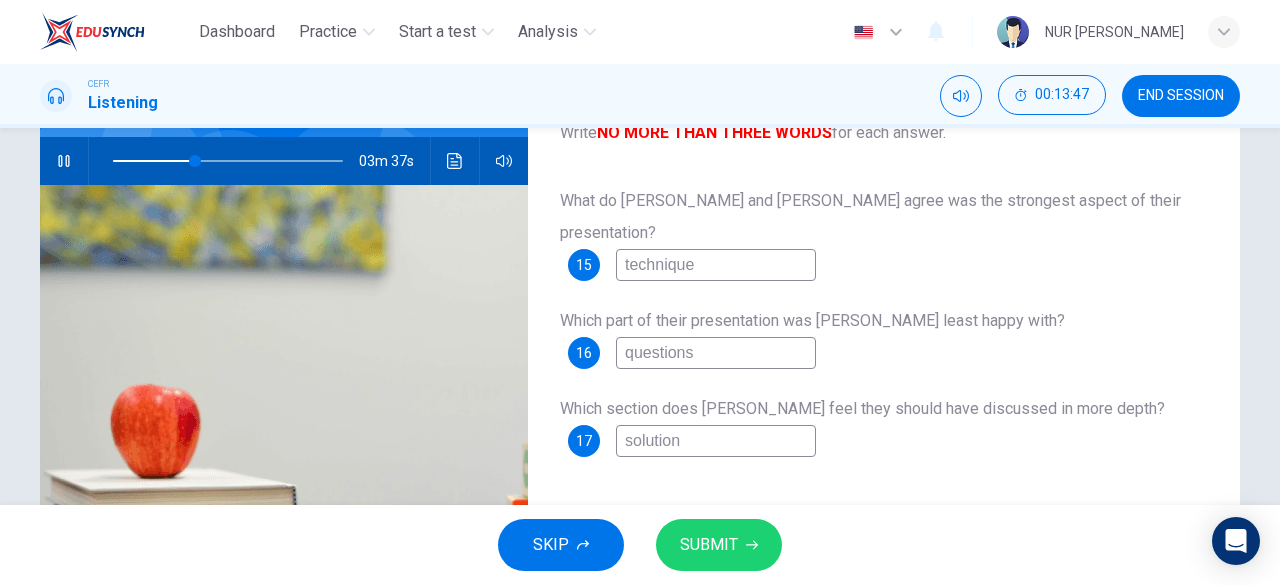 type on "36" 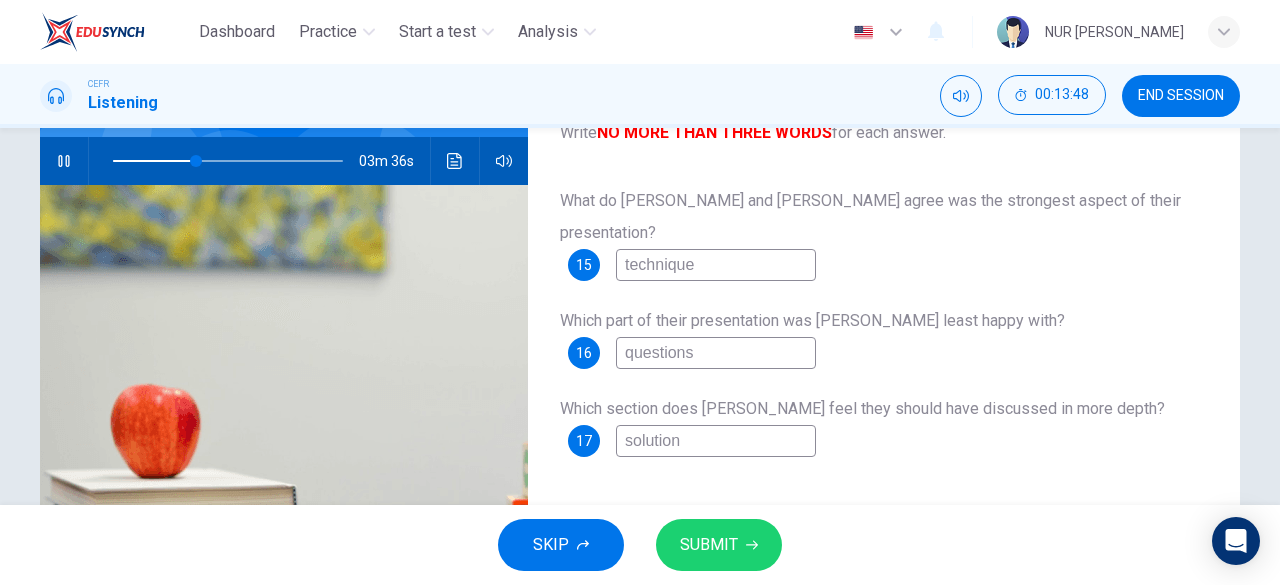 type on "questions" 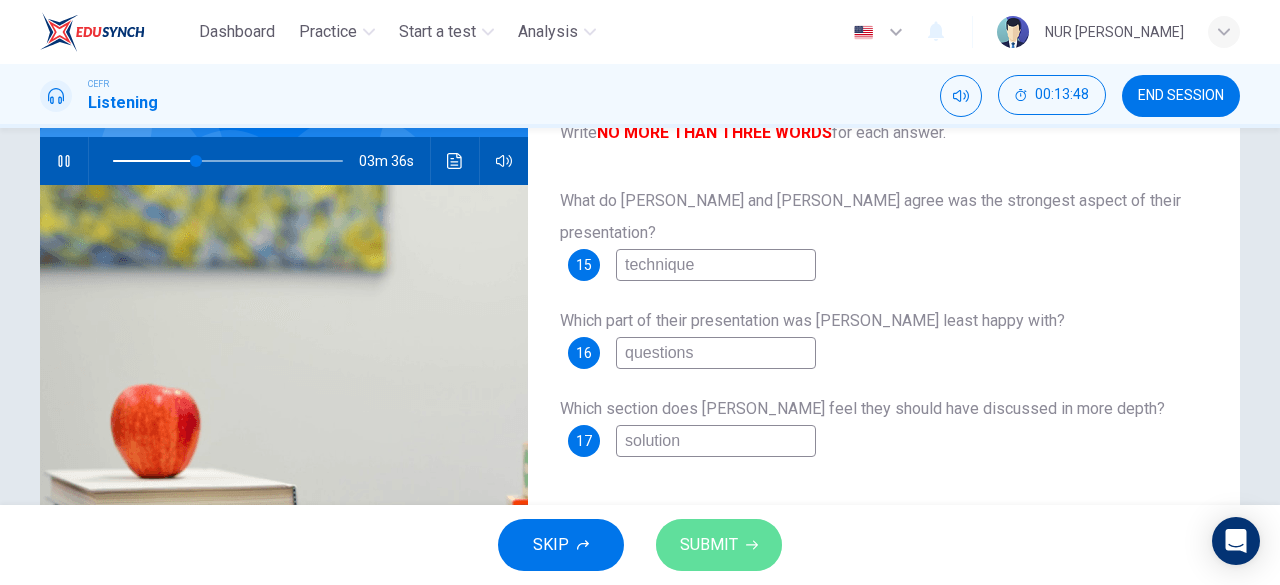 click on "SUBMIT" at bounding box center (709, 545) 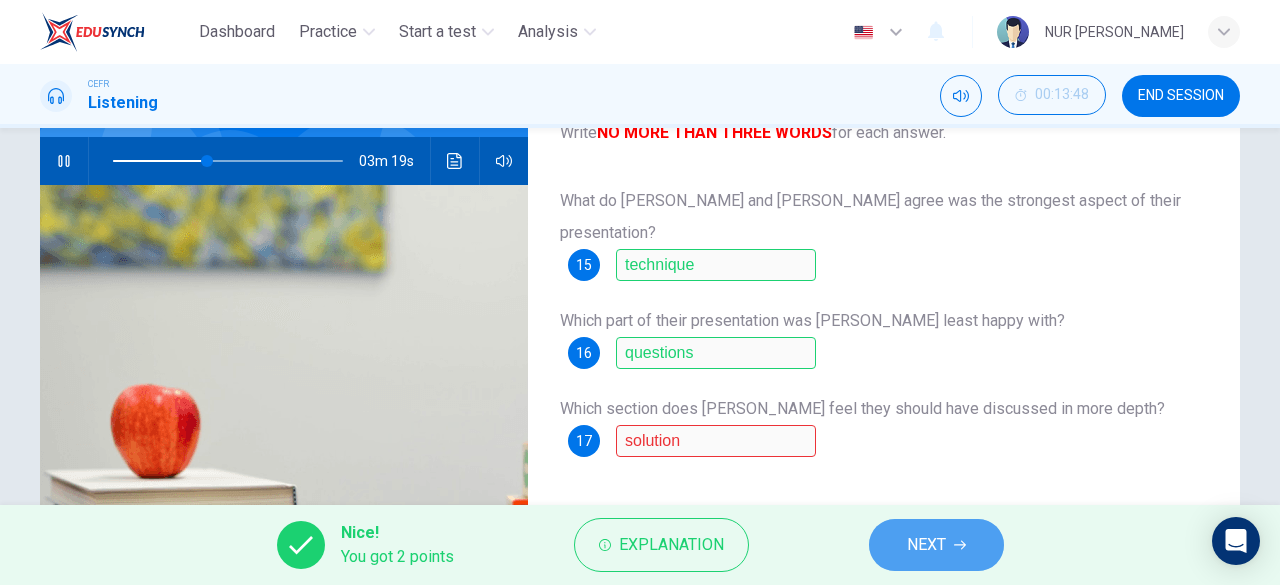 click on "NEXT" at bounding box center [936, 545] 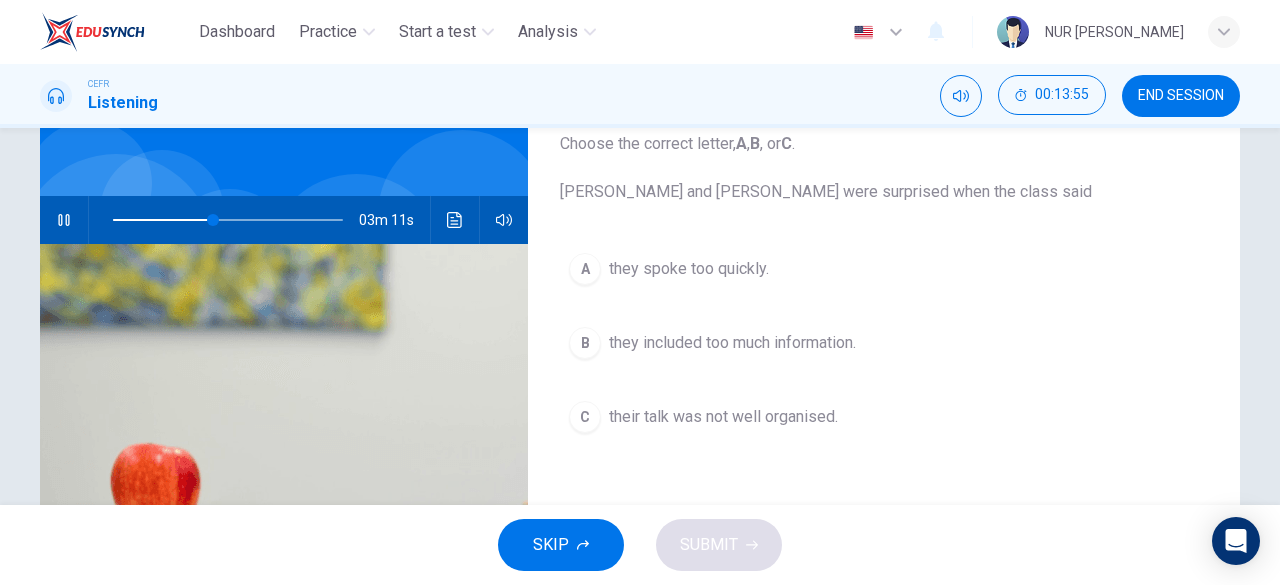 scroll, scrollTop: 126, scrollLeft: 0, axis: vertical 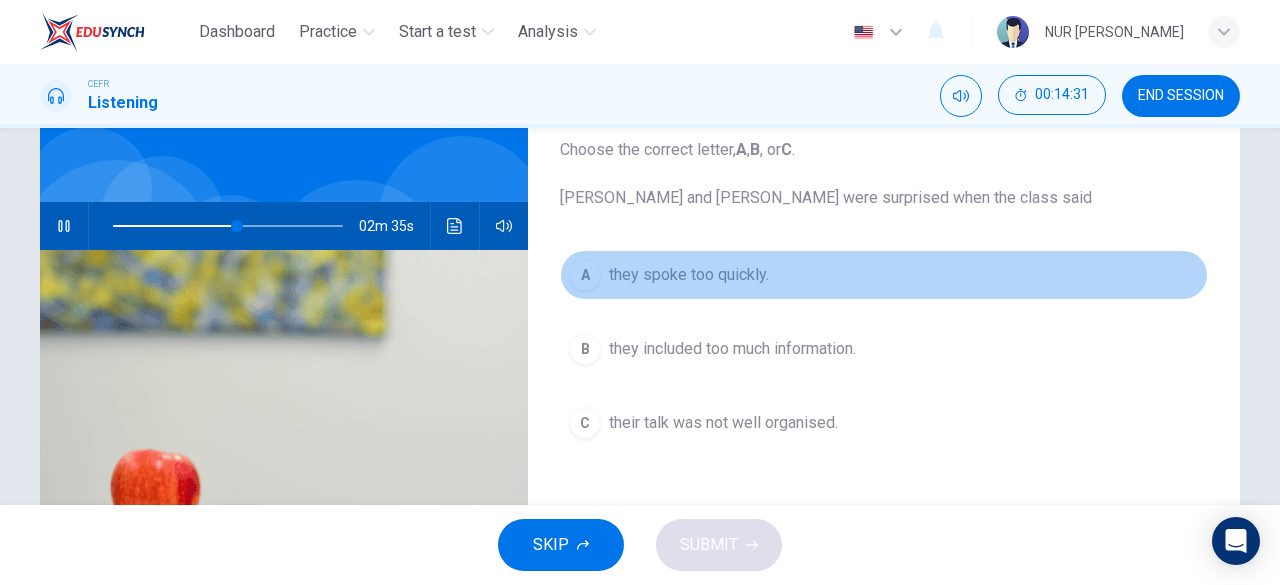 click on "A they spoke too quickly." at bounding box center [884, 275] 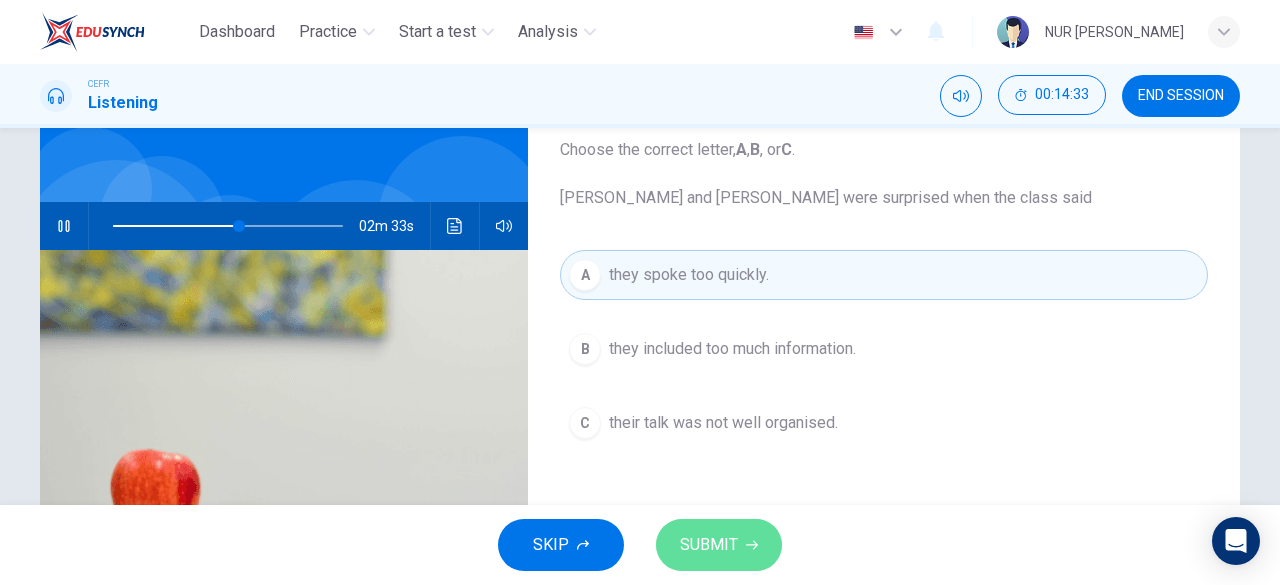 click on "SUBMIT" at bounding box center (709, 545) 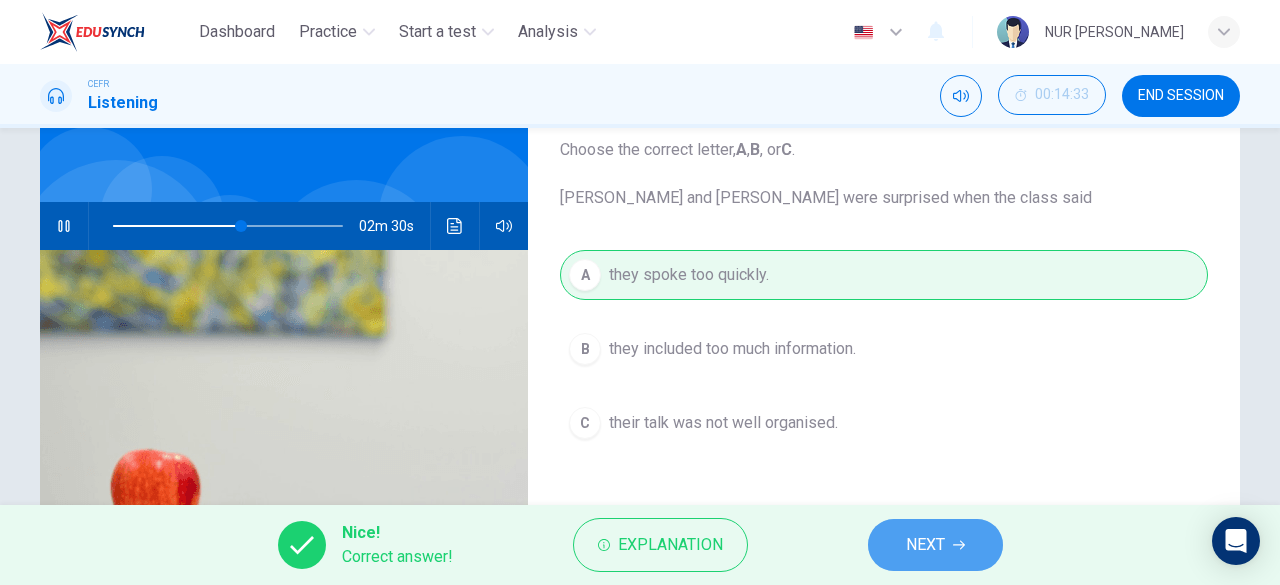 click on "NEXT" at bounding box center (935, 545) 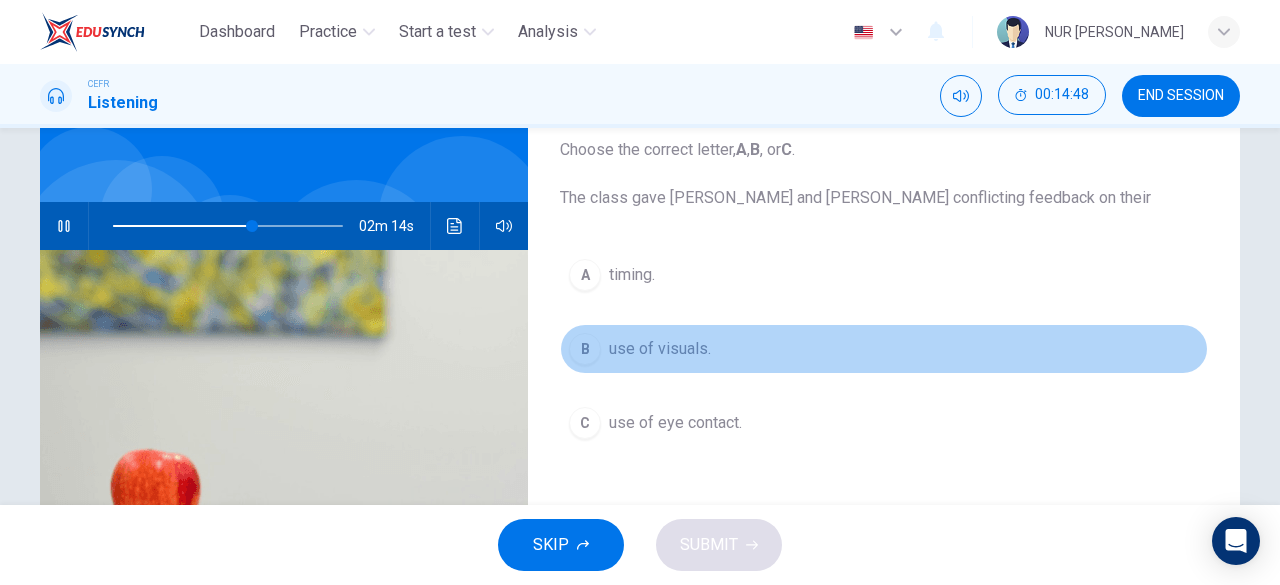 click on "B use of visuals." at bounding box center (884, 349) 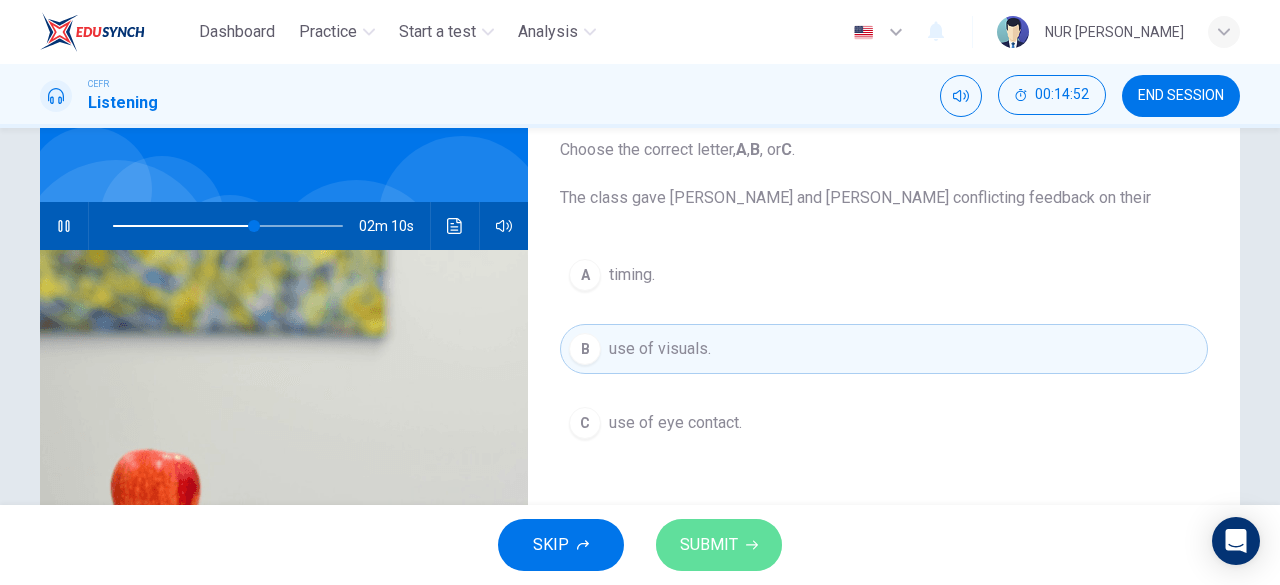 click on "SUBMIT" at bounding box center (709, 545) 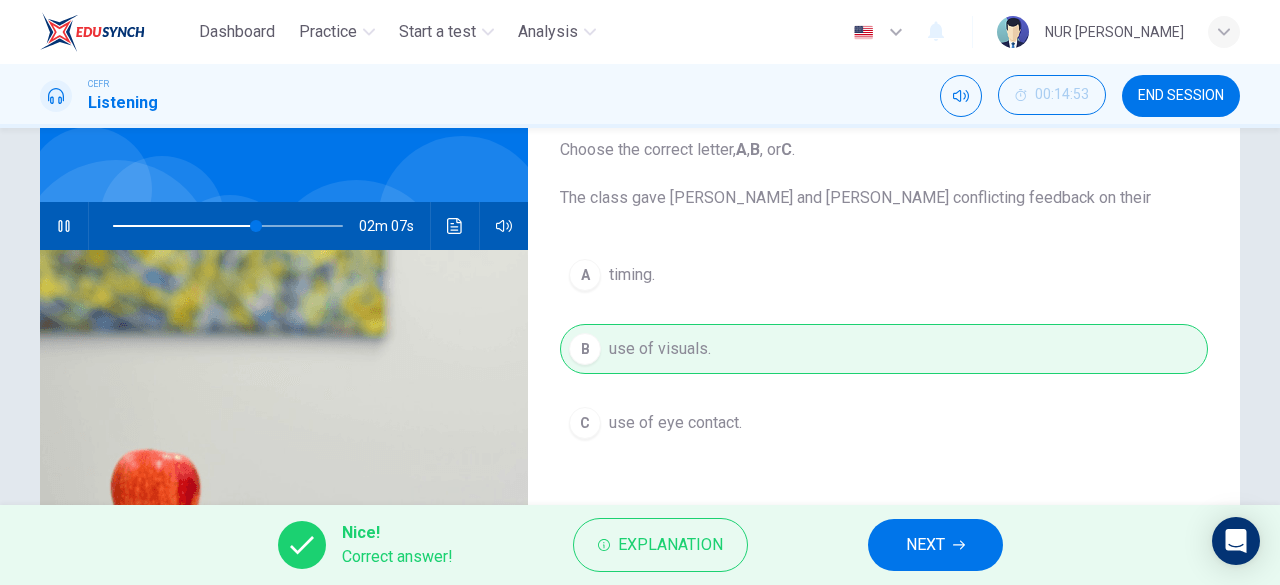 click on "NEXT" at bounding box center [935, 545] 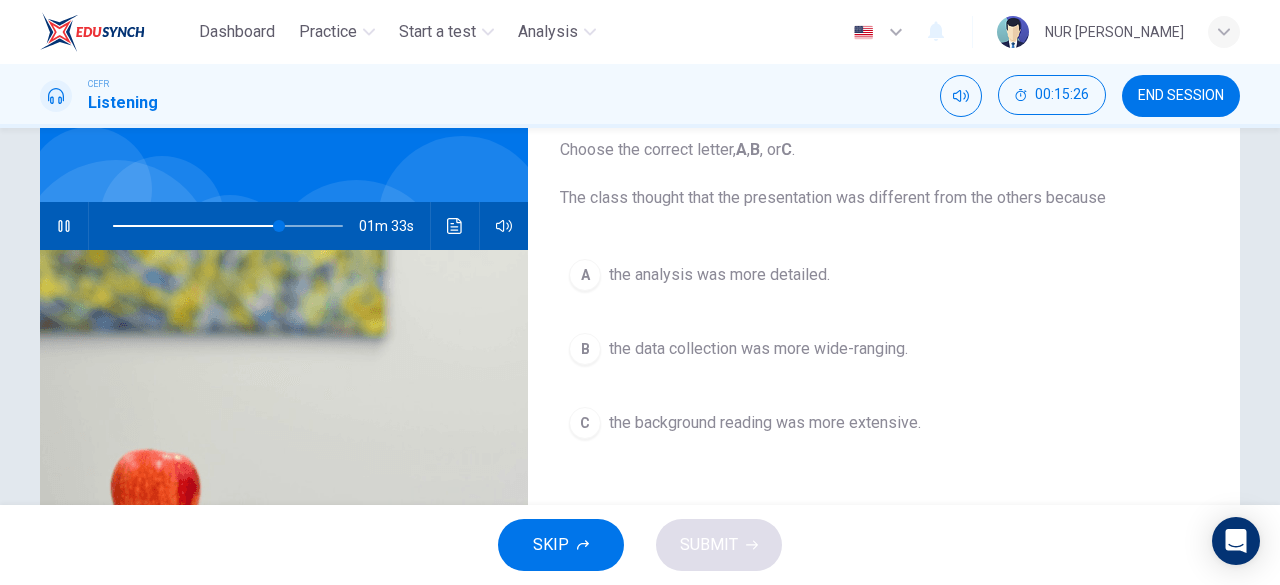 click on "the data collection was more wide-ranging." at bounding box center (758, 349) 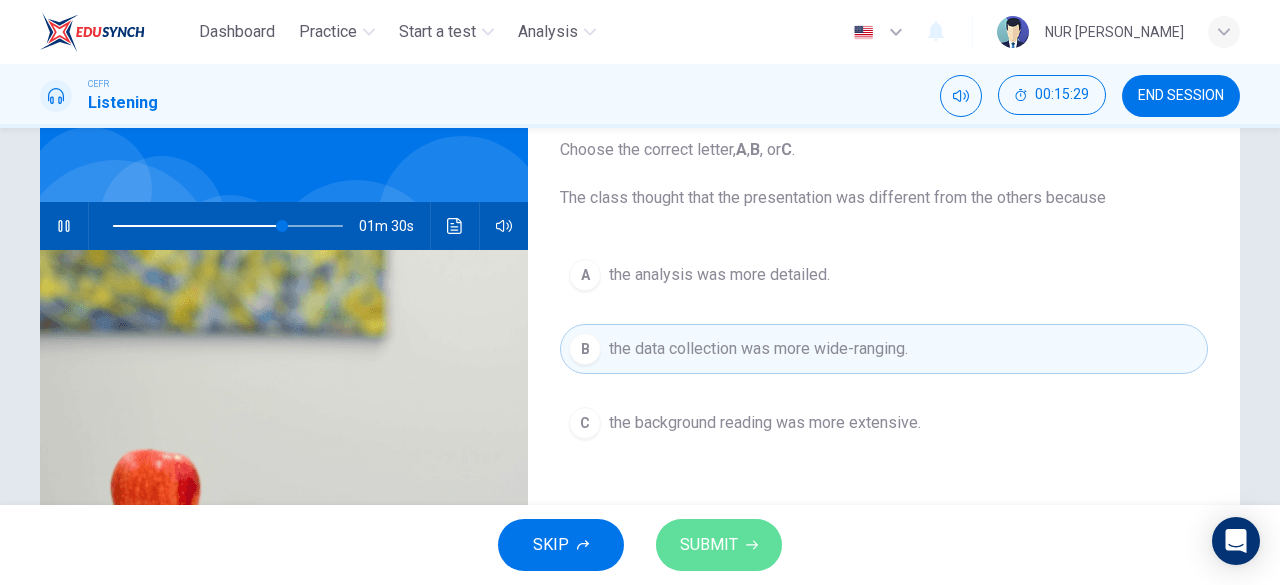 click on "SUBMIT" at bounding box center (709, 545) 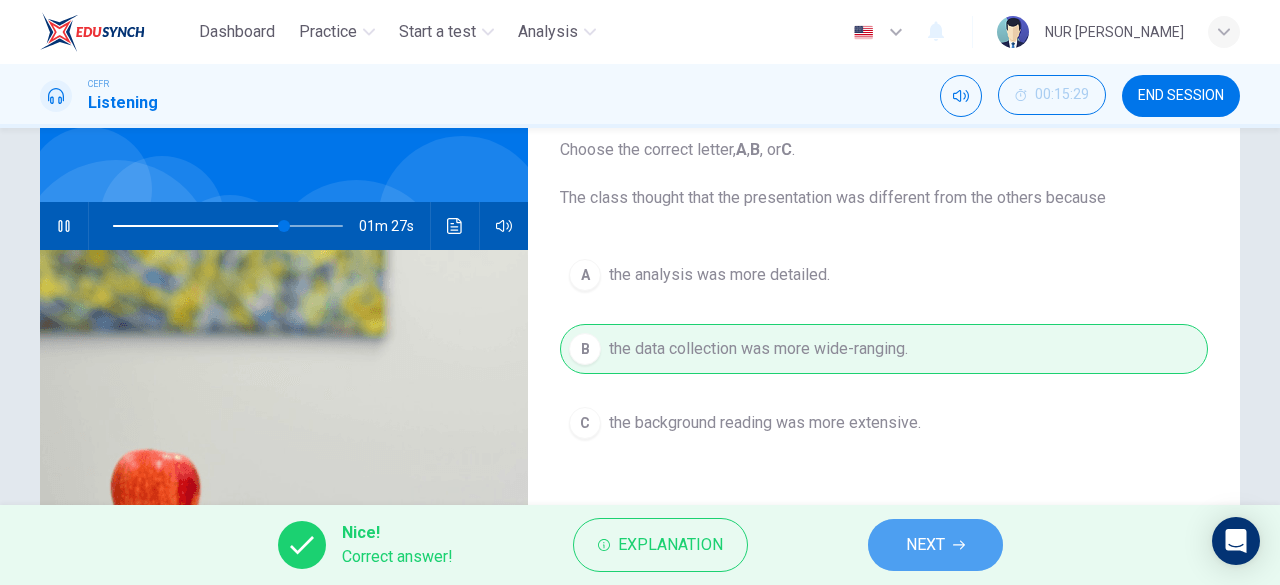 click on "NEXT" at bounding box center [935, 545] 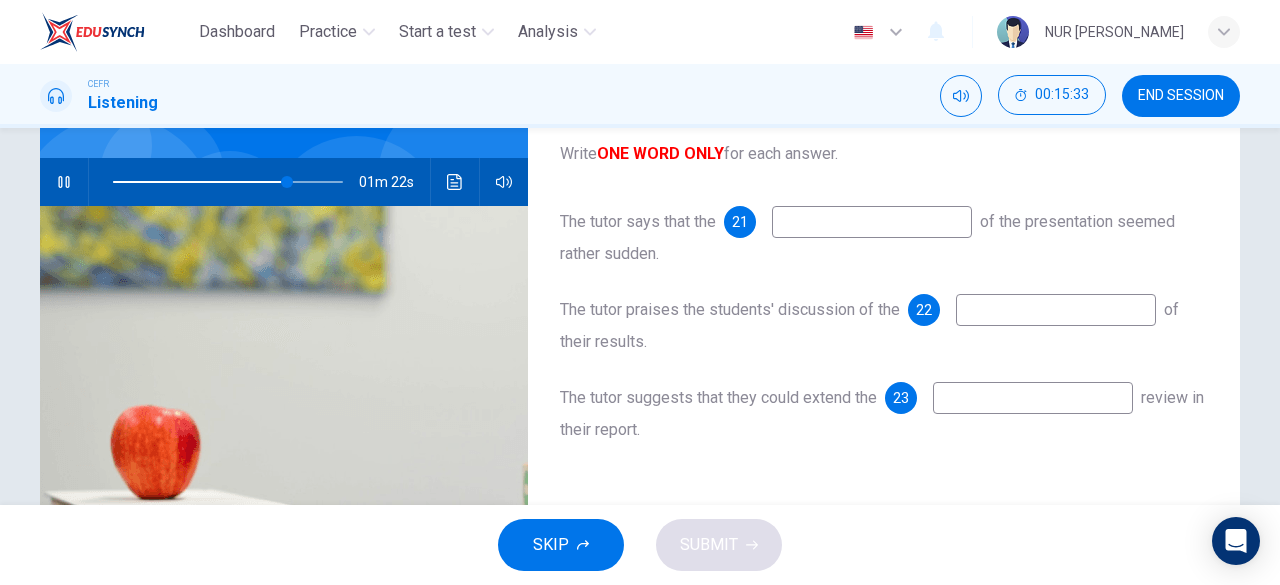 scroll, scrollTop: 158, scrollLeft: 0, axis: vertical 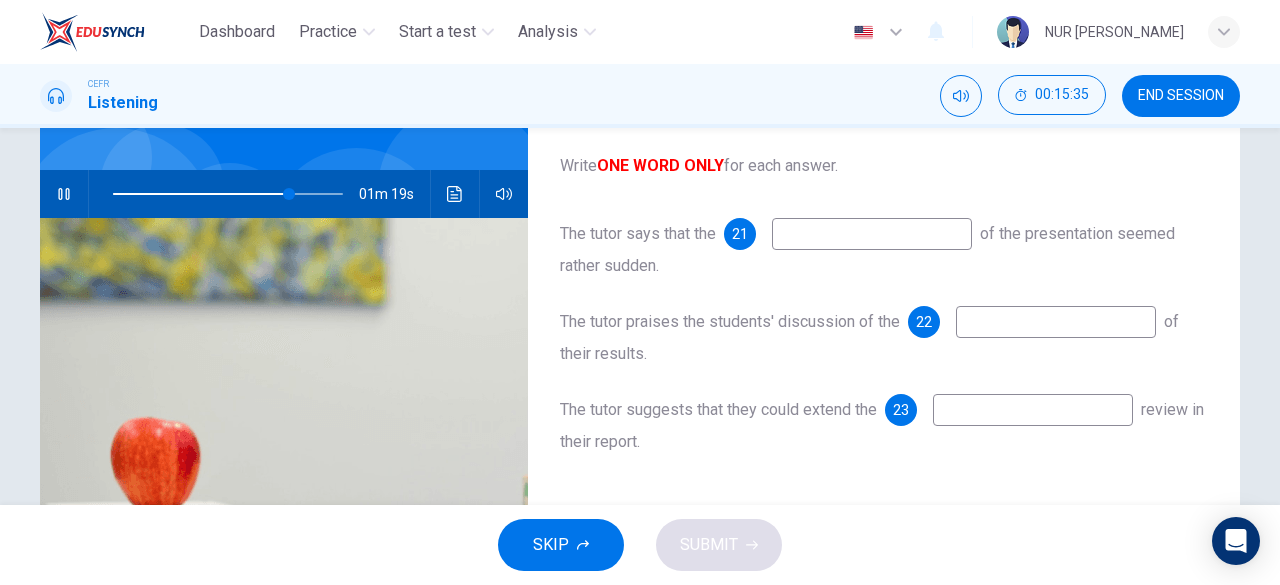 drag, startPoint x: 816, startPoint y: 251, endPoint x: 813, endPoint y: 237, distance: 14.3178215 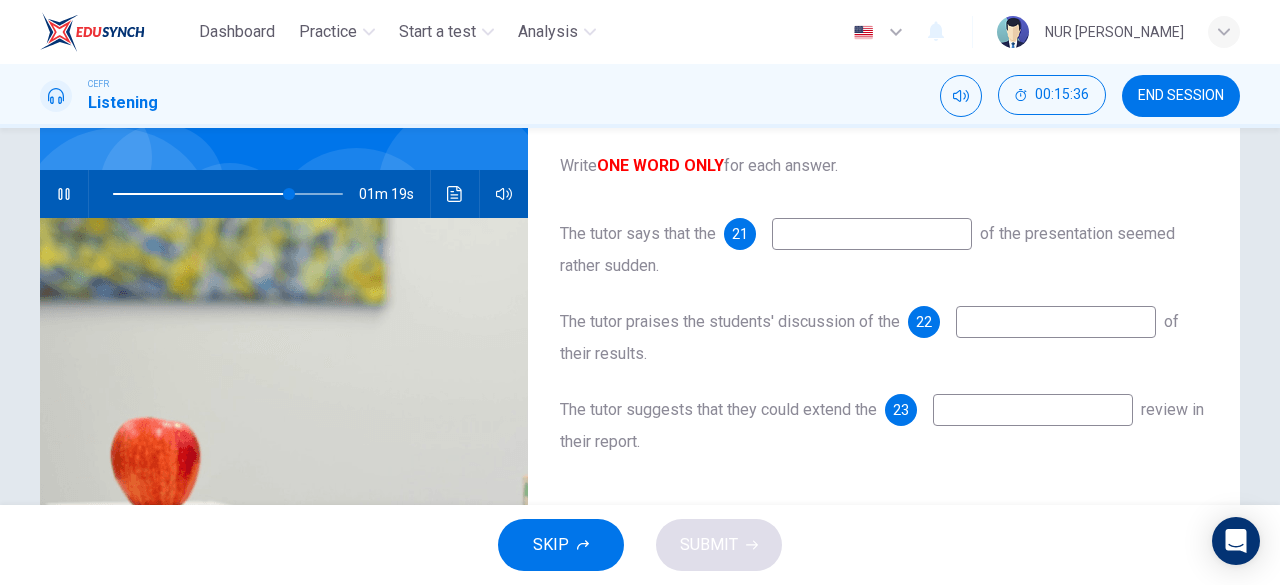 click at bounding box center (872, 234) 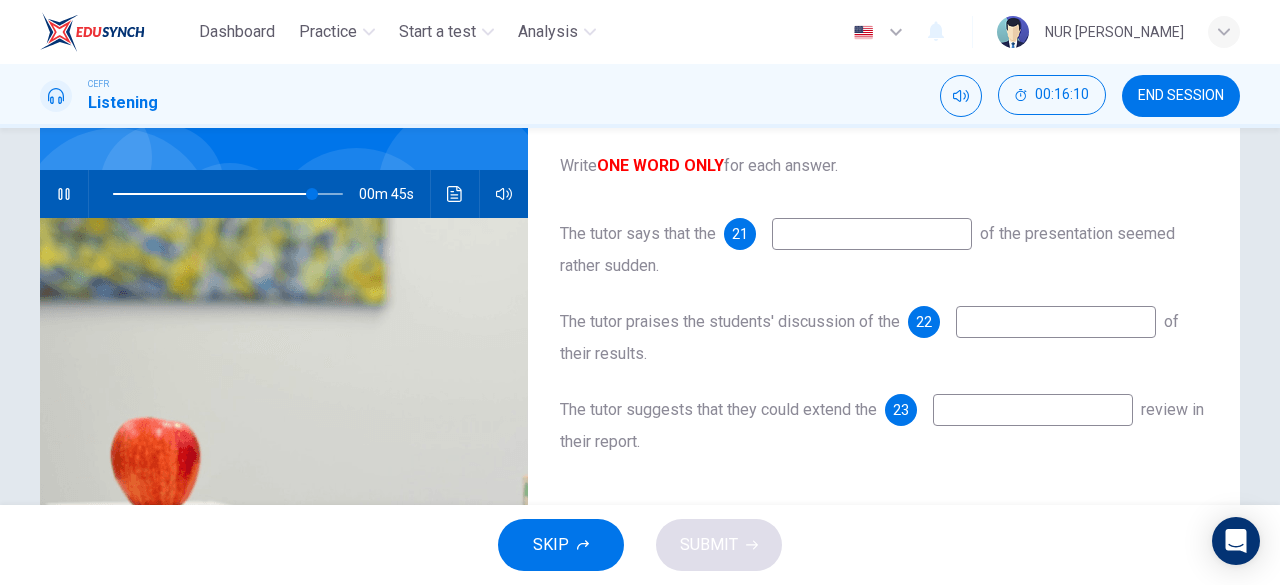 type on "87" 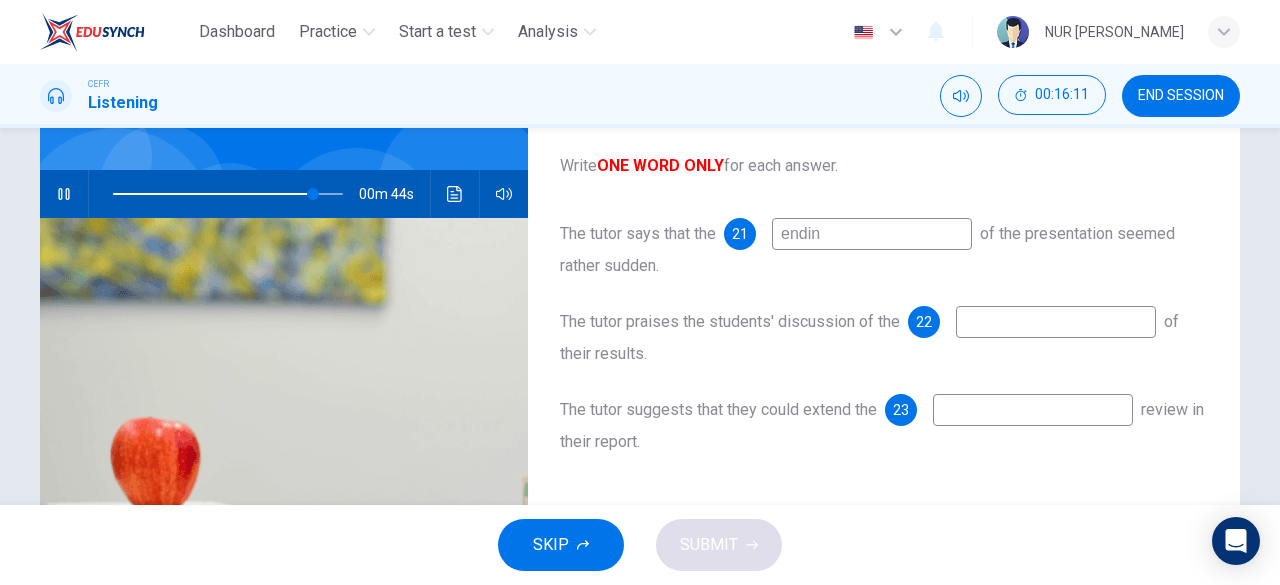 type on "ending" 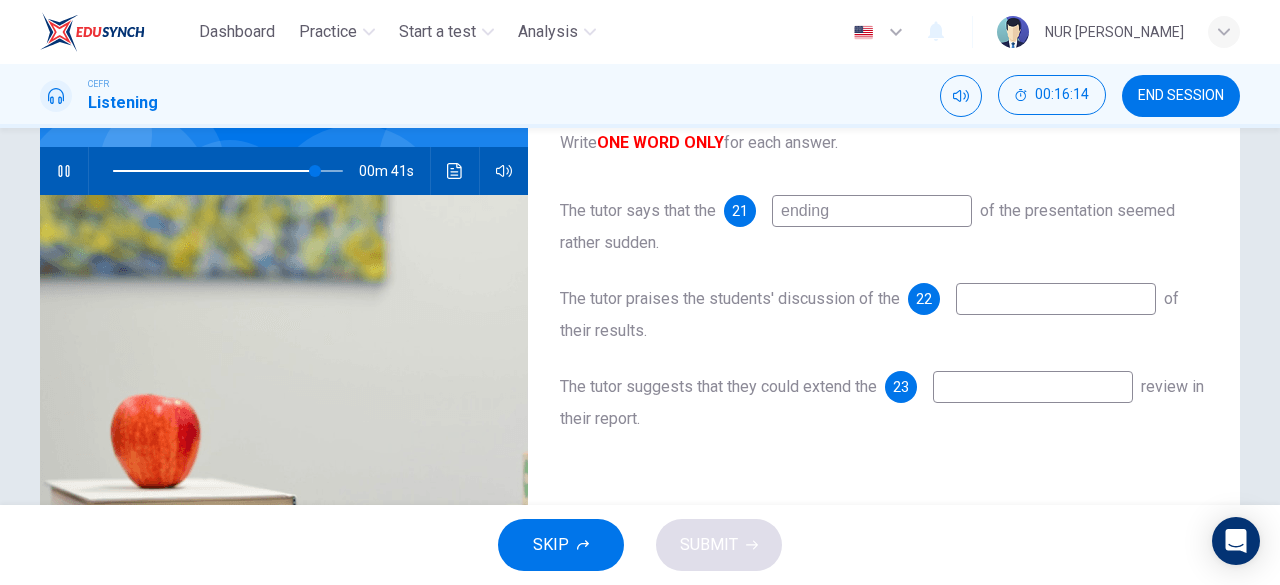 scroll, scrollTop: 149, scrollLeft: 0, axis: vertical 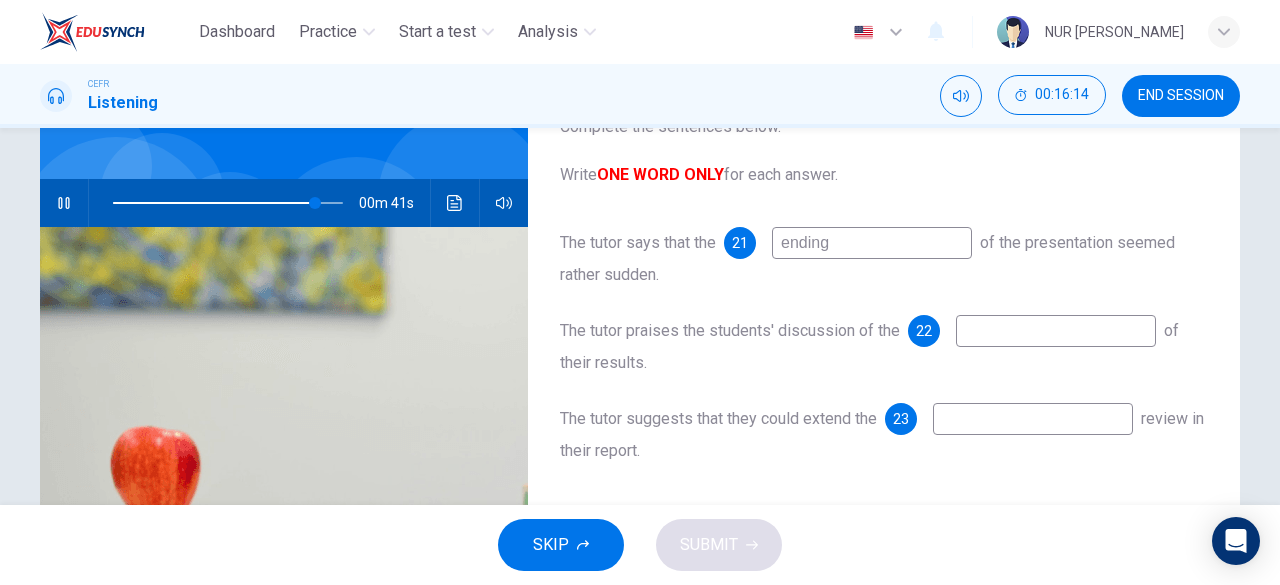 type on "88" 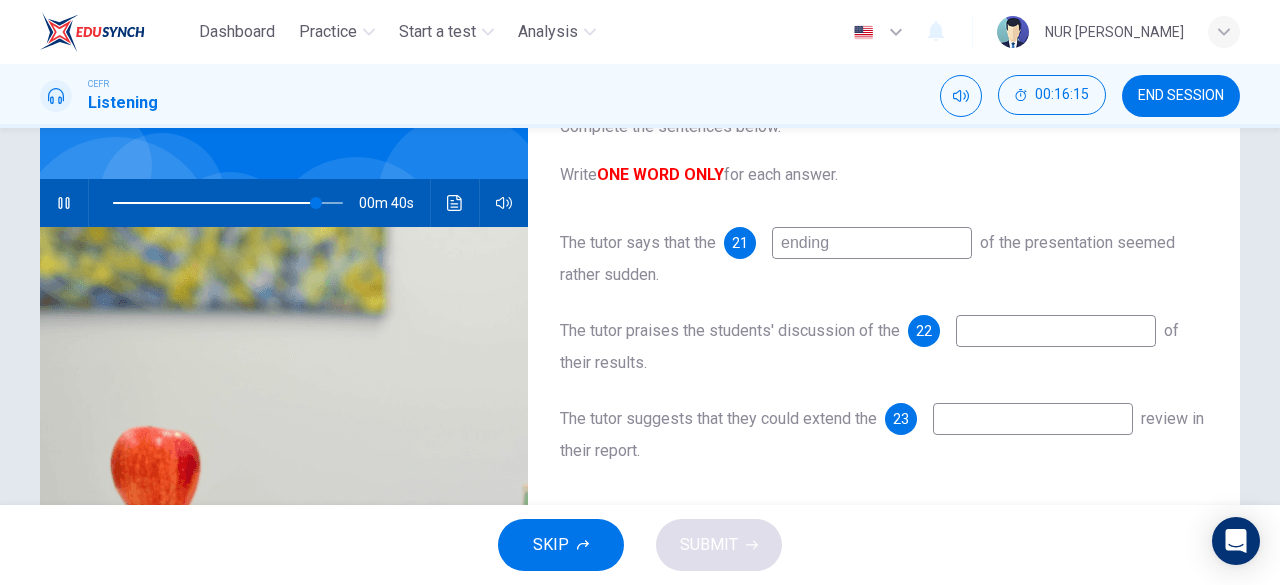 type on "ending" 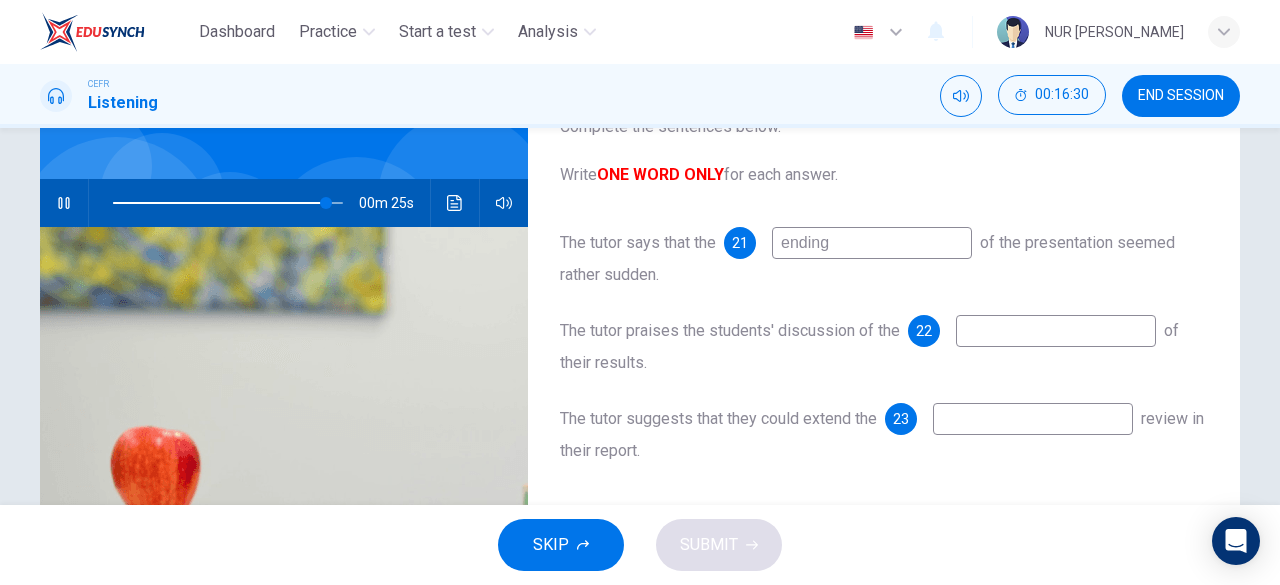 type on "93" 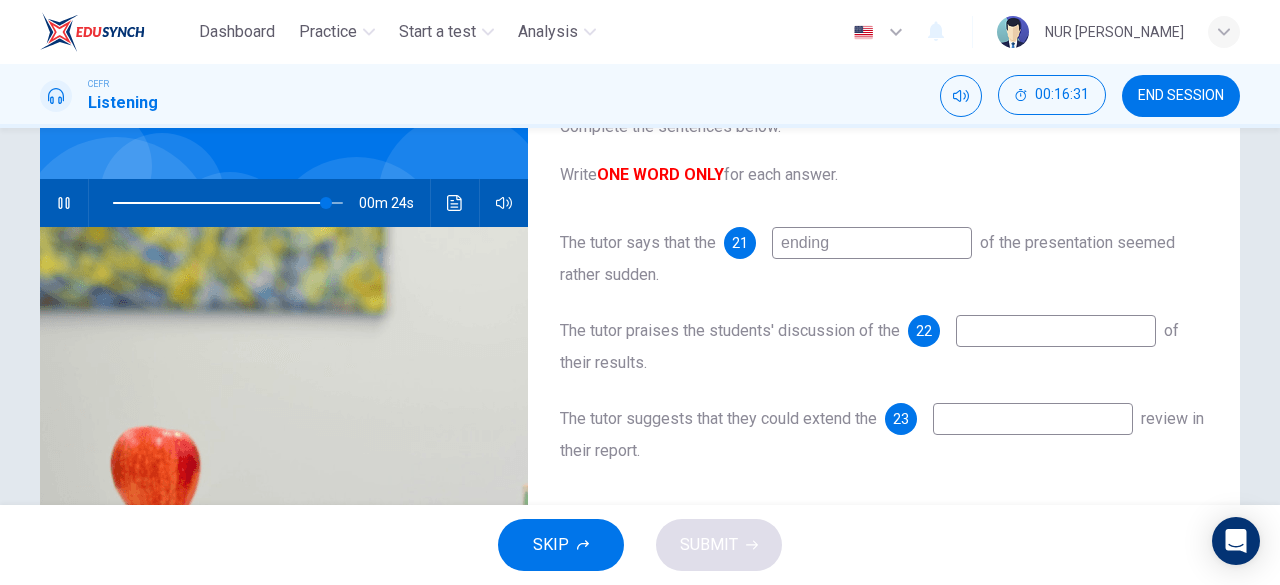 type on "l" 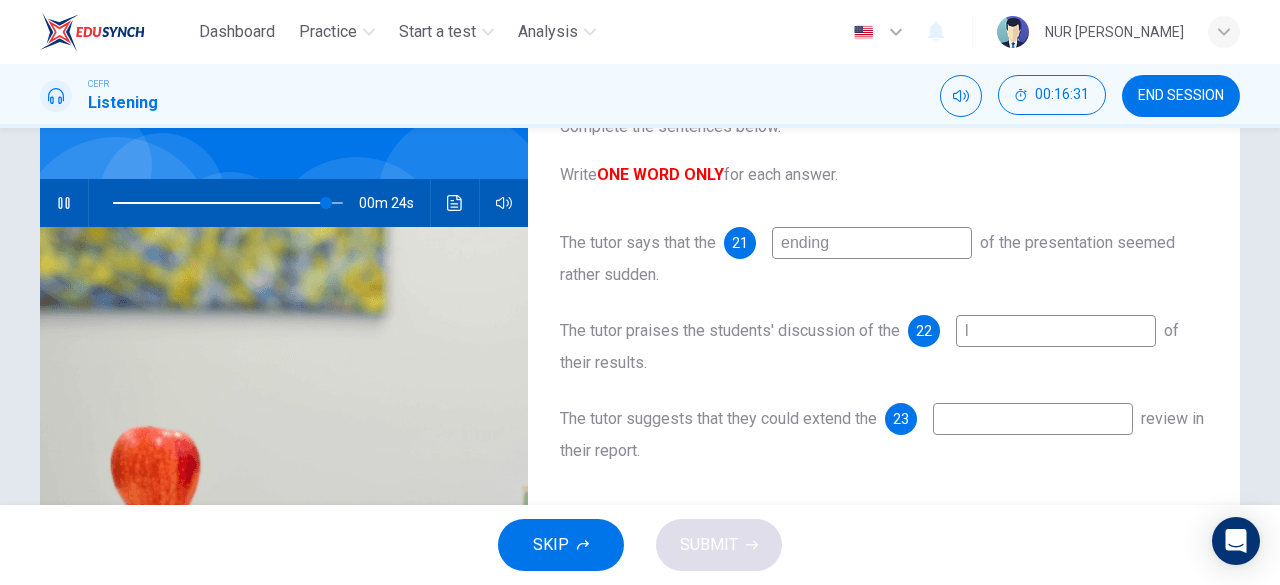 type on "93" 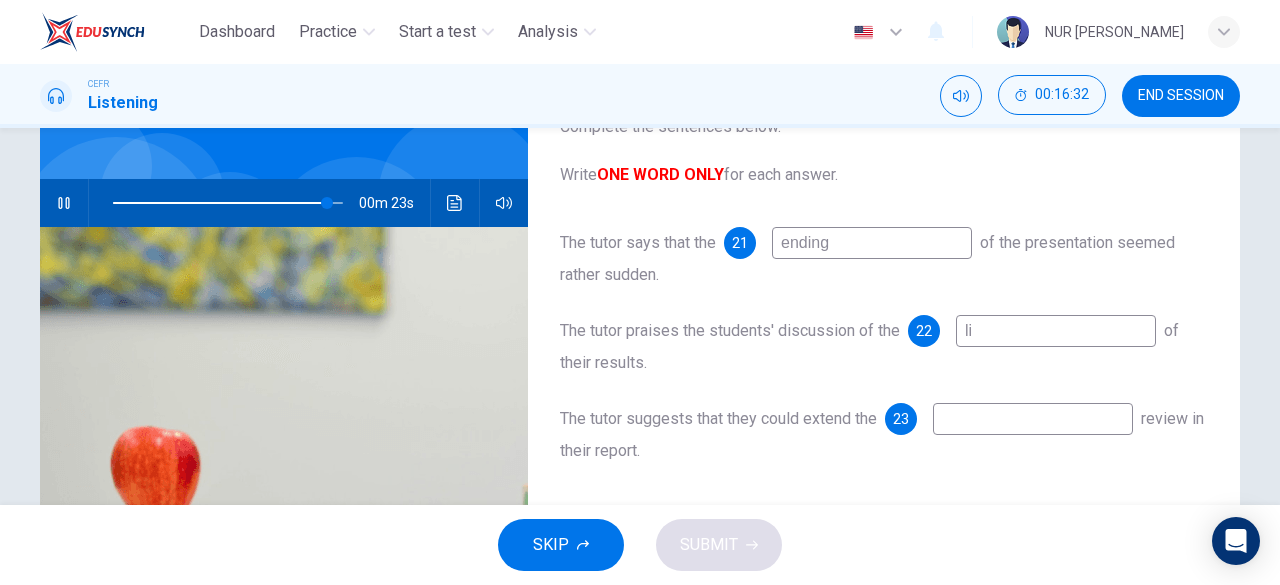 type on "lim" 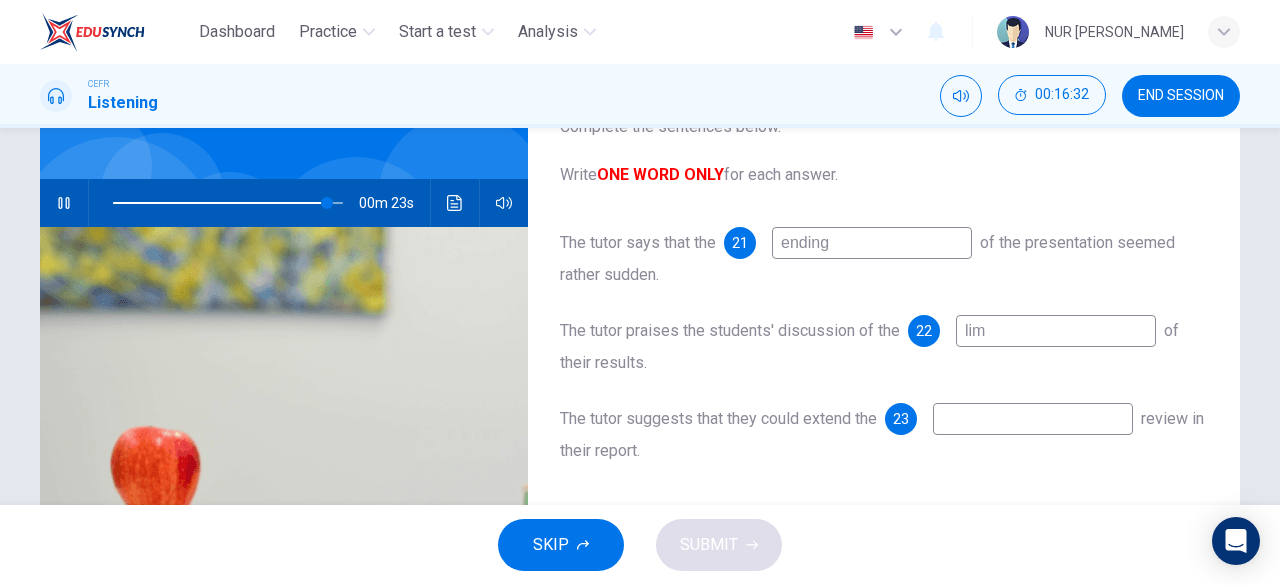 type on "93" 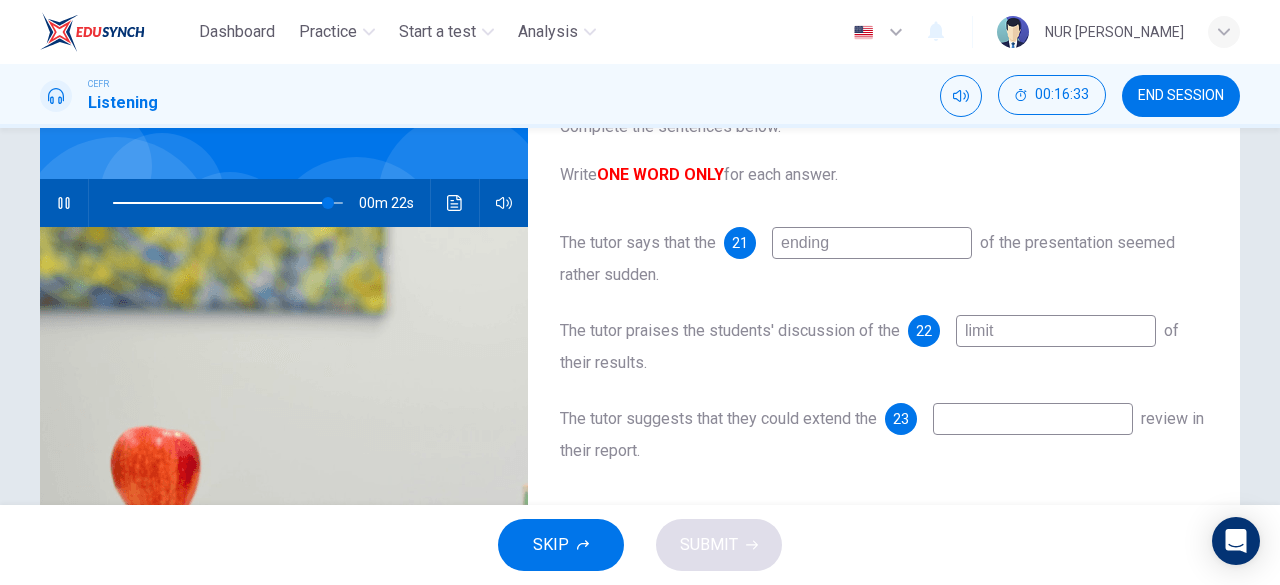 type on "limita" 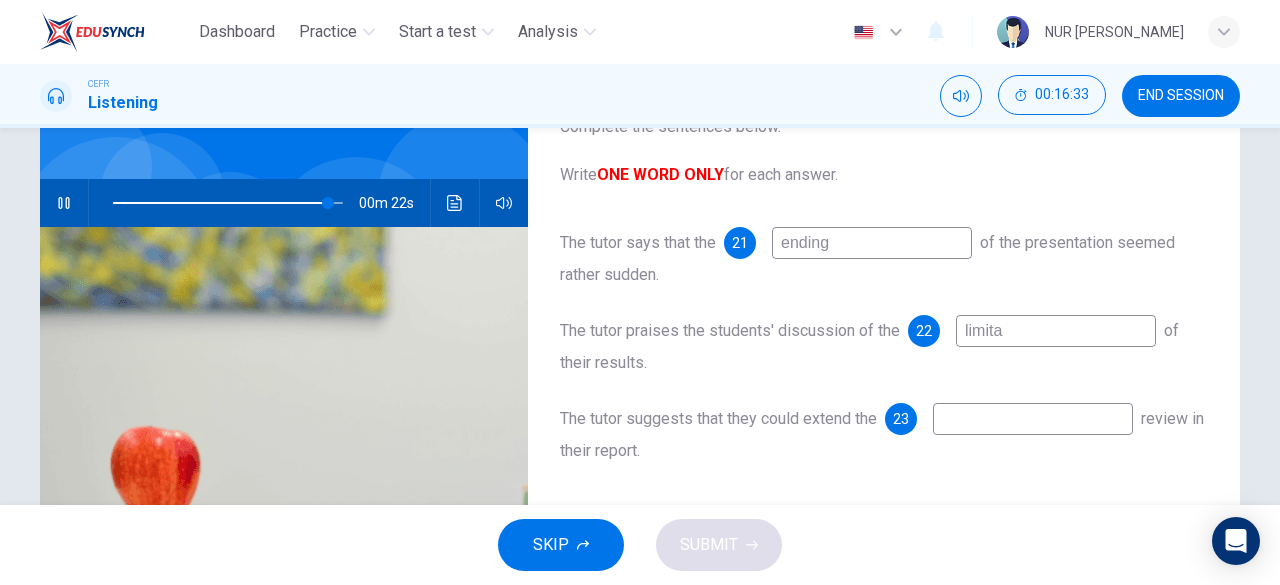 type on "94" 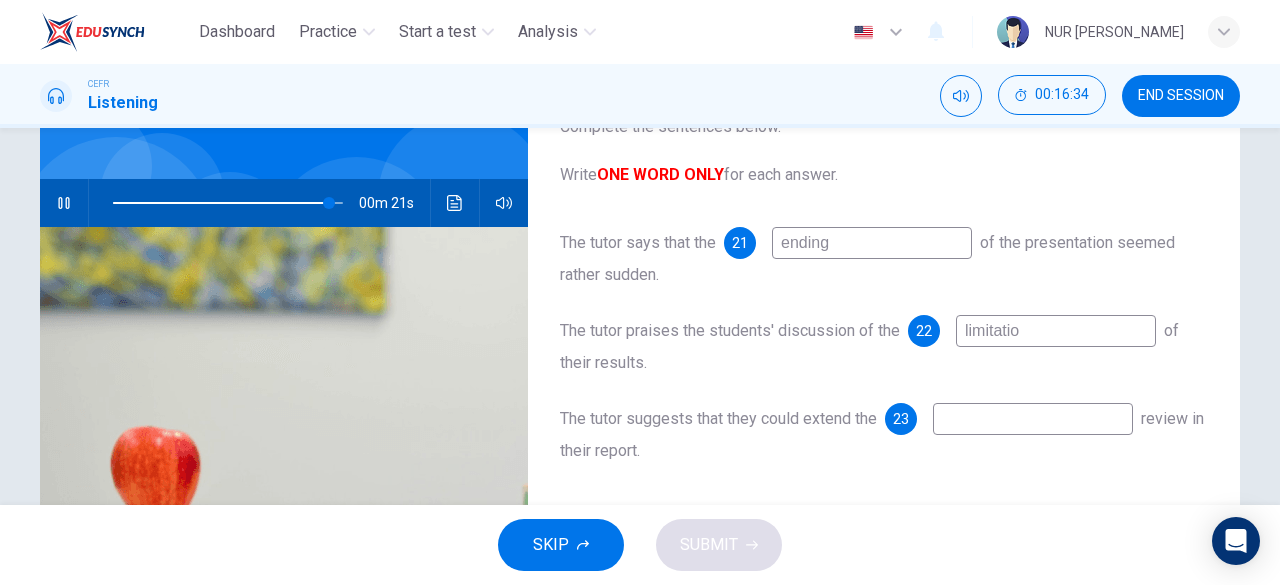 type on "limitation" 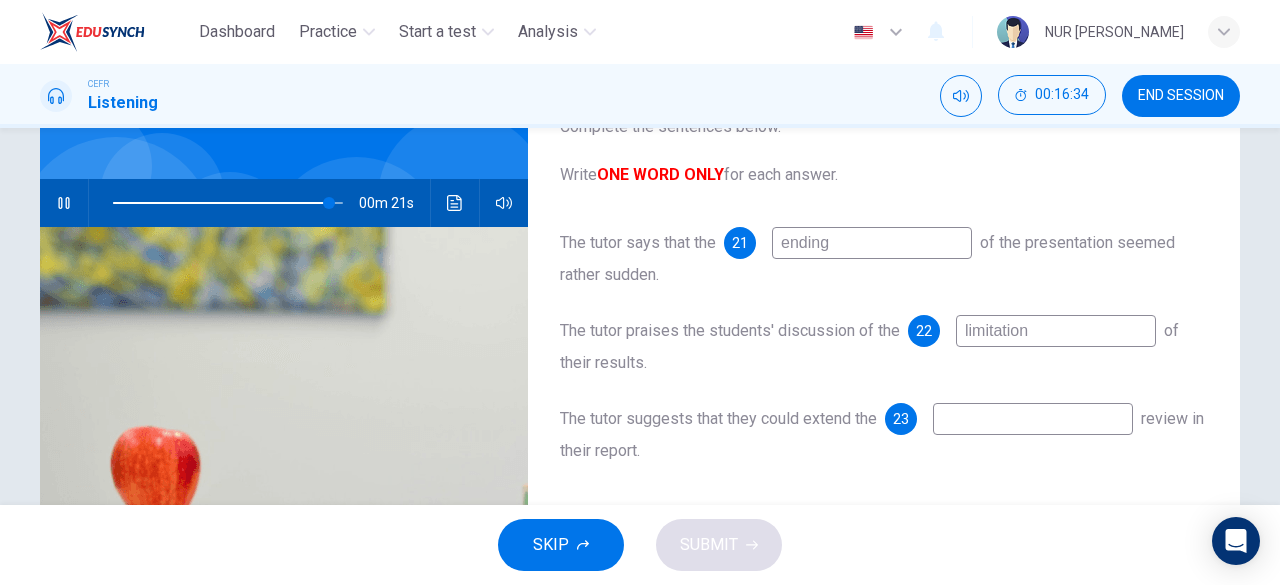 type on "94" 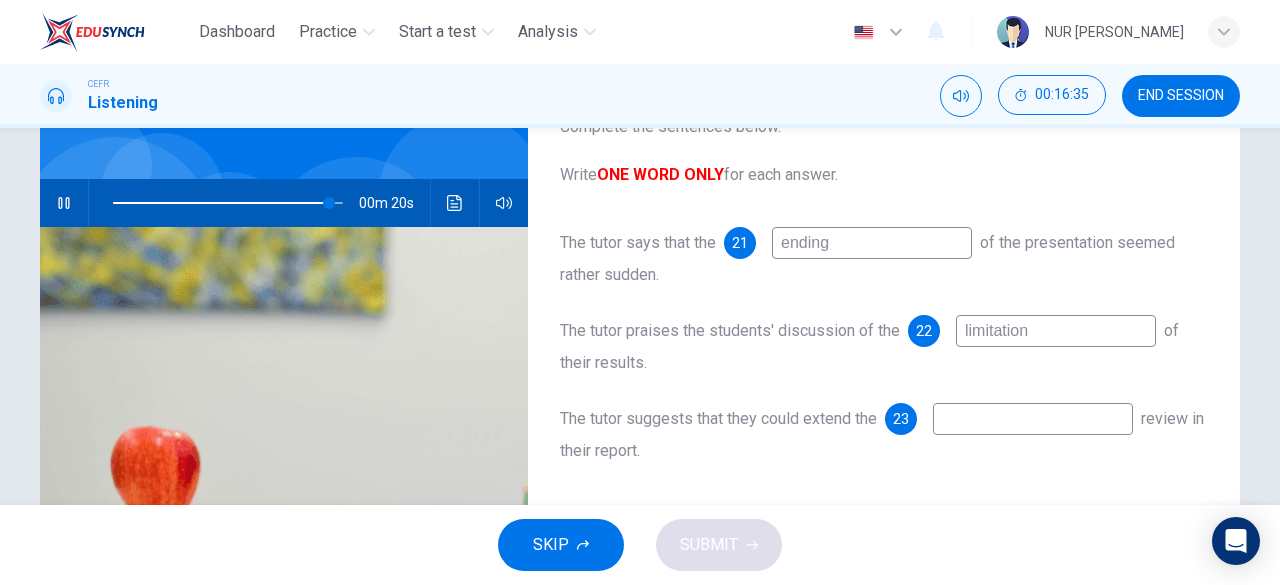type on "limitations" 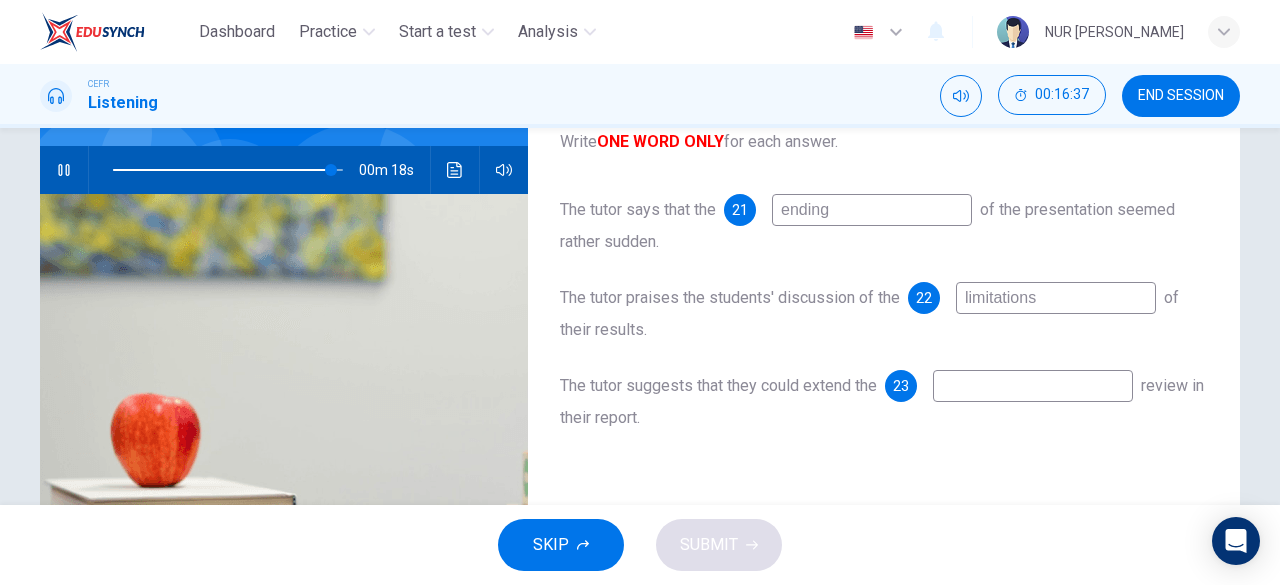 scroll, scrollTop: 184, scrollLeft: 0, axis: vertical 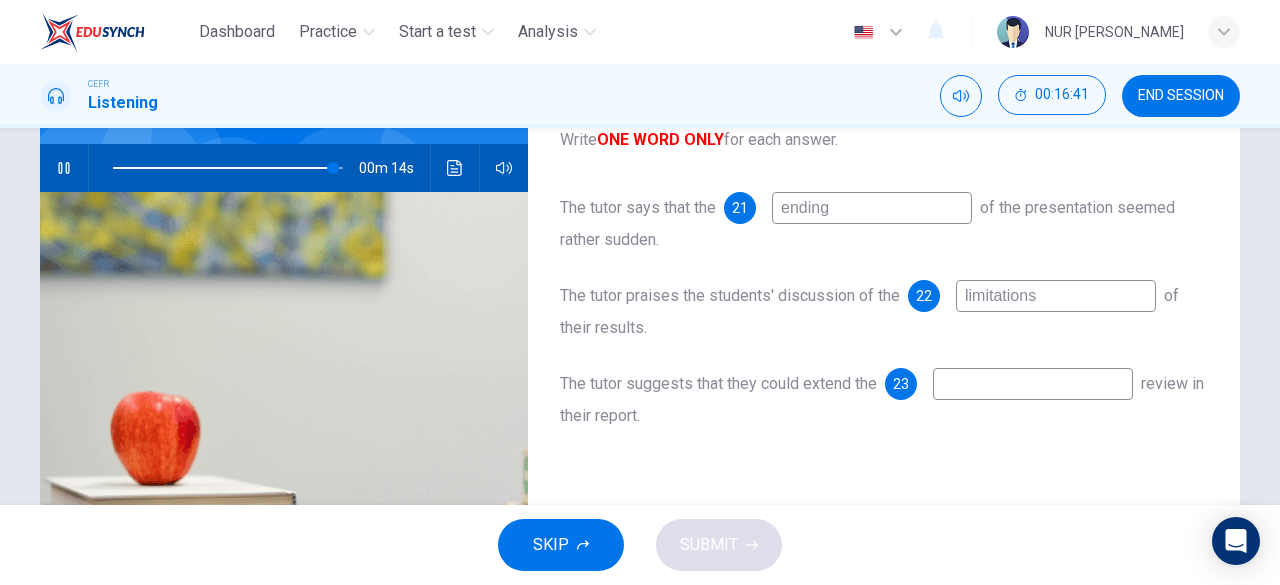 type on "96" 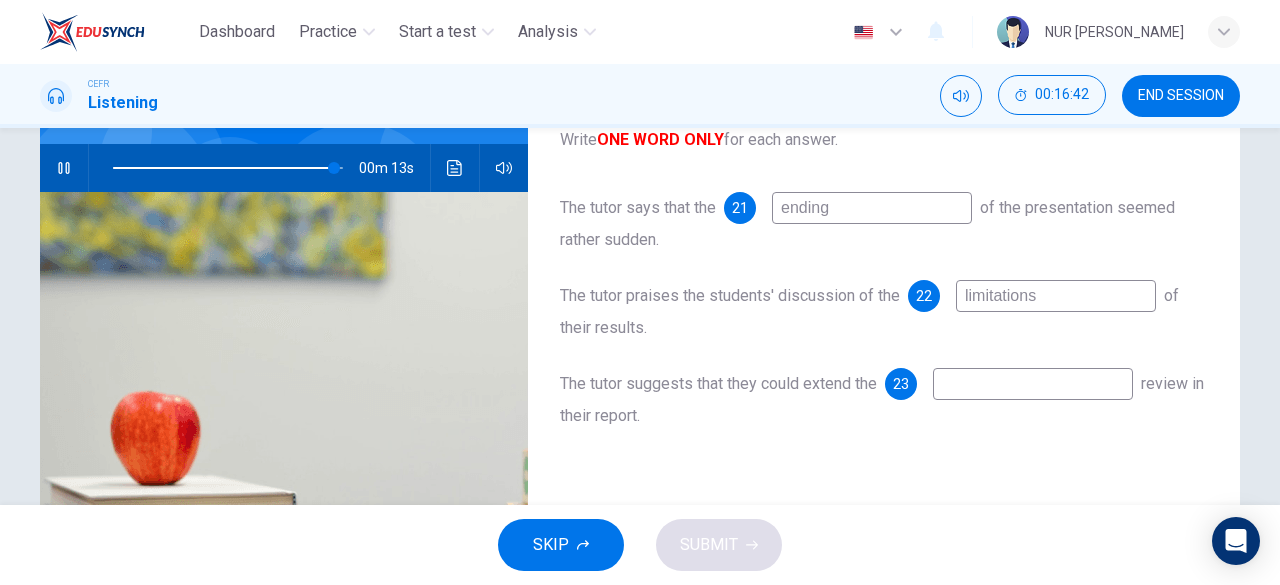 type on "limitations" 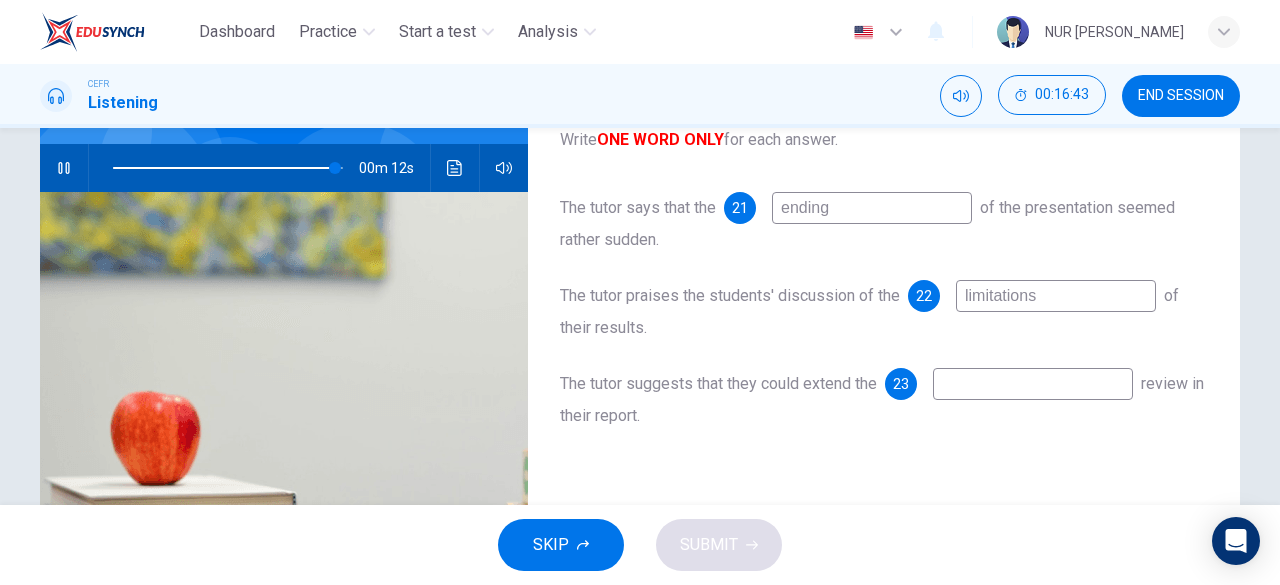 type on "97" 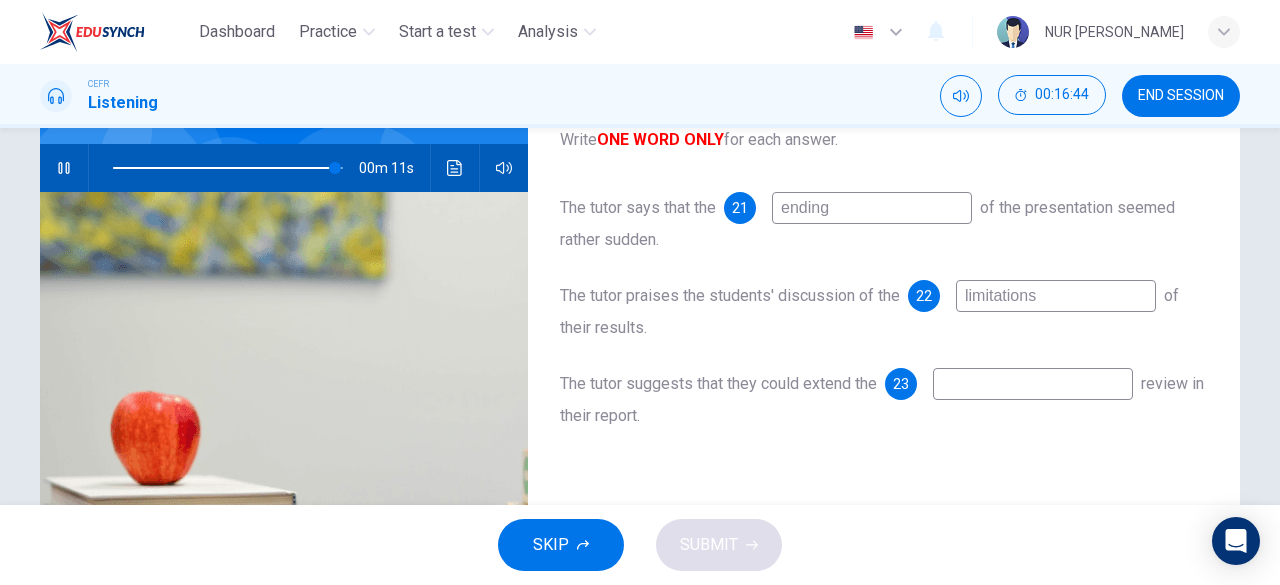type on "l" 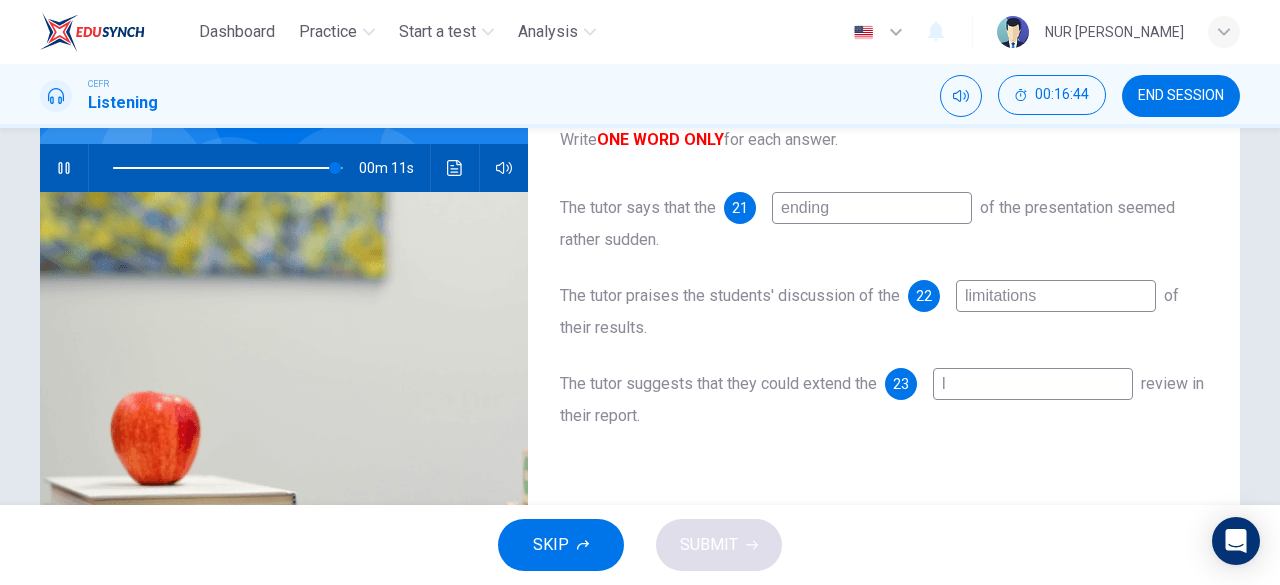 type on "97" 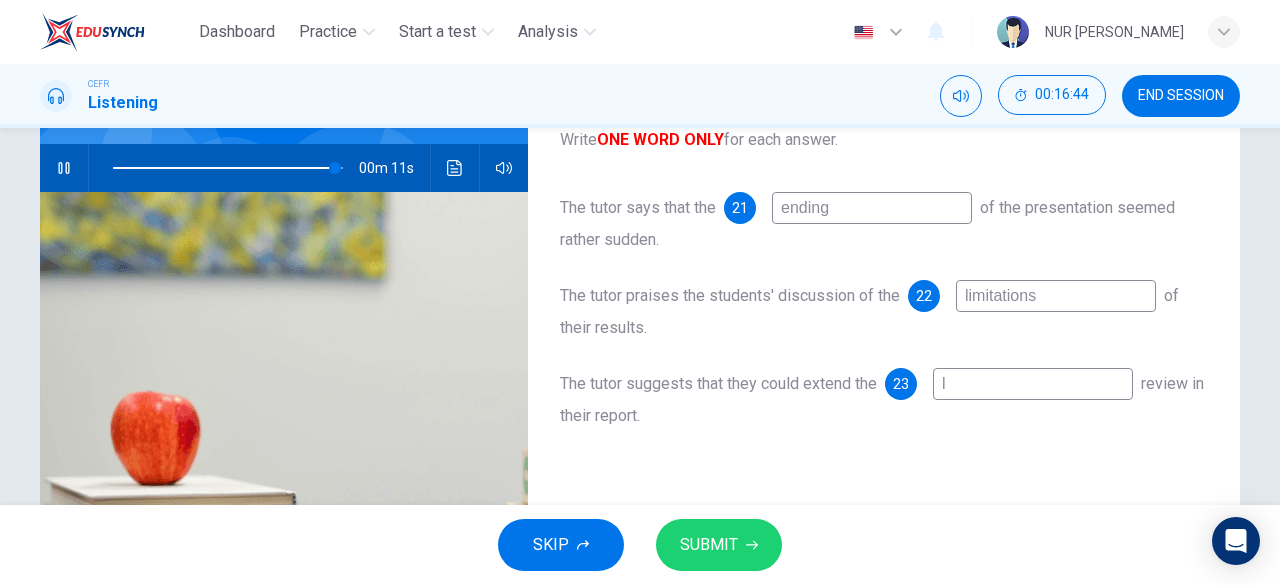 type on "li" 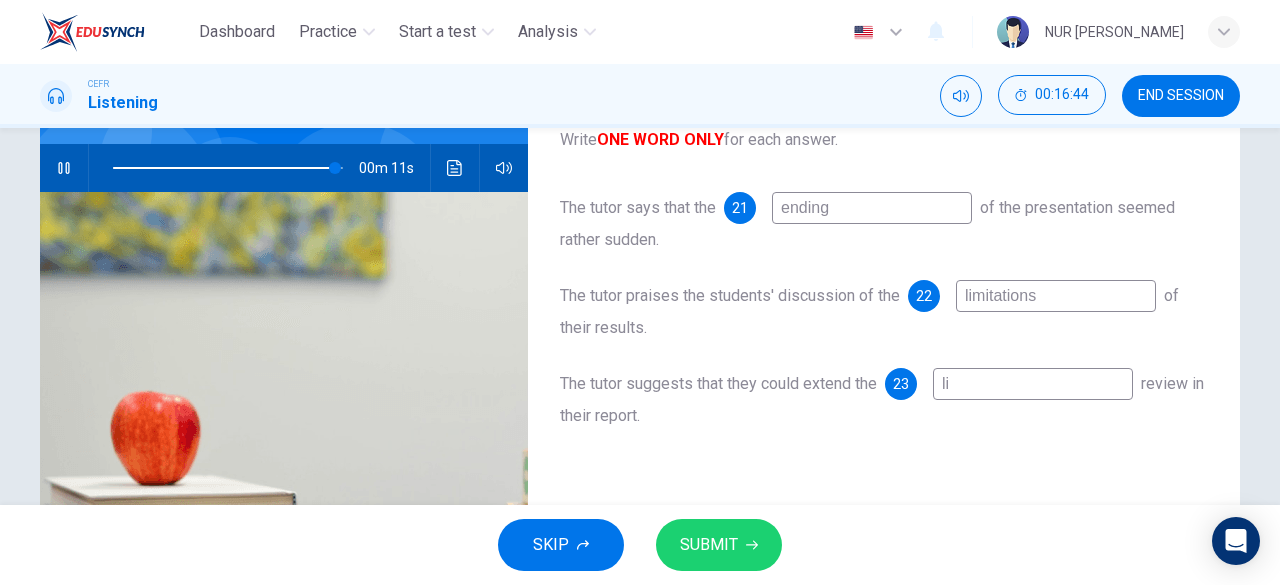 type on "97" 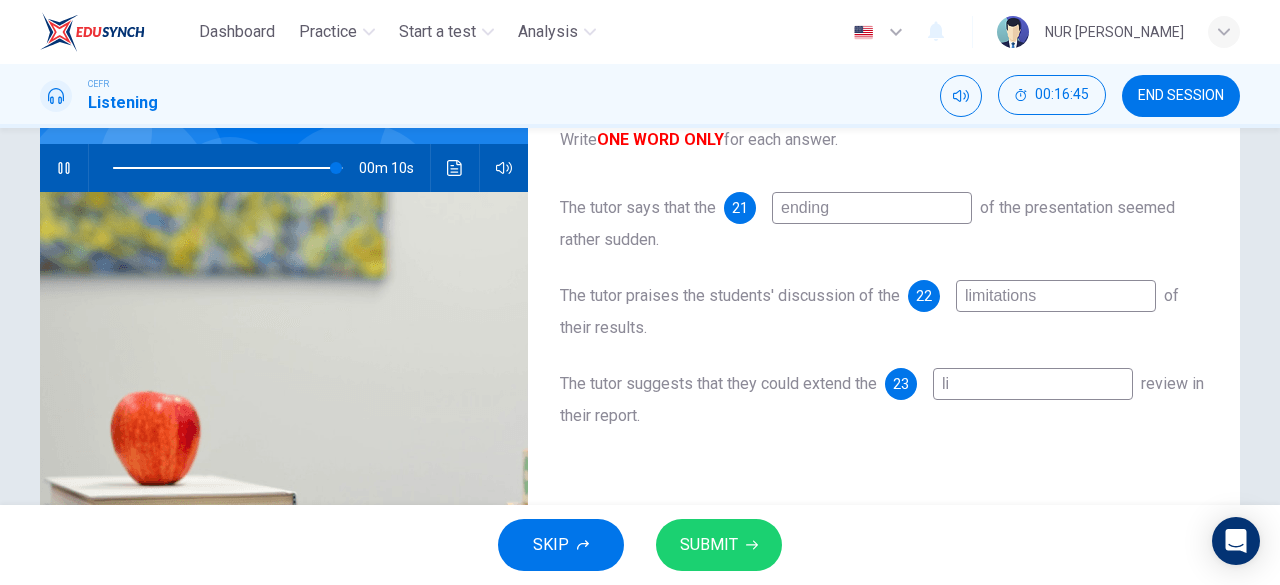 type on "lit" 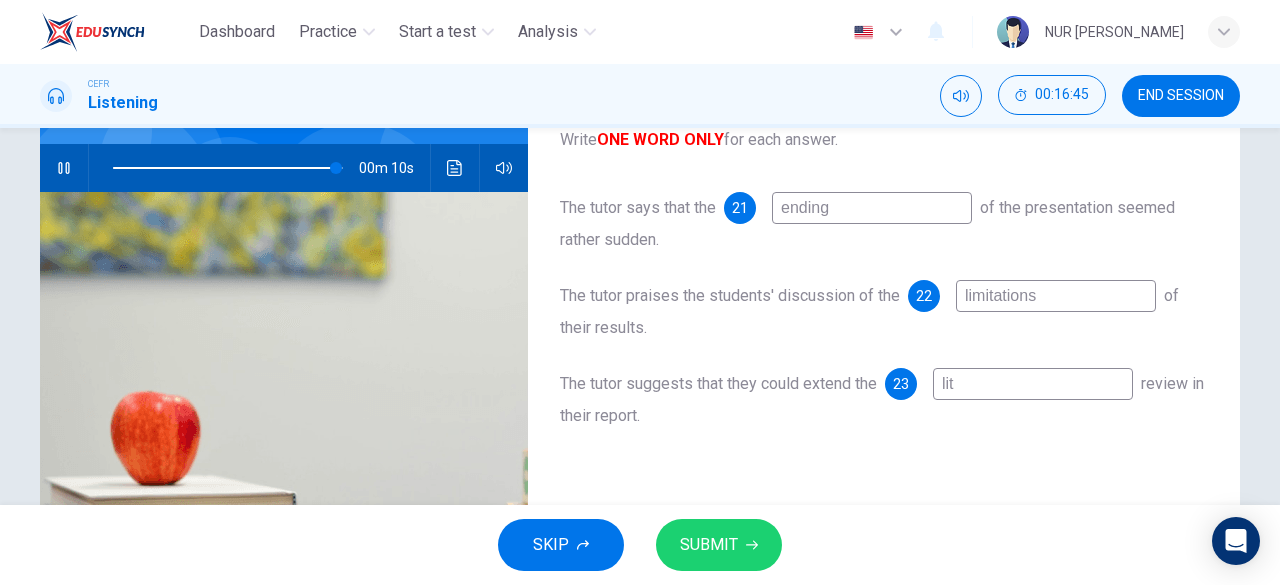 type on "97" 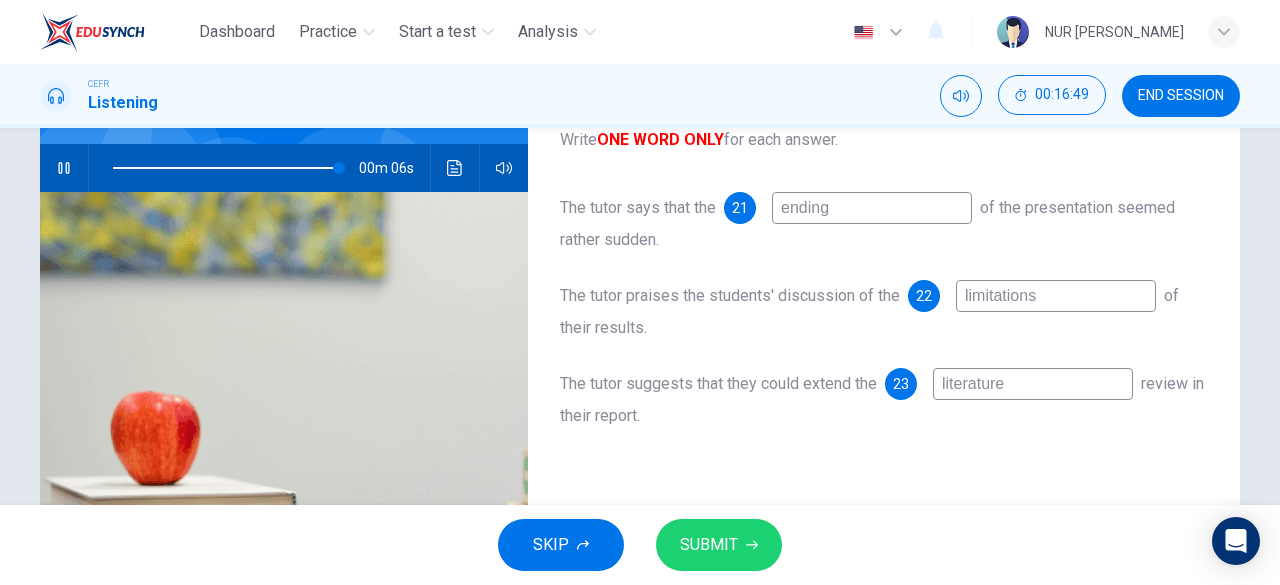 click 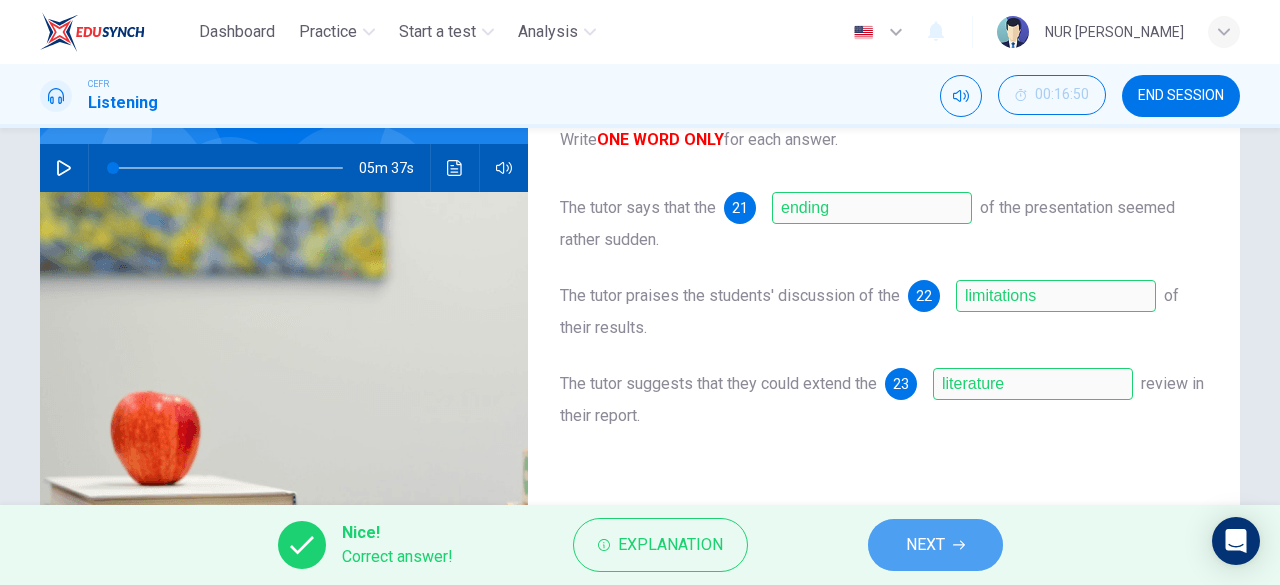 click on "NEXT" at bounding box center [935, 545] 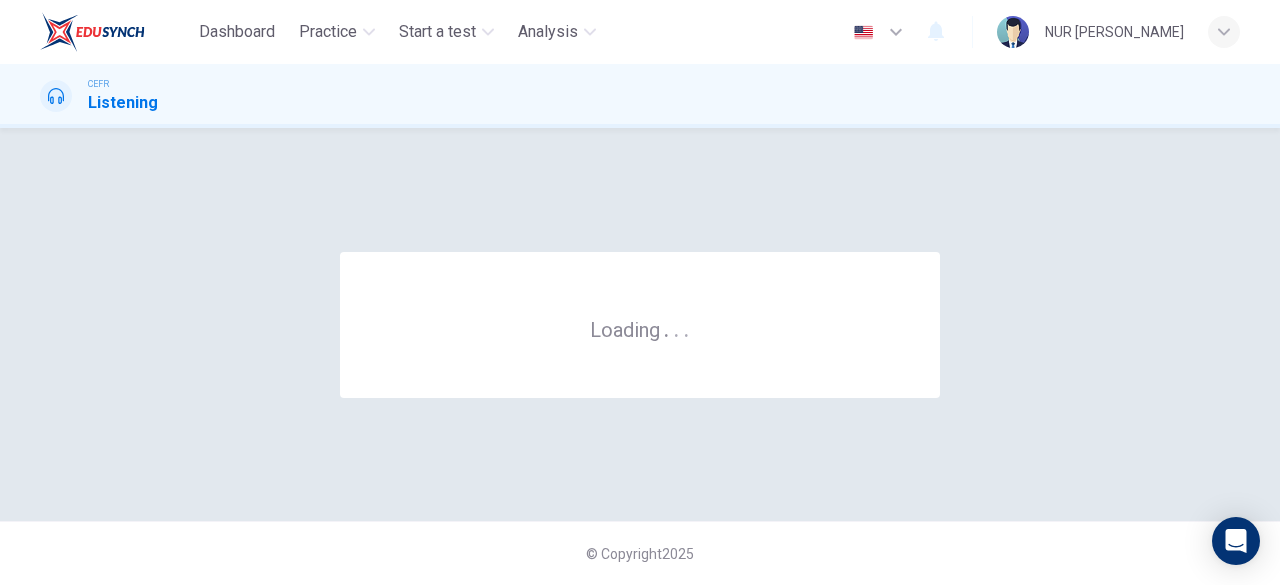 scroll, scrollTop: 0, scrollLeft: 0, axis: both 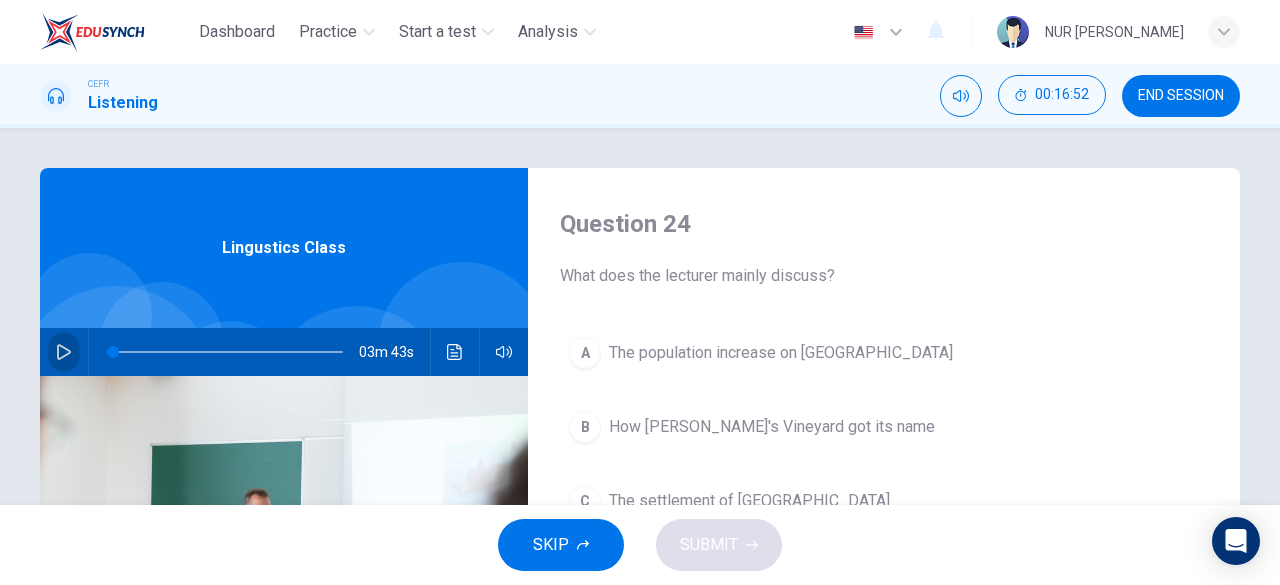 click 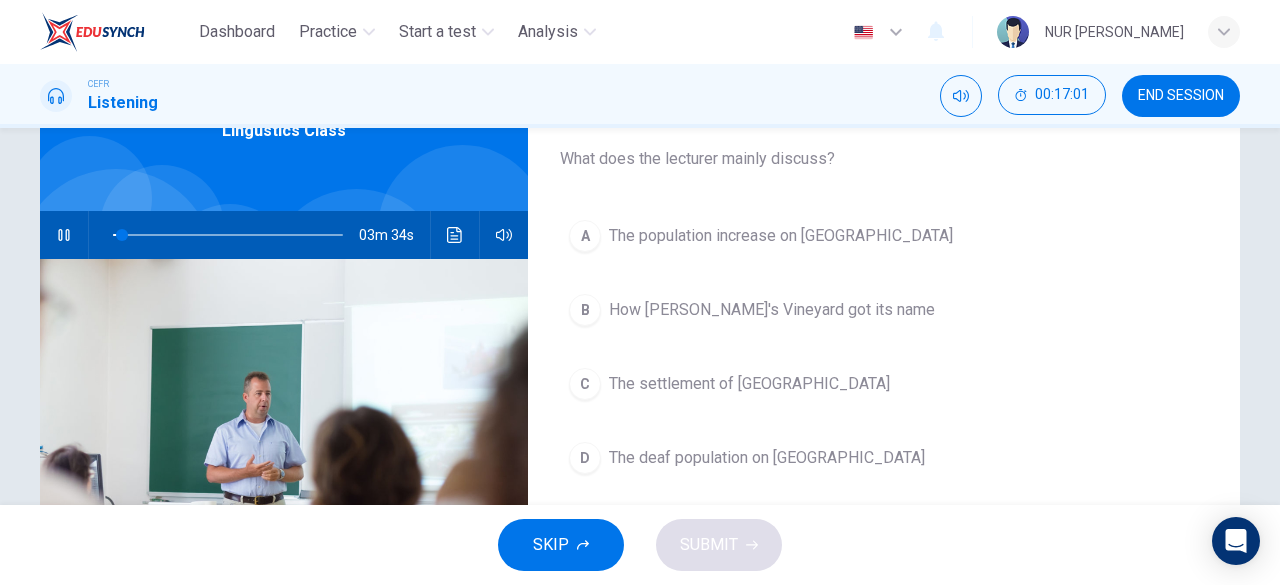 scroll, scrollTop: 120, scrollLeft: 0, axis: vertical 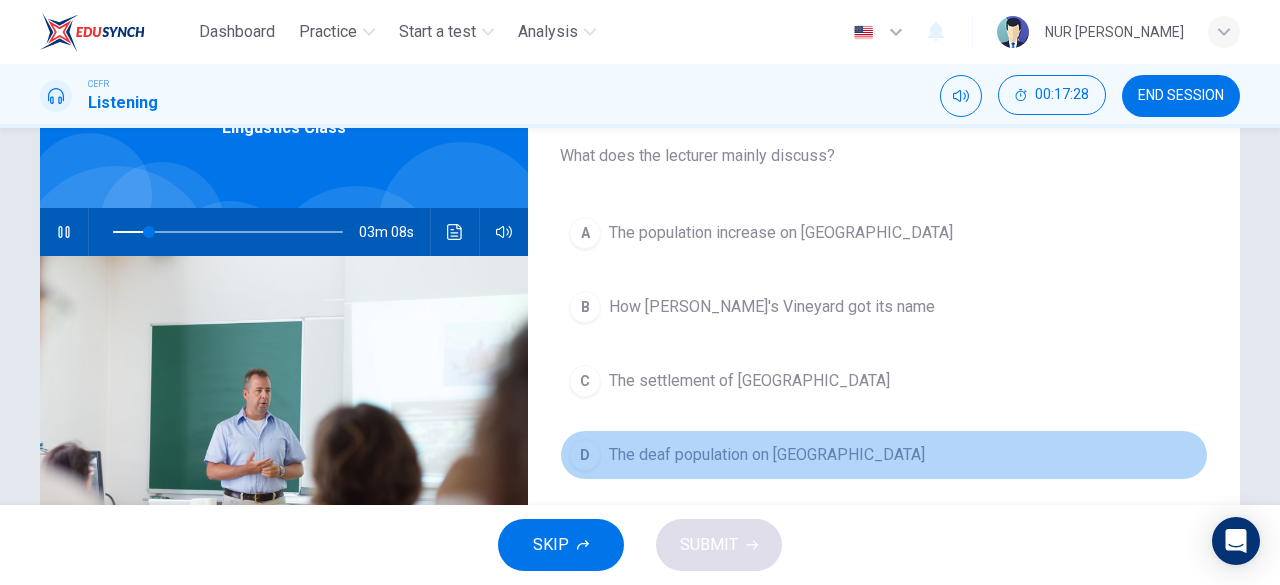 click on "D The deaf population on Martha's Vineyard" at bounding box center (884, 455) 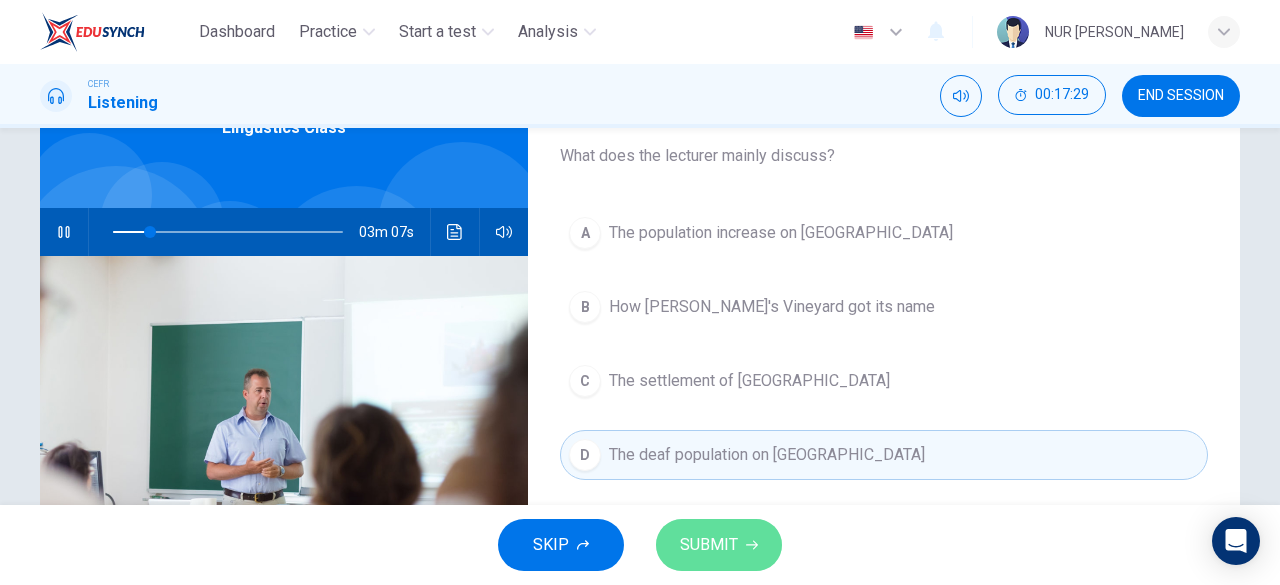 click on "SUBMIT" at bounding box center (719, 545) 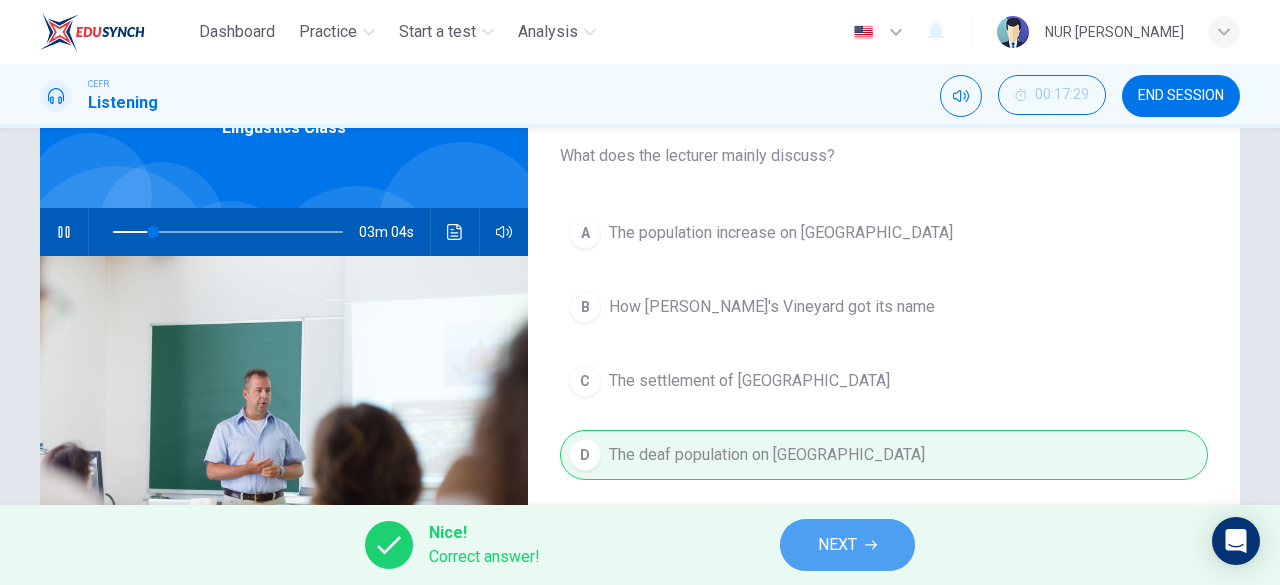 click on "NEXT" at bounding box center (847, 545) 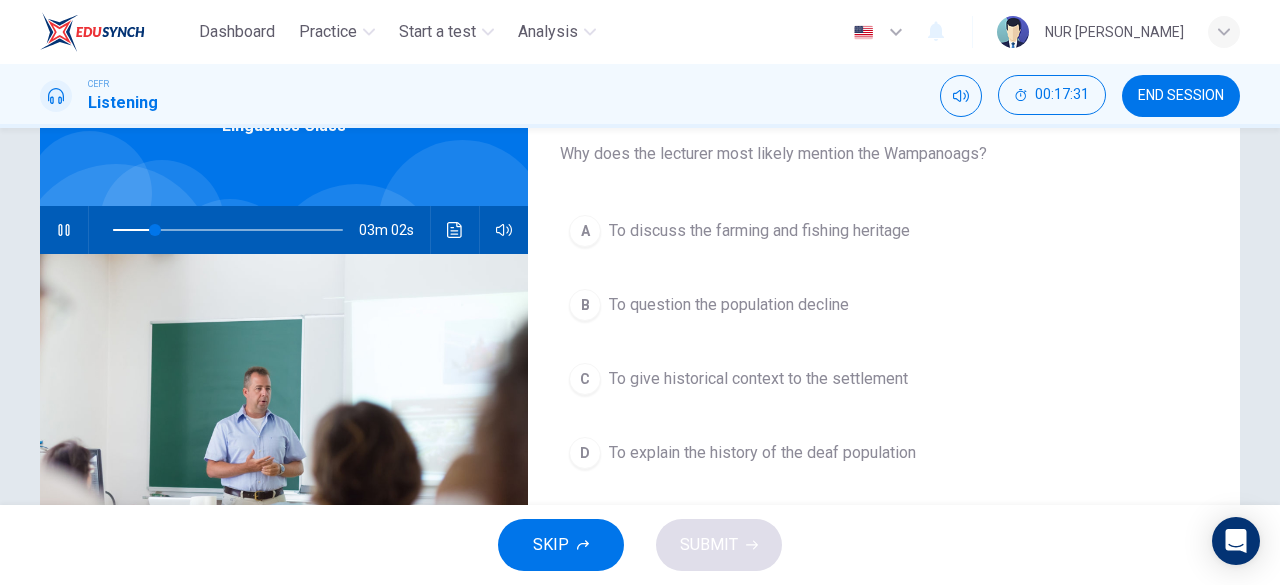 scroll, scrollTop: 126, scrollLeft: 0, axis: vertical 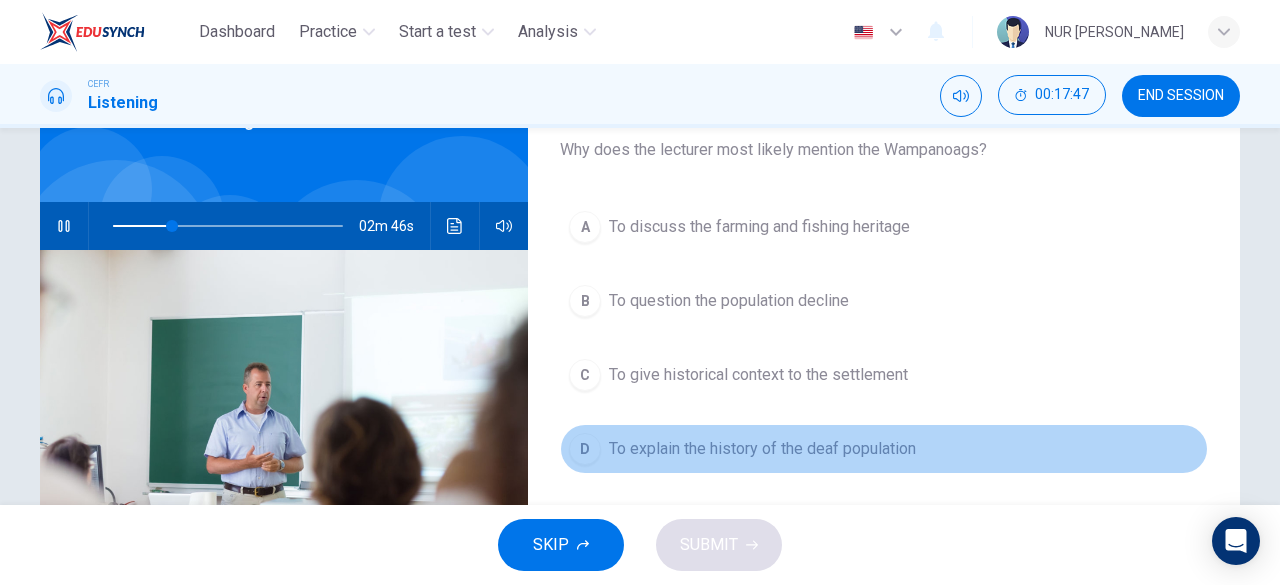 click on "To explain the history of the deaf population" at bounding box center [762, 449] 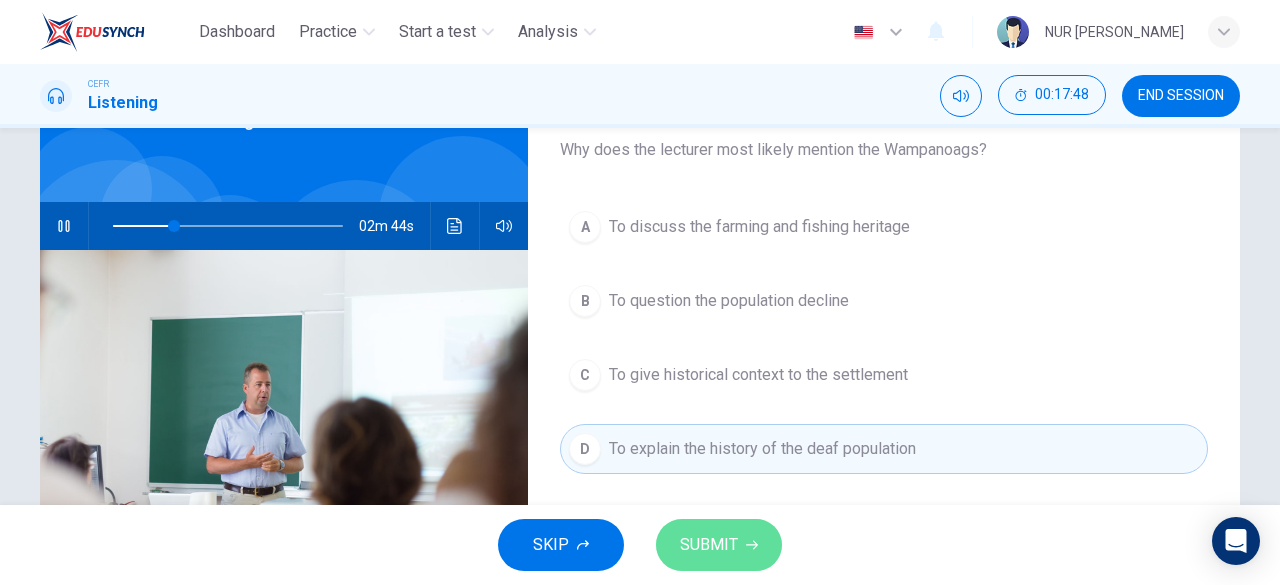 click on "SUBMIT" at bounding box center (719, 545) 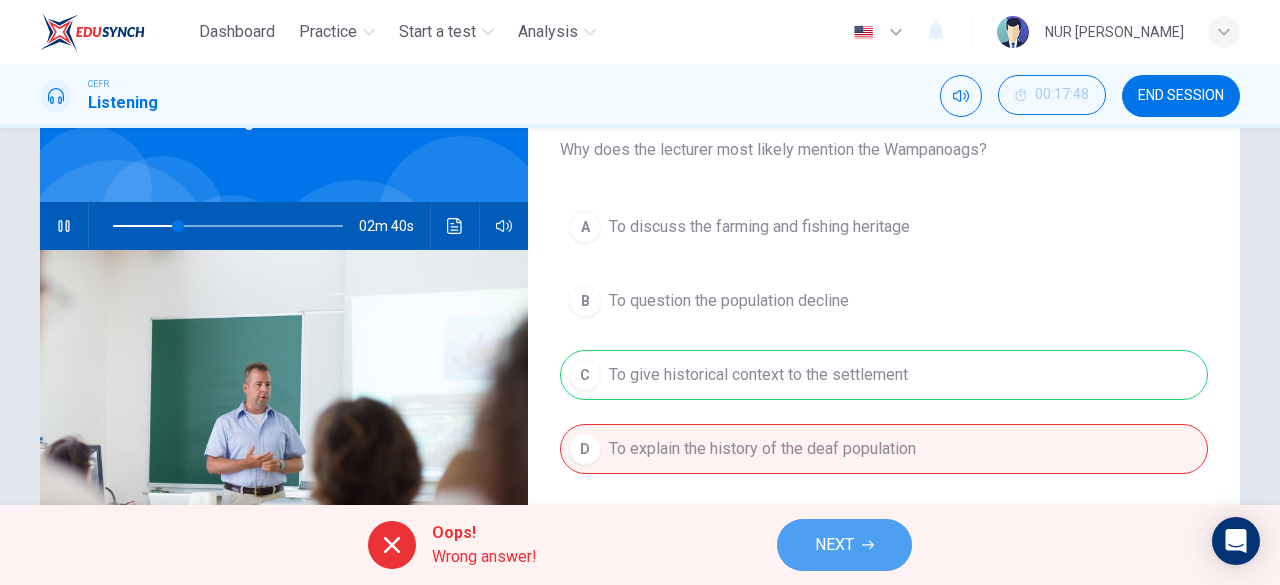 click on "NEXT" at bounding box center [844, 545] 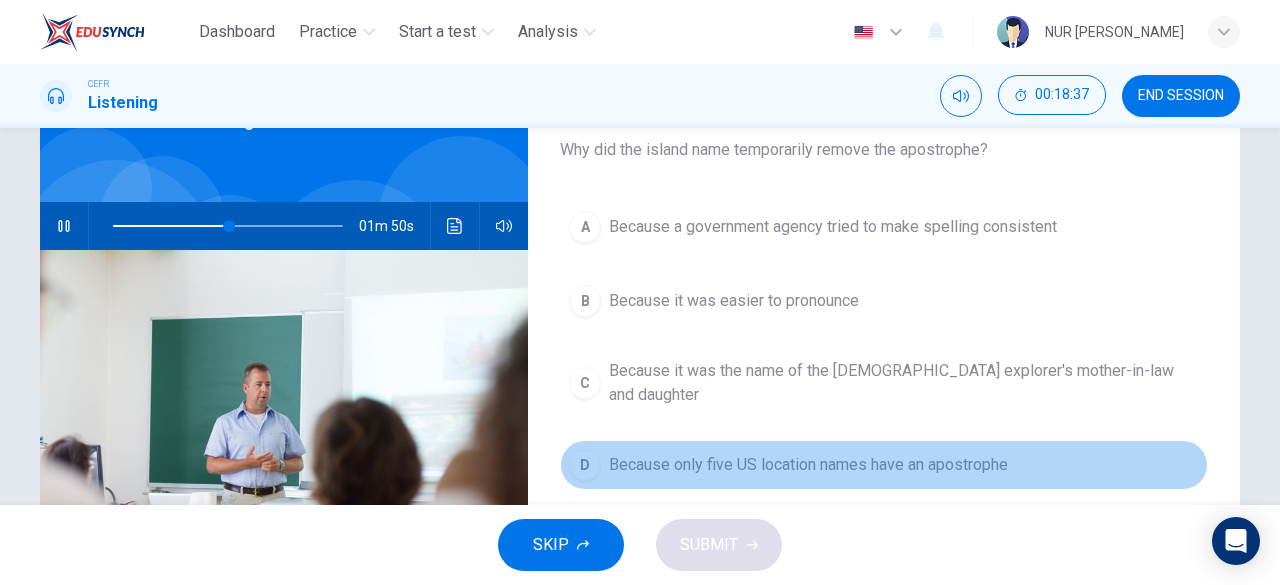 click on "Because only five US location names have an apostrophe" at bounding box center (808, 465) 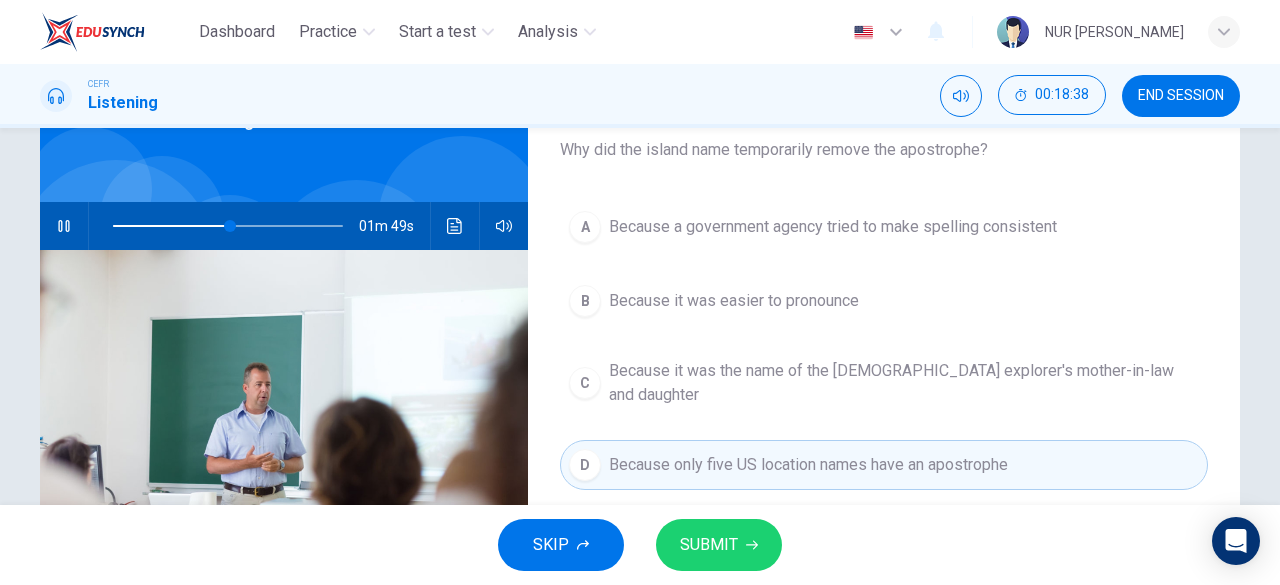 click on "SUBMIT" at bounding box center [709, 545] 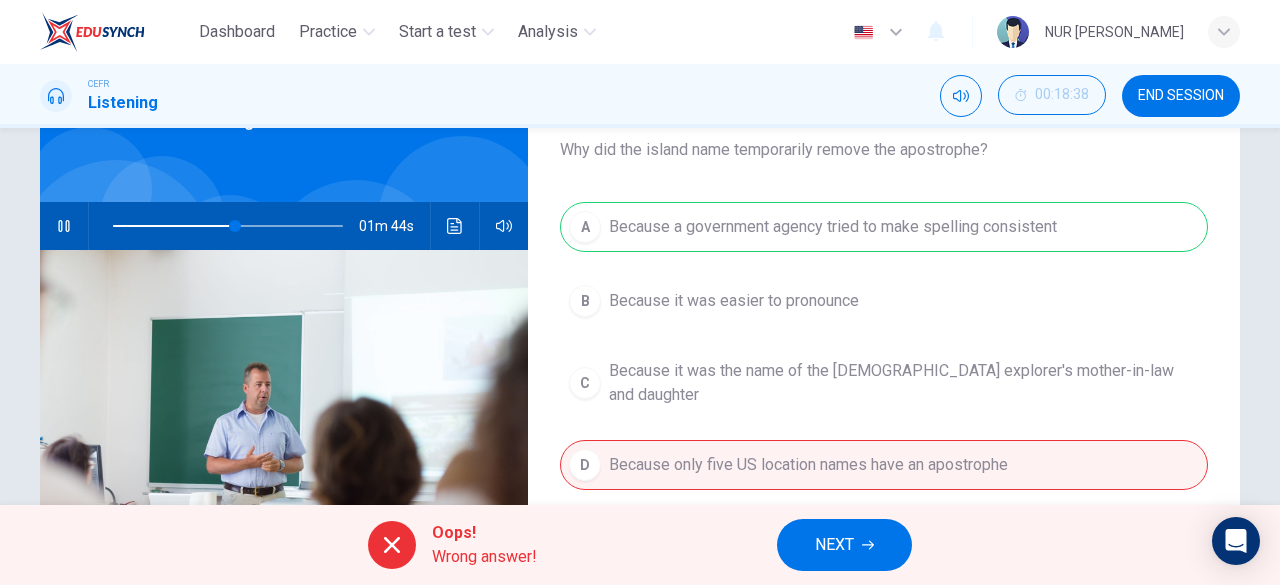 click on "NEXT" at bounding box center [834, 545] 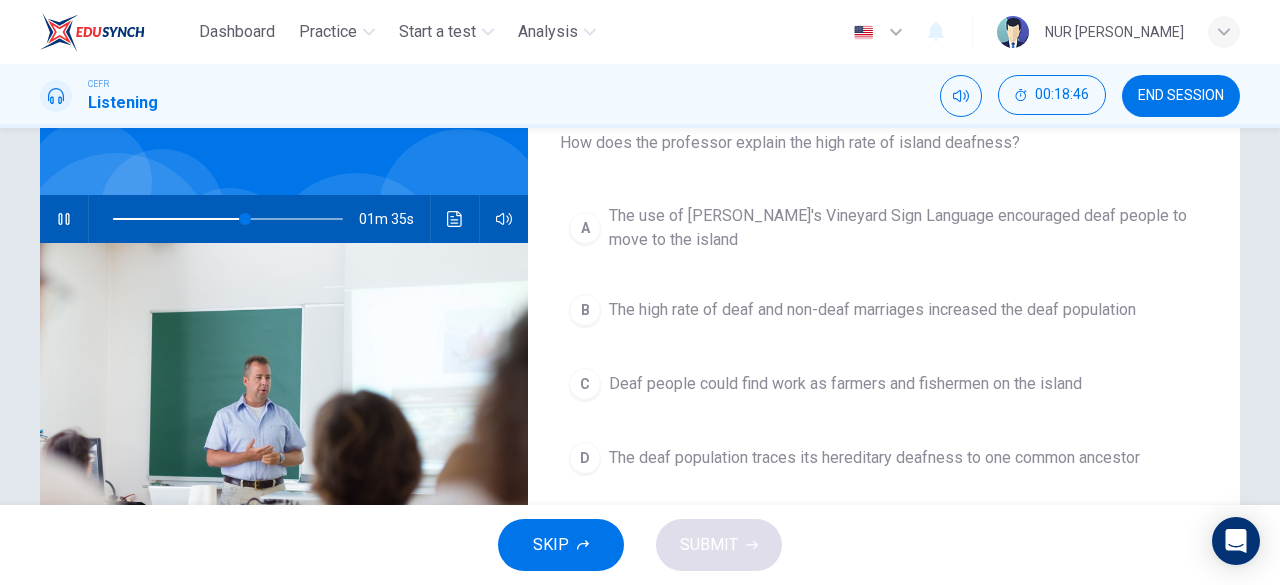 scroll, scrollTop: 134, scrollLeft: 0, axis: vertical 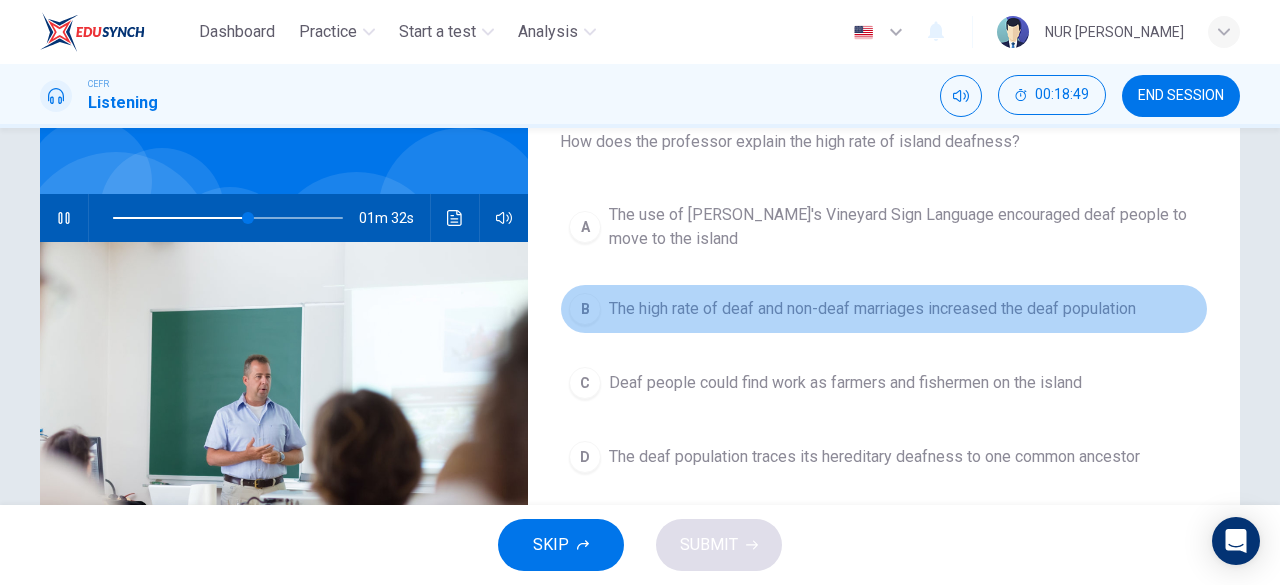 click on "The high rate of deaf and non-deaf marriages increased the deaf population" at bounding box center (872, 309) 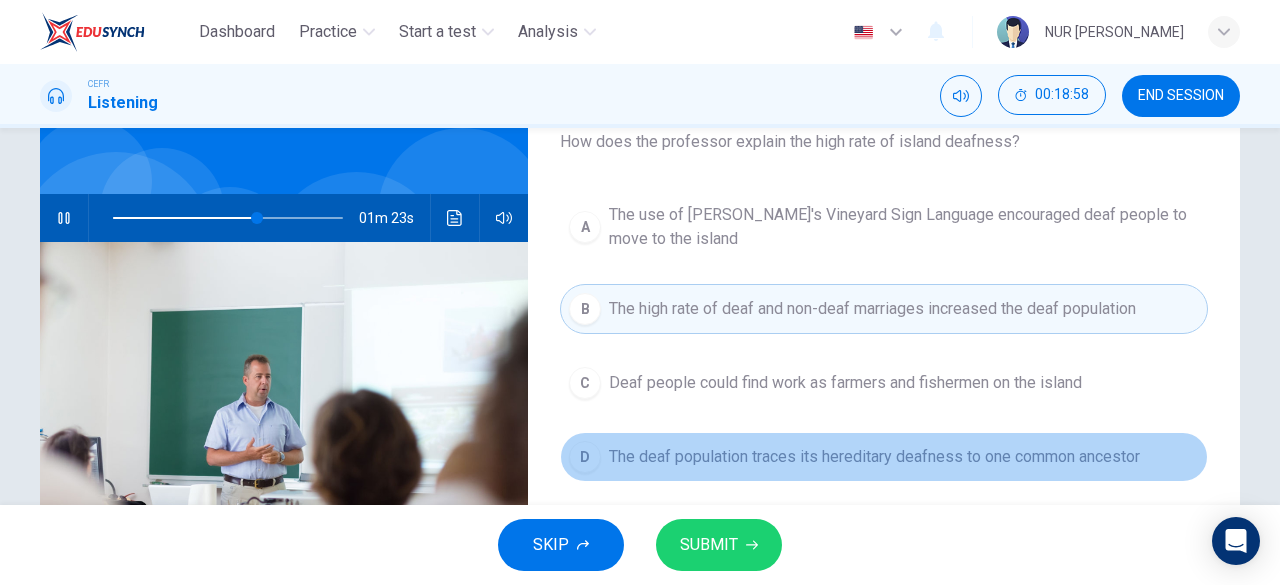 click on "D The deaf population traces its hereditary deafness to one common ancestor" at bounding box center (884, 457) 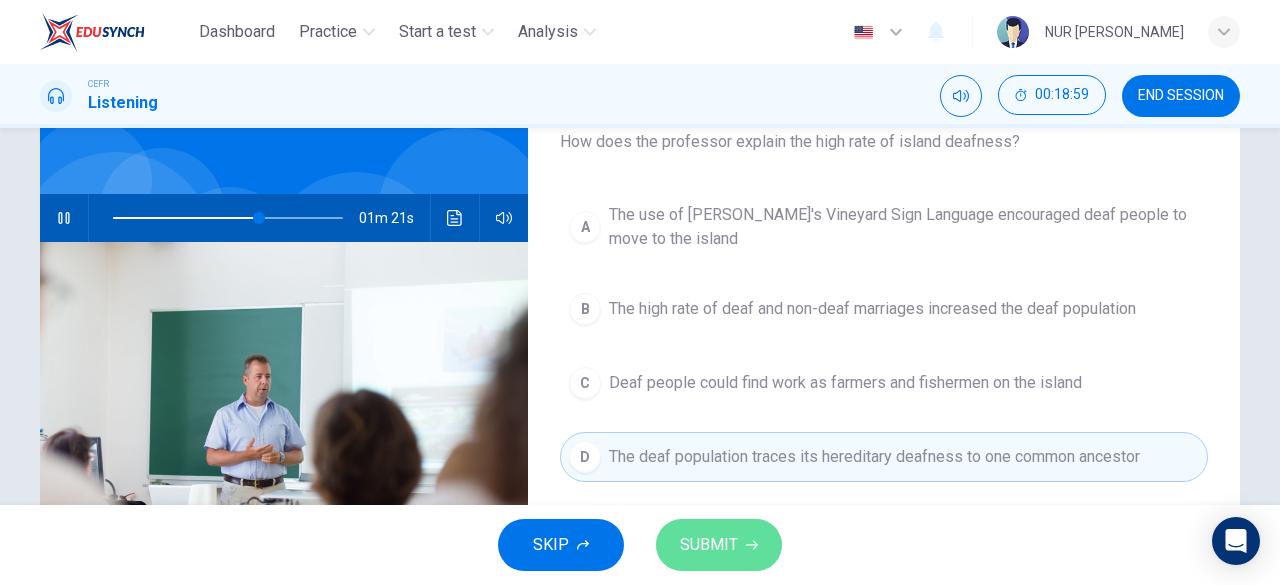 click on "SUBMIT" at bounding box center (719, 545) 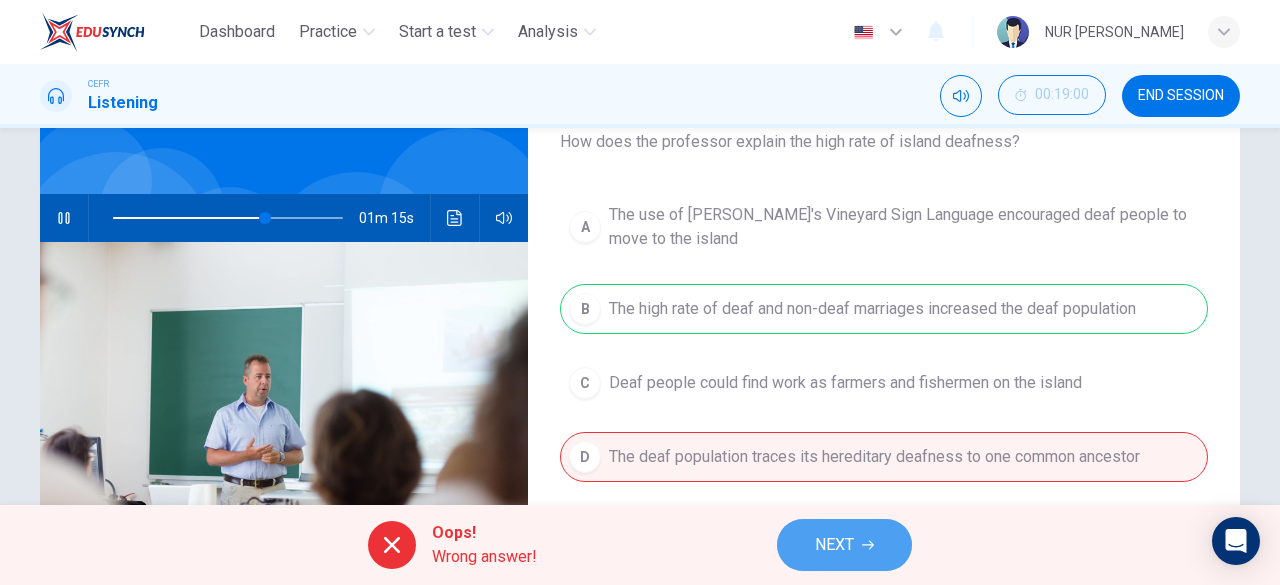 click on "NEXT" at bounding box center (844, 545) 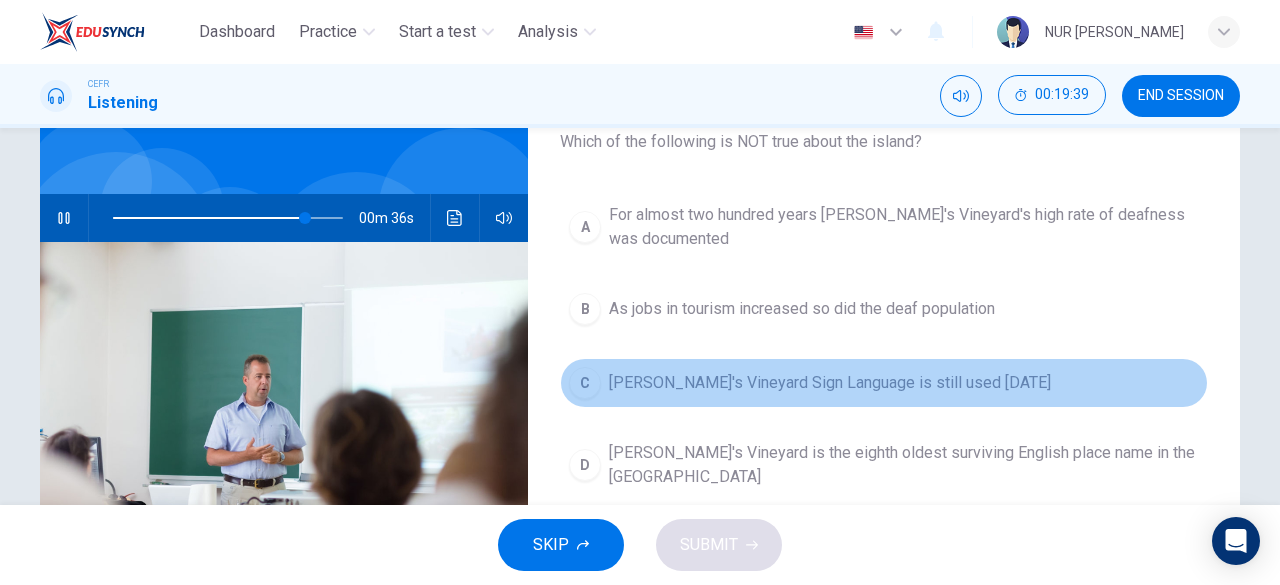 click on "Martha's Vineyard Sign Language is still used today" at bounding box center [830, 383] 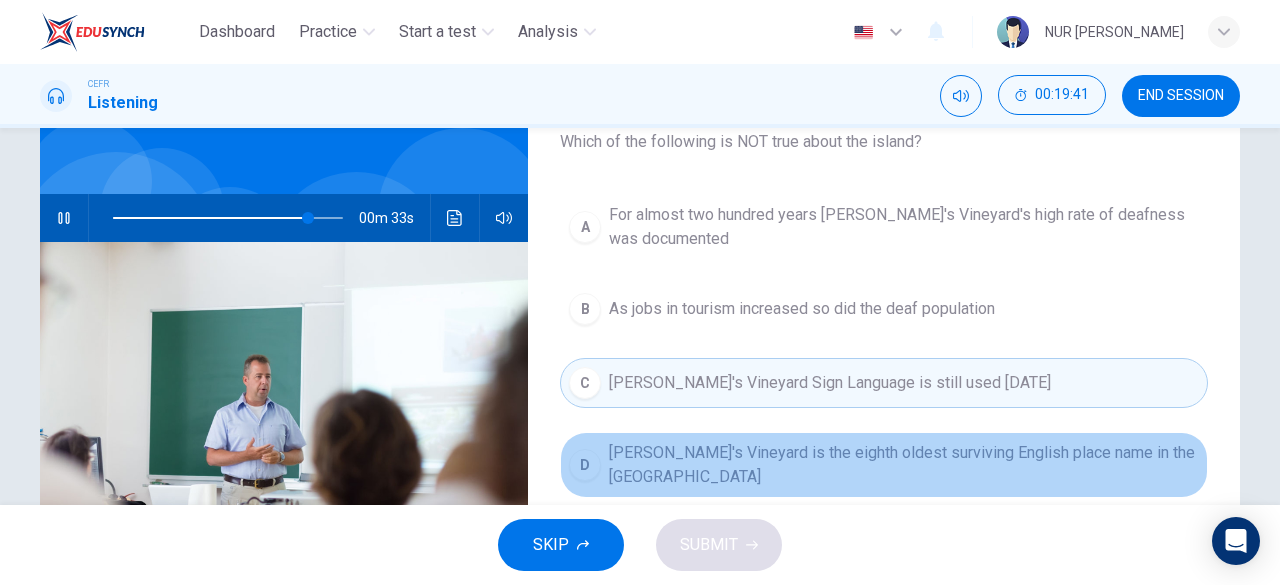 click on "Martha's Vineyard is the eighth oldest surviving English place name in the US" at bounding box center (904, 465) 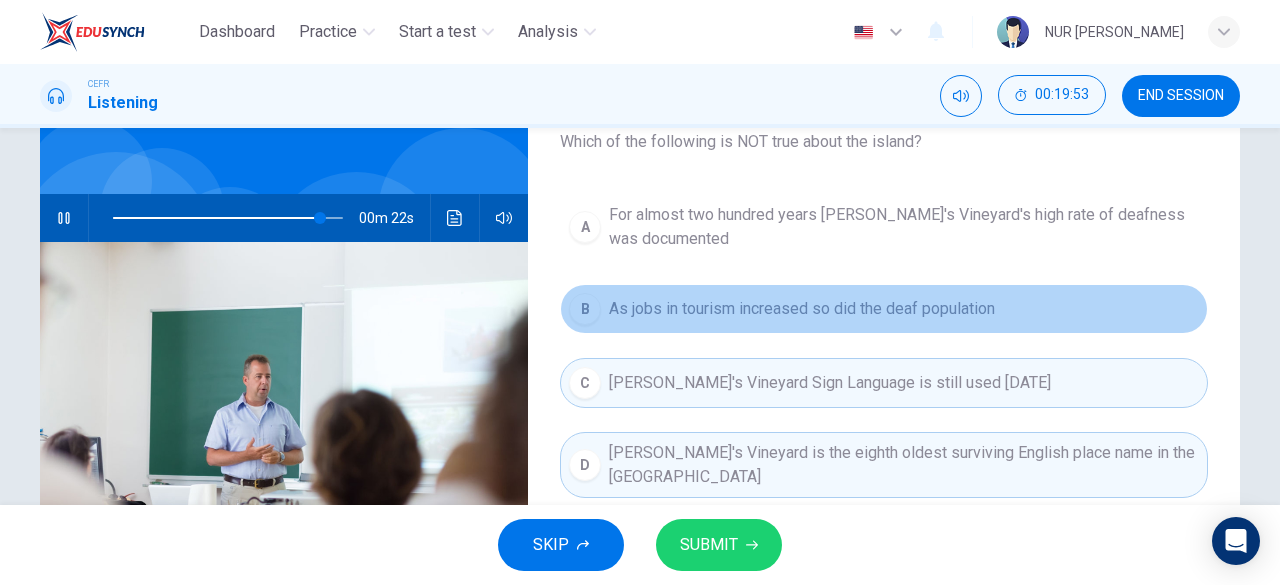 click on "B As jobs in tourism increased so did the deaf population" at bounding box center [884, 309] 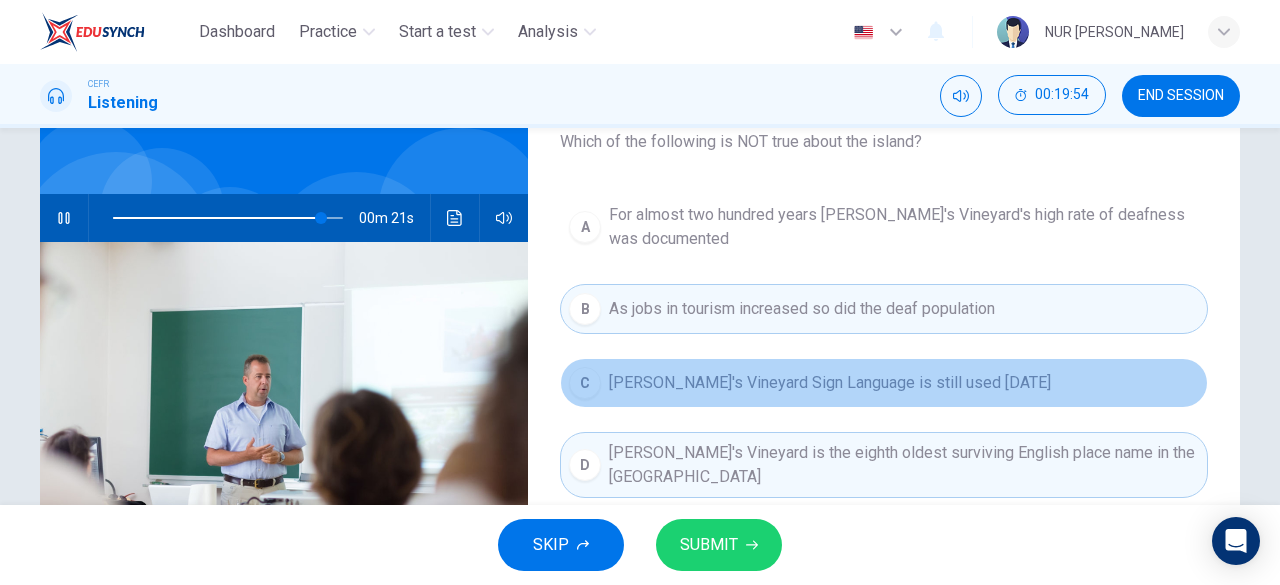 click on "C Martha's Vineyard Sign Language is still used today" at bounding box center (884, 383) 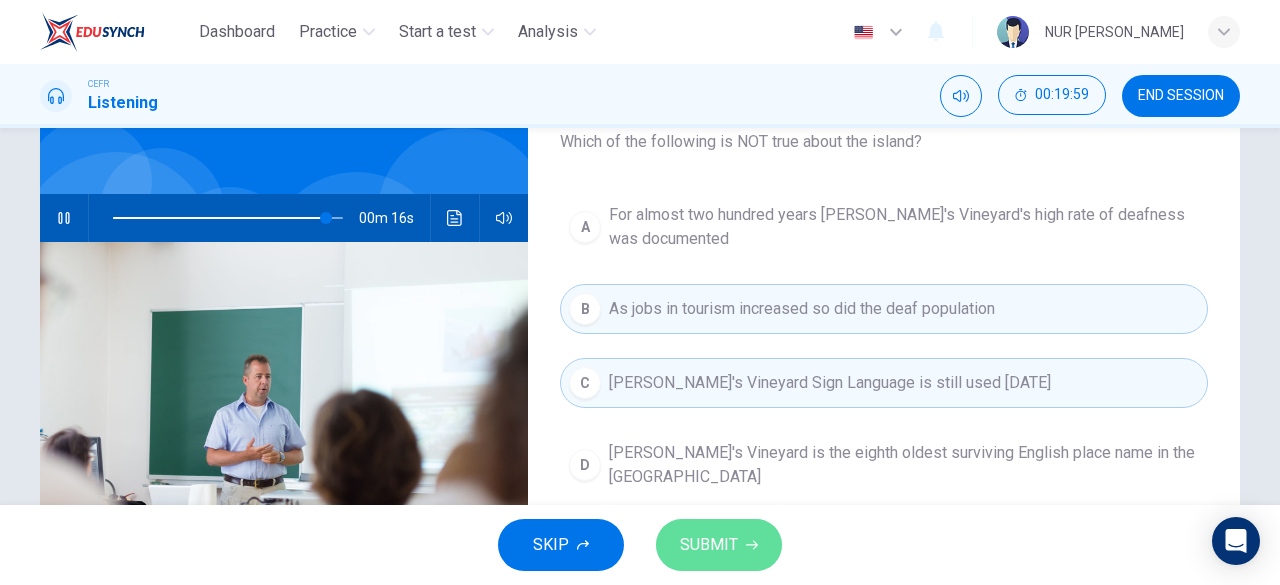 click on "SUBMIT" at bounding box center (719, 545) 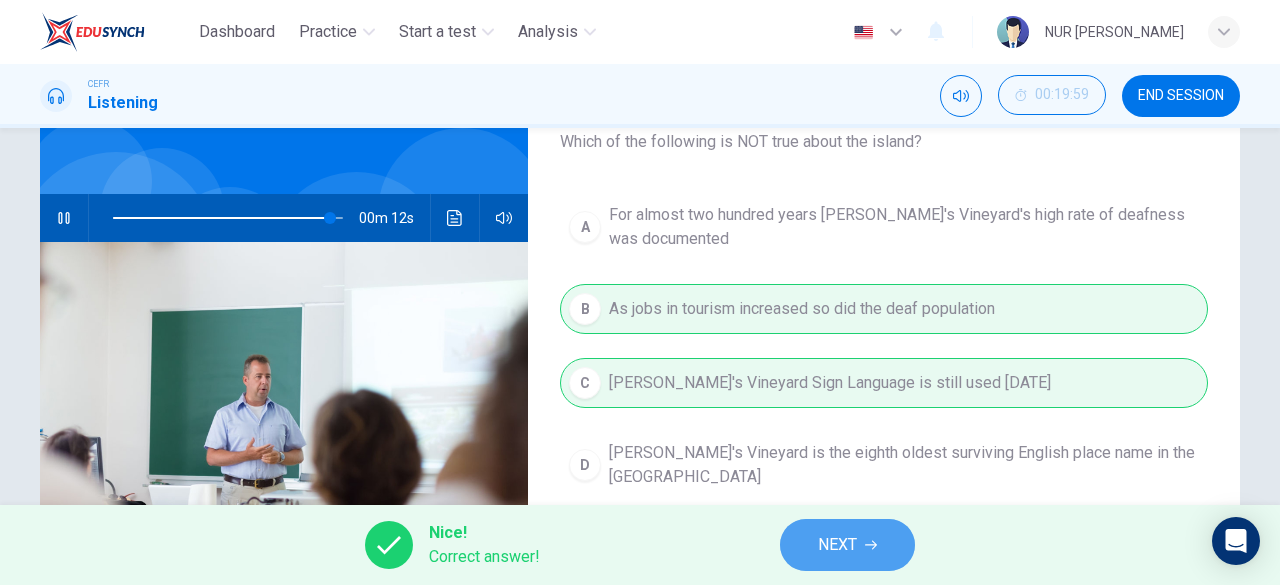 click on "NEXT" at bounding box center [847, 545] 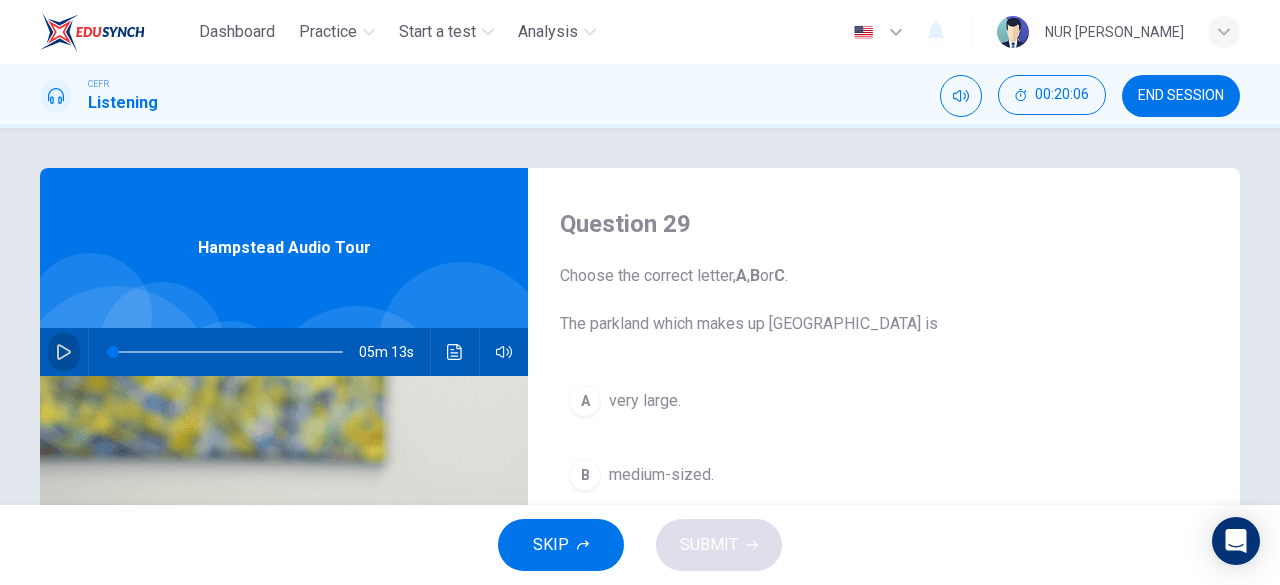 click at bounding box center (64, 352) 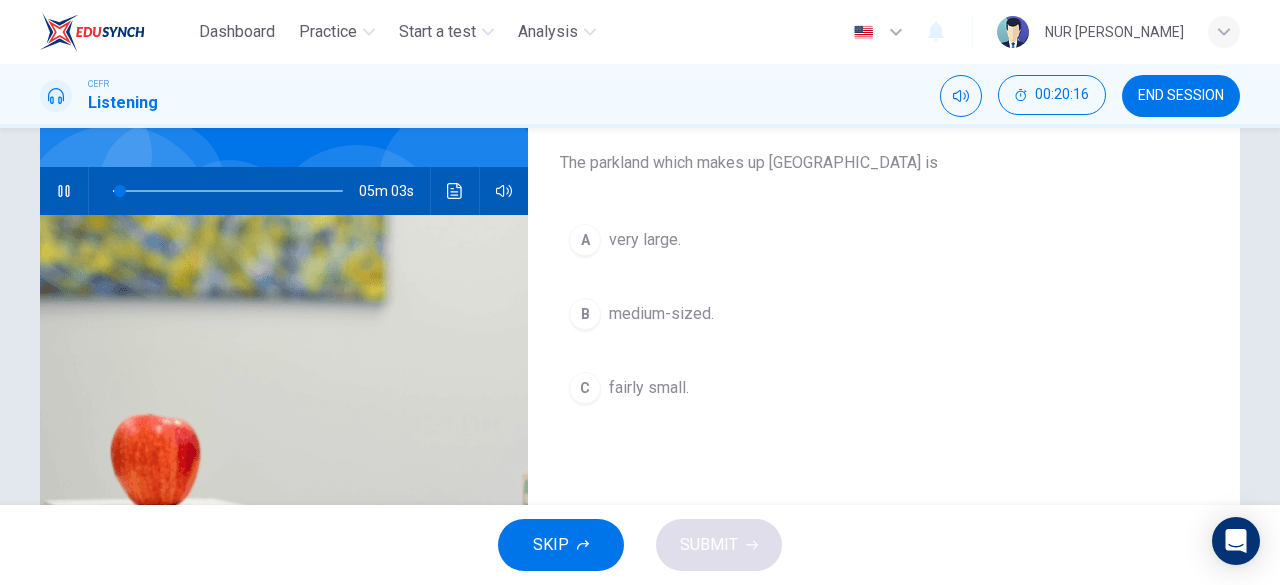scroll, scrollTop: 101, scrollLeft: 0, axis: vertical 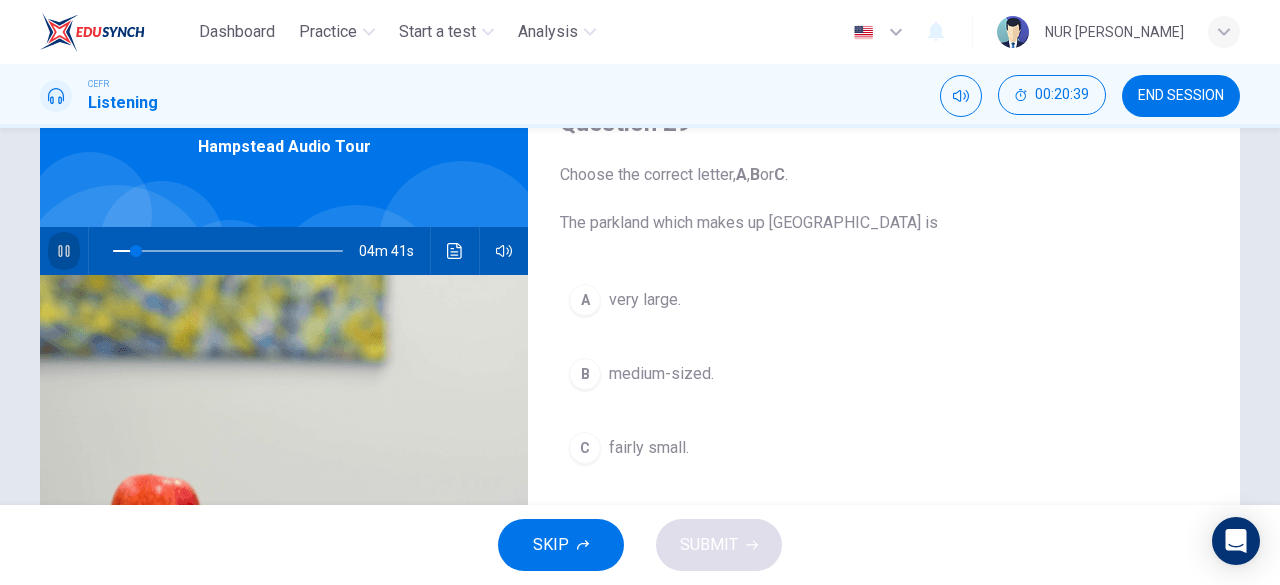 click at bounding box center (64, 251) 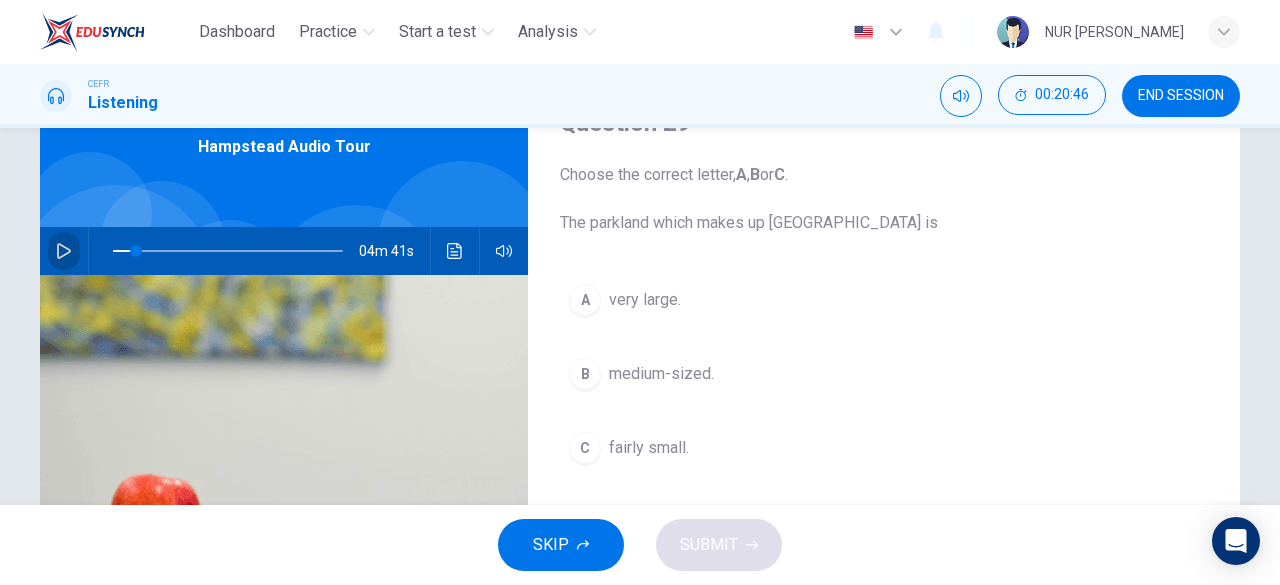 click at bounding box center (64, 251) 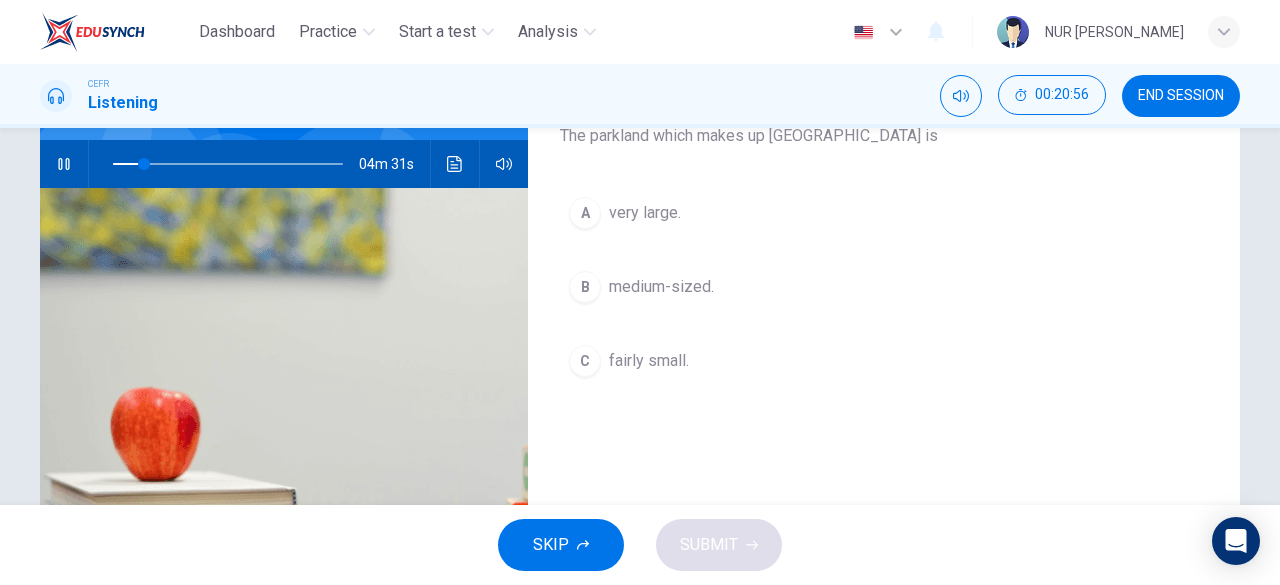 scroll, scrollTop: 111, scrollLeft: 0, axis: vertical 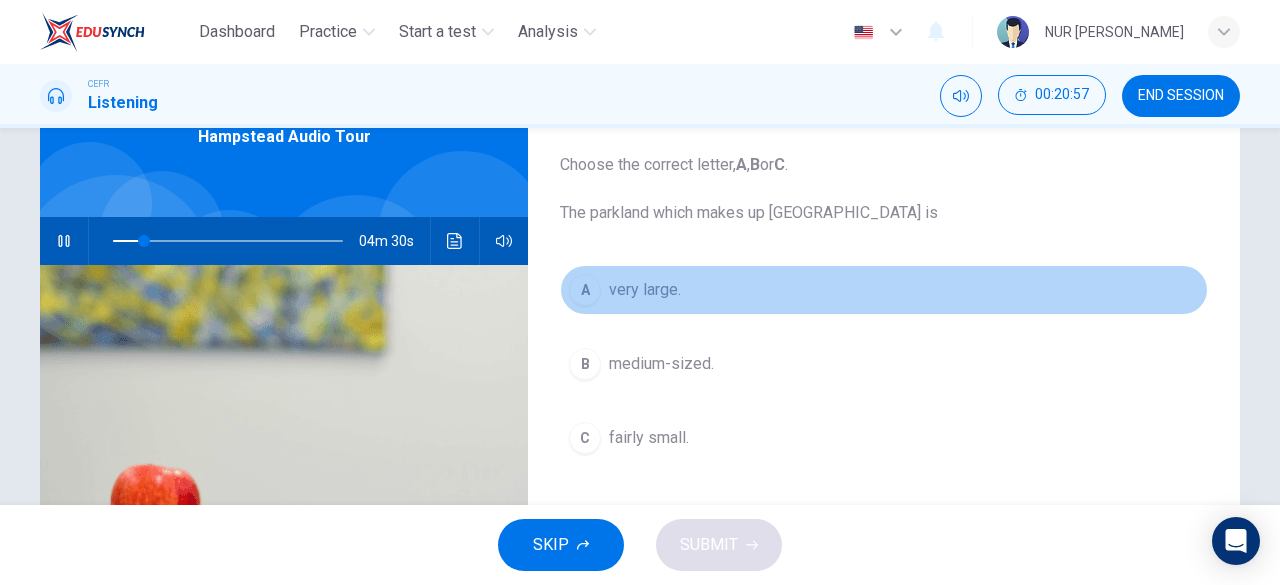 click on "A very large." at bounding box center (884, 290) 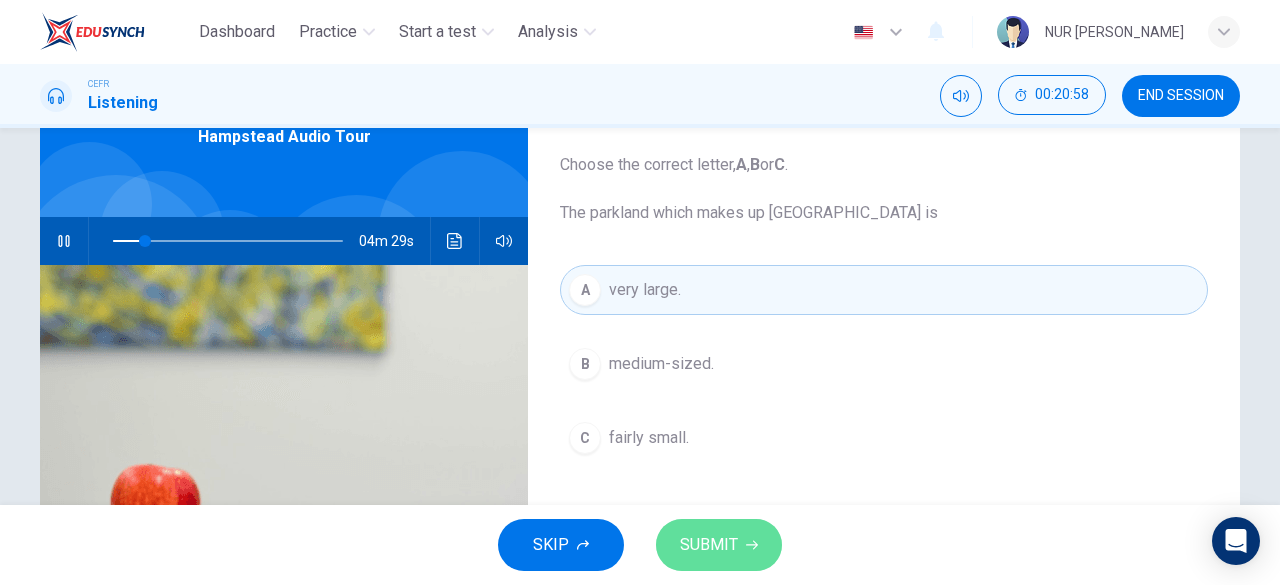 click on "SUBMIT" at bounding box center [709, 545] 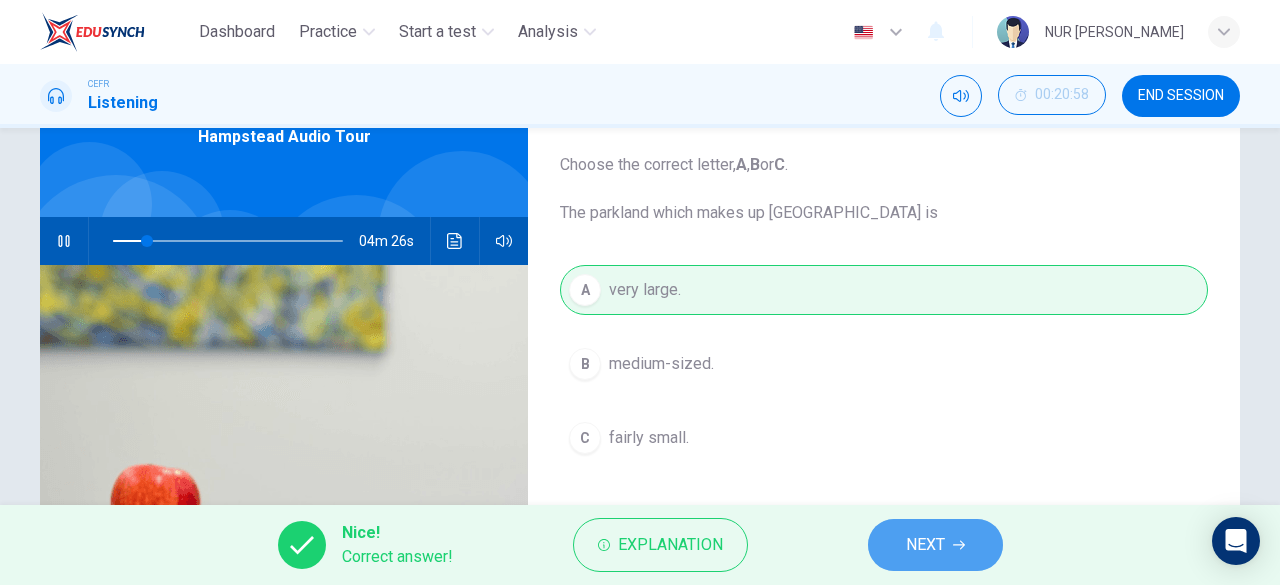 click on "NEXT" at bounding box center [925, 545] 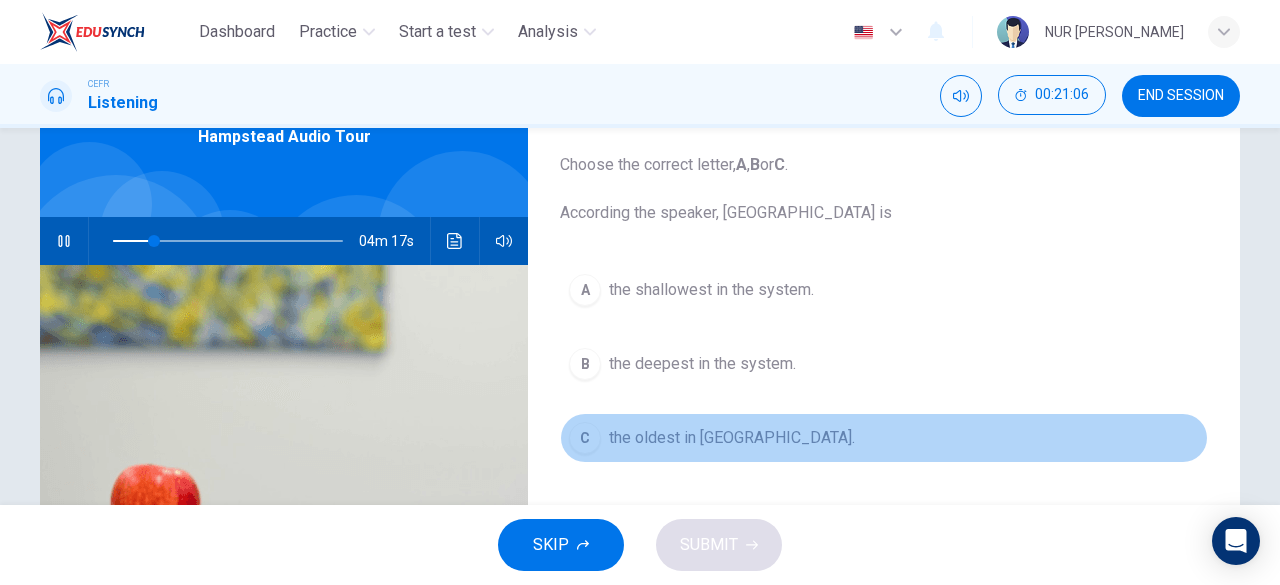 click on "C the oldest in London." at bounding box center [884, 438] 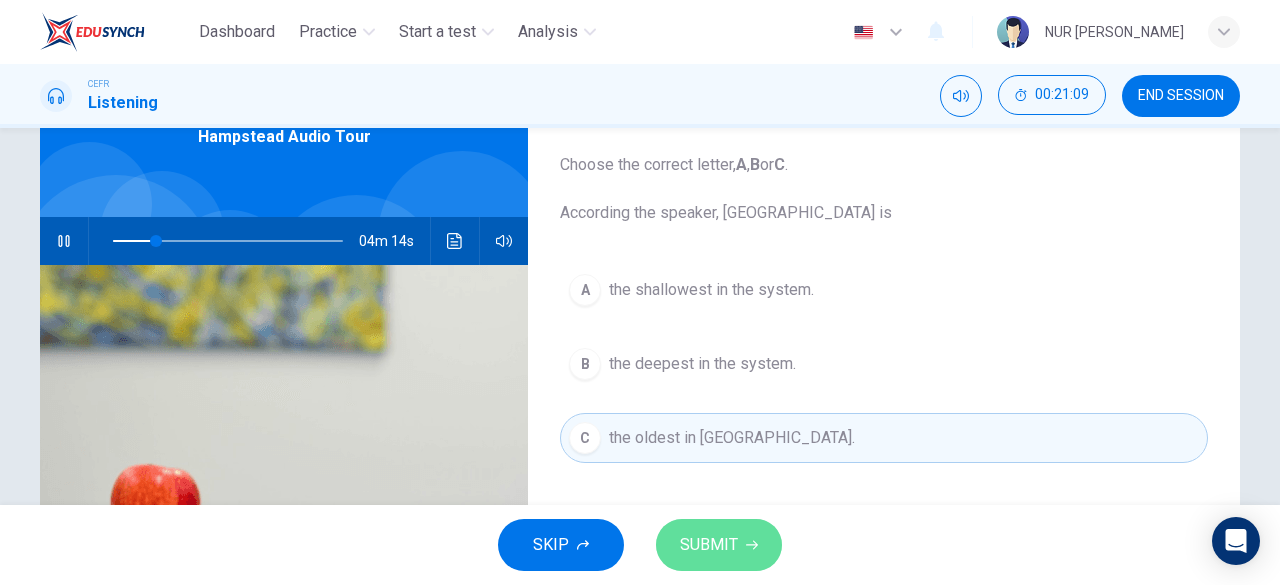 click on "SUBMIT" at bounding box center (709, 545) 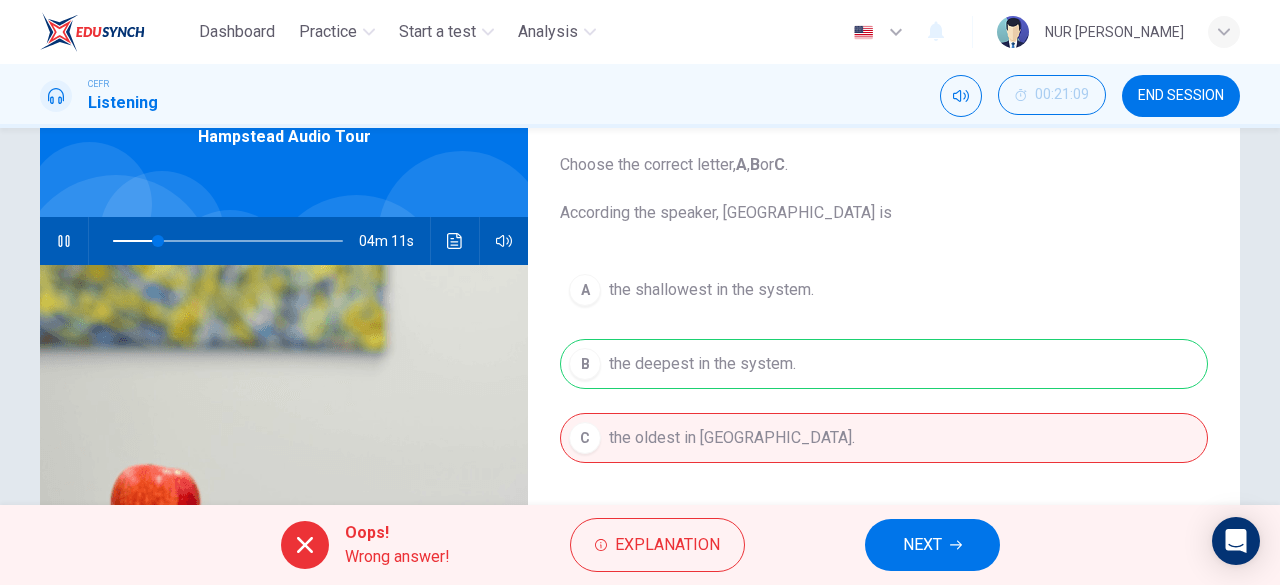 click on "NEXT" at bounding box center (932, 545) 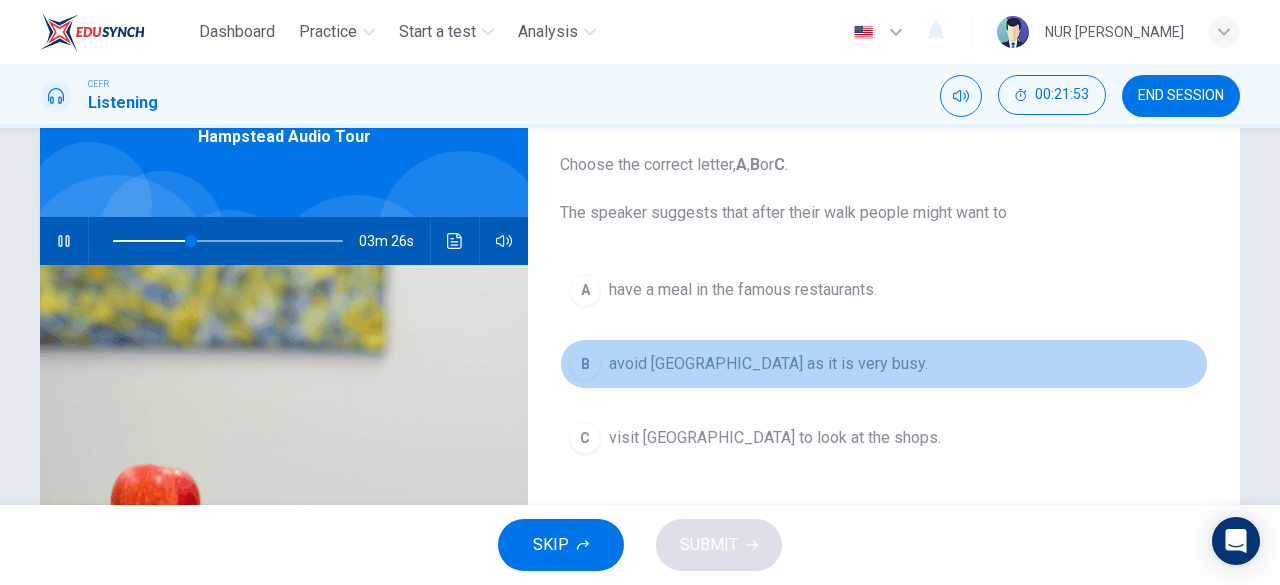 click on "avoid Hampstead village as it is very busy." at bounding box center [768, 364] 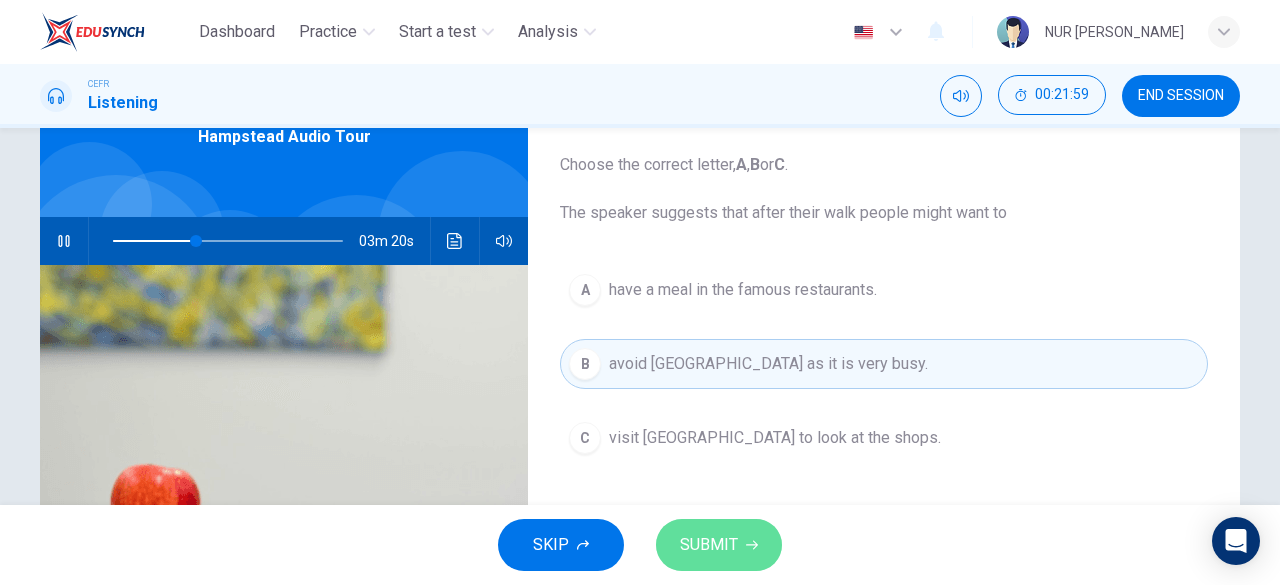 click on "SUBMIT" at bounding box center (709, 545) 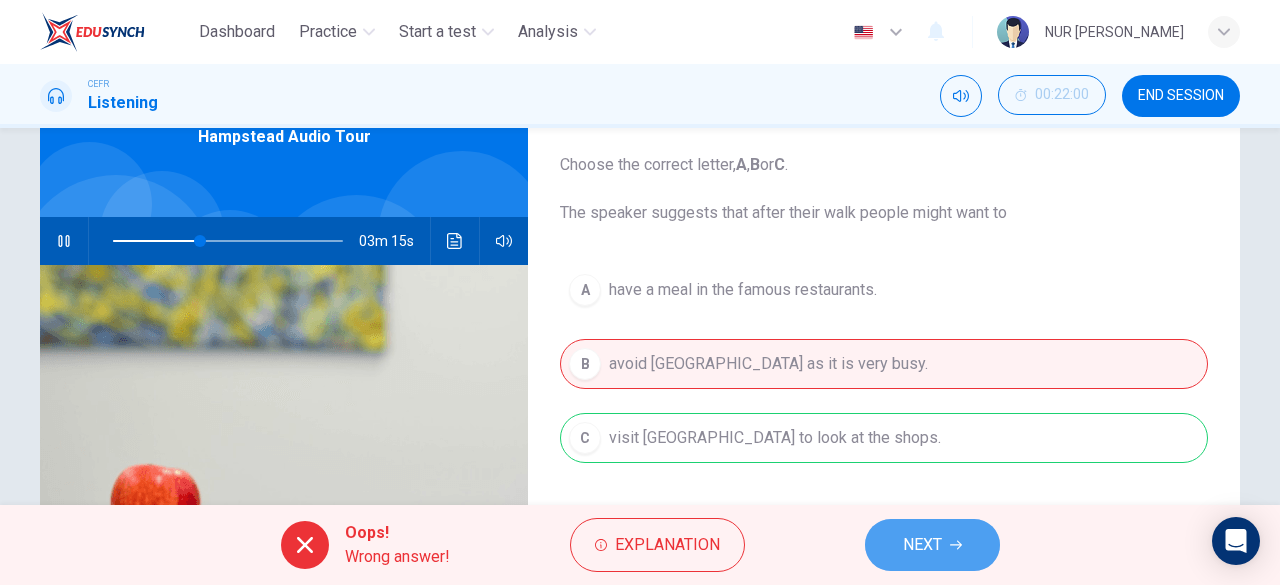 click on "NEXT" at bounding box center [922, 545] 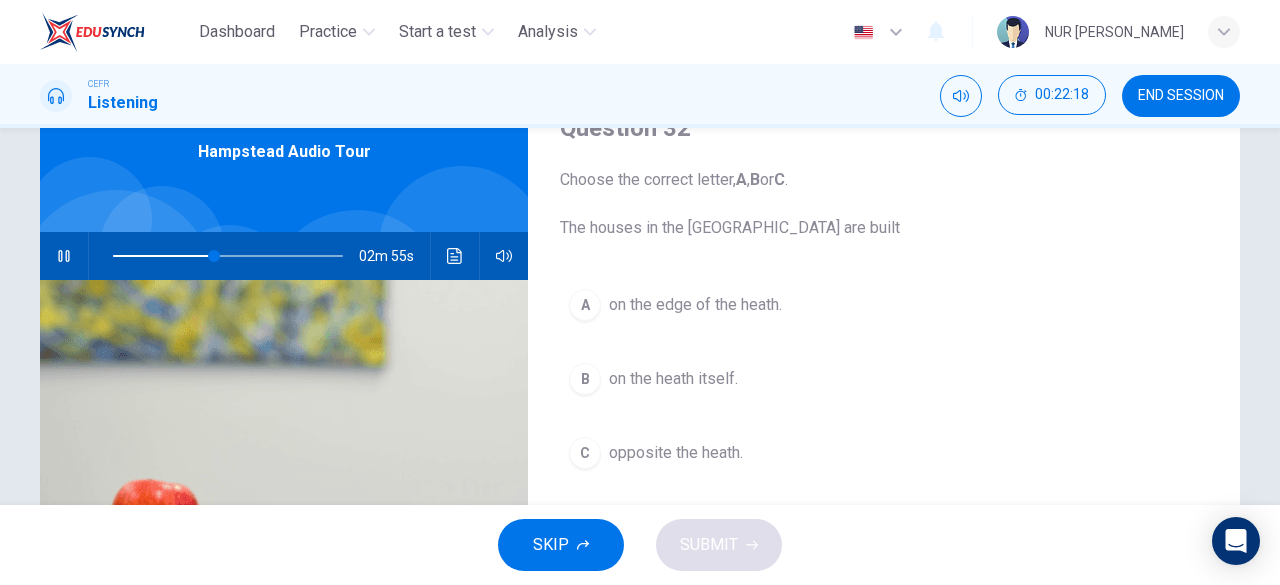 scroll, scrollTop: 104, scrollLeft: 0, axis: vertical 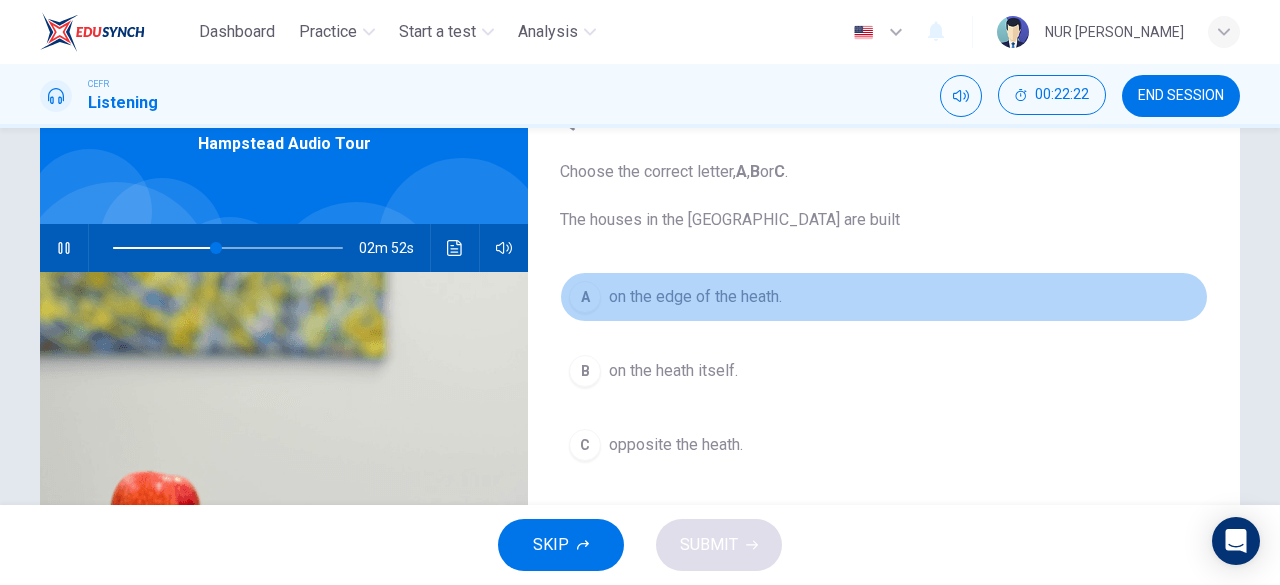 click on "A on the edge of the heath." at bounding box center (884, 297) 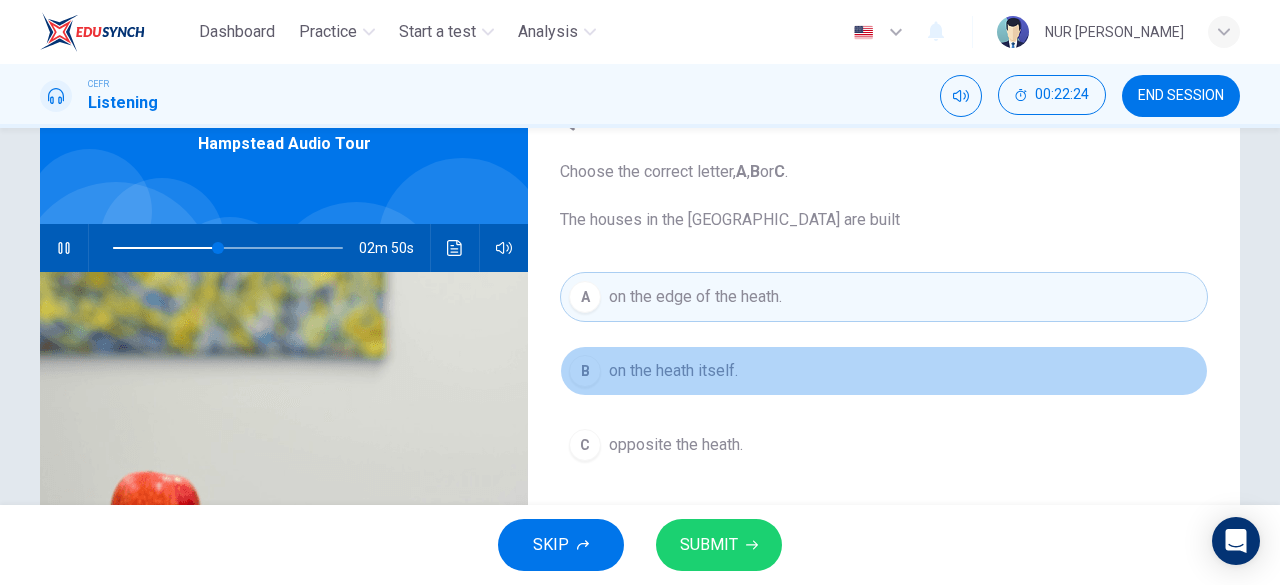 click on "B on the heath itself." at bounding box center (884, 371) 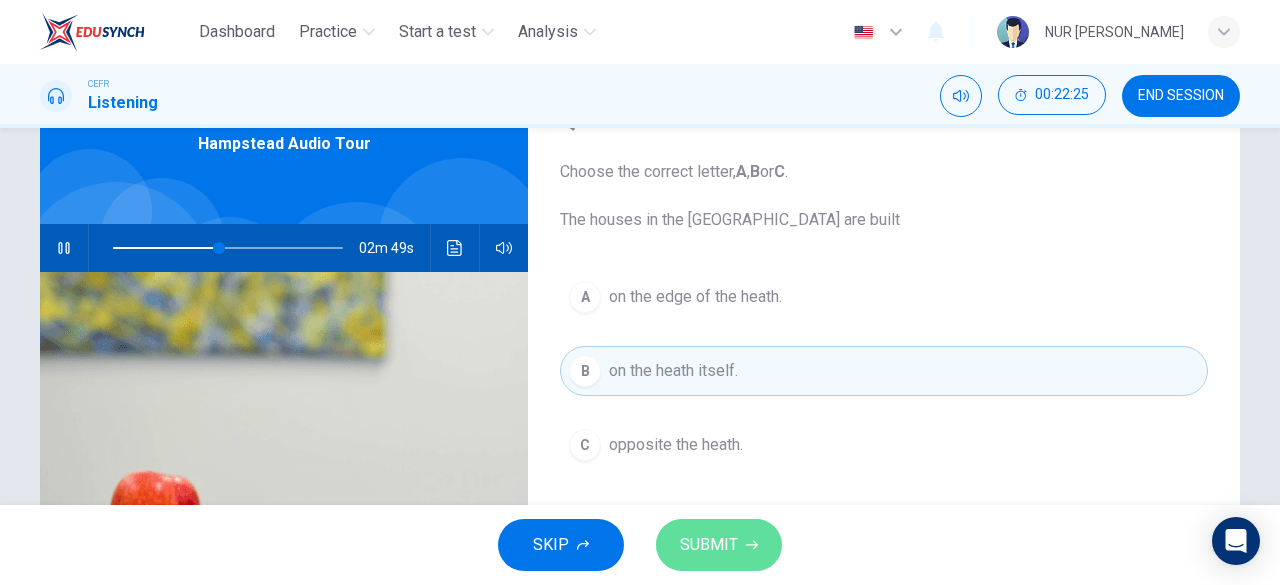 click on "SUBMIT" at bounding box center [709, 545] 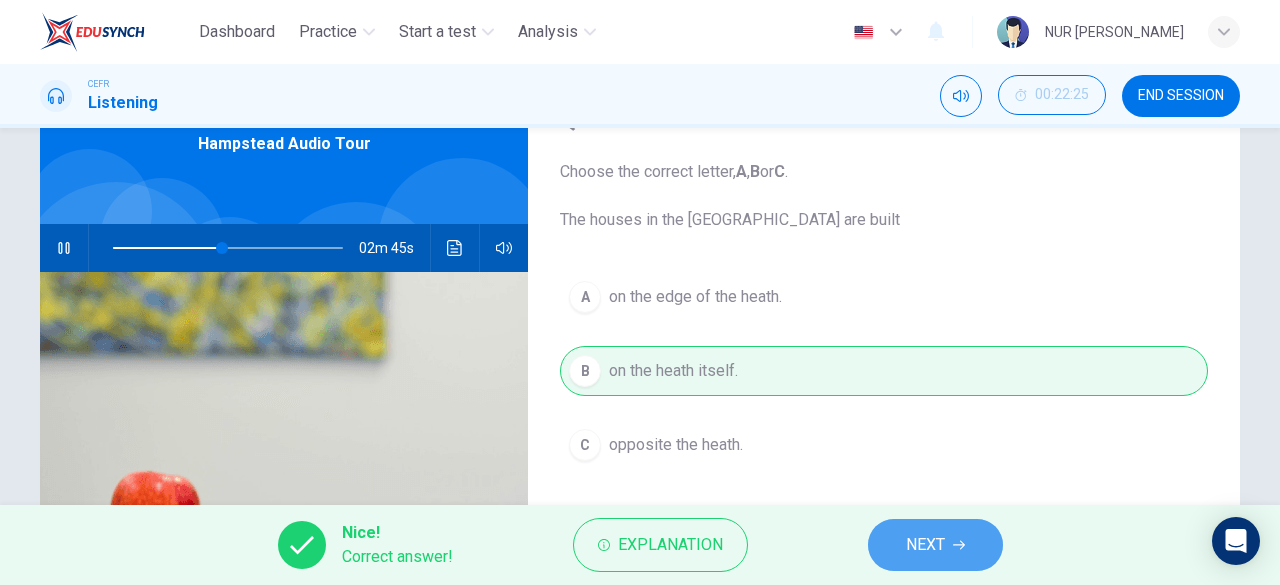 click on "NEXT" at bounding box center [935, 545] 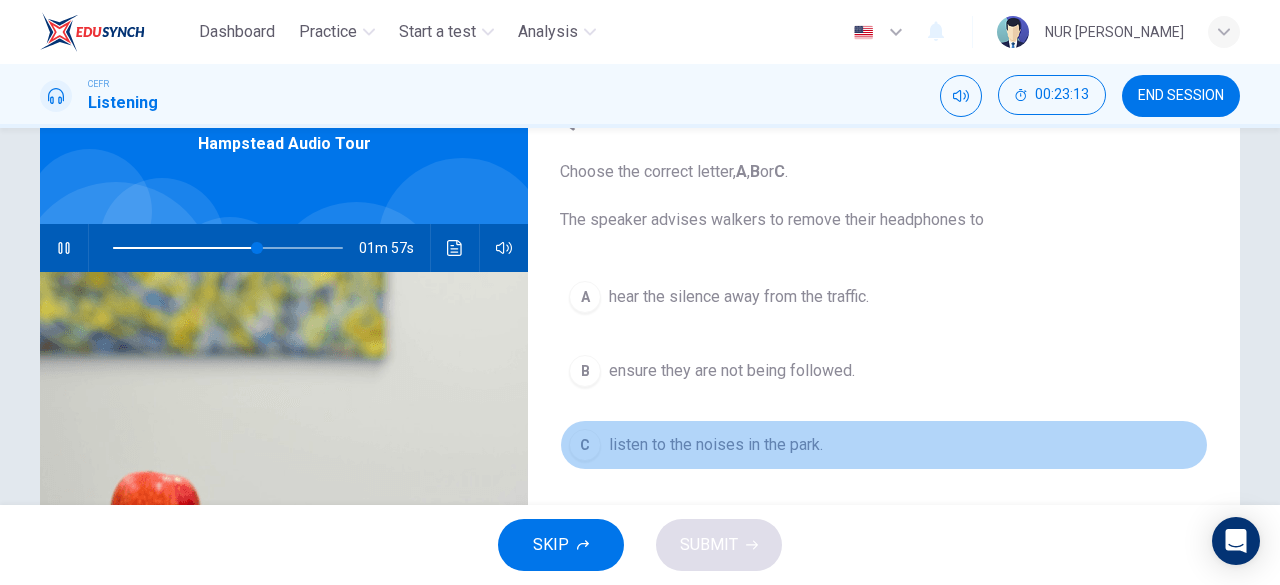 click on "listen to the noises in the park." at bounding box center [716, 445] 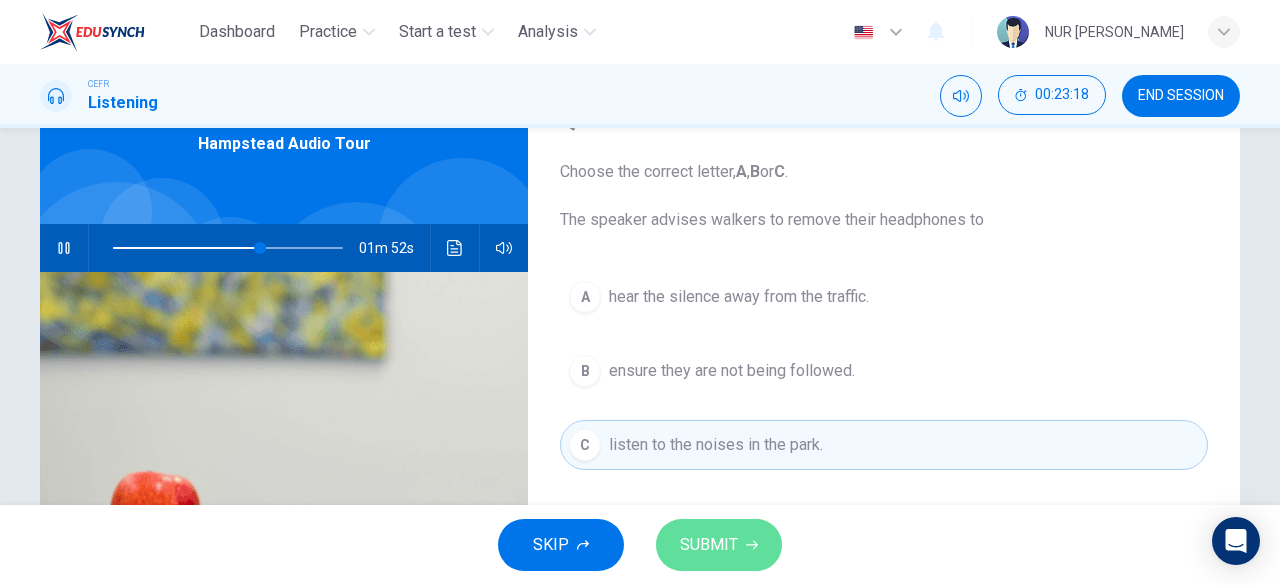click on "SUBMIT" at bounding box center [709, 545] 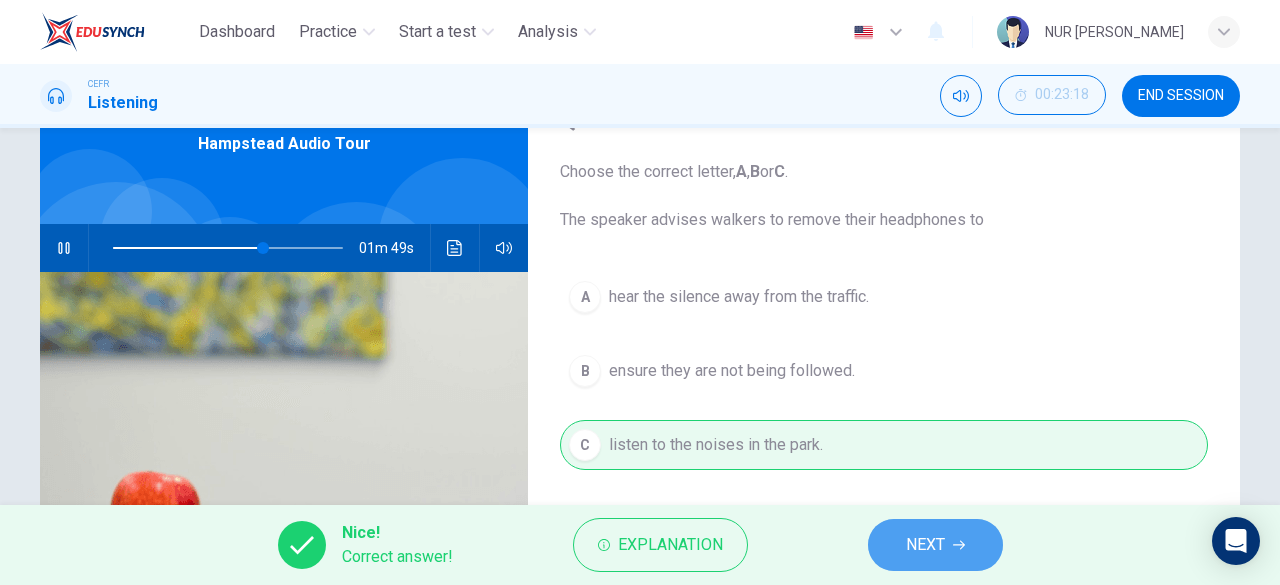 click on "NEXT" at bounding box center (935, 545) 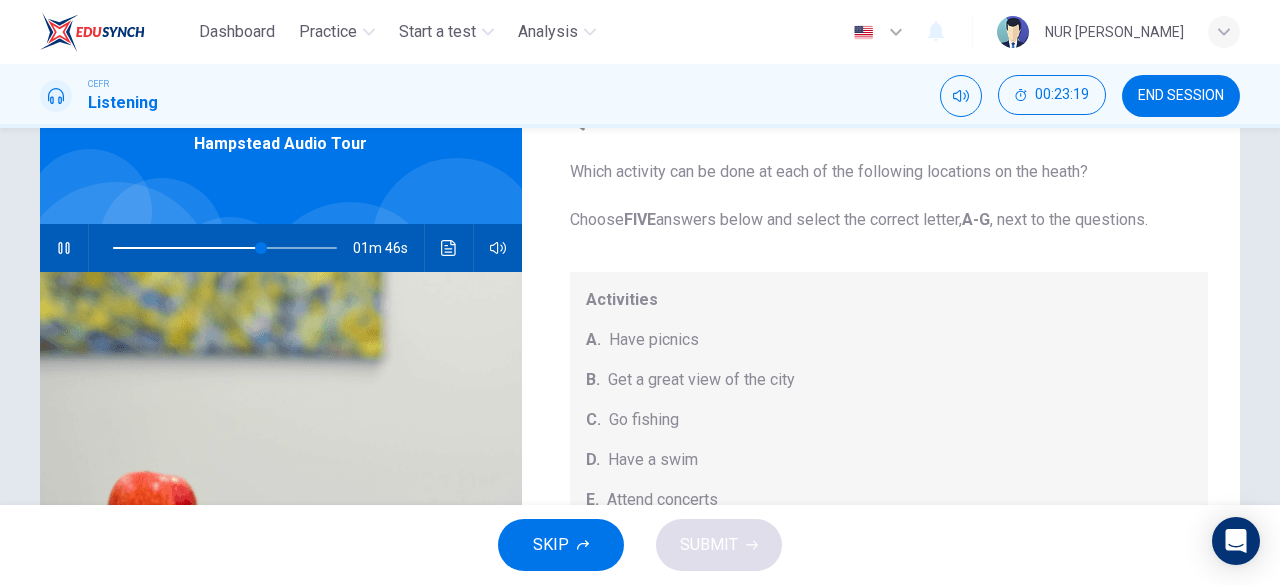 scroll, scrollTop: 184, scrollLeft: 0, axis: vertical 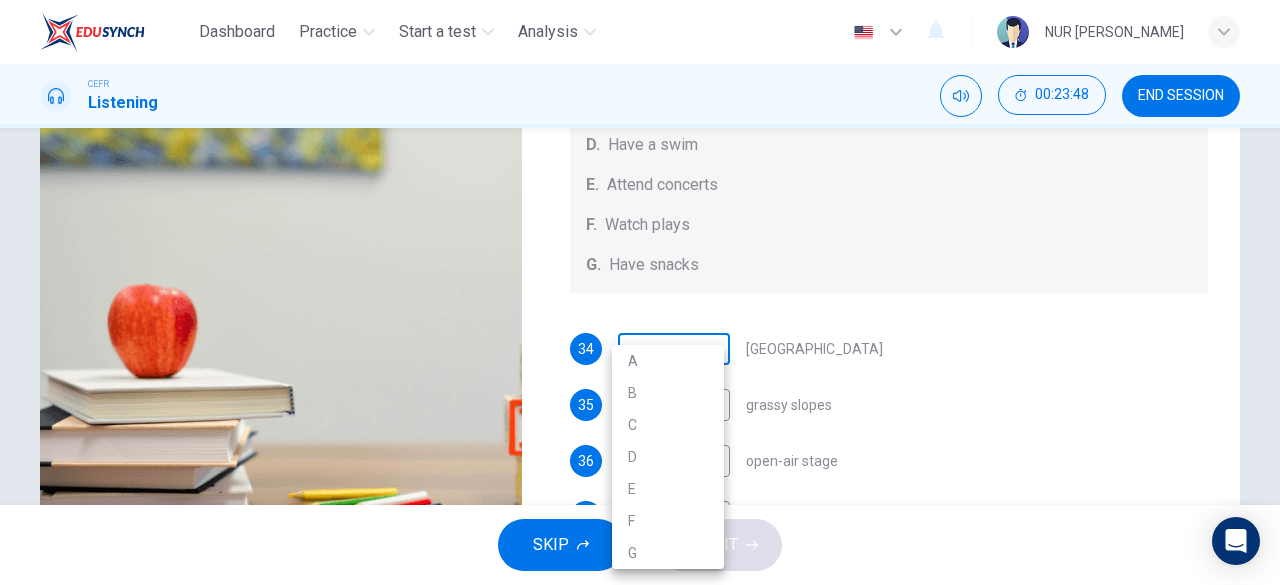 click on "Dashboard Practice Start a test Analysis English en ​ NUR ALYAA UMAIRAH BINTI NORIDEN CEFR Listening 00:23:48 END SESSION Questions 34 - 38 Which activity can be done at each of the following locations on the heath? Choose  FIVE  answers below and select the correct letter,  A-G , next to the questions. Activities A. Have picnics B. Get a great view of the city C. Go fishing D. Have a swim E. Attend concerts F. Watch plays G. Have snacks 34 ​ ​ Kenwood House 35 ​ ​ grassy slopes 36 ​ ​ open-air stage 37 ​ ​ ponds 38 ​ ​ Parliament Hill Hampstead Audio Tour 01m 18s SKIP SUBMIT EduSynch - Online Language Proficiency Testing
Dashboard Practice Start a test Analysis Notifications © Copyright  2025 A B C D E F G" at bounding box center [640, 292] 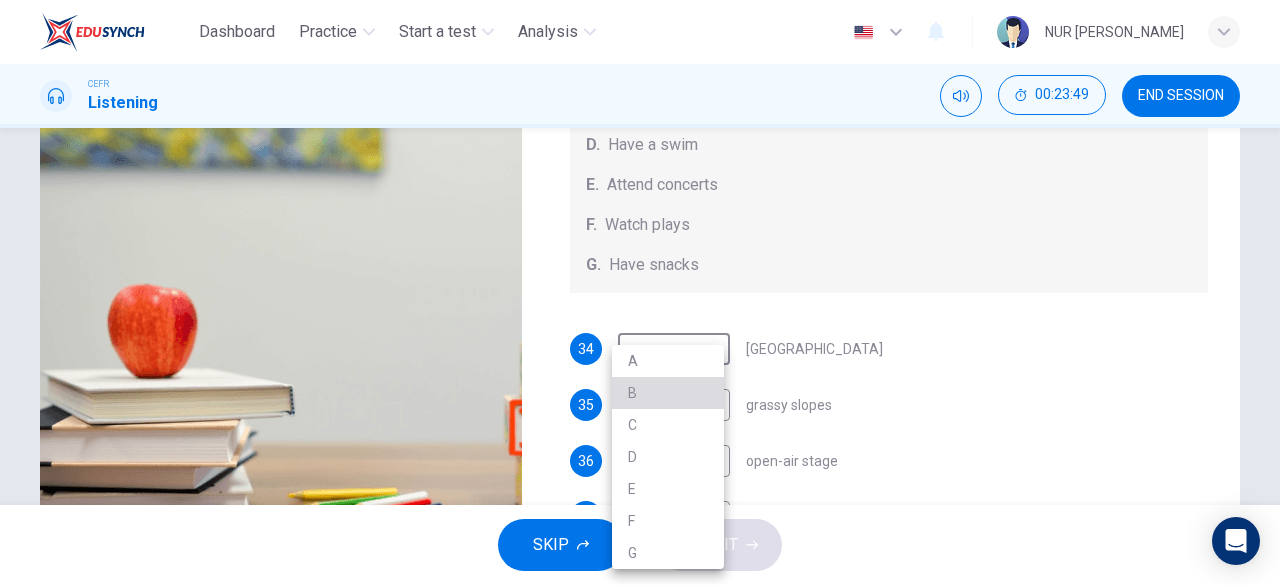 click on "B" at bounding box center (668, 393) 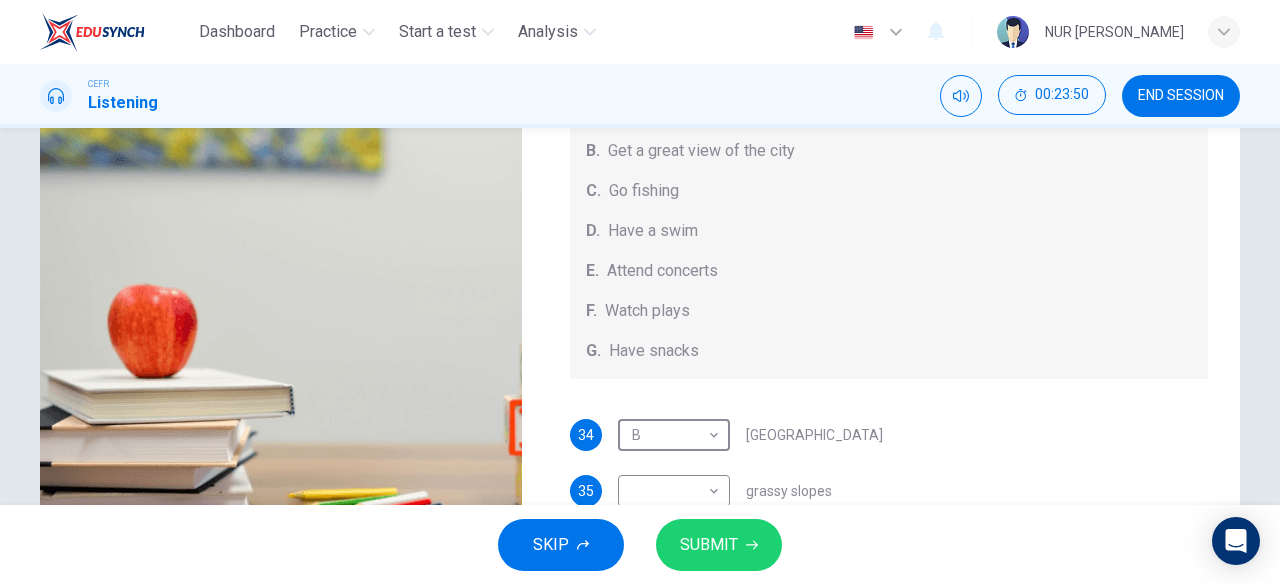 scroll, scrollTop: 0, scrollLeft: 0, axis: both 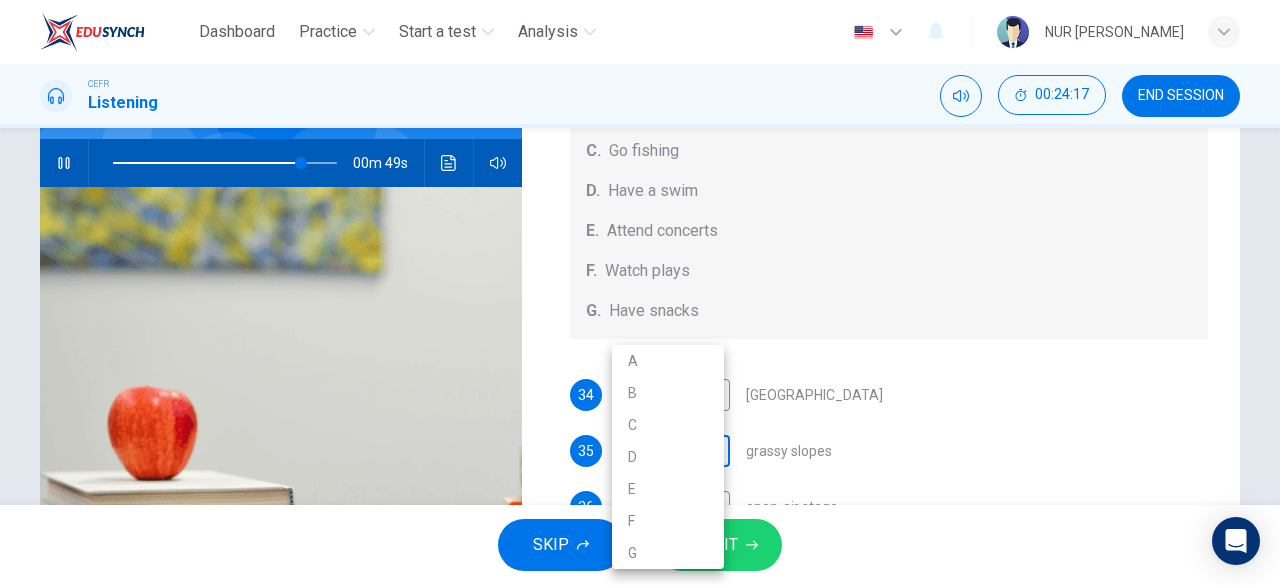 click on "Dashboard Practice Start a test Analysis English en ​ NUR ALYAA UMAIRAH BINTI NORIDEN CEFR Listening 00:24:17 END SESSION Questions 34 - 38 Which activity can be done at each of the following locations on the heath? Choose  FIVE  answers below and select the correct letter,  A-G , next to the questions. Activities A. Have picnics B. Get a great view of the city C. Go fishing D. Have a swim E. Attend concerts F. Watch plays G. Have snacks 34 B B ​ Kenwood House 35 ​ ​ grassy slopes 36 ​ ​ open-air stage 37 ​ ​ ponds 38 ​ ​ Parliament Hill Hampstead Audio Tour 00m 49s SKIP SUBMIT EduSynch - Online Language Proficiency Testing
Dashboard Practice Start a test Analysis Notifications © Copyright  2025 A B C D E F G" at bounding box center [640, 292] 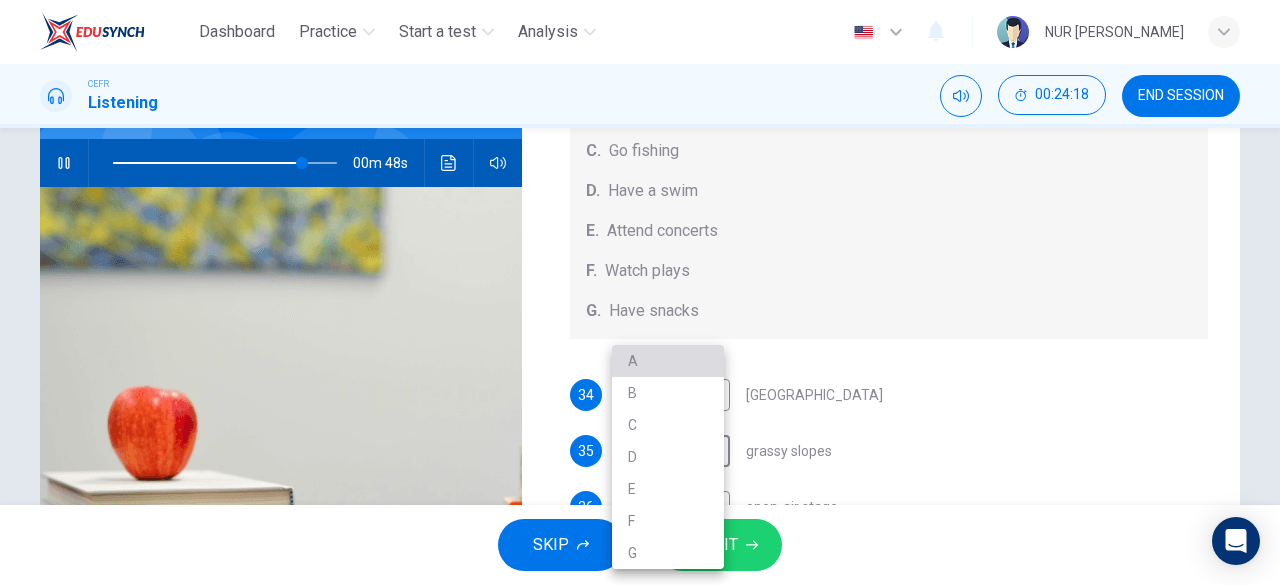 click on "A" at bounding box center [668, 361] 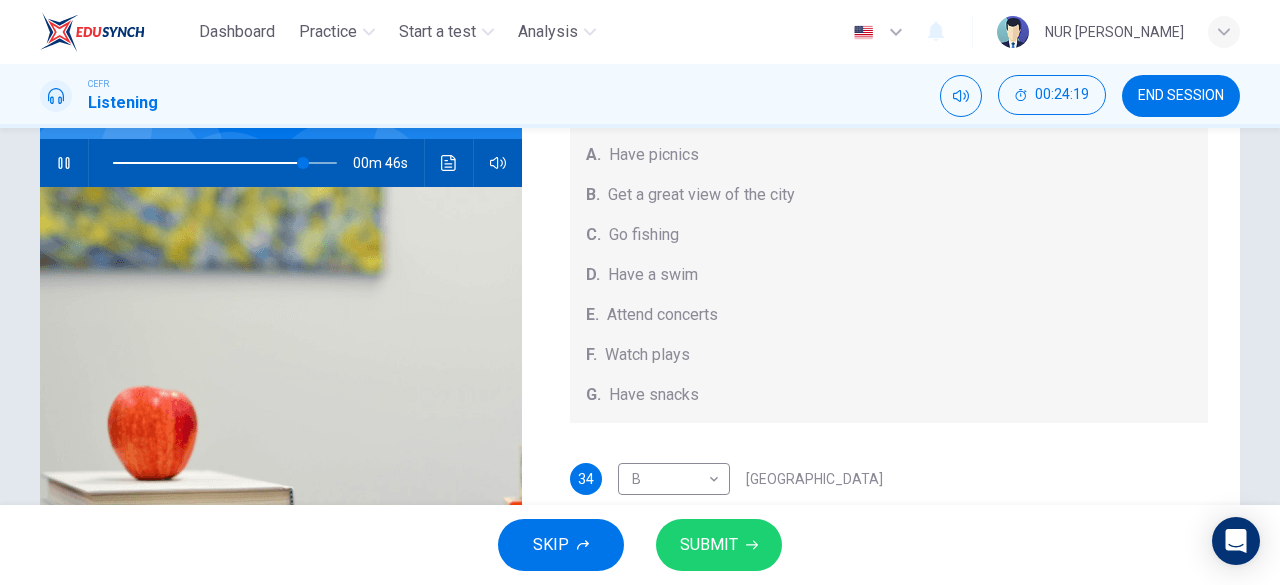 scroll, scrollTop: 184, scrollLeft: 0, axis: vertical 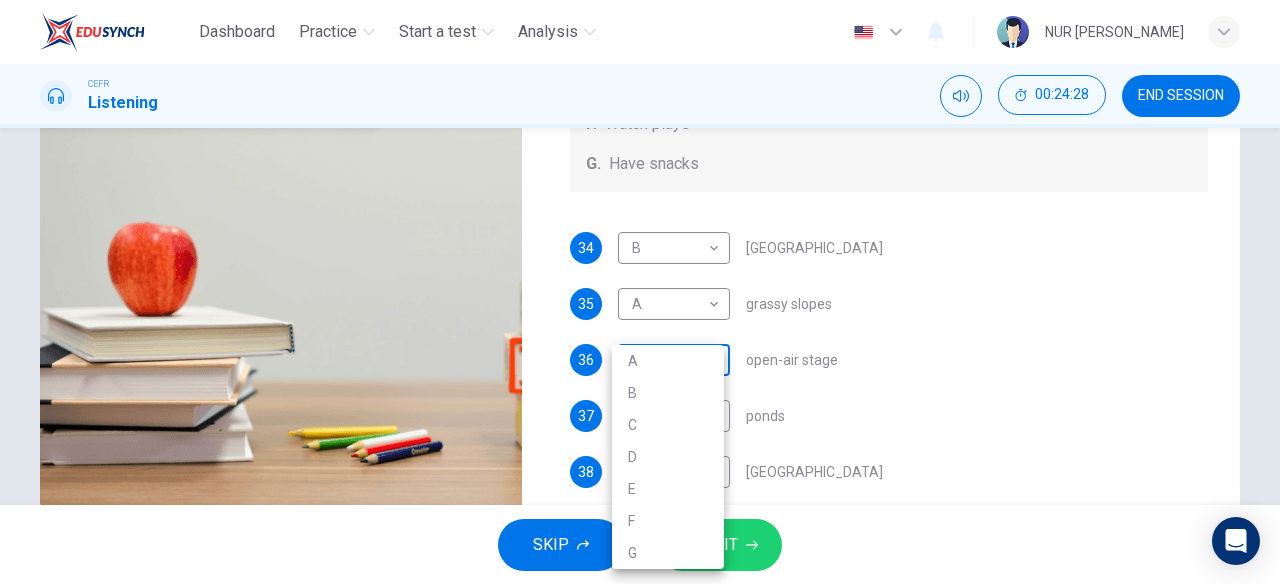 click on "Dashboard Practice Start a test Analysis English en ​ NUR ALYAA UMAIRAH BINTI NORIDEN CEFR Listening 00:24:28 END SESSION Questions 34 - 38 Which activity can be done at each of the following locations on the heath? Choose  FIVE  answers below and select the correct letter,  A-G , next to the questions. Activities A. Have picnics B. Get a great view of the city C. Go fishing D. Have a swim E. Attend concerts F. Watch plays G. Have snacks 34 B B ​ Kenwood House 35 A A ​ grassy slopes 36 ​ ​ open-air stage 37 ​ ​ ponds 38 ​ ​ Parliament Hill Hampstead Audio Tour 00m 37s SKIP SUBMIT EduSynch - Online Language Proficiency Testing
Dashboard Practice Start a test Analysis Notifications © Copyright  2025 A B C D E F G" at bounding box center (640, 292) 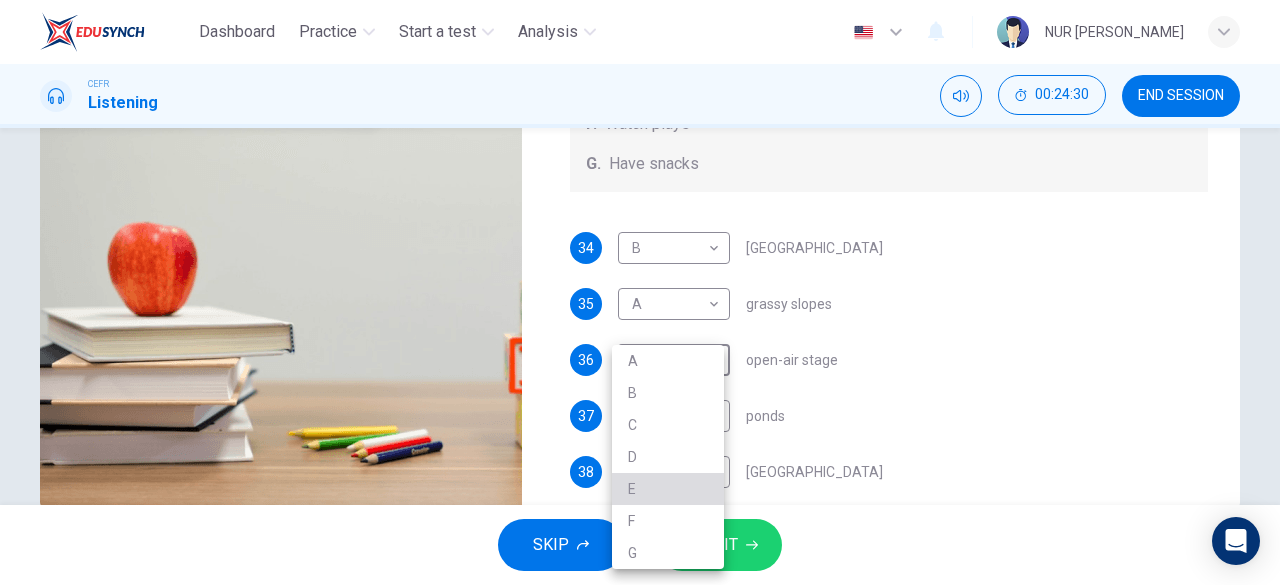 click on "E" at bounding box center [668, 489] 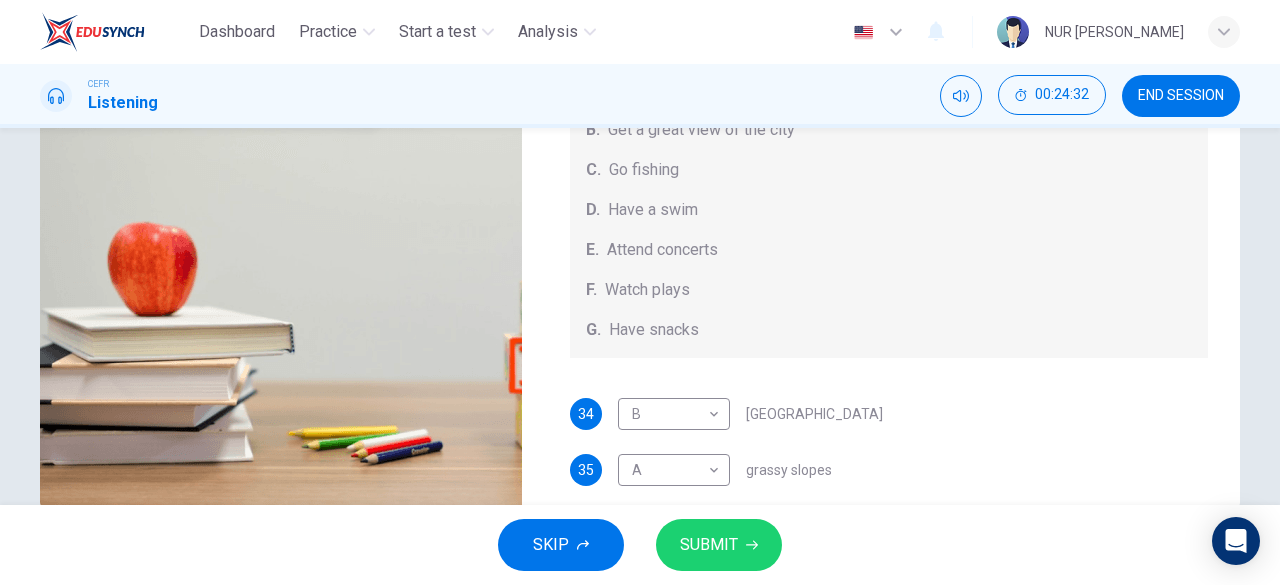 scroll, scrollTop: 0, scrollLeft: 0, axis: both 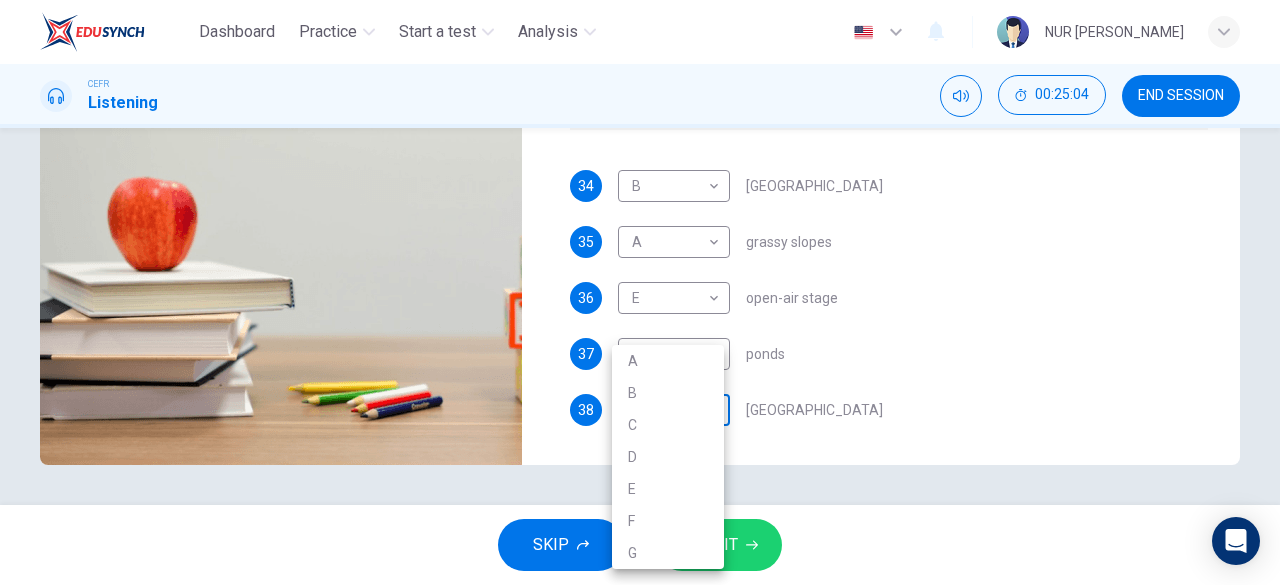 click on "Dashboard Practice Start a test Analysis English en ​ NUR ALYAA UMAIRAH BINTI NORIDEN CEFR Listening 00:25:04 END SESSION Questions 34 - 38 Which activity can be done at each of the following locations on the heath? Choose  FIVE  answers below and select the correct letter,  A-G , next to the questions. Activities A. Have picnics B. Get a great view of the city C. Go fishing D. Have a swim E. Attend concerts F. Watch plays G. Have snacks 34 B B ​ Kenwood House 35 A A ​ grassy slopes 36 E E ​ open-air stage 37 ​ ​ ponds 38 ​ ​ Parliament Hill Hampstead Audio Tour 00m 02s SKIP SUBMIT EduSynch - Online Language Proficiency Testing
Dashboard Practice Start a test Analysis Notifications © Copyright  2025 A B C D E F G" at bounding box center (640, 292) 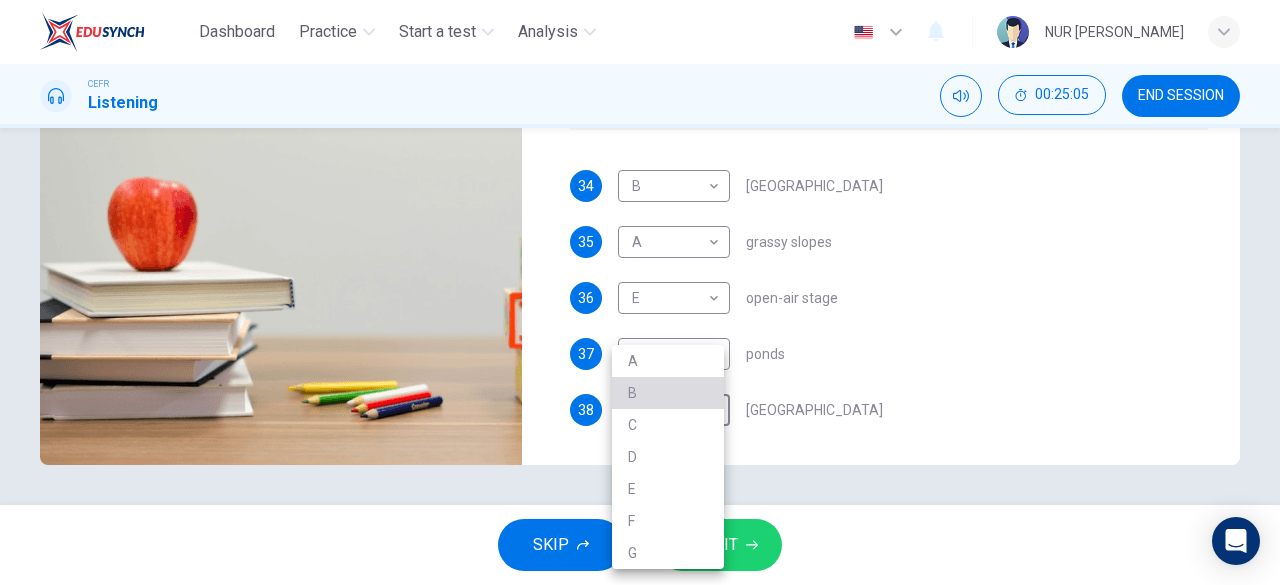 click on "B" at bounding box center [668, 393] 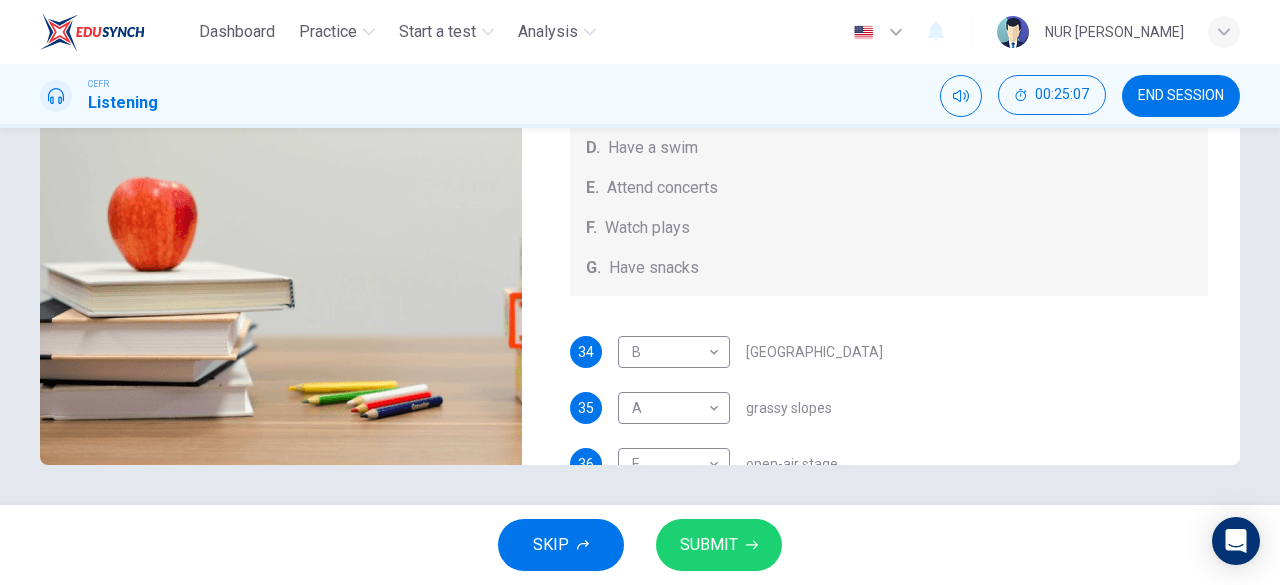 scroll, scrollTop: 0, scrollLeft: 0, axis: both 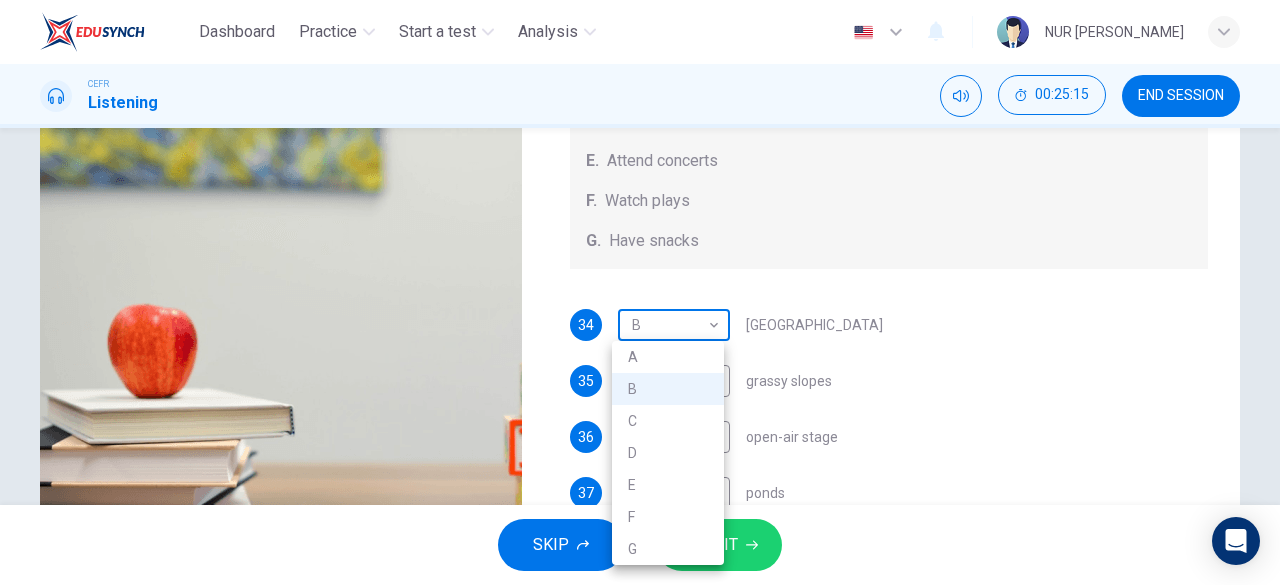 click on "Dashboard Practice Start a test Analysis English en ​ NUR ALYAA UMAIRAH BINTI NORIDEN CEFR Listening 00:25:15 END SESSION Questions 34 - 38 Which activity can be done at each of the following locations on the heath? Choose  FIVE  answers below and select the correct letter,  A-G , next to the questions. Activities A. Have picnics B. Get a great view of the city C. Go fishing D. Have a swim E. Attend concerts F. Watch plays G. Have snacks 34 B B ​ Kenwood House 35 A A ​ grassy slopes 36 E E ​ open-air stage 37 ​ ​ ponds 38 B B ​ Parliament Hill Hampstead Audio Tour 05m 13s SKIP SUBMIT EduSynch - Online Language Proficiency Testing
Dashboard Practice Start a test Analysis Notifications © Copyright  2025 A B C D E F G" at bounding box center [640, 292] 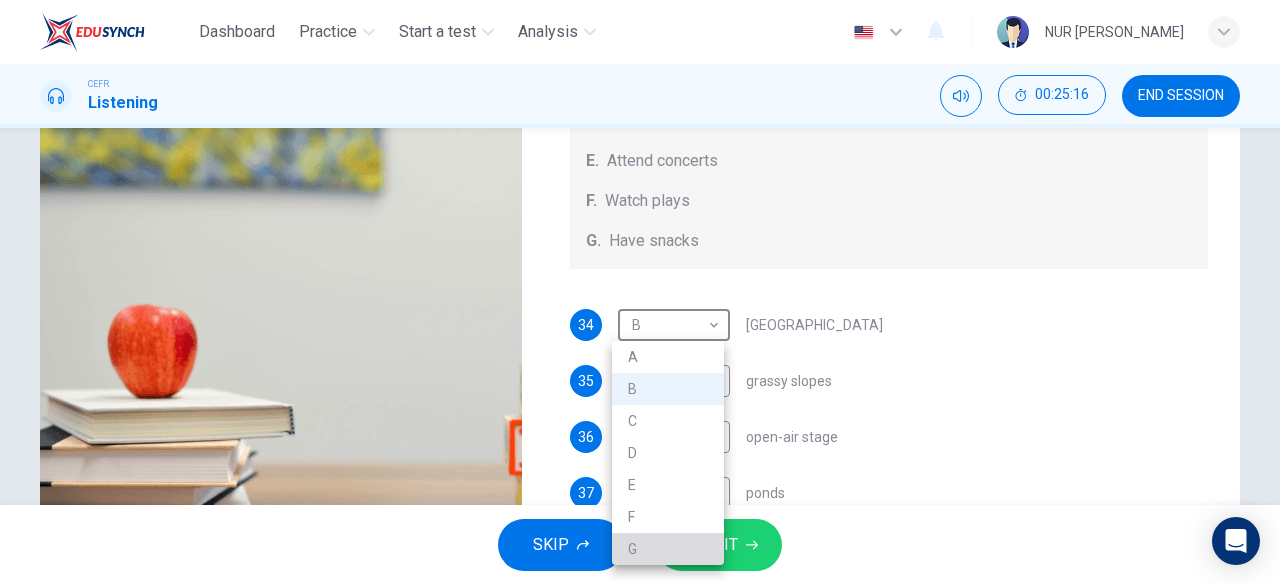 click on "G" at bounding box center [668, 549] 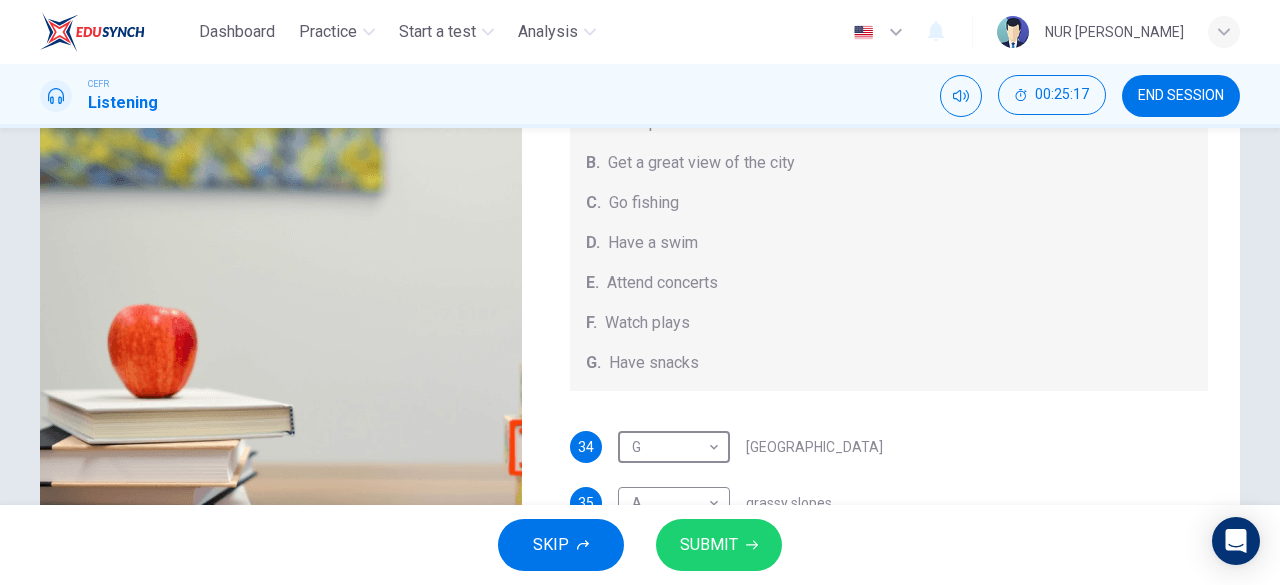 scroll, scrollTop: 0, scrollLeft: 0, axis: both 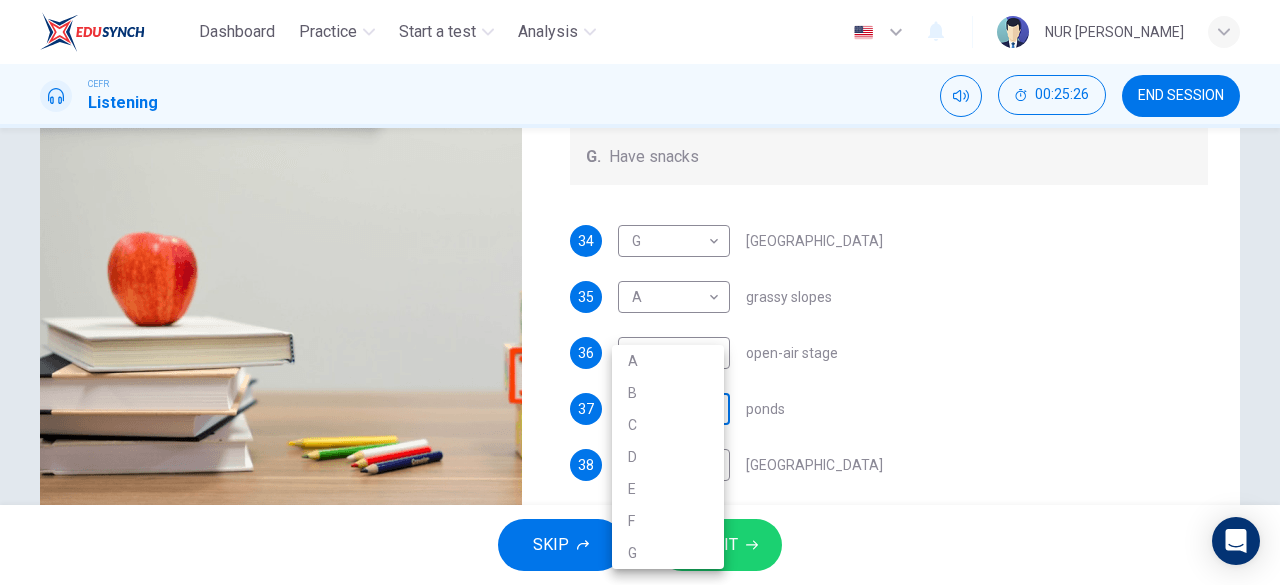 click on "Dashboard Practice Start a test Analysis English en ​ NUR ALYAA UMAIRAH BINTI NORIDEN CEFR Listening 00:25:26 END SESSION Questions 34 - 38 Which activity can be done at each of the following locations on the heath? Choose  FIVE  answers below and select the correct letter,  A-G , next to the questions. Activities A. Have picnics B. Get a great view of the city C. Go fishing D. Have a swim E. Attend concerts F. Watch plays G. Have snacks 34 G G ​ Kenwood House 35 A A ​ grassy slopes 36 E E ​ open-air stage 37 ​ ​ ponds 38 B B ​ Parliament Hill Hampstead Audio Tour 05m 13s SKIP SUBMIT EduSynch - Online Language Proficiency Testing
Dashboard Practice Start a test Analysis Notifications © Copyright  2025 A B C D E F G" at bounding box center (640, 292) 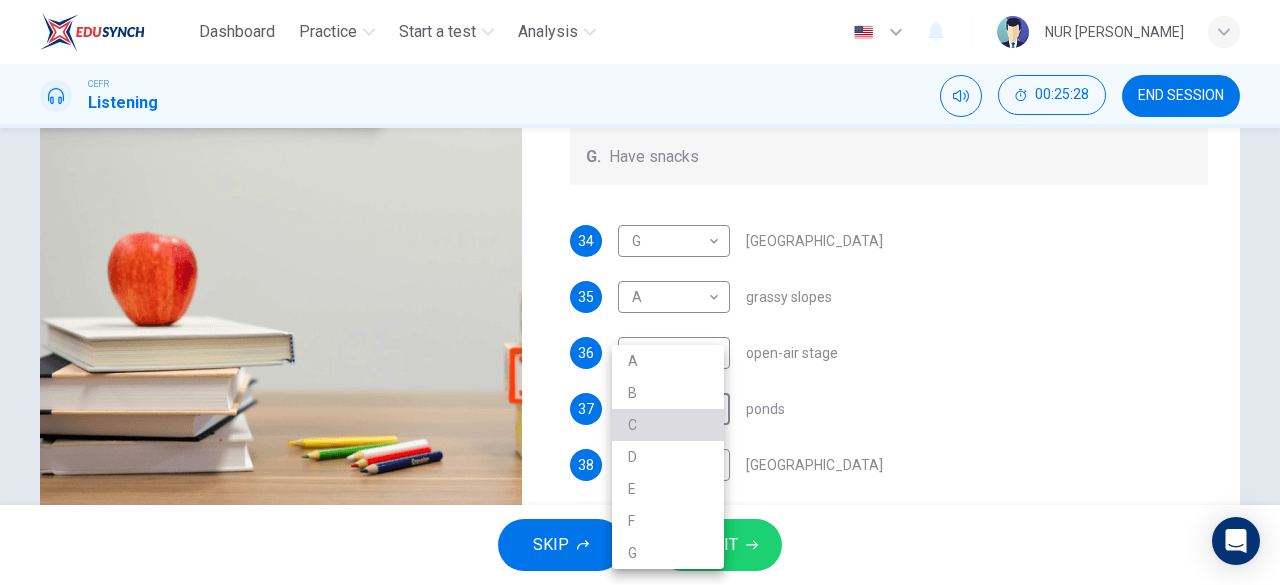 click on "C" at bounding box center [668, 425] 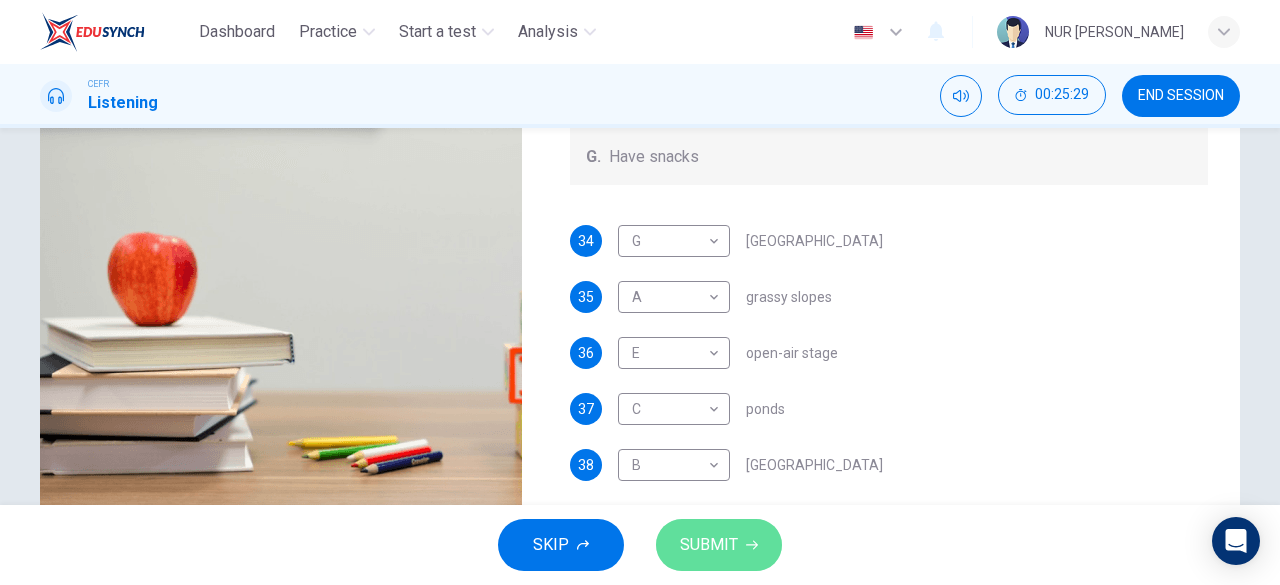 click on "SUBMIT" at bounding box center (709, 545) 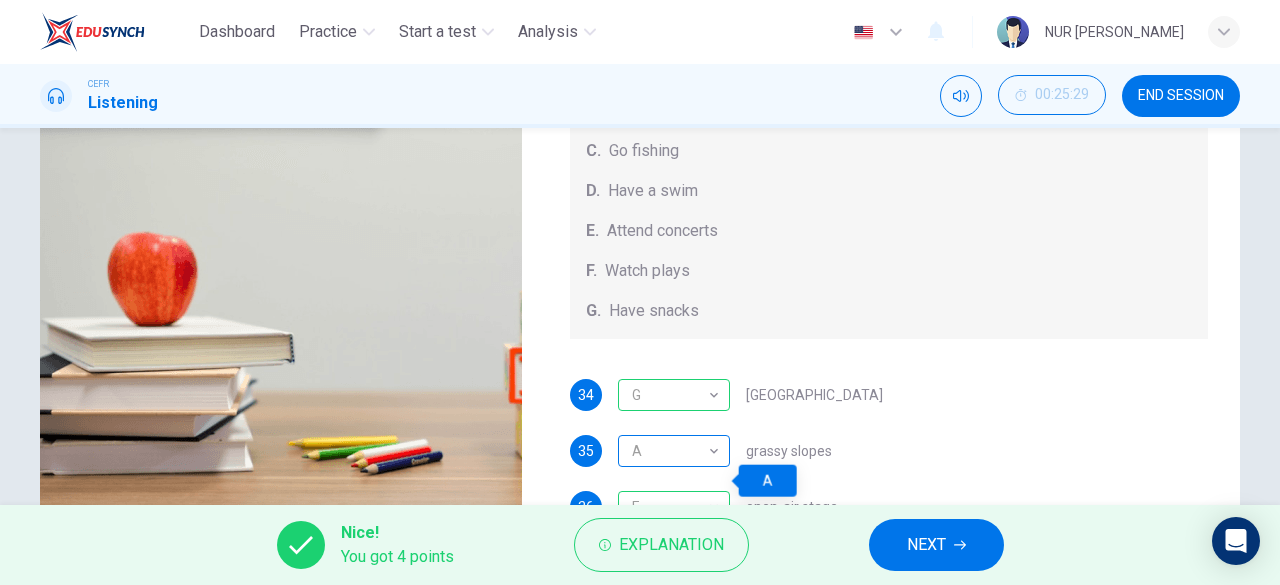 scroll, scrollTop: 0, scrollLeft: 0, axis: both 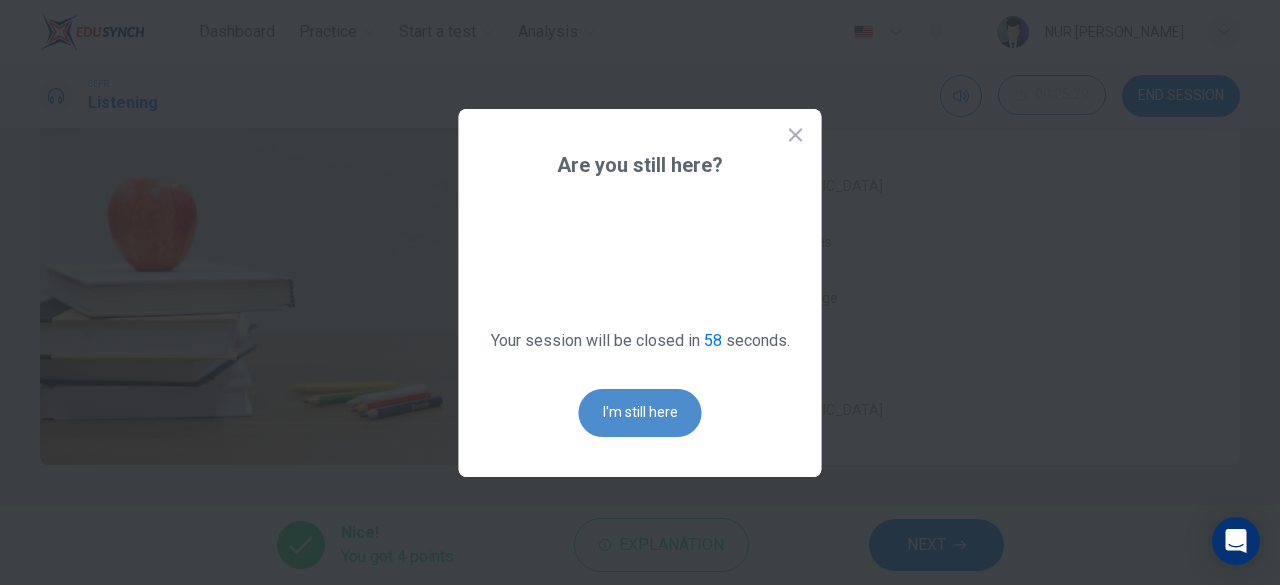 click on "I'm still here" at bounding box center (640, 413) 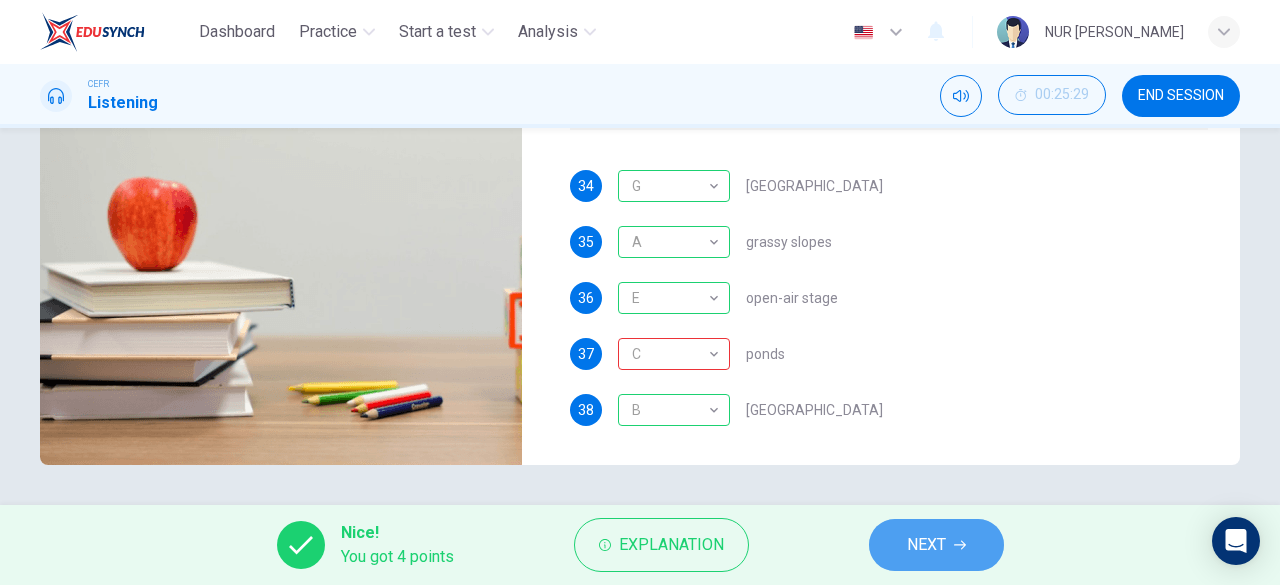 click on "NEXT" at bounding box center [926, 545] 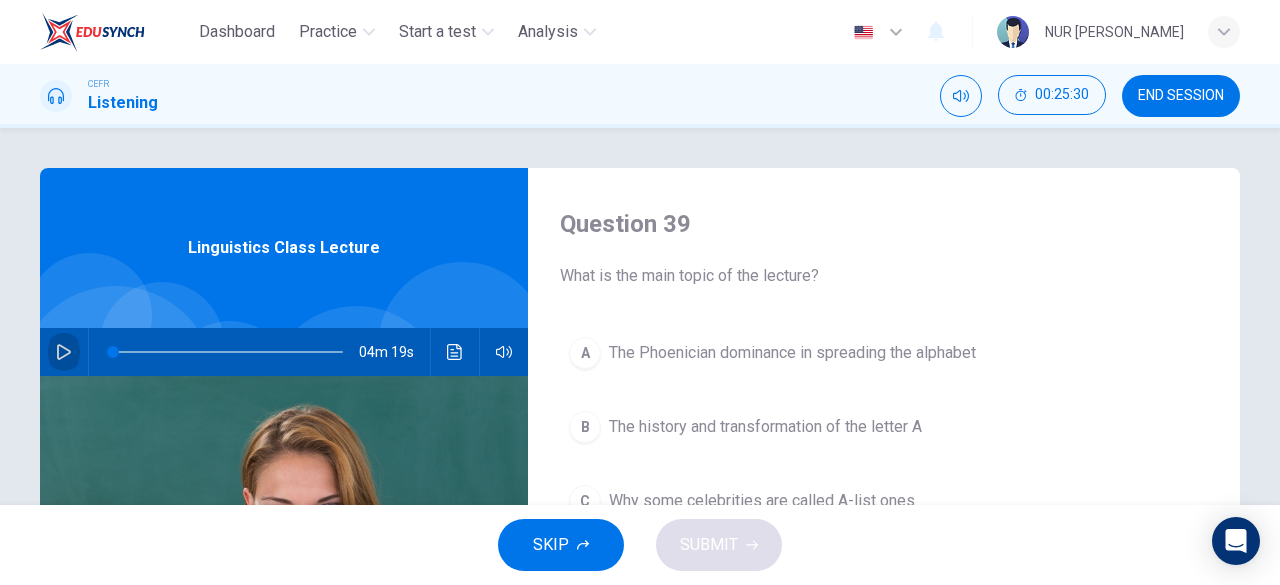 click at bounding box center (64, 352) 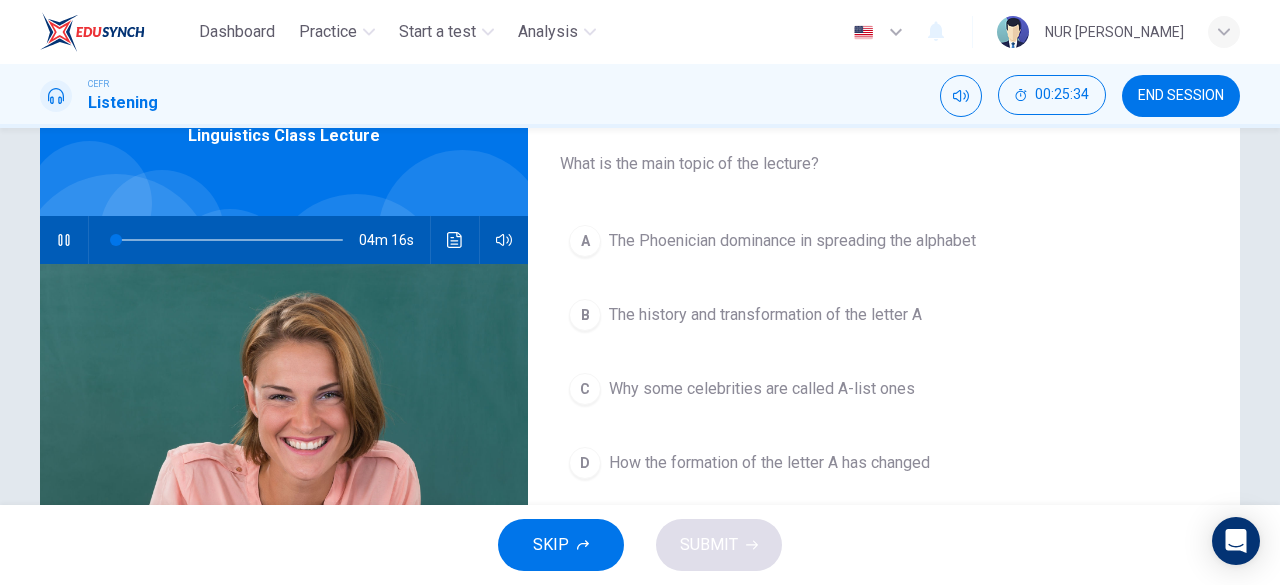 scroll, scrollTop: 116, scrollLeft: 0, axis: vertical 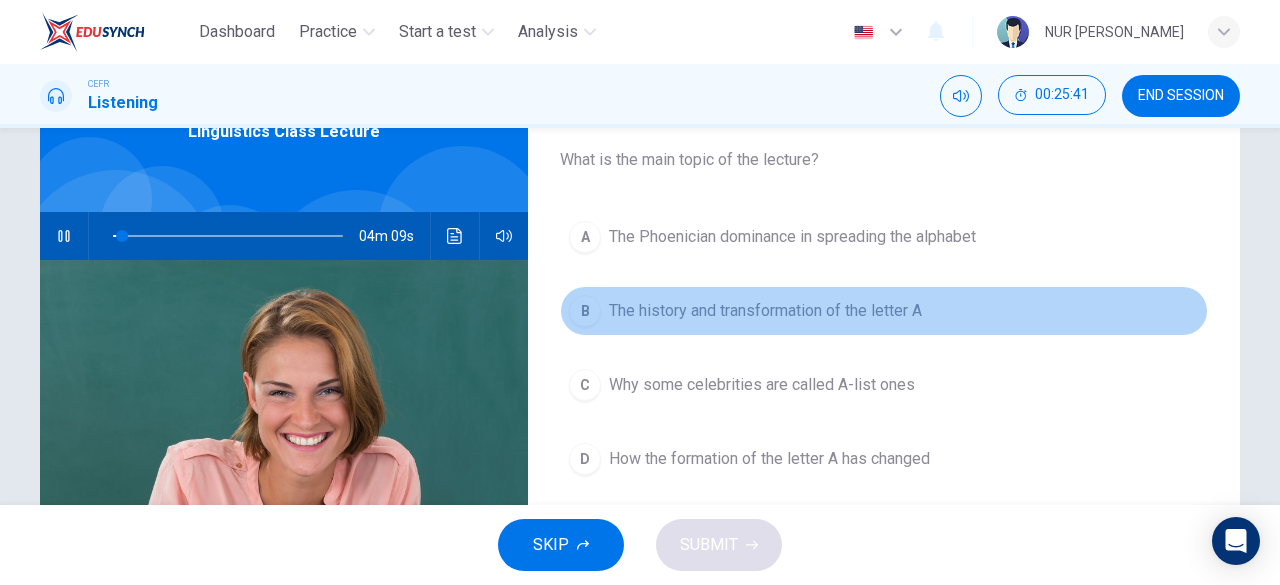 click on "The history and transformation of the letter A" at bounding box center (765, 311) 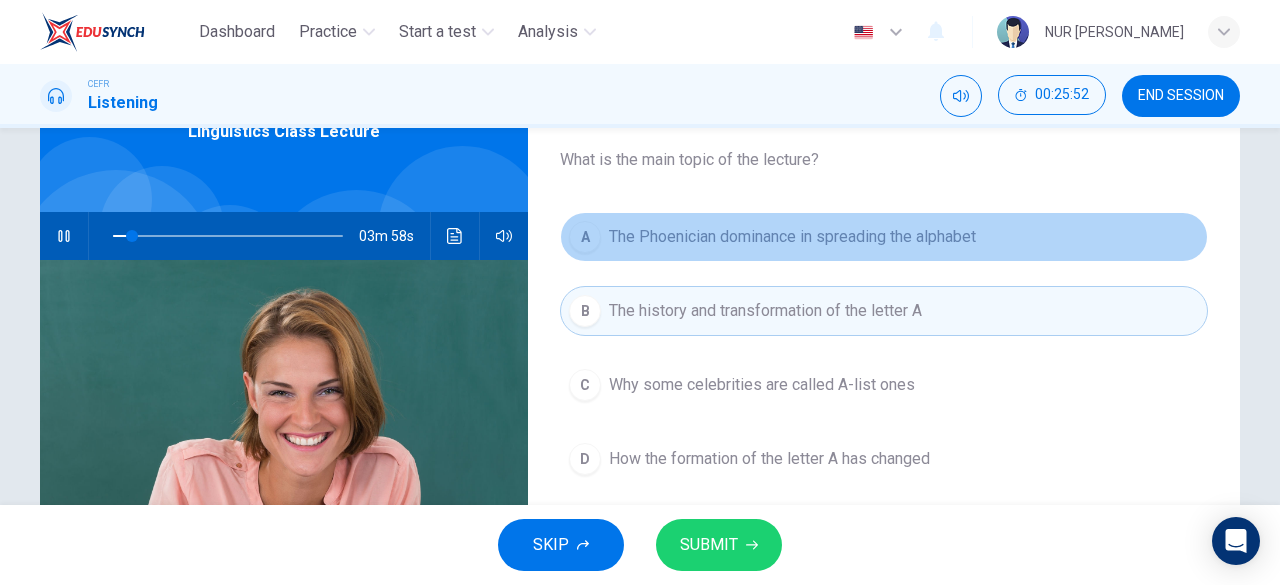click on "The Phoenician dominance in spreading the alphabet" at bounding box center [792, 237] 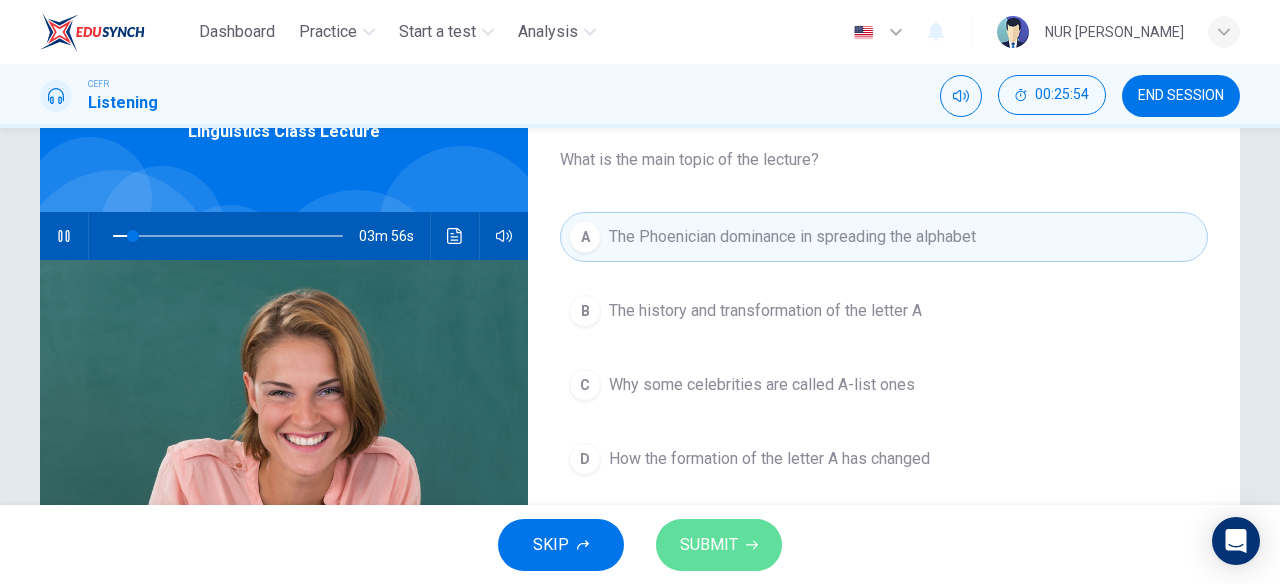 click on "SUBMIT" at bounding box center [709, 545] 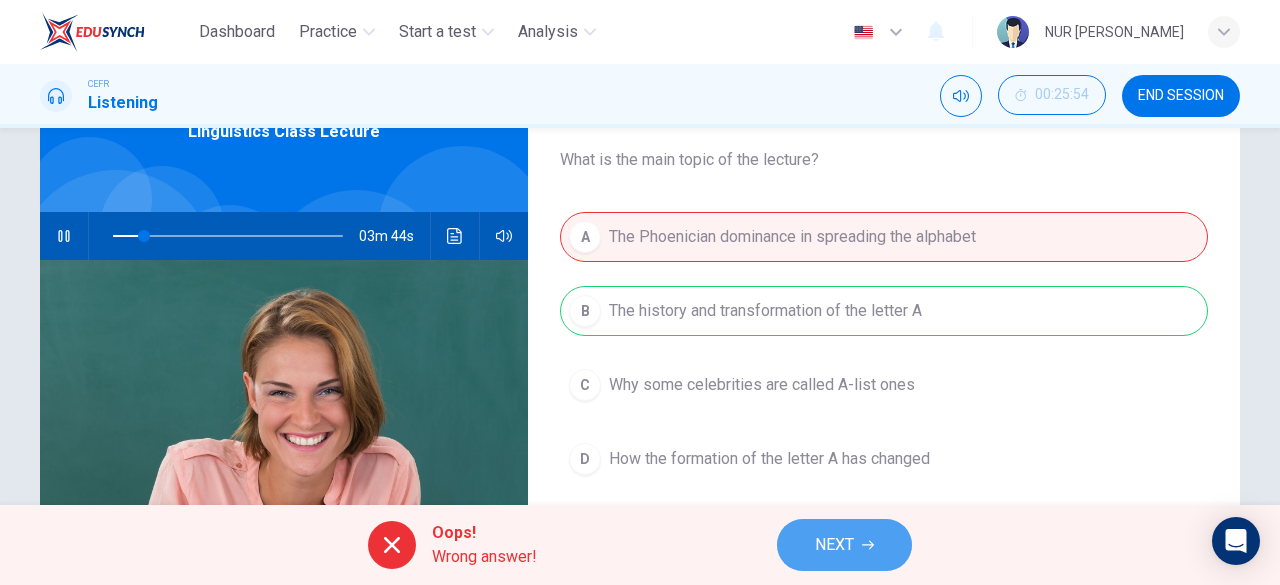click on "NEXT" at bounding box center [834, 545] 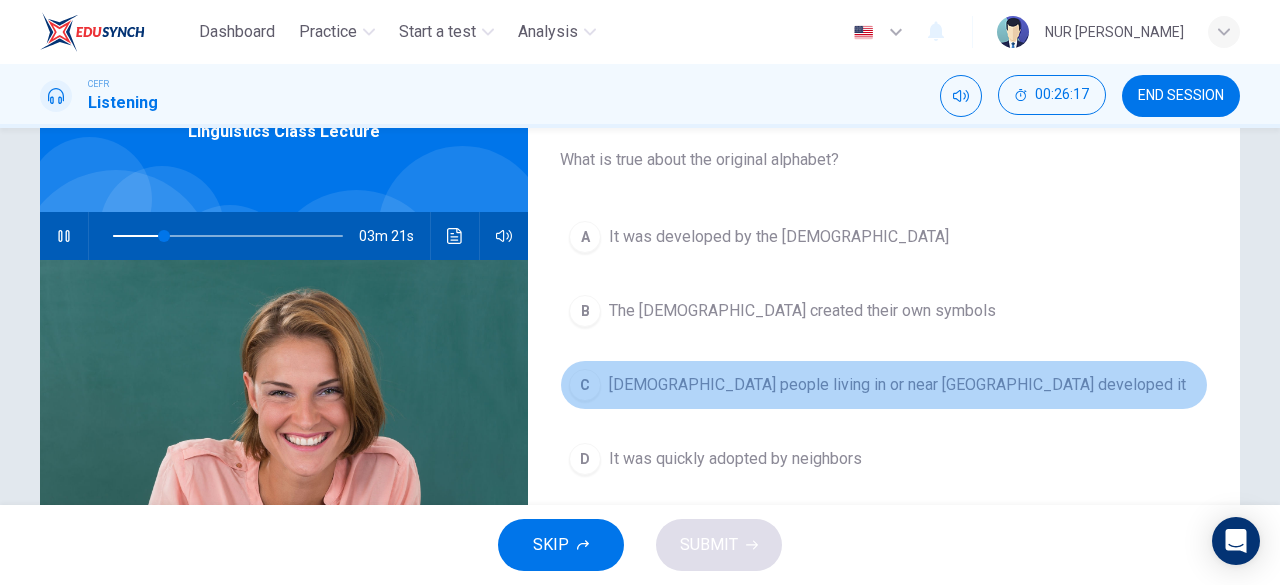 click on "Semitic people living in or near Egypt developed it" at bounding box center (897, 385) 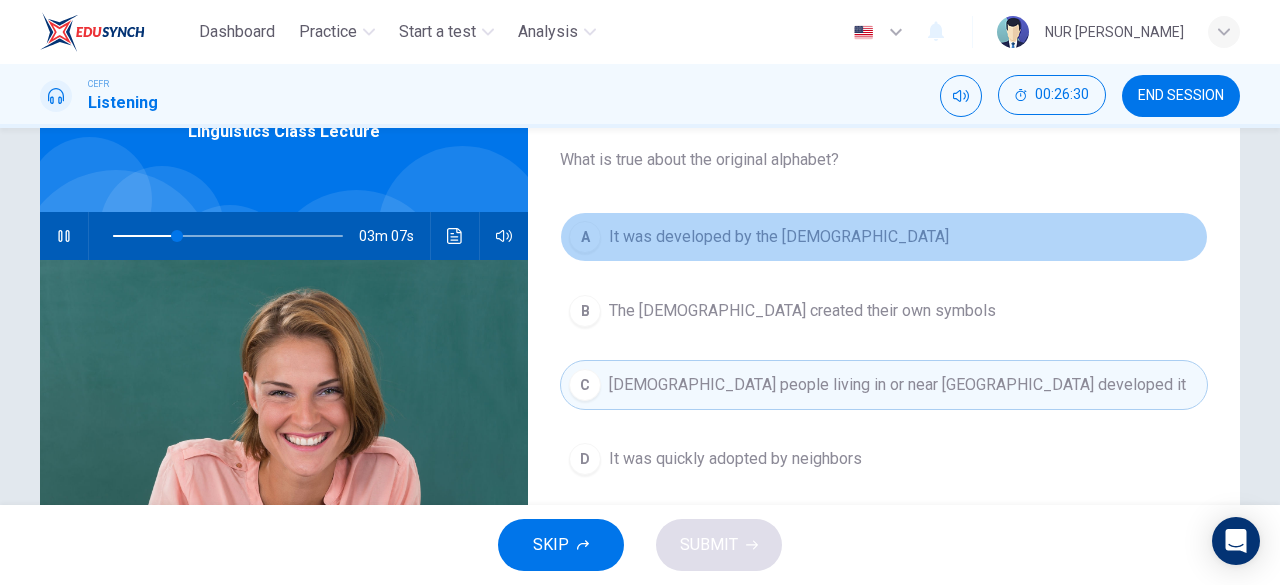 click on "A It was developed by the Phoenicians" at bounding box center (884, 237) 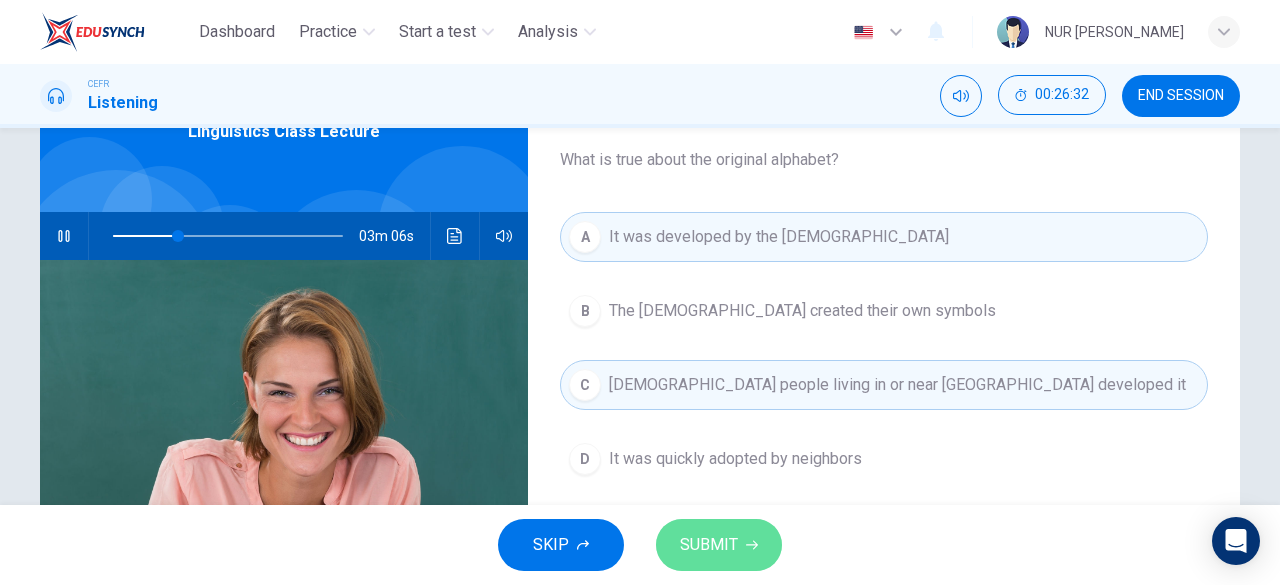 click on "SUBMIT" at bounding box center [719, 545] 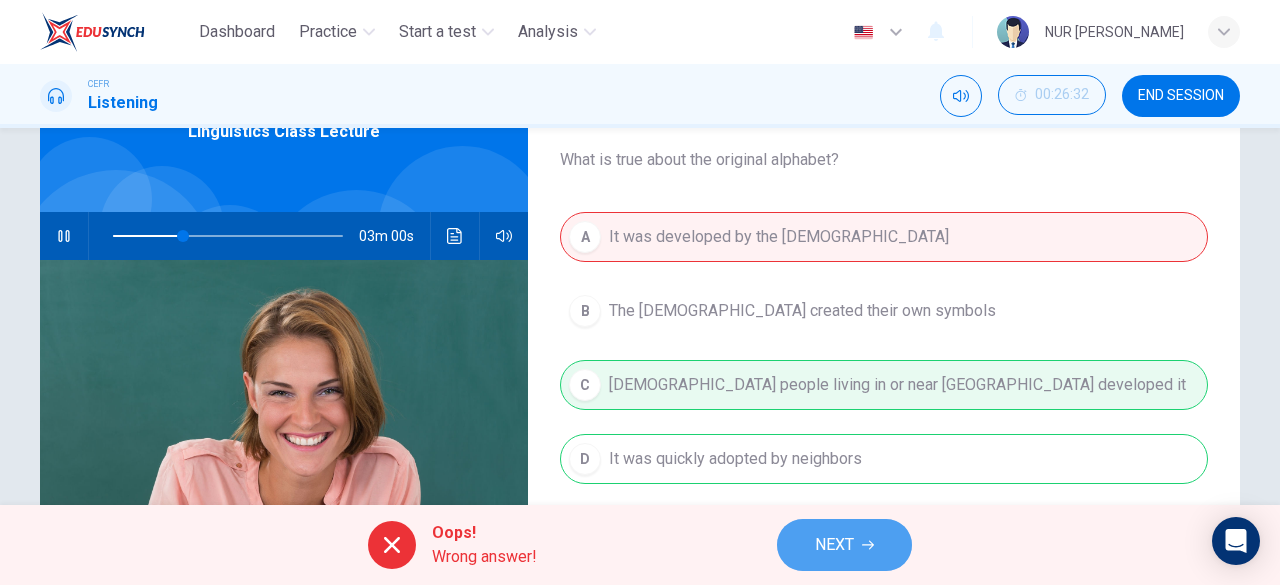 click on "NEXT" at bounding box center (844, 545) 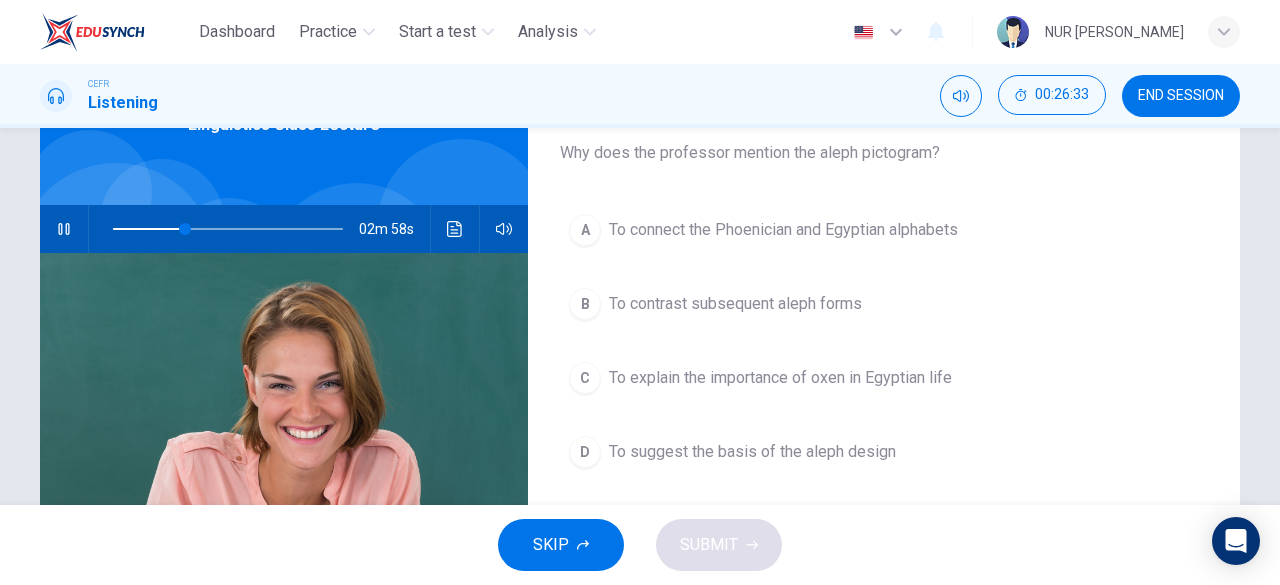 scroll, scrollTop: 124, scrollLeft: 0, axis: vertical 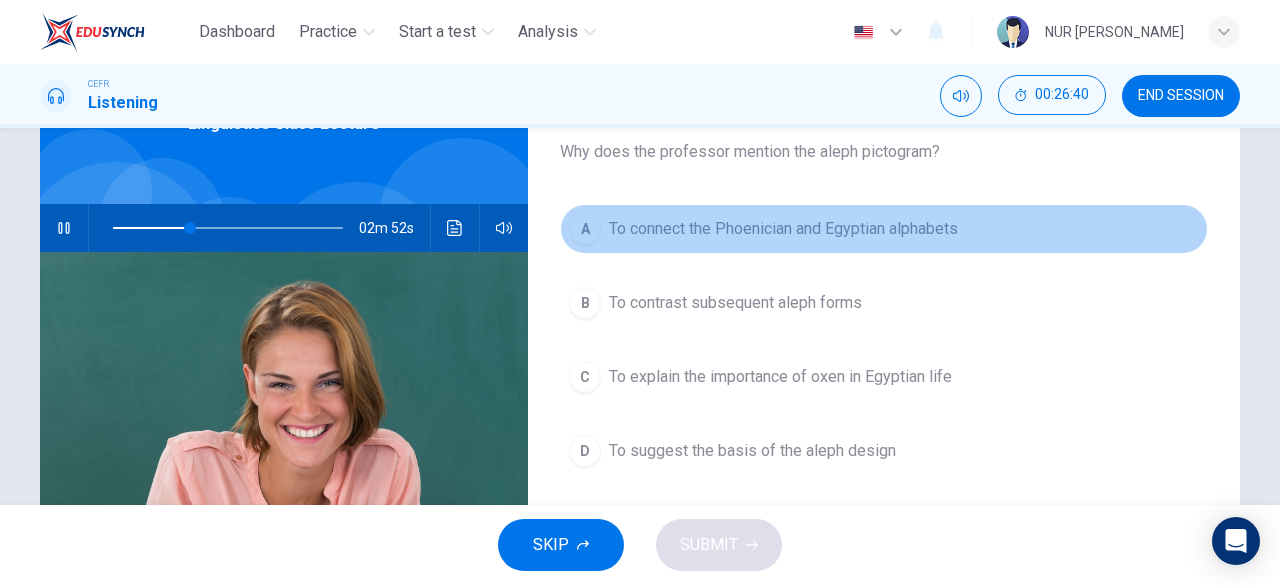 click on "A To connect the Phoenician and Egyptian alphabets" at bounding box center (884, 229) 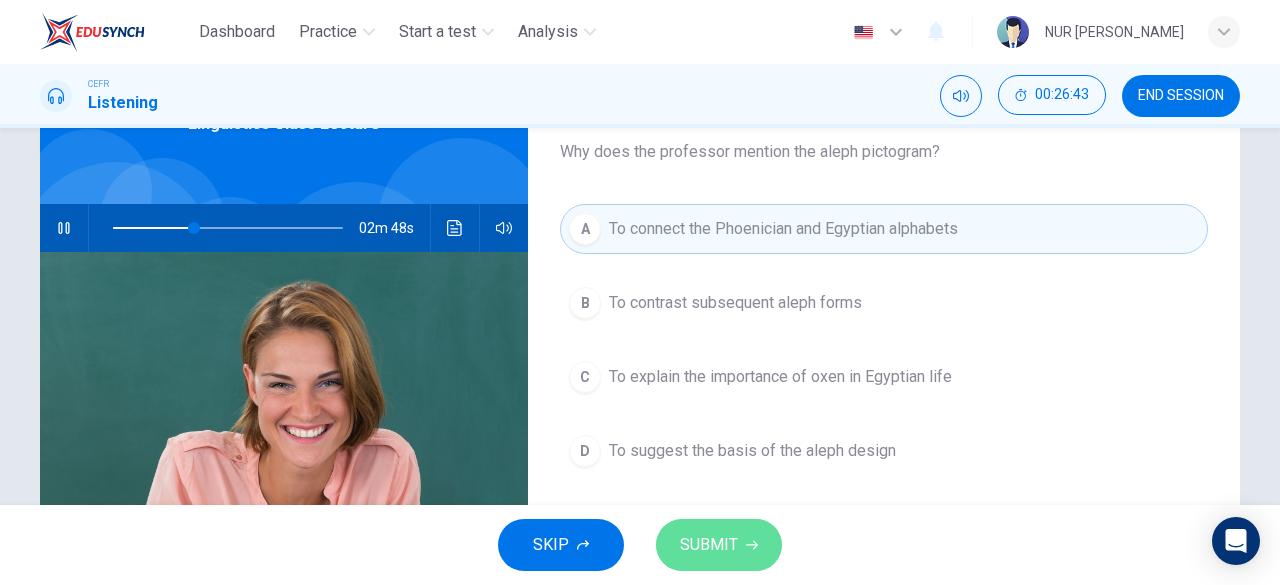 click on "SUBMIT" at bounding box center [719, 545] 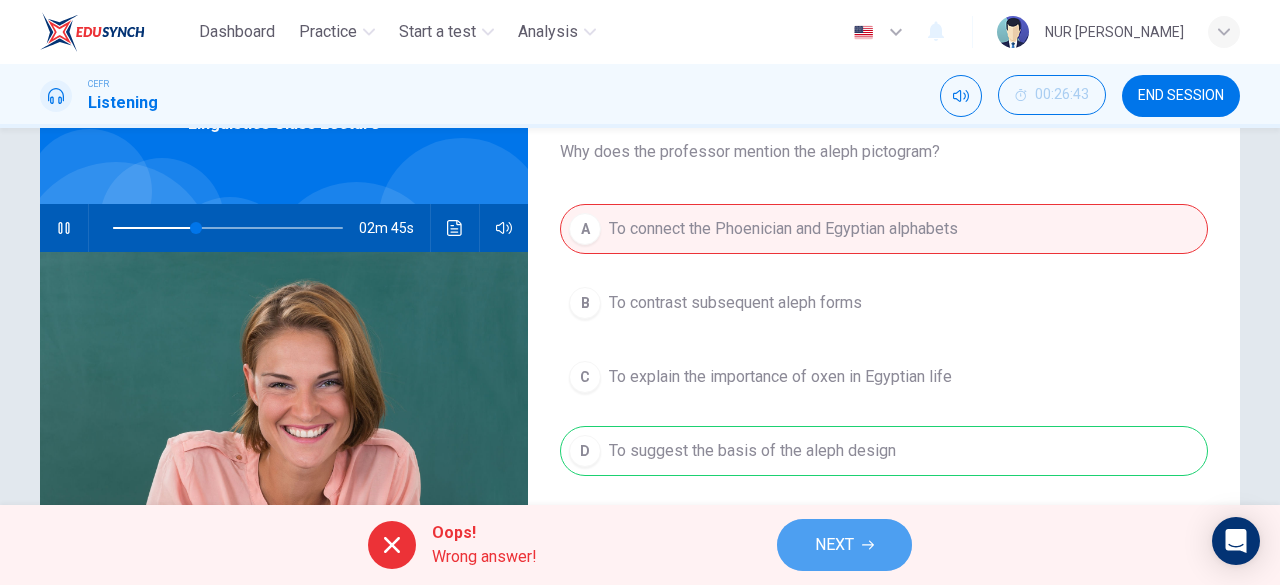click on "NEXT" at bounding box center (844, 545) 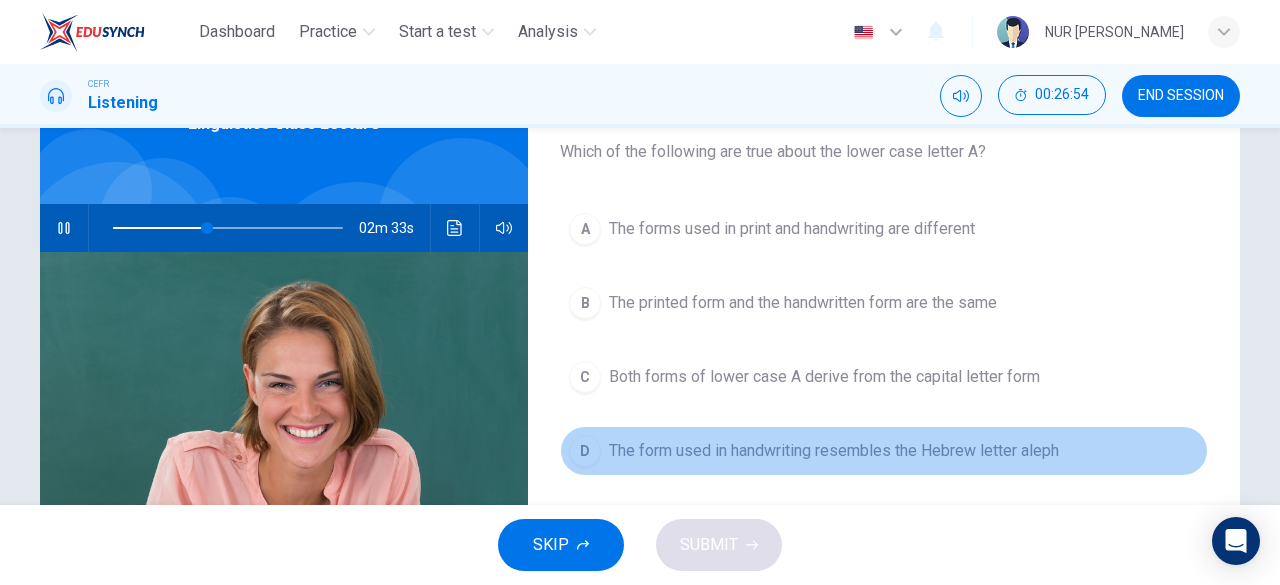 click on "D The form used in handwriting resembles the Hebrew letter aleph" at bounding box center [884, 451] 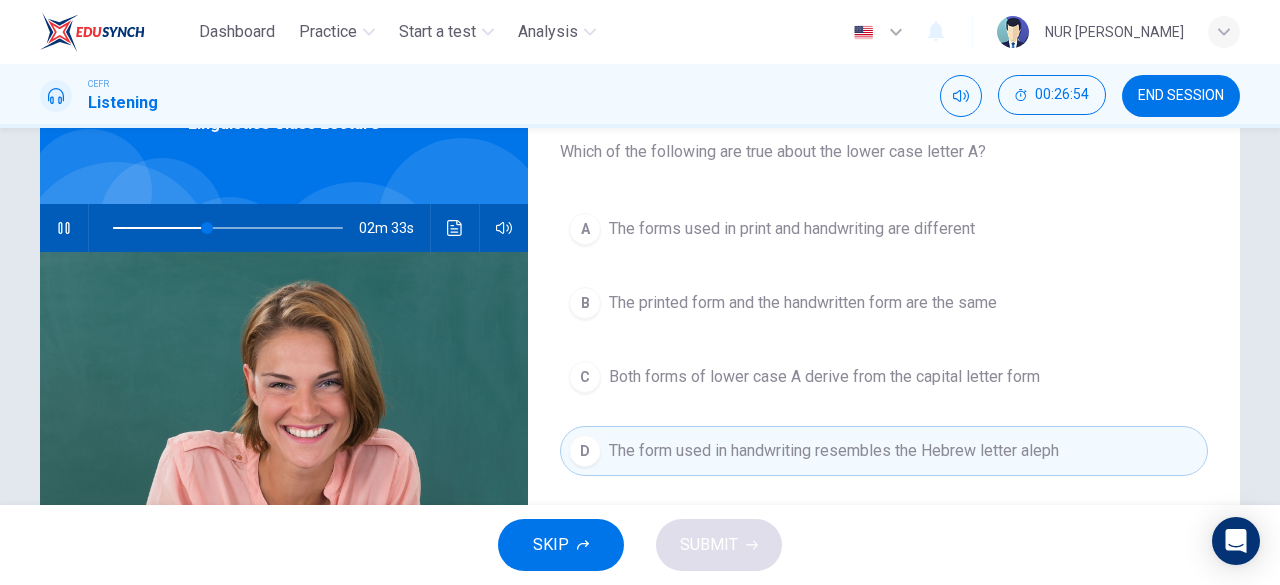 click on "SKIP SUBMIT" at bounding box center (640, 545) 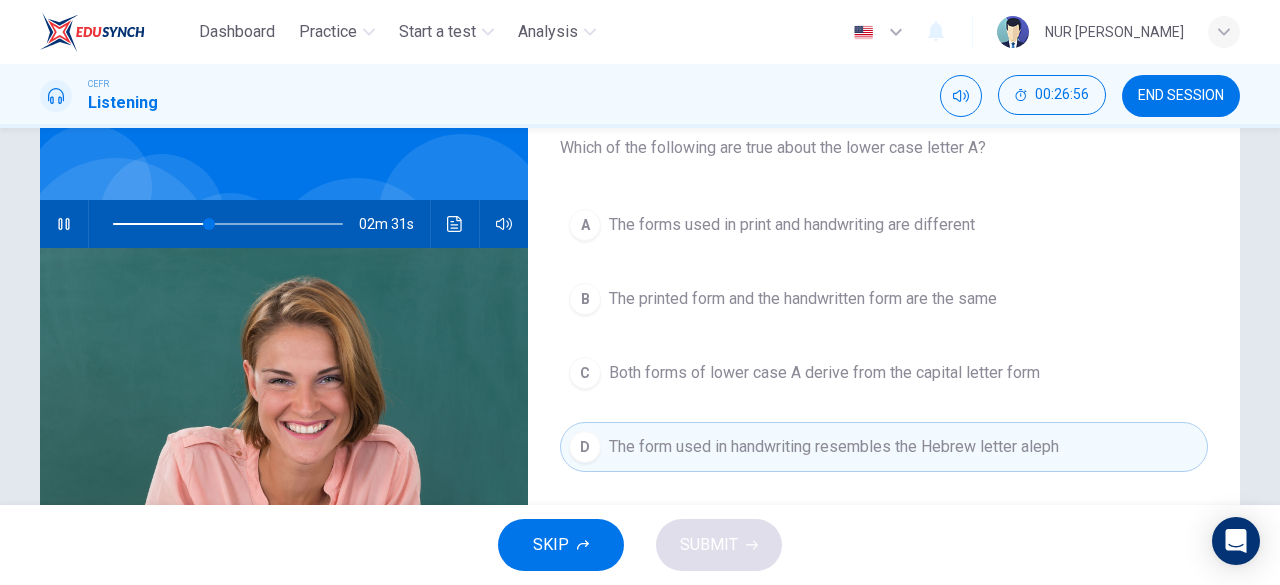scroll, scrollTop: 124, scrollLeft: 0, axis: vertical 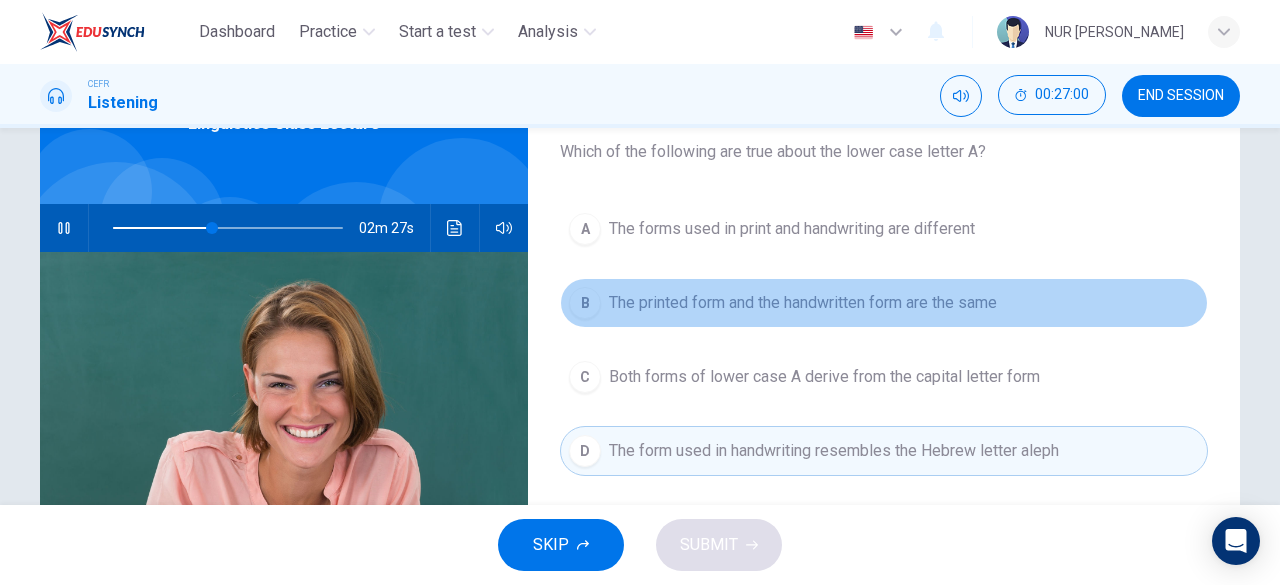 click on "The printed form and the handwritten form are the same" at bounding box center [803, 303] 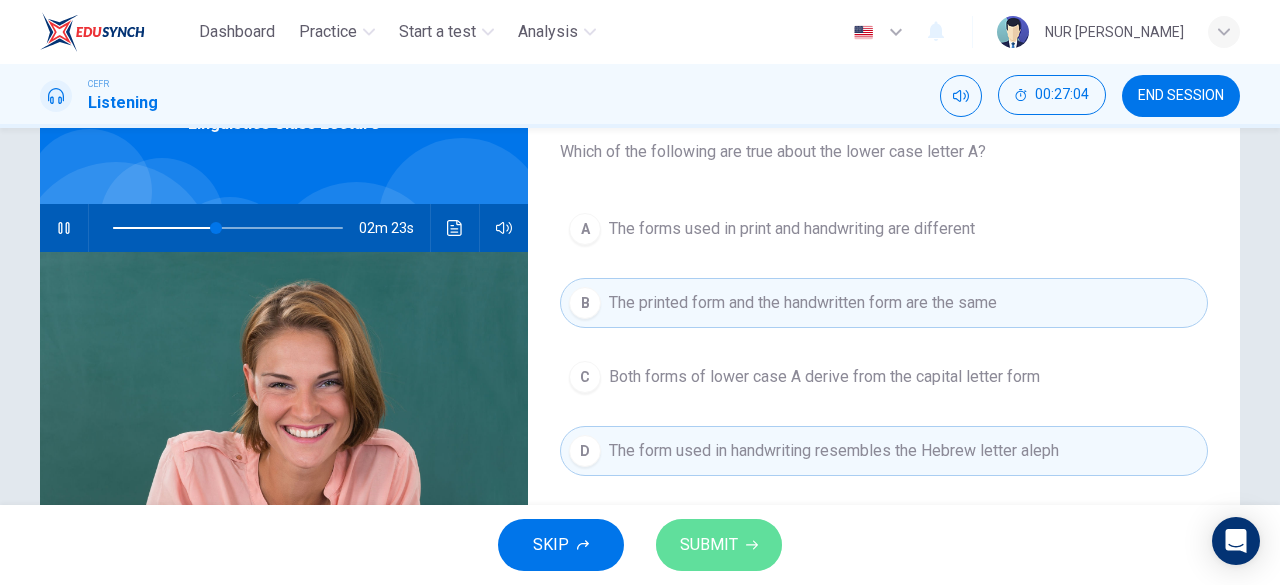 click on "SUBMIT" at bounding box center [719, 545] 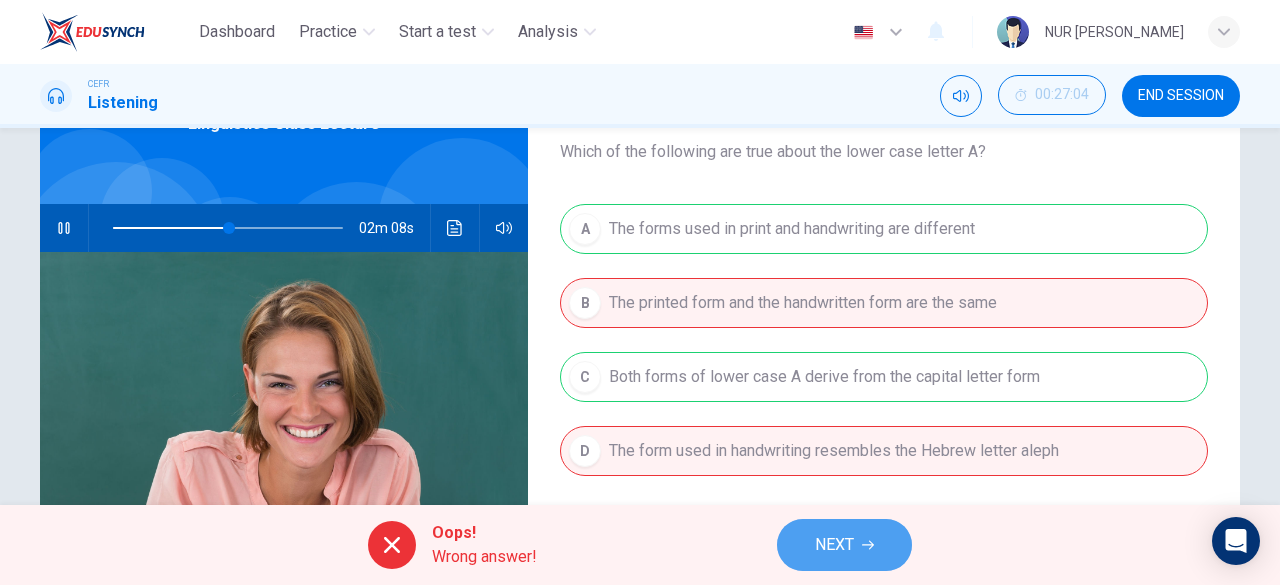 click on "NEXT" at bounding box center [844, 545] 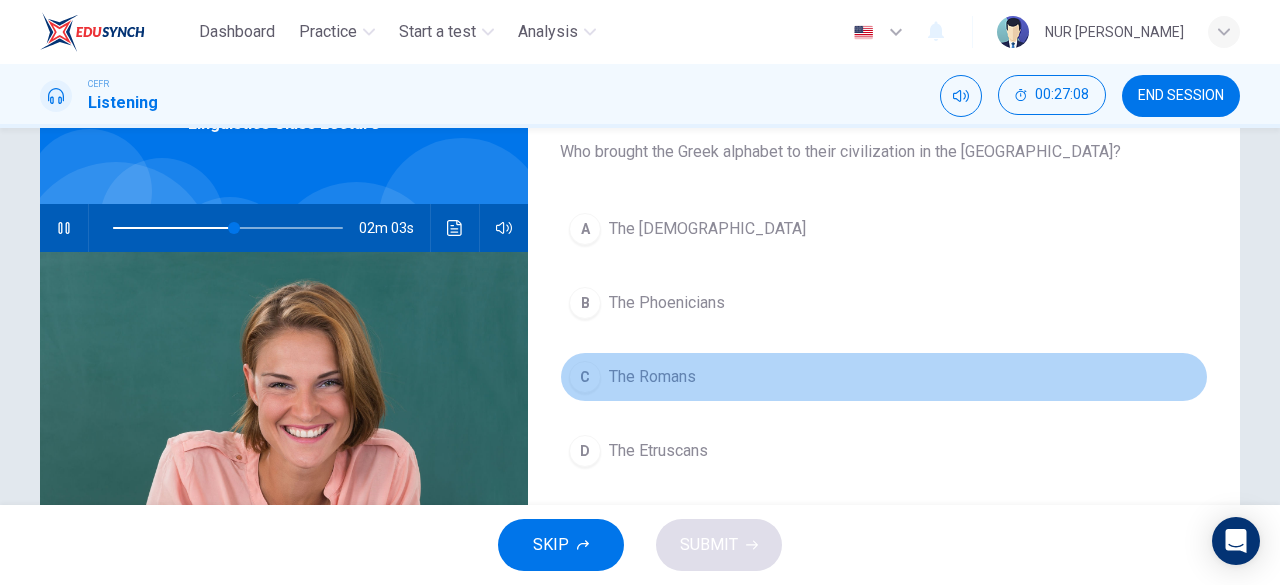 click on "C The Romans" at bounding box center [884, 377] 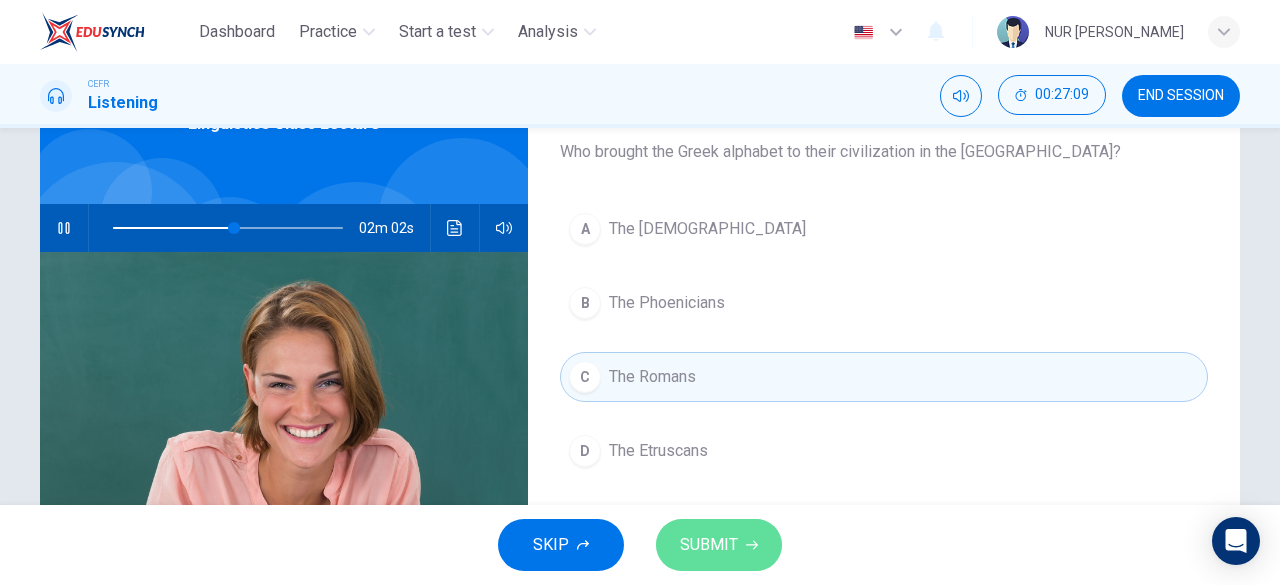 click on "SUBMIT" at bounding box center (709, 545) 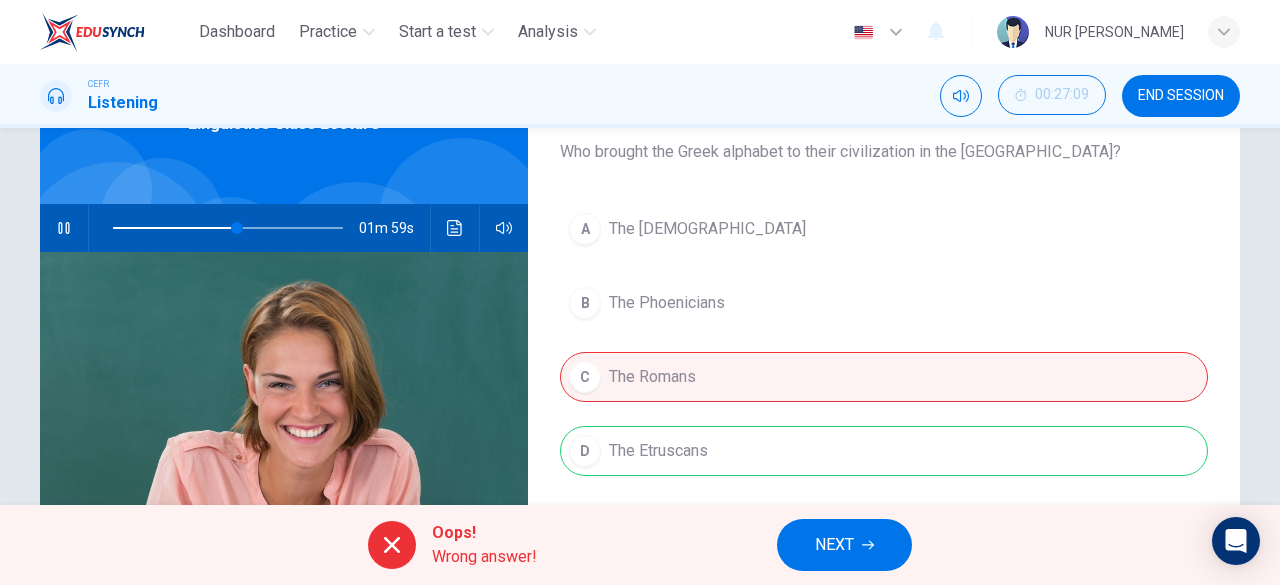 click on "NEXT" at bounding box center (844, 545) 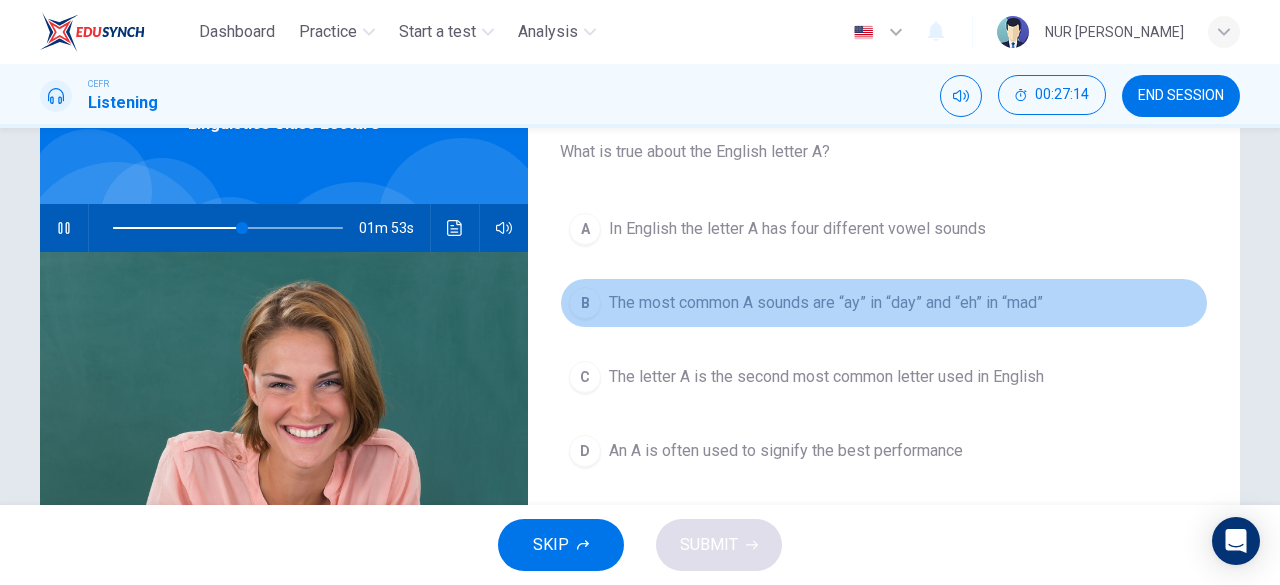 click on "The most common A sounds are “ay” in “day” and “eh” in “mad”" at bounding box center (826, 303) 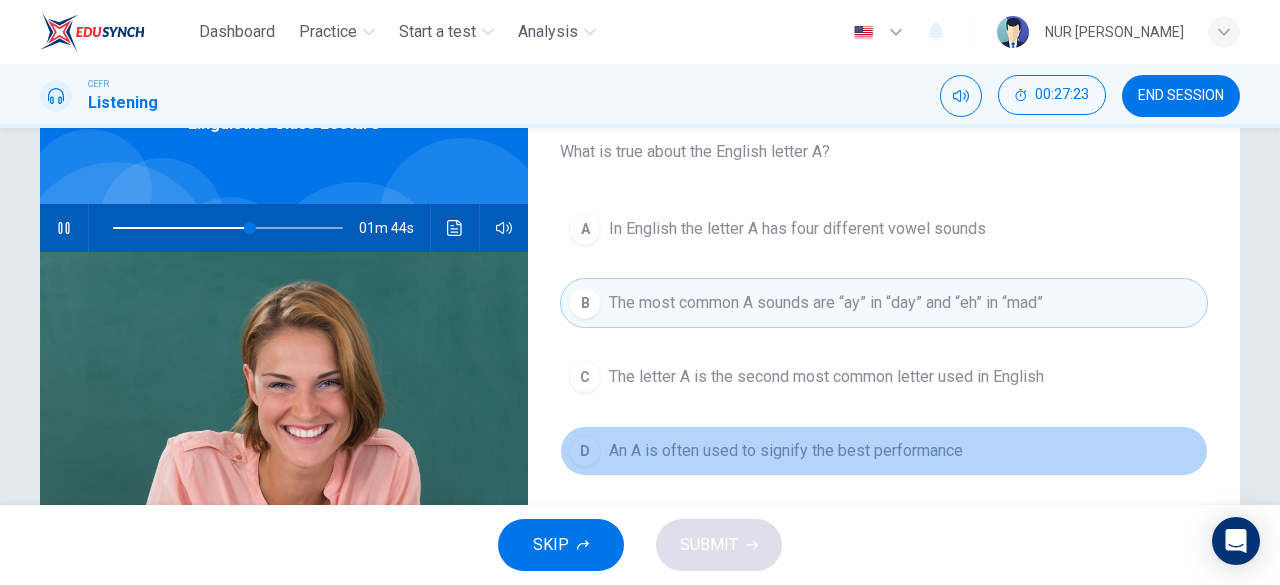 click on "An A is often used to signify the best performance" at bounding box center (786, 451) 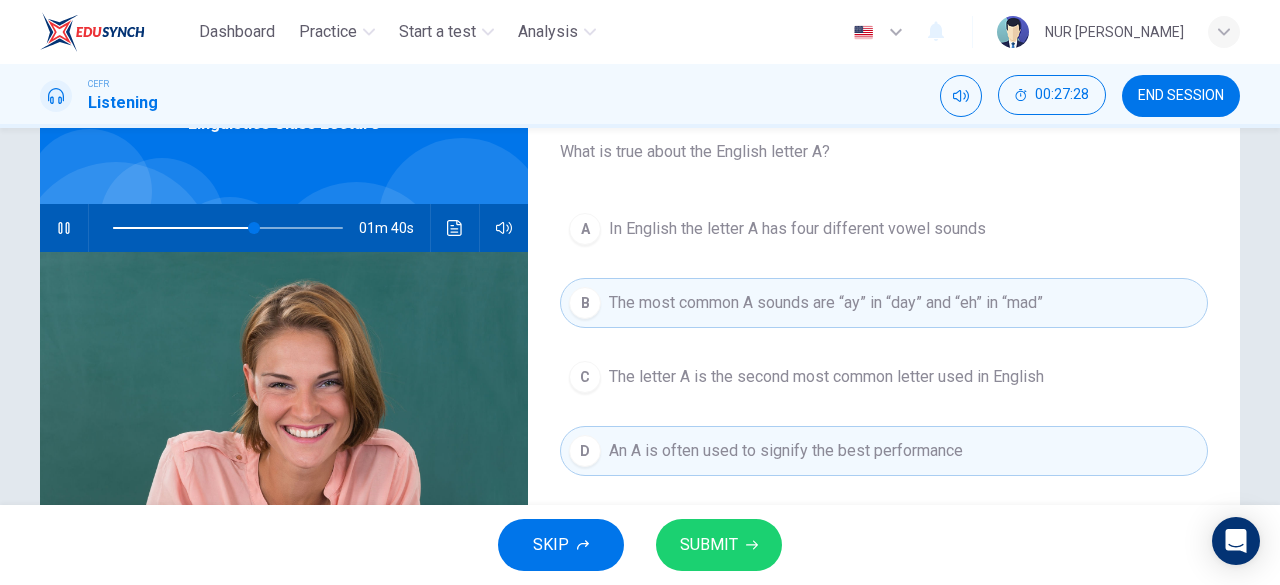 click on "A In English the letter A has four different vowel sounds B The most common A sounds are “ay” in “day” and “eh” in “mad” C The letter A is the second most common letter used in English D An A is often used to signify the best performance" at bounding box center [884, 360] 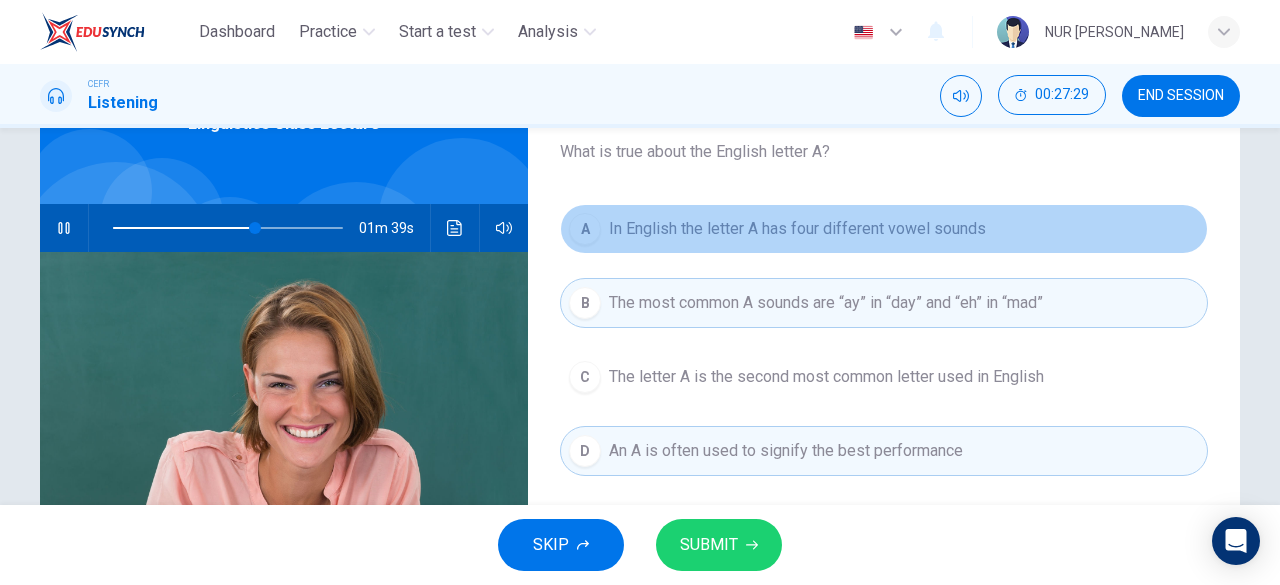 click on "A In English the letter A has four different vowel sounds" at bounding box center (884, 229) 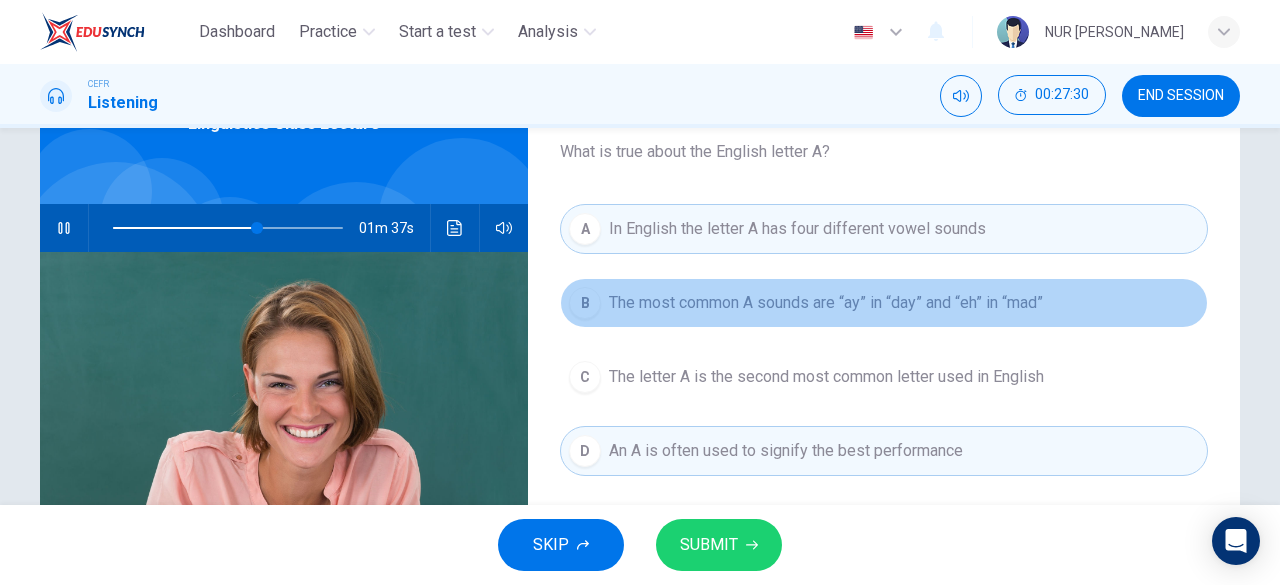 click on "The most common A sounds are “ay” in “day” and “eh” in “mad”" at bounding box center [826, 303] 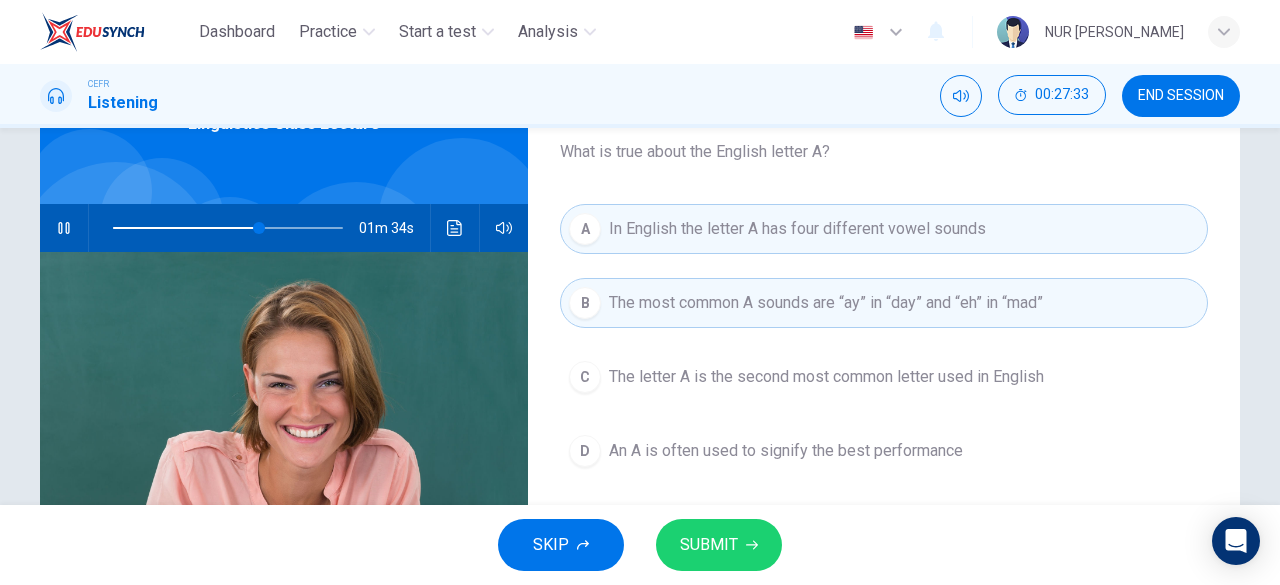 click on "SUBMIT" at bounding box center (719, 545) 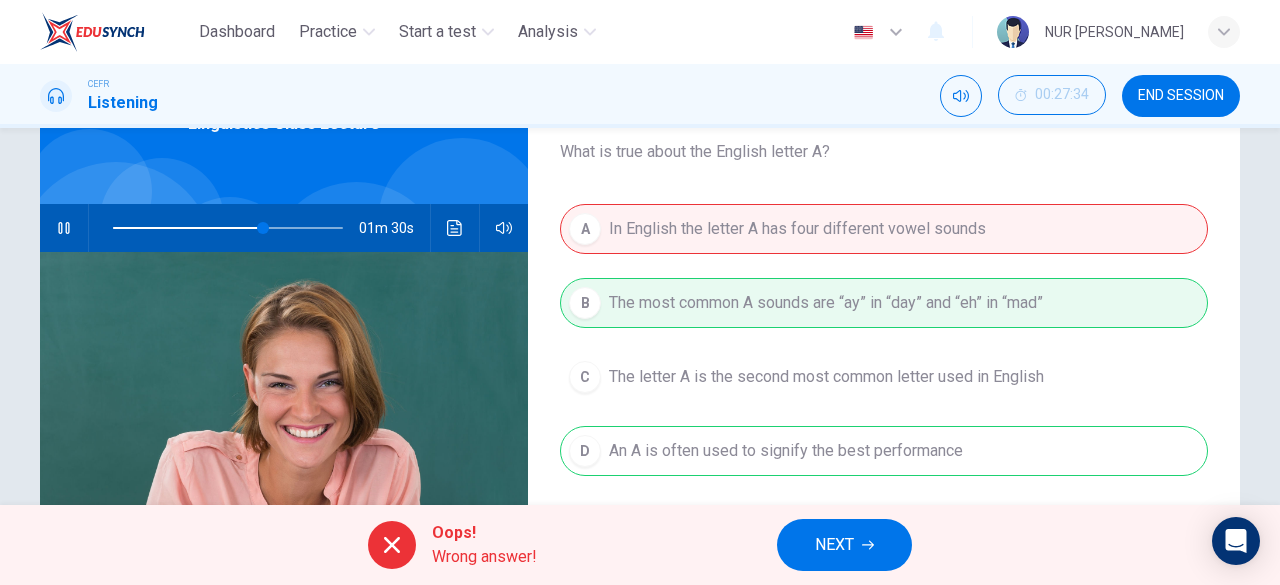 click on "NEXT" at bounding box center (844, 545) 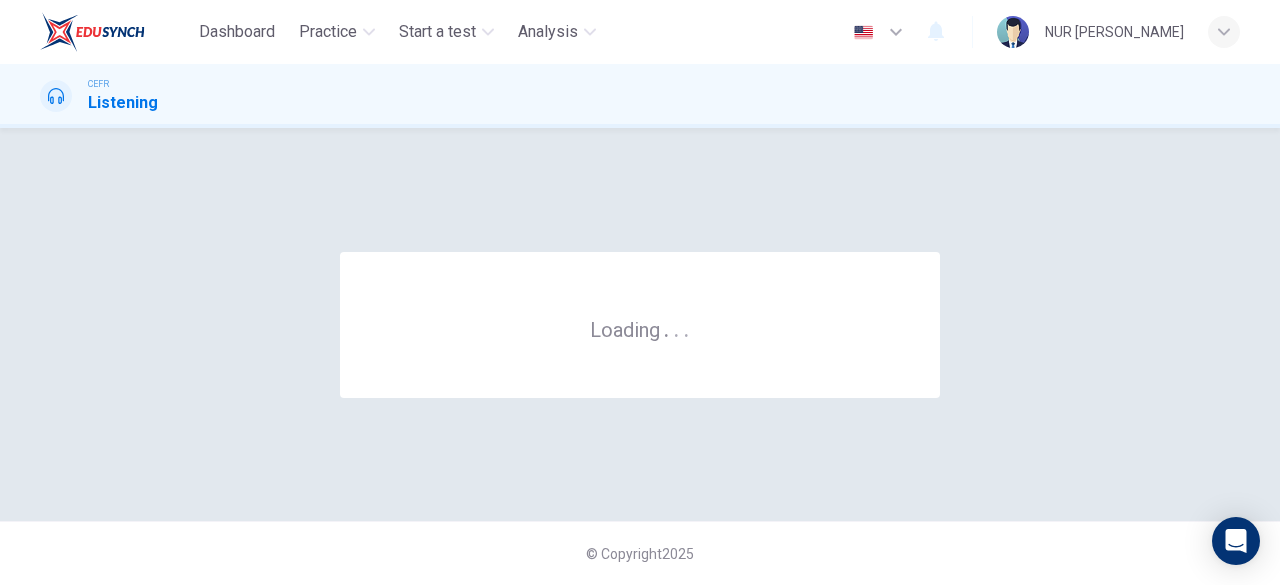 scroll, scrollTop: 0, scrollLeft: 0, axis: both 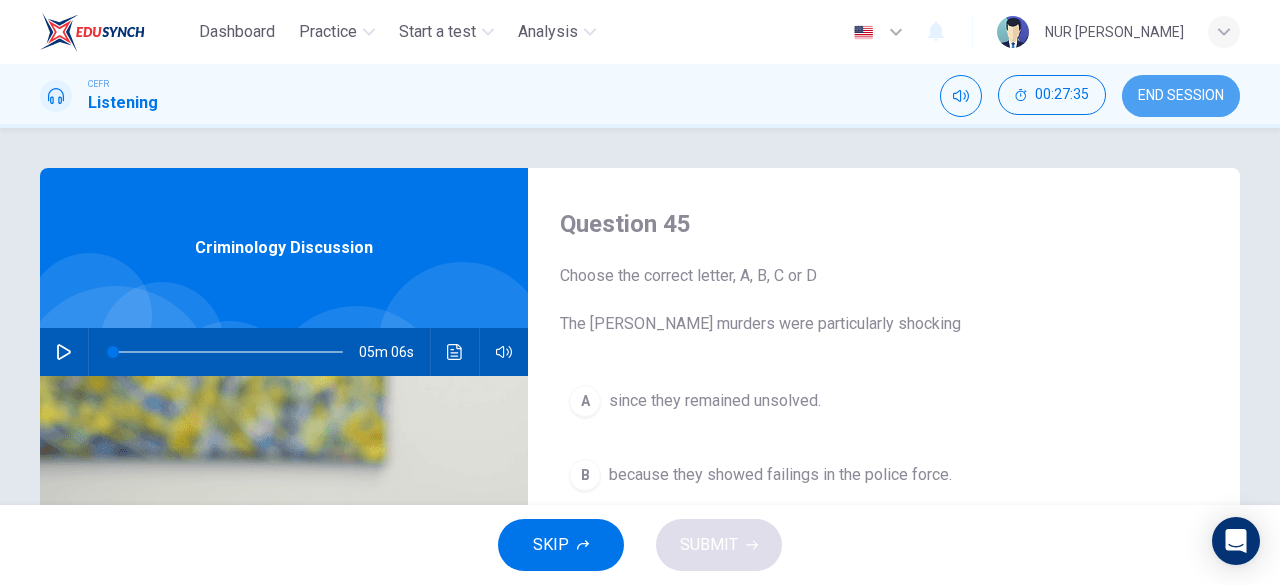click on "END SESSION" at bounding box center [1181, 96] 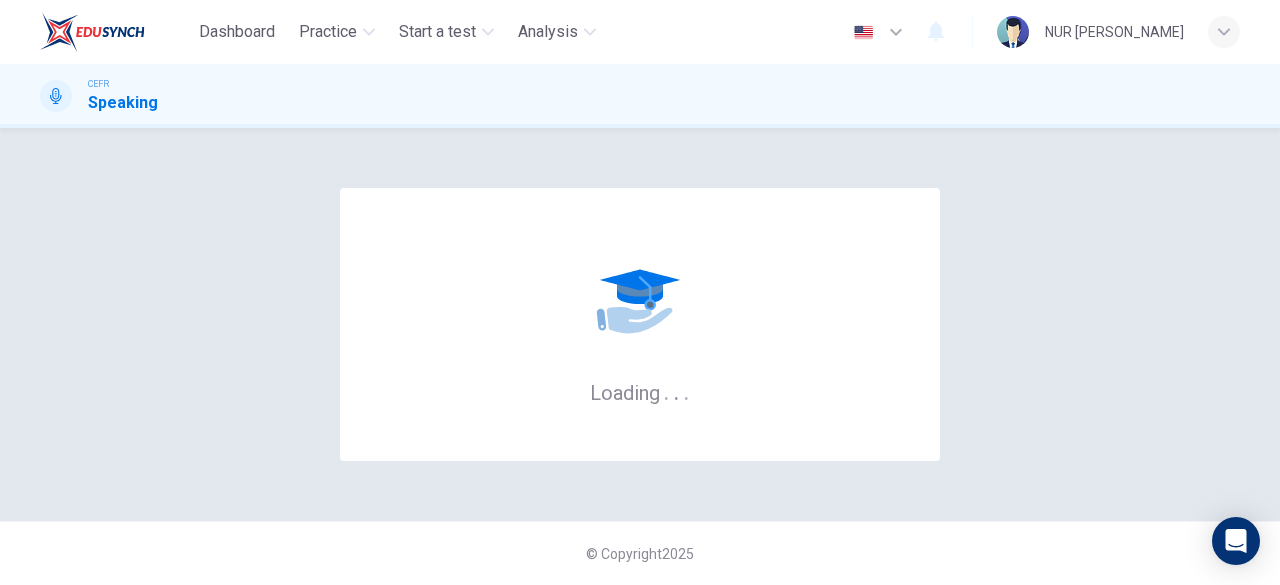 scroll, scrollTop: 0, scrollLeft: 0, axis: both 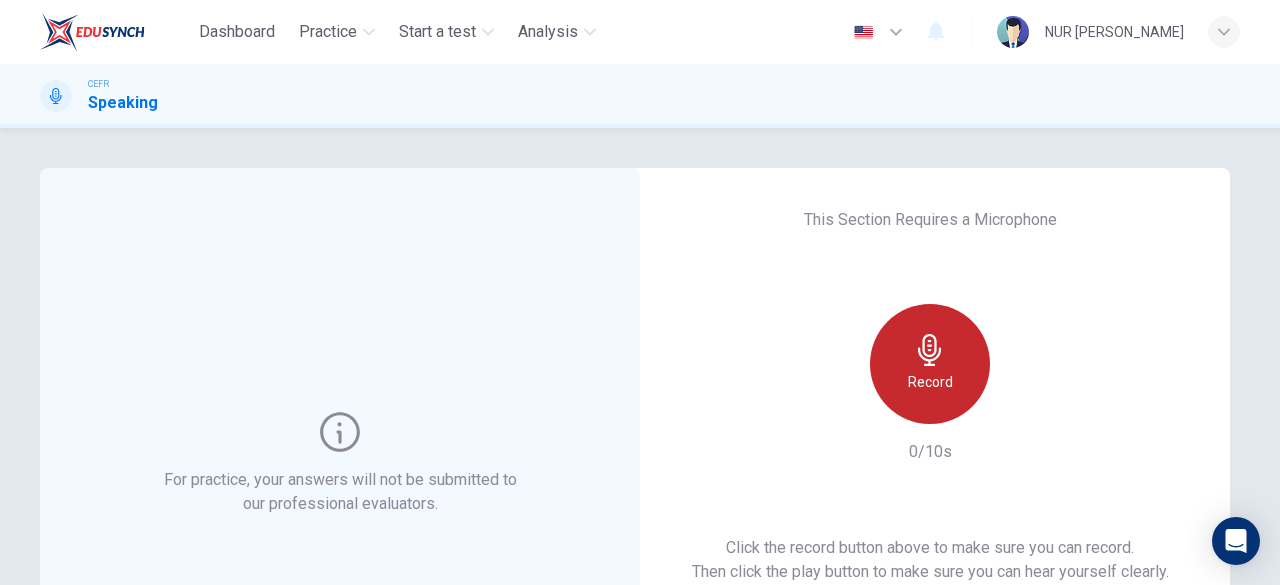 click on "Record" at bounding box center (930, 382) 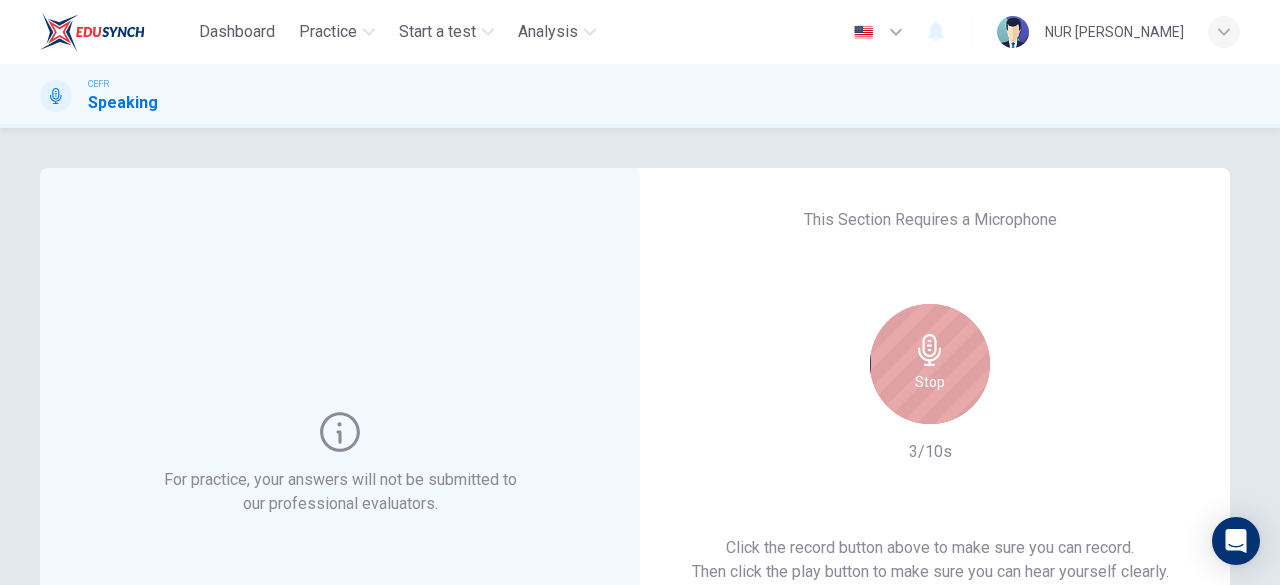 click on "Stop" at bounding box center (930, 382) 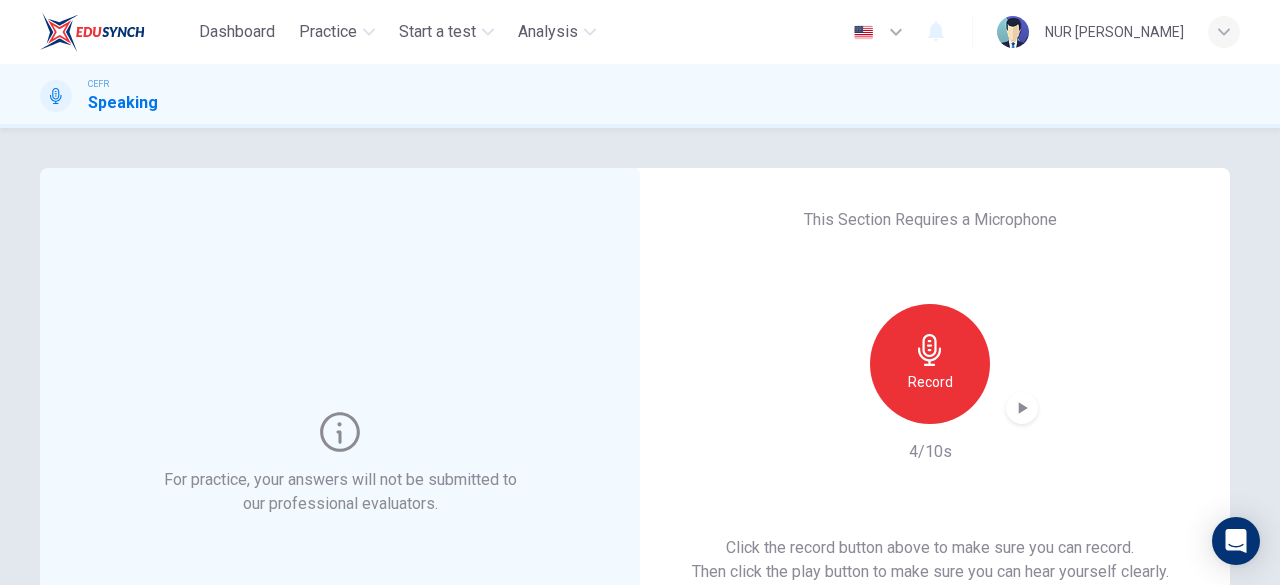 click 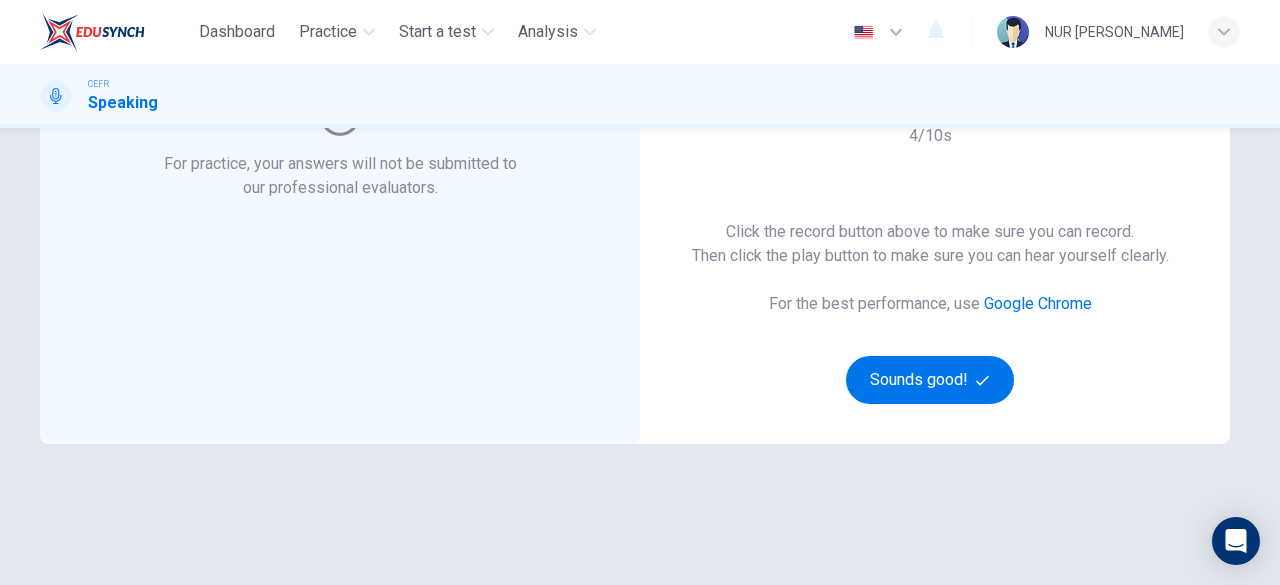 scroll, scrollTop: 318, scrollLeft: 0, axis: vertical 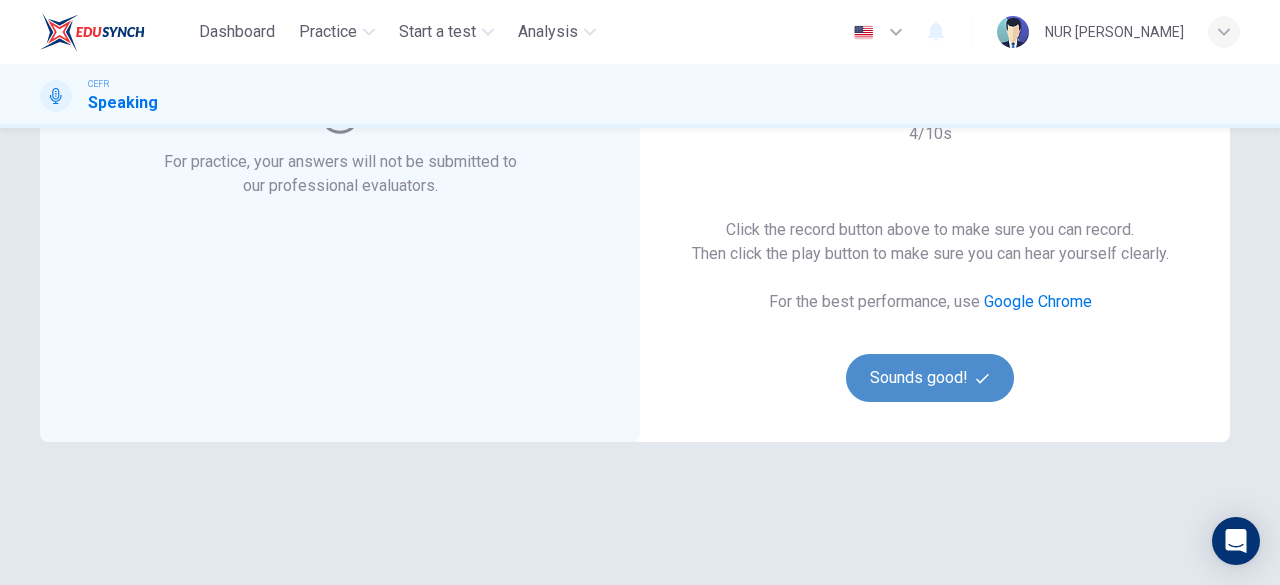 click on "Sounds good!" at bounding box center [930, 378] 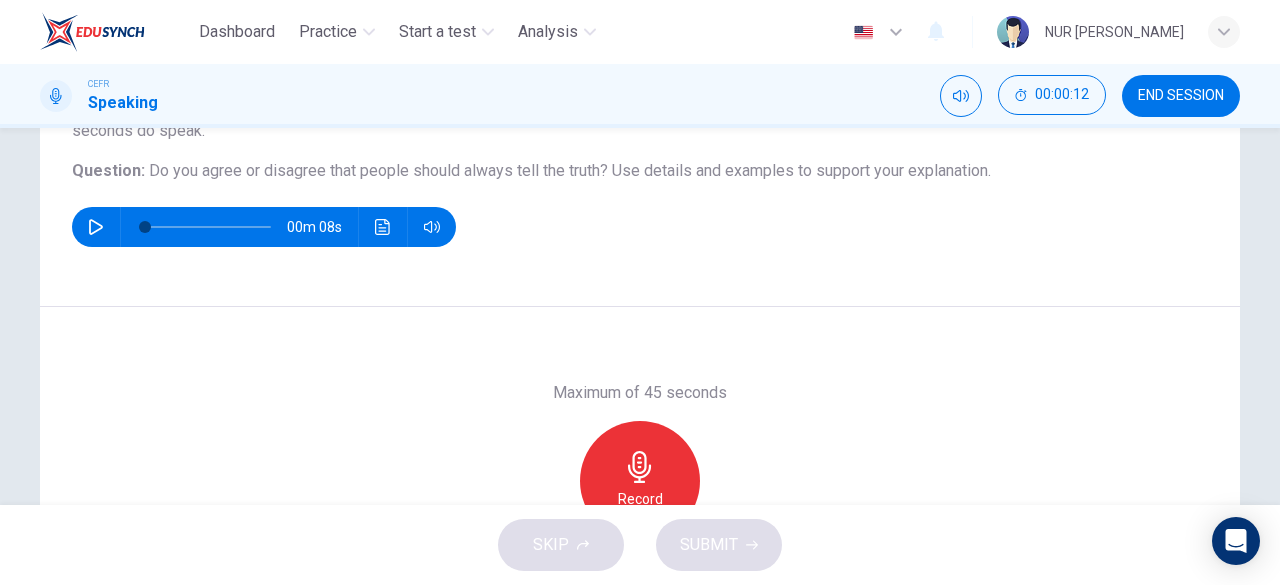 scroll, scrollTop: 215, scrollLeft: 0, axis: vertical 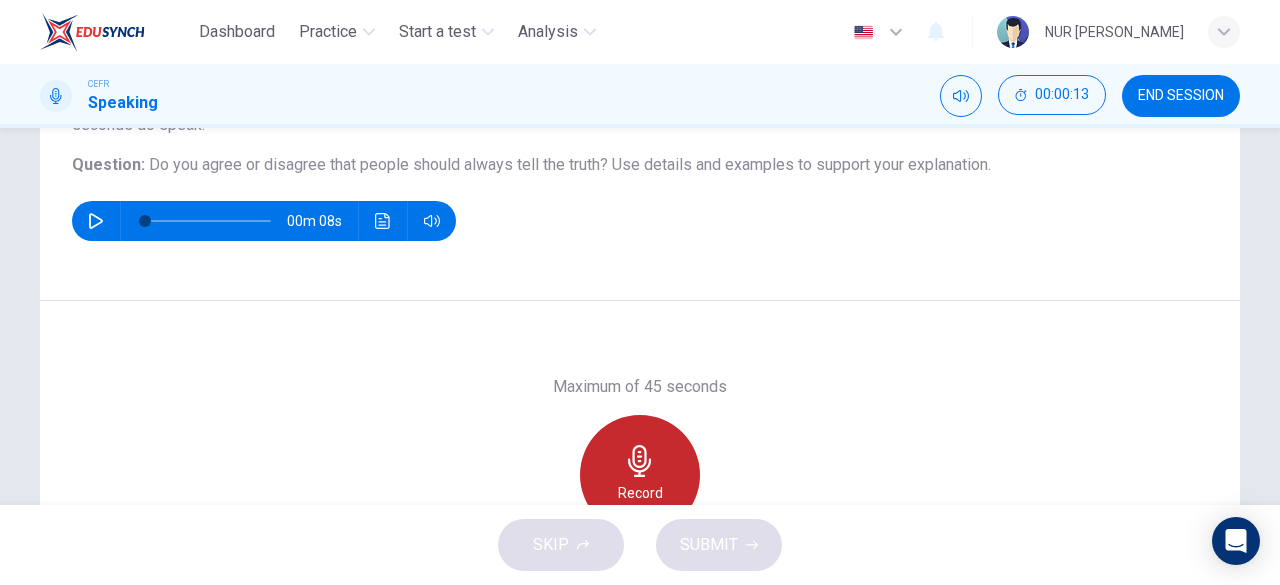 click on "Record" at bounding box center (640, 475) 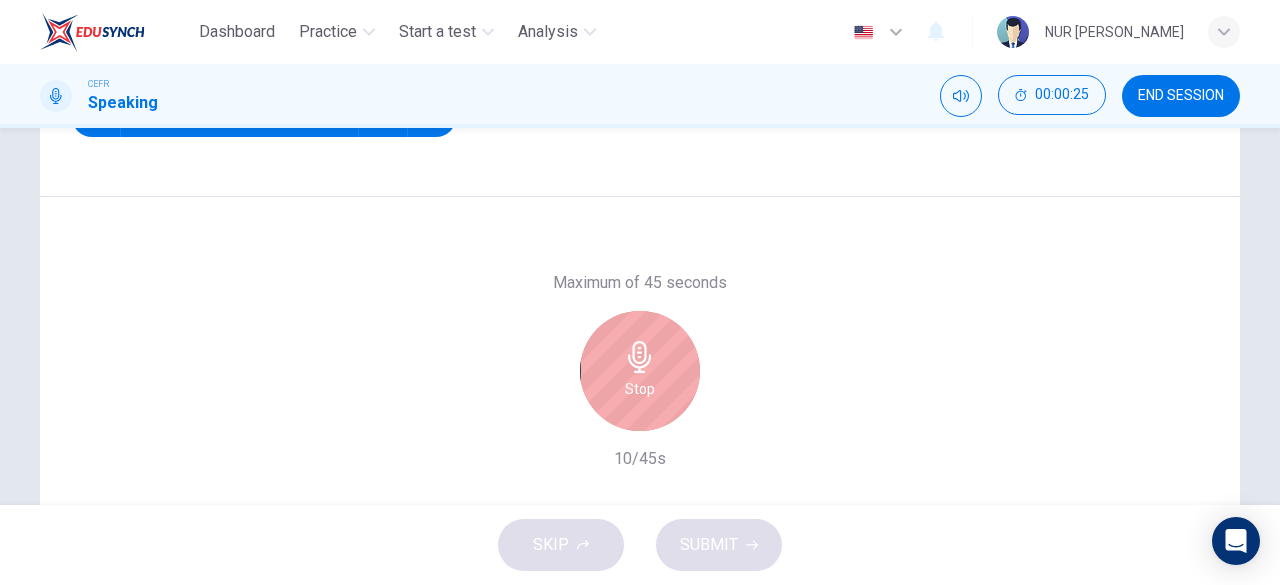 scroll, scrollTop: 320, scrollLeft: 0, axis: vertical 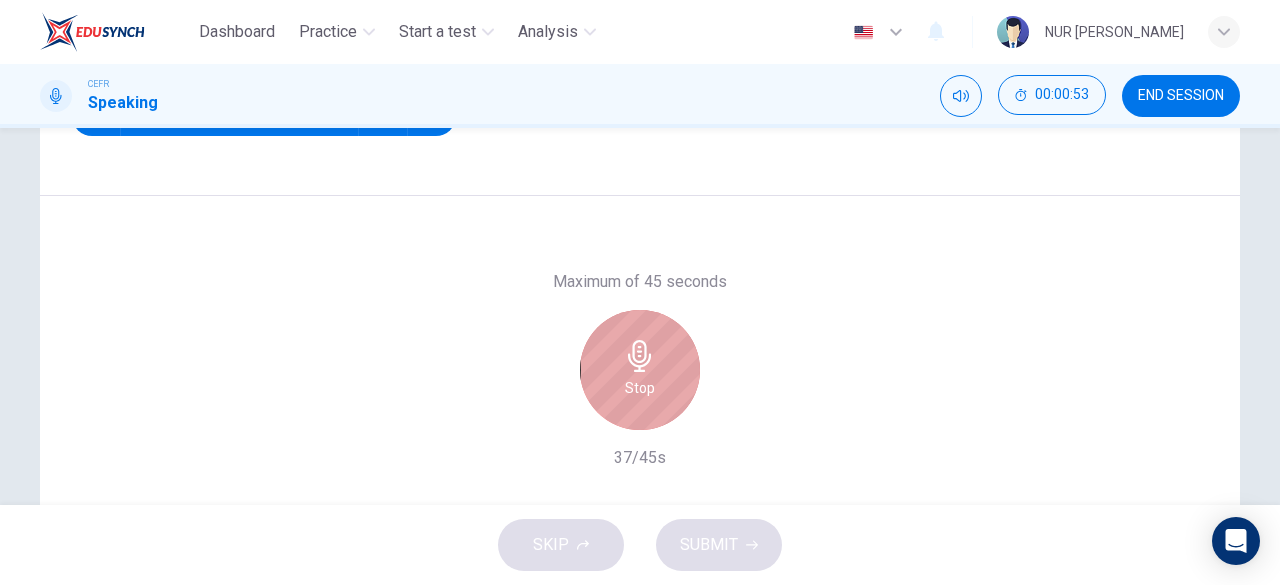 click 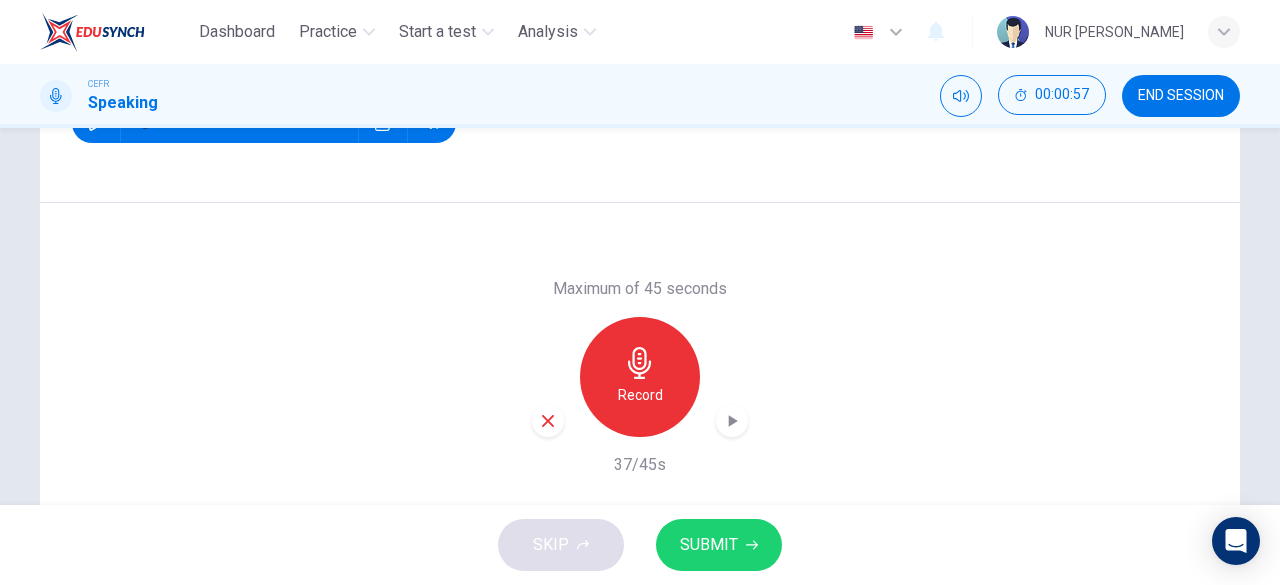 scroll, scrollTop: 314, scrollLeft: 0, axis: vertical 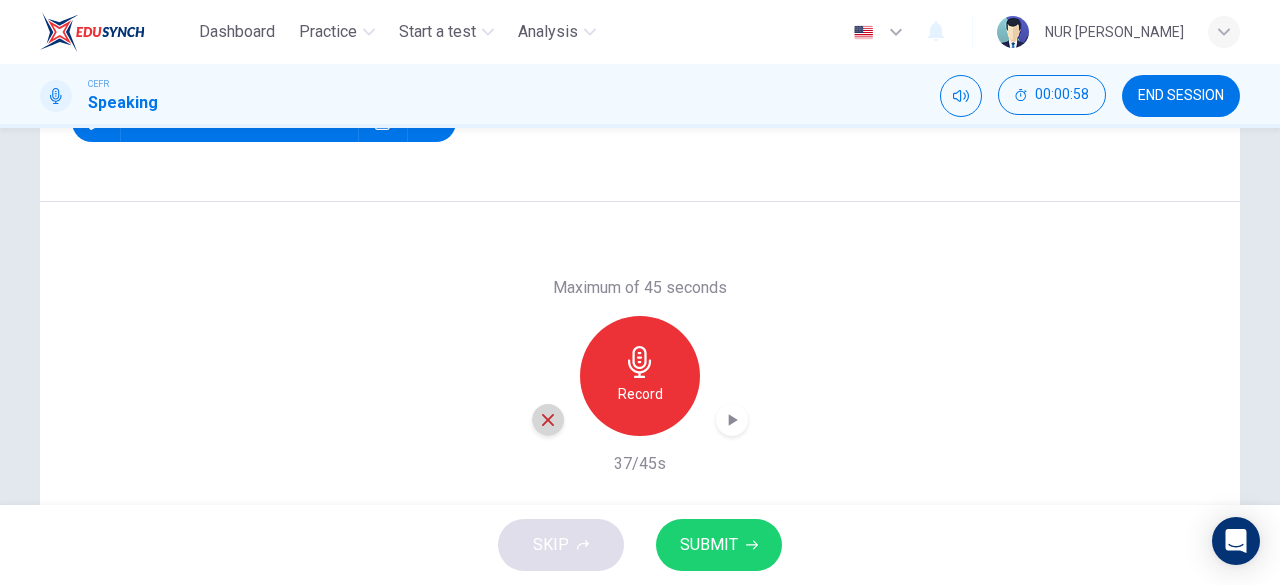 click 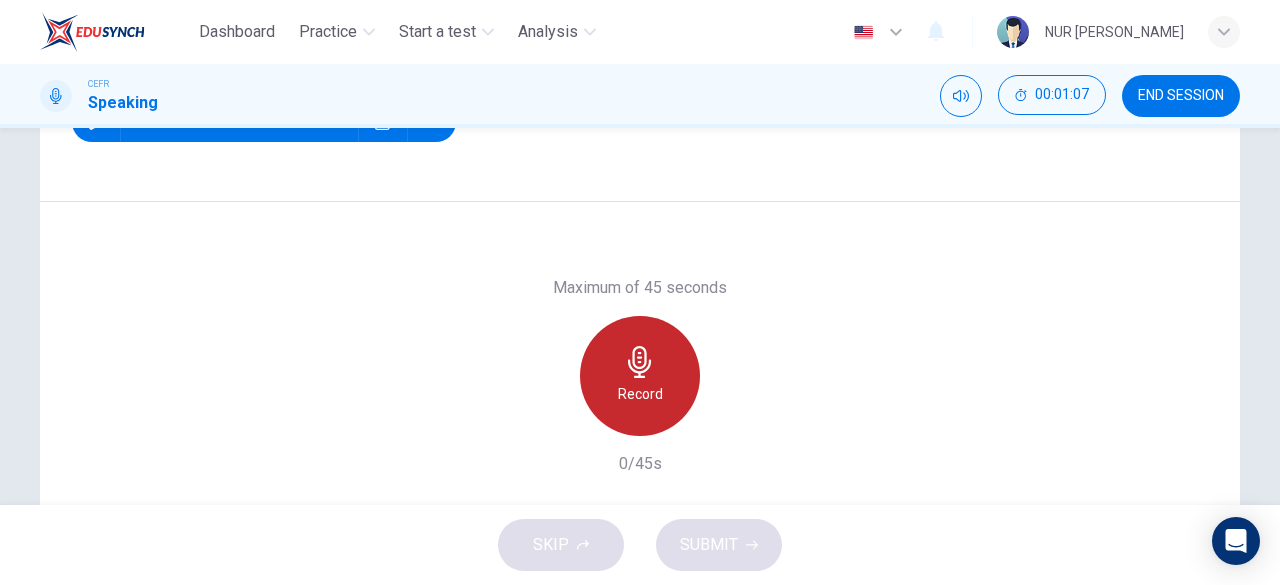 click on "Record" at bounding box center [640, 394] 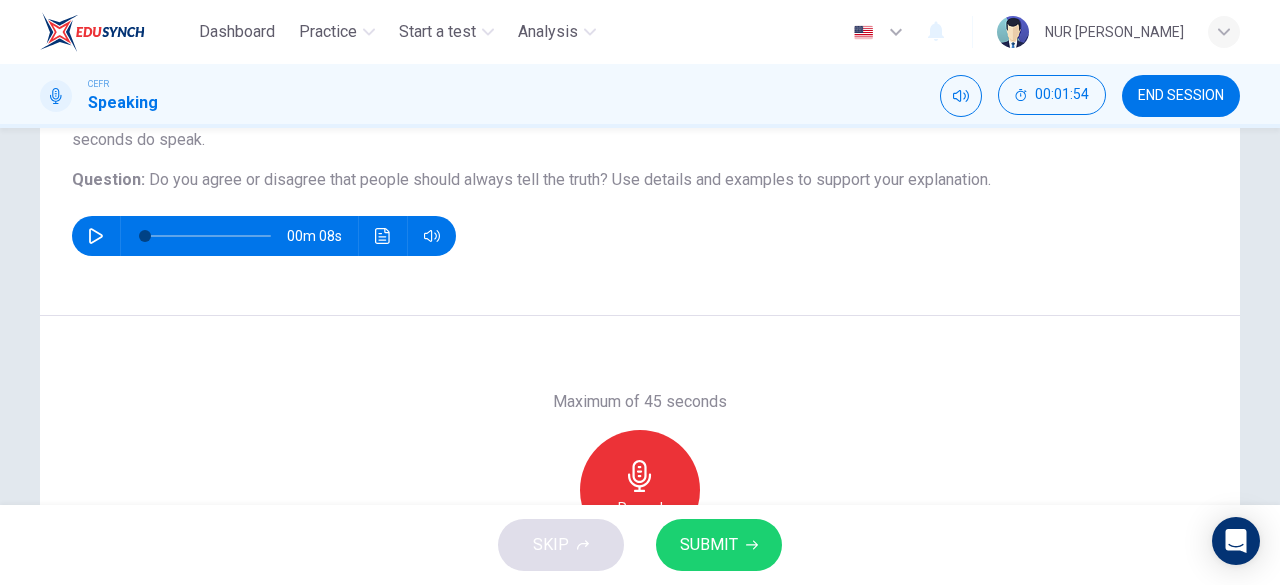 scroll, scrollTop: 294, scrollLeft: 0, axis: vertical 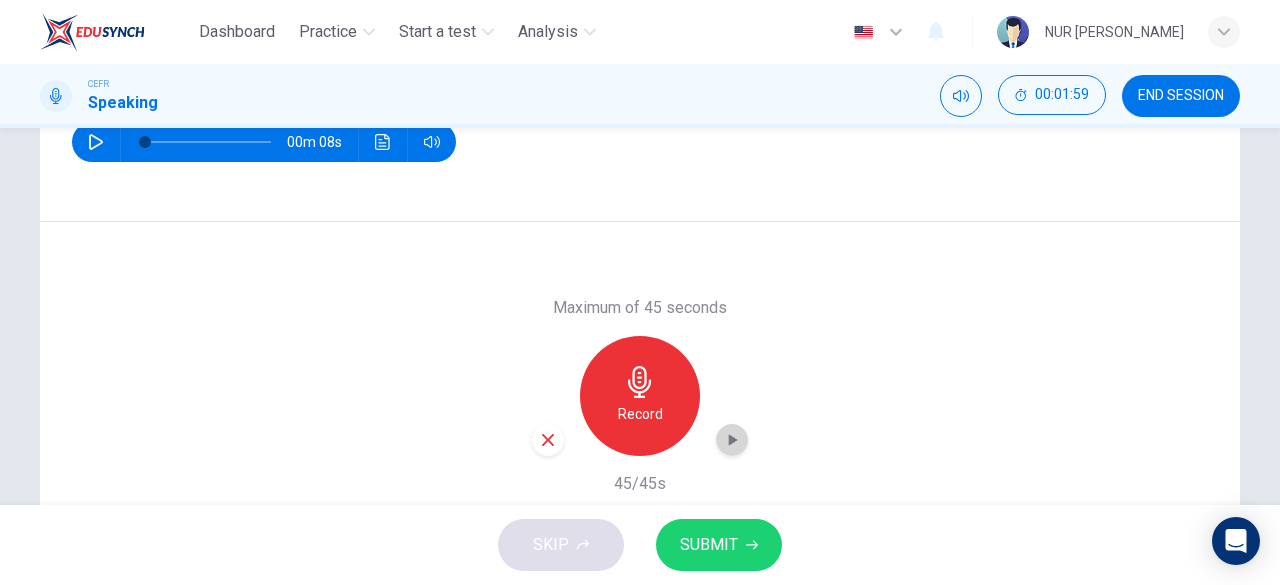 click 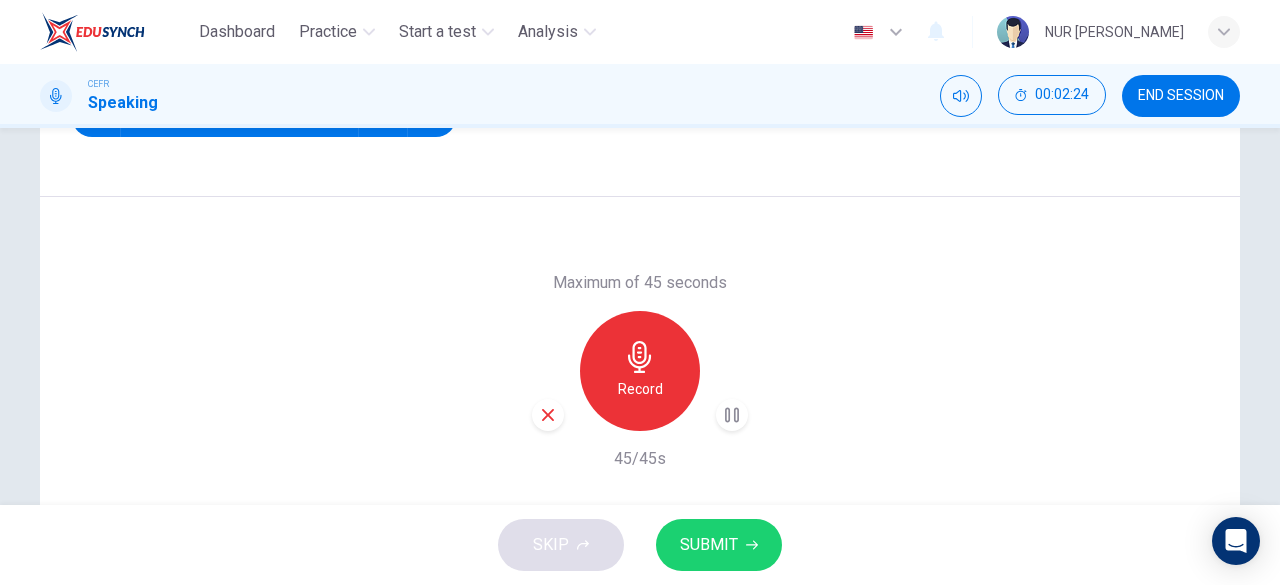scroll, scrollTop: 398, scrollLeft: 0, axis: vertical 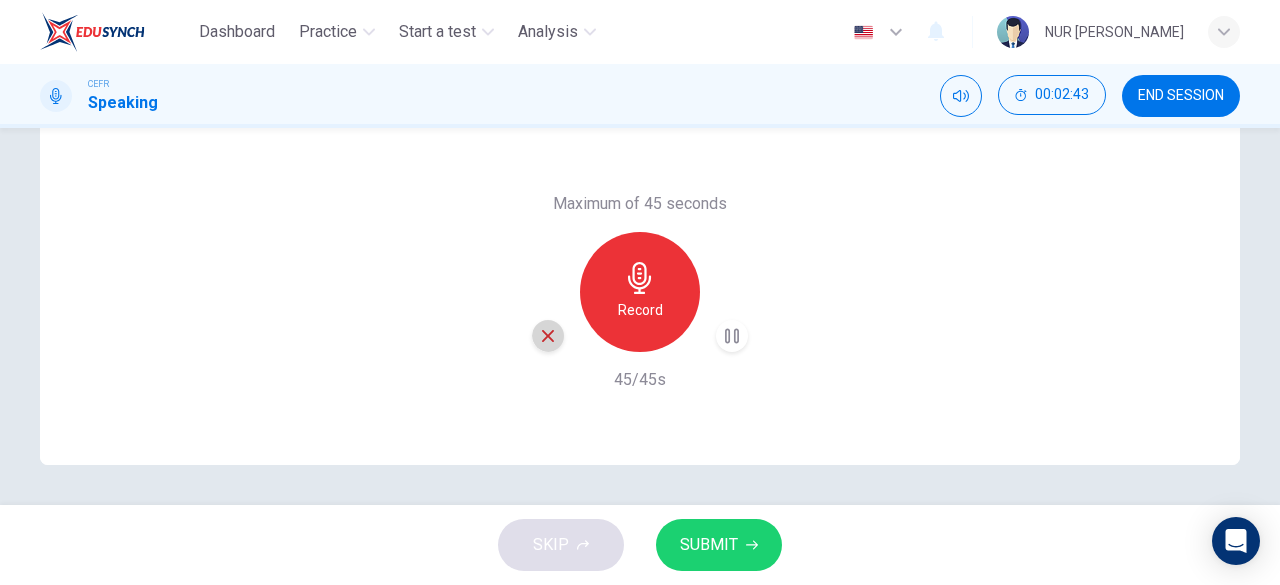click at bounding box center (548, 336) 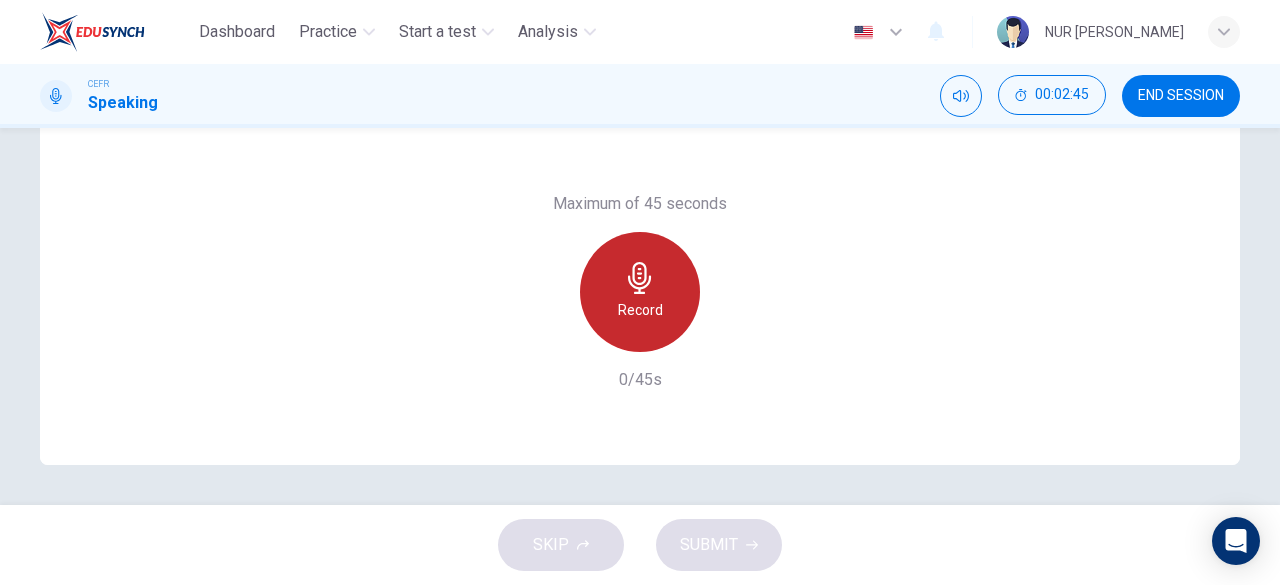 click on "Record" at bounding box center [640, 292] 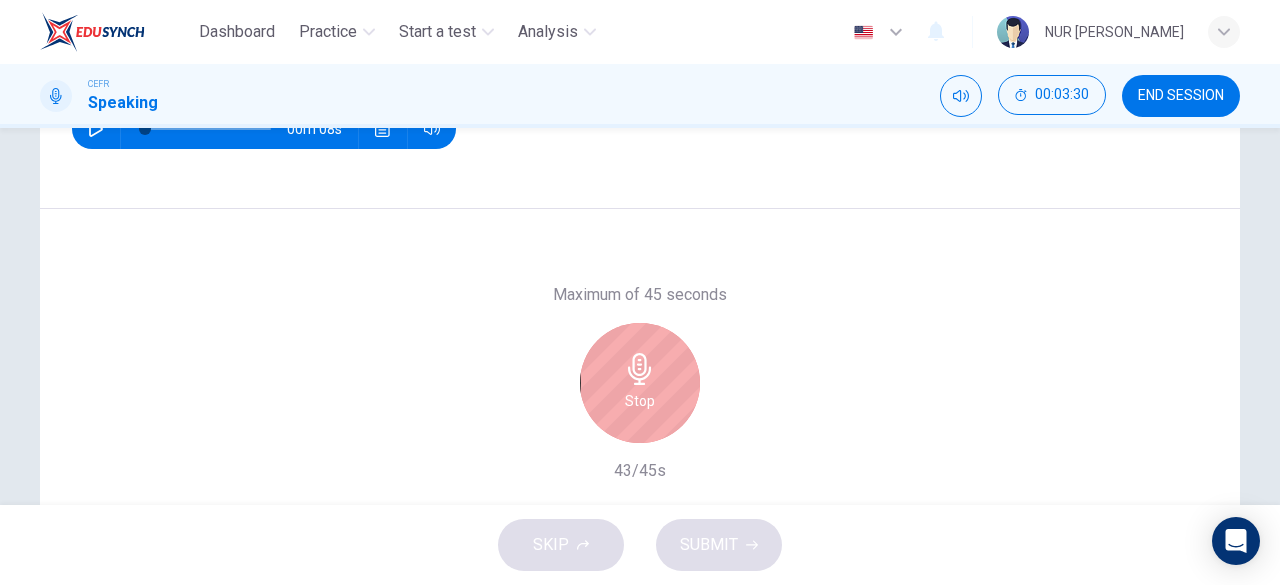 scroll, scrollTop: 398, scrollLeft: 0, axis: vertical 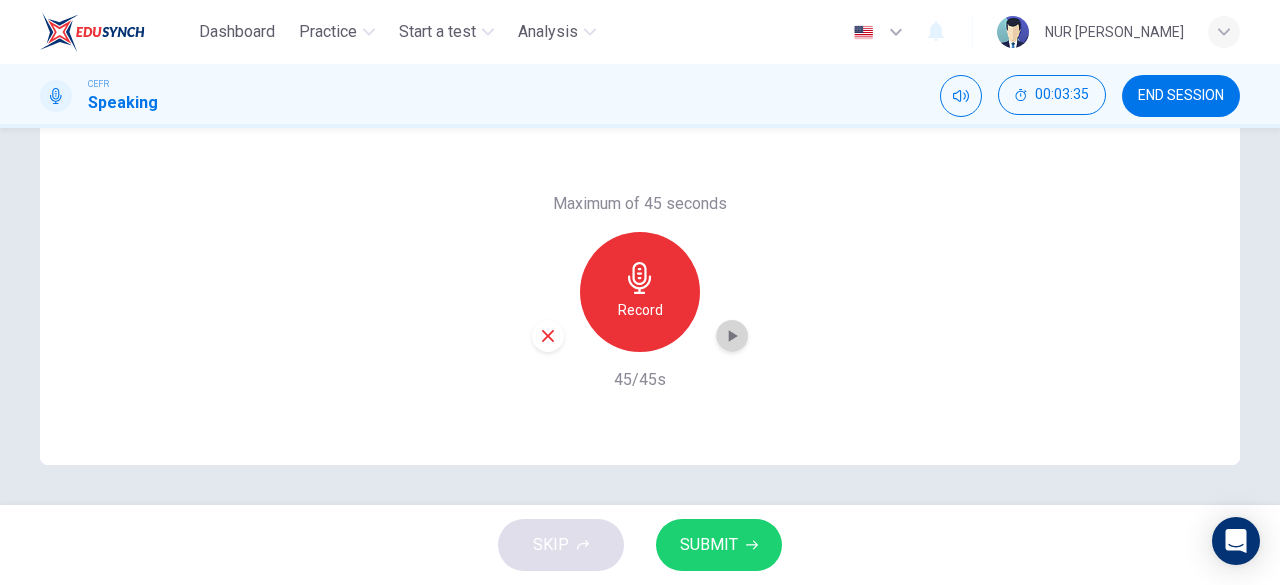 click 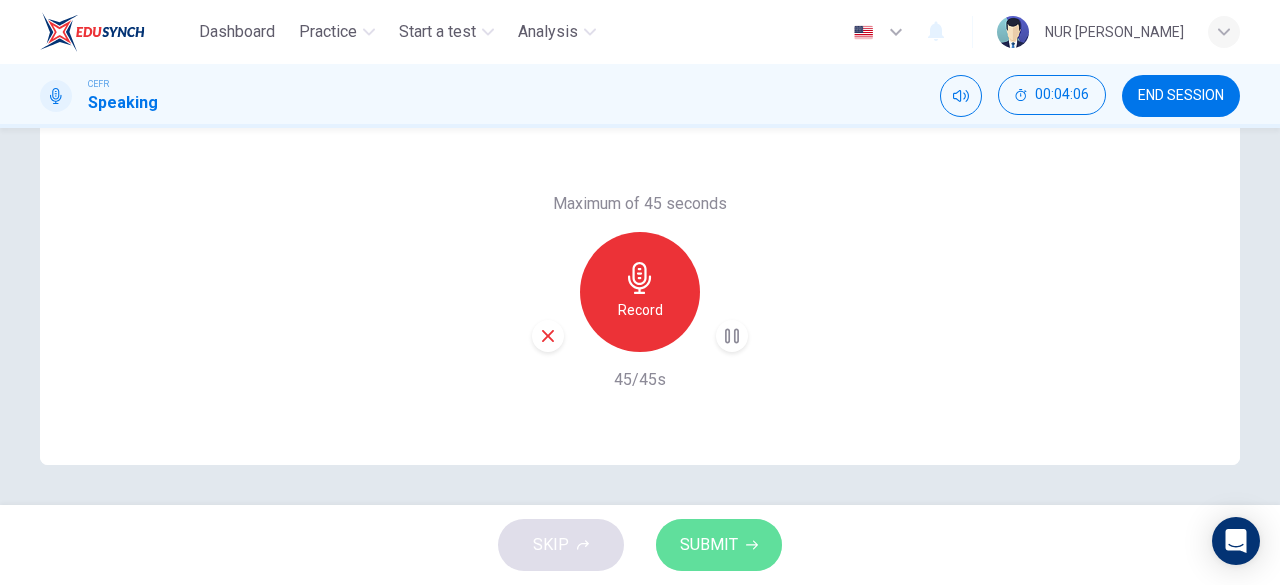 click on "SUBMIT" at bounding box center (709, 545) 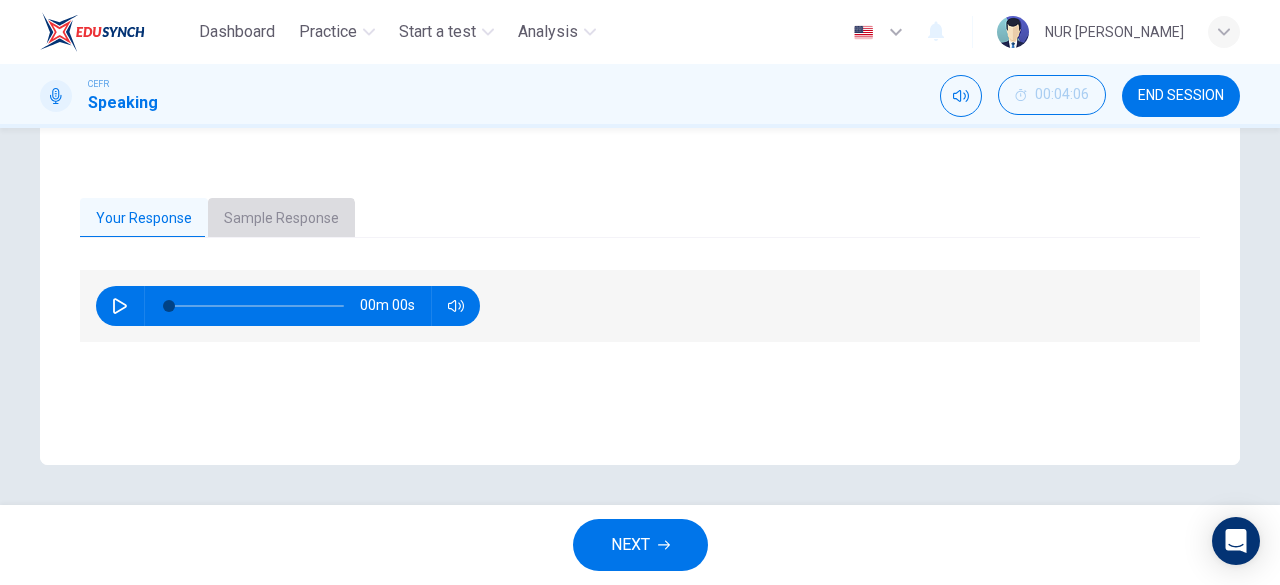 click on "Sample Response" at bounding box center (281, 219) 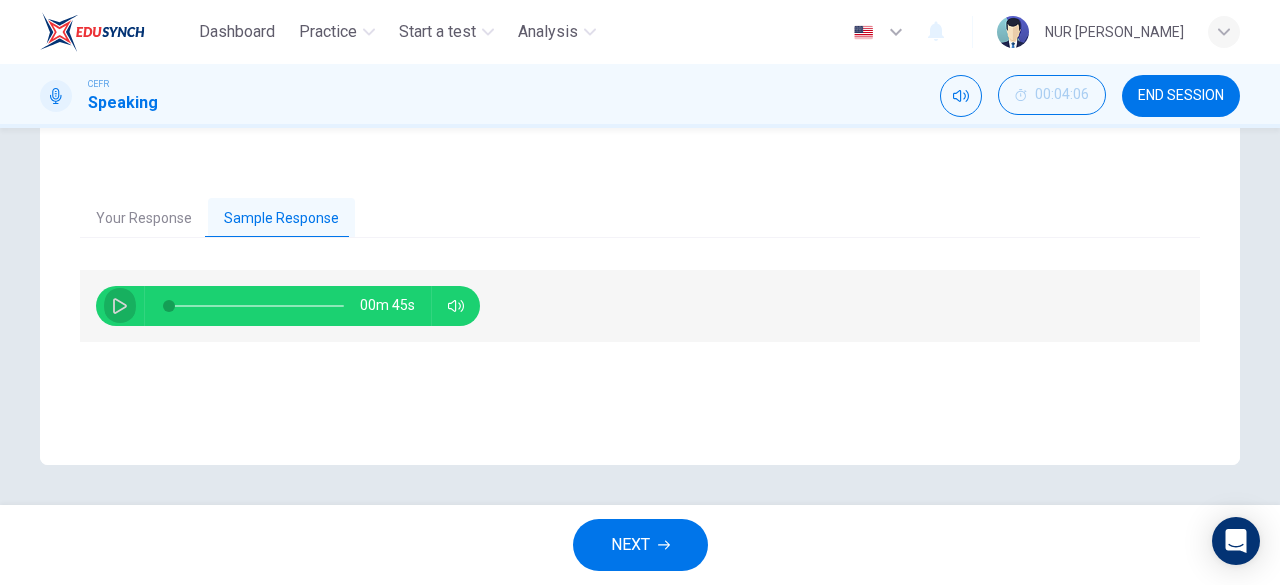 click 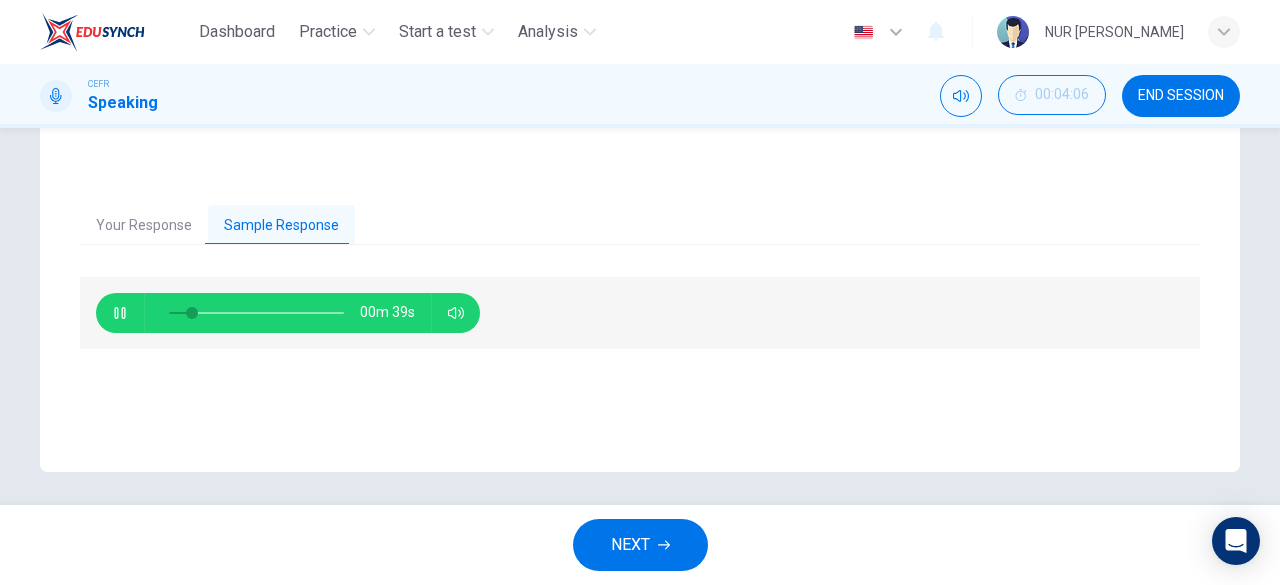 scroll, scrollTop: 394, scrollLeft: 0, axis: vertical 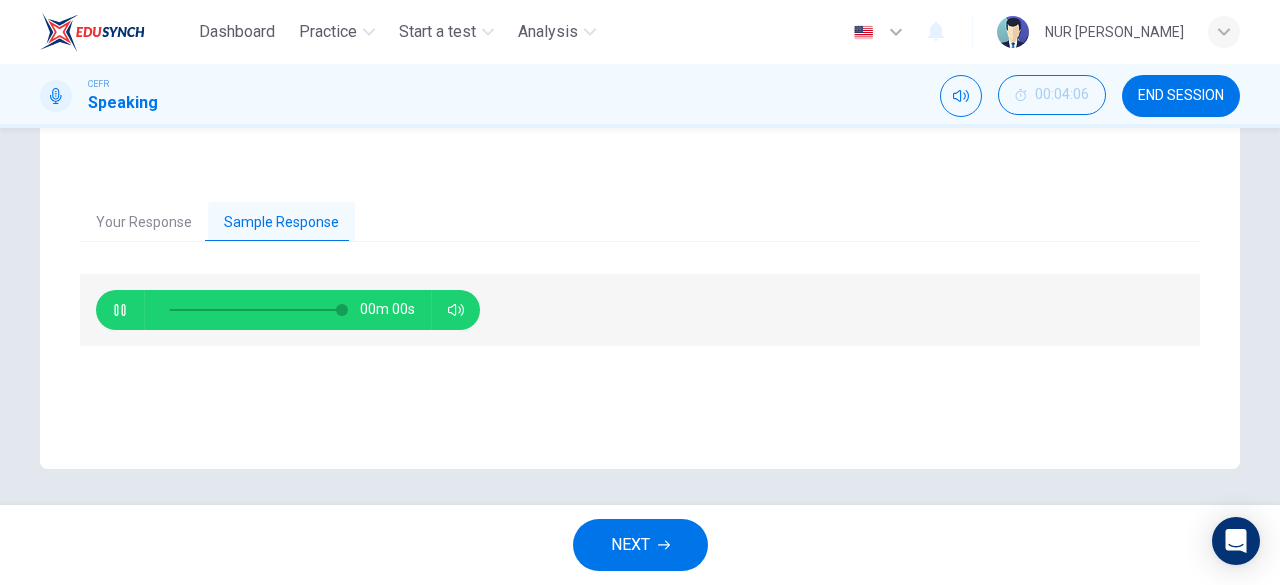 type on "0" 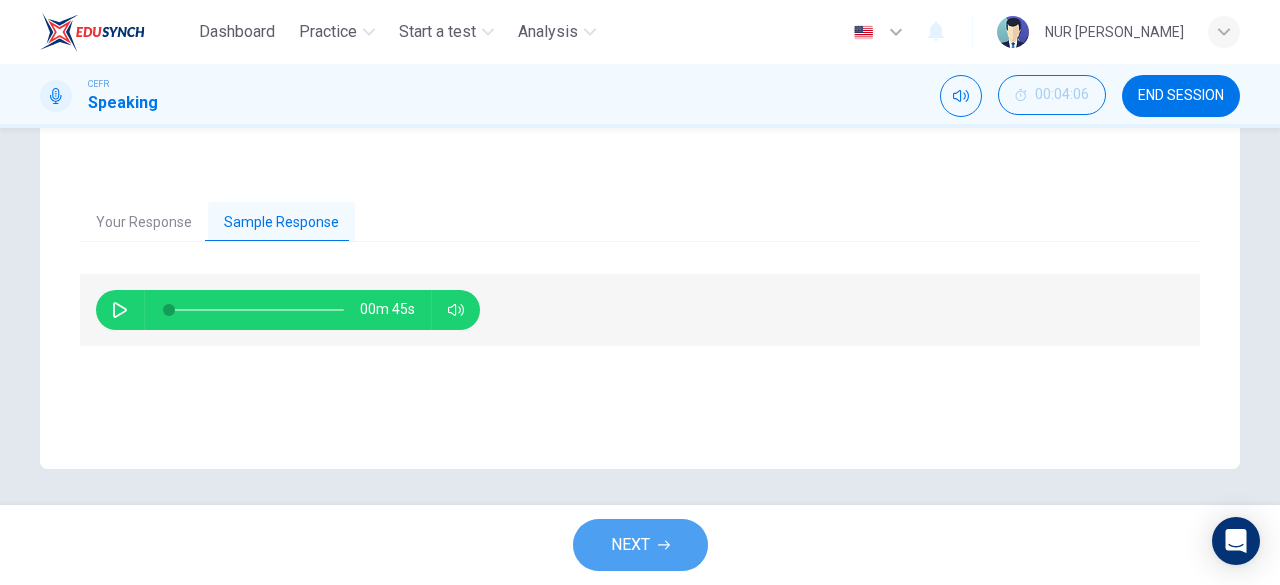 click on "NEXT" at bounding box center (640, 545) 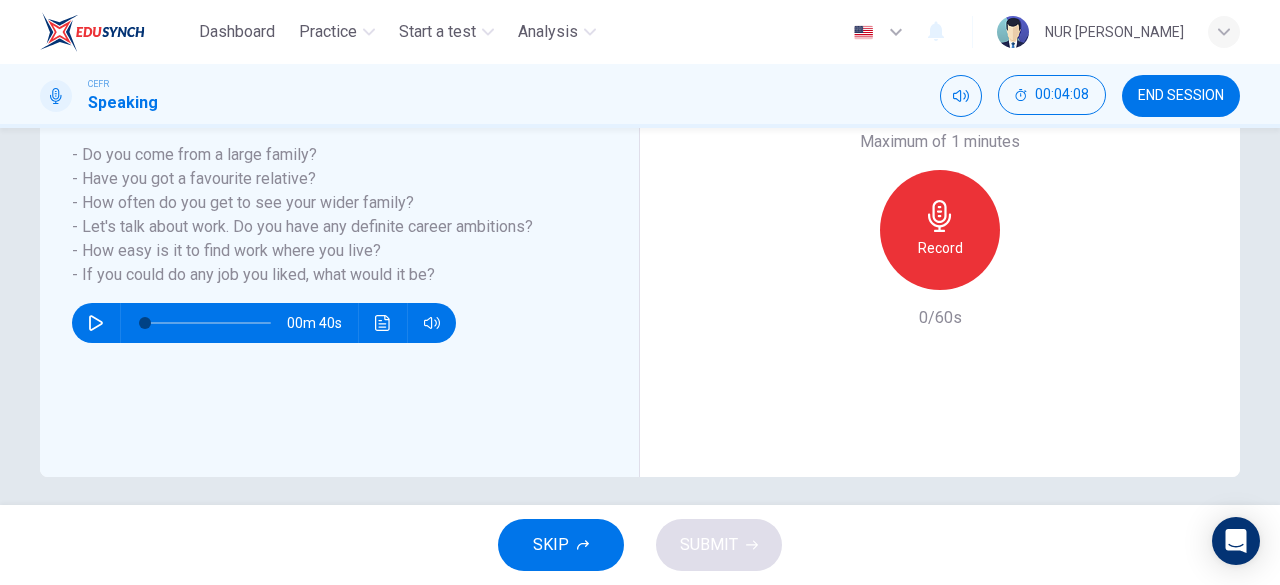 scroll, scrollTop: 398, scrollLeft: 0, axis: vertical 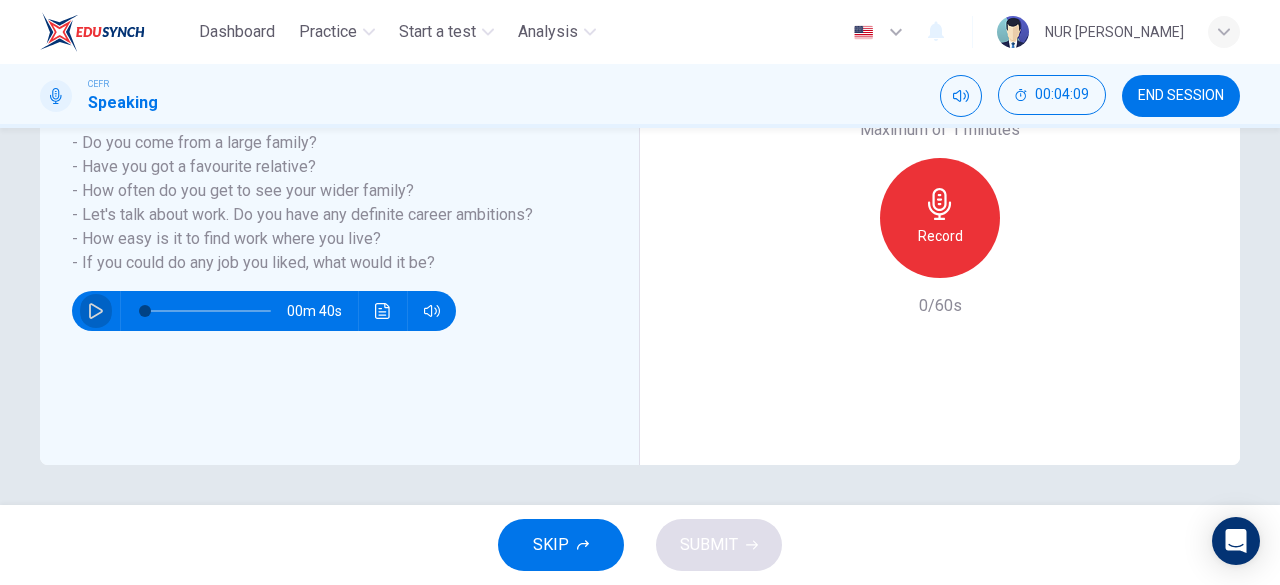 click 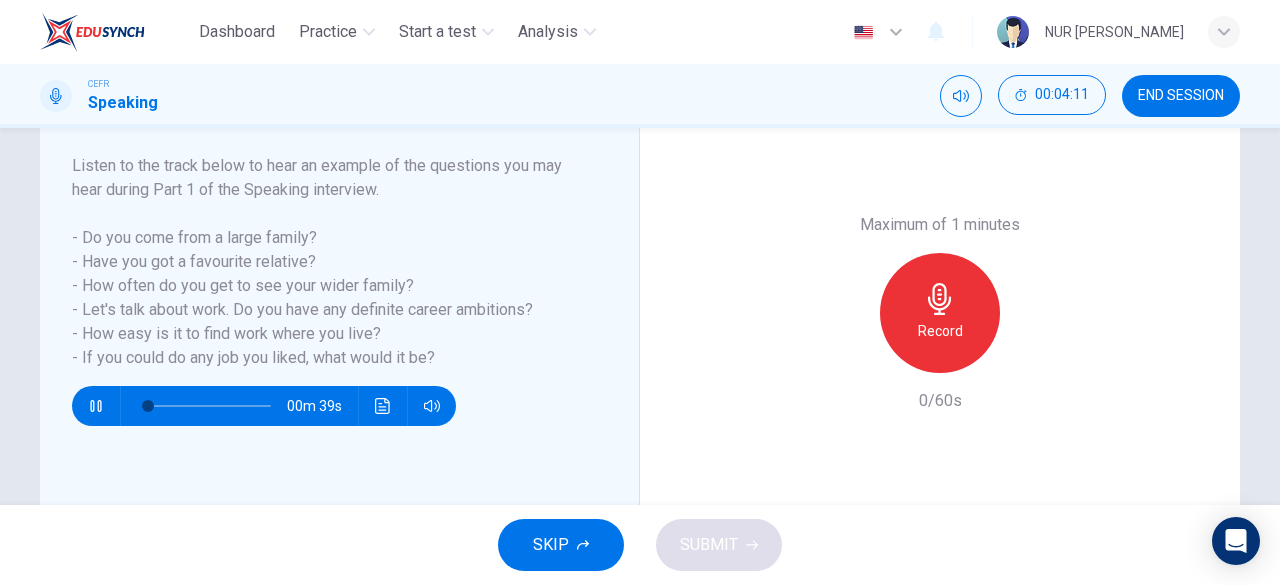 scroll, scrollTop: 296, scrollLeft: 0, axis: vertical 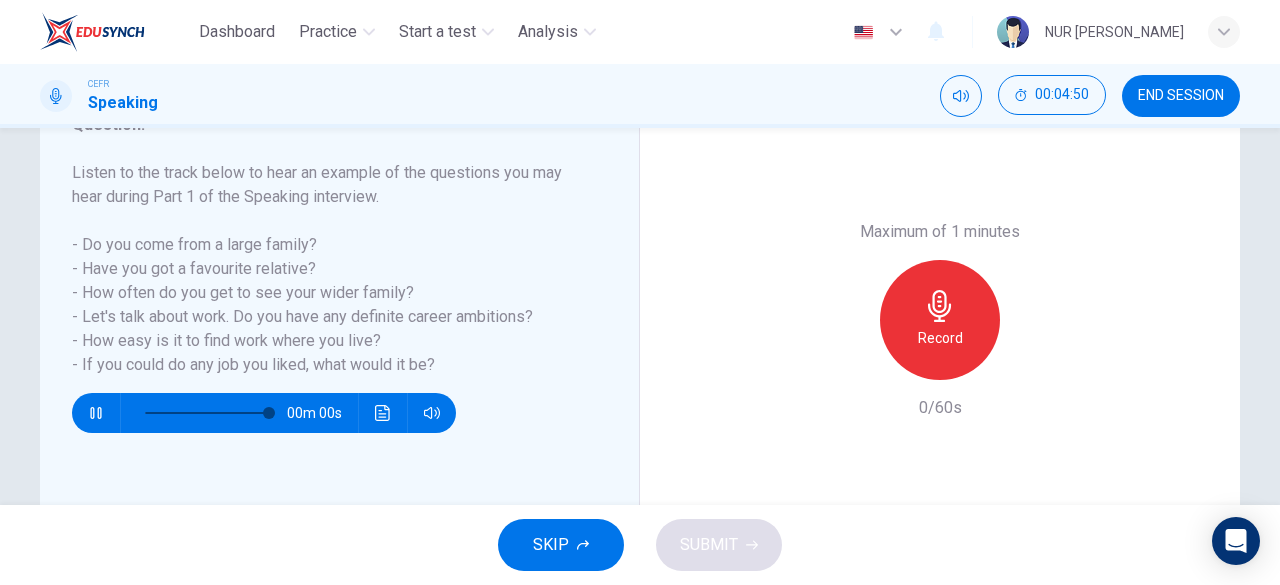 type on "0" 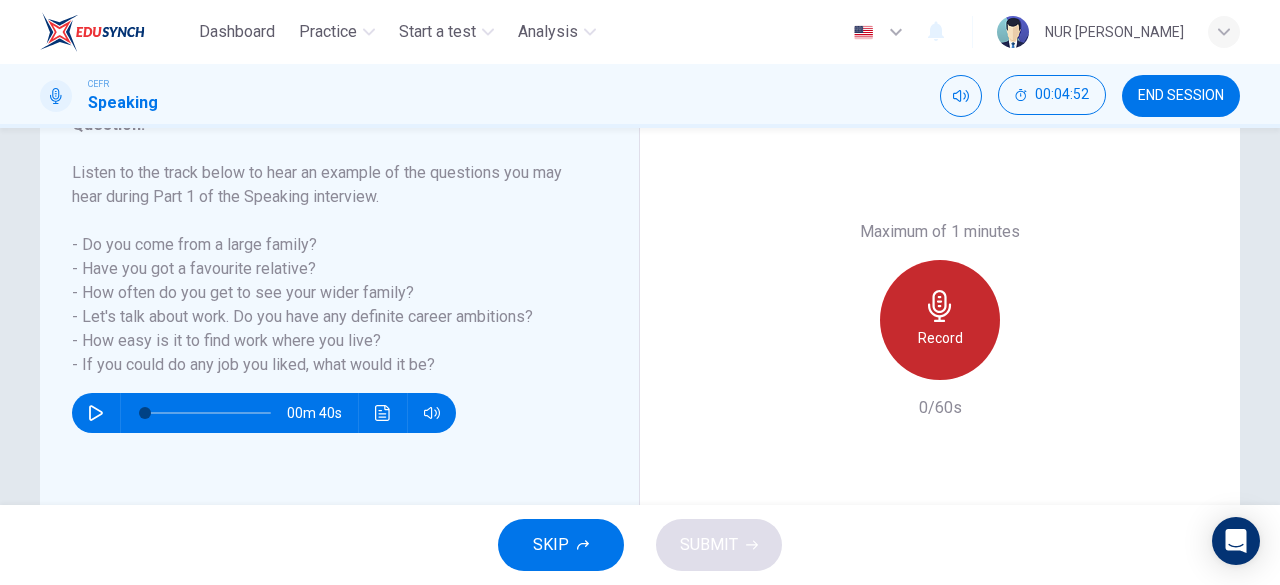 click on "Record" at bounding box center (940, 320) 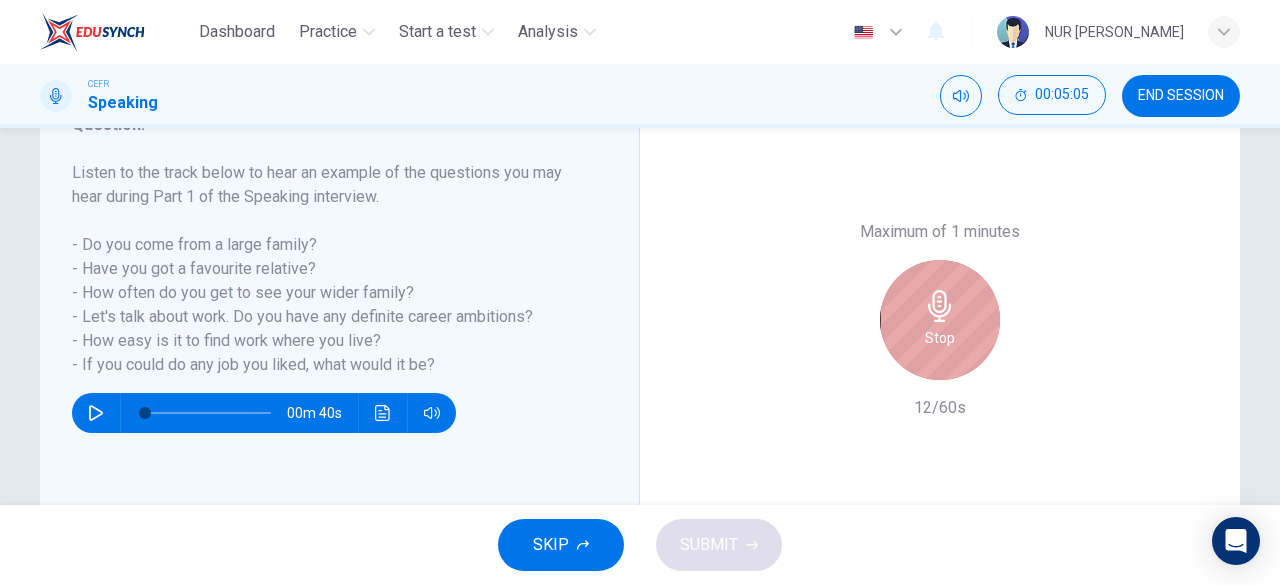 click on "Stop" at bounding box center (940, 320) 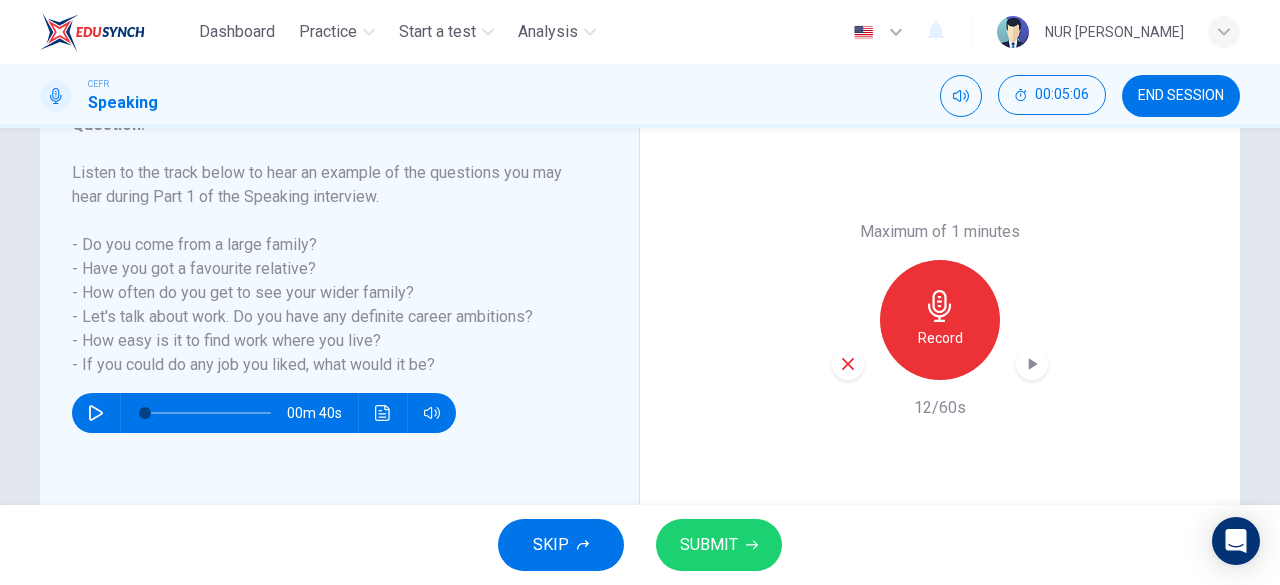 click at bounding box center (848, 364) 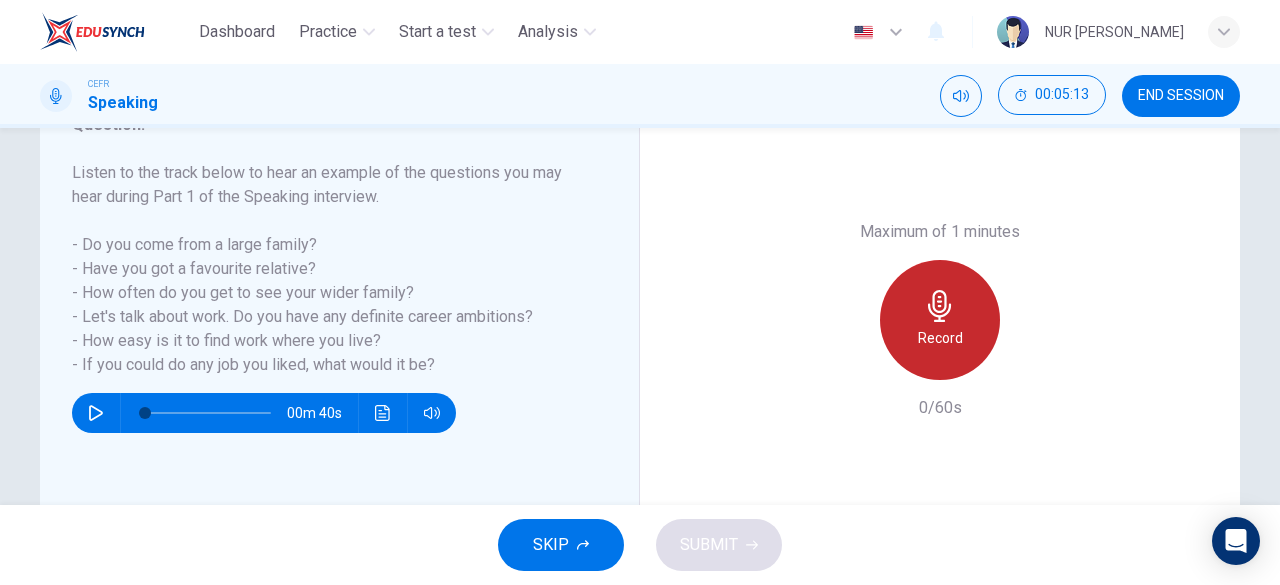 click on "Record" at bounding box center (940, 338) 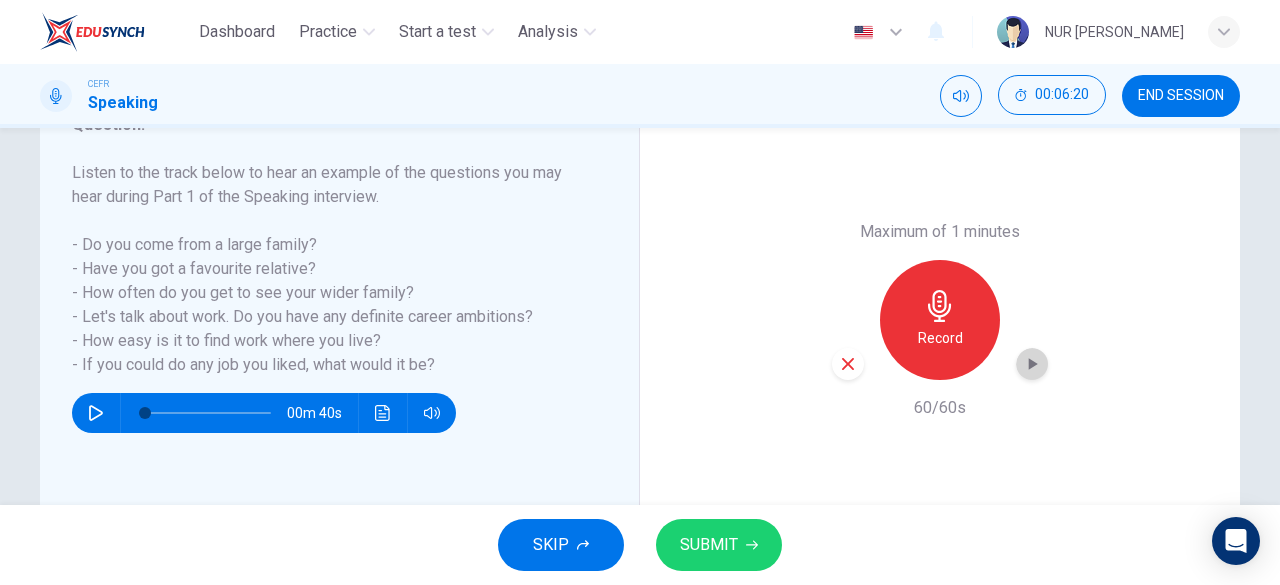 click 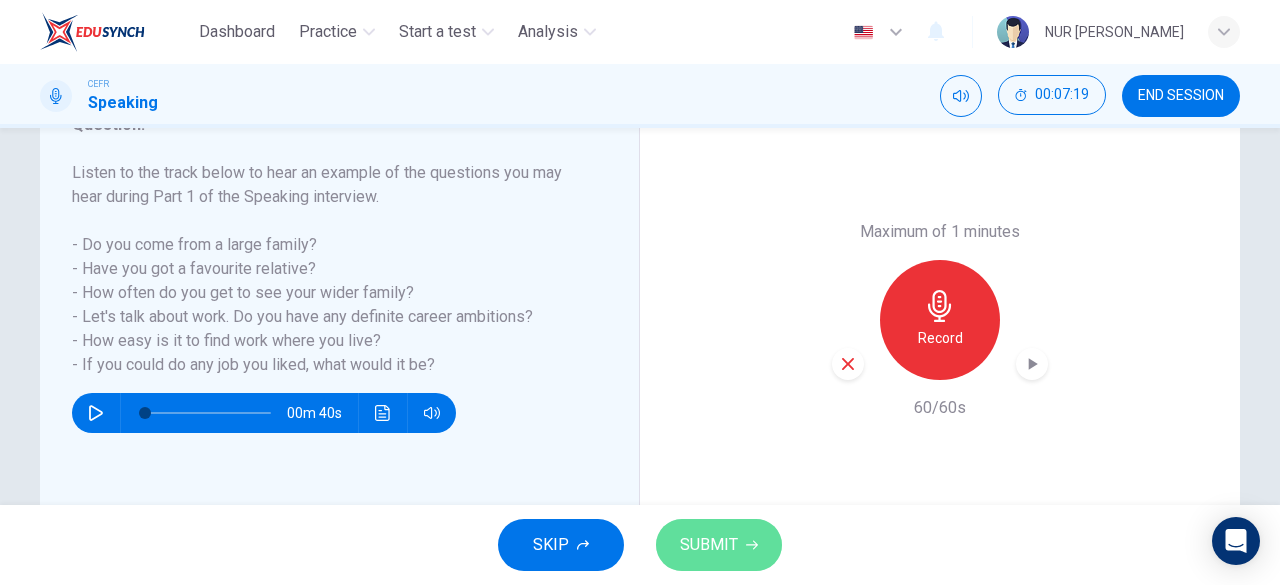 click on "SUBMIT" at bounding box center [719, 545] 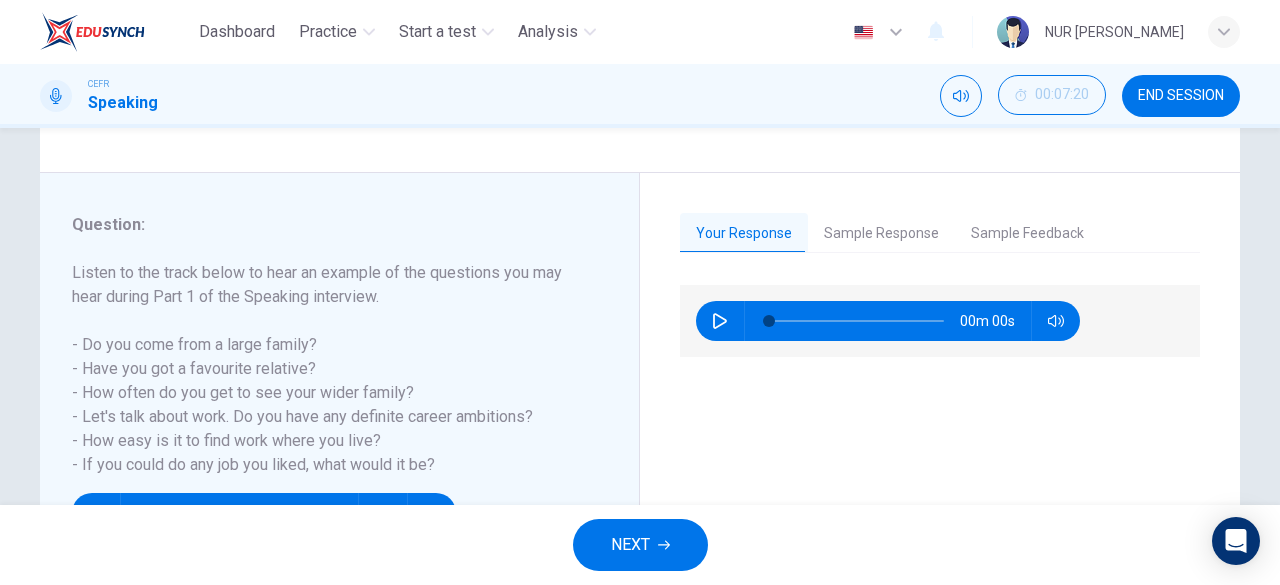 scroll, scrollTop: 175, scrollLeft: 0, axis: vertical 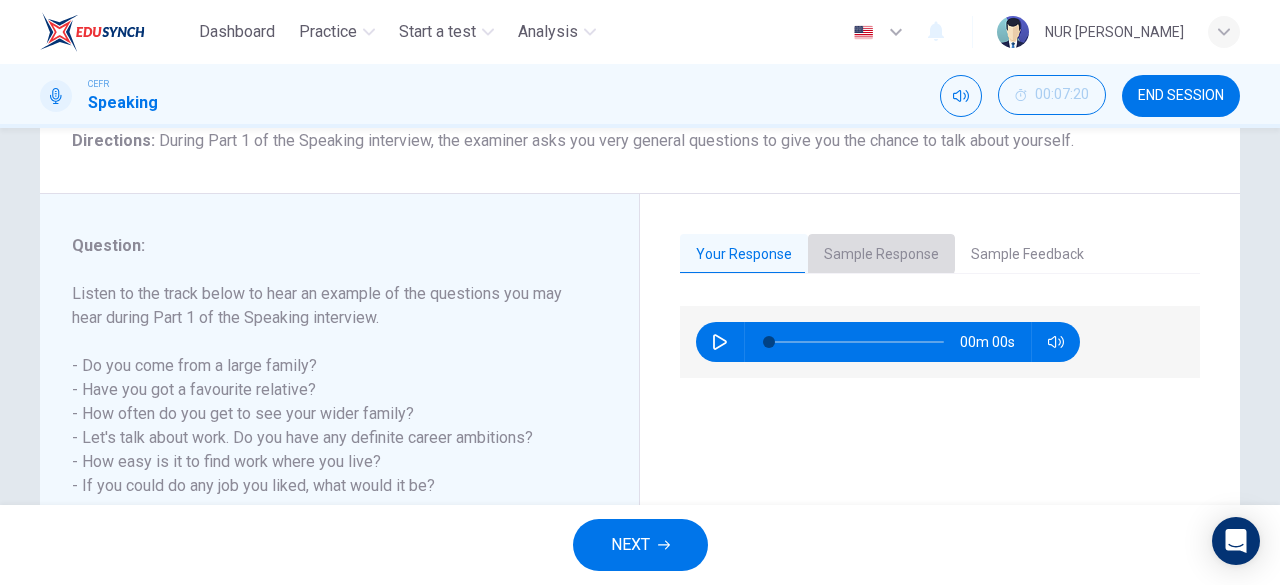 click on "Sample Response" at bounding box center (881, 255) 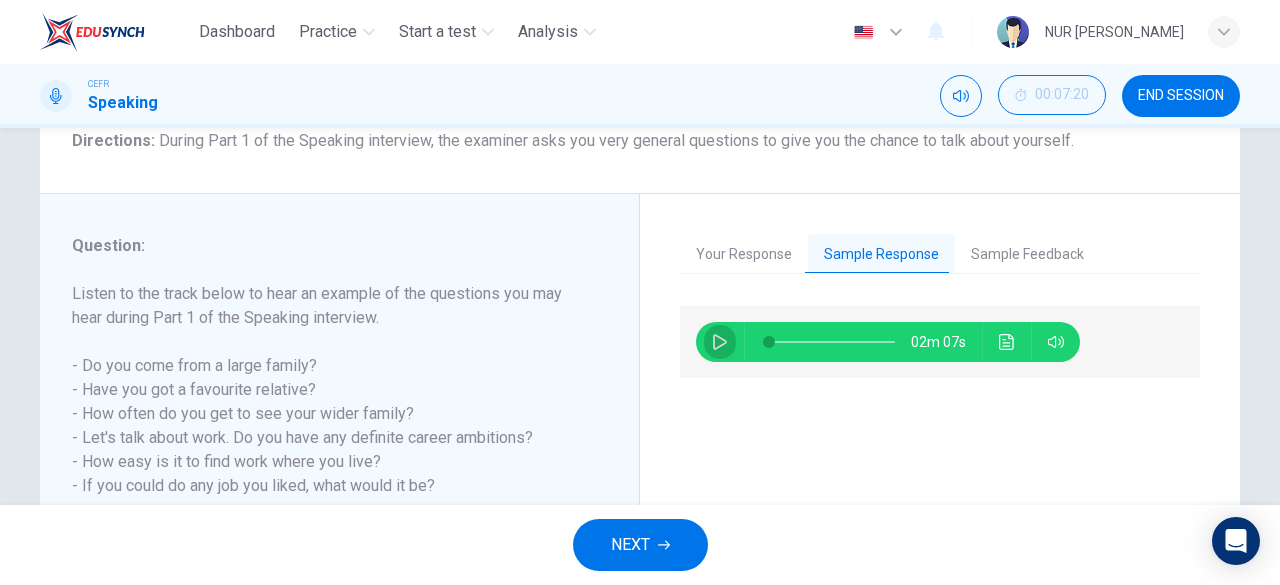 click 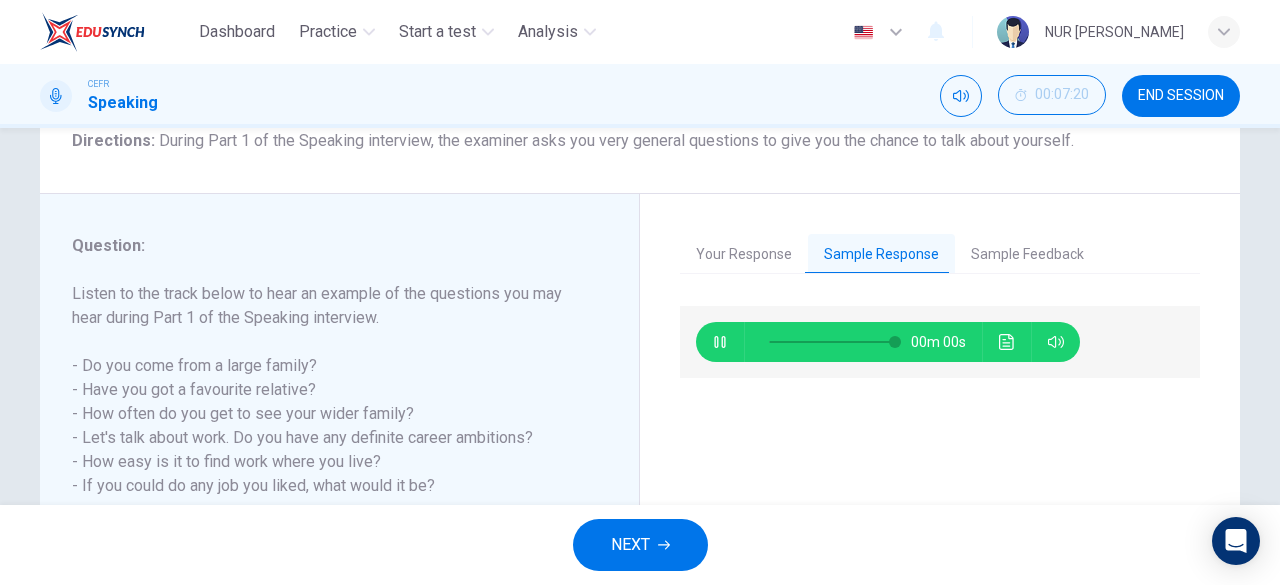 type on "0" 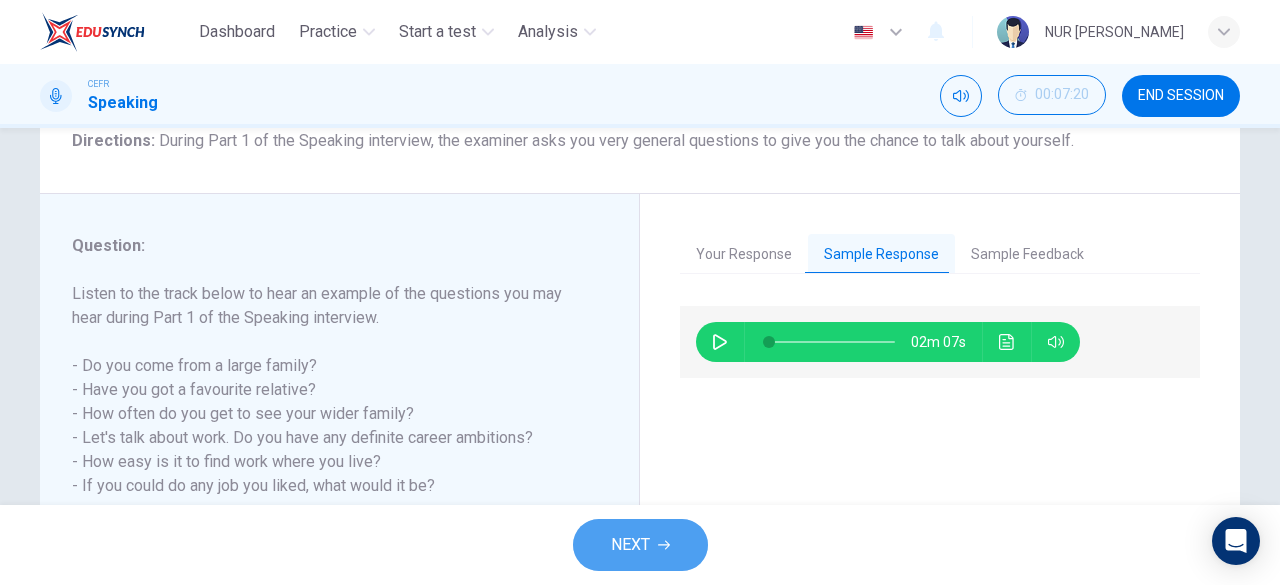click on "NEXT" at bounding box center (640, 545) 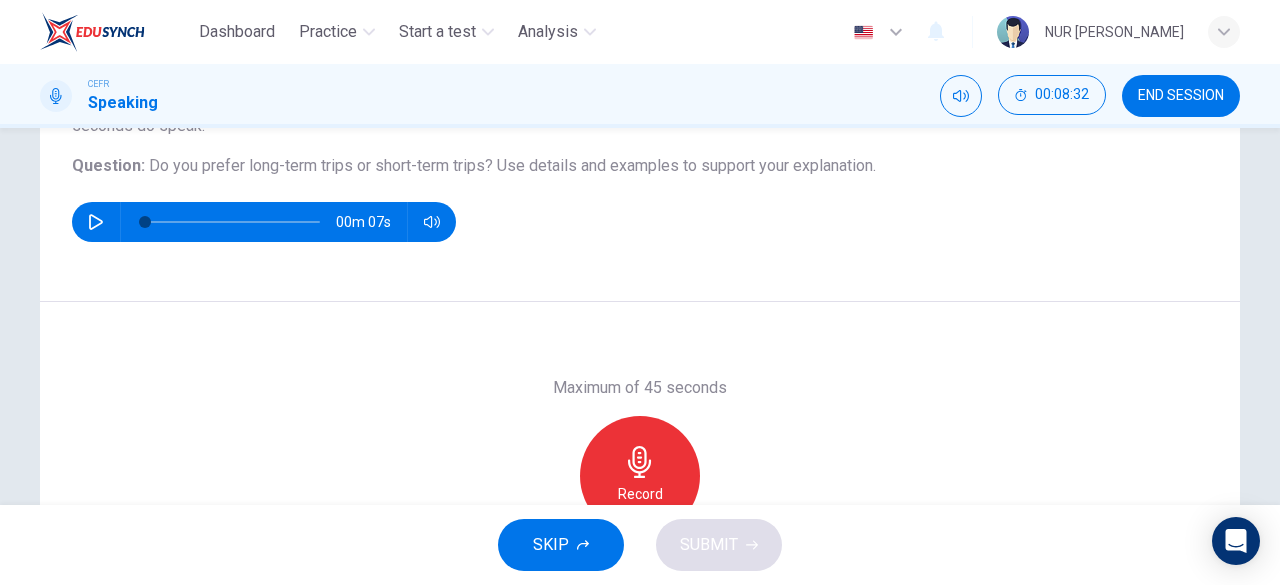scroll, scrollTop: 218, scrollLeft: 0, axis: vertical 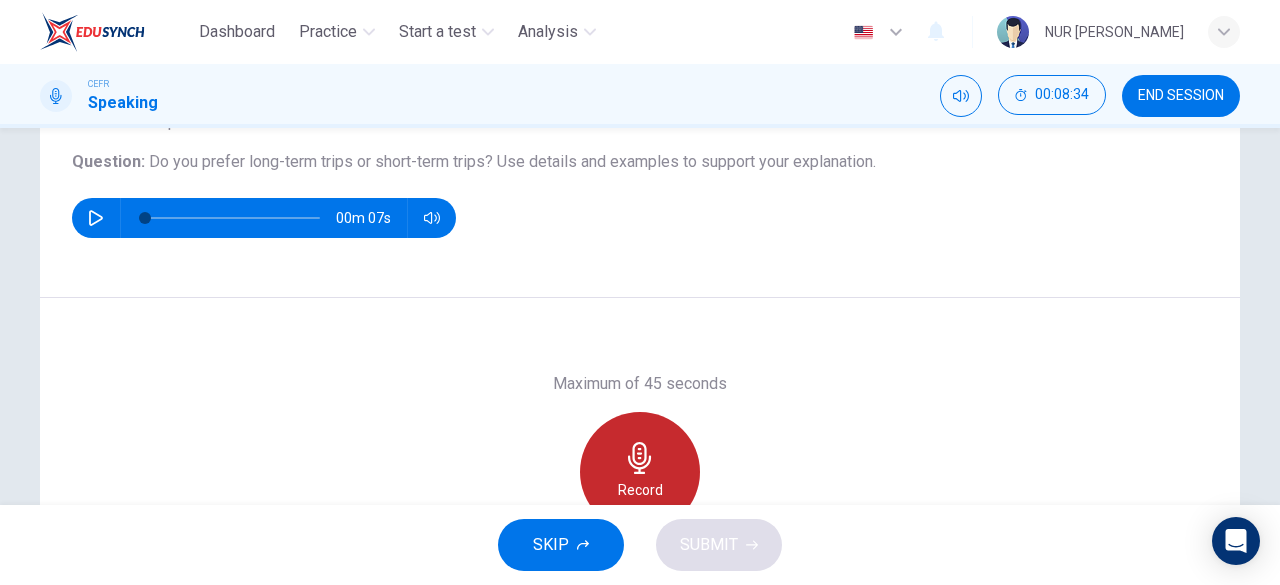 click 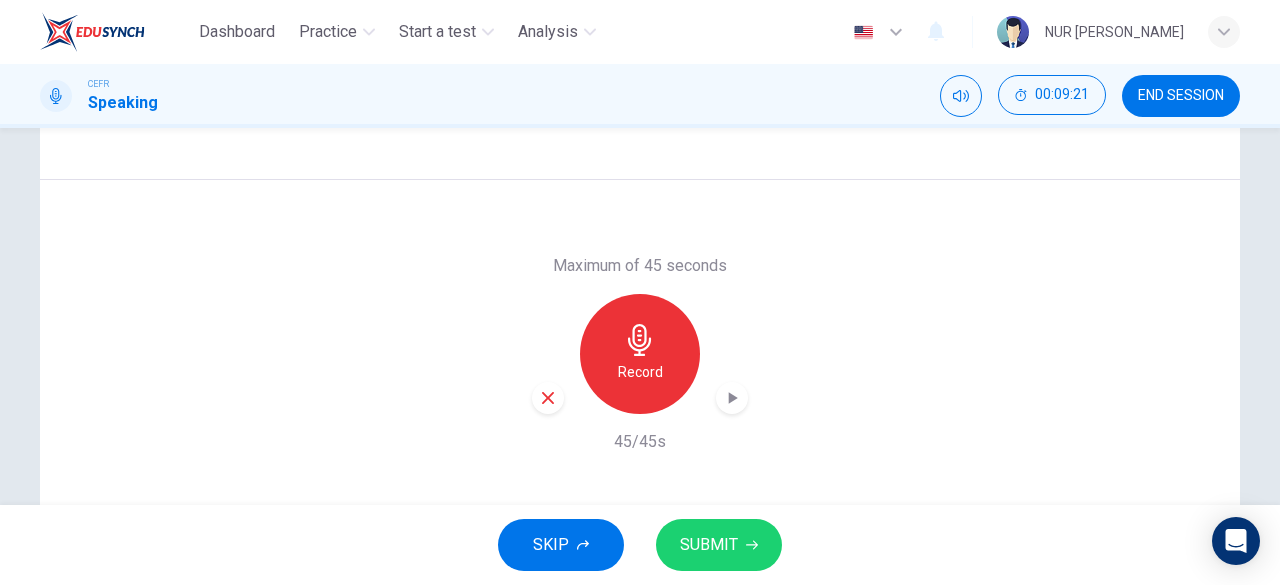 scroll, scrollTop: 348, scrollLeft: 0, axis: vertical 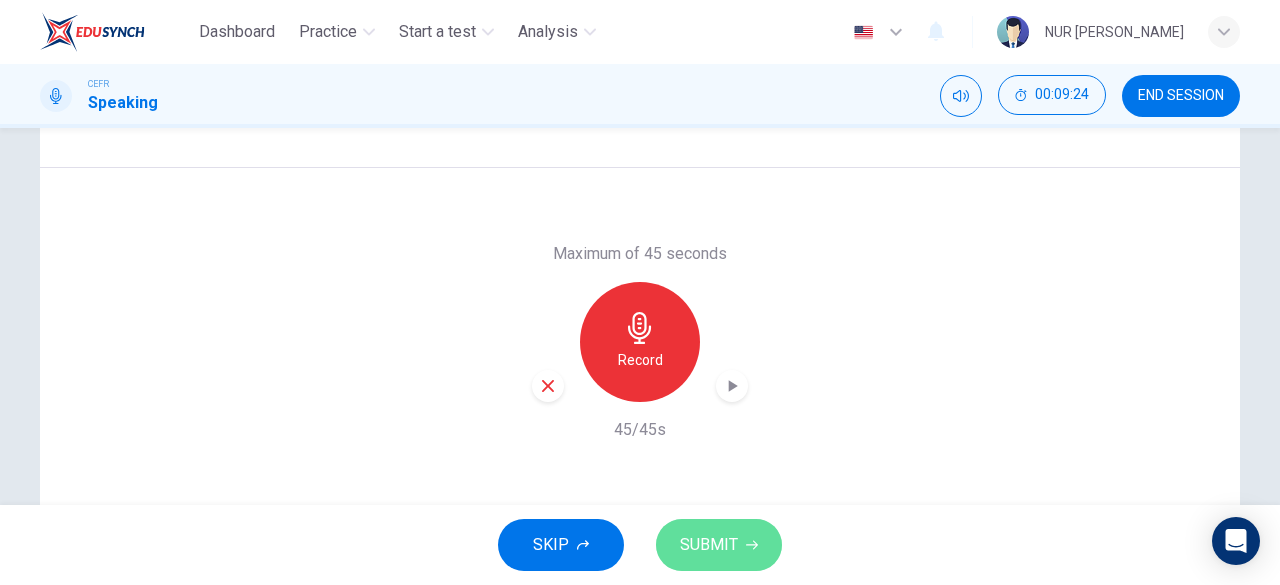click on "SUBMIT" at bounding box center (719, 545) 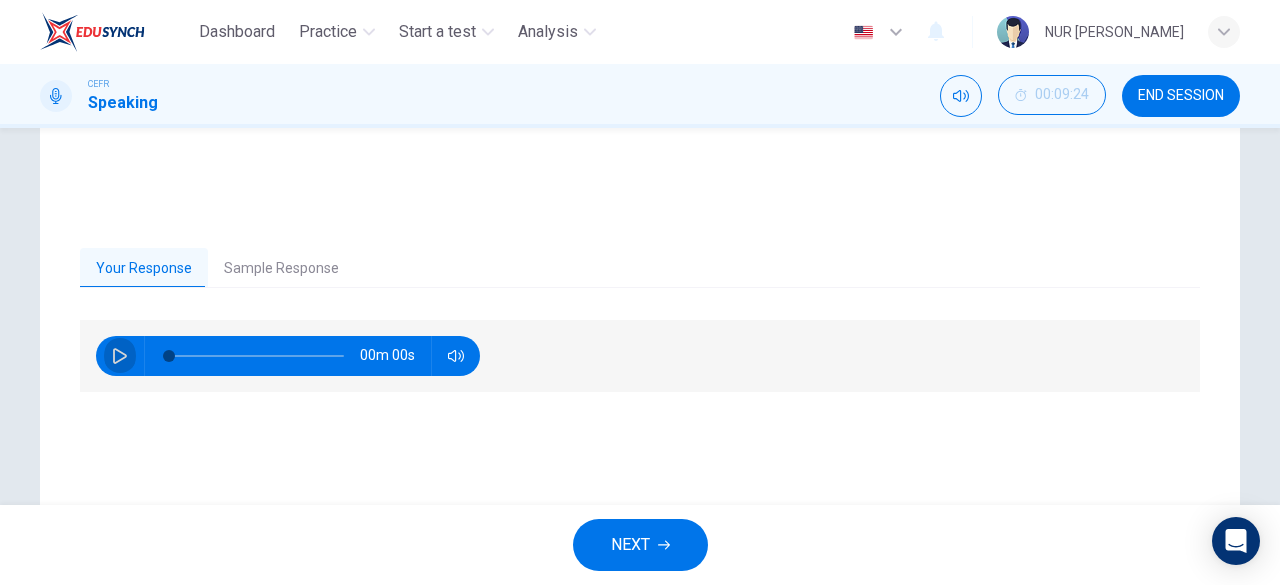 click at bounding box center [120, 356] 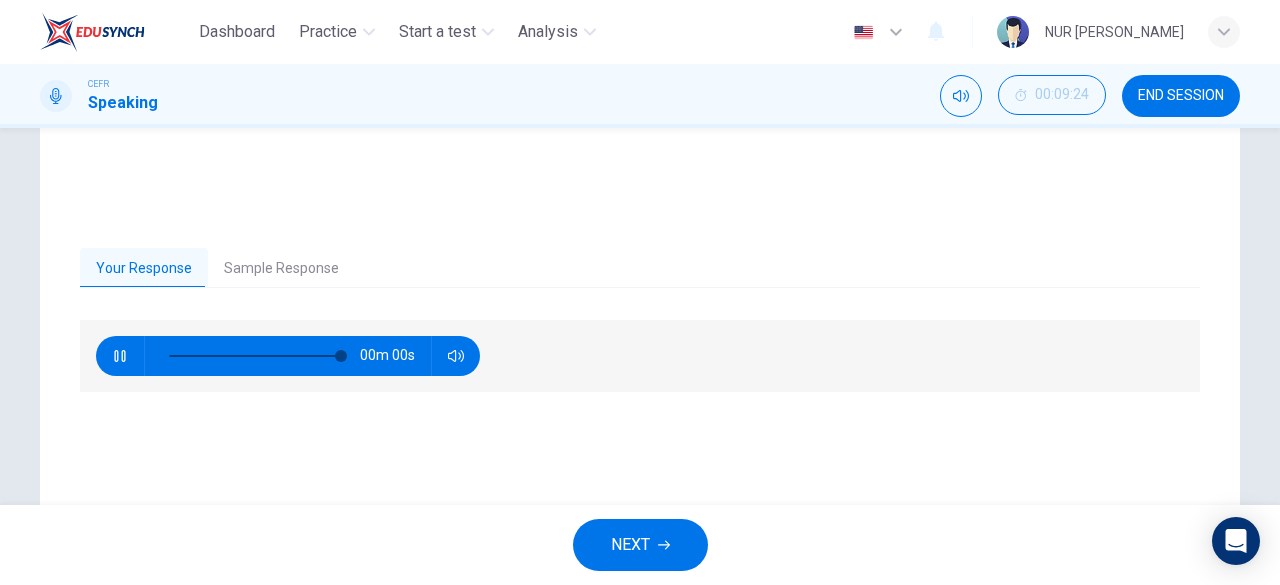 type on "0" 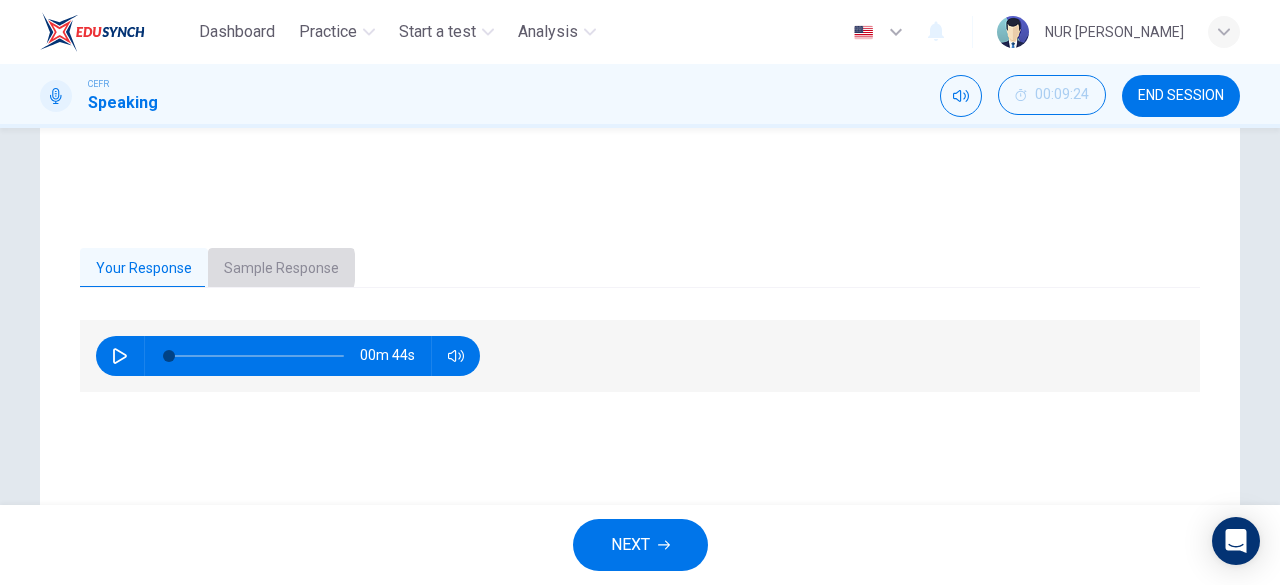 click on "Sample Response" at bounding box center [281, 269] 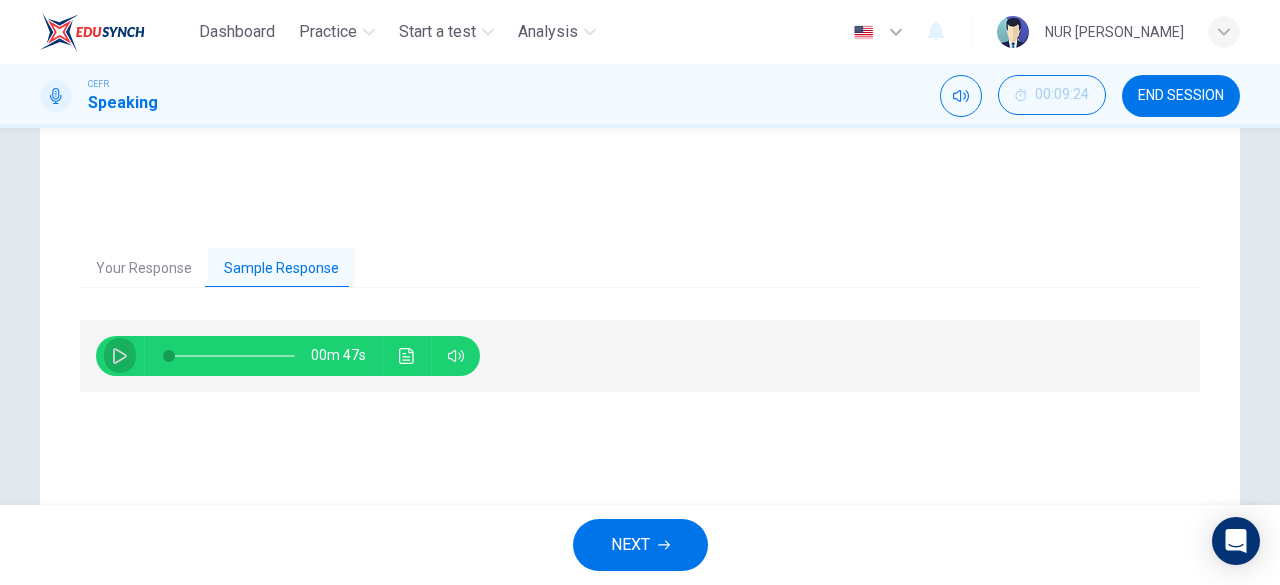 click 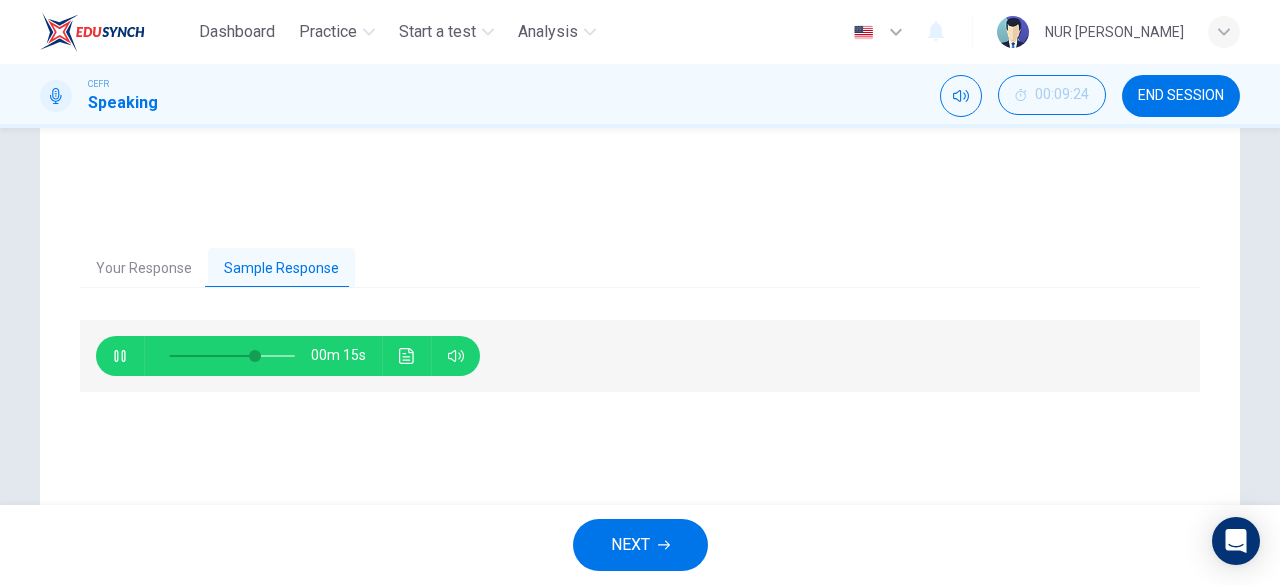 type on "70" 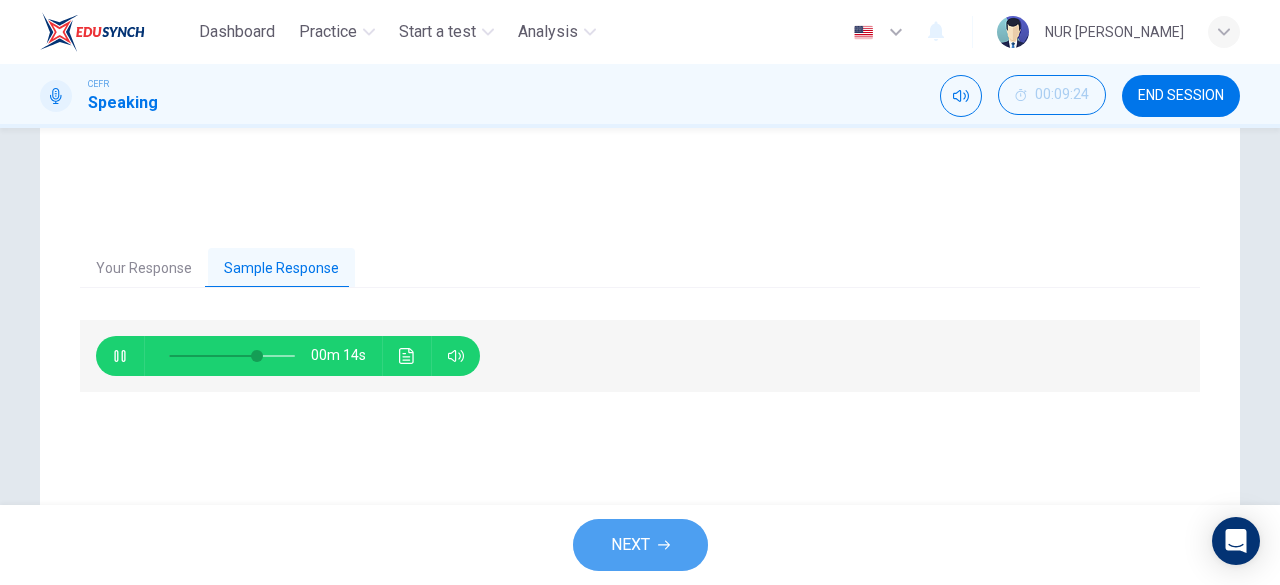 click on "NEXT" at bounding box center (640, 545) 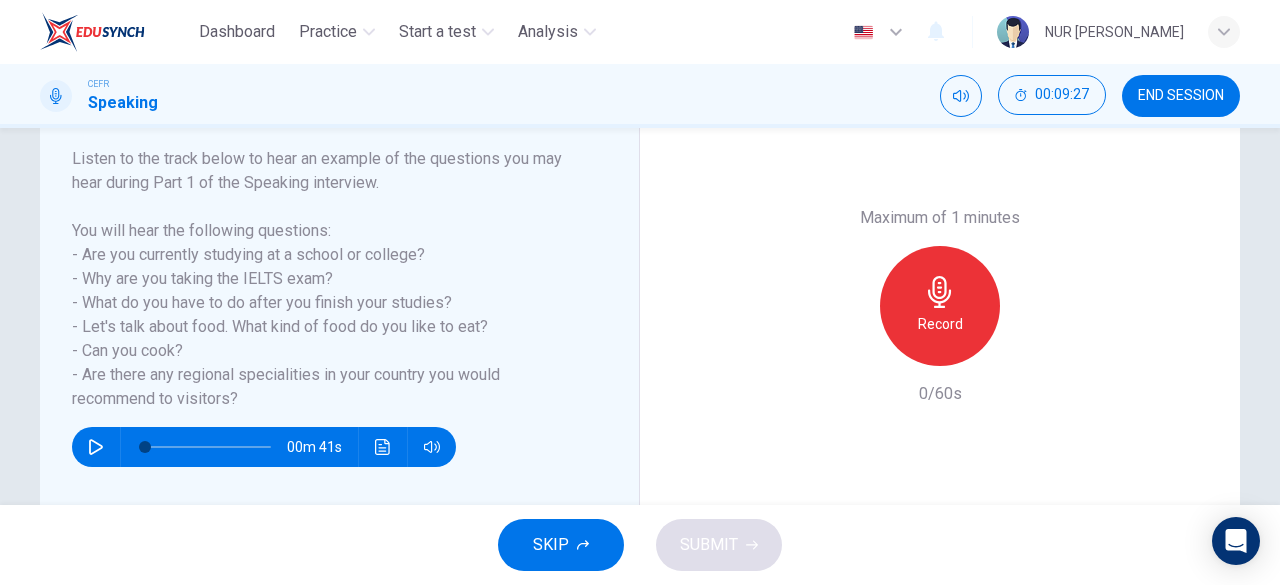 scroll, scrollTop: 311, scrollLeft: 0, axis: vertical 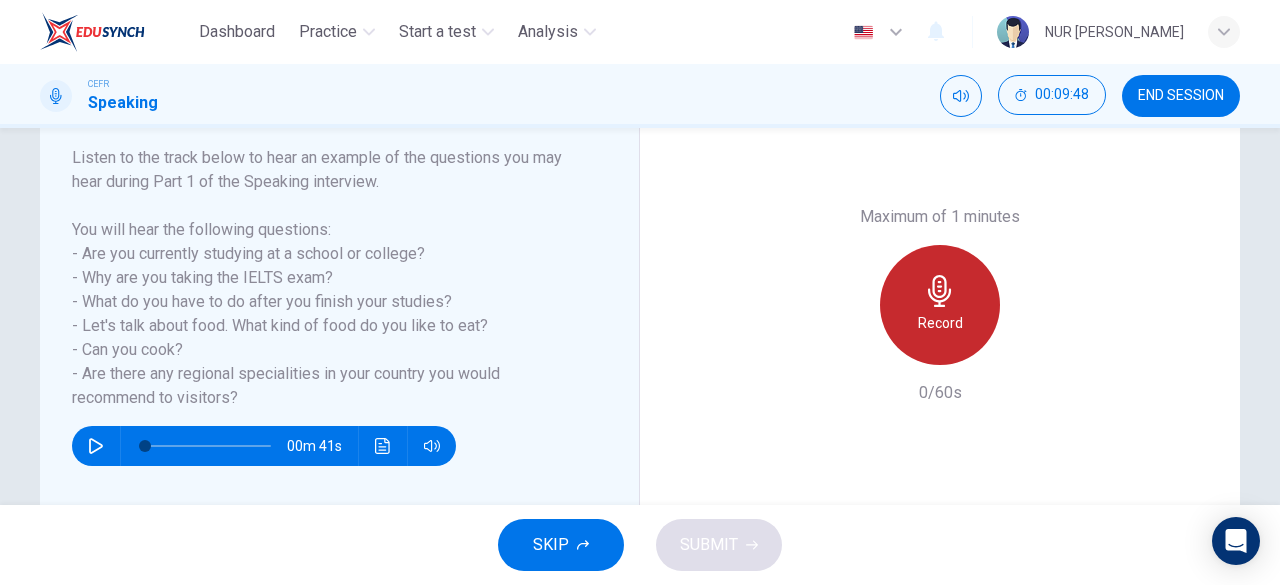 click 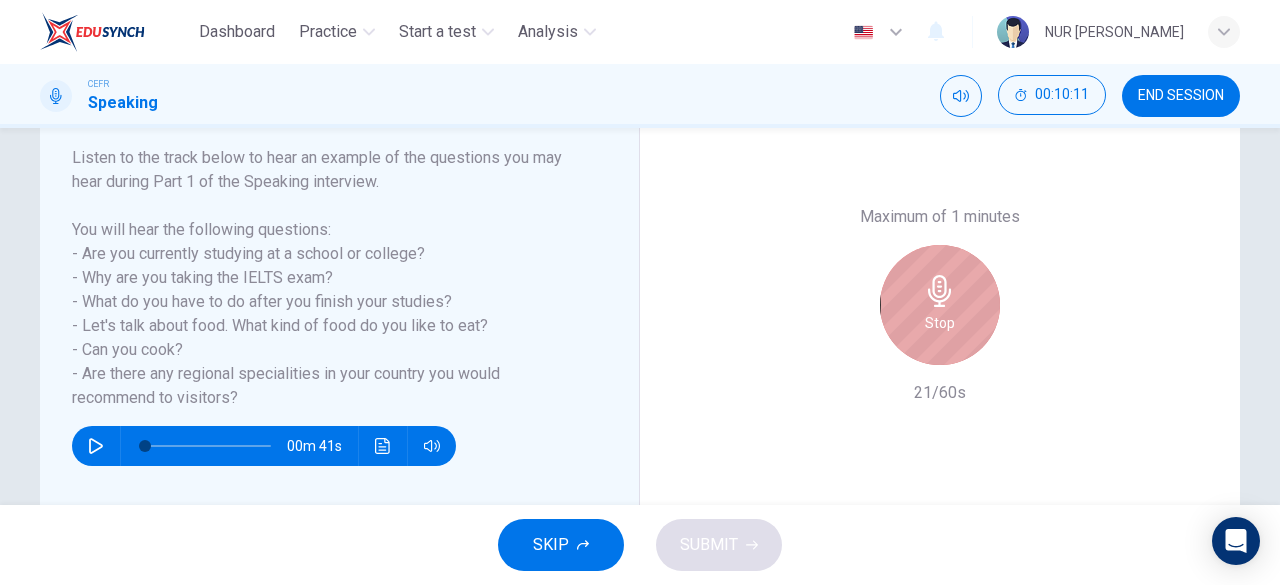 click 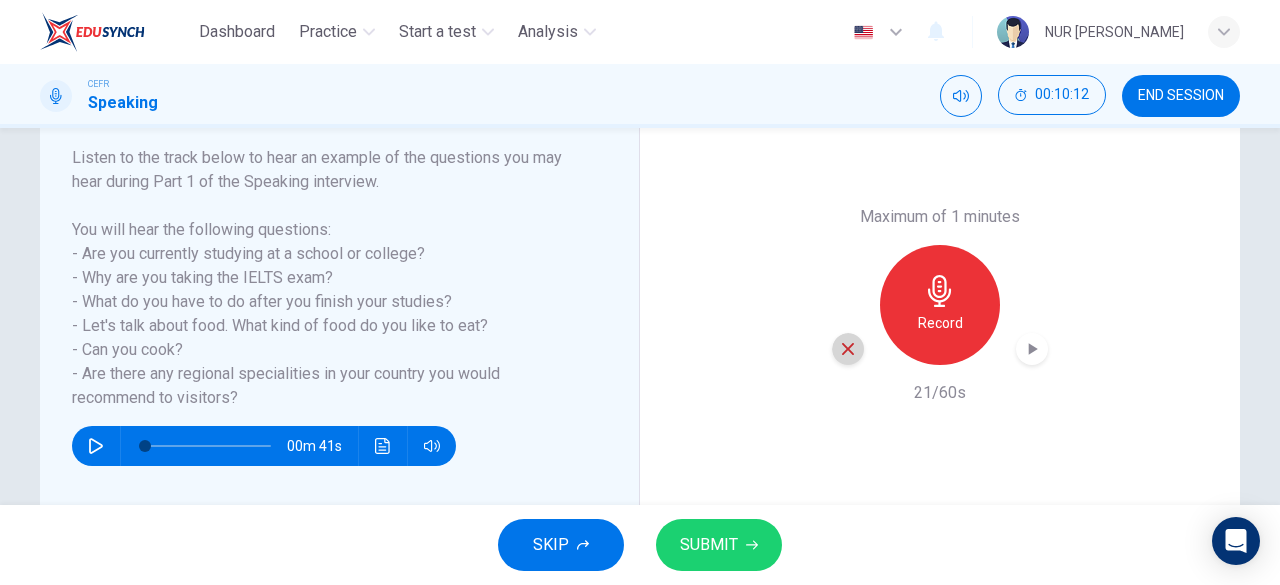 click at bounding box center (848, 349) 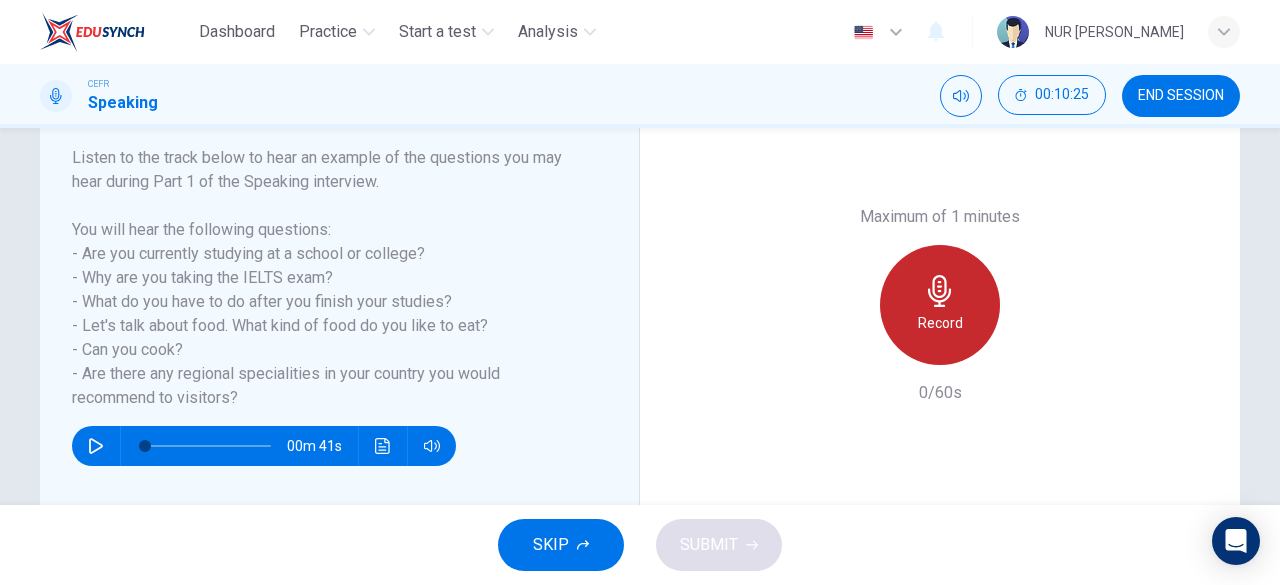 click on "Record" at bounding box center [940, 305] 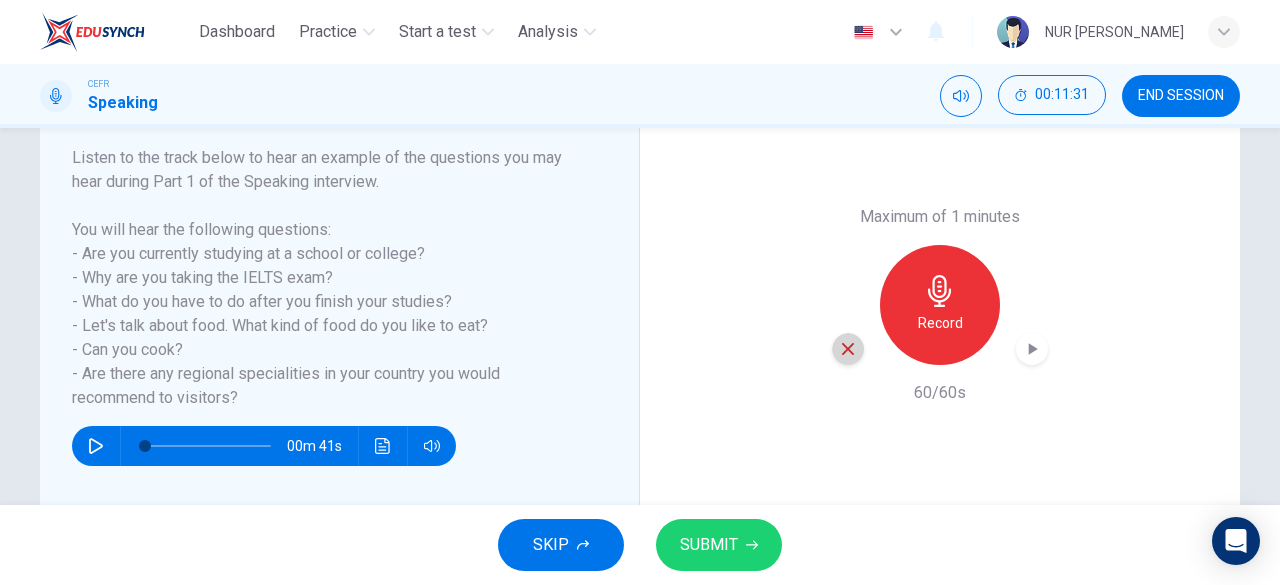 click at bounding box center (848, 349) 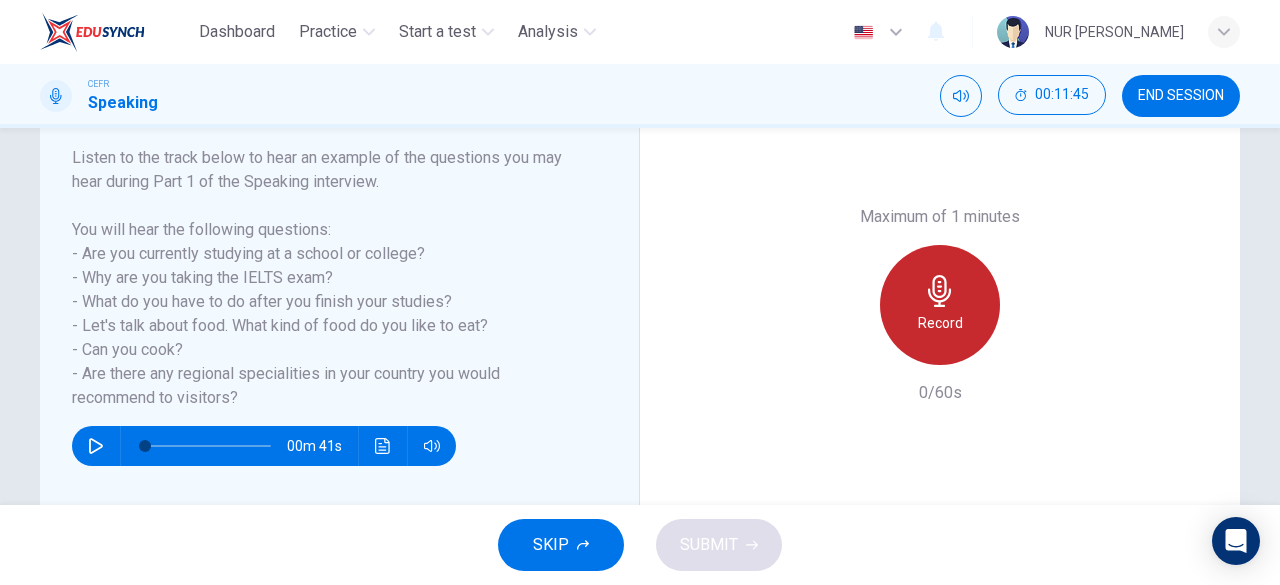 click on "Record" at bounding box center [940, 305] 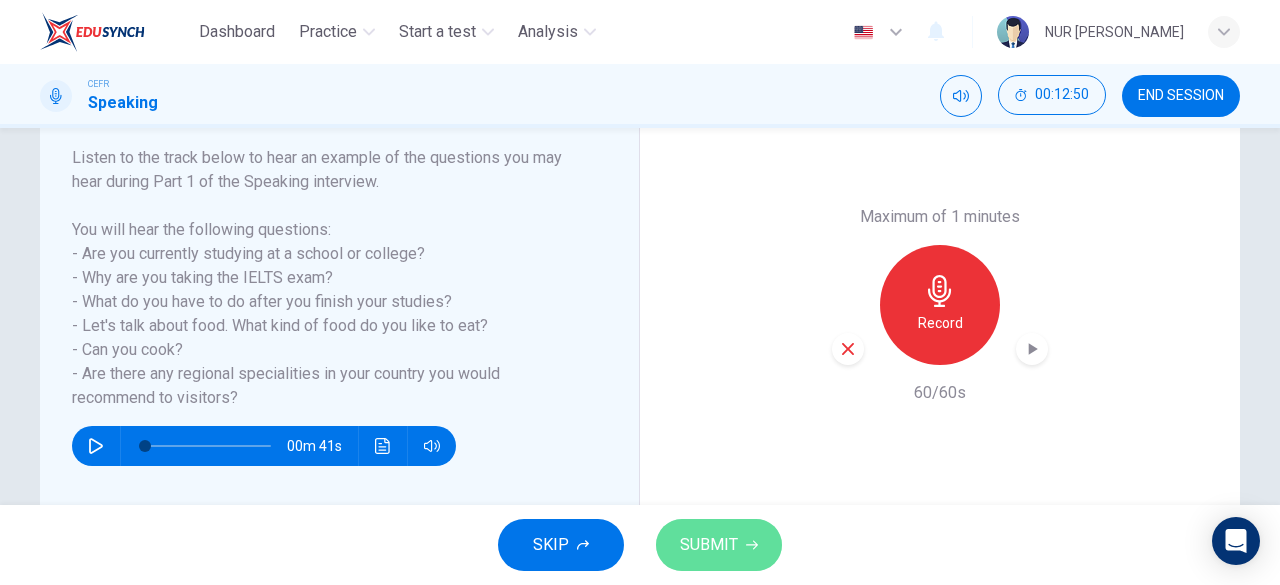 click on "SUBMIT" at bounding box center (719, 545) 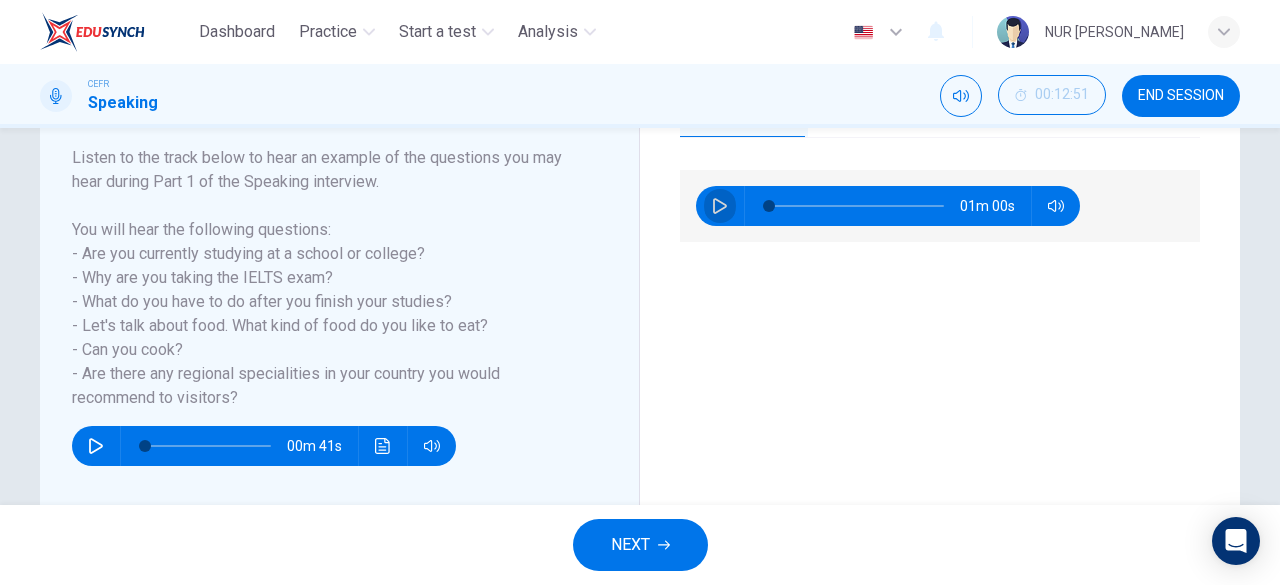 click at bounding box center (720, 206) 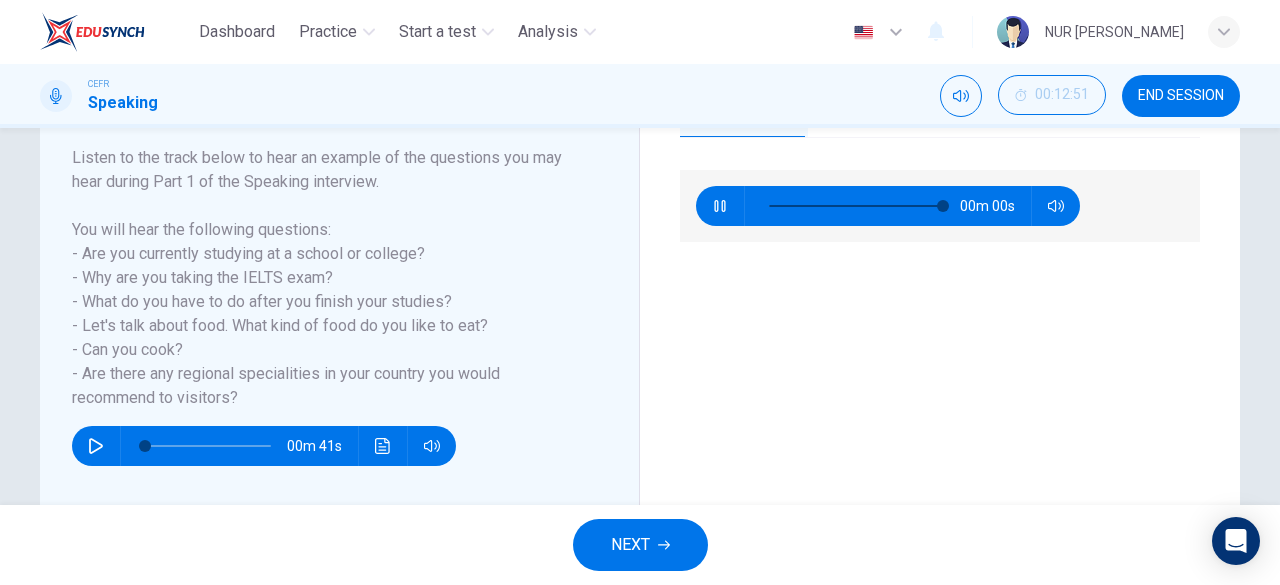 type on "0" 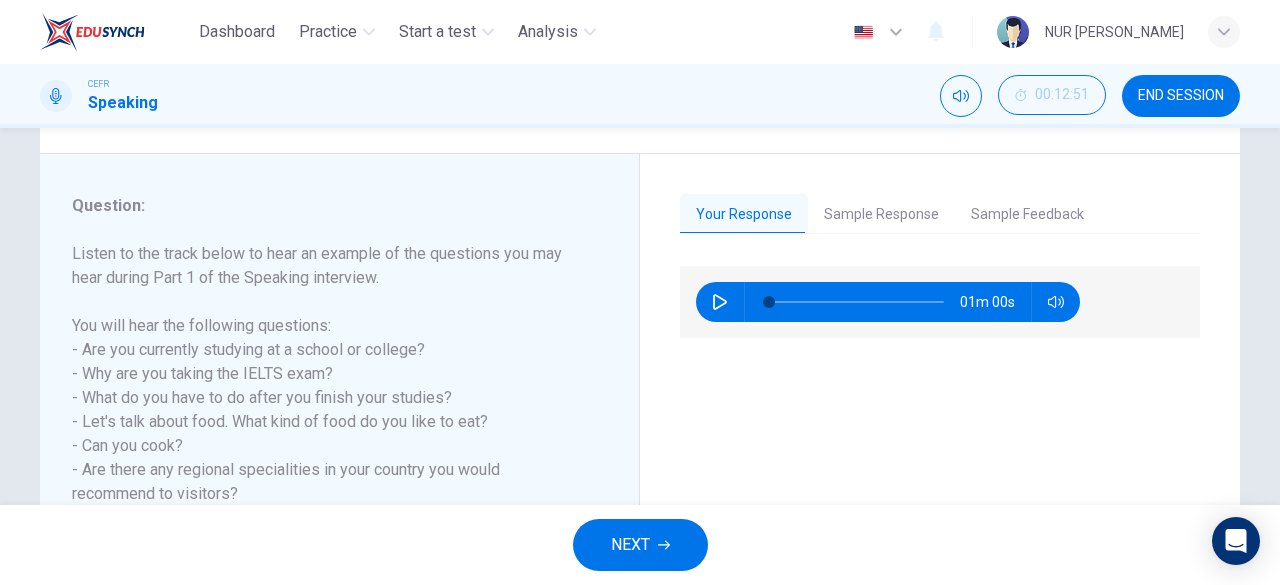 scroll, scrollTop: 214, scrollLeft: 0, axis: vertical 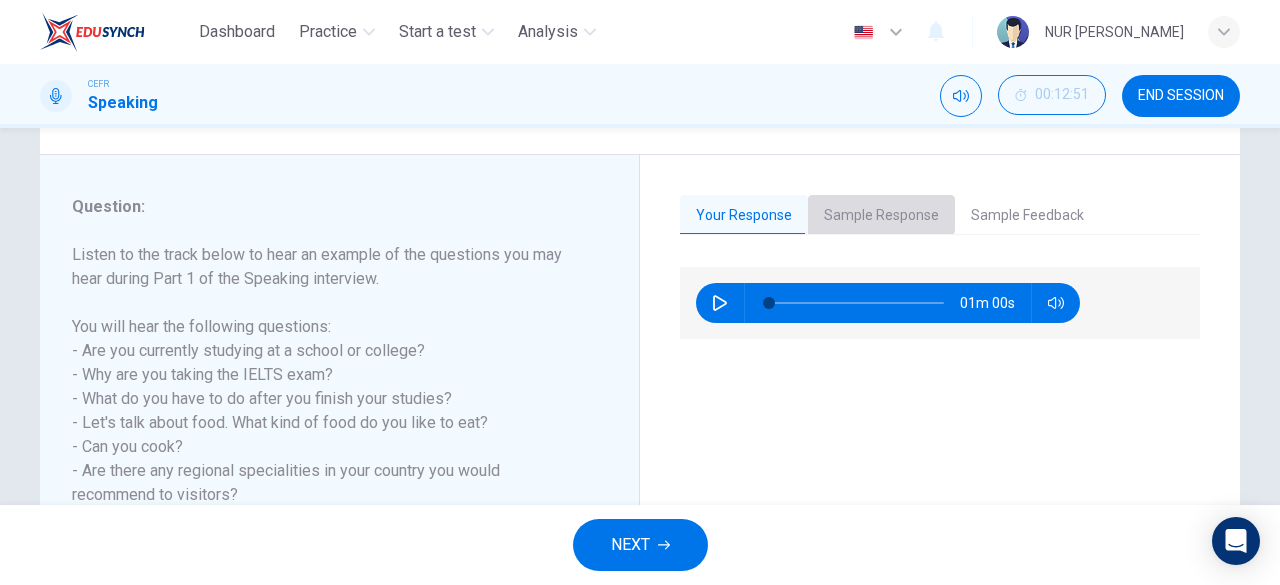 click on "Sample Response" at bounding box center [881, 216] 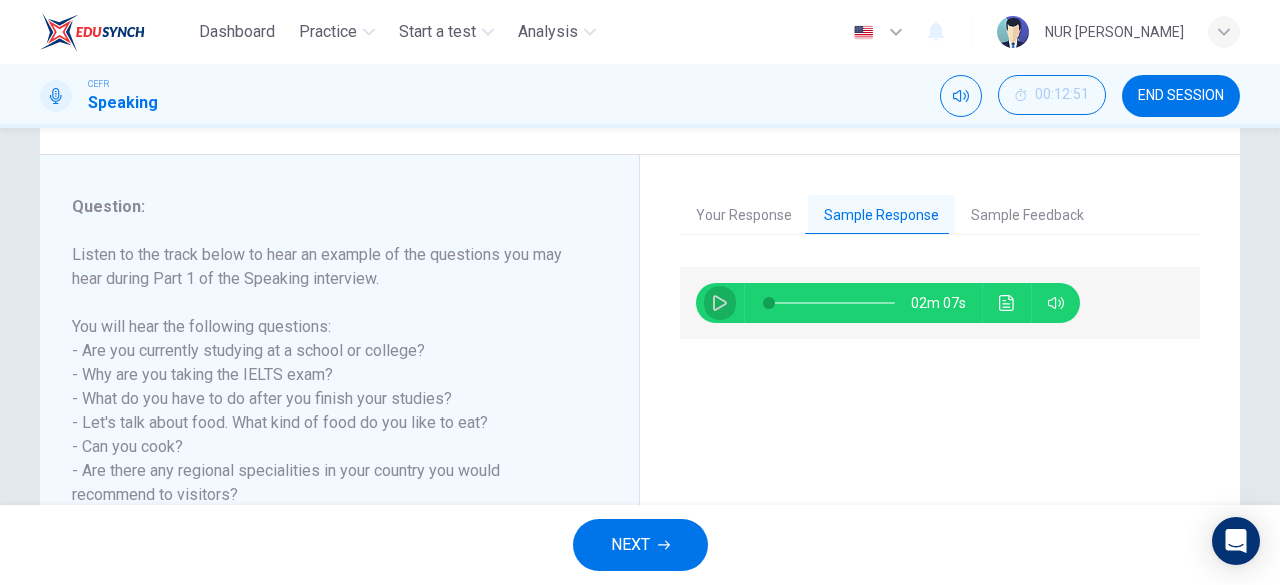 click at bounding box center (720, 303) 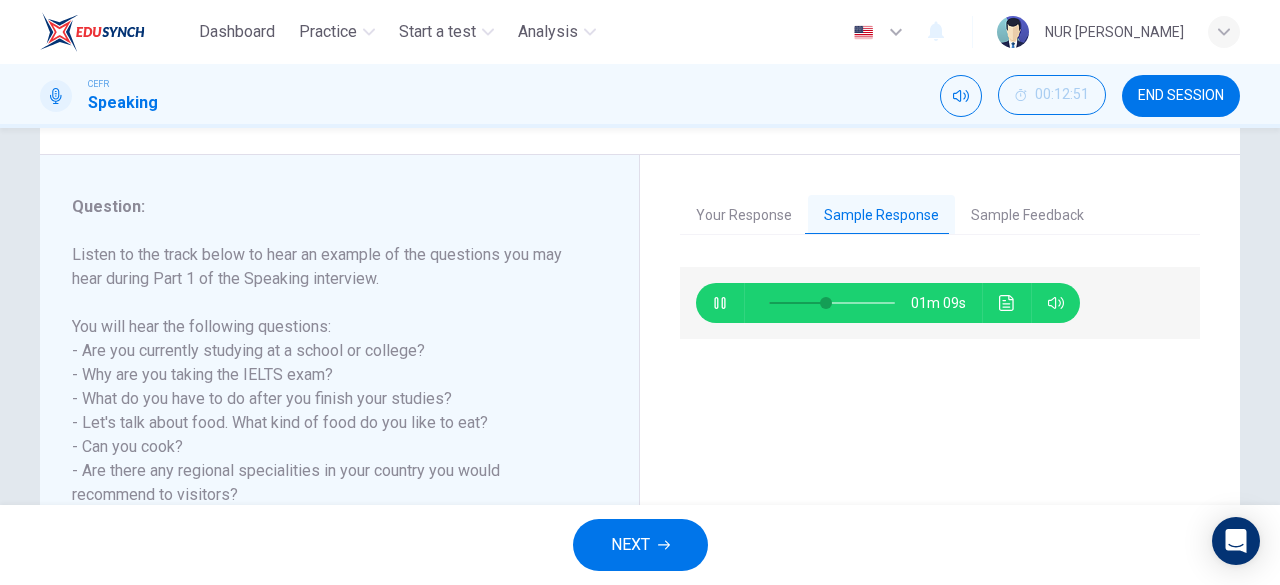 type on "46" 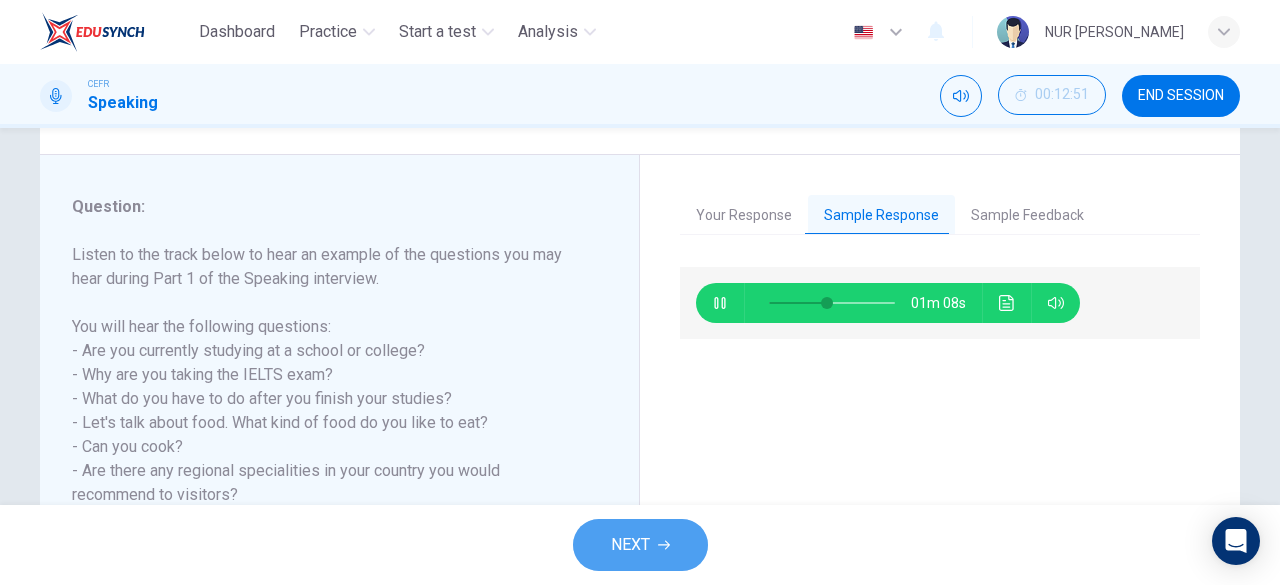 click on "NEXT" at bounding box center (630, 545) 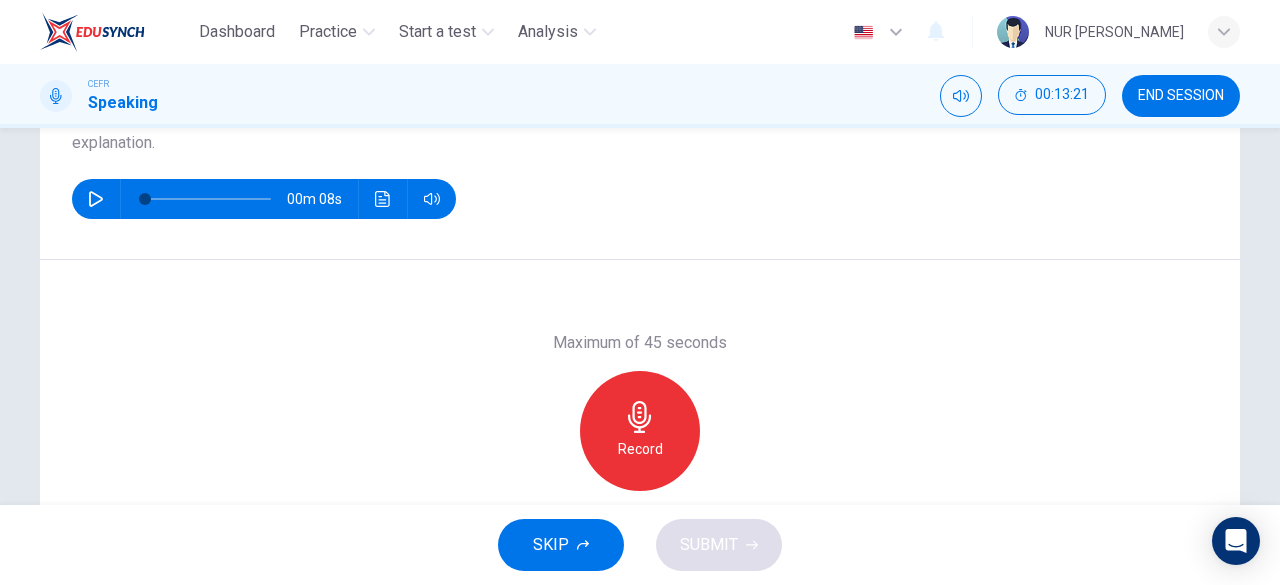 scroll, scrollTop: 246, scrollLeft: 0, axis: vertical 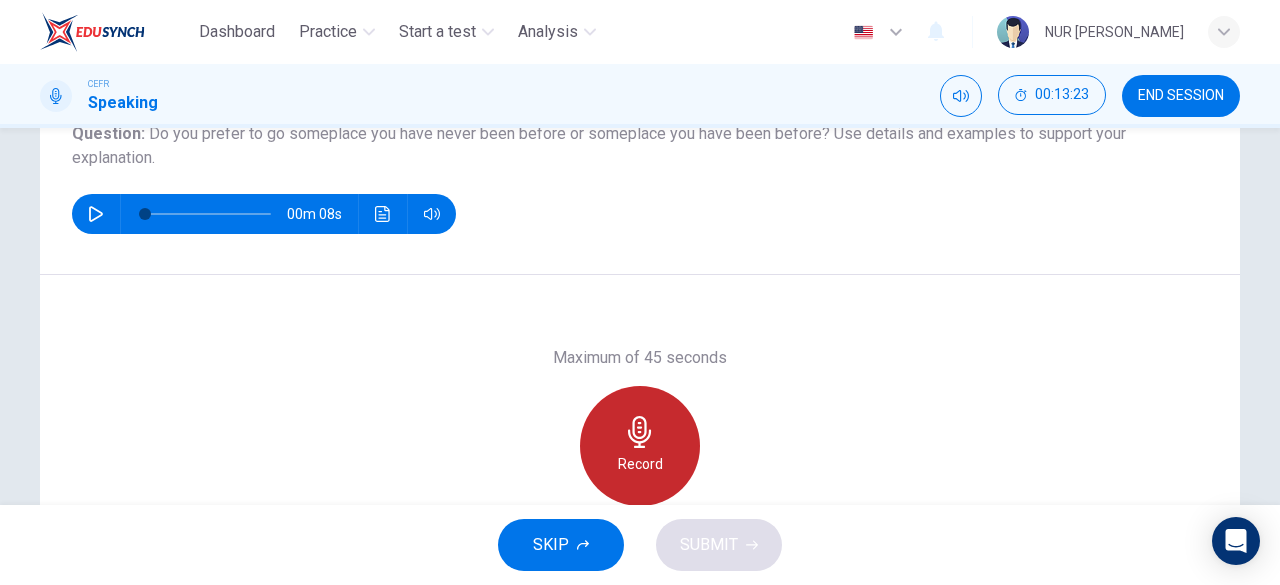 click 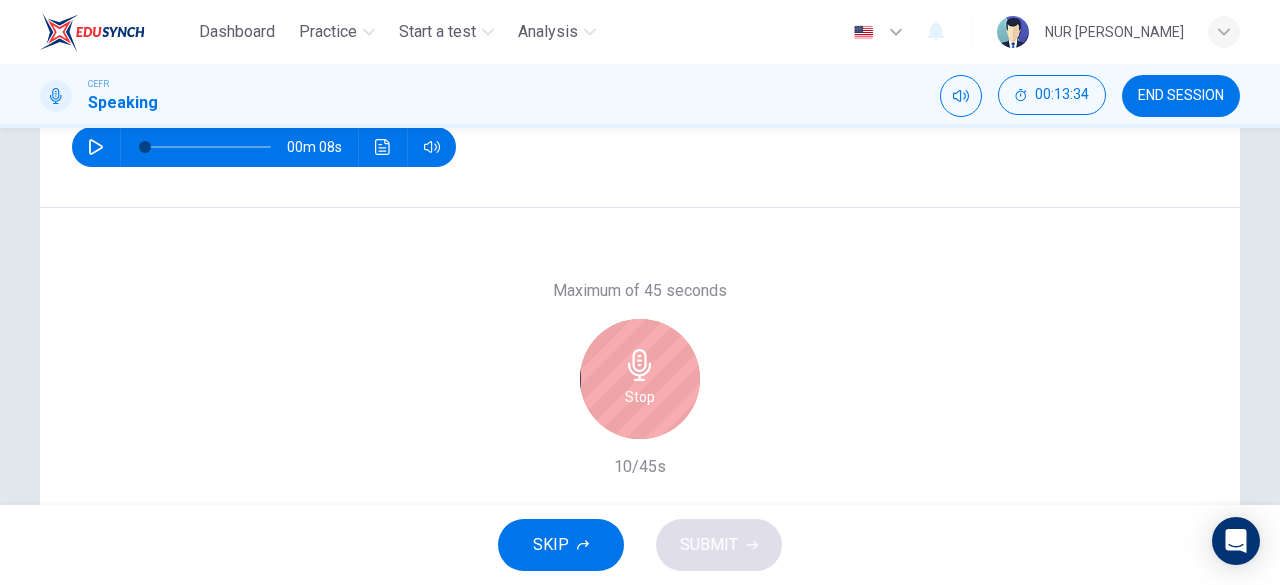 scroll, scrollTop: 314, scrollLeft: 0, axis: vertical 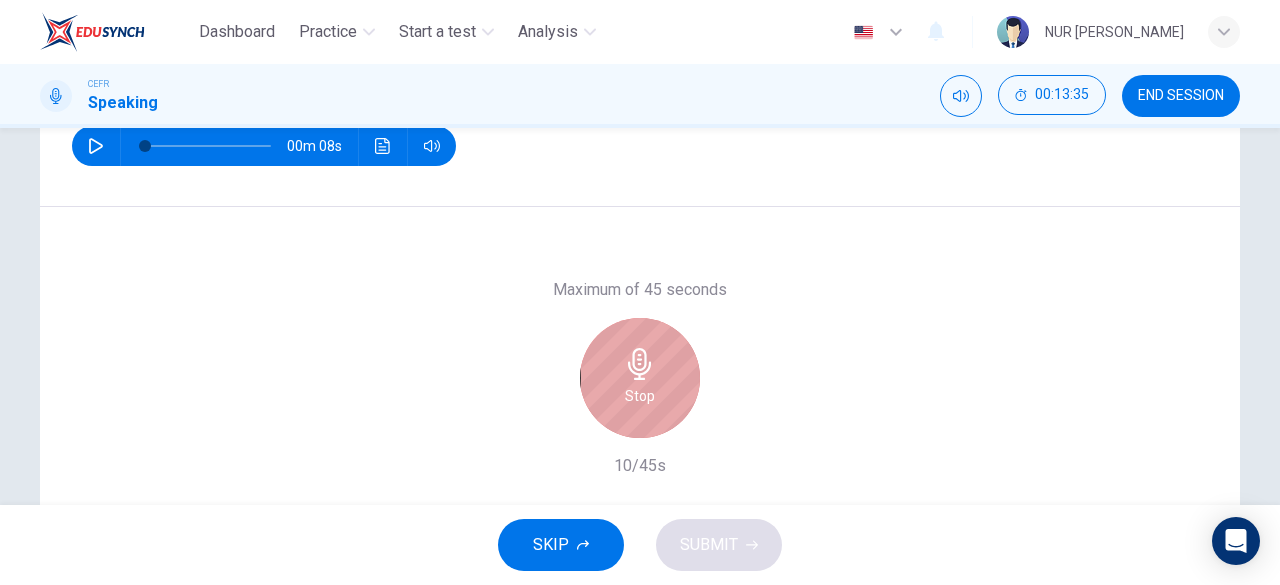 click on "Stop" at bounding box center [640, 378] 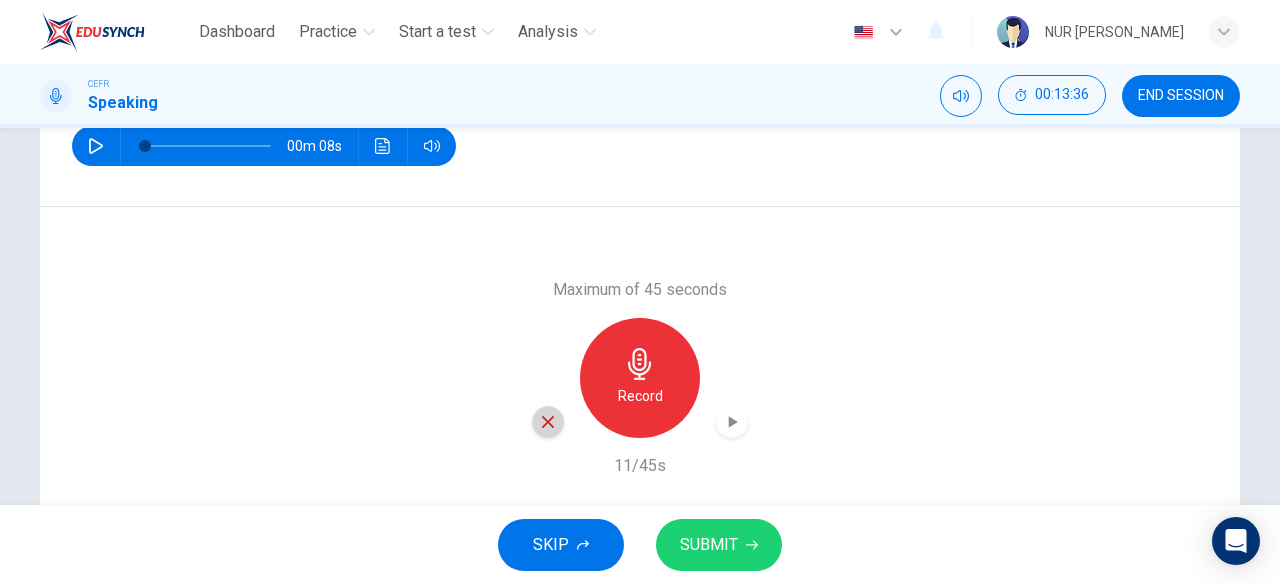 click at bounding box center [548, 422] 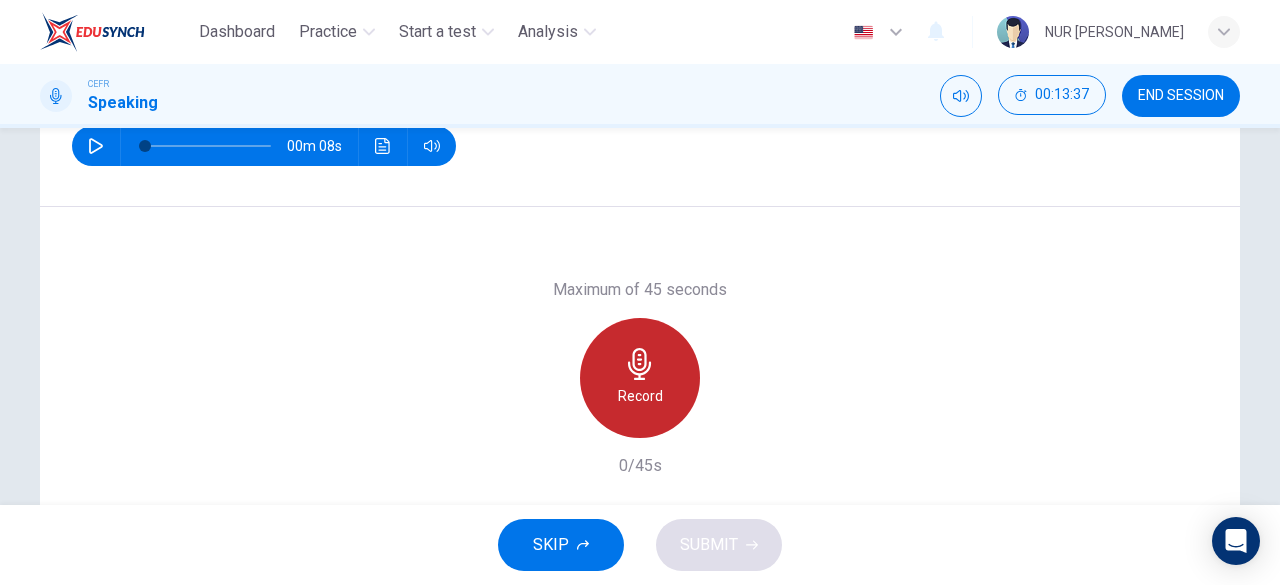 click 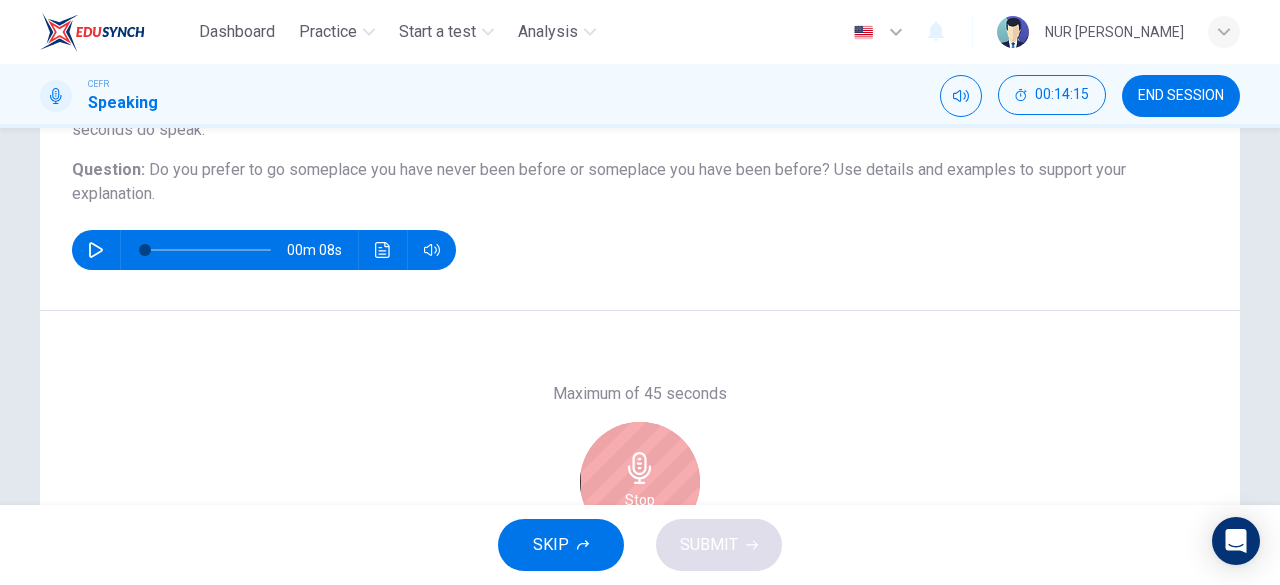 scroll, scrollTop: 346, scrollLeft: 0, axis: vertical 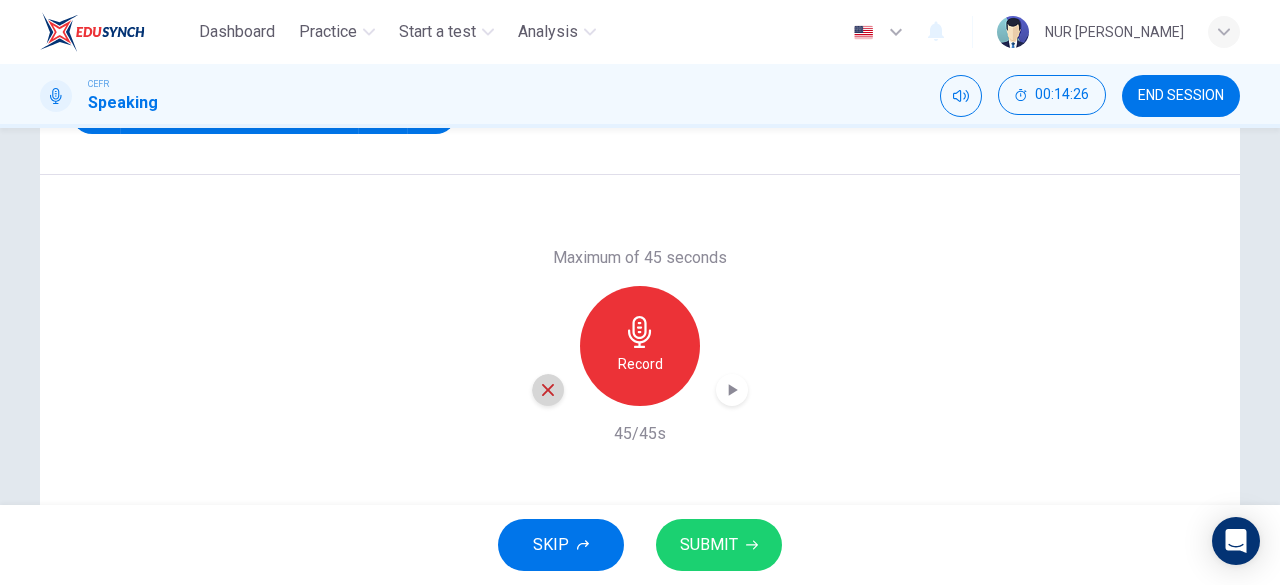 click 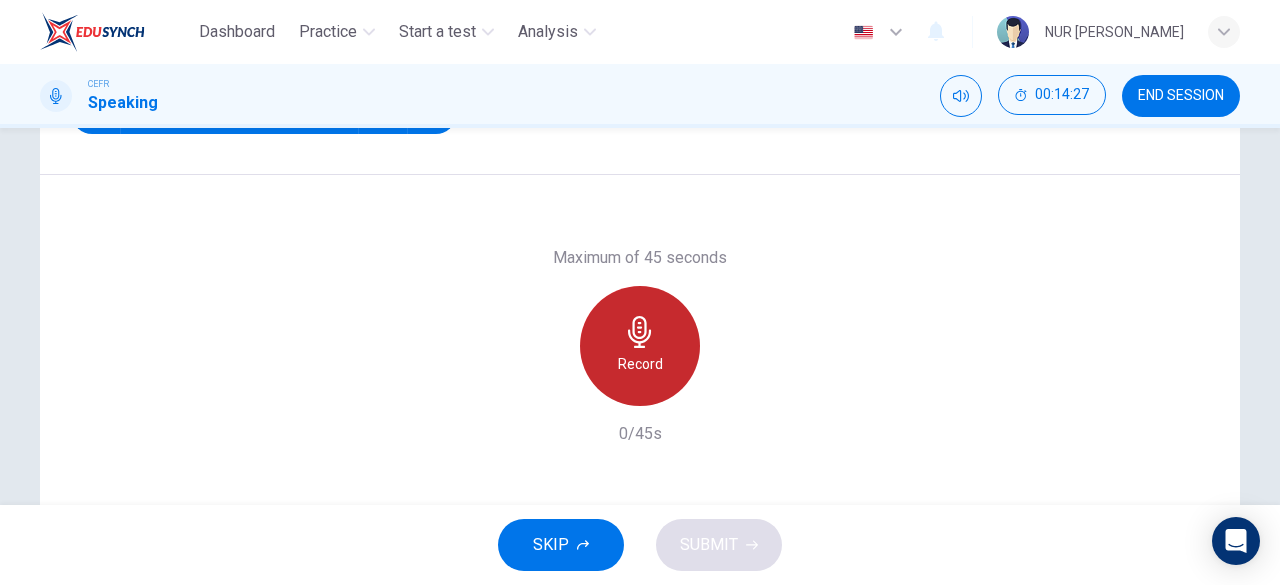 click on "Record" at bounding box center (640, 364) 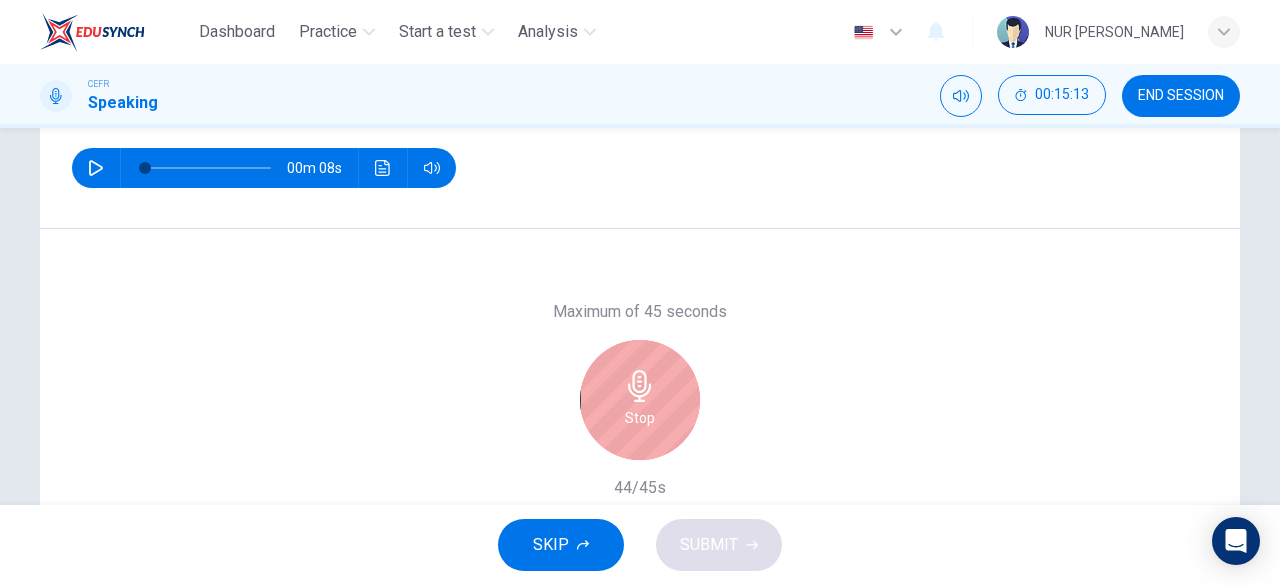 scroll, scrollTop: 296, scrollLeft: 0, axis: vertical 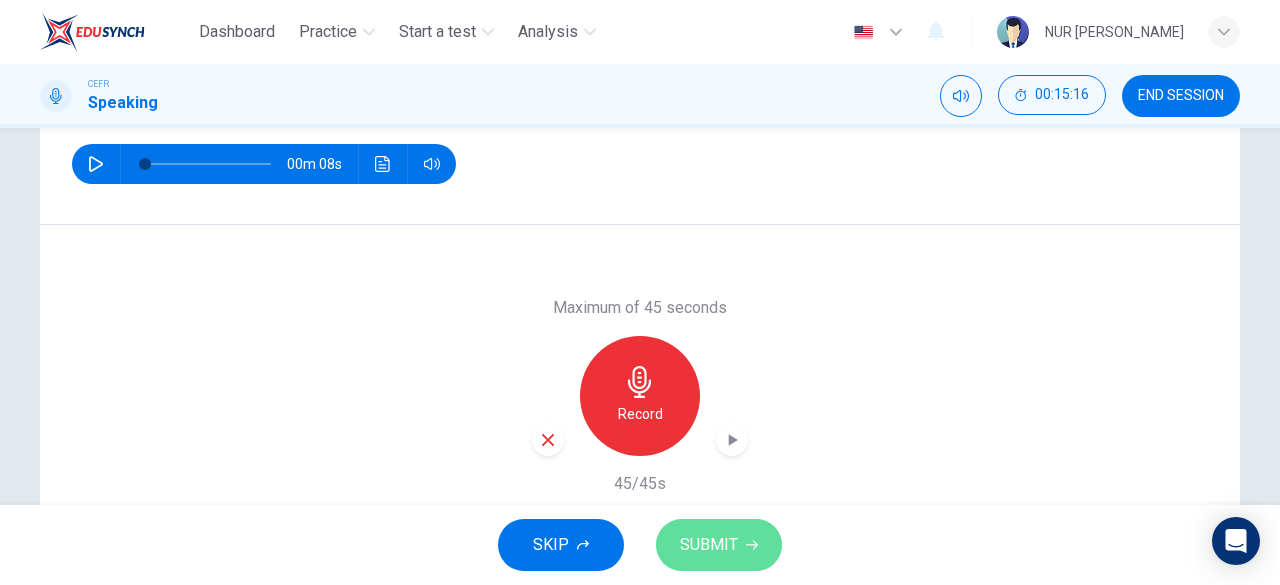 click on "SUBMIT" at bounding box center [709, 545] 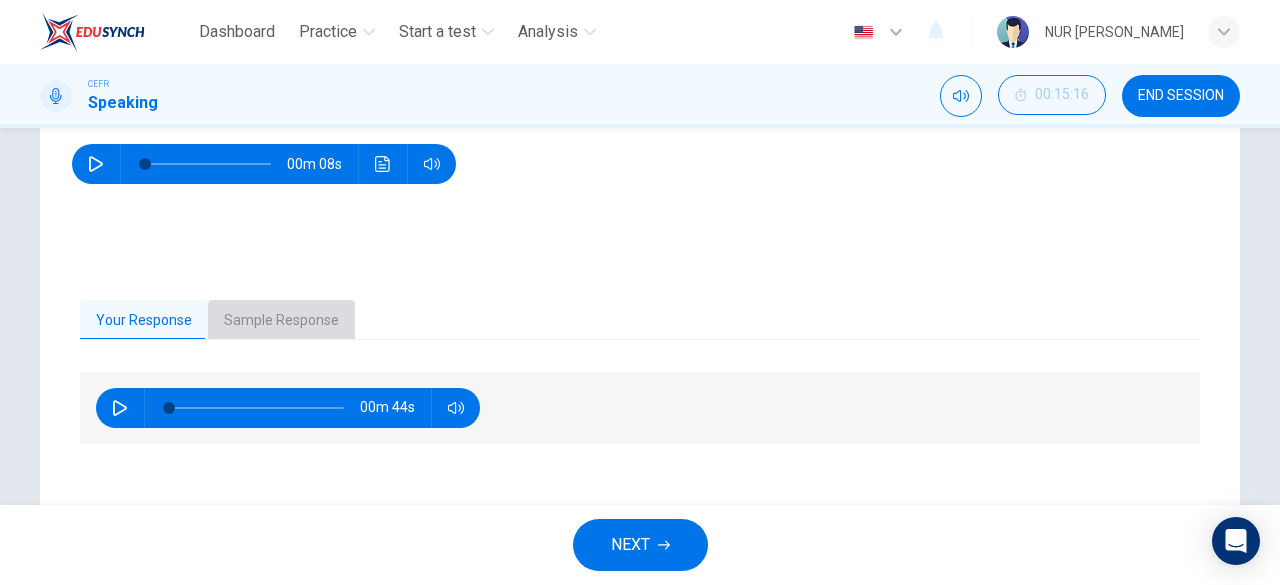 click on "Sample Response" at bounding box center (281, 321) 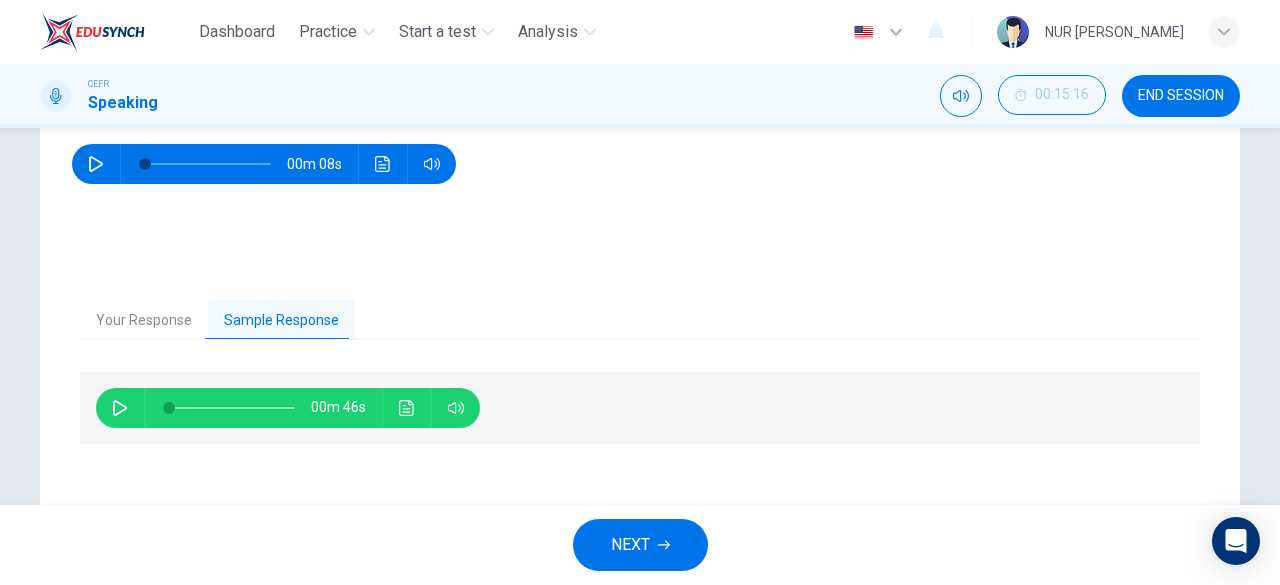 click at bounding box center [120, 408] 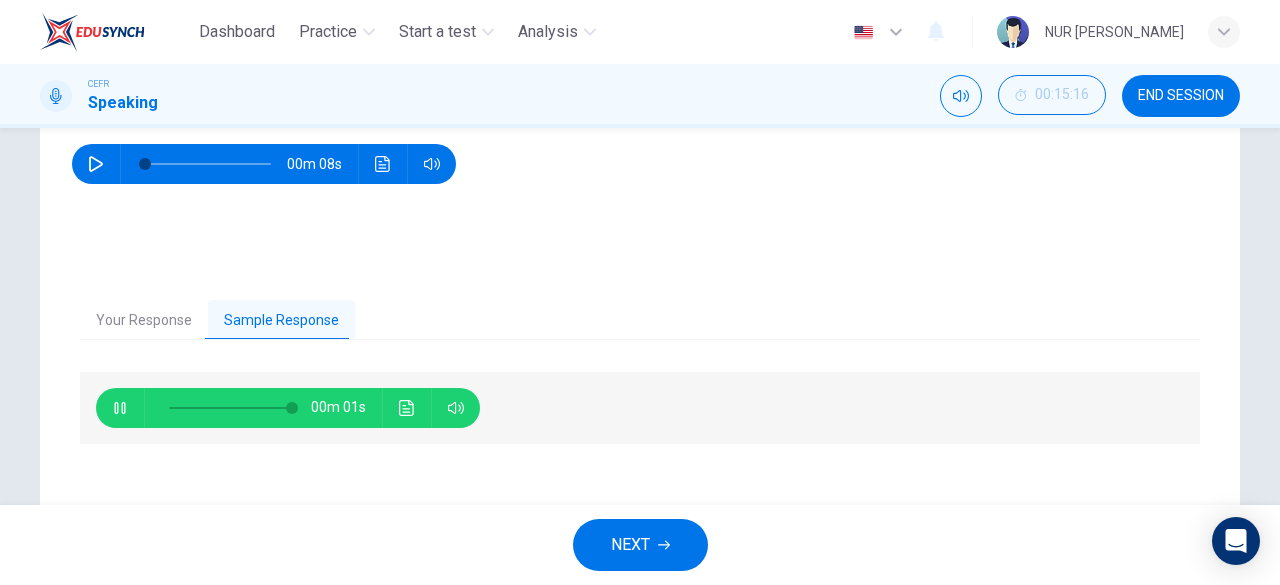 type on "0" 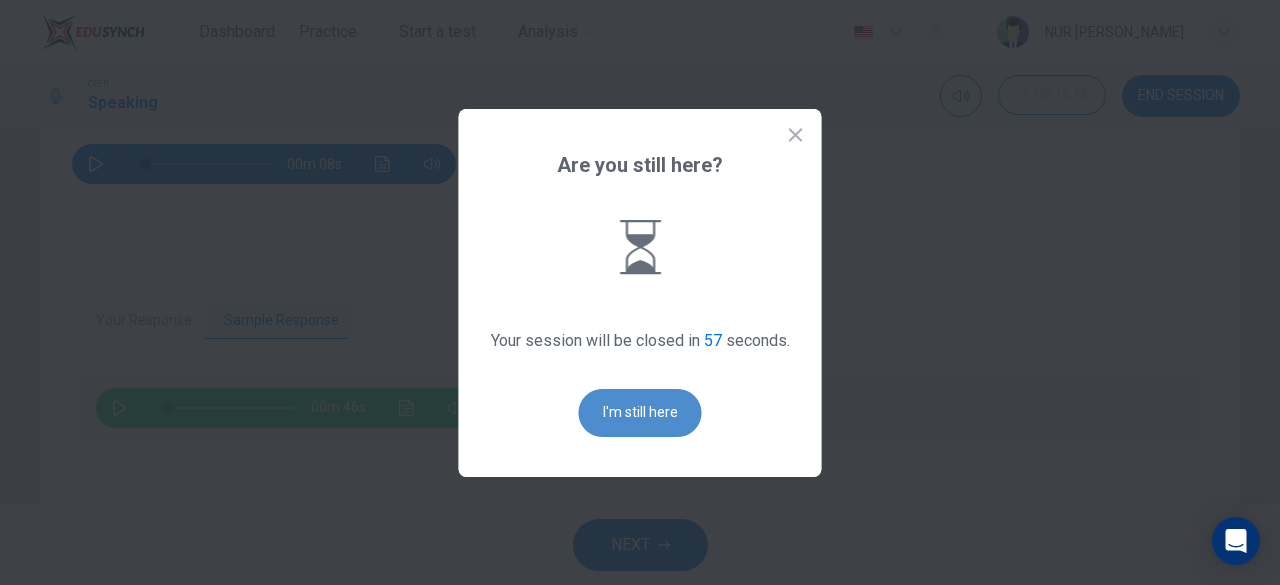 click on "I'm still here" at bounding box center [640, 413] 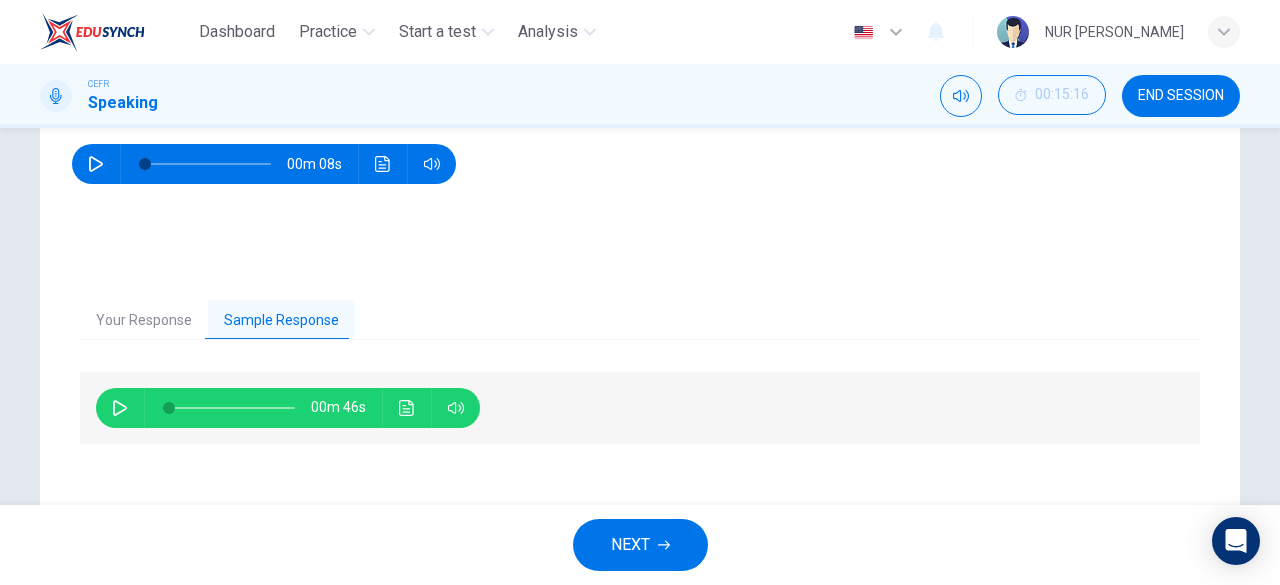 click on "END SESSION" at bounding box center (1181, 96) 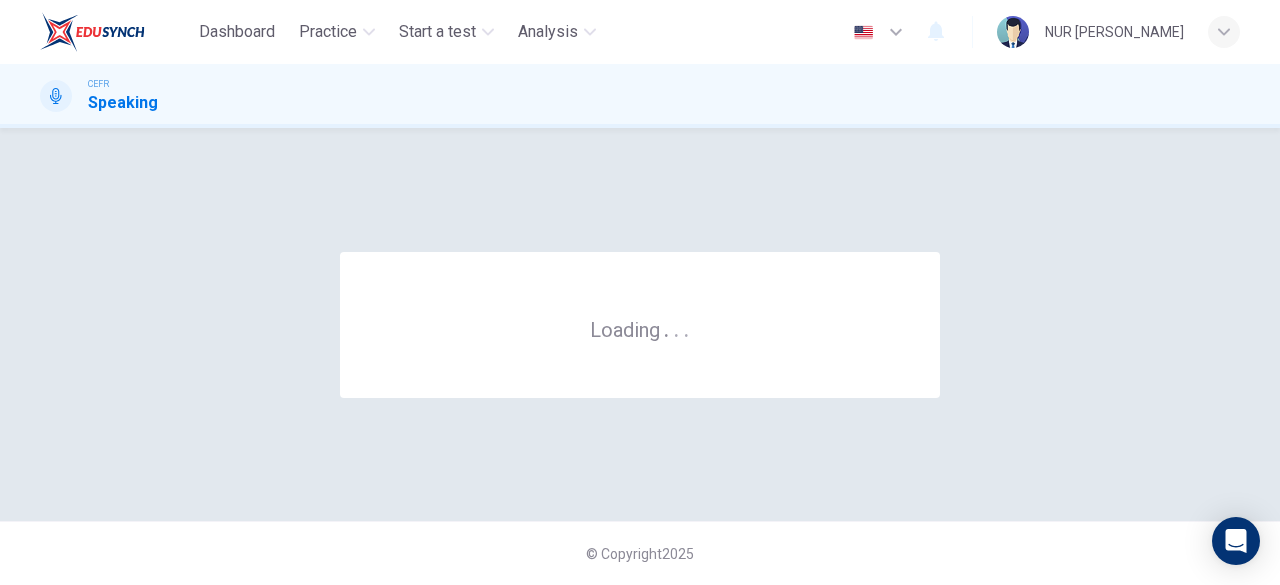scroll, scrollTop: 0, scrollLeft: 0, axis: both 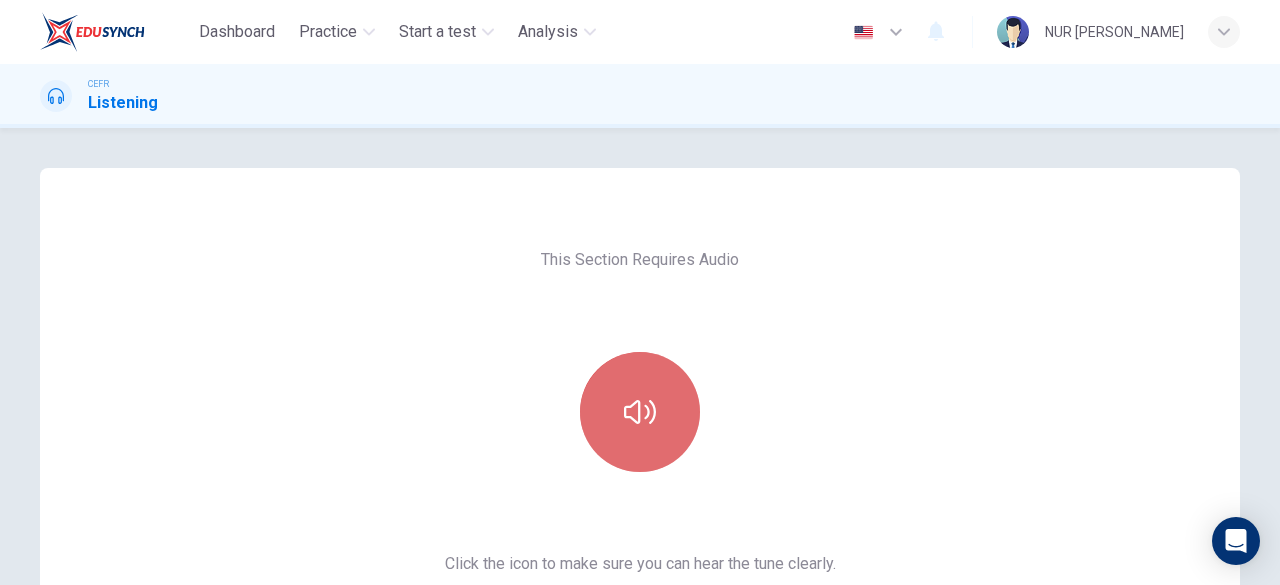 click at bounding box center (640, 412) 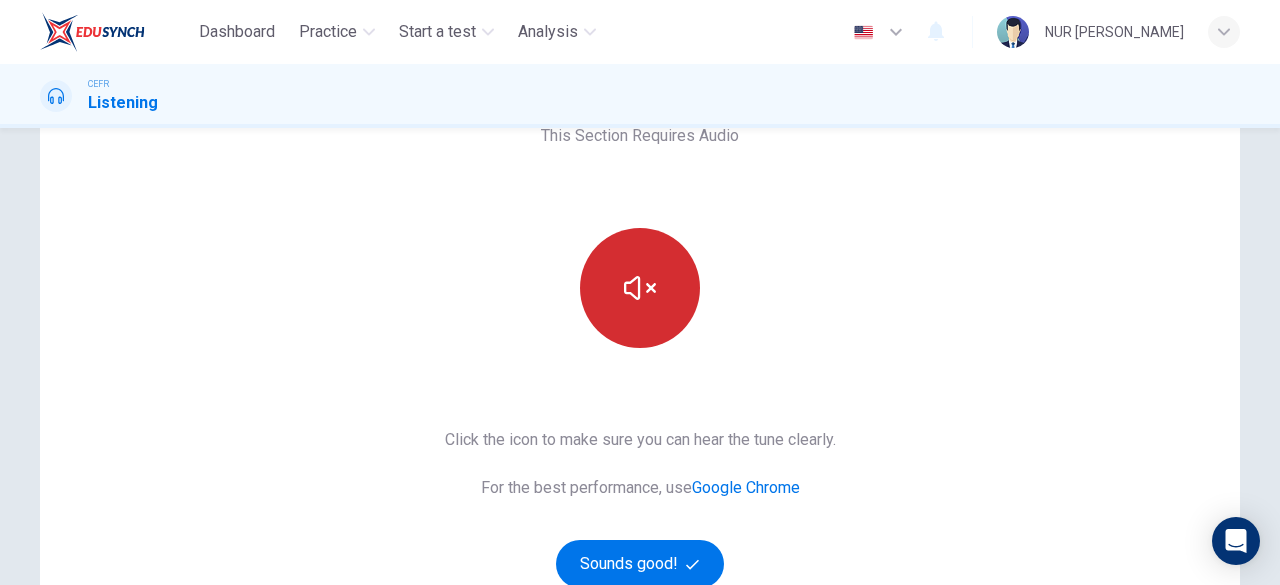 scroll, scrollTop: 125, scrollLeft: 0, axis: vertical 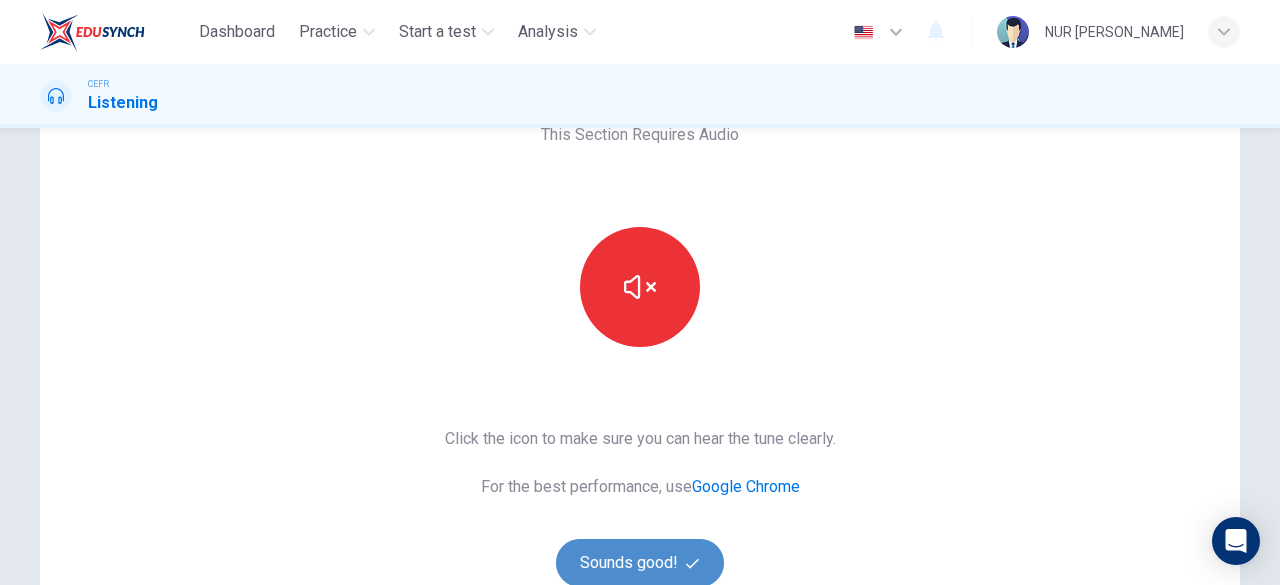 click on "Sounds good!" at bounding box center [640, 563] 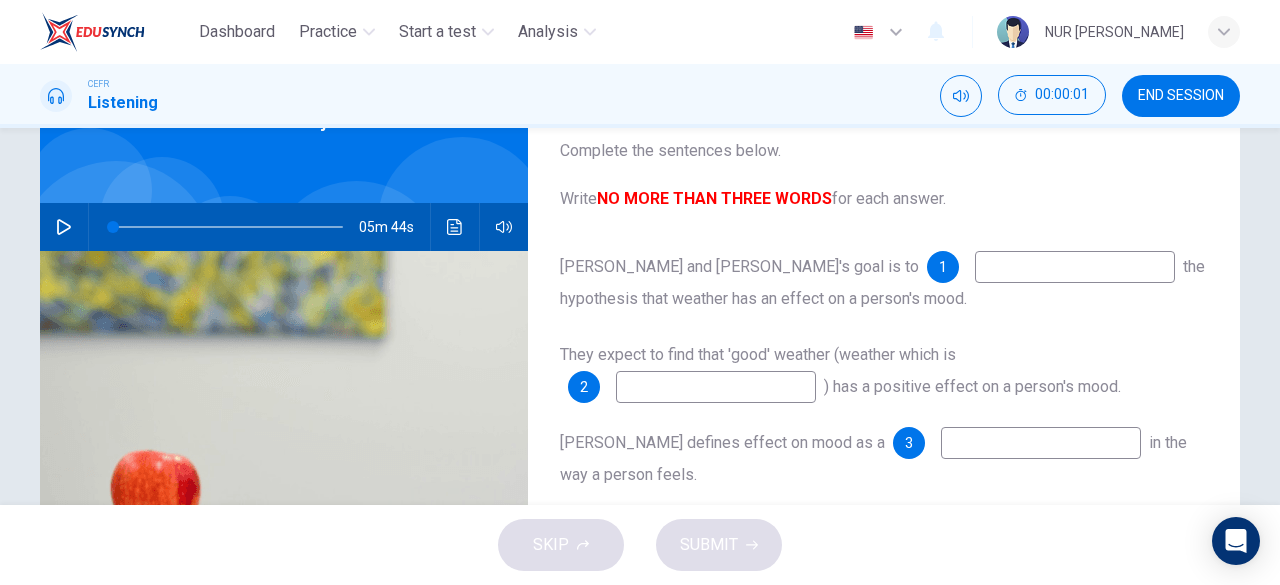 scroll, scrollTop: 0, scrollLeft: 0, axis: both 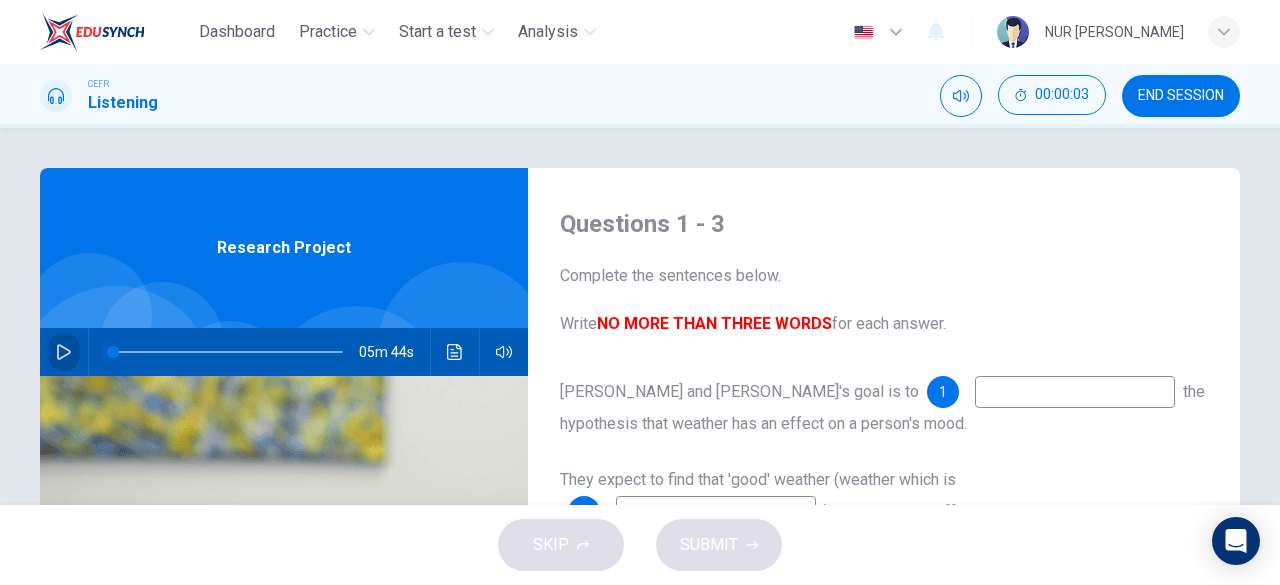 click at bounding box center [64, 352] 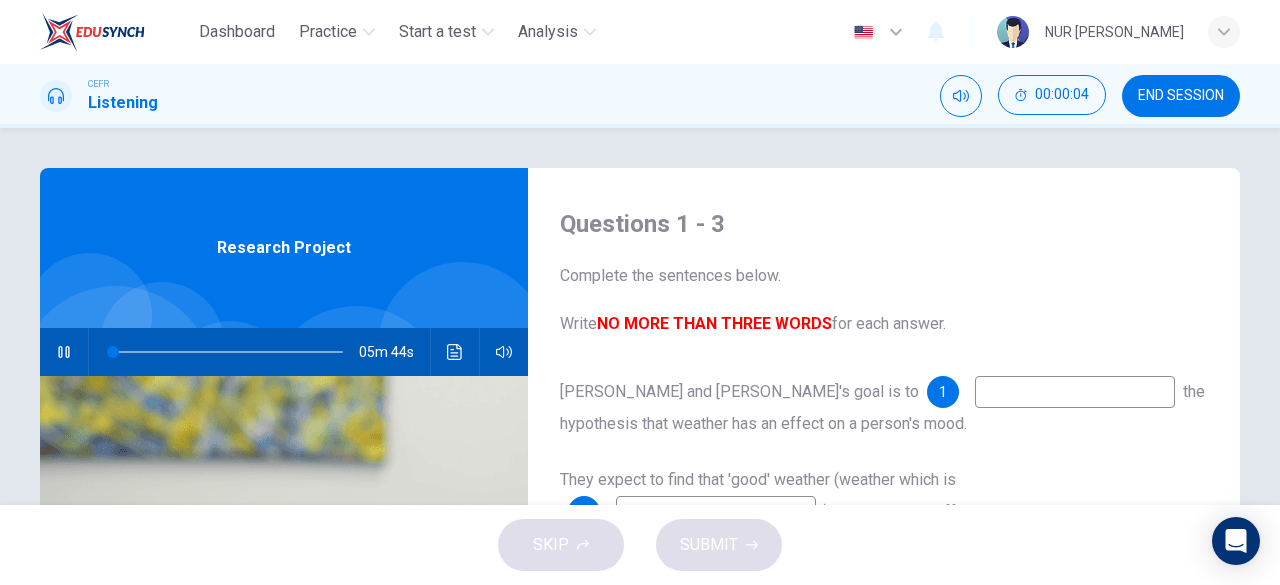 type on "0" 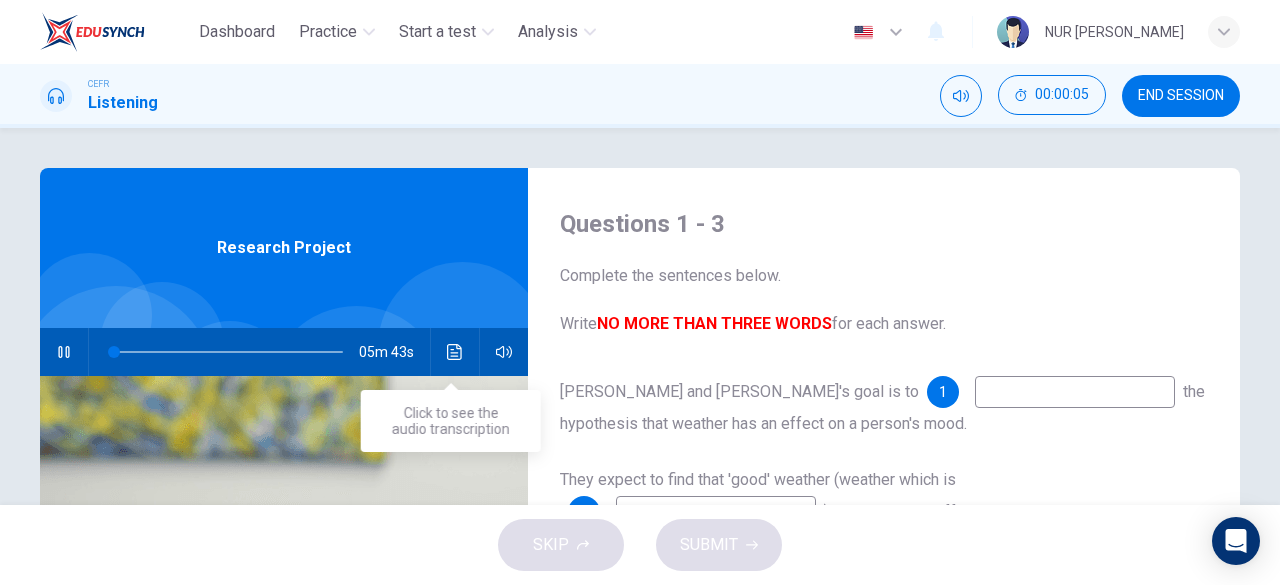 type 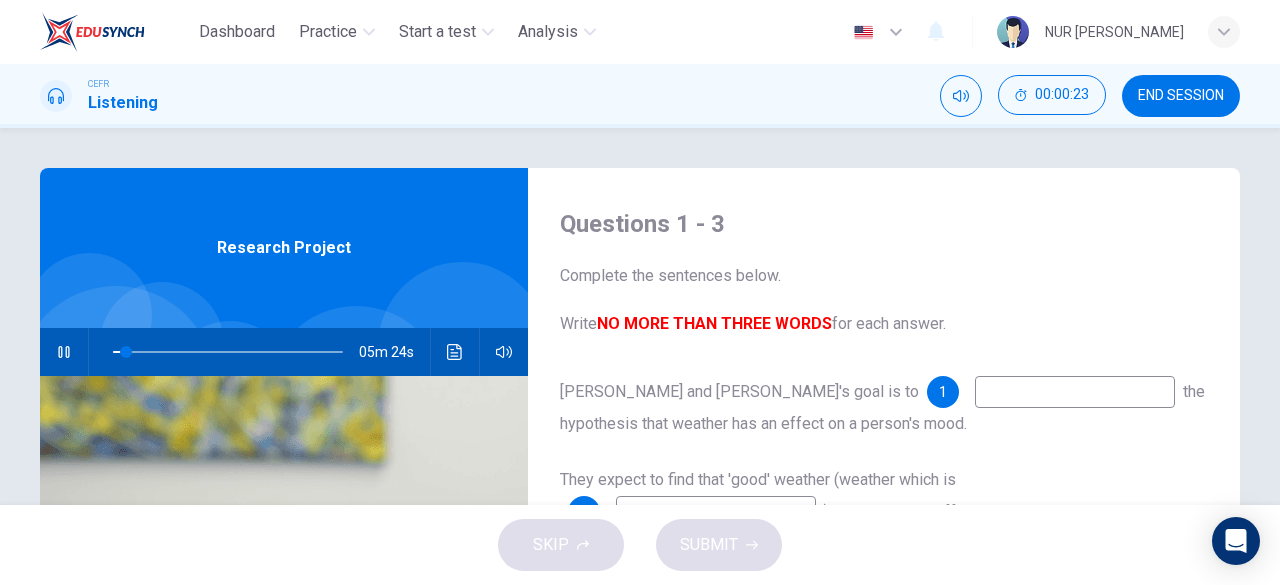 click at bounding box center (1075, 392) 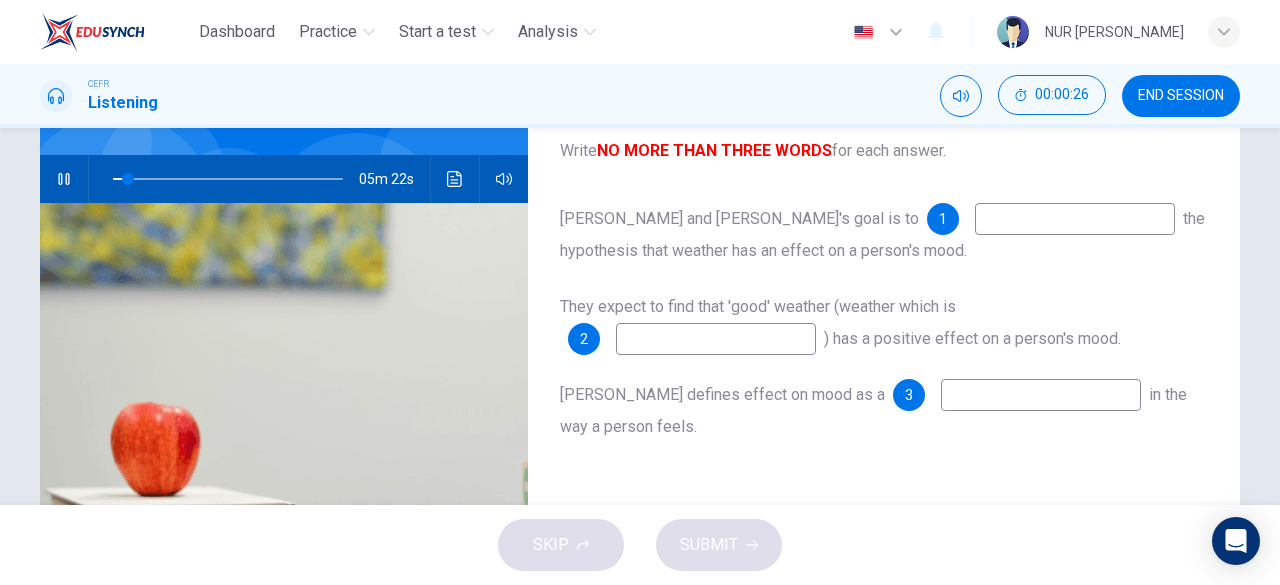 scroll, scrollTop: 177, scrollLeft: 0, axis: vertical 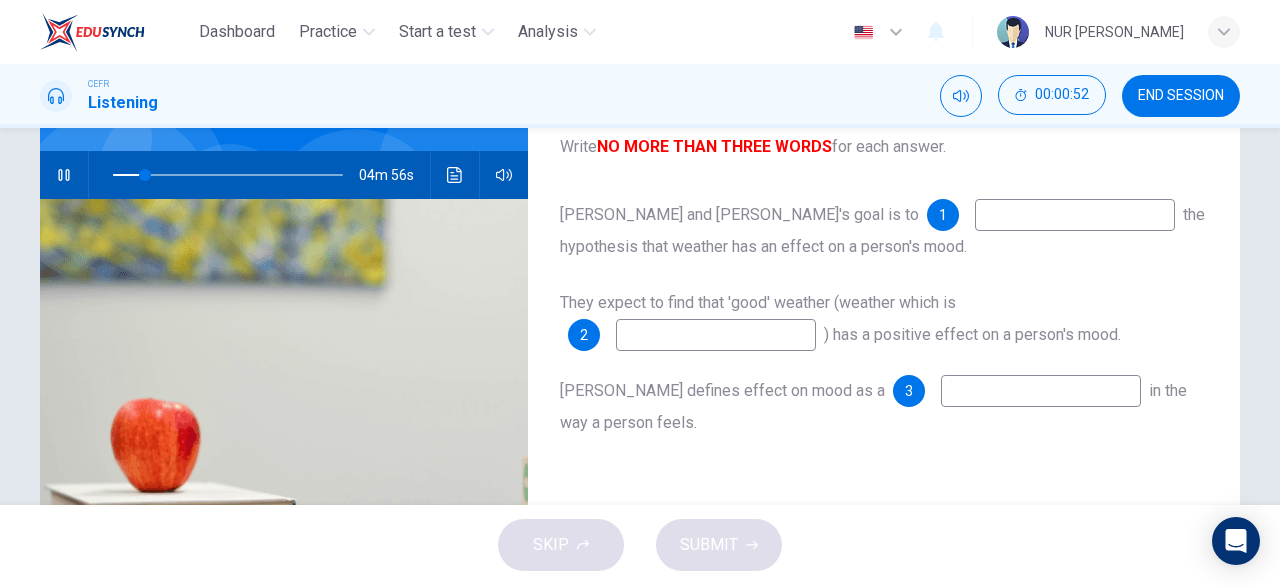 type on "14" 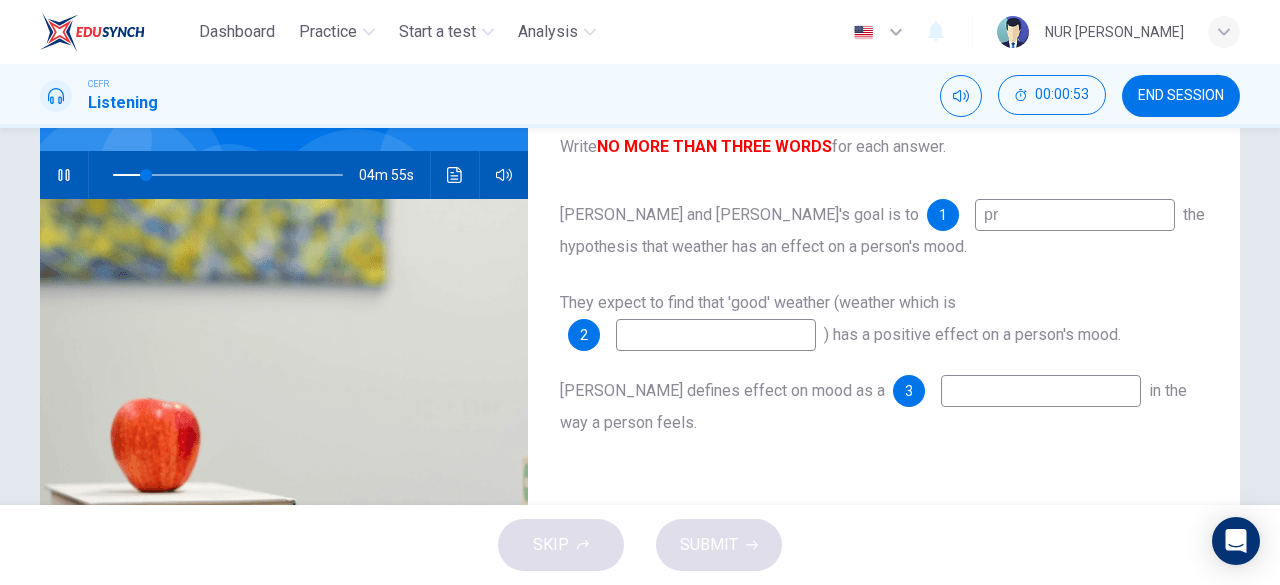 type on "pro" 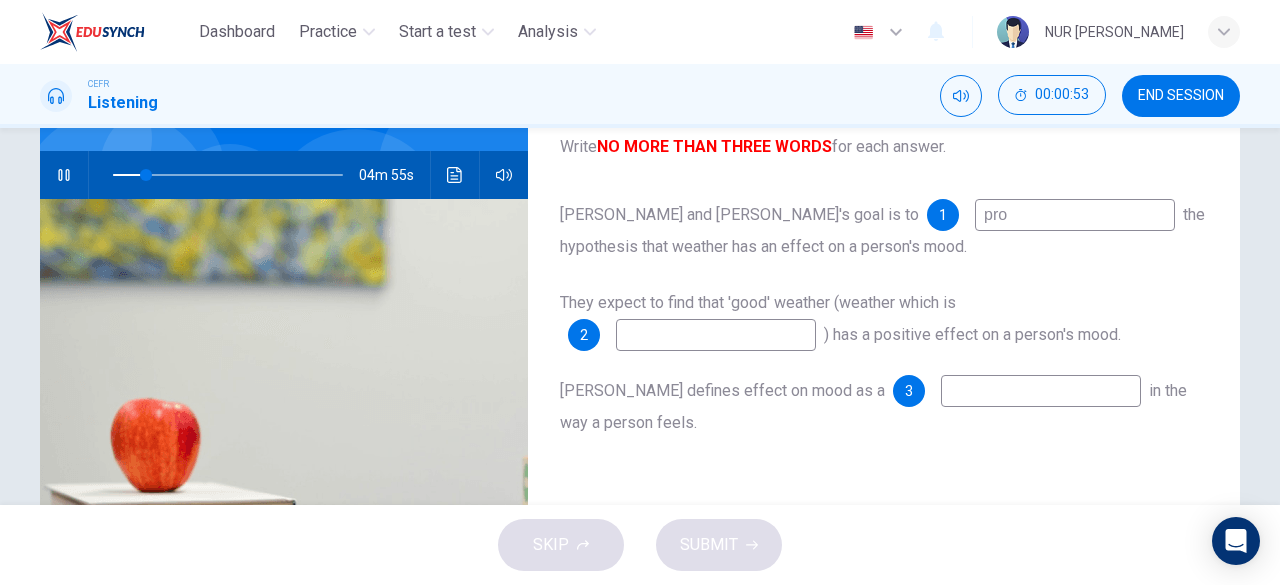 type on "14" 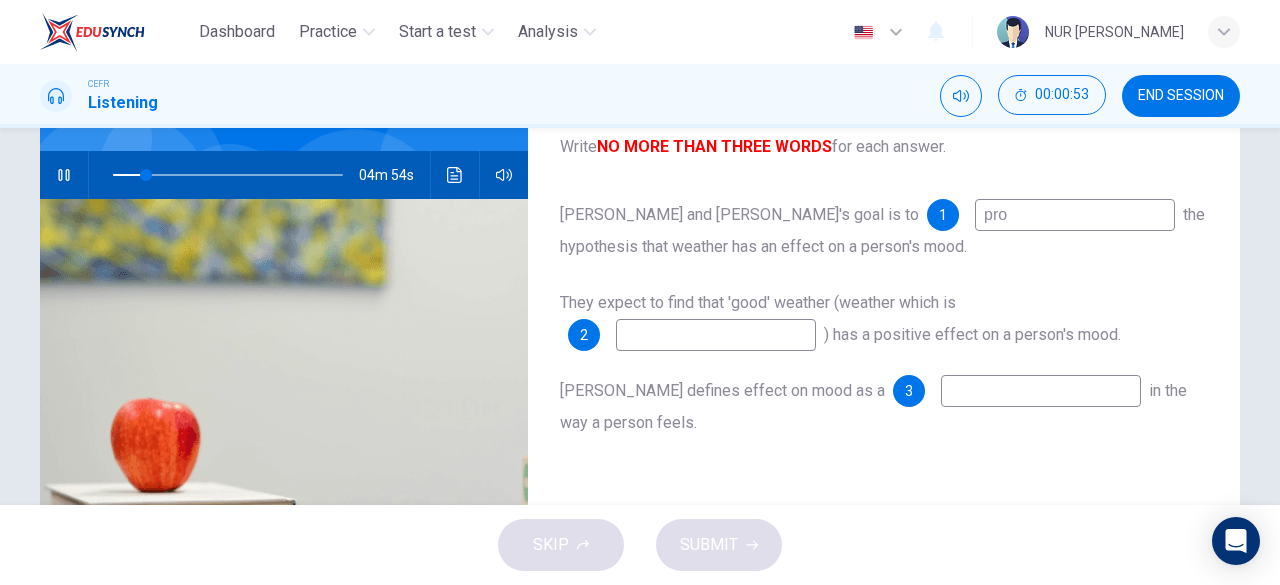 type on "prov" 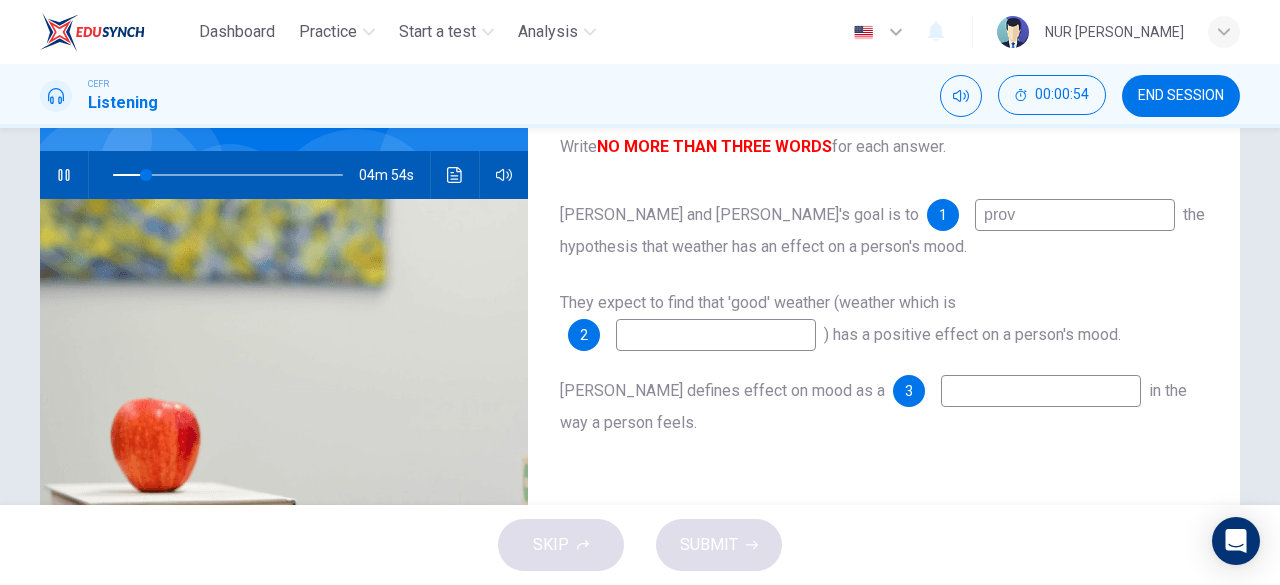 type on "15" 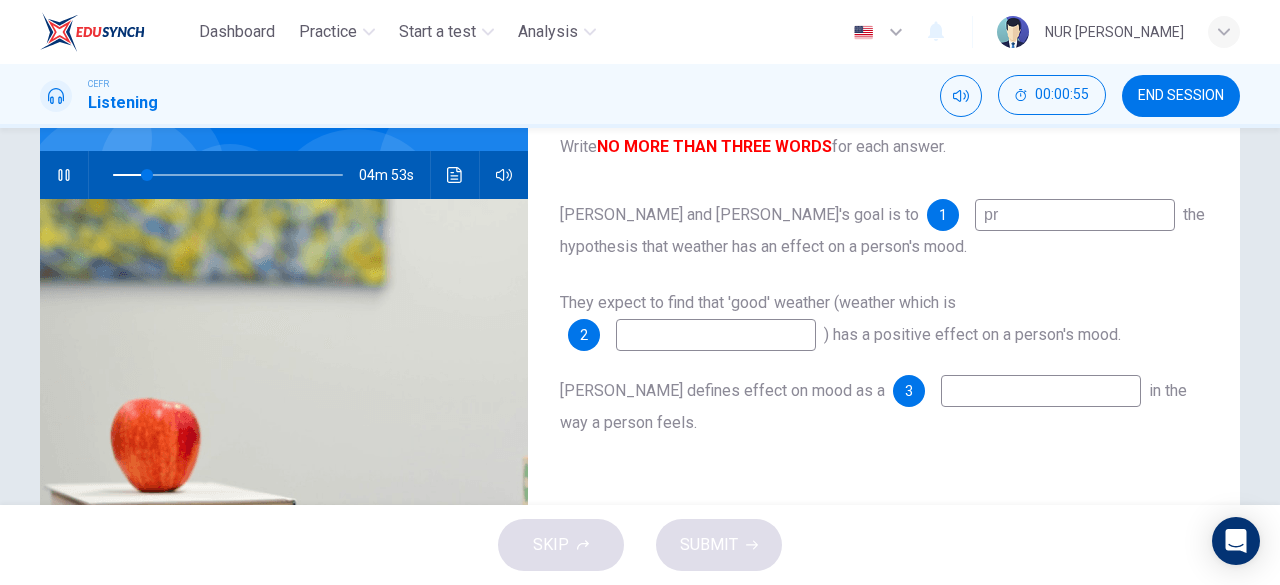 type on "p" 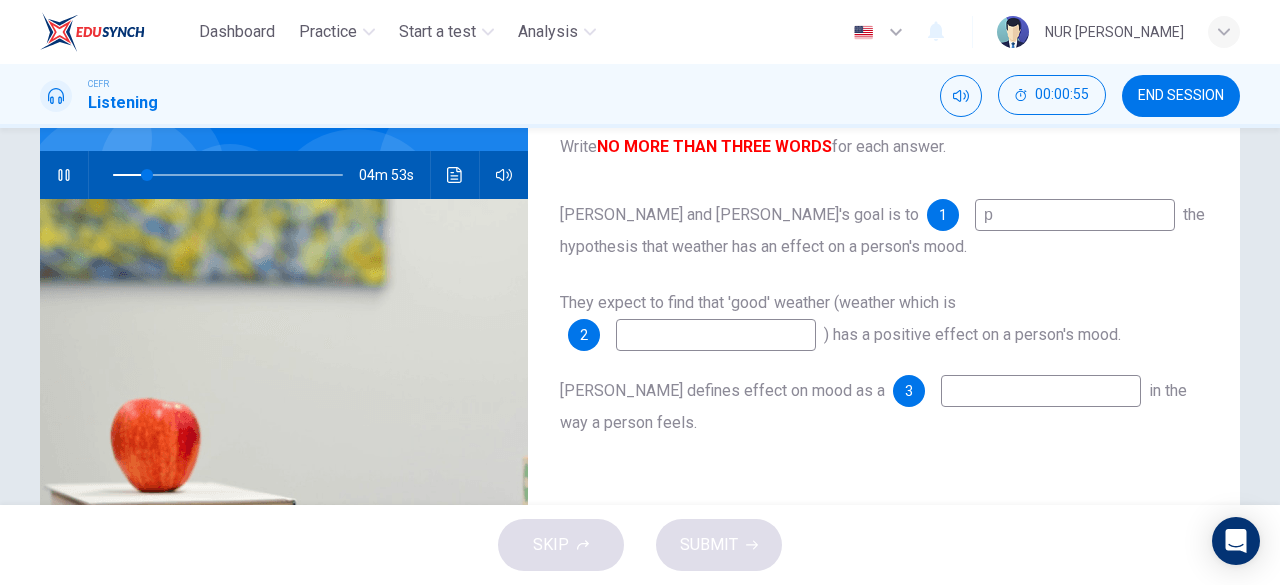 type on "15" 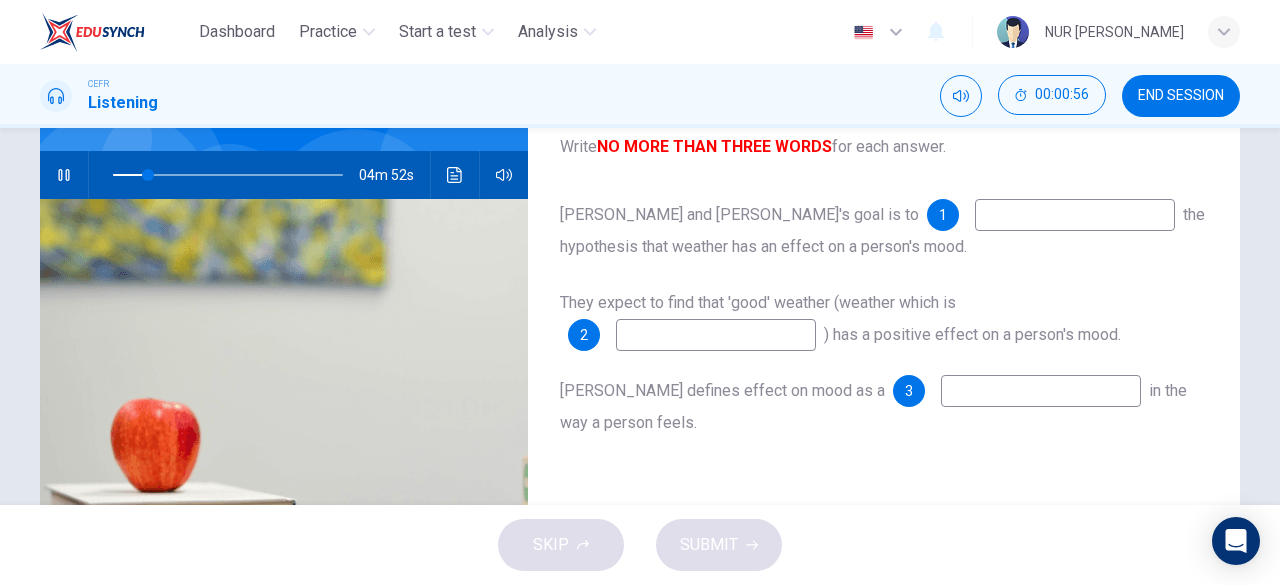 type on "i" 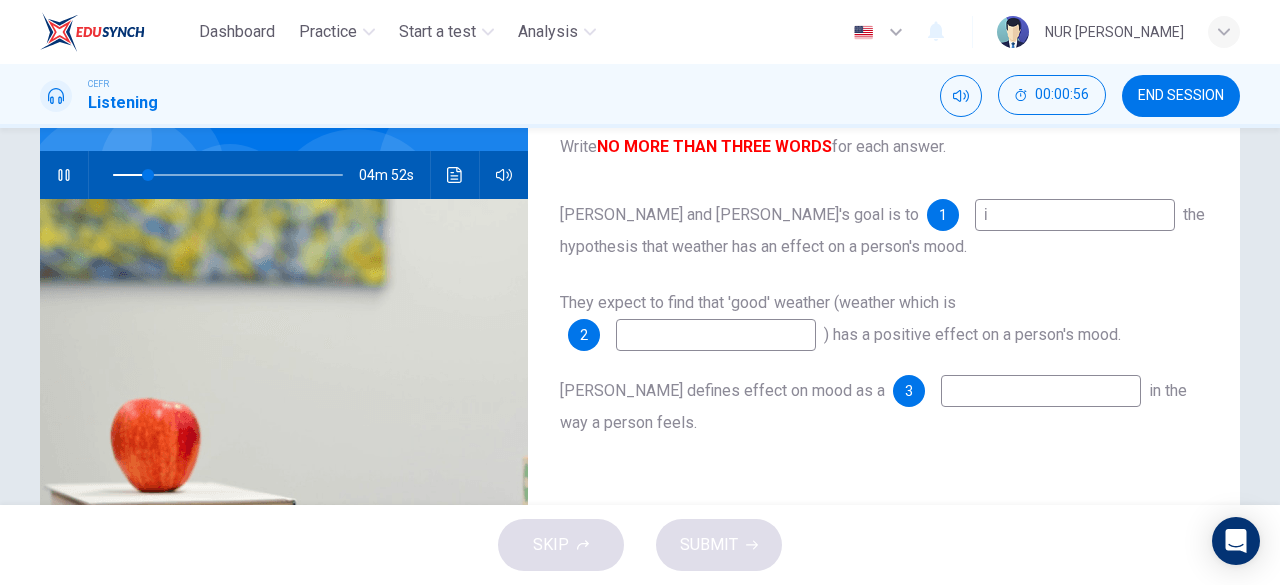 type on "15" 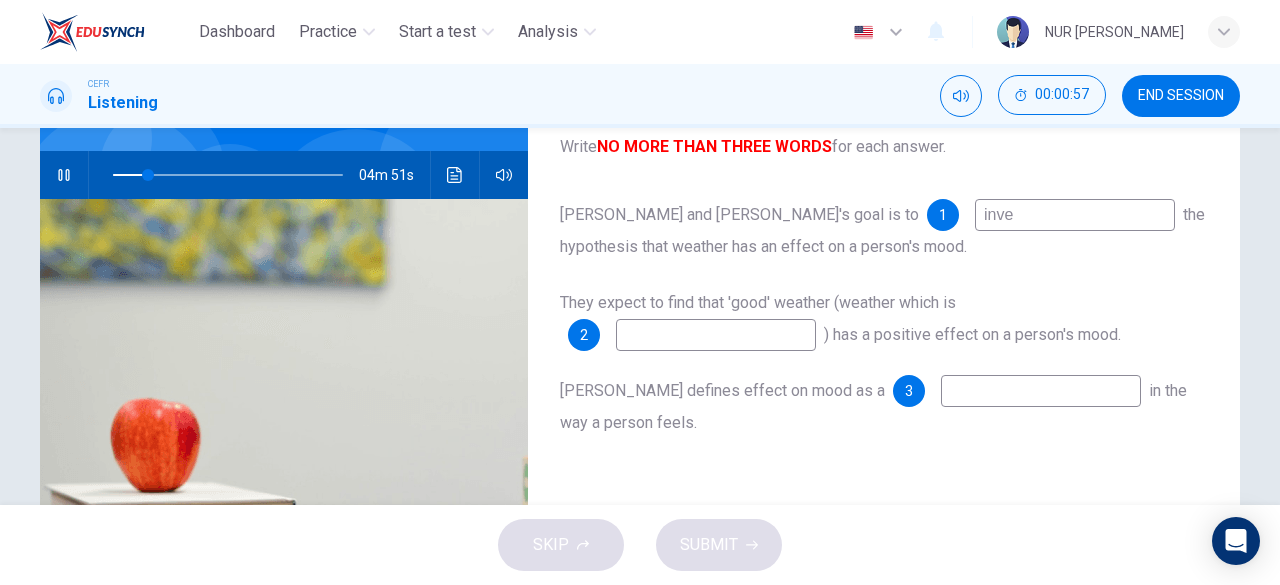 type on "inves" 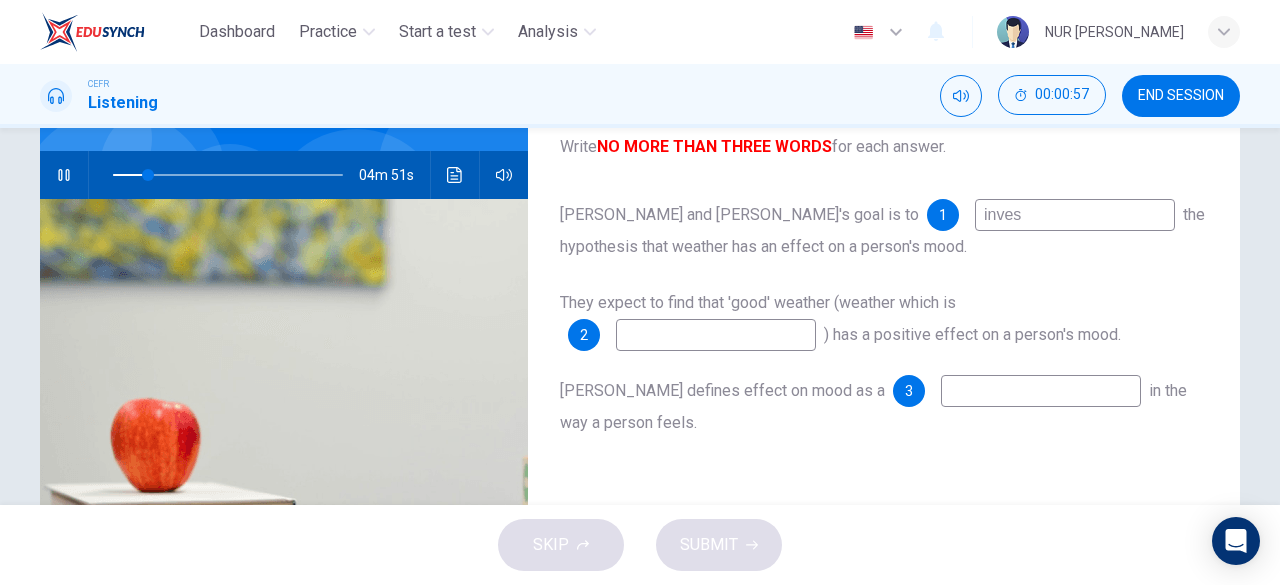 type on "16" 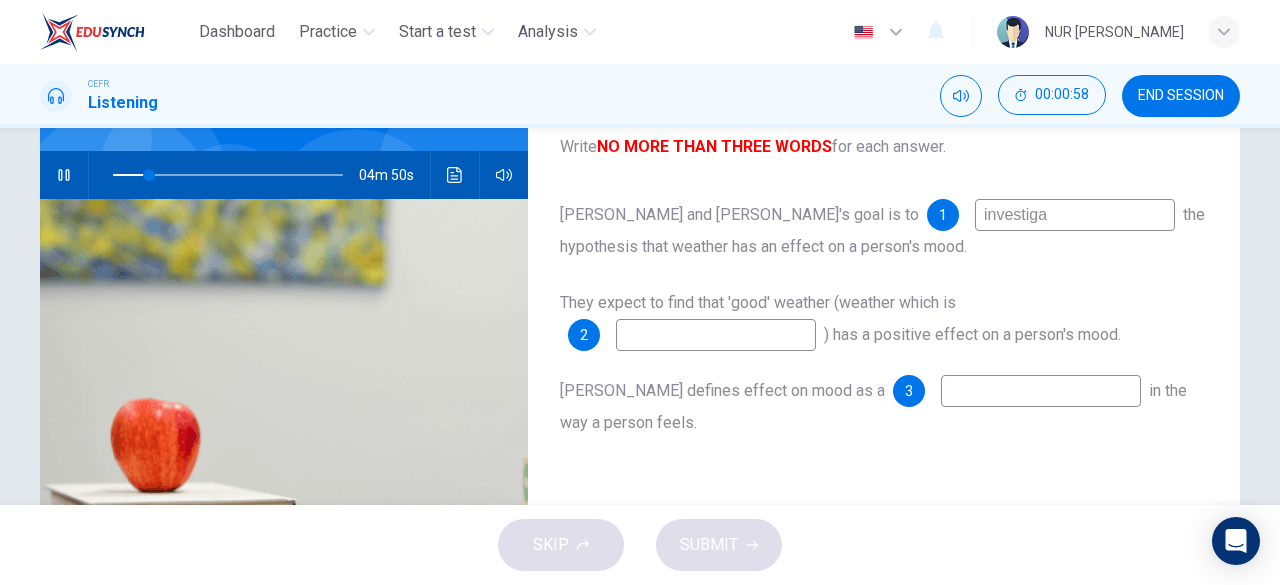 type on "investigat" 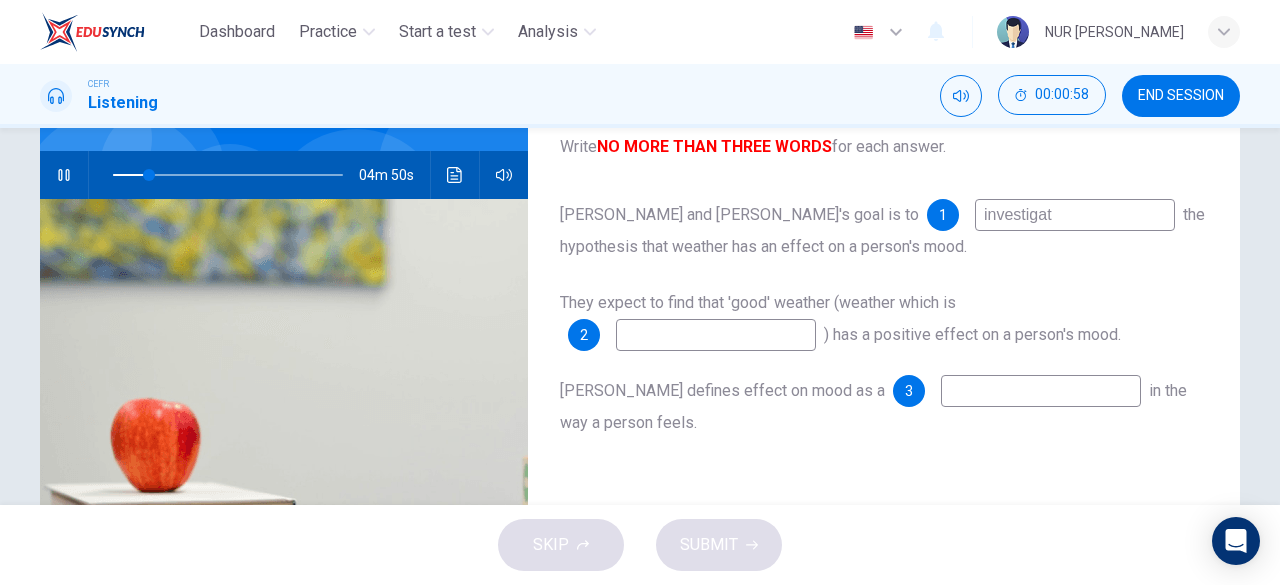type on "16" 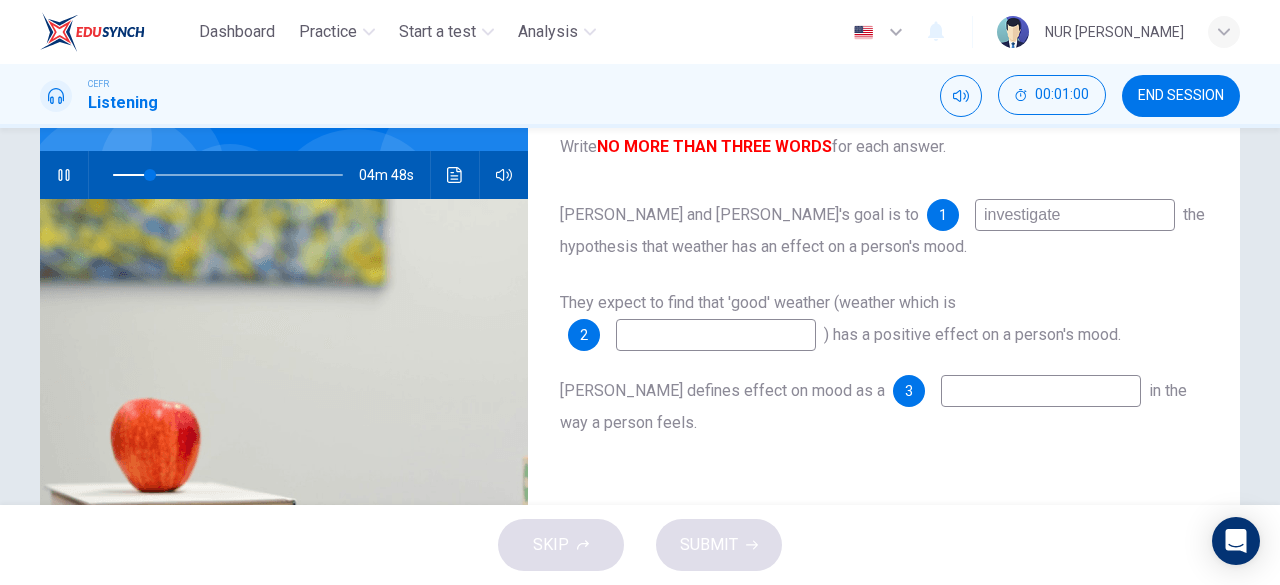 type on "17" 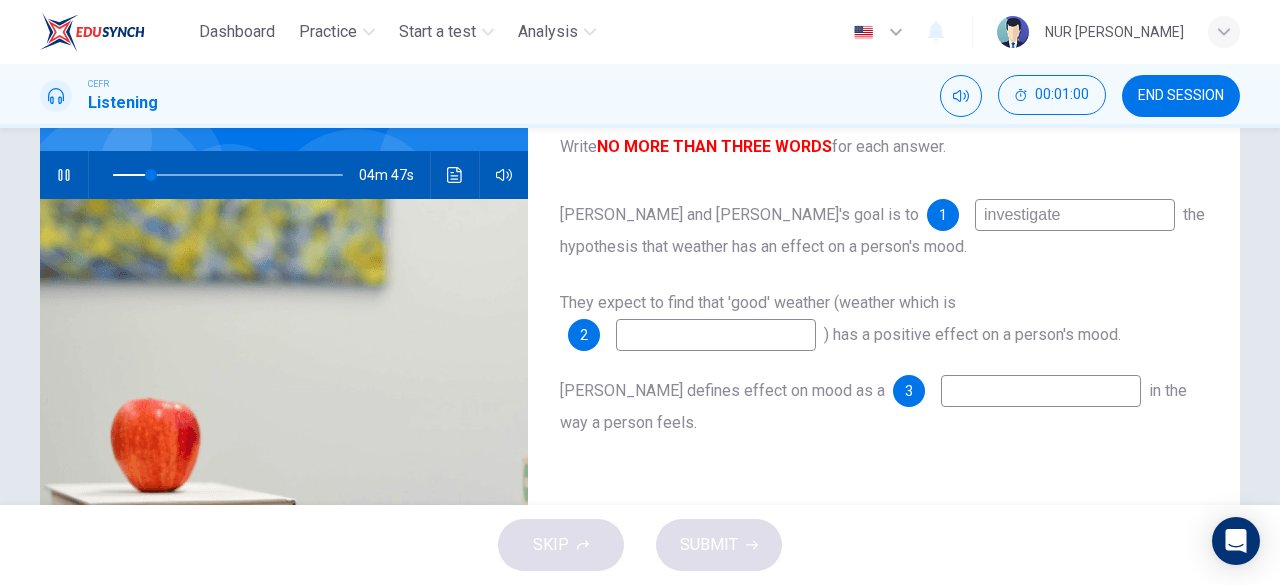 type on "investigate" 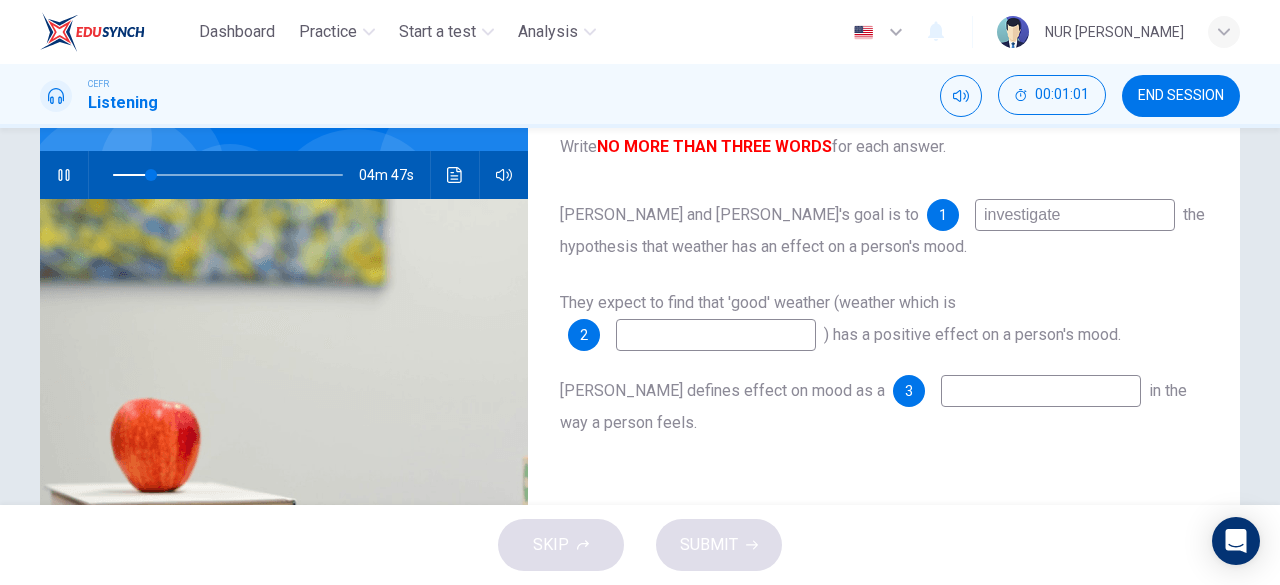 click at bounding box center [716, 335] 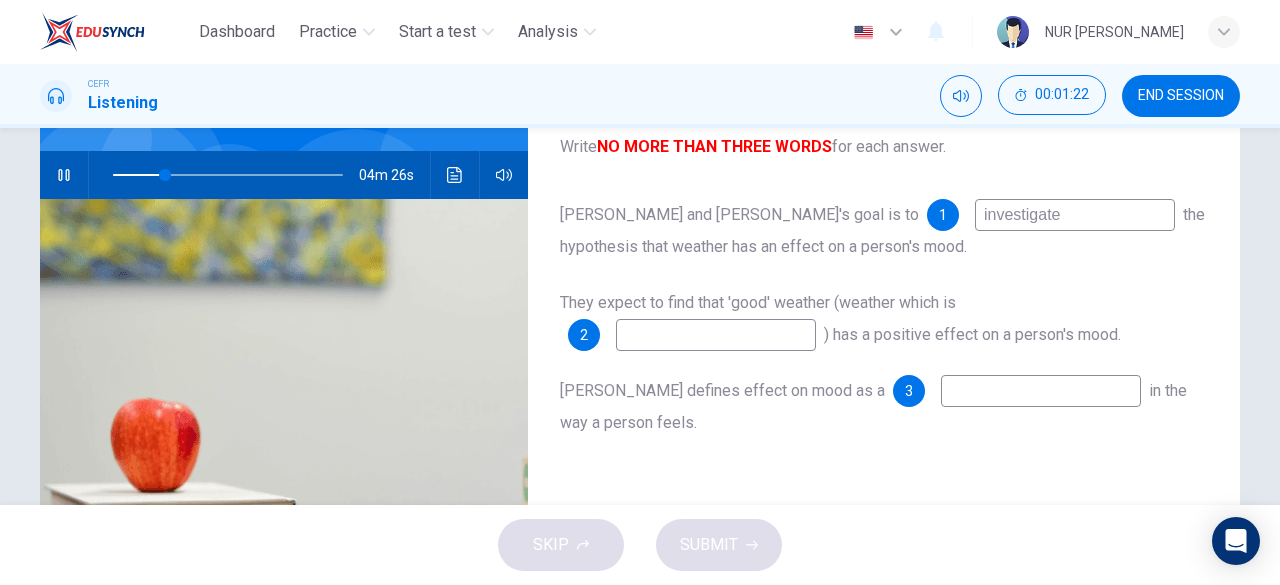 type on "23" 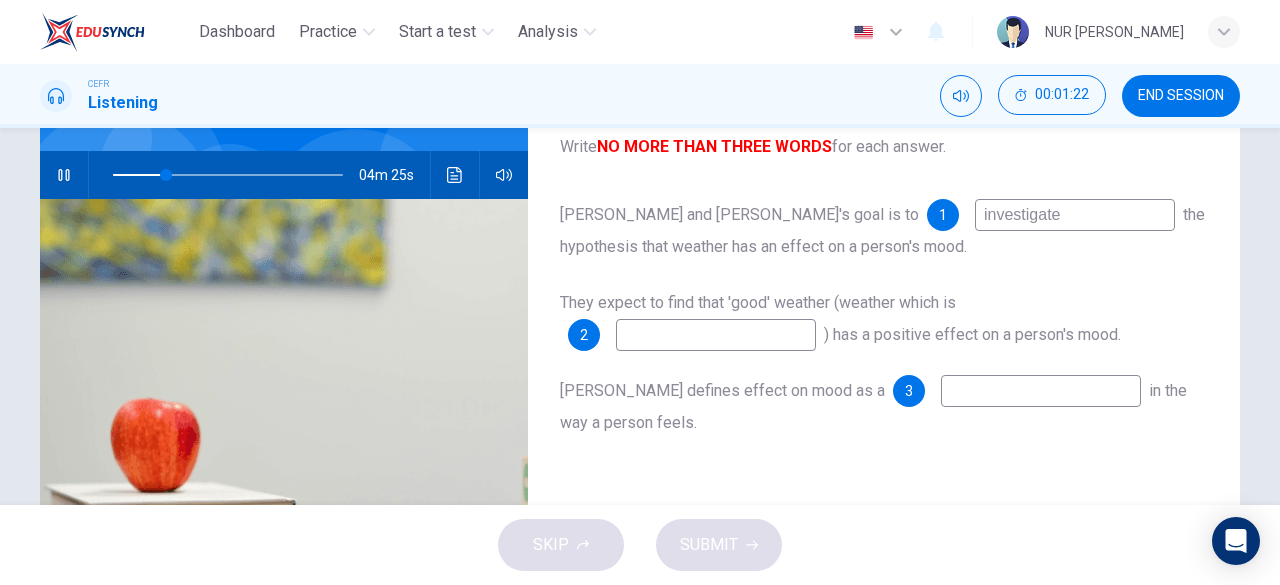 type on "s" 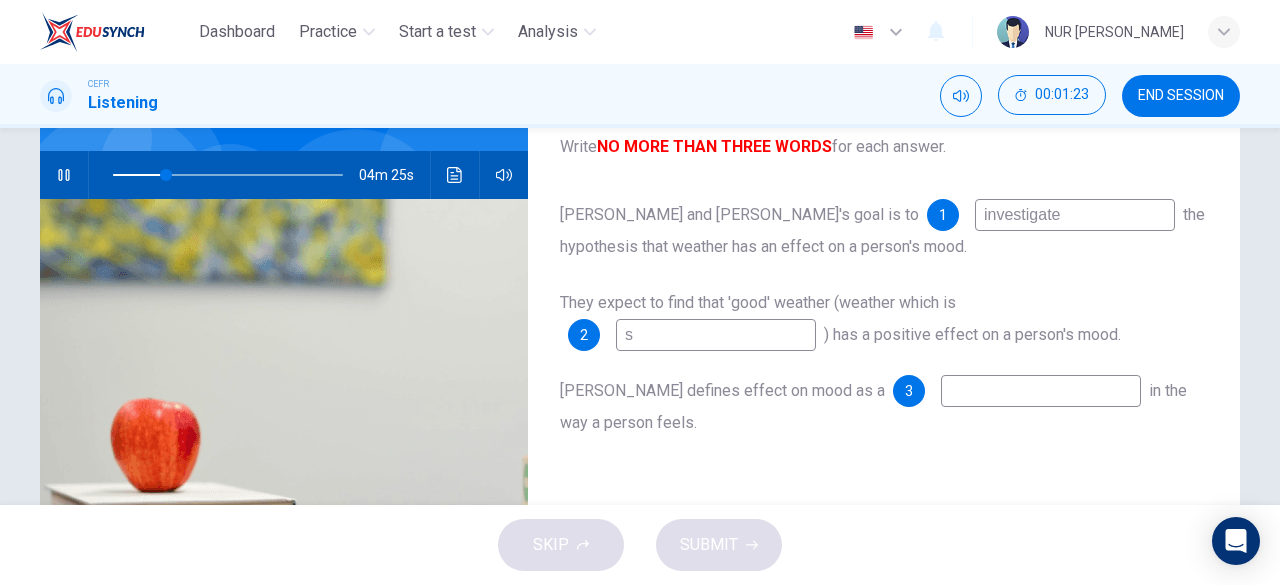 type on "23" 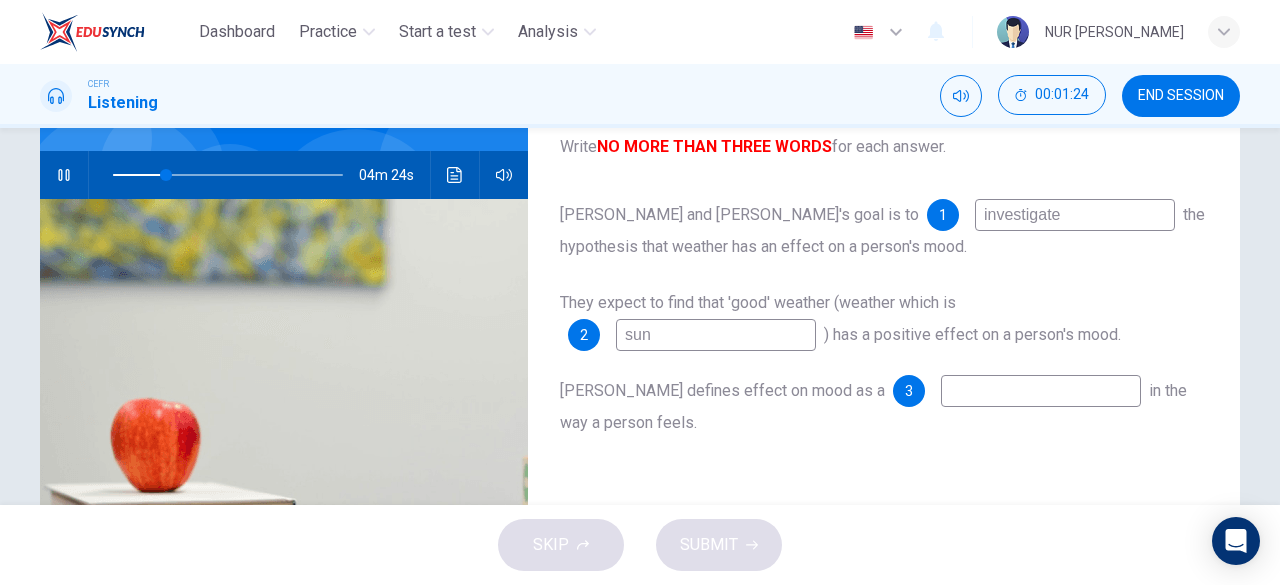 type on "sunn" 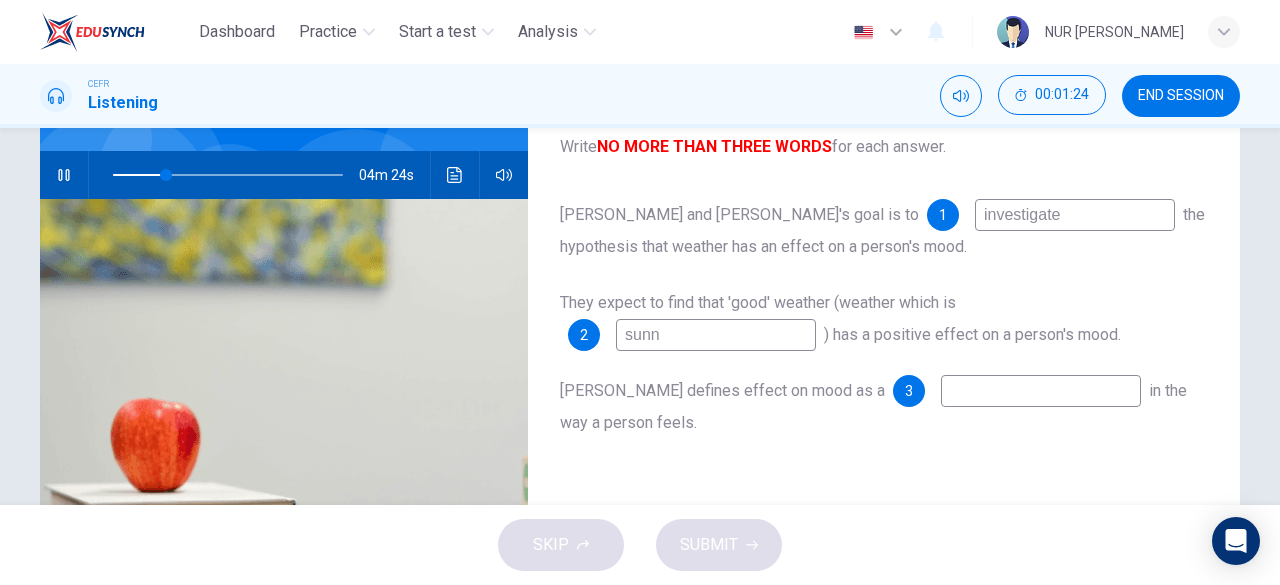 type on "23" 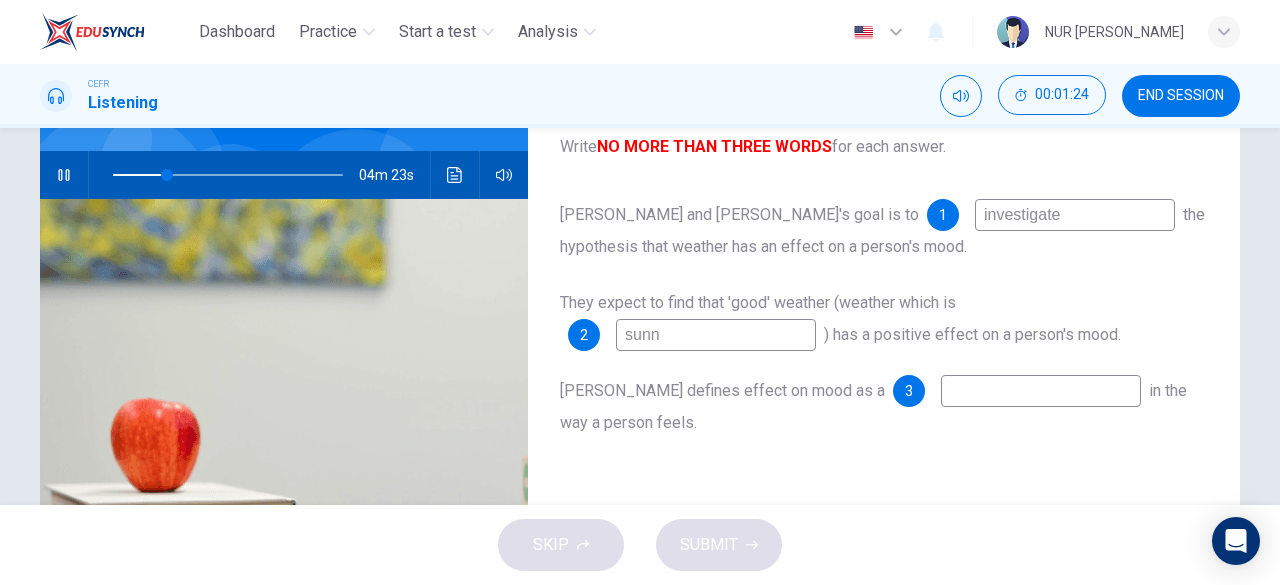 type on "sunny" 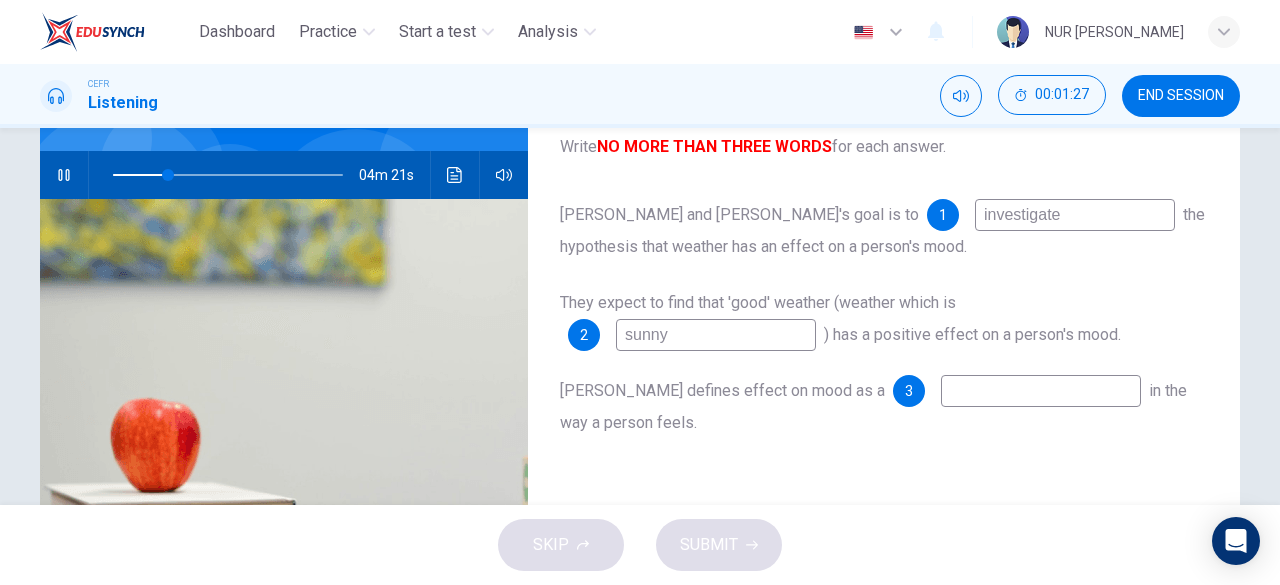 type on "24" 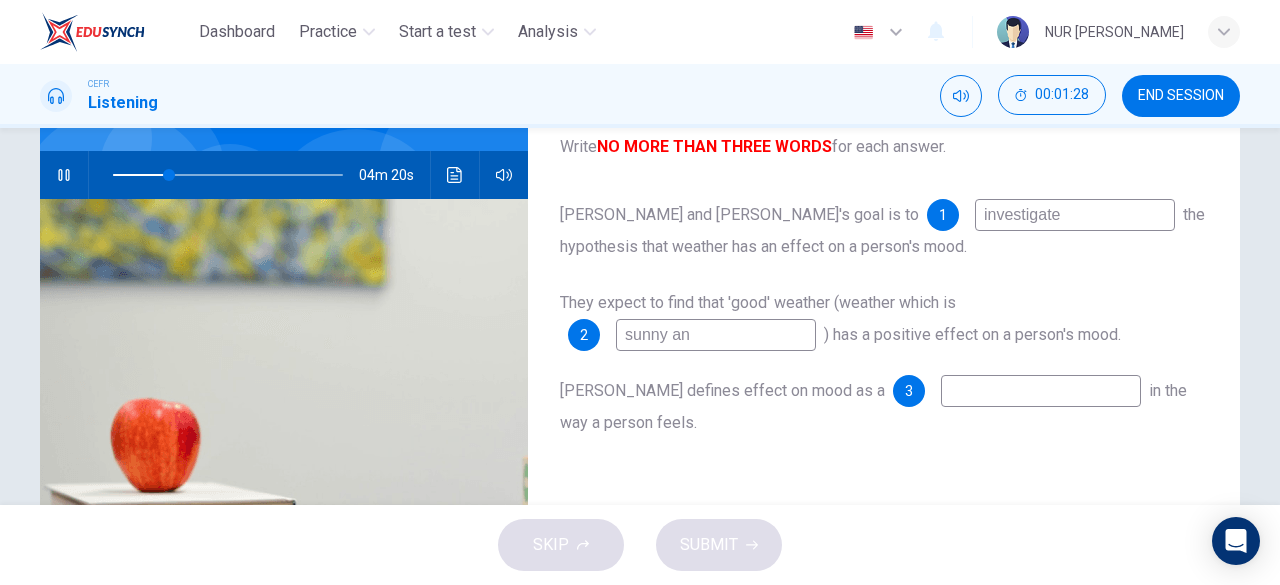 type on "sunny and" 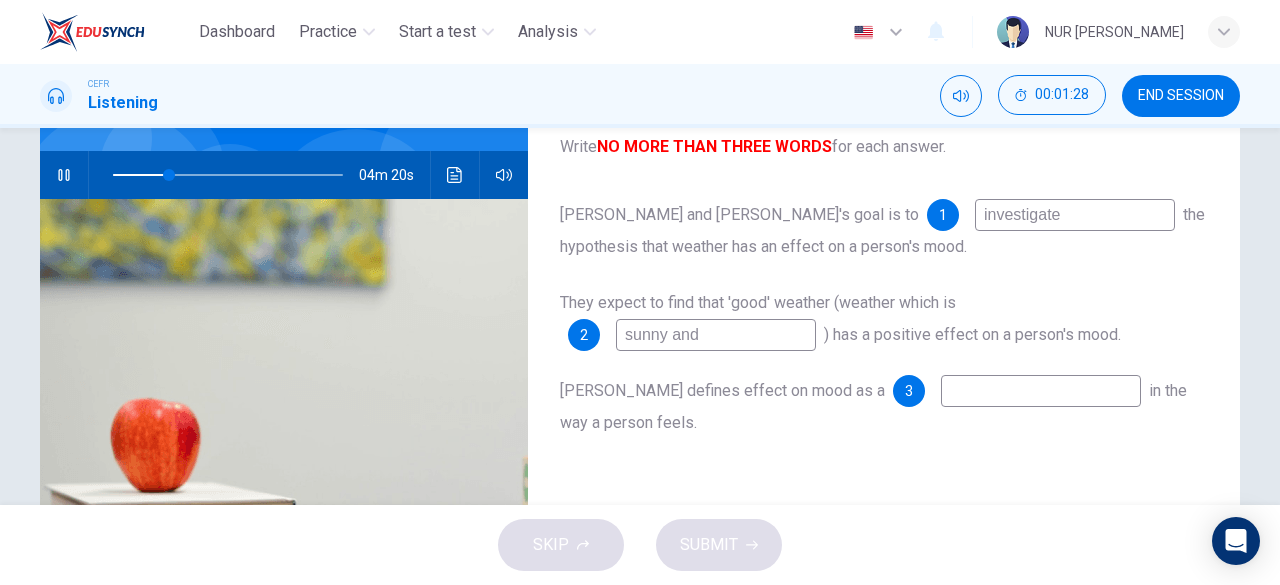 type on "25" 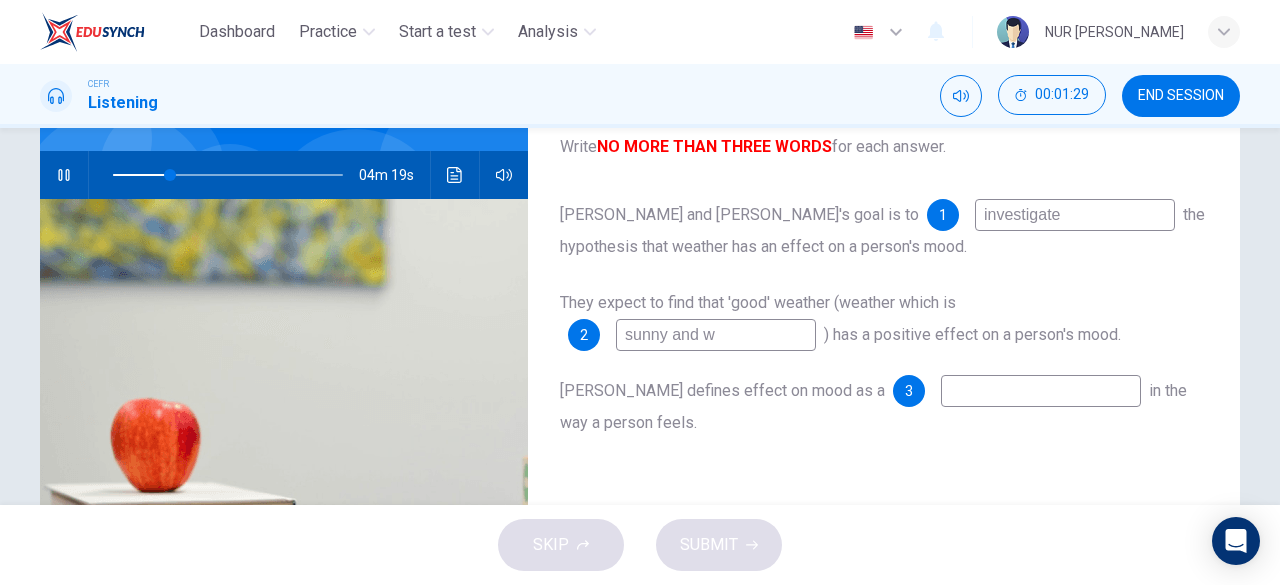 type on "sunny and wa" 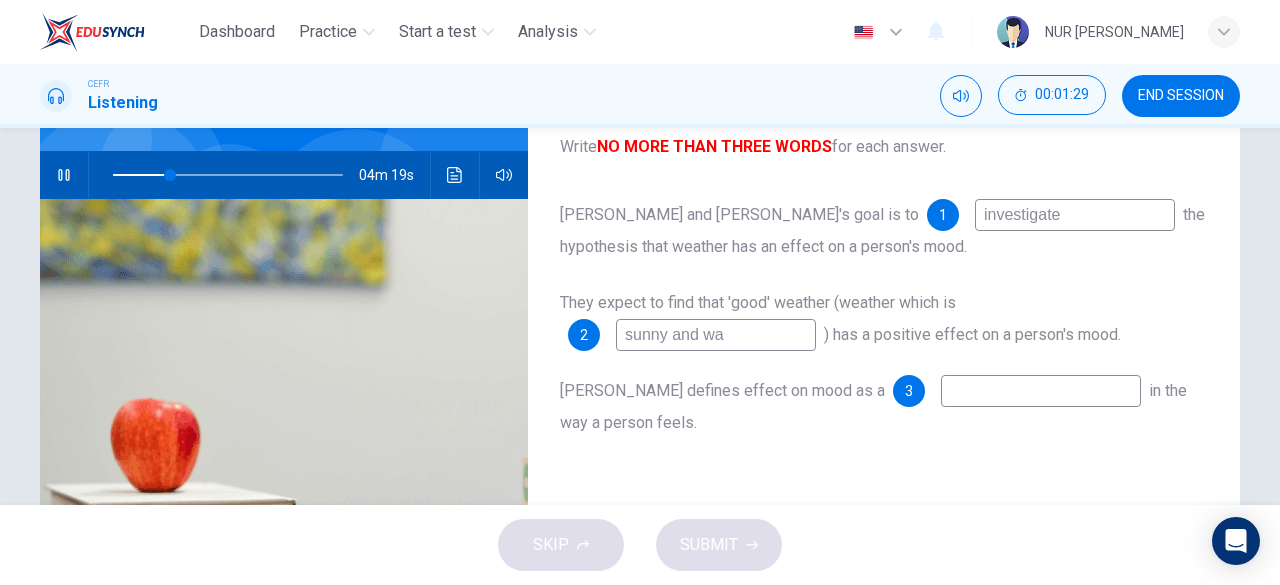 type on "25" 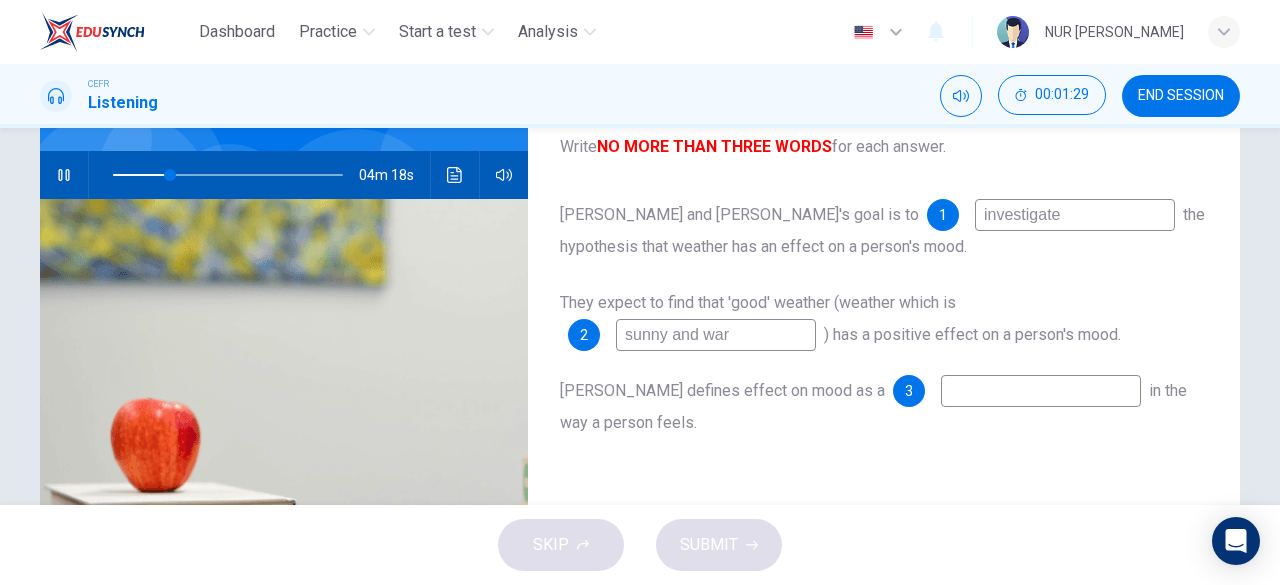 type on "sunny and warm" 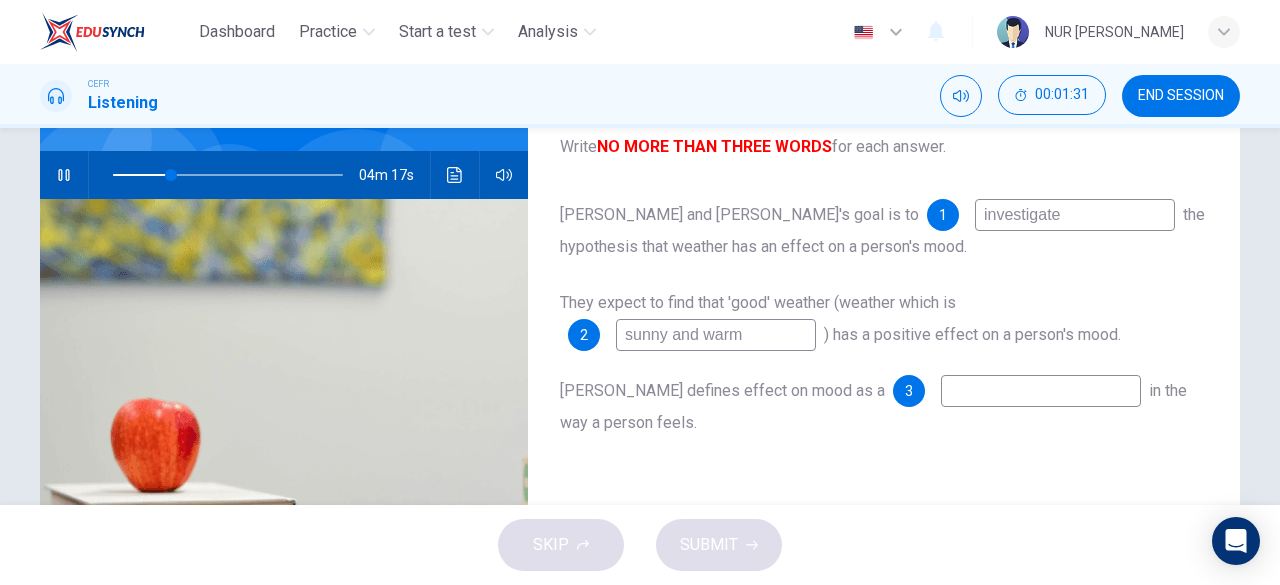 type on "26" 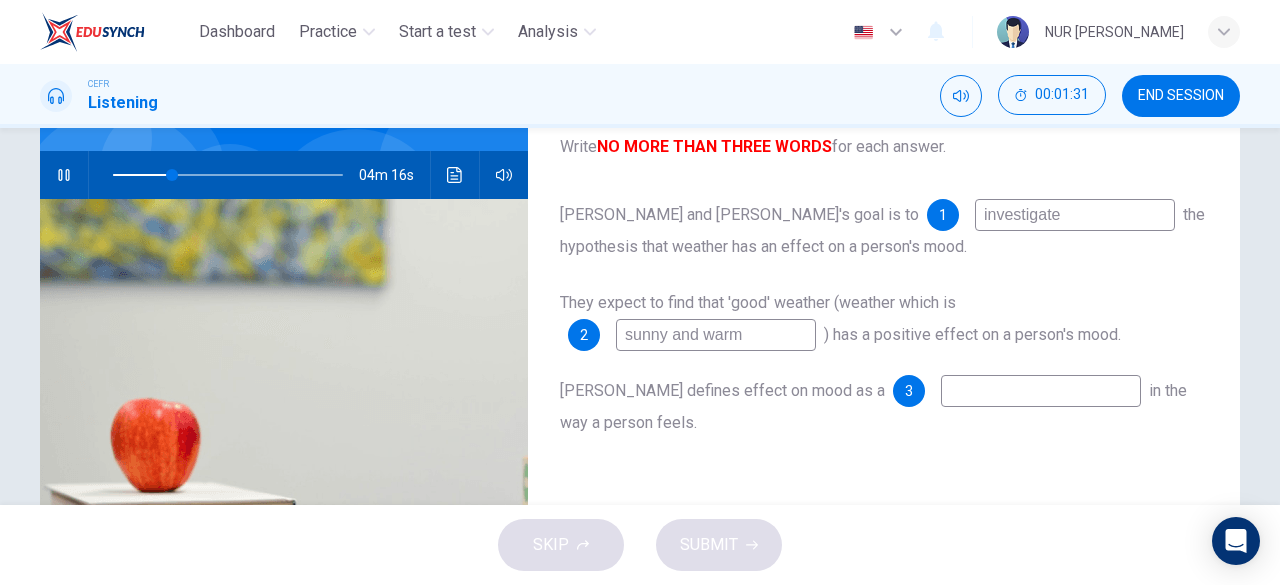 type on "sunny and warm" 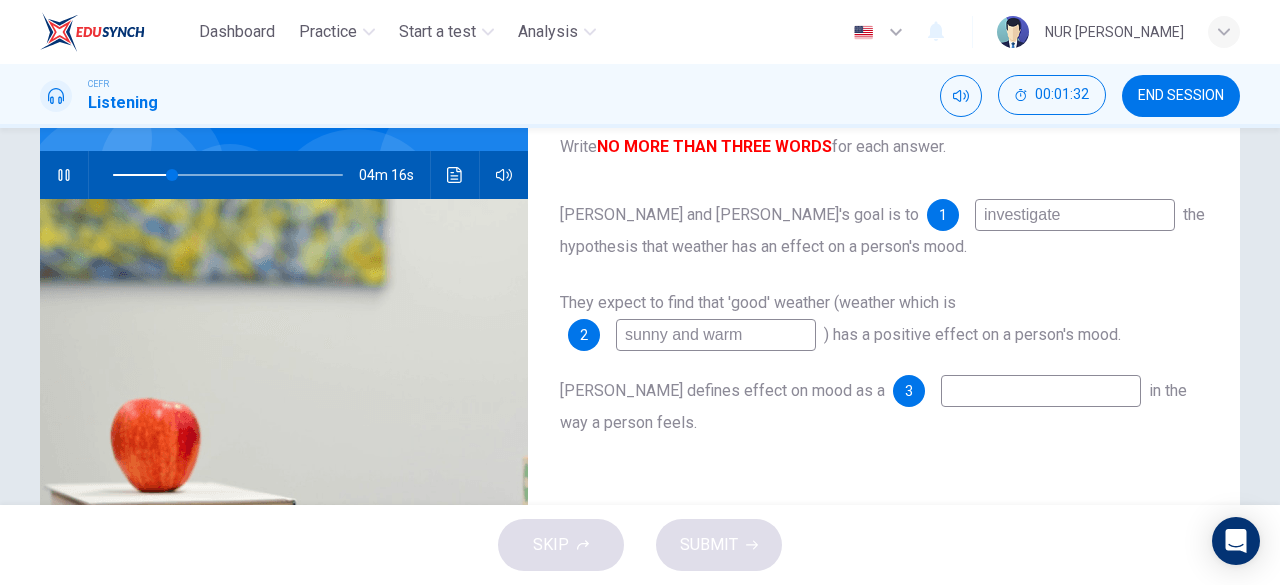 click at bounding box center [1041, 391] 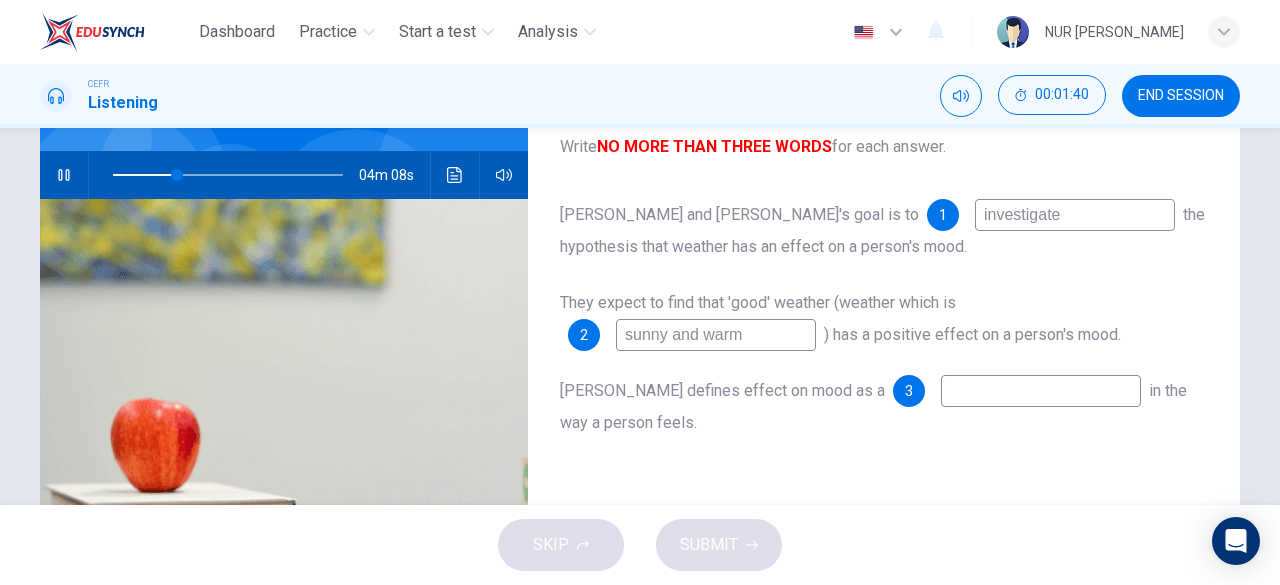 type on "28" 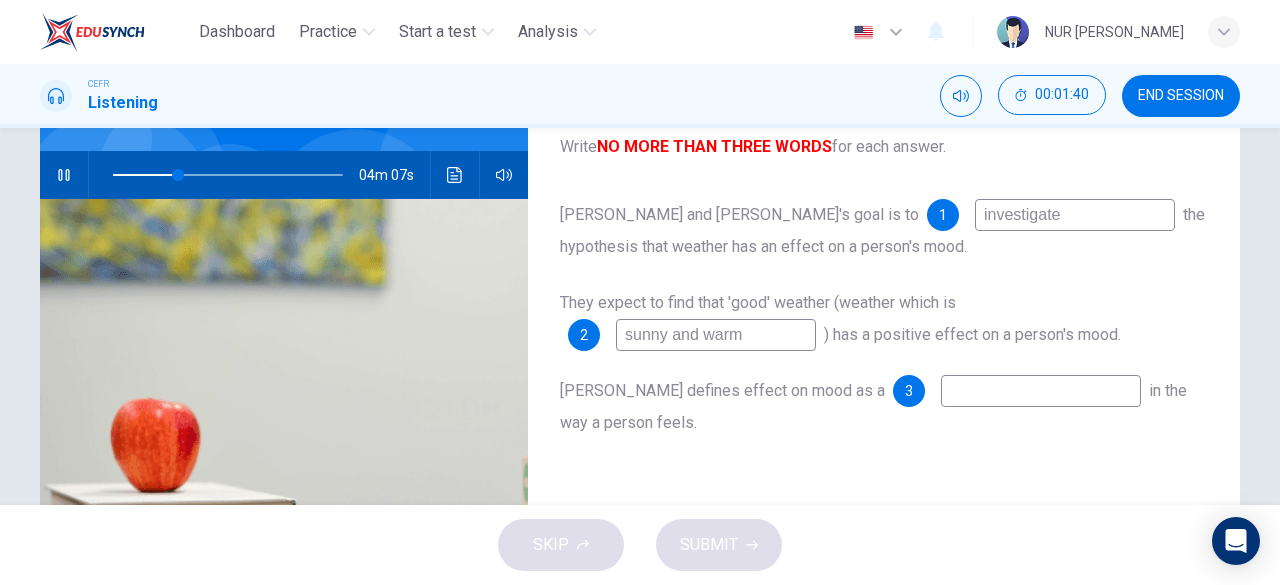 type on "c" 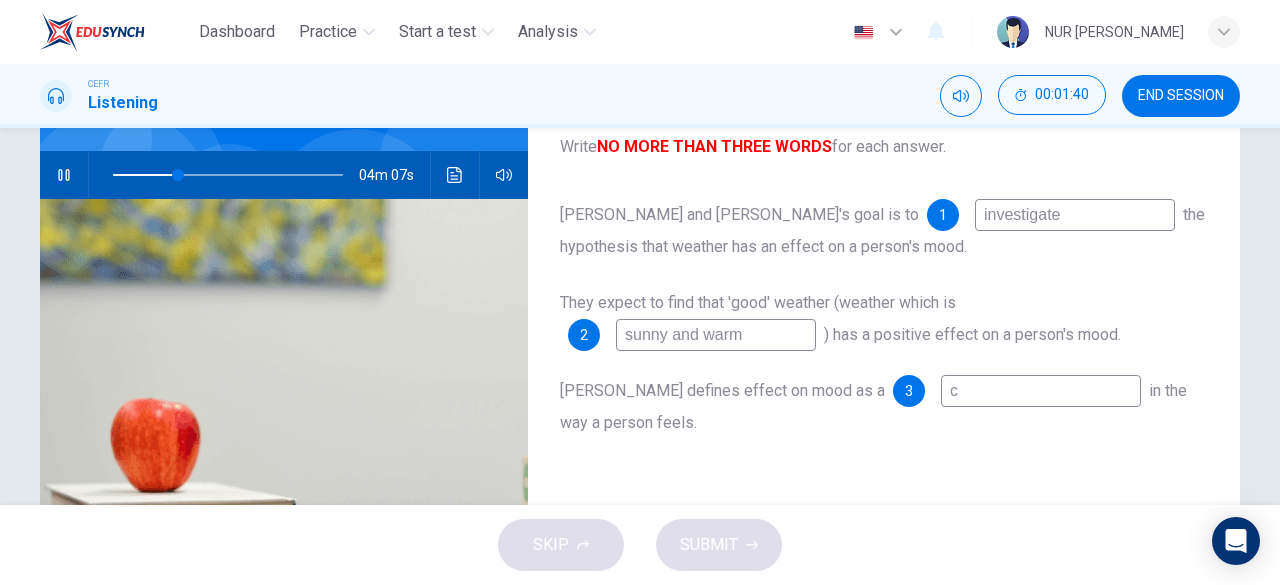 type on "28" 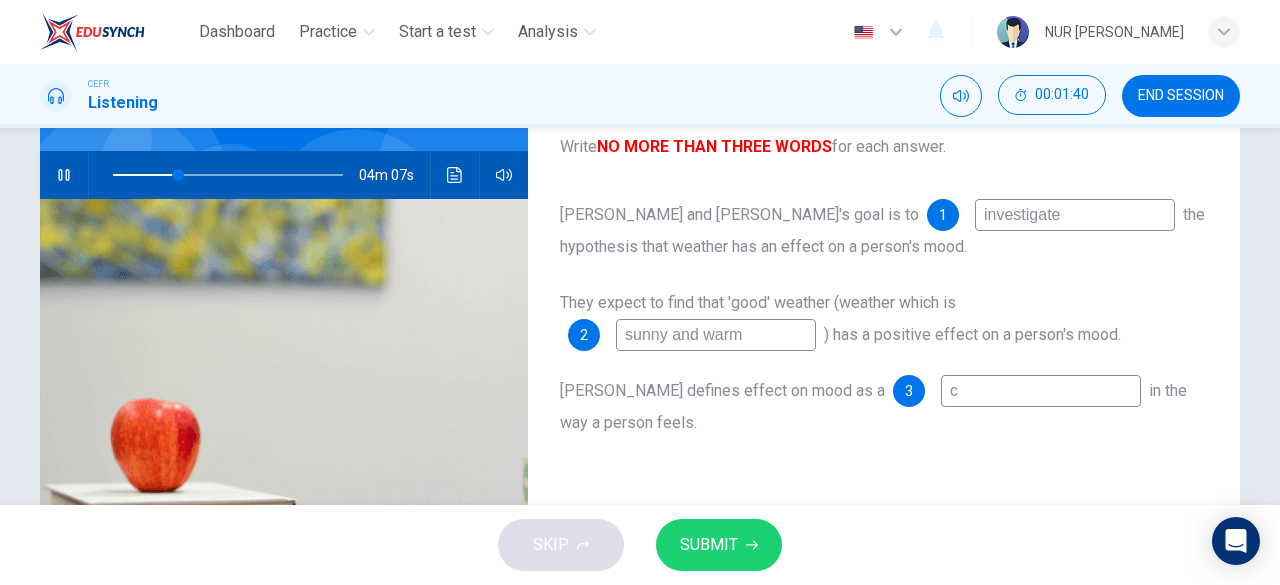 type on "ch" 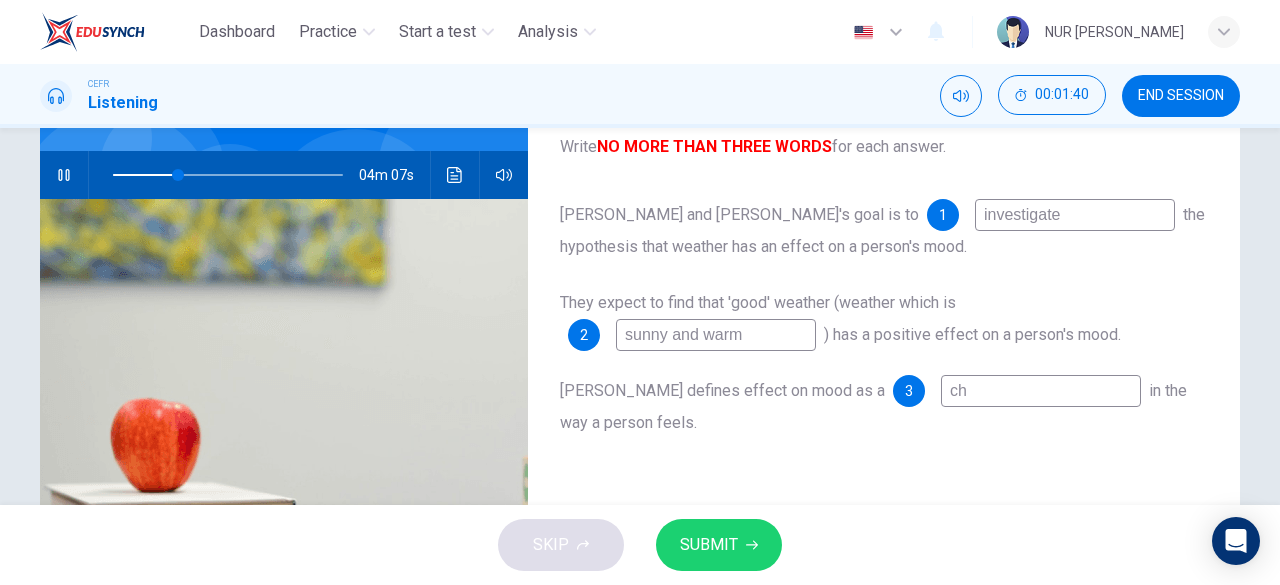 type on "28" 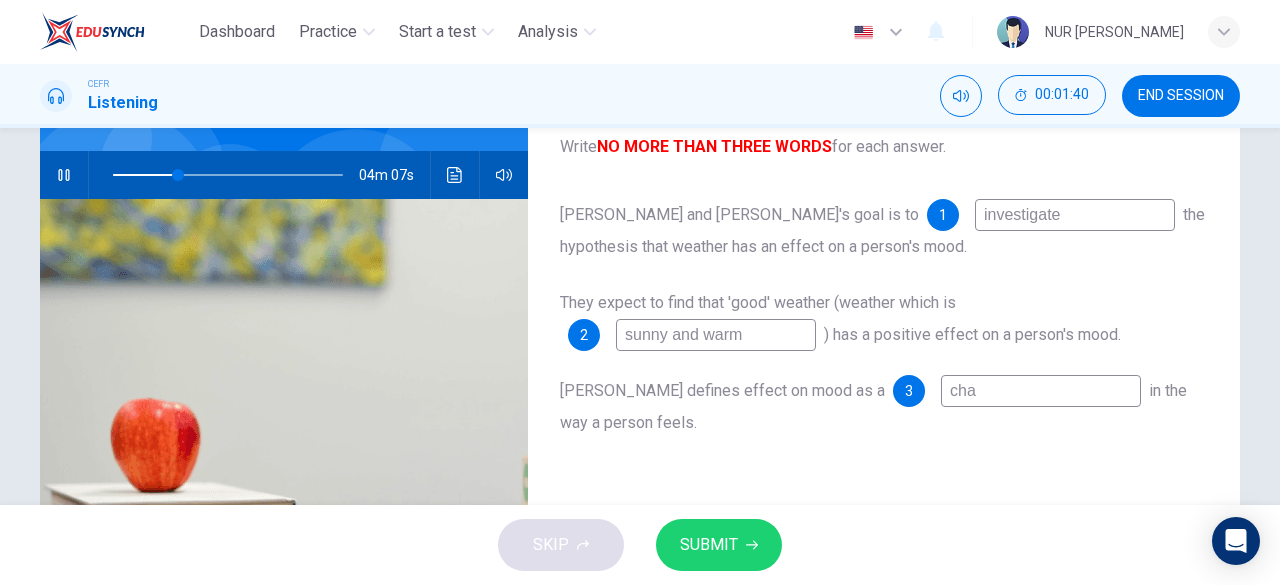 type on "28" 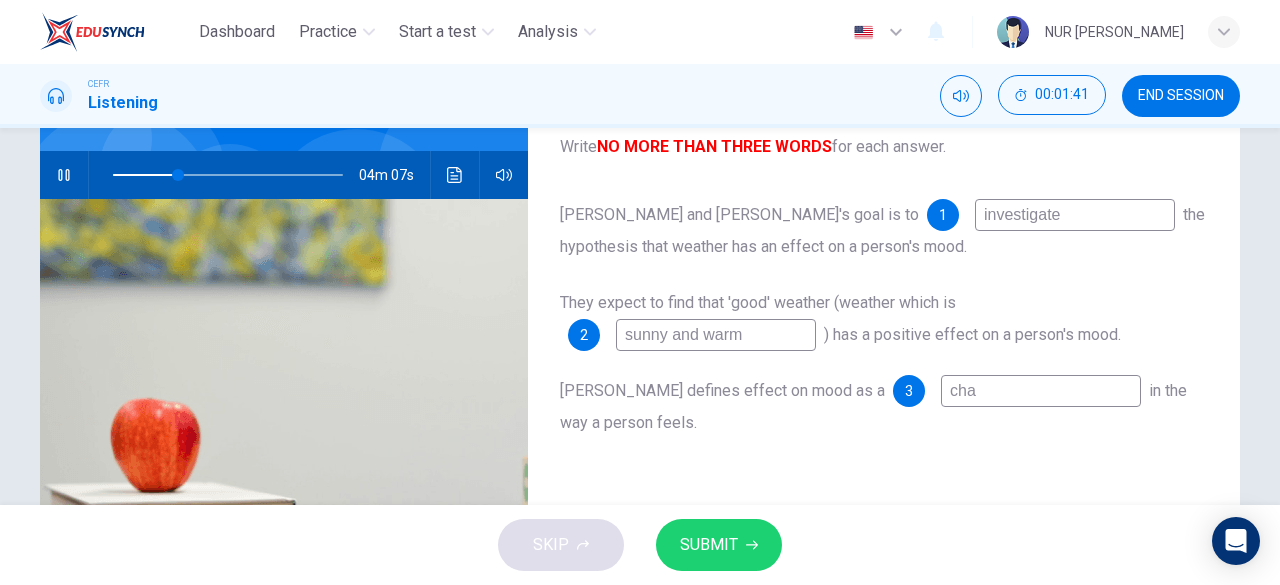 type on "chan" 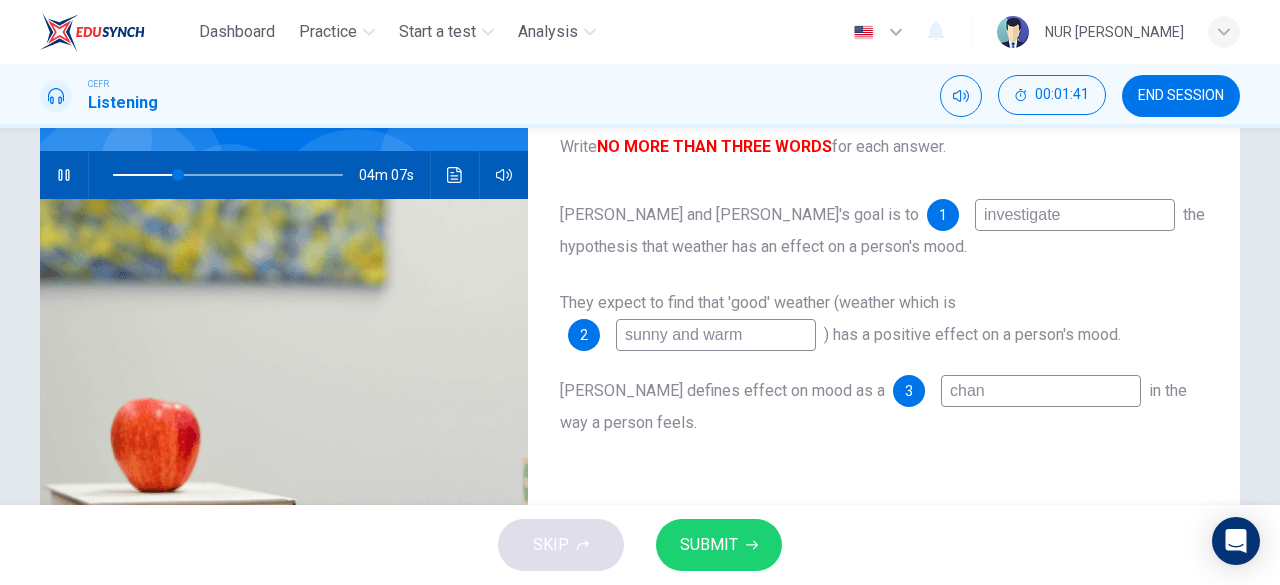 type on "28" 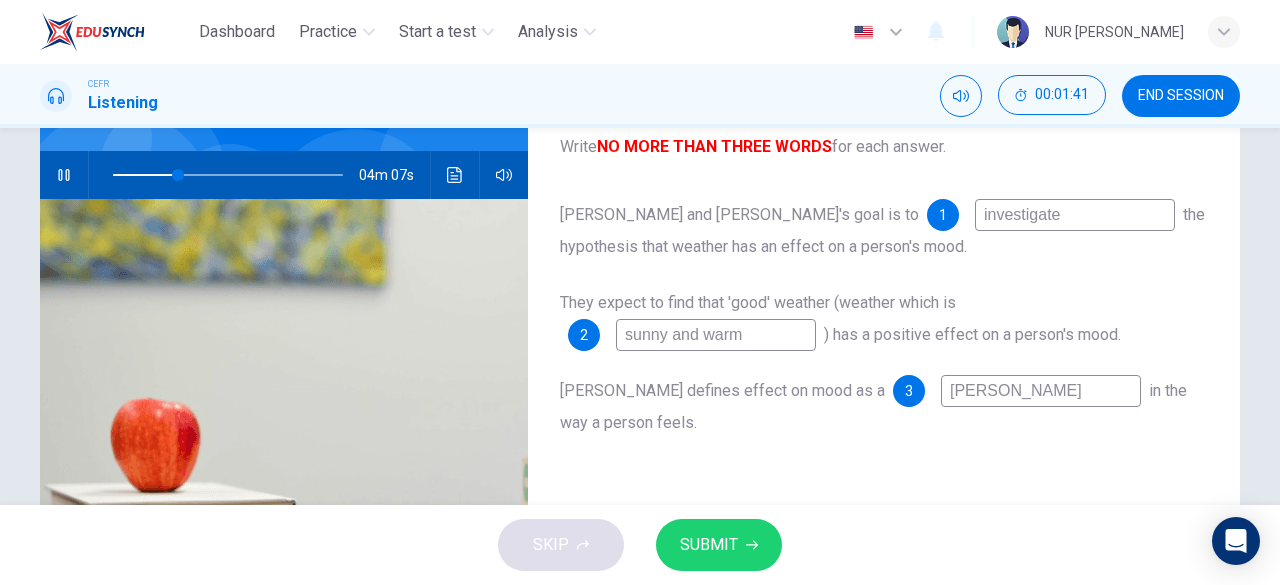 type on "change" 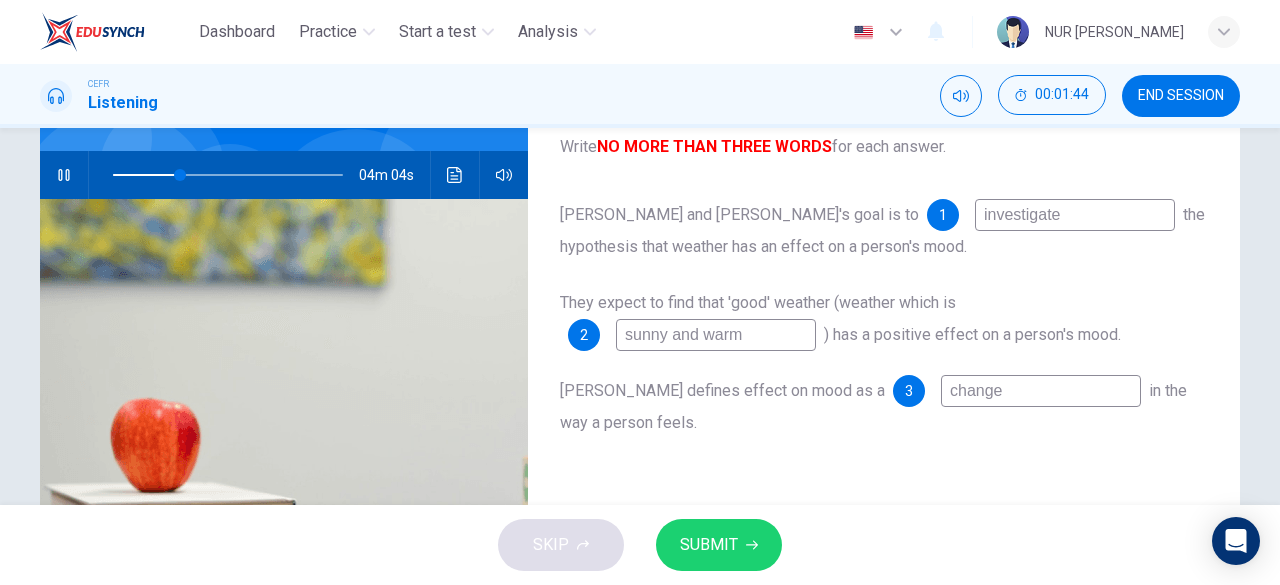 type on "29" 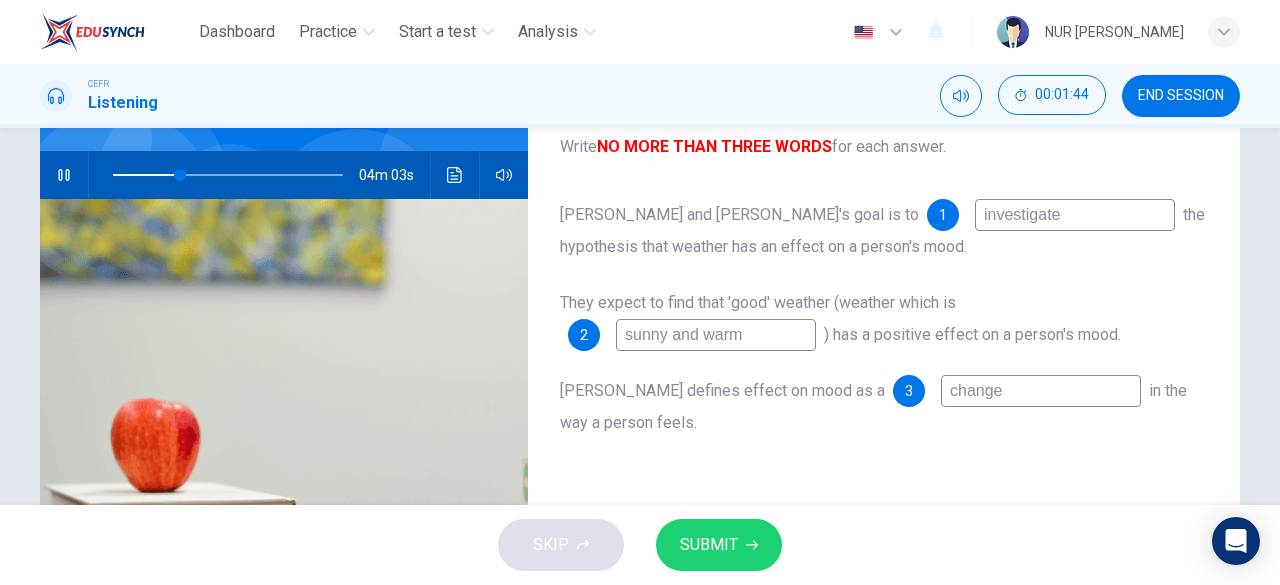 type on "change" 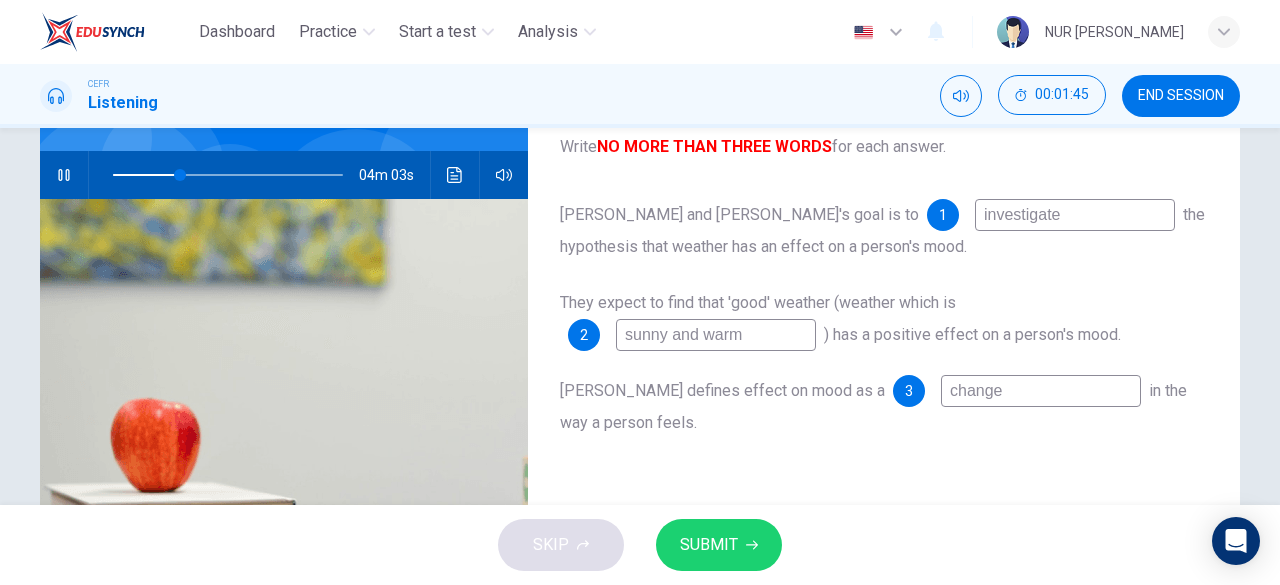 drag, startPoint x: 722, startPoint y: 572, endPoint x: 736, endPoint y: 527, distance: 47.127487 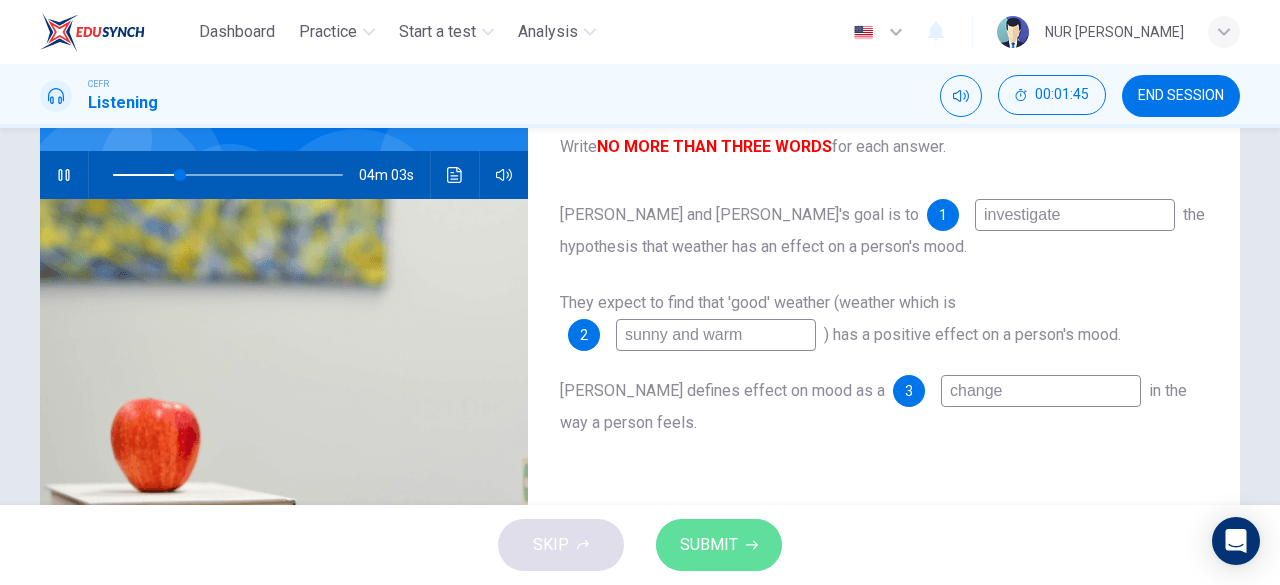 click on "SUBMIT" at bounding box center [719, 545] 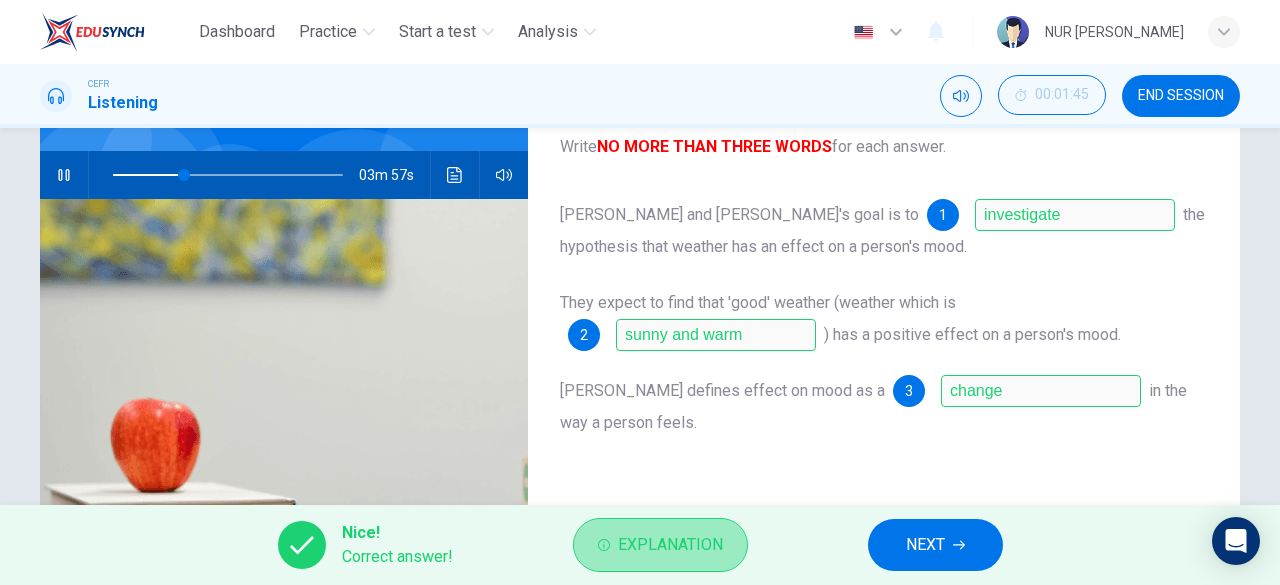 click on "Explanation" at bounding box center (670, 545) 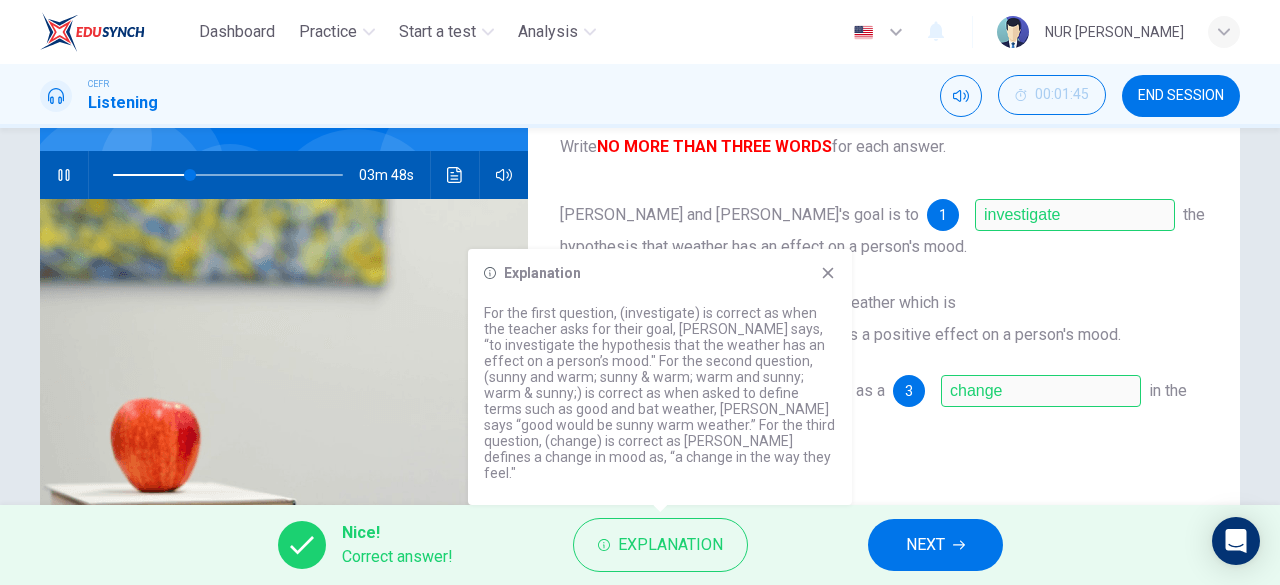 click on "Explanation For the first question, (investigate) is correct as when the teacher asks for their goal, [PERSON_NAME] says, “to investigate the hypothesis that the weather has an effect on a person’s mood."
For the second question, (sunny and warm; sunny & warm; warm and sunny; warm & sunny;) is correct as when asked to define terms such as good and bat weather, [PERSON_NAME] says “good would be sunny warm weather.”
For the third question, (change) is correct as [PERSON_NAME] defines a change in mood as, “a change in the way they feel."" at bounding box center (660, 377) 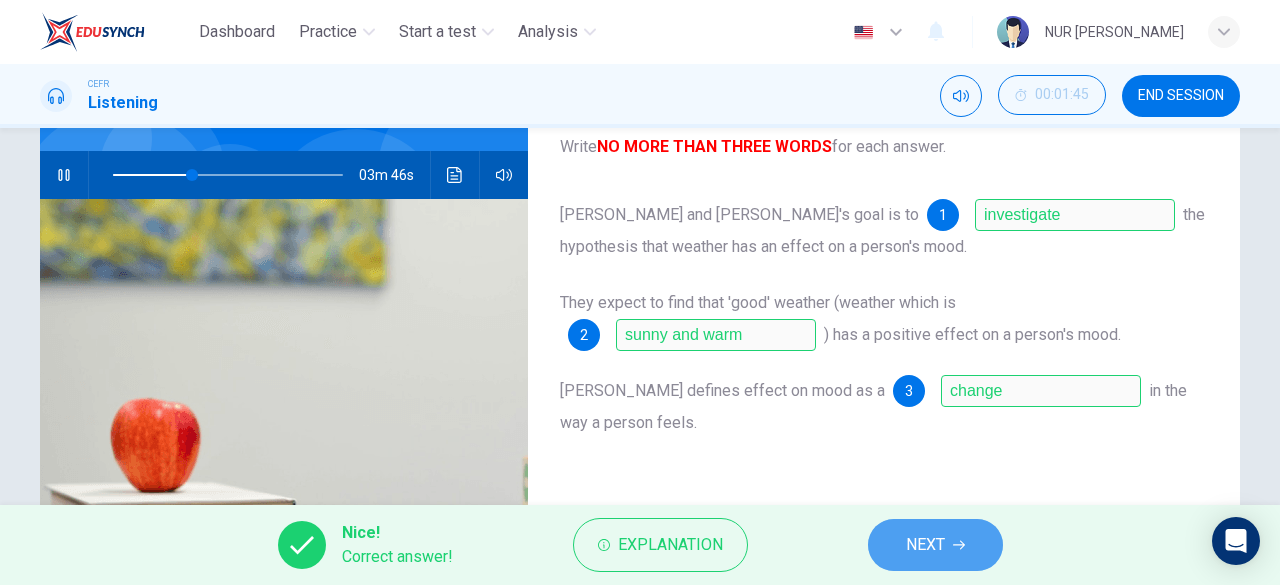 click on "NEXT" at bounding box center (935, 545) 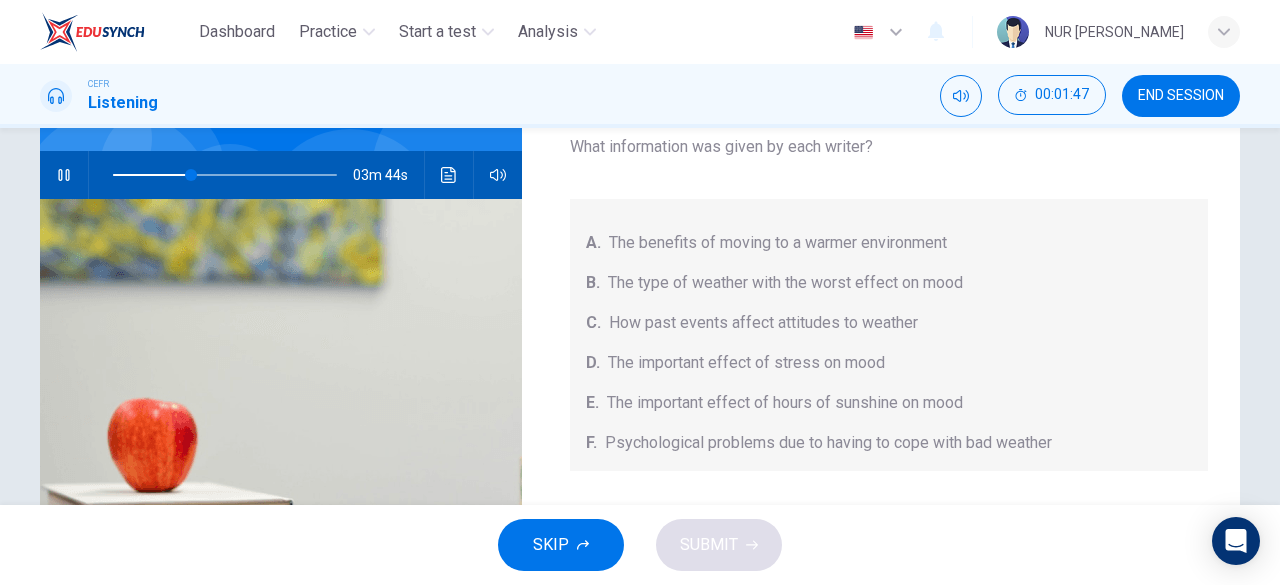 scroll, scrollTop: 64, scrollLeft: 0, axis: vertical 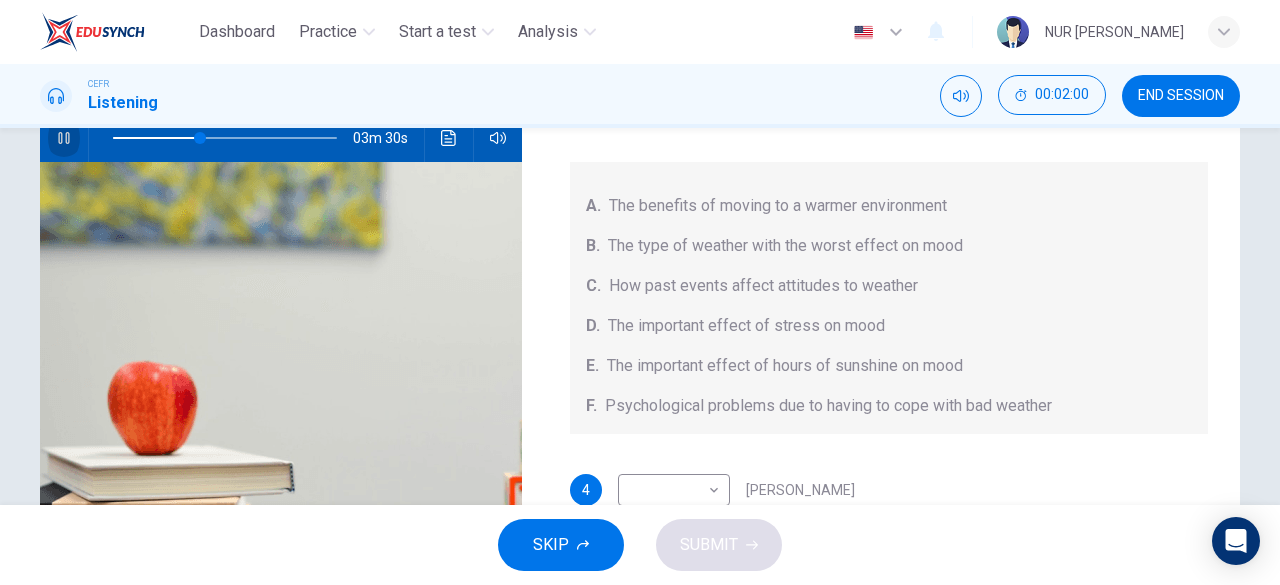 click at bounding box center [64, 138] 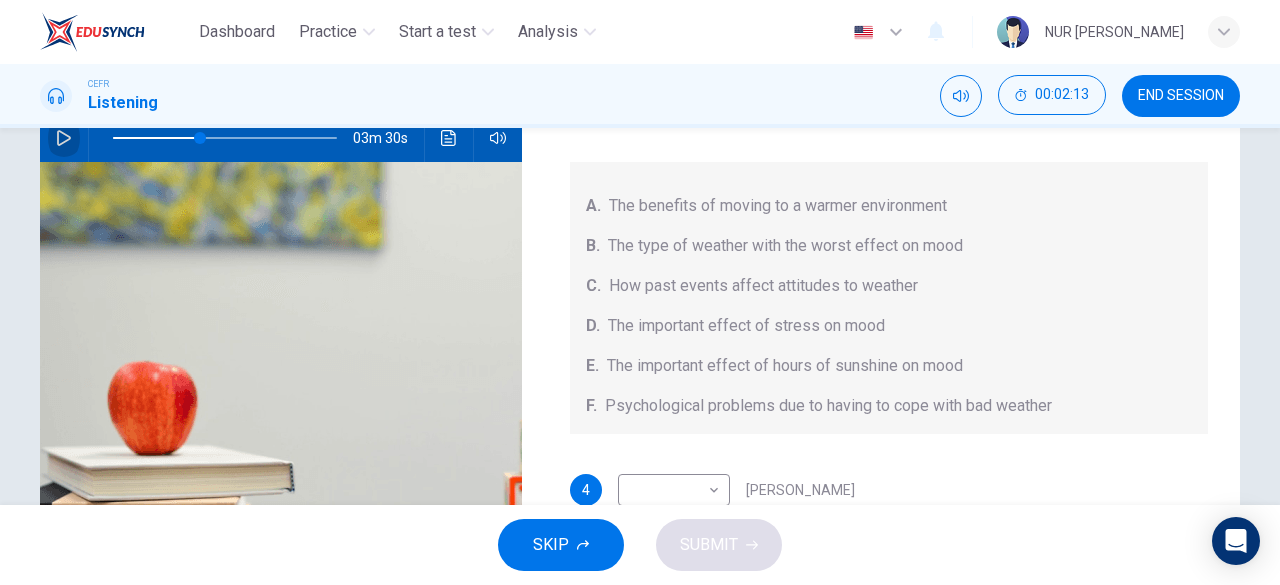 click at bounding box center (64, 138) 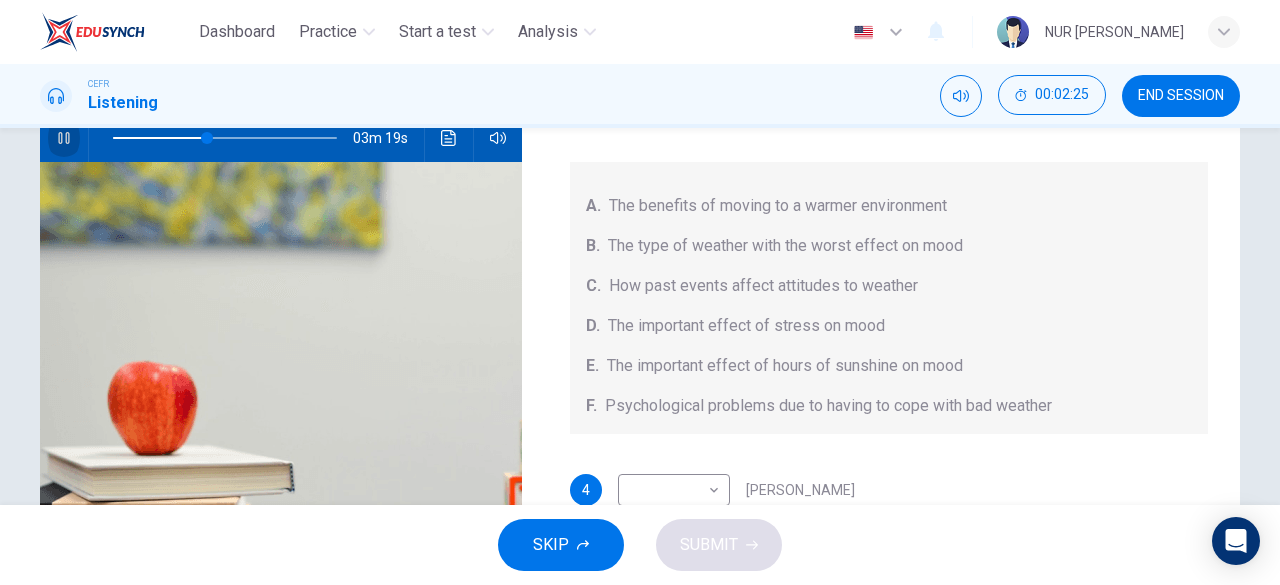 click at bounding box center [64, 138] 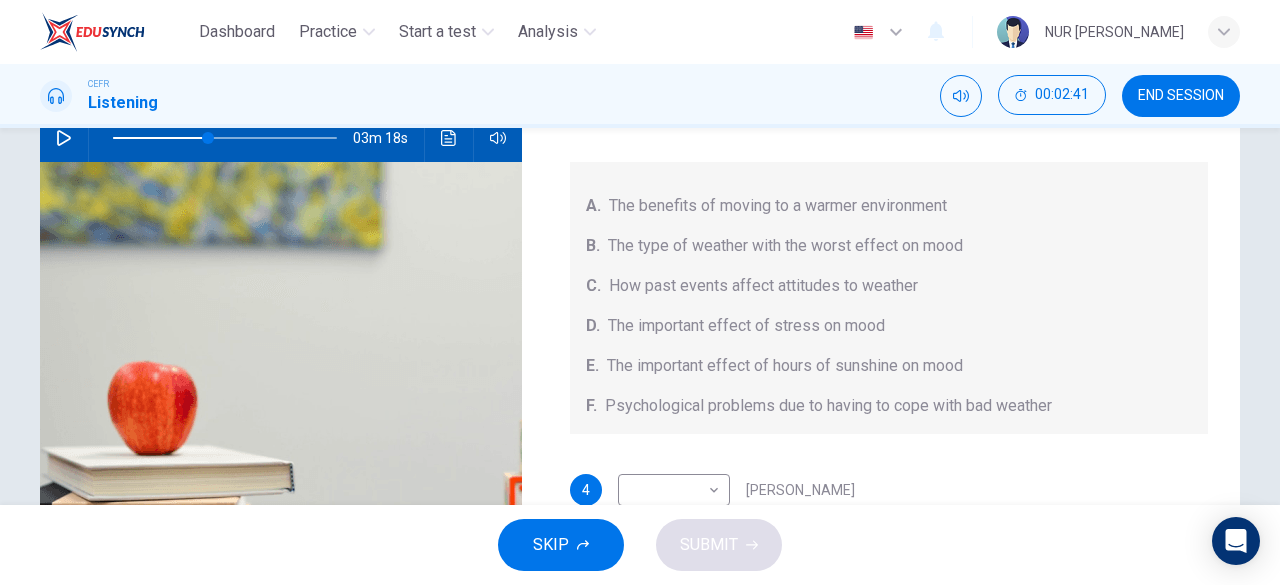 scroll, scrollTop: 64, scrollLeft: 0, axis: vertical 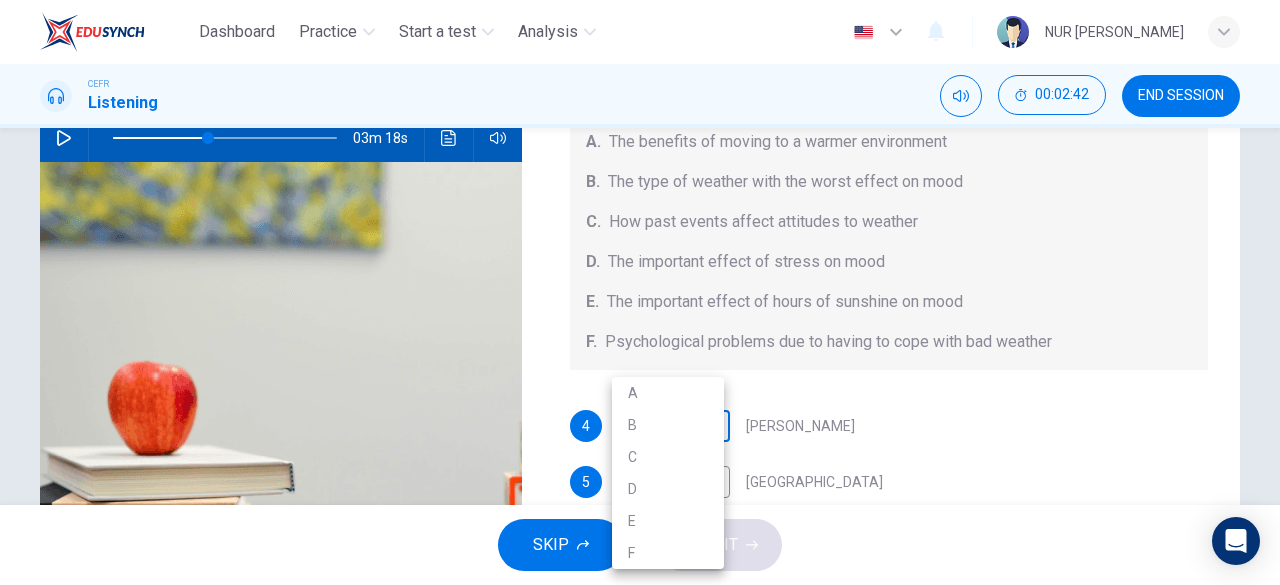 click on "Dashboard Practice Start a test Analysis English en ​ NUR [PERSON_NAME] CEFR Listening 00:02:42 END SESSION Questions 4 - 7 Choose your answers from the box and write the letters  A-F  next to the questions below. What information was given by each writer? A. The benefits of moving to a warmer environment B. The type of weather with the worst effect on mood C. How past events affect attitudes to weather D. The important effect of stress on mood E. The important effect of hours of sunshine on mood F. Psychological problems due to having to cope with bad weather 4 ​ ​ [PERSON_NAME] 5 ​ ​ [GEOGRAPHIC_DATA] 6 ​ ​ [GEOGRAPHIC_DATA] 7 ​ ​ [PERSON_NAME] Research Project 03m 18s SKIP SUBMIT EduSynch - Online Language Proficiency Testing
Dashboard Practice Start a test Analysis Notifications © Copyright  2025 A B C D E F" at bounding box center (640, 292) 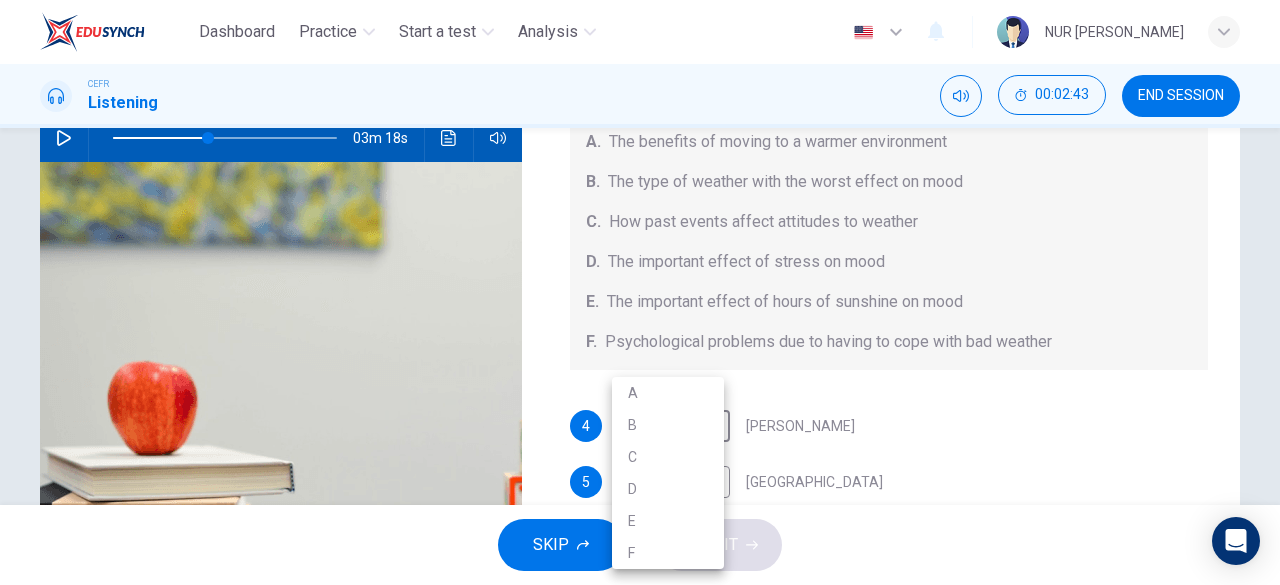 click on "F" at bounding box center (668, 553) 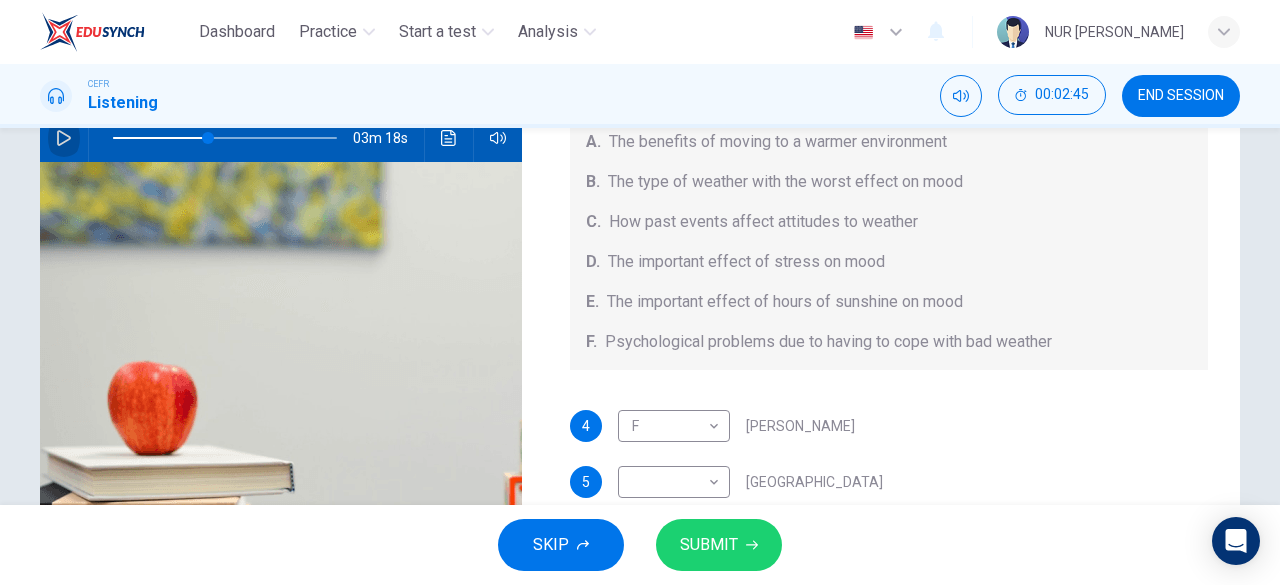 click 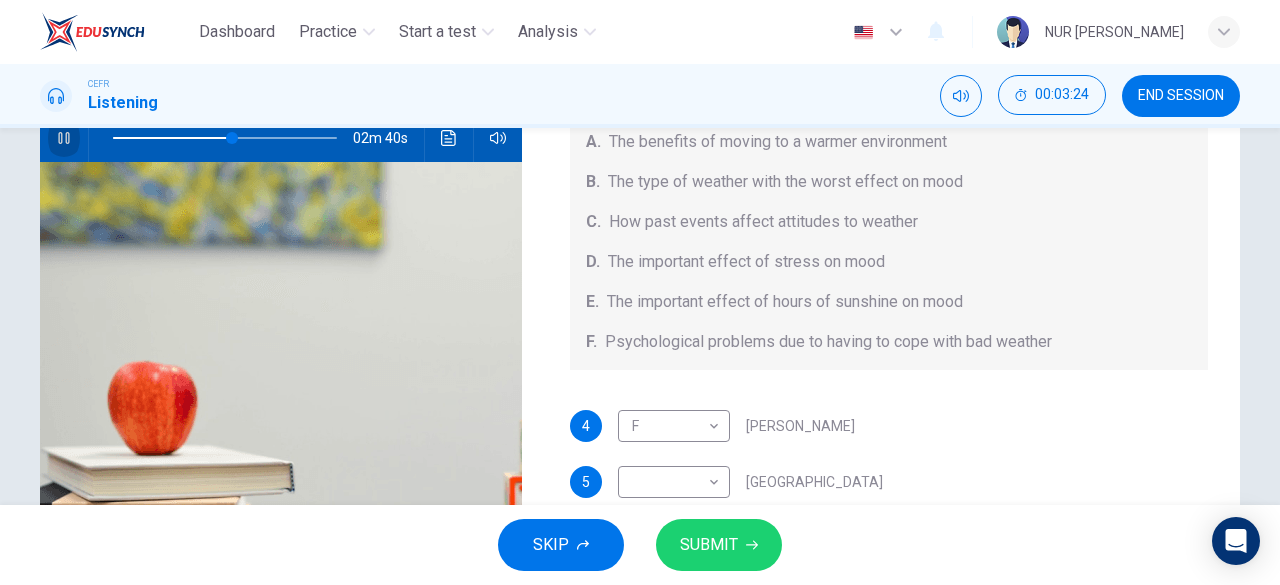 click 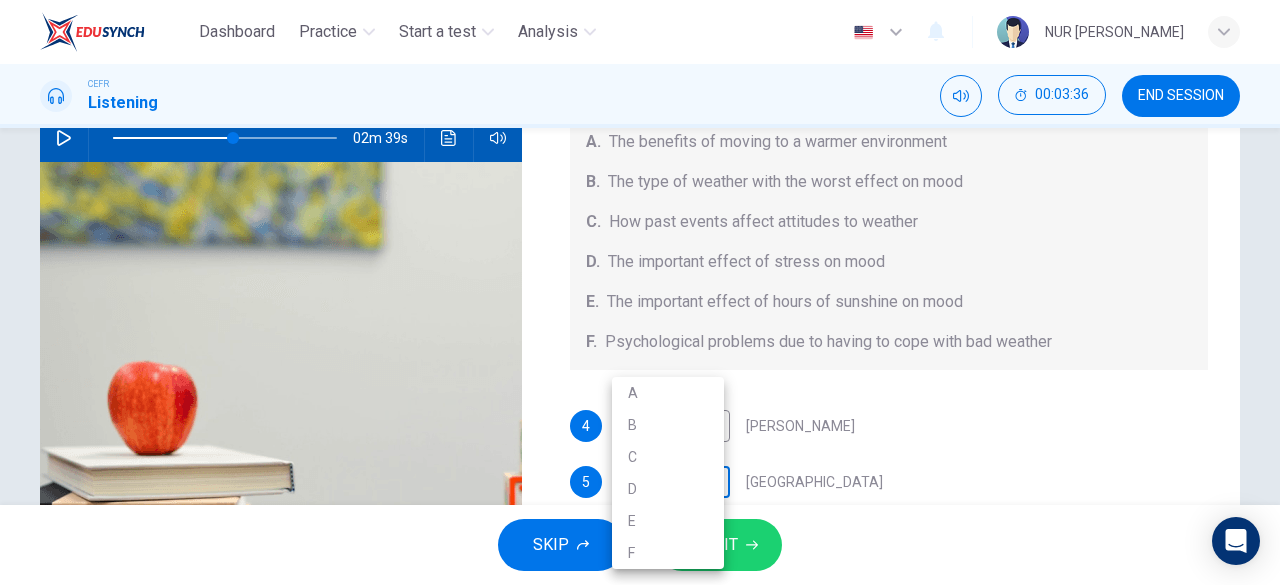 scroll, scrollTop: 218, scrollLeft: 0, axis: vertical 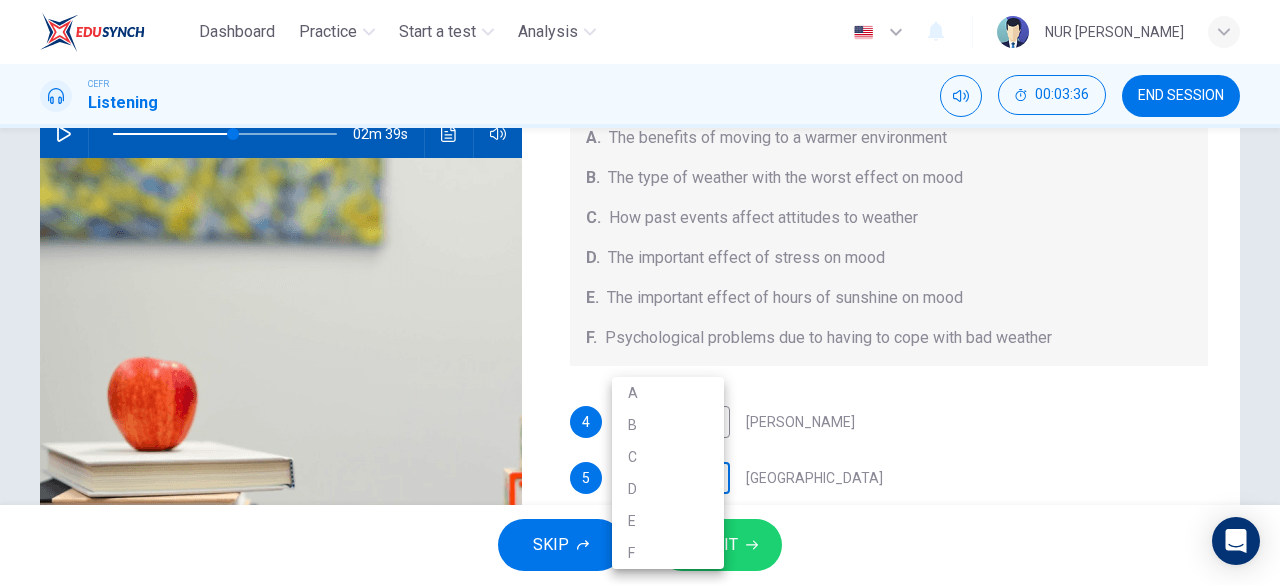 click on "Dashboard Practice Start a test Analysis English en ​ NUR [PERSON_NAME] CEFR Listening 00:03:36 END SESSION Questions 4 - 7 Choose your answers from the box and write the letters  A-F  next to the questions below. What information was given by each writer? A. The benefits of moving to a warmer environment B. The type of weather with the worst effect on mood C. How past events affect attitudes to weather D. The important effect of stress on mood E. The important effect of hours of sunshine on mood F. Psychological problems due to having to cope with bad weather 4 F F ​ [PERSON_NAME] 5 ​ ​ Whitebourne 6 ​ ​ [GEOGRAPHIC_DATA] 7 ​ ​ [PERSON_NAME] Research Project 02m 39s SKIP SUBMIT EduSynch - Online Language Proficiency Testing
Dashboard Practice Start a test Analysis Notifications © Copyright  2025 A B C D E F" at bounding box center (640, 292) 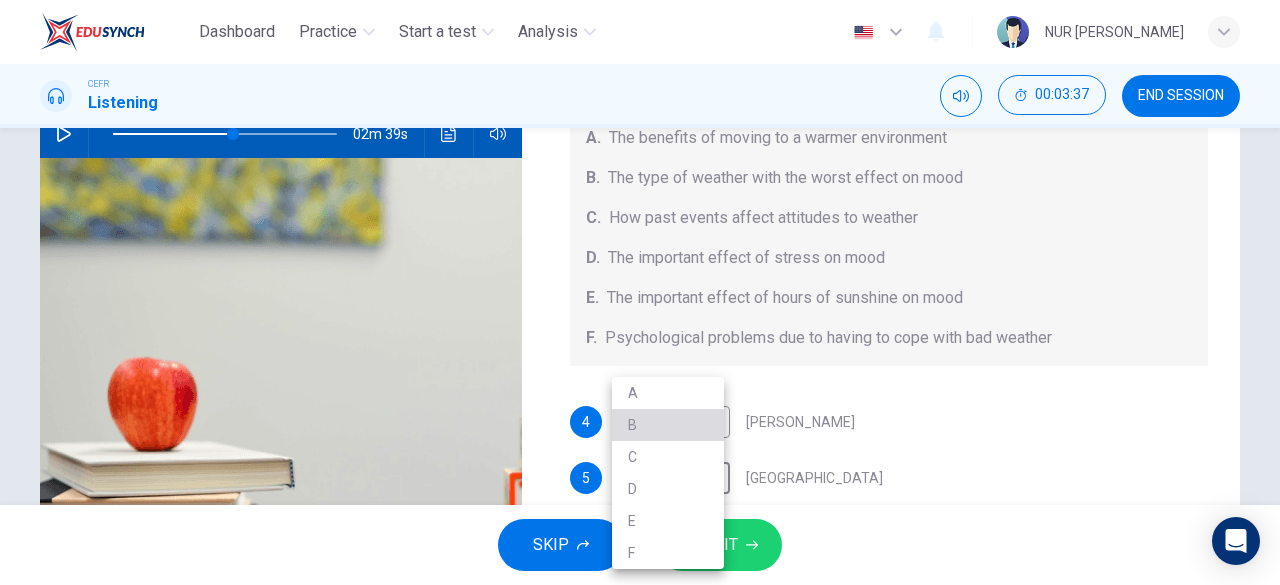 click on "B" at bounding box center (668, 425) 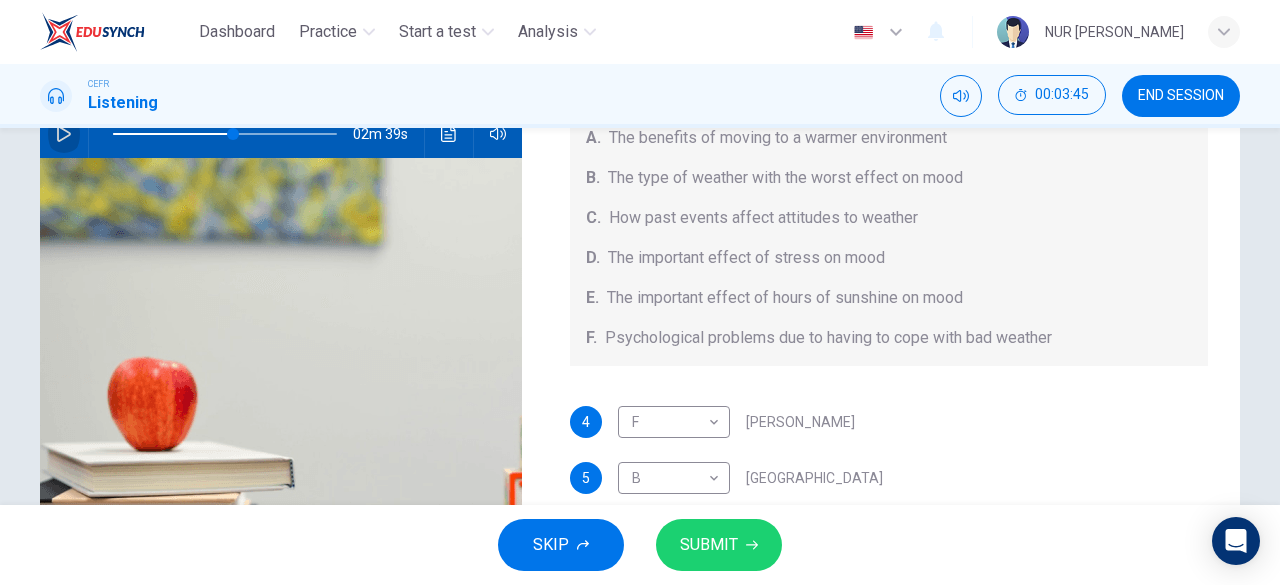 click at bounding box center [64, 134] 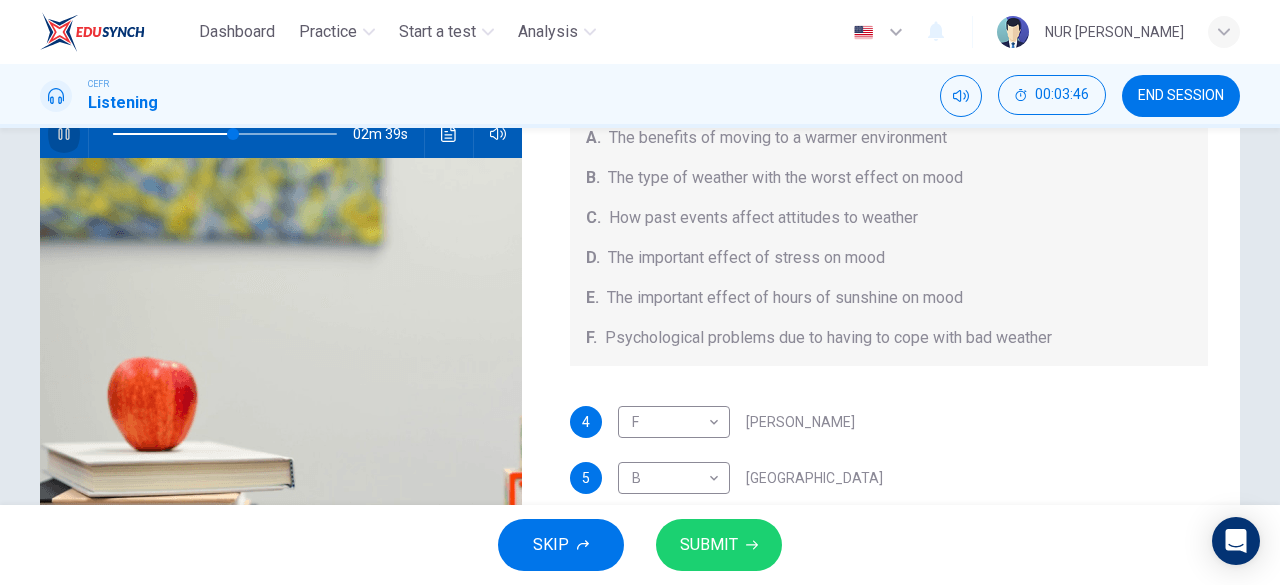 click at bounding box center [64, 134] 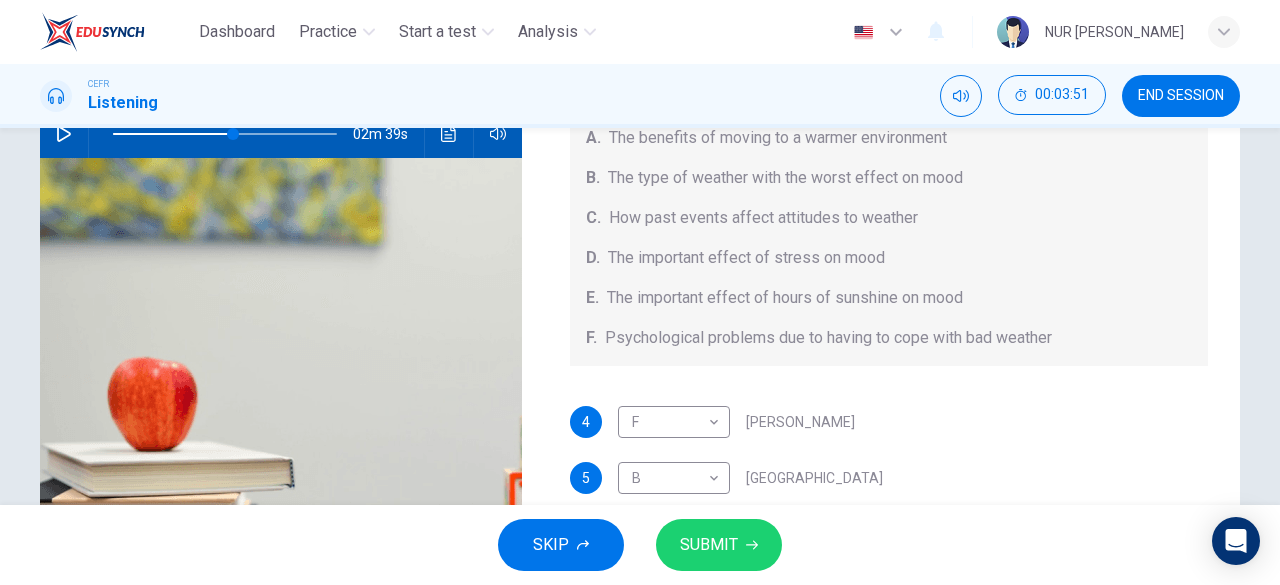 click at bounding box center [64, 134] 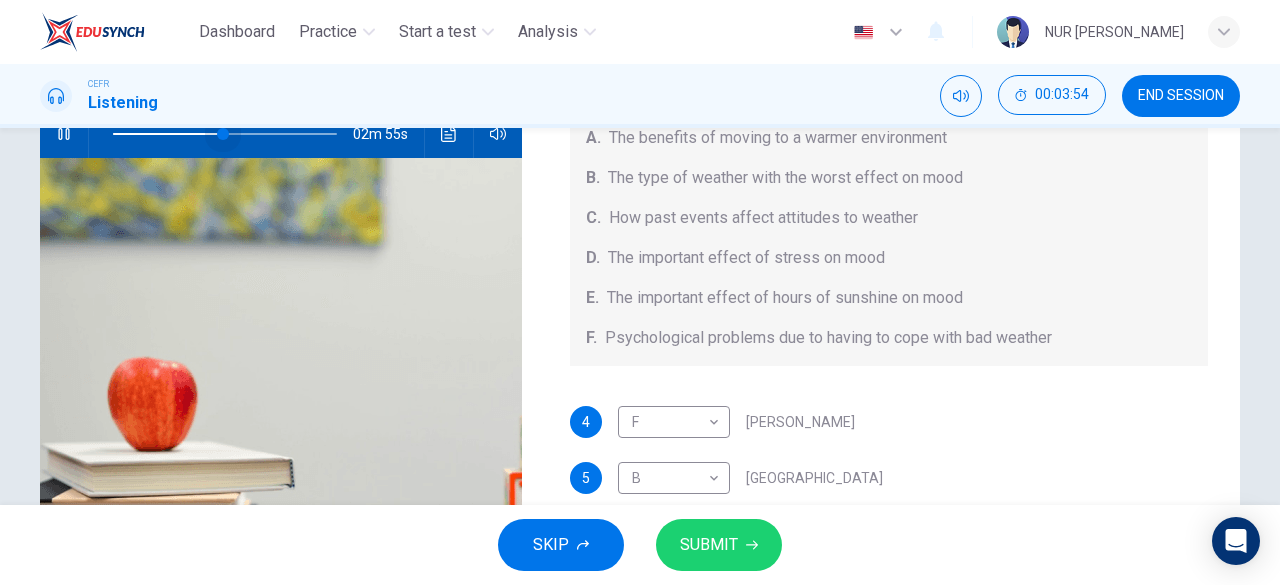 scroll, scrollTop: 218, scrollLeft: 0, axis: vertical 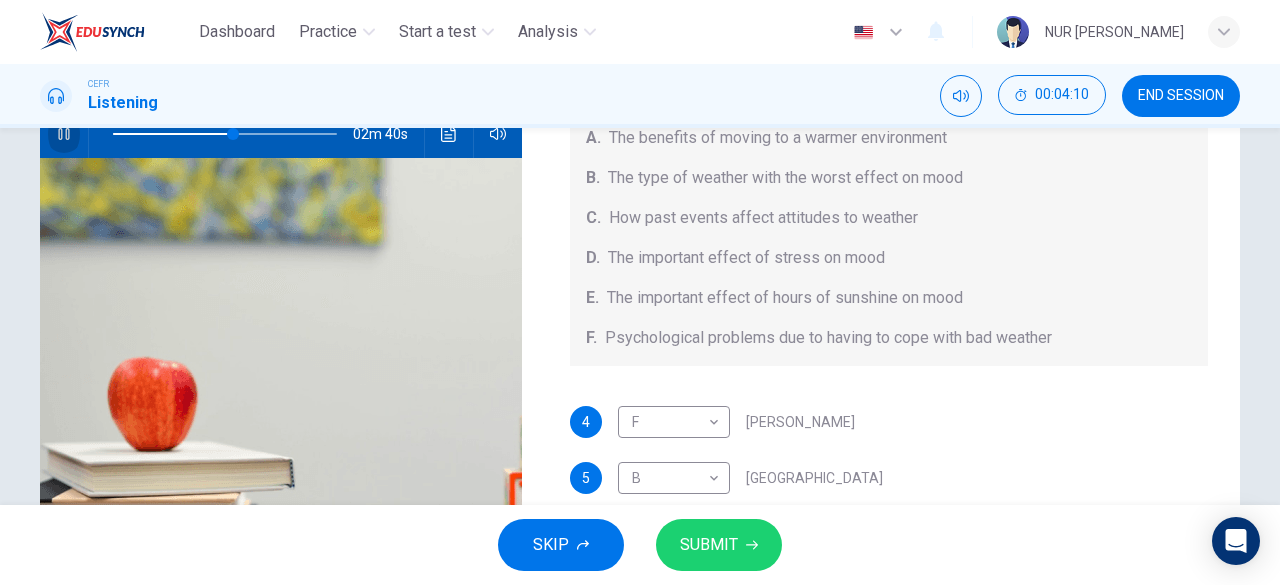 click 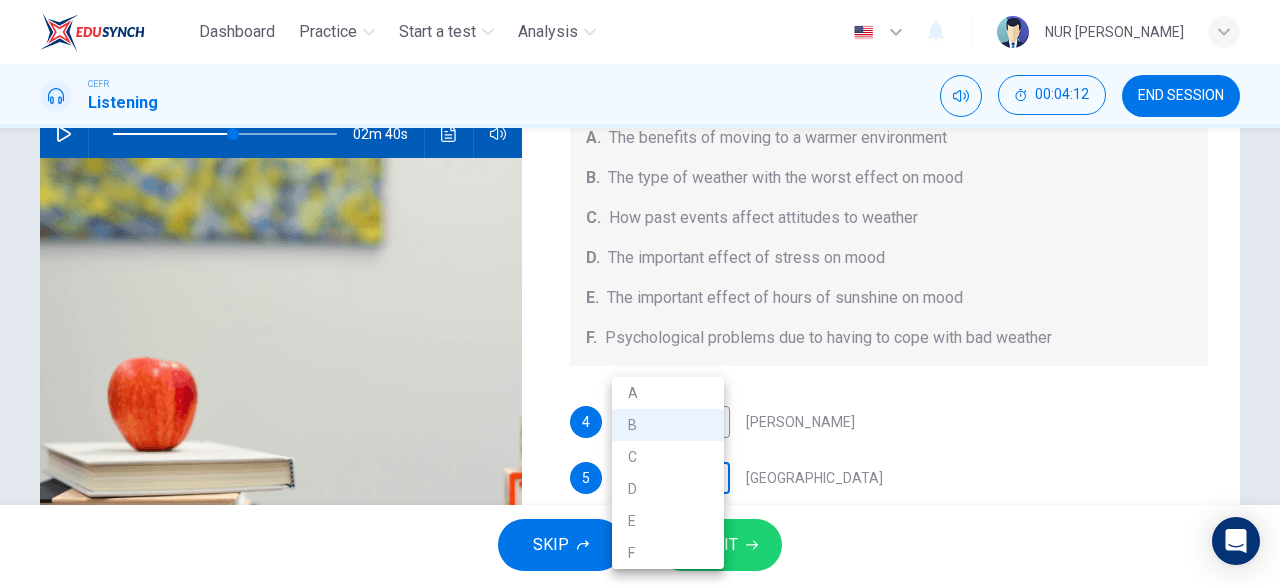 scroll, scrollTop: 218, scrollLeft: 0, axis: vertical 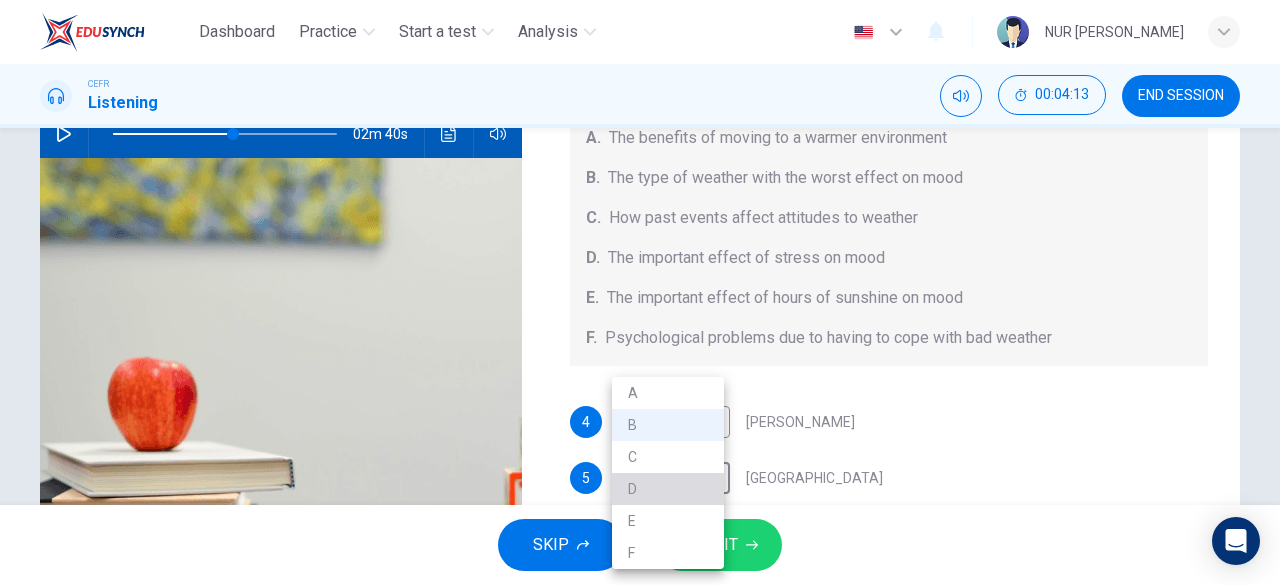 click on "D" at bounding box center [668, 489] 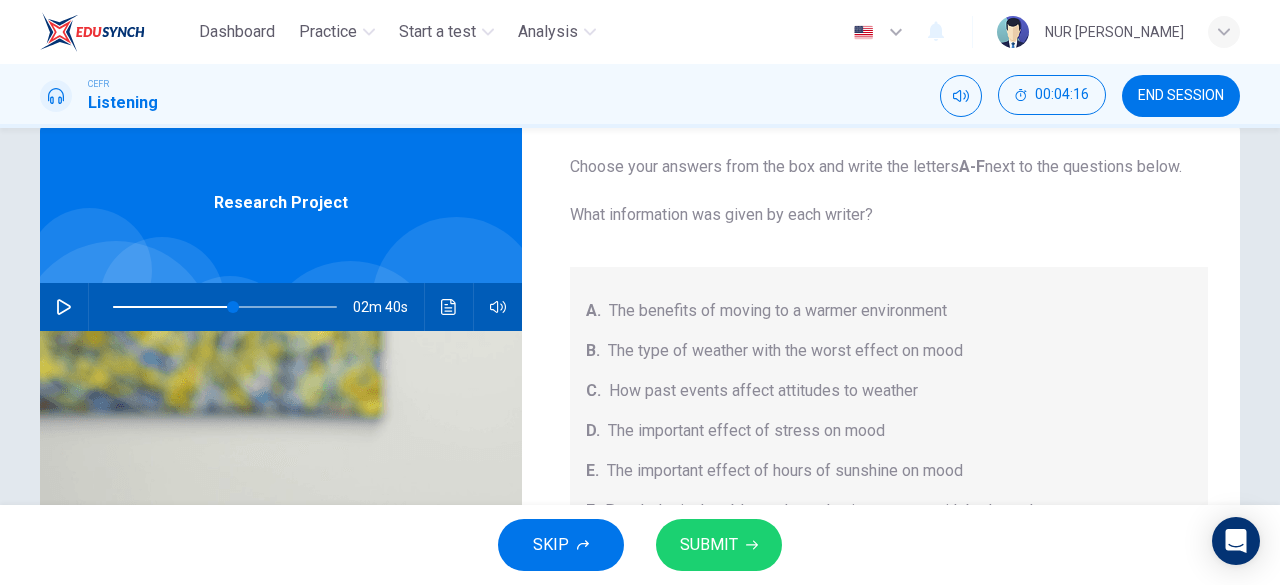 scroll, scrollTop: 43, scrollLeft: 0, axis: vertical 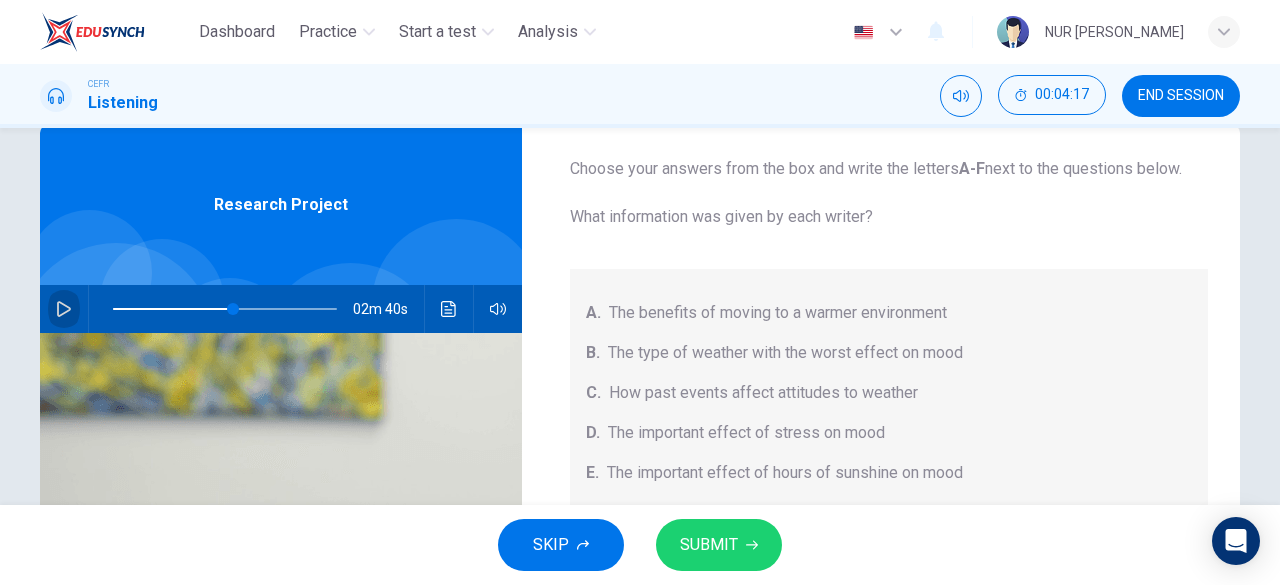 click at bounding box center [64, 309] 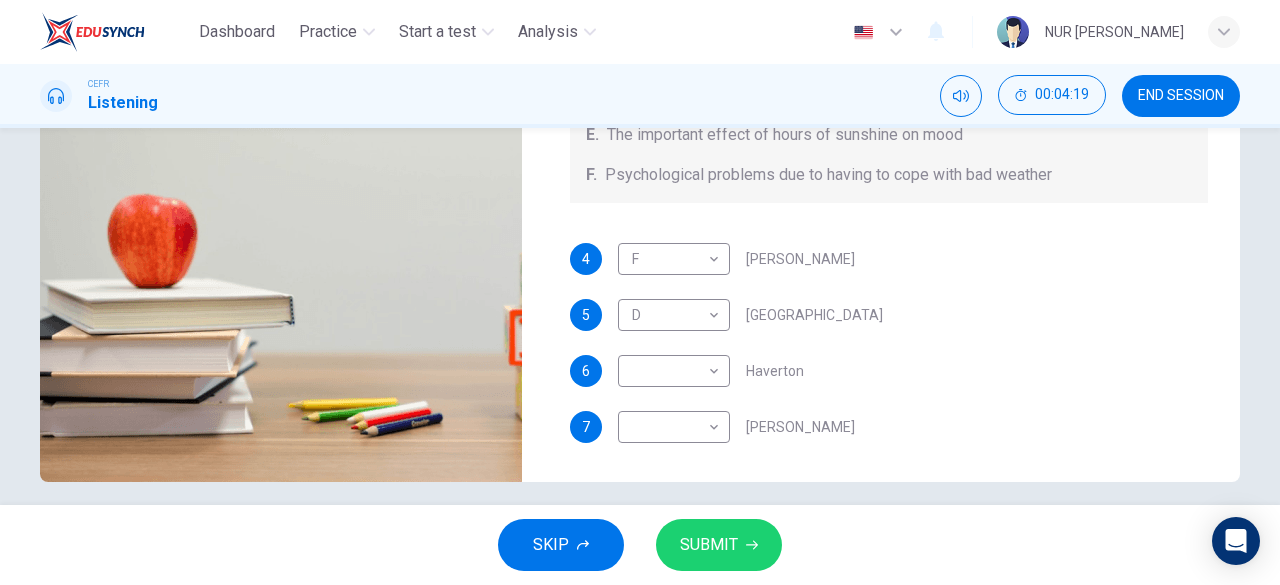 scroll, scrollTop: 382, scrollLeft: 0, axis: vertical 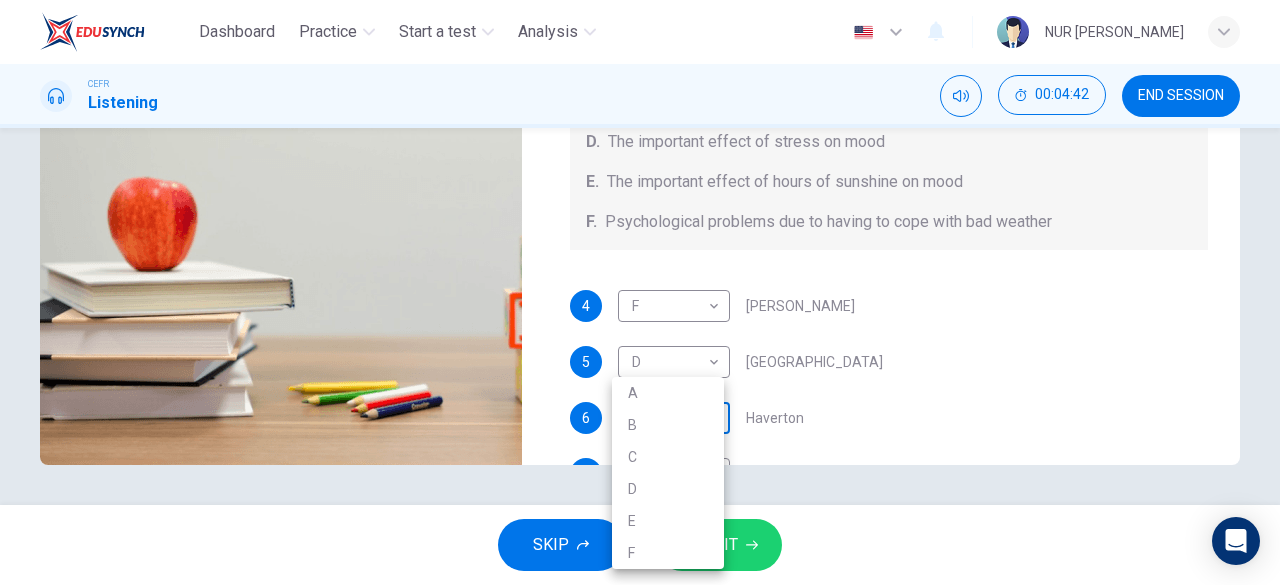 click on "Dashboard Practice Start a test Analysis English en ​ NUR [PERSON_NAME] CEFR Listening 00:04:42 END SESSION Questions 4 - 7 Choose your answers from the box and write the letters  A-F  next to the questions below. What information was given by each writer? A. The benefits of moving to a warmer environment B. The type of weather with the worst effect on mood C. How past events affect attitudes to weather D. The important effect of stress on mood E. The important effect of hours of sunshine on mood F. Psychological problems due to having to cope with bad weather 4 F F ​ [PERSON_NAME] 5 D D ​ Whitebourne 6 ​ ​ [GEOGRAPHIC_DATA] 7 ​ ​ [PERSON_NAME] Research Project 02m 15s SKIP SUBMIT EduSynch - Online Language Proficiency Testing
Dashboard Practice Start a test Analysis Notifications © Copyright  2025 A B C D E F" at bounding box center (640, 292) 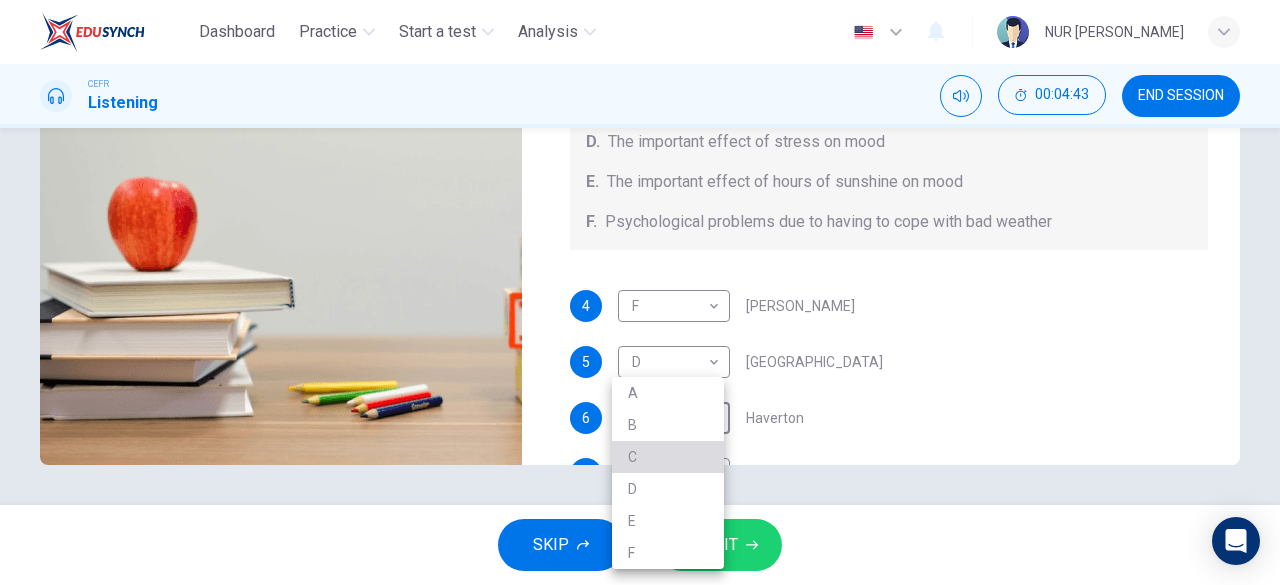 click on "C" at bounding box center [668, 457] 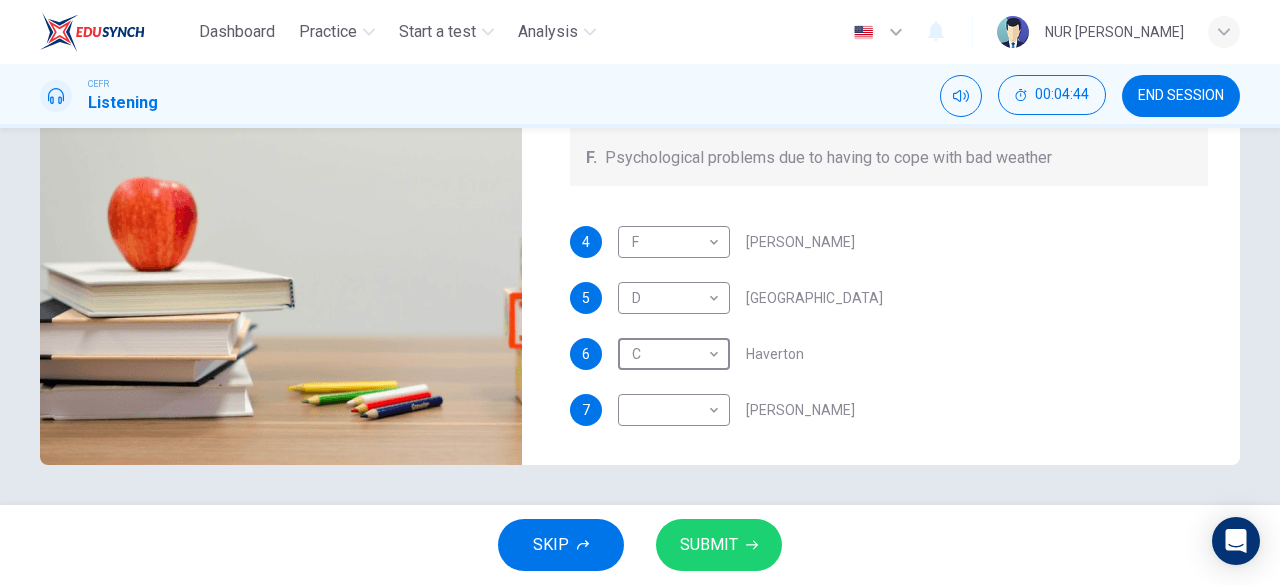 scroll, scrollTop: 0, scrollLeft: 0, axis: both 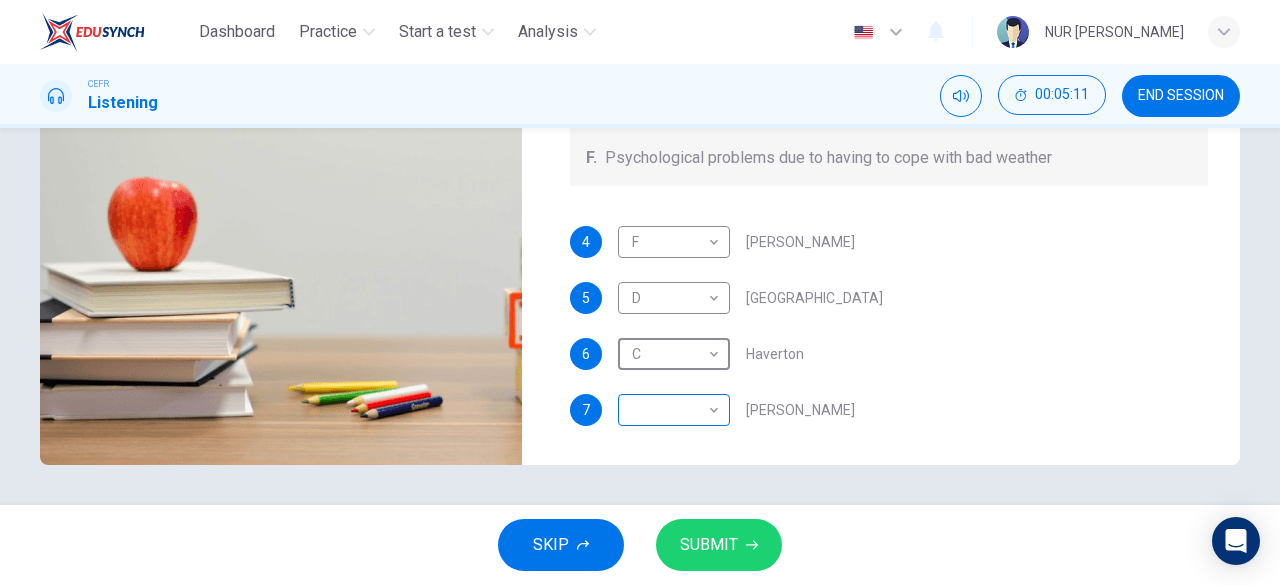 click on "Dashboard Practice Start a test Analysis English en ​ NUR [PERSON_NAME] CEFR Listening 00:05:11 END SESSION Questions 4 - 7 Choose your answers from the box and write the letters  A-F  next to the questions below. What information was given by each writer? A. The benefits of moving to a warmer environment B. The type of weather with the worst effect on mood C. How past events affect attitudes to weather D. The important effect of stress on mood E. The important effect of hours of sunshine on mood F. Psychological problems due to having to cope with bad weather 4 F F ​ [PERSON_NAME] 5 D D ​ Whitebourne 6 C C ​ Haverton 7 ​ ​ [PERSON_NAME] Research Project 01m 45s SKIP SUBMIT EduSynch - Online Language Proficiency Testing
Dashboard Practice Start a test Analysis Notifications © Copyright  2025" at bounding box center (640, 292) 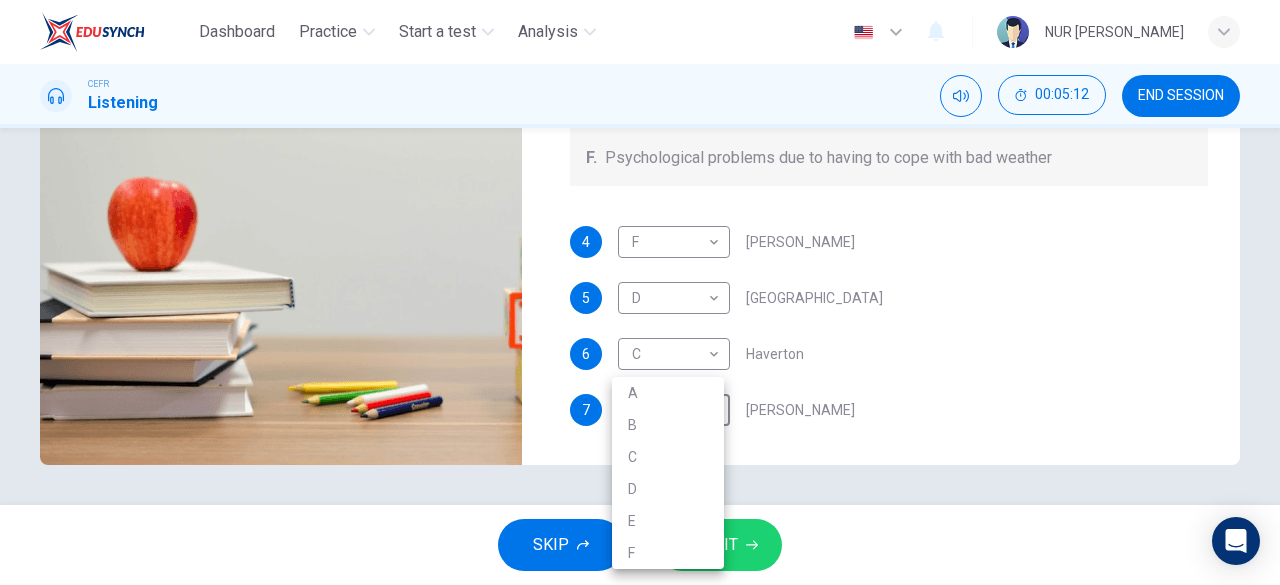 click on "B" at bounding box center [668, 425] 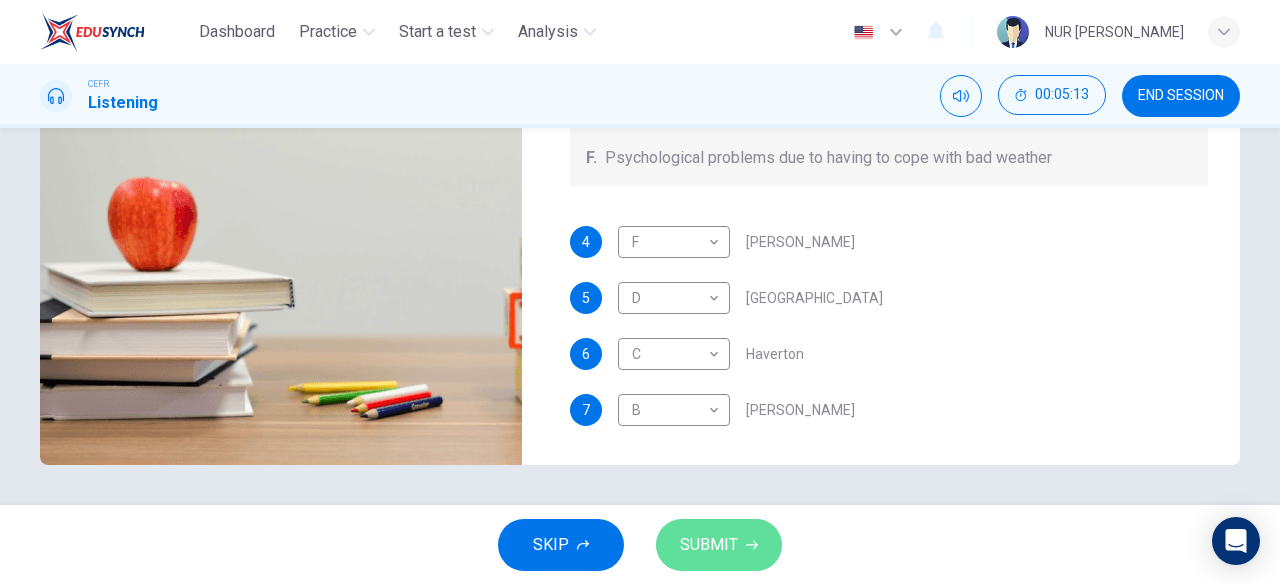 click on "SUBMIT" at bounding box center (709, 545) 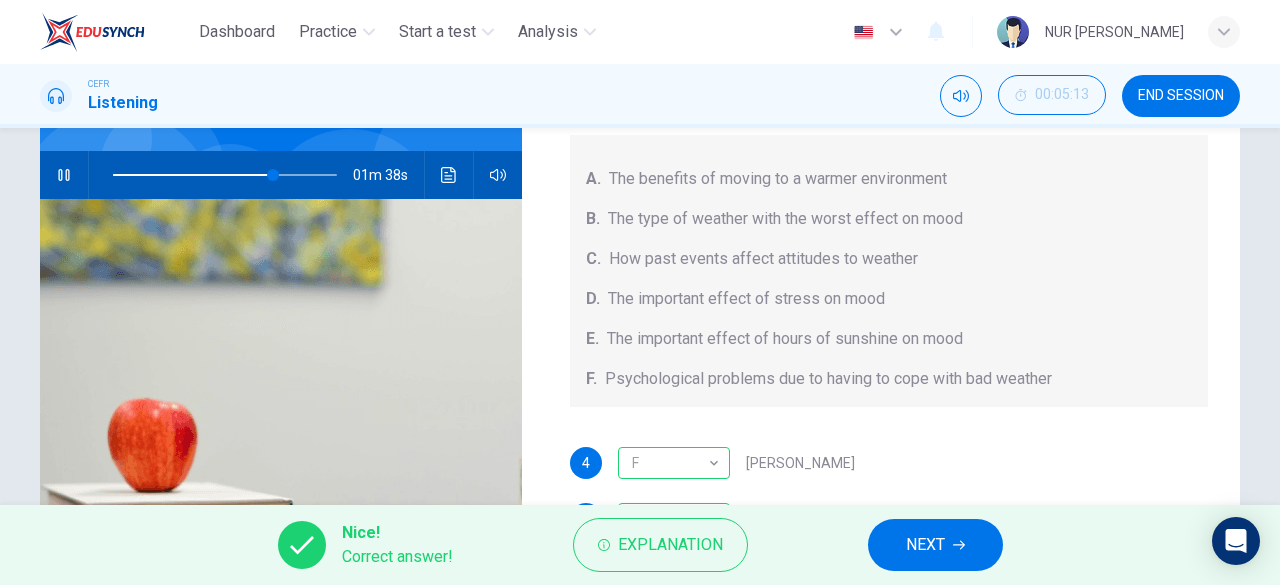 scroll, scrollTop: 165, scrollLeft: 0, axis: vertical 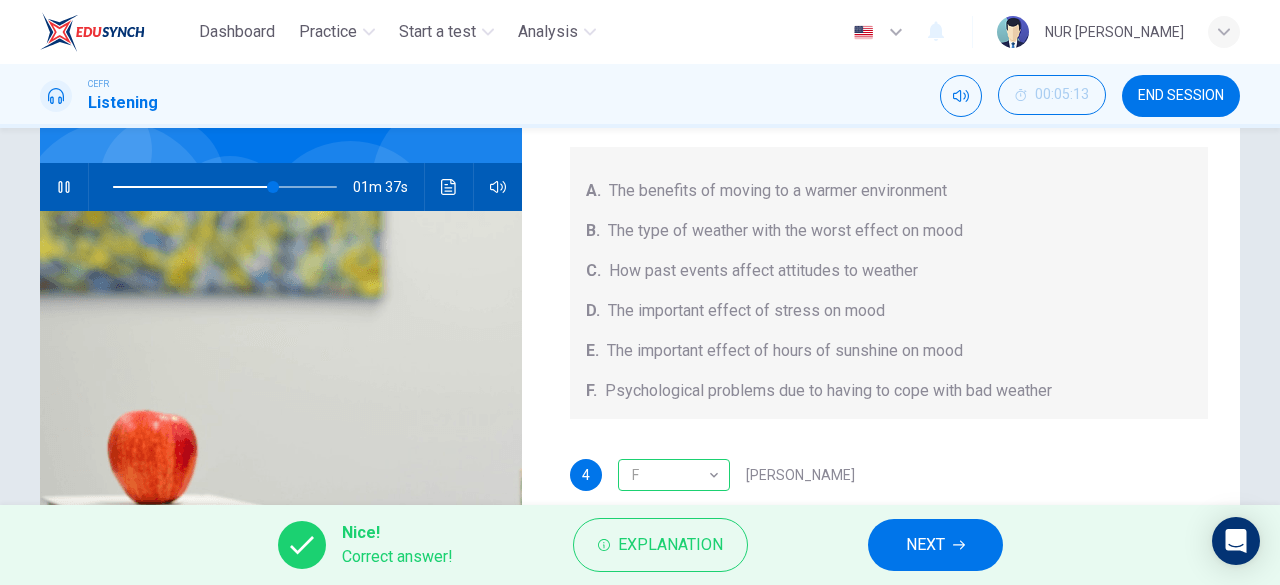 click at bounding box center [88, 187] 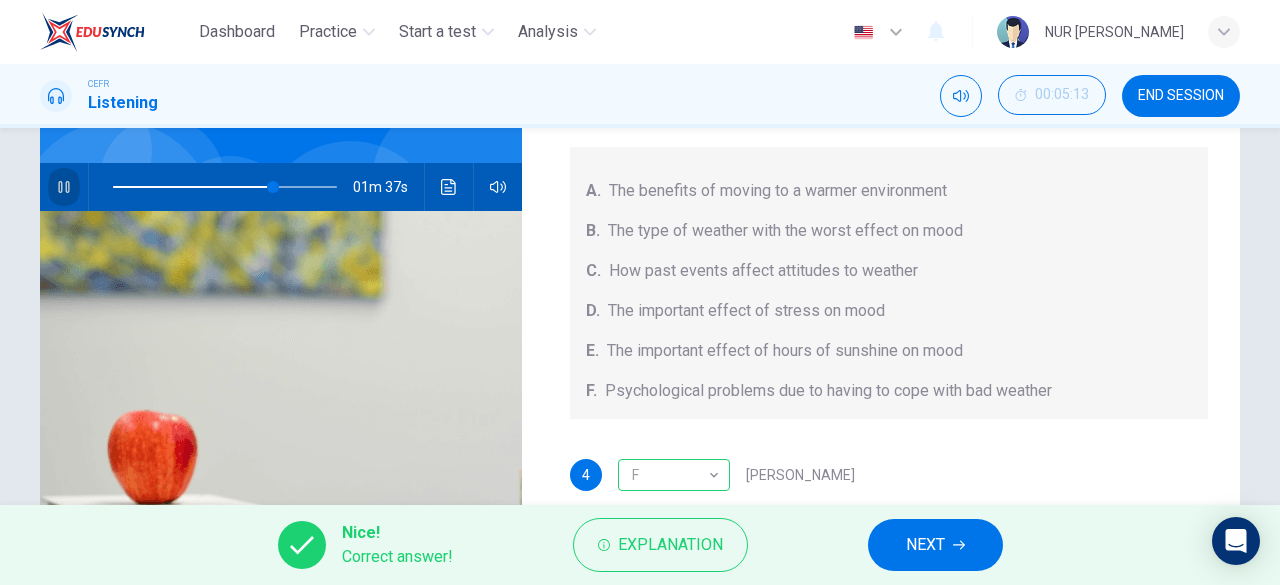 click 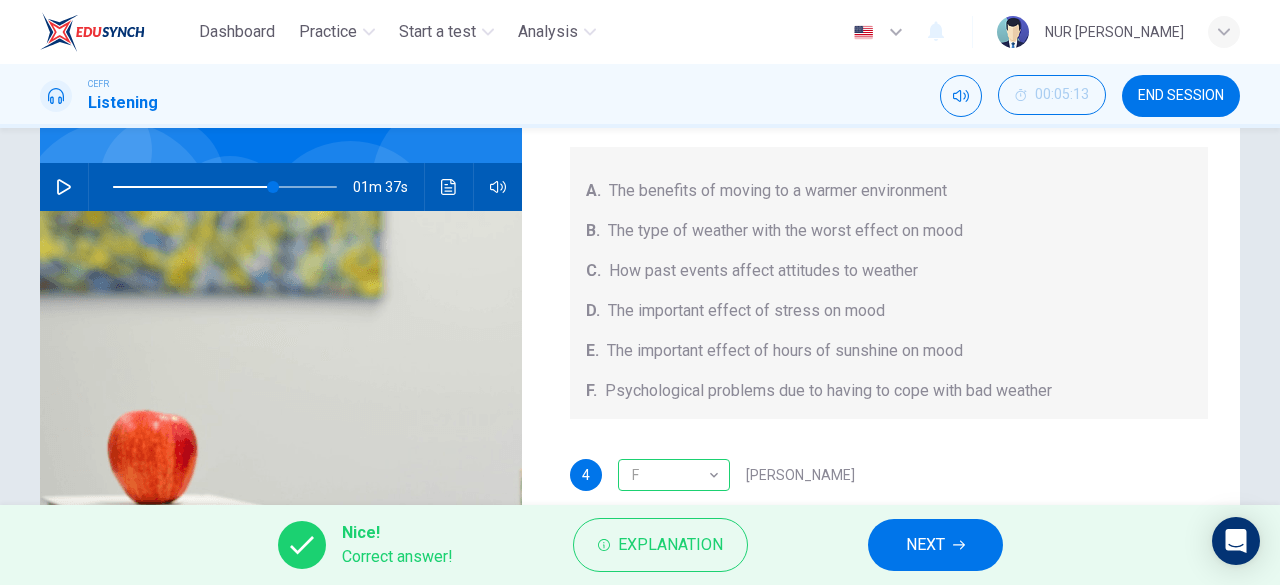 scroll, scrollTop: 277, scrollLeft: 0, axis: vertical 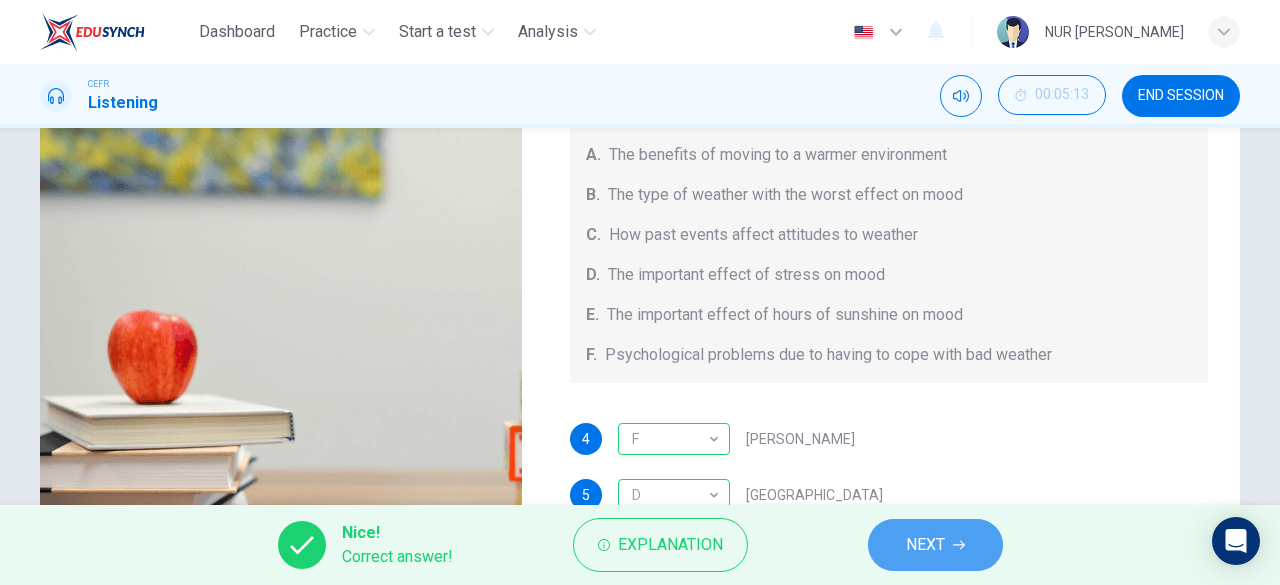 click on "NEXT" at bounding box center [935, 545] 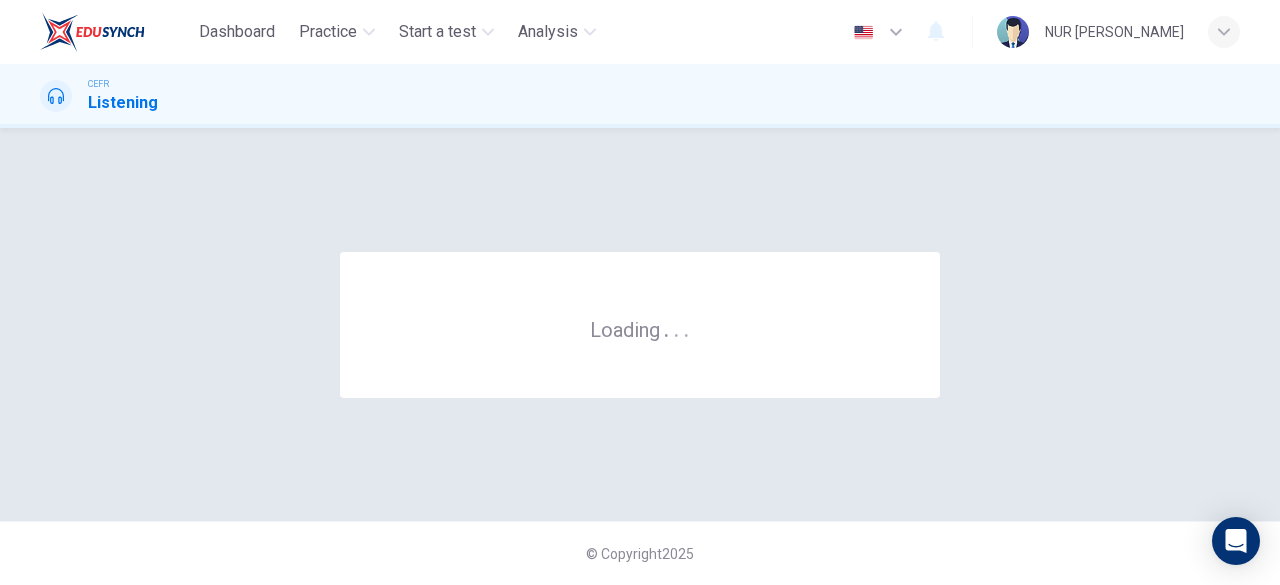 scroll, scrollTop: 0, scrollLeft: 0, axis: both 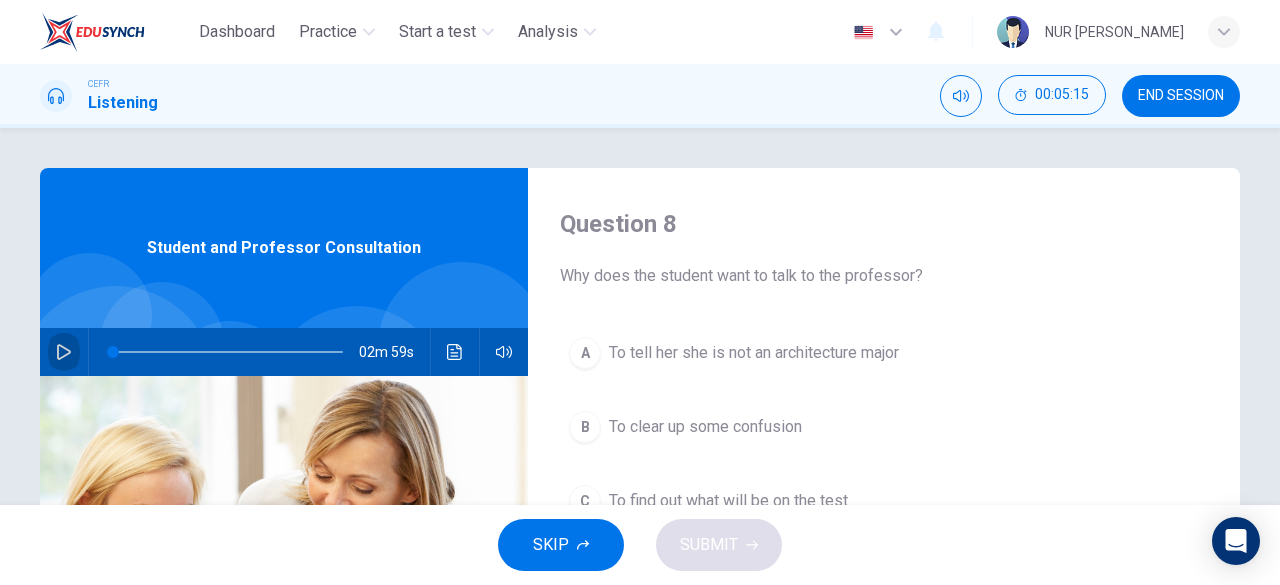 click at bounding box center [64, 352] 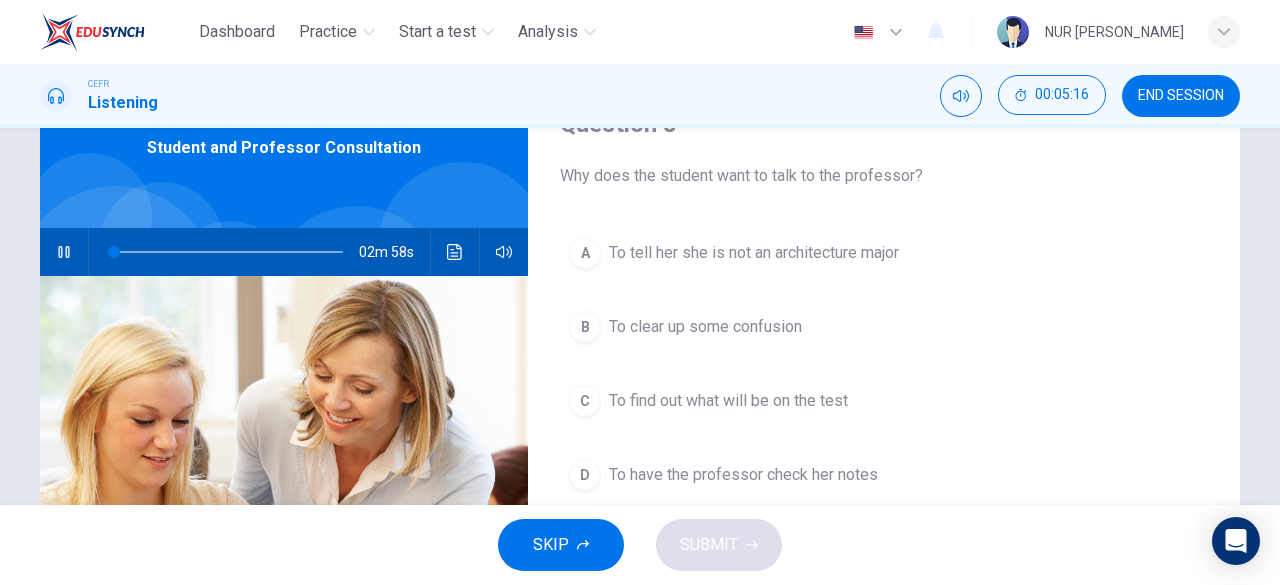 scroll, scrollTop: 102, scrollLeft: 0, axis: vertical 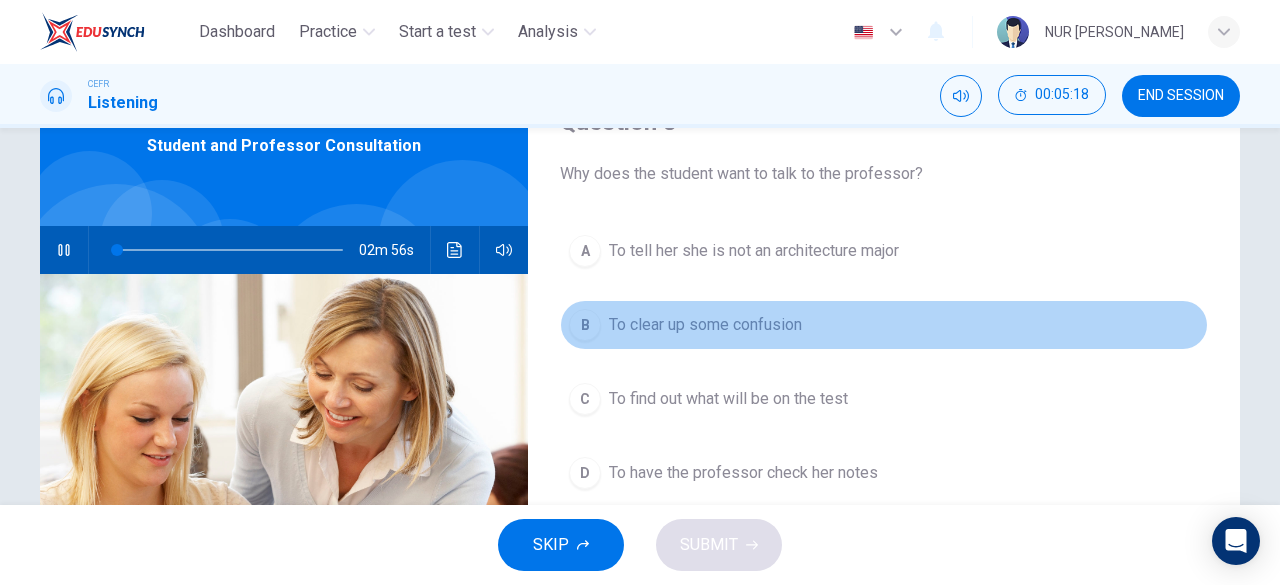 click on "To clear up some confusion" at bounding box center (705, 325) 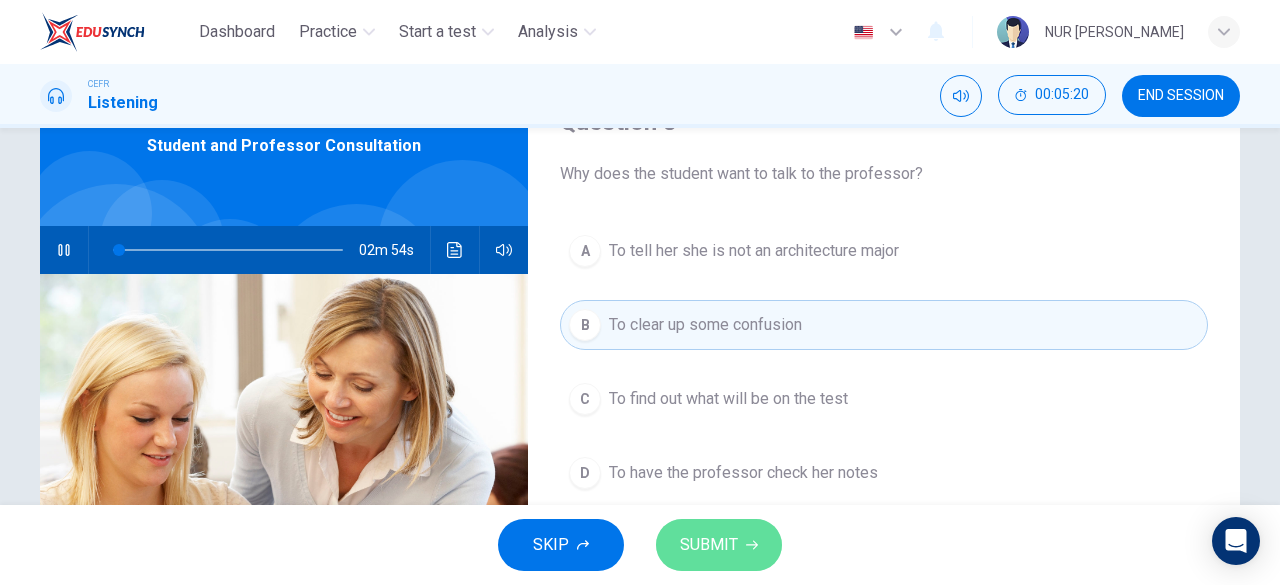 click on "SUBMIT" at bounding box center (709, 545) 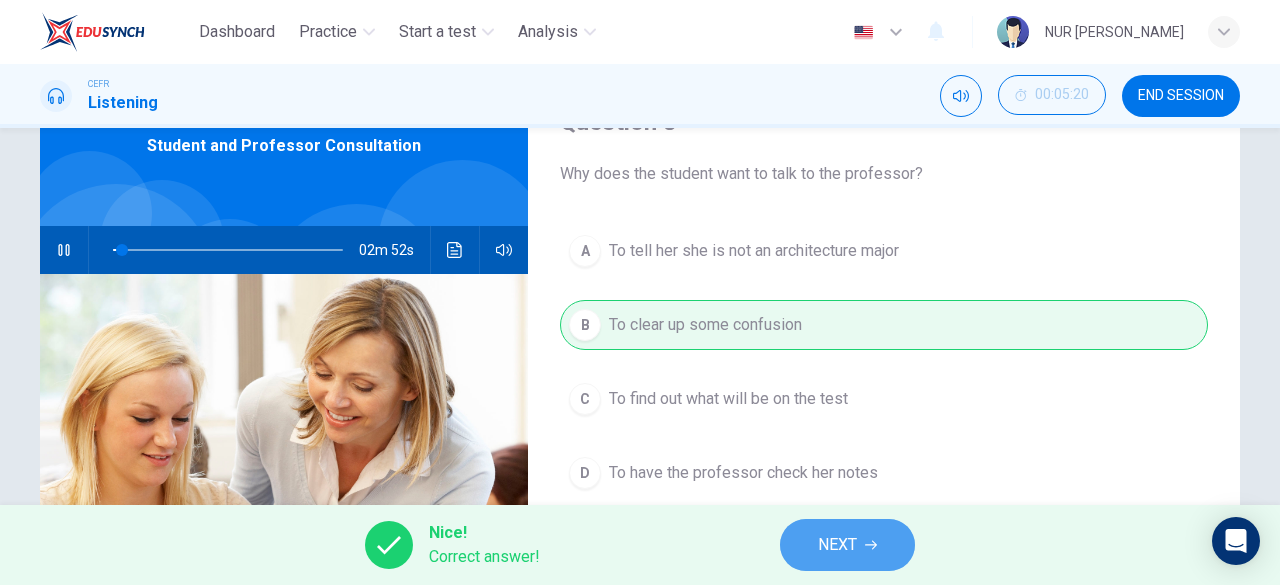click on "NEXT" at bounding box center [837, 545] 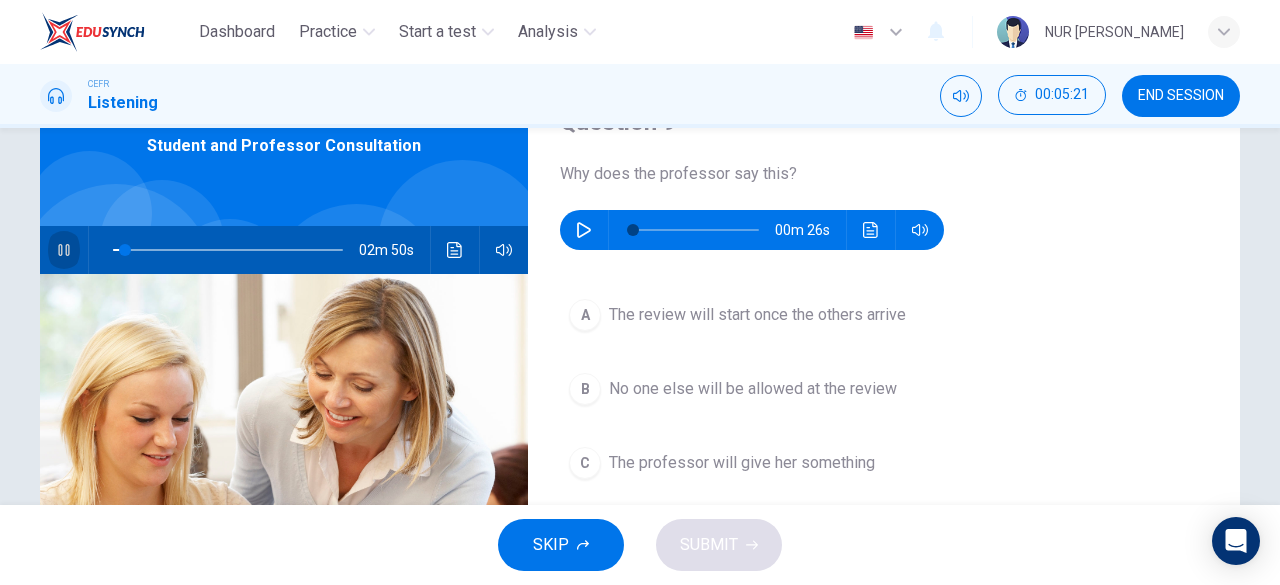 click 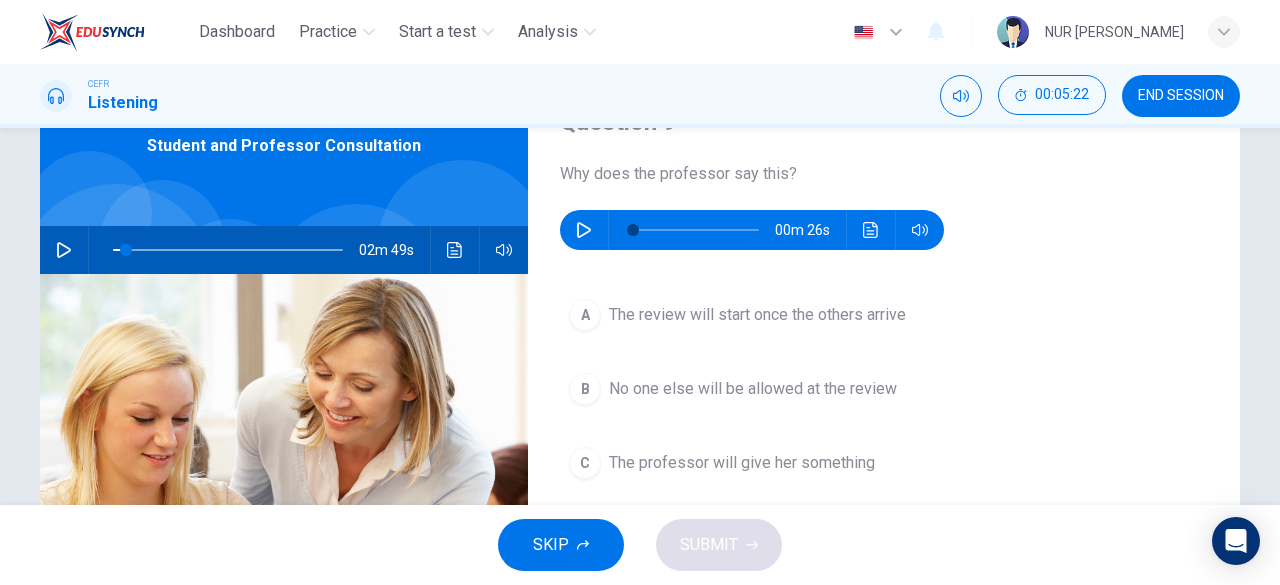 scroll, scrollTop: 168, scrollLeft: 0, axis: vertical 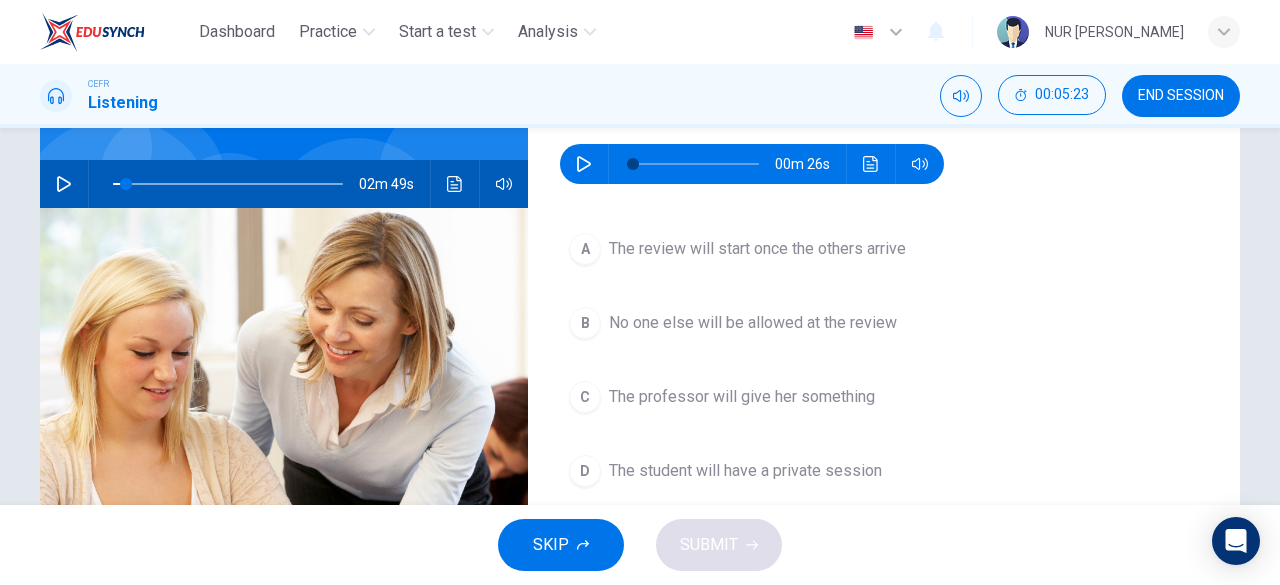 click on "A The review will start once the others arrive B No one else will be allowed at the review C The professor will give her something D The student will have a private session" at bounding box center [884, 380] 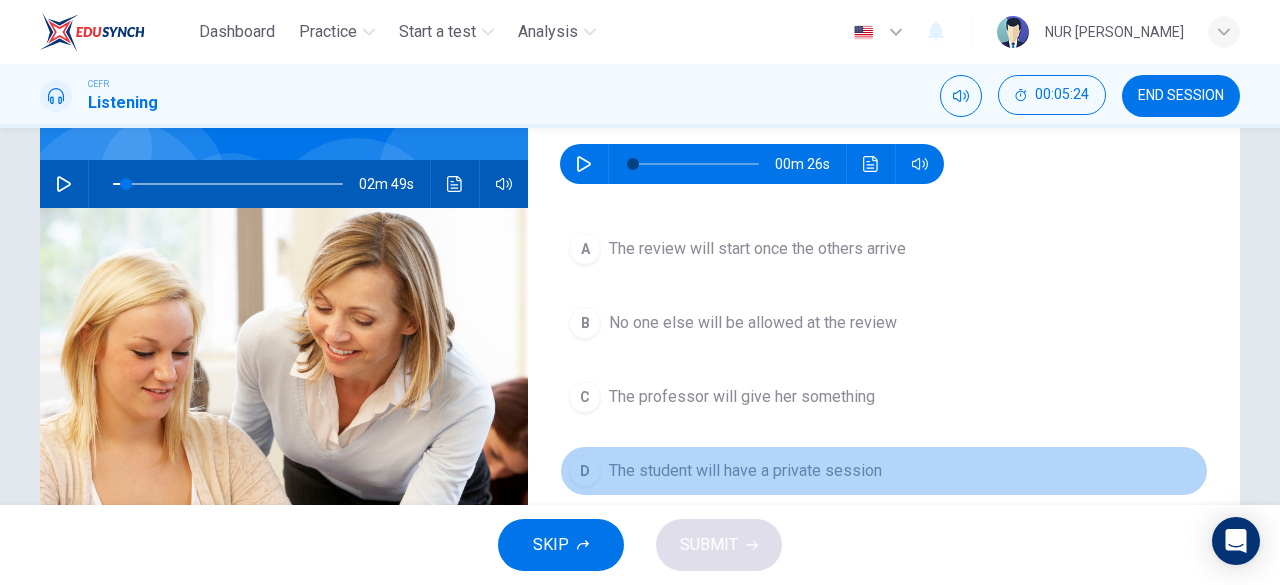 click on "The student will have a private session" at bounding box center [745, 471] 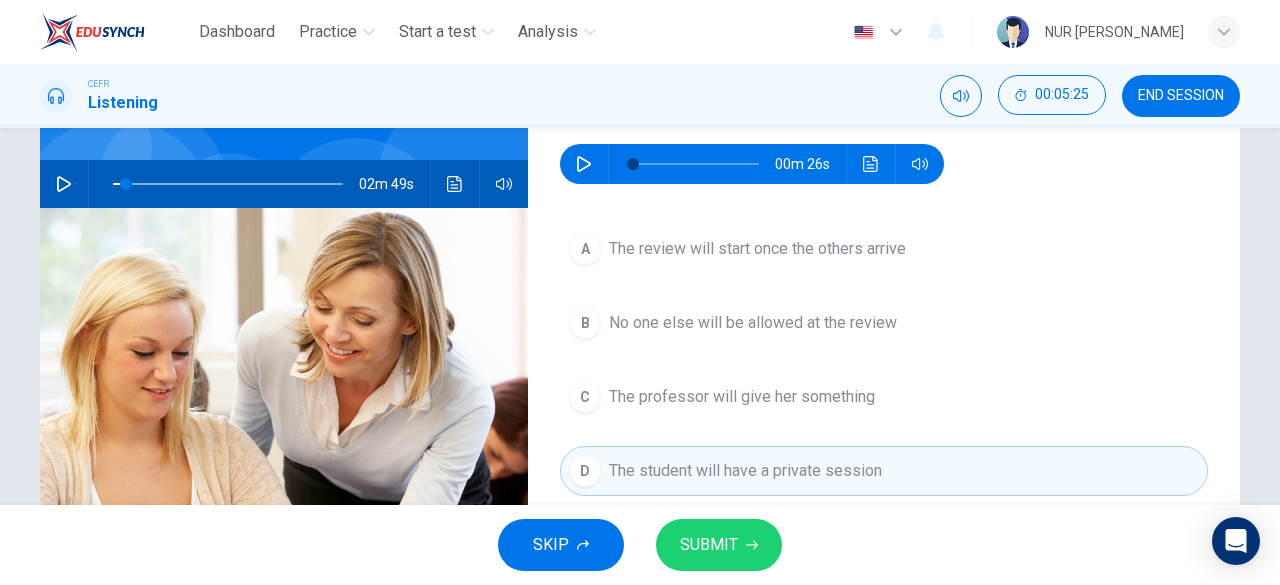 click on "SKIP SUBMIT" at bounding box center (640, 545) 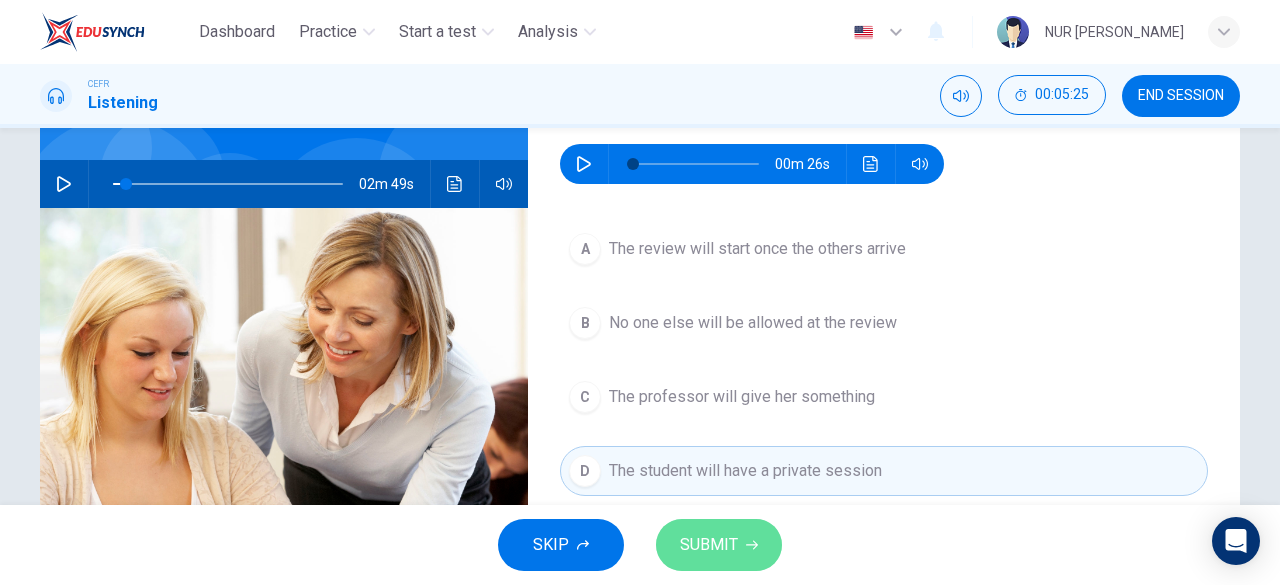 click on "SUBMIT" at bounding box center [709, 545] 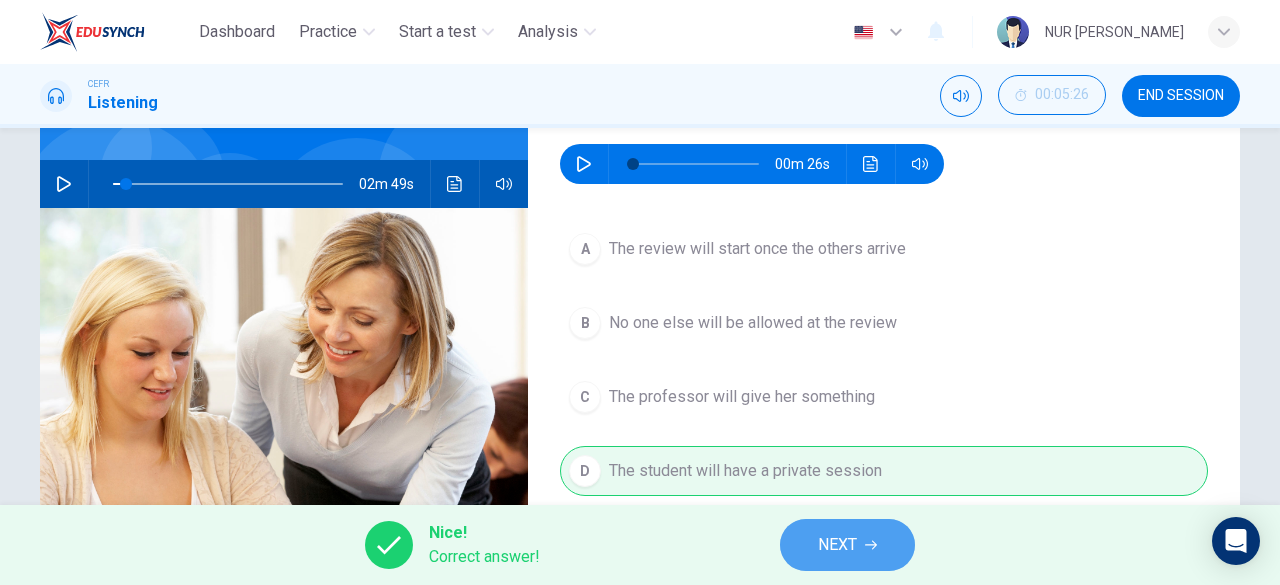 click on "NEXT" at bounding box center (847, 545) 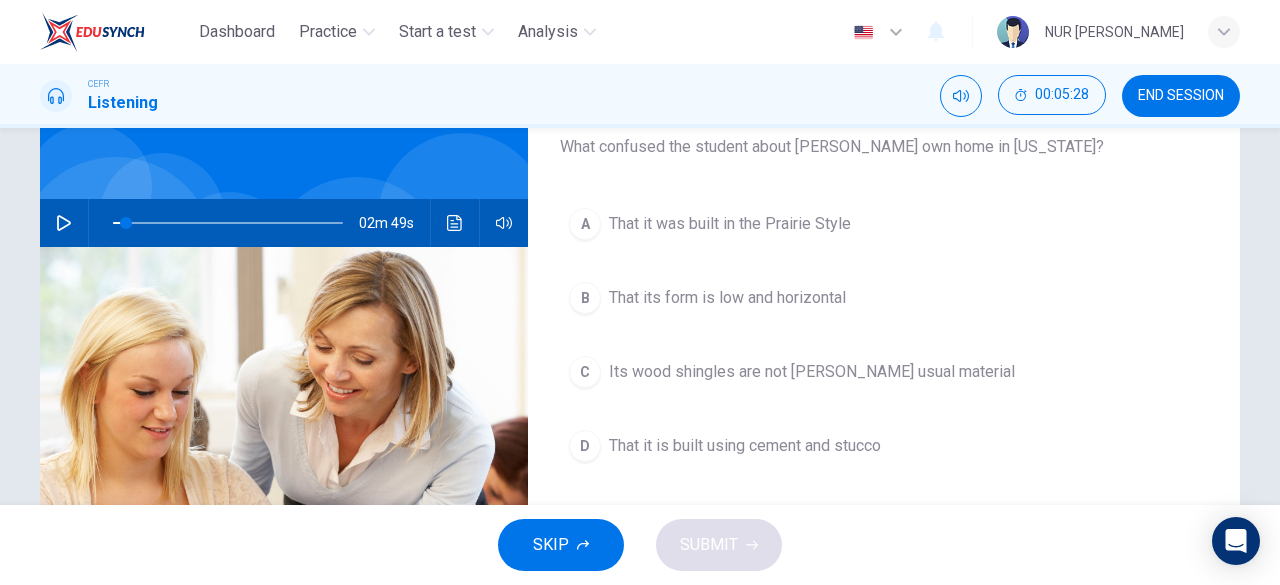 scroll, scrollTop: 128, scrollLeft: 0, axis: vertical 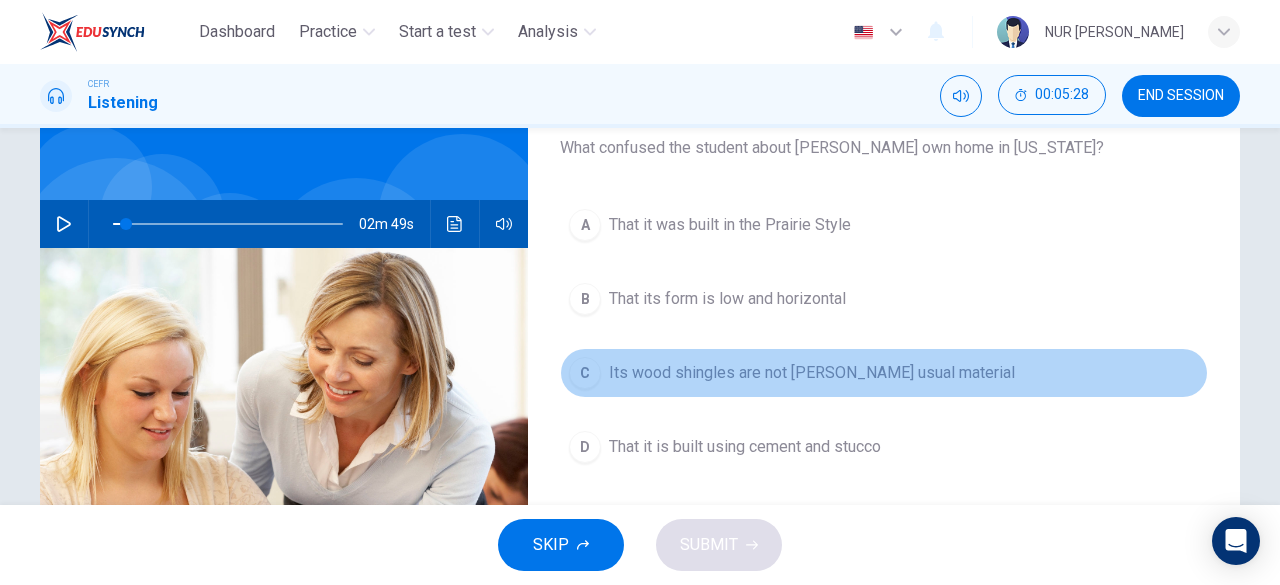 click on "C Its wood shingles are not [PERSON_NAME] usual material" at bounding box center [884, 373] 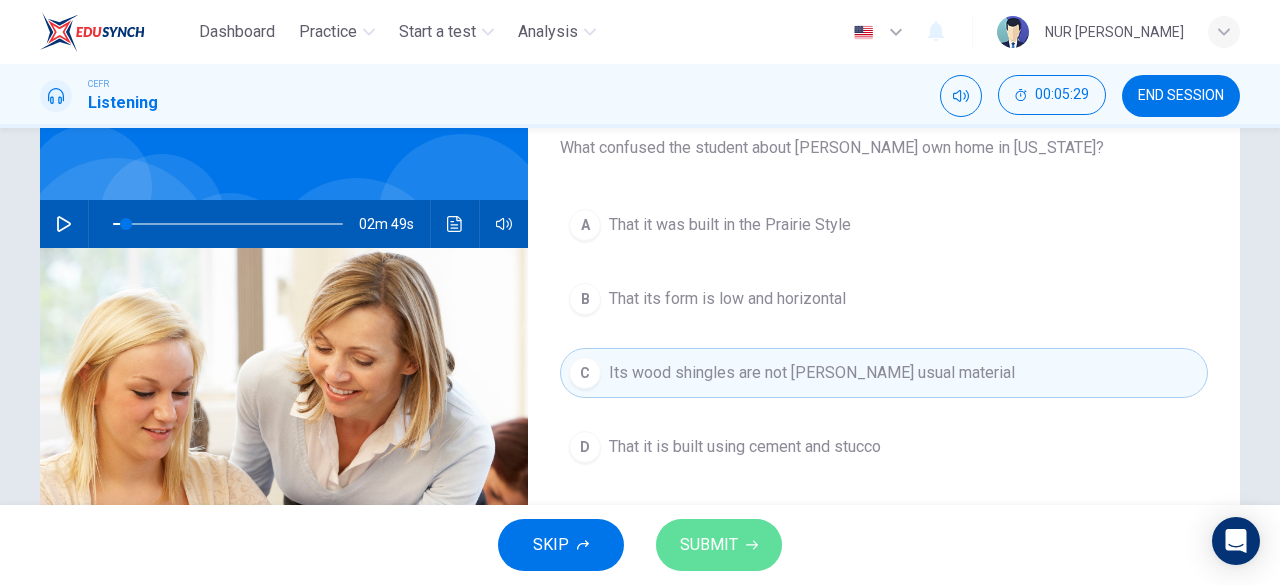 click on "SUBMIT" at bounding box center (709, 545) 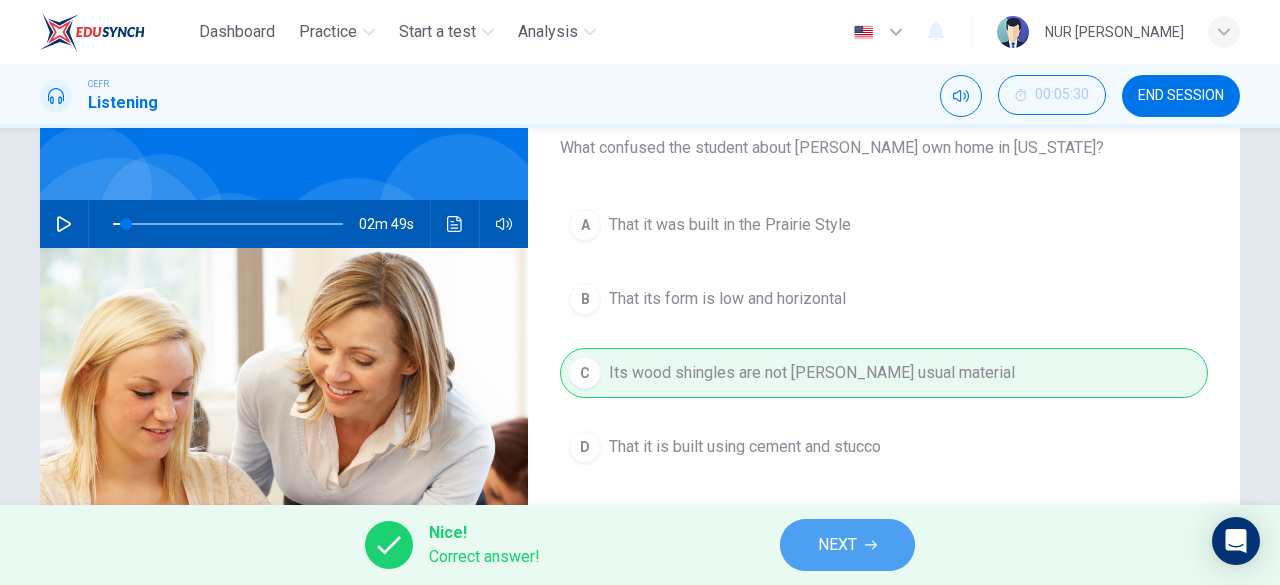 click on "NEXT" at bounding box center [837, 545] 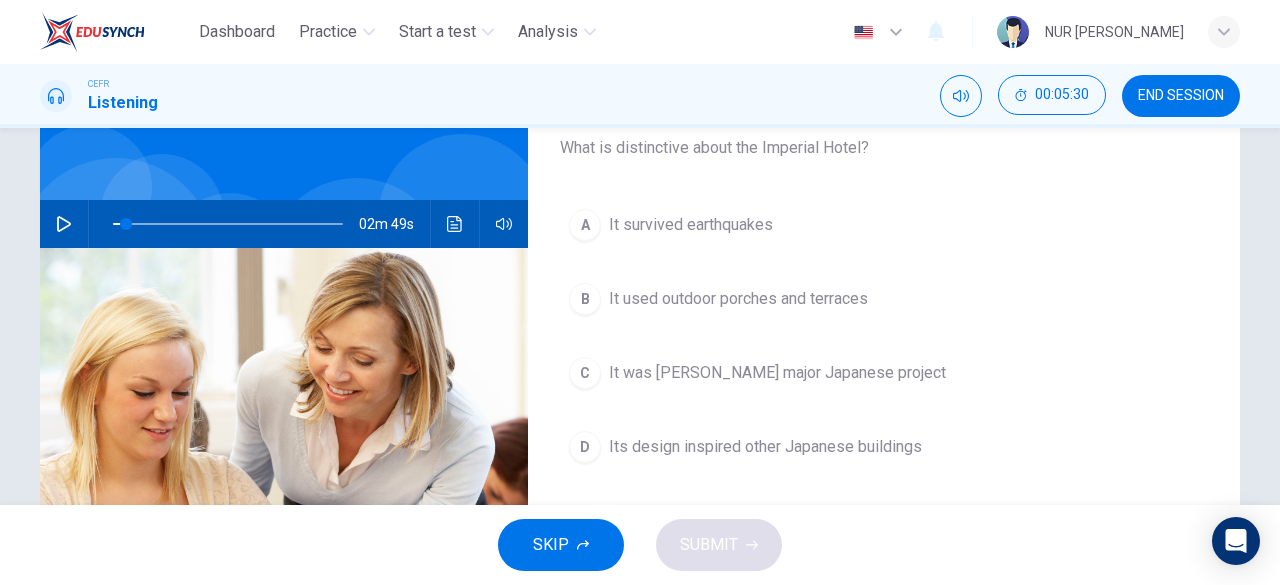 scroll, scrollTop: 135, scrollLeft: 0, axis: vertical 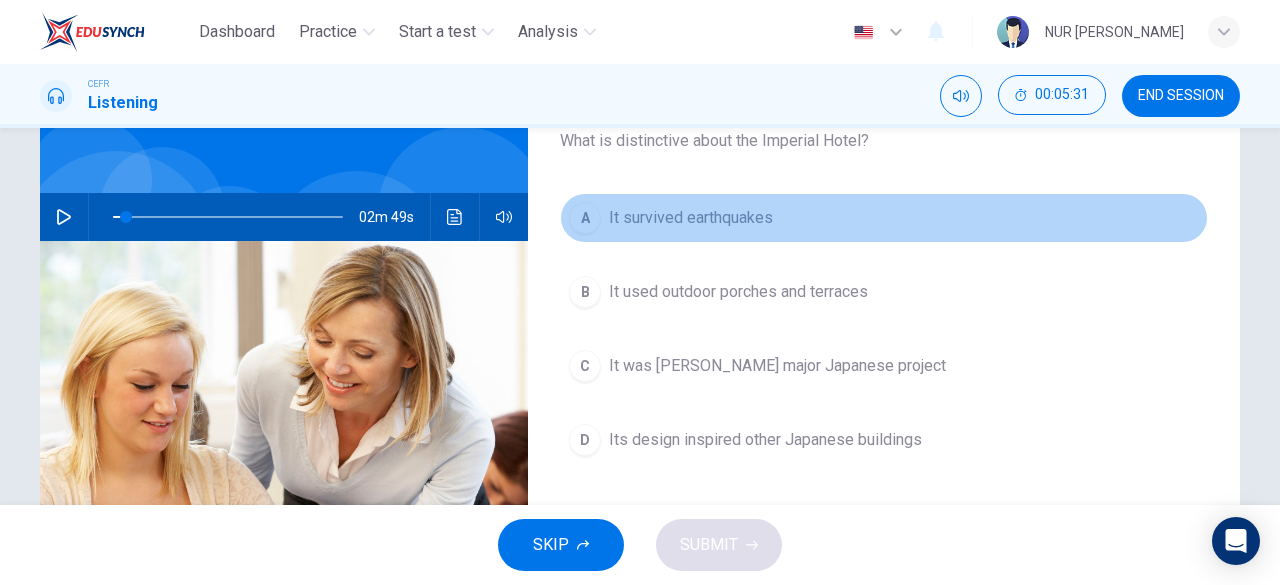 click on "It survived earthquakes" at bounding box center (691, 218) 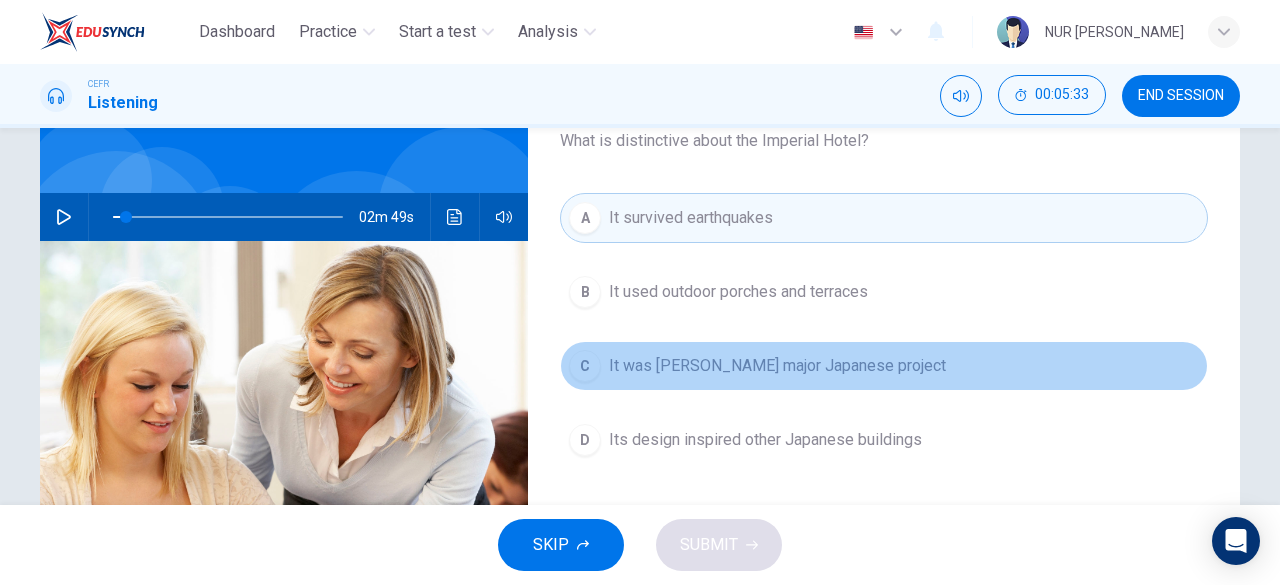 click on "It was [PERSON_NAME] major Japanese project" at bounding box center (777, 366) 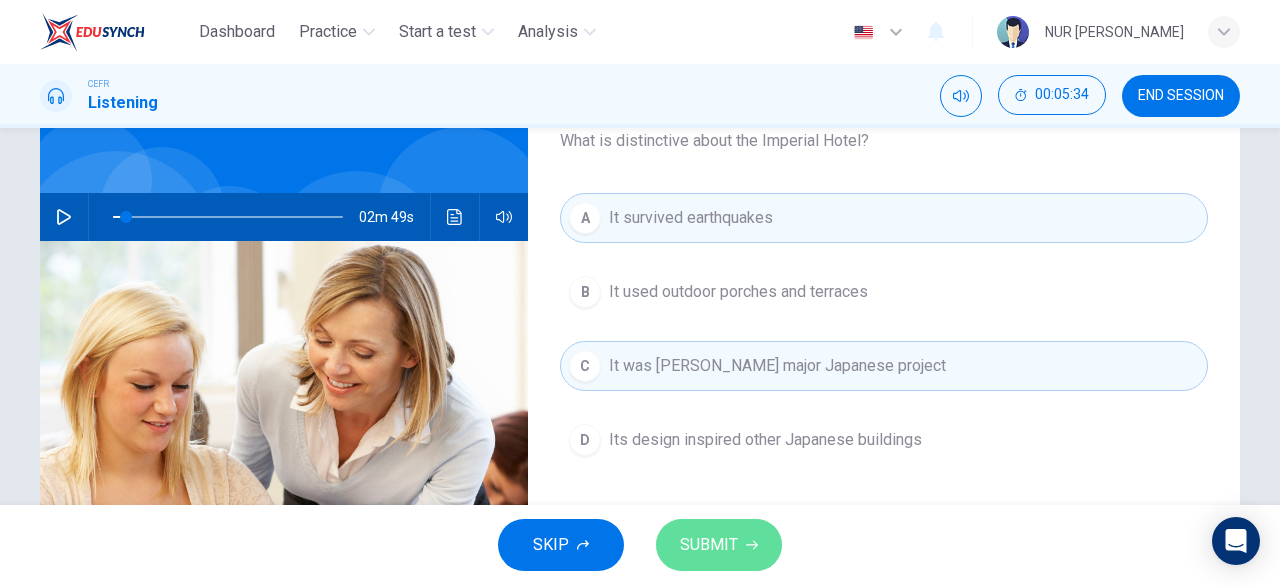 click on "SUBMIT" at bounding box center [709, 545] 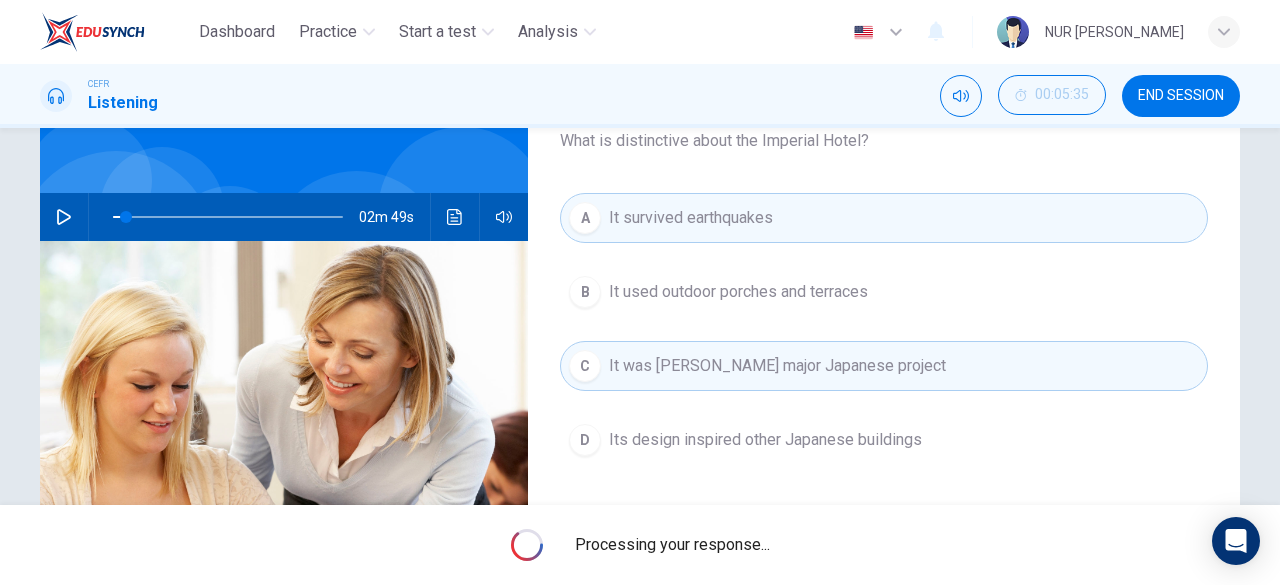 type on "6" 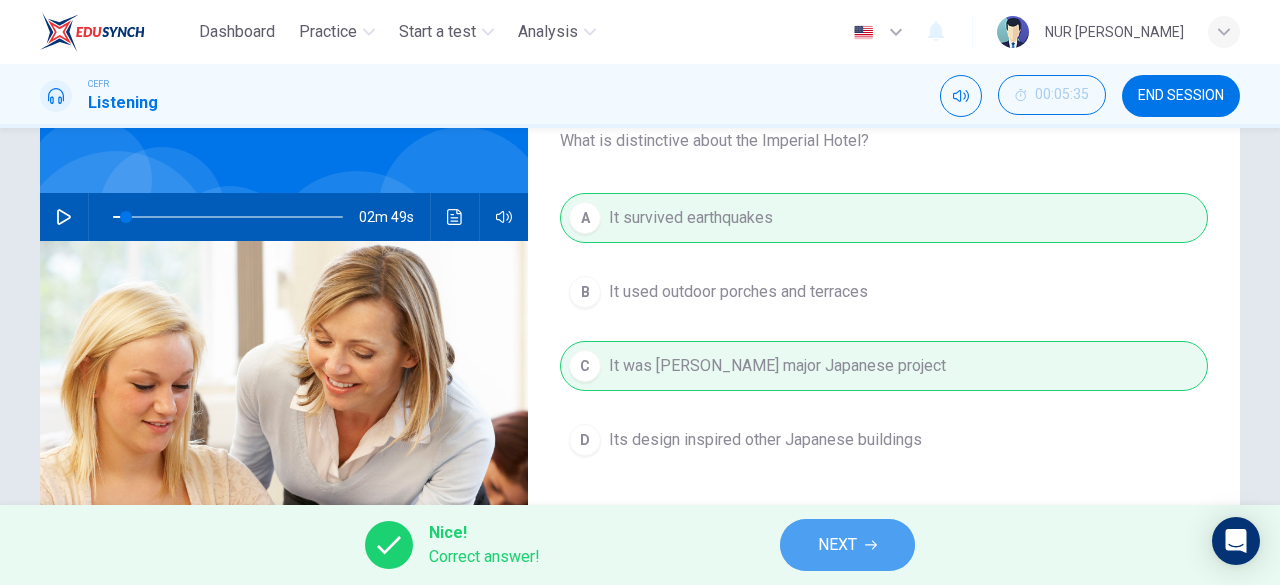 click on "NEXT" at bounding box center (847, 545) 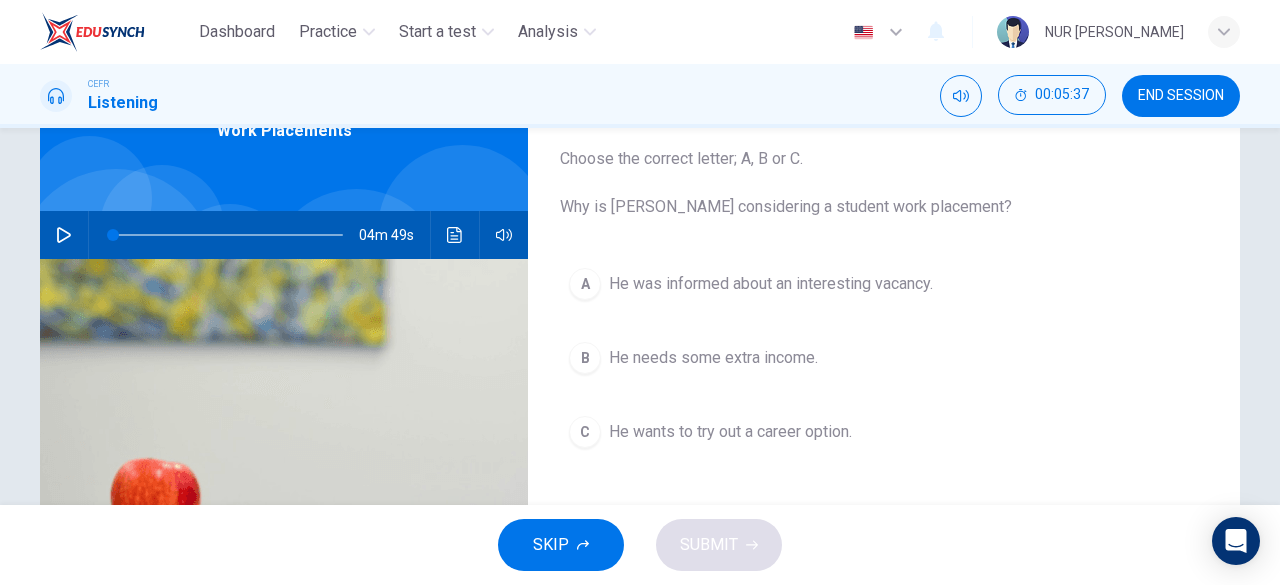 scroll, scrollTop: 118, scrollLeft: 0, axis: vertical 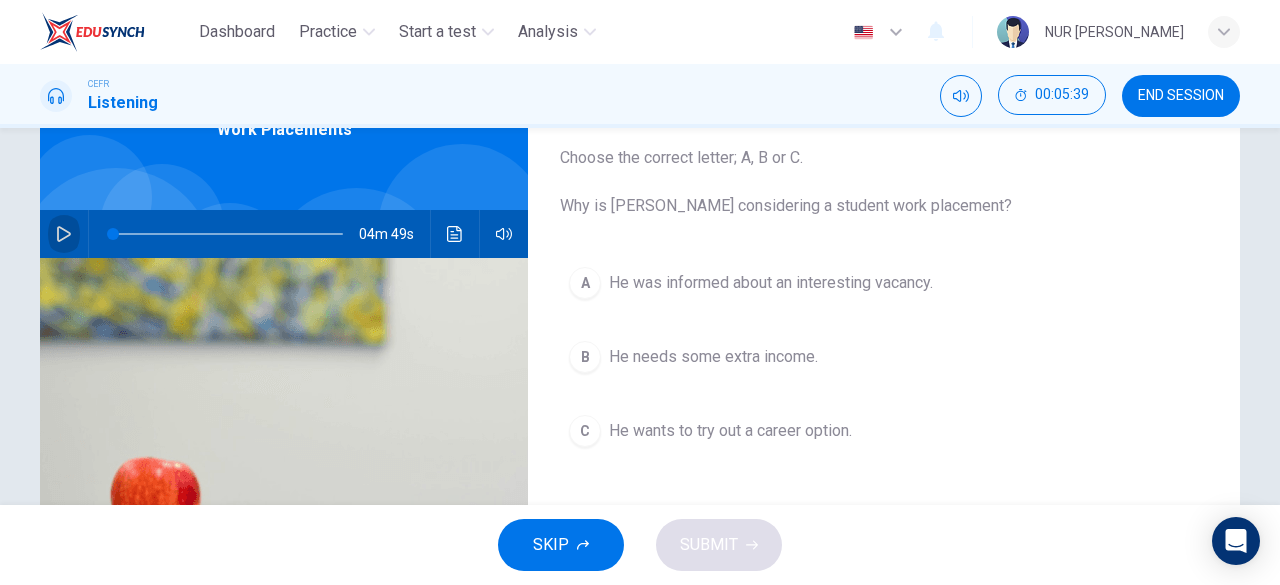 click 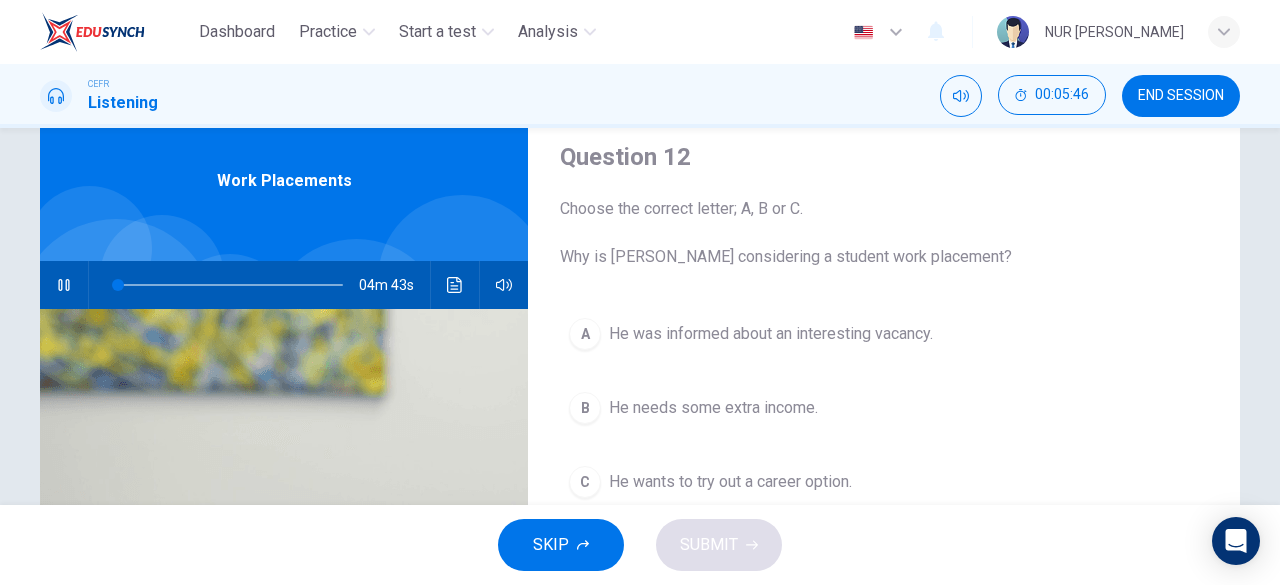 scroll, scrollTop: 46, scrollLeft: 0, axis: vertical 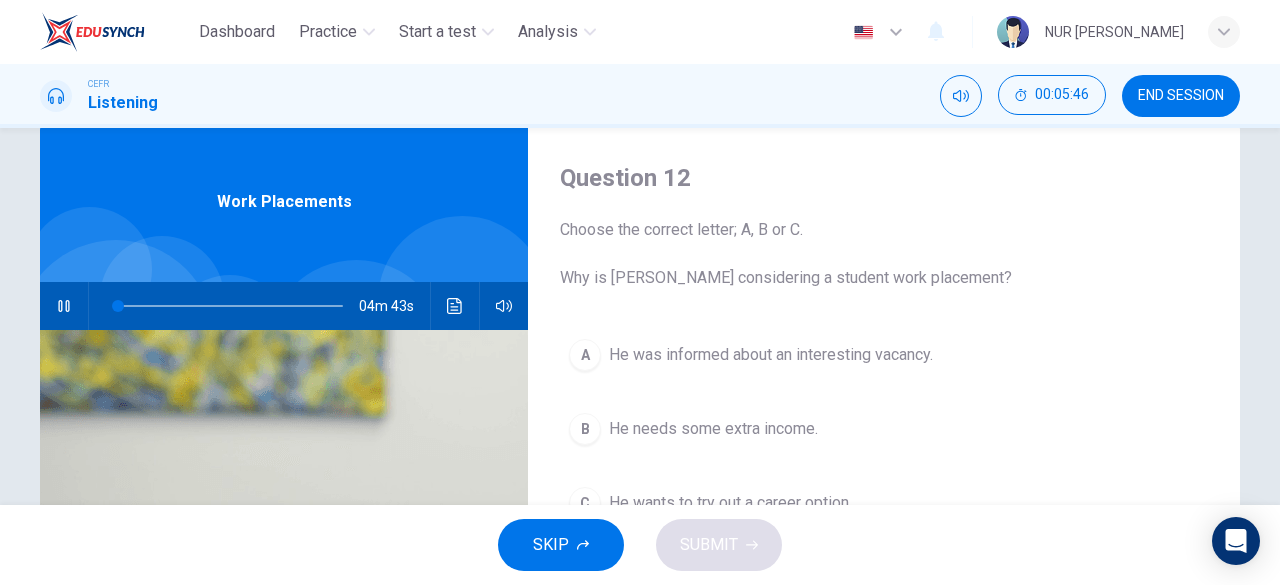 type on "2" 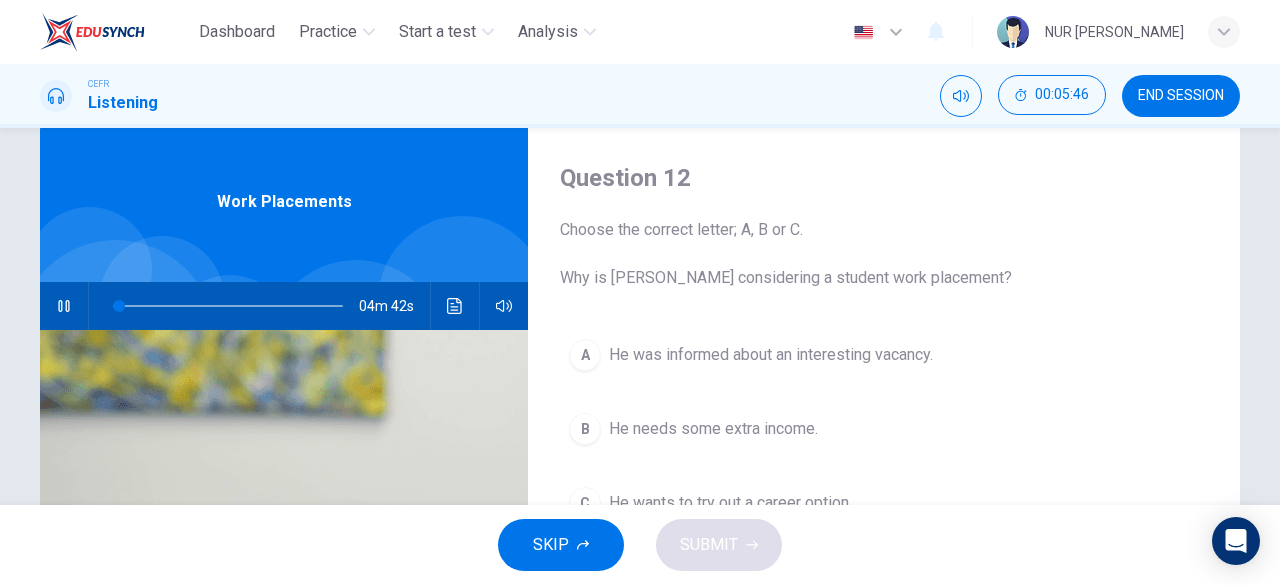 type 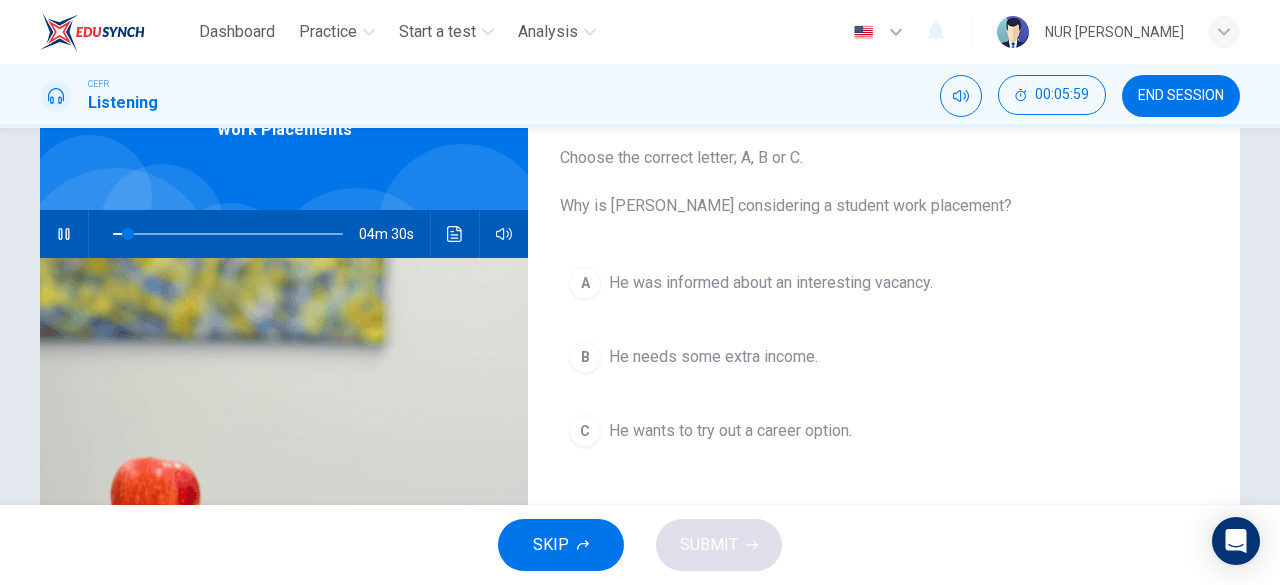 scroll, scrollTop: 119, scrollLeft: 0, axis: vertical 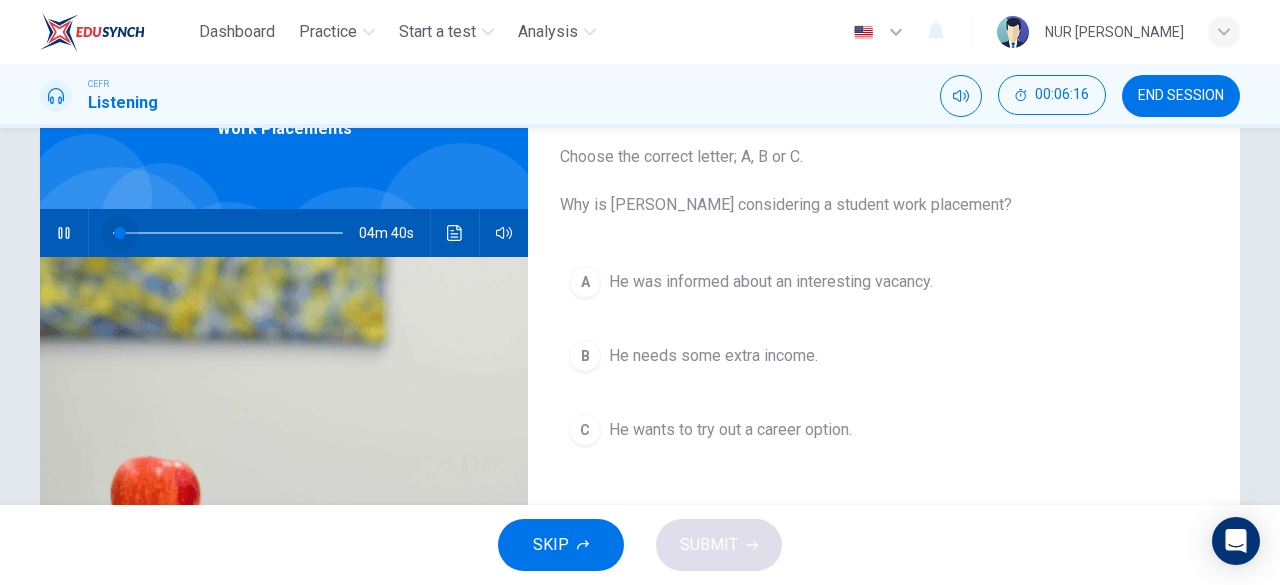 click at bounding box center [120, 233] 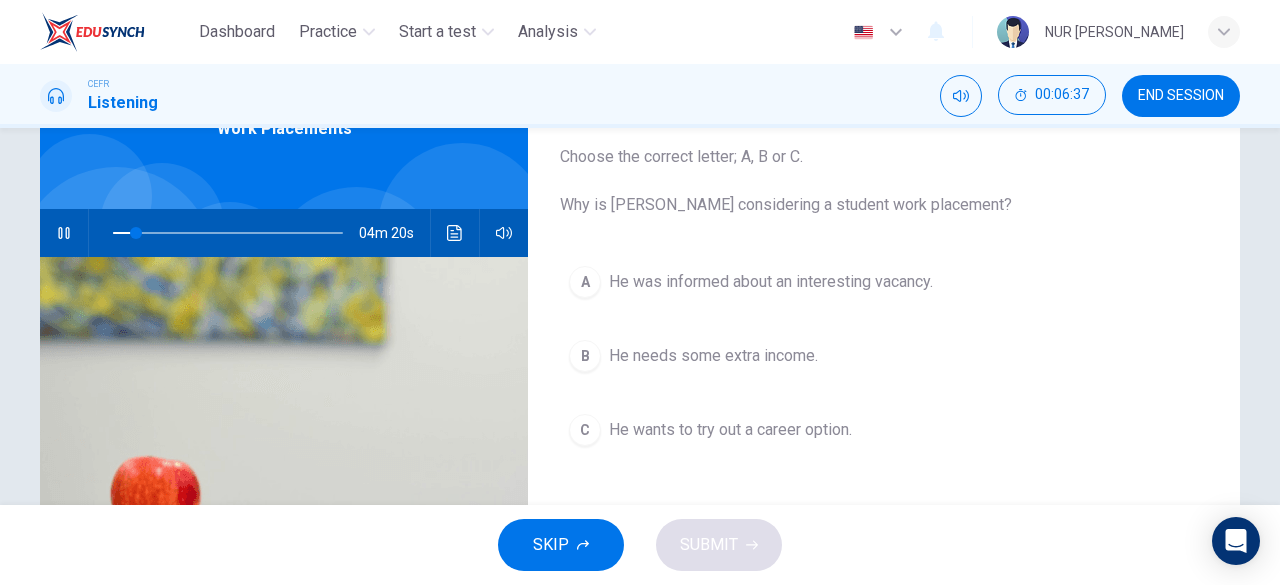 click on "A He was informed about an interesting vacancy. B He needs some extra income. C He wants to try out a career option." at bounding box center (884, 376) 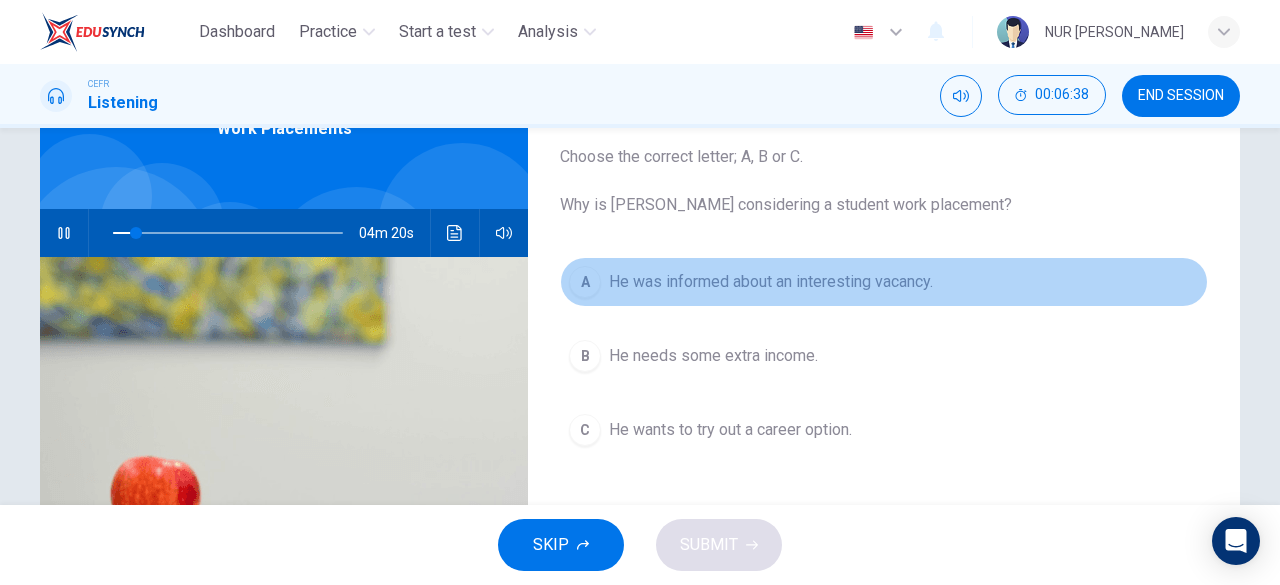 click on "A He was informed about an interesting vacancy." at bounding box center [884, 282] 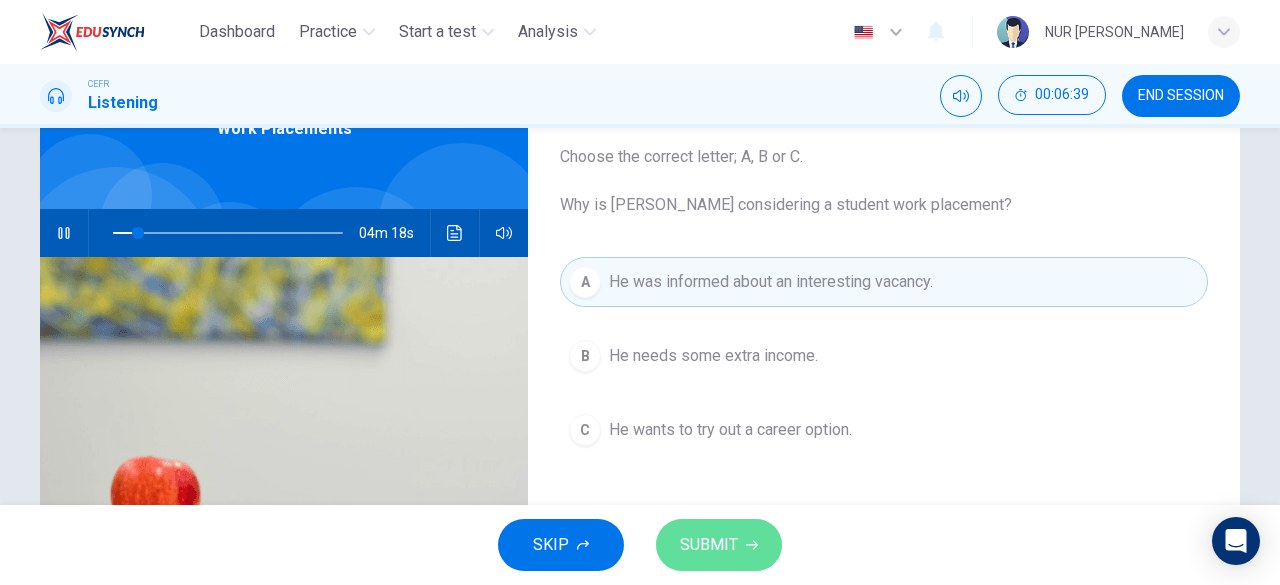 click on "SUBMIT" at bounding box center [709, 545] 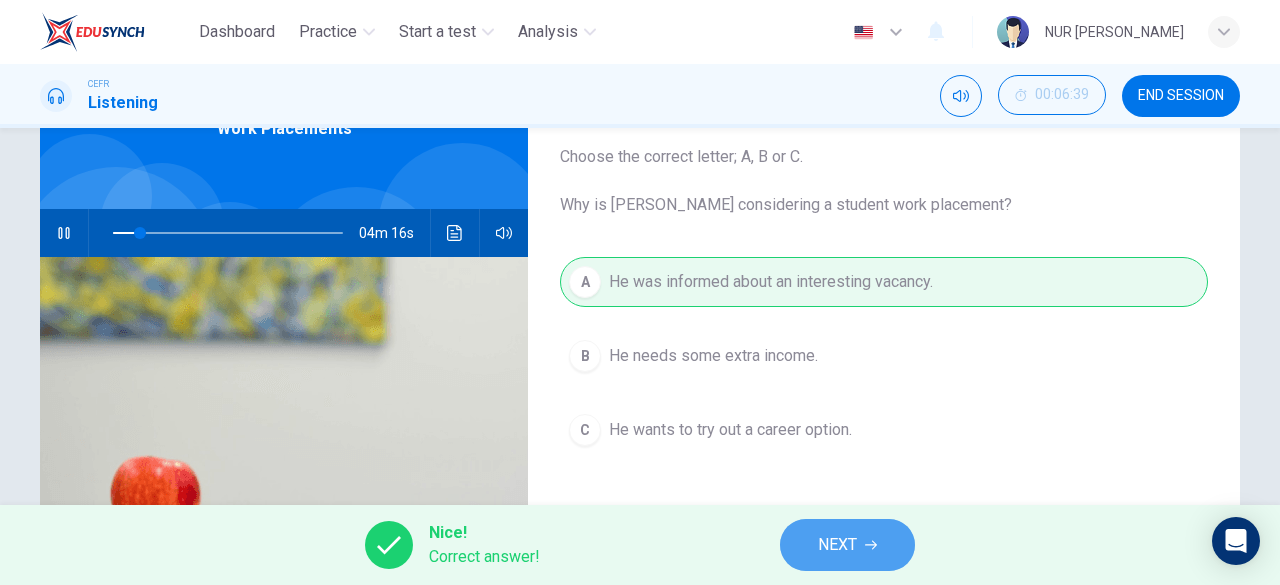 click on "NEXT" at bounding box center (837, 545) 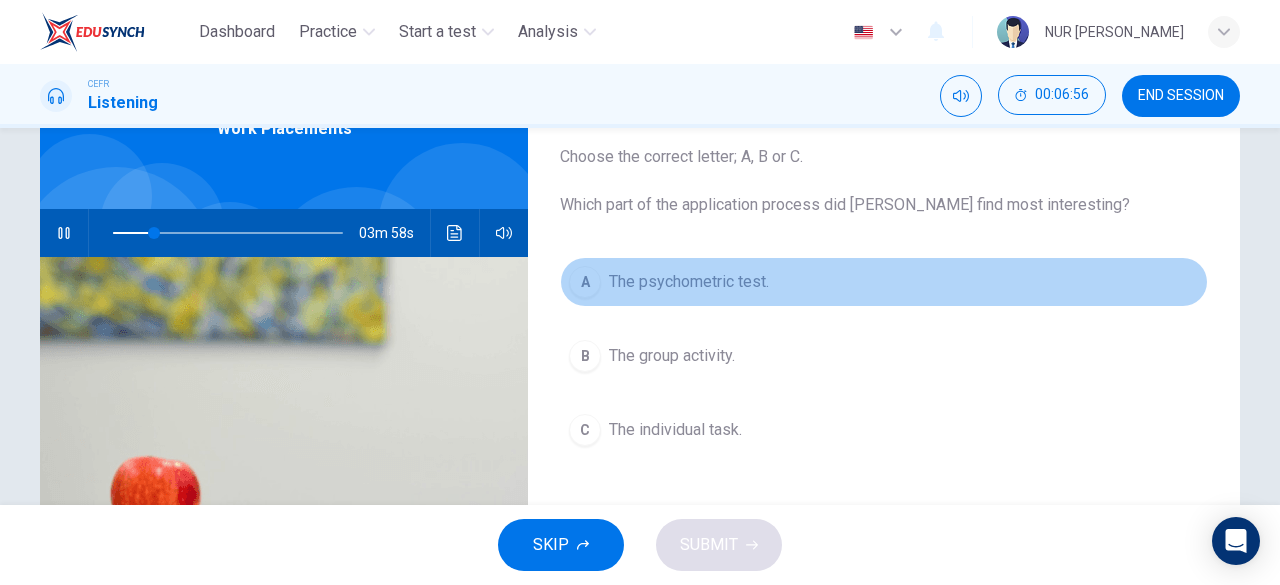 click on "A The psychometric test." at bounding box center [884, 282] 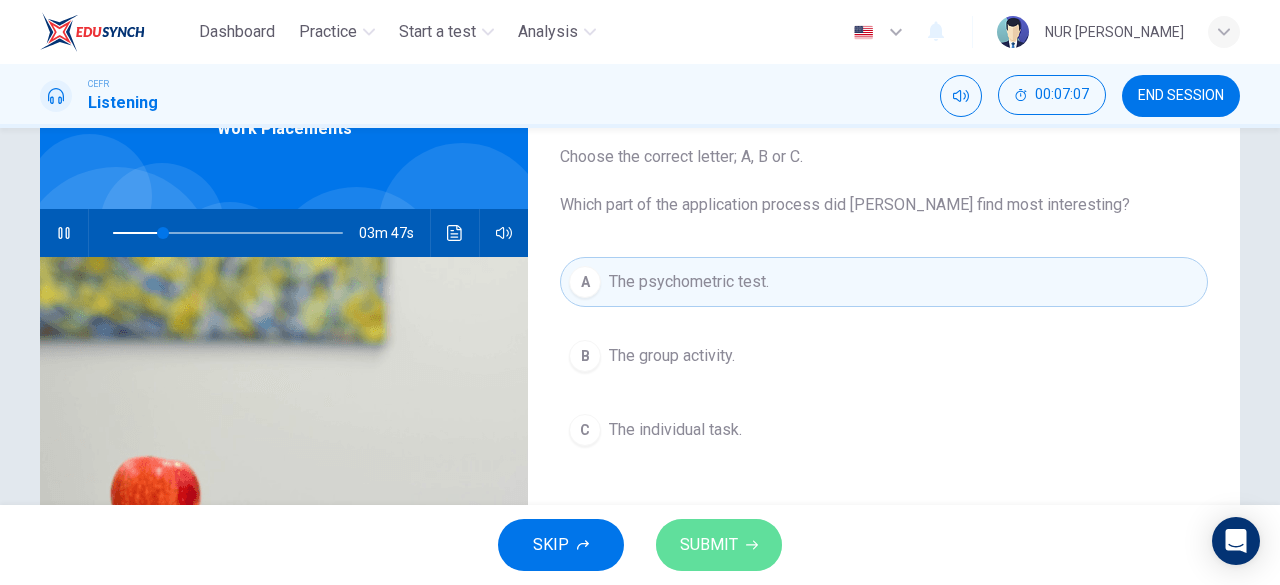 click on "SUBMIT" at bounding box center [719, 545] 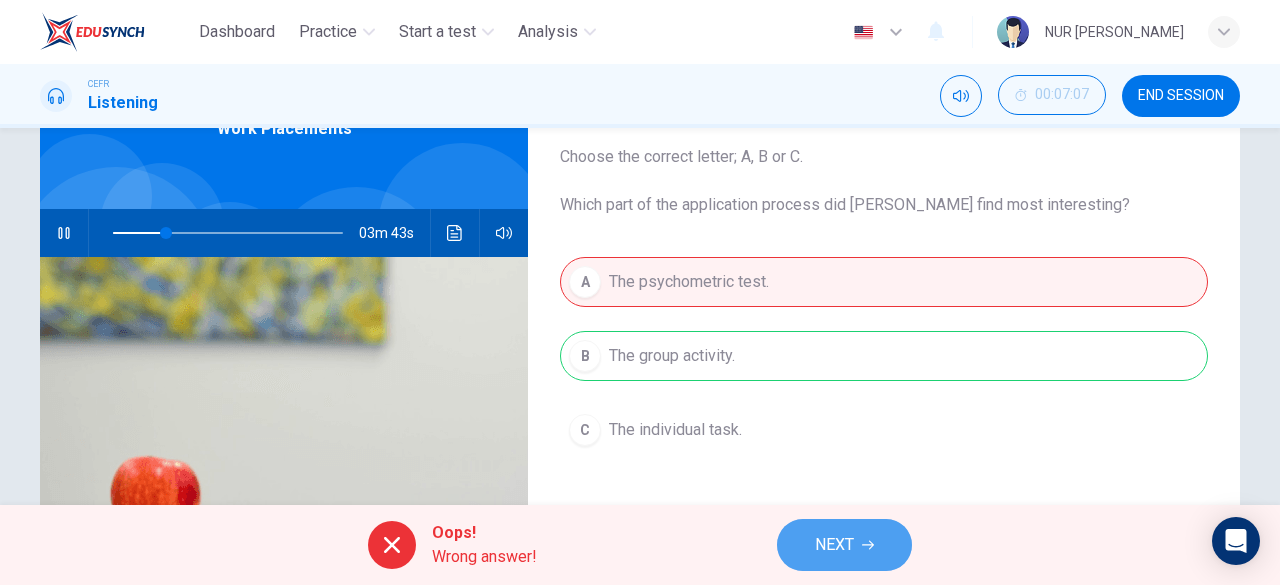 click on "NEXT" at bounding box center [844, 545] 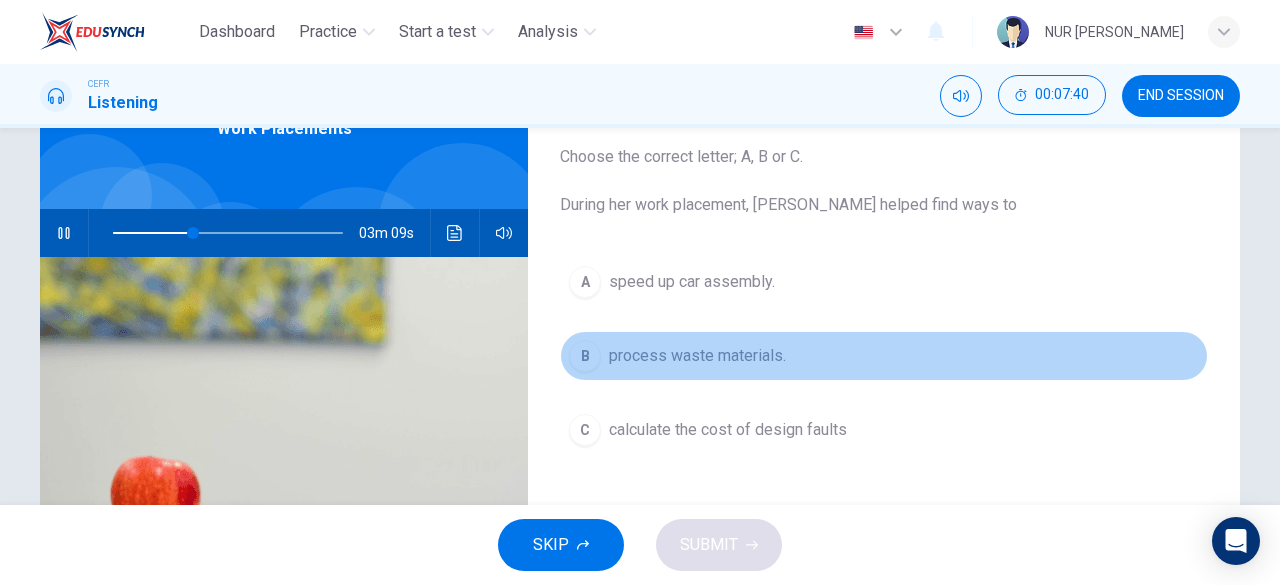click on "B process waste materials." at bounding box center (884, 356) 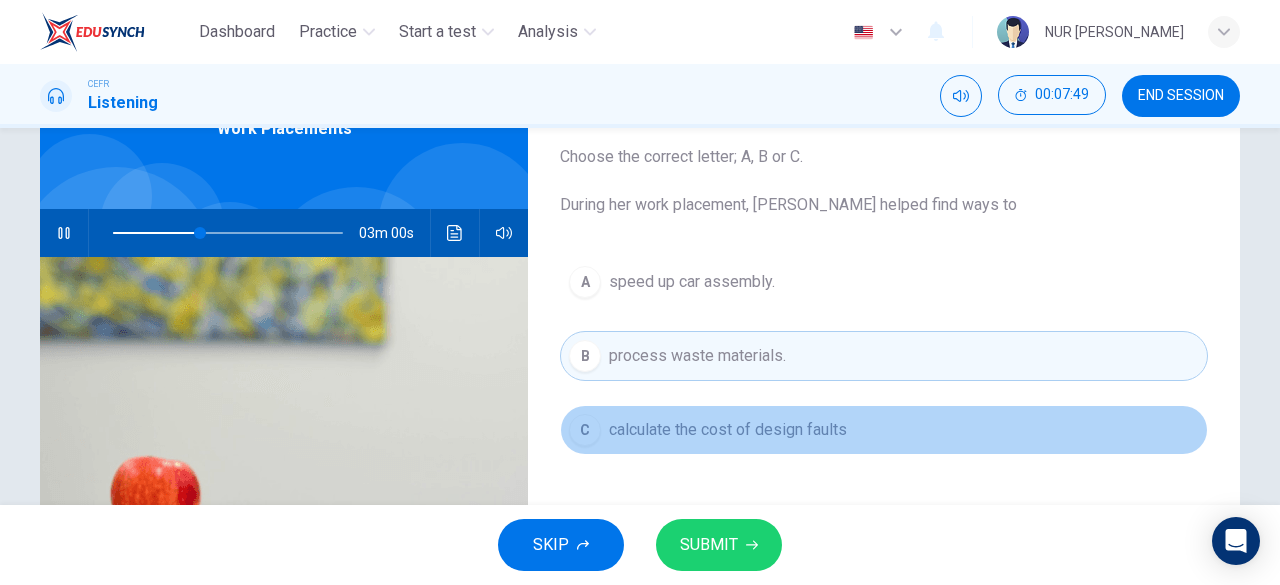click on "calculate the cost of design faults" at bounding box center (728, 430) 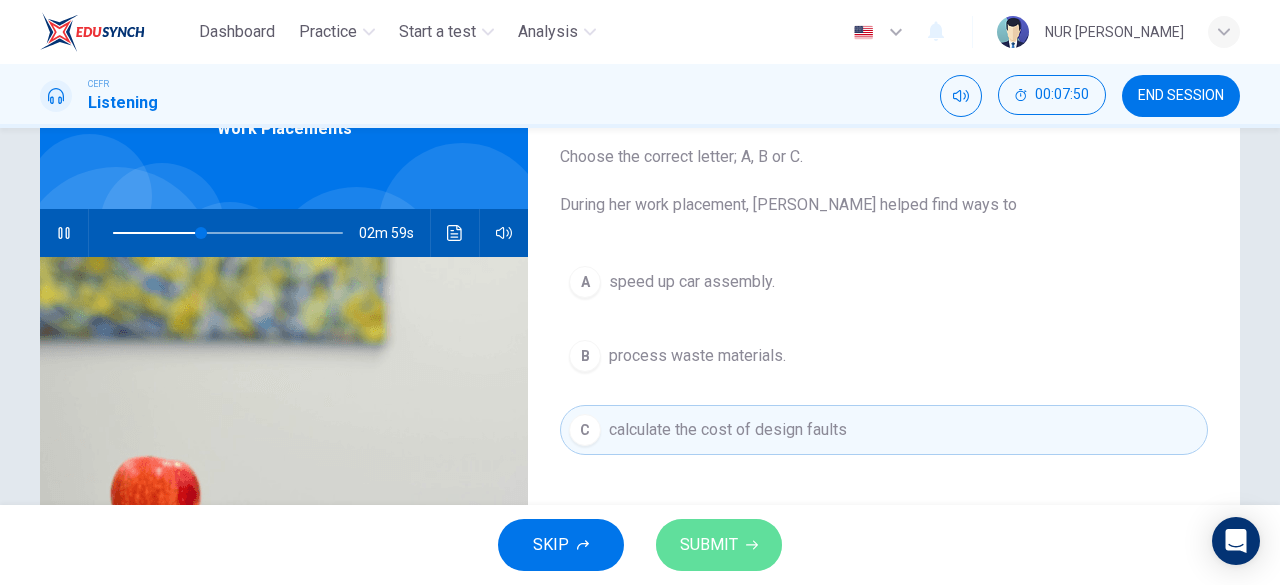 click on "SUBMIT" at bounding box center (709, 545) 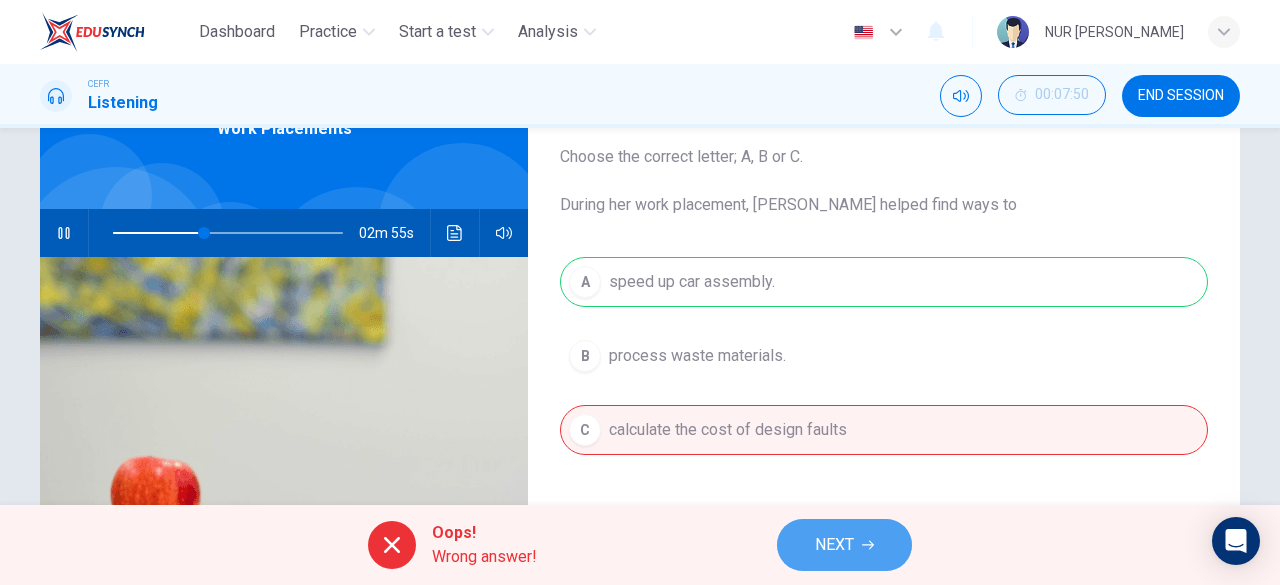click on "NEXT" at bounding box center [834, 545] 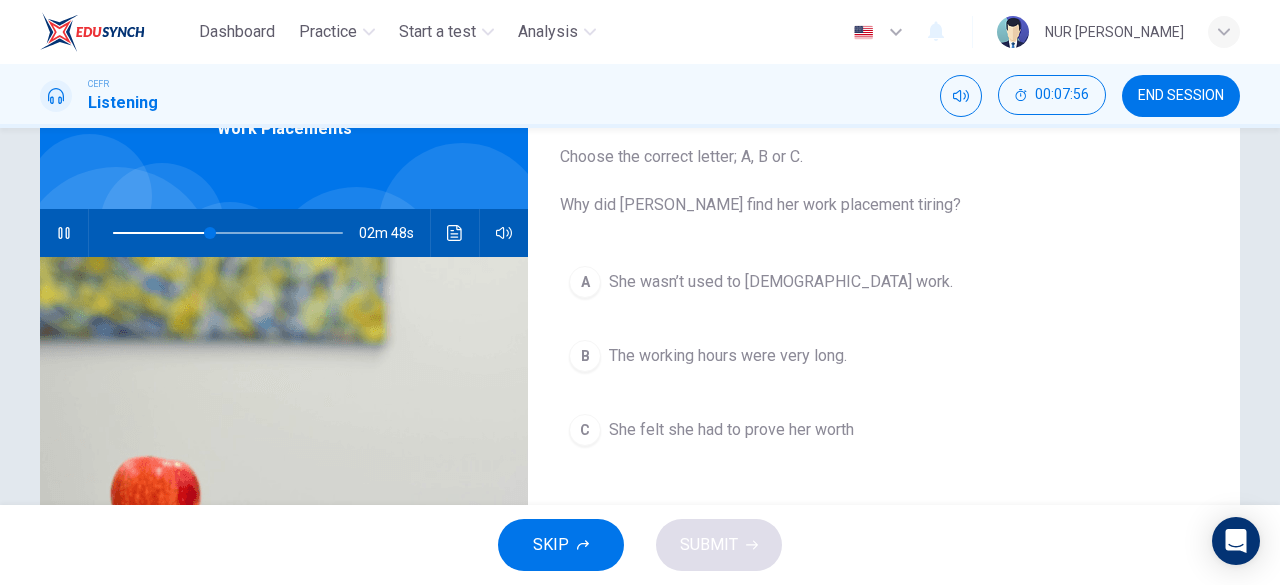 click on "A She wasn’t used to [DEMOGRAPHIC_DATA] work. B The working hours were very long. C She felt she had to prove her worth" at bounding box center [884, 376] 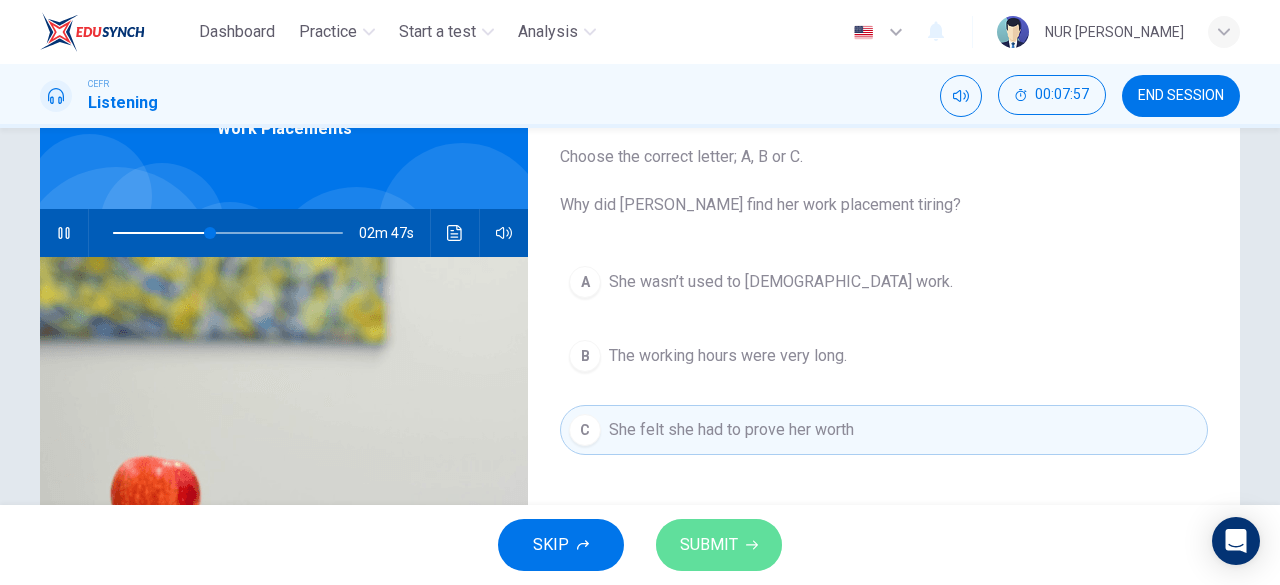 click on "SUBMIT" at bounding box center (709, 545) 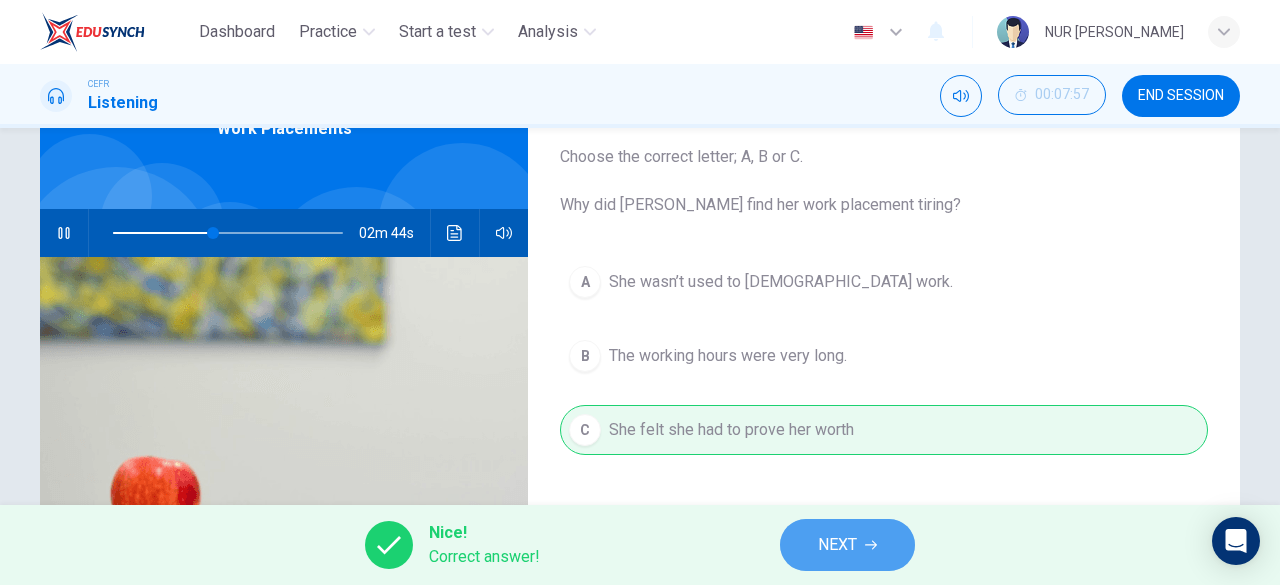 click on "NEXT" at bounding box center [847, 545] 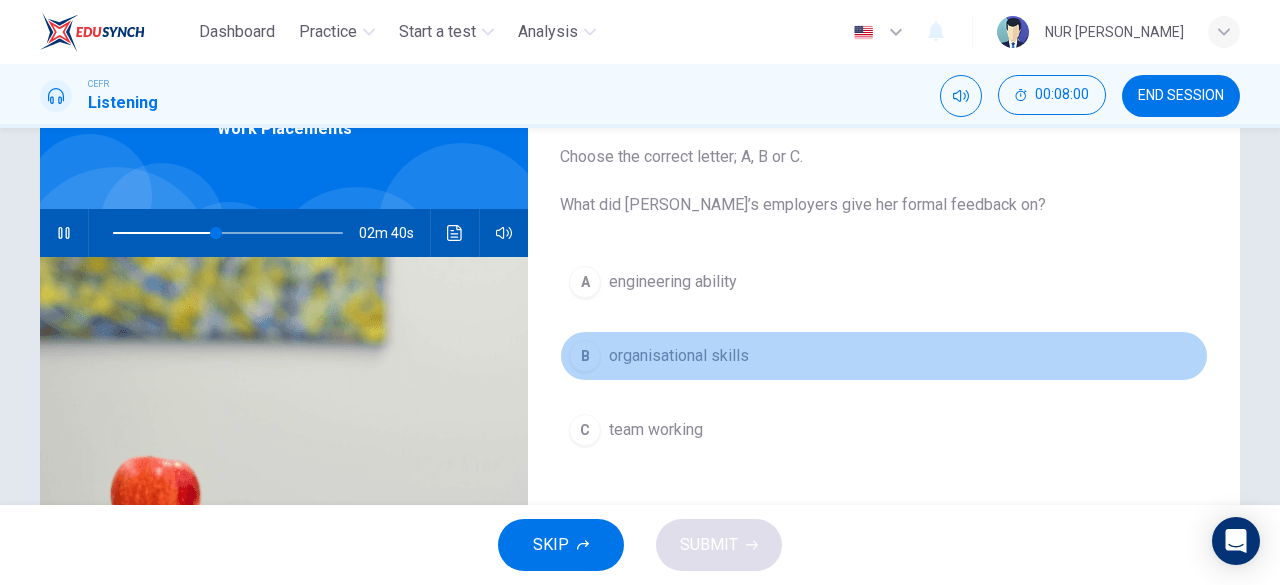 click on "B organisational skills" at bounding box center [884, 356] 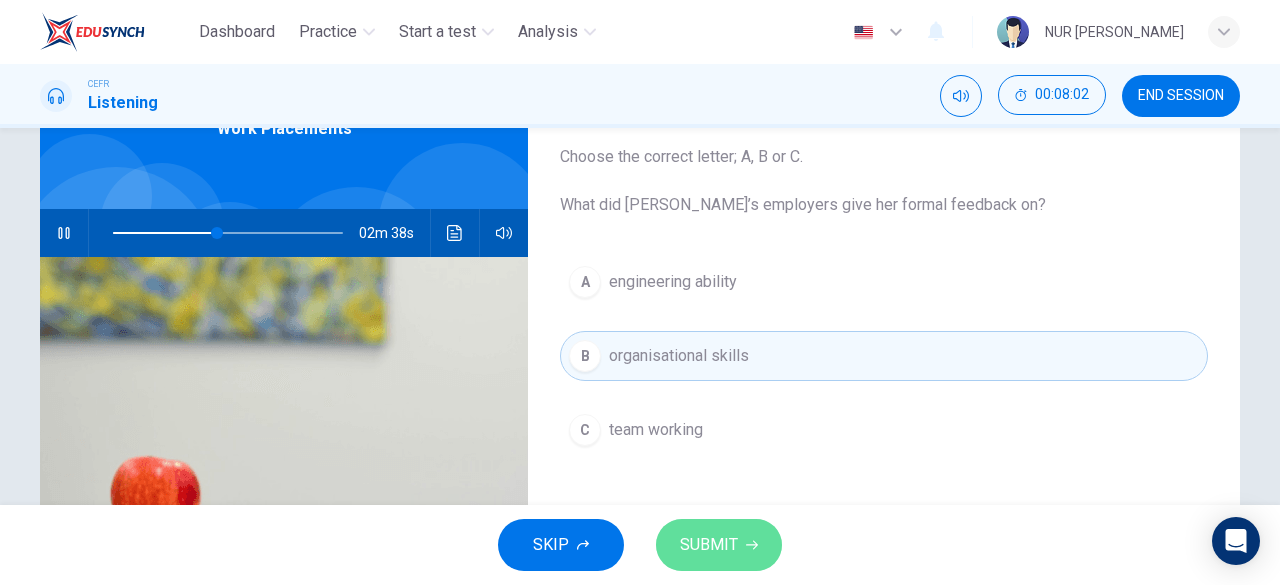 click on "SUBMIT" at bounding box center (709, 545) 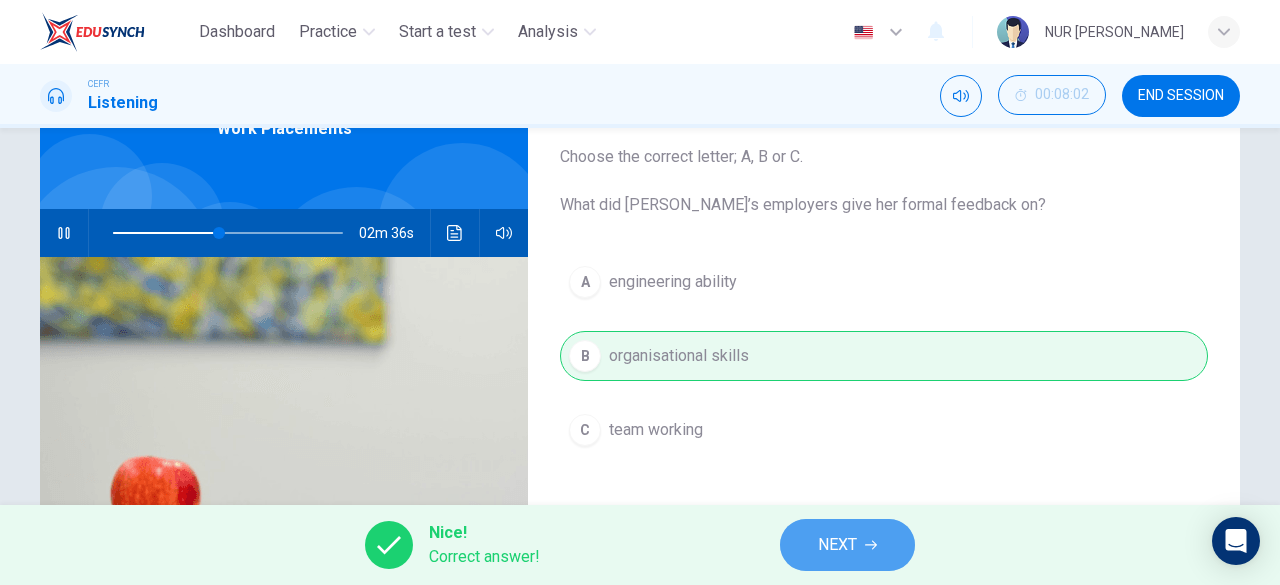 click on "NEXT" at bounding box center (837, 545) 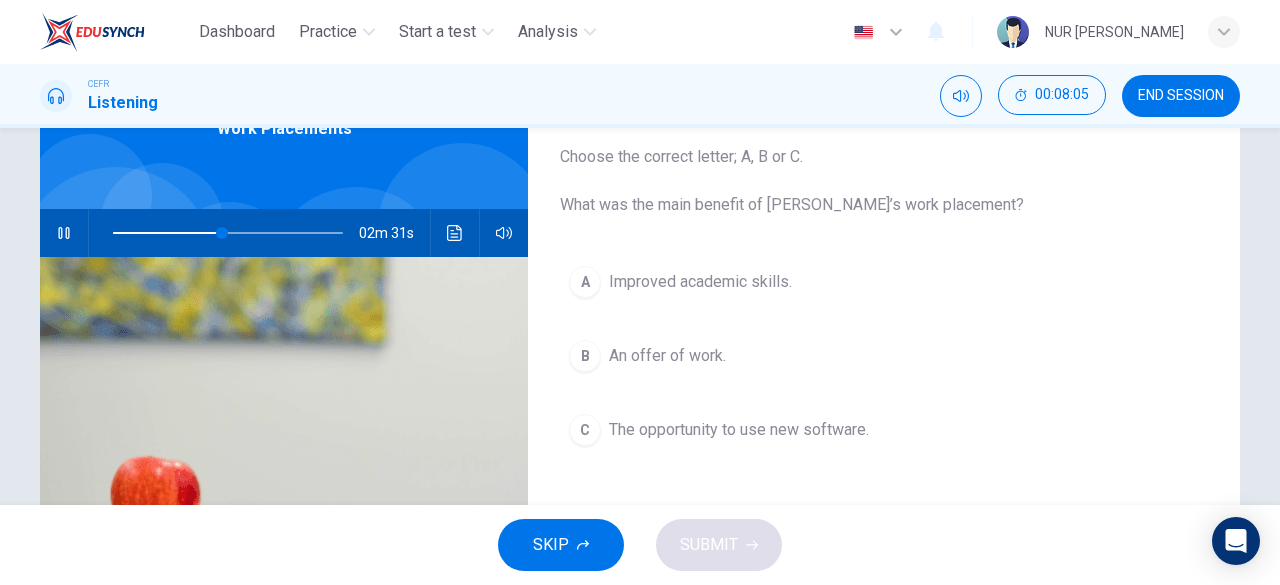 click on "B An offer of work." at bounding box center [884, 356] 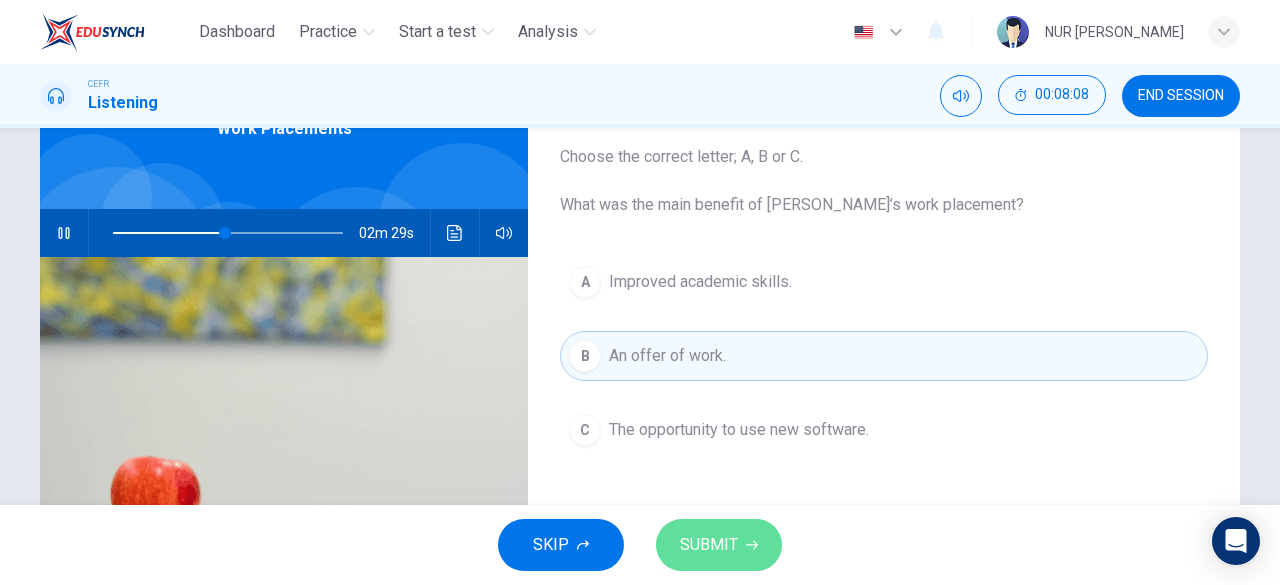 click on "SUBMIT" at bounding box center [719, 545] 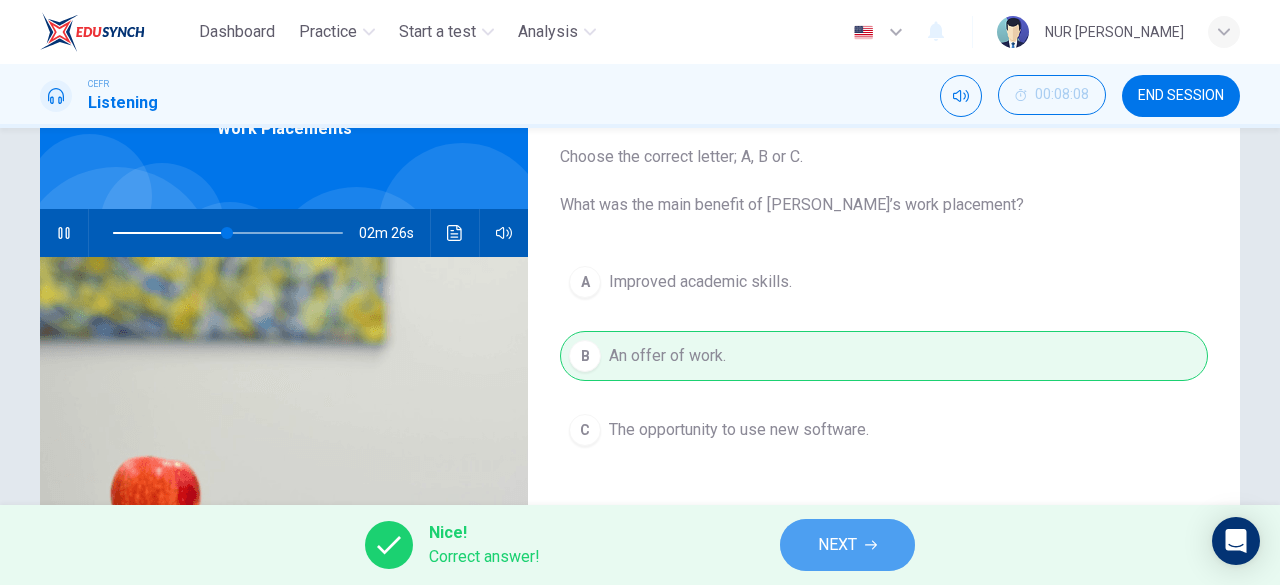click on "NEXT" at bounding box center (847, 545) 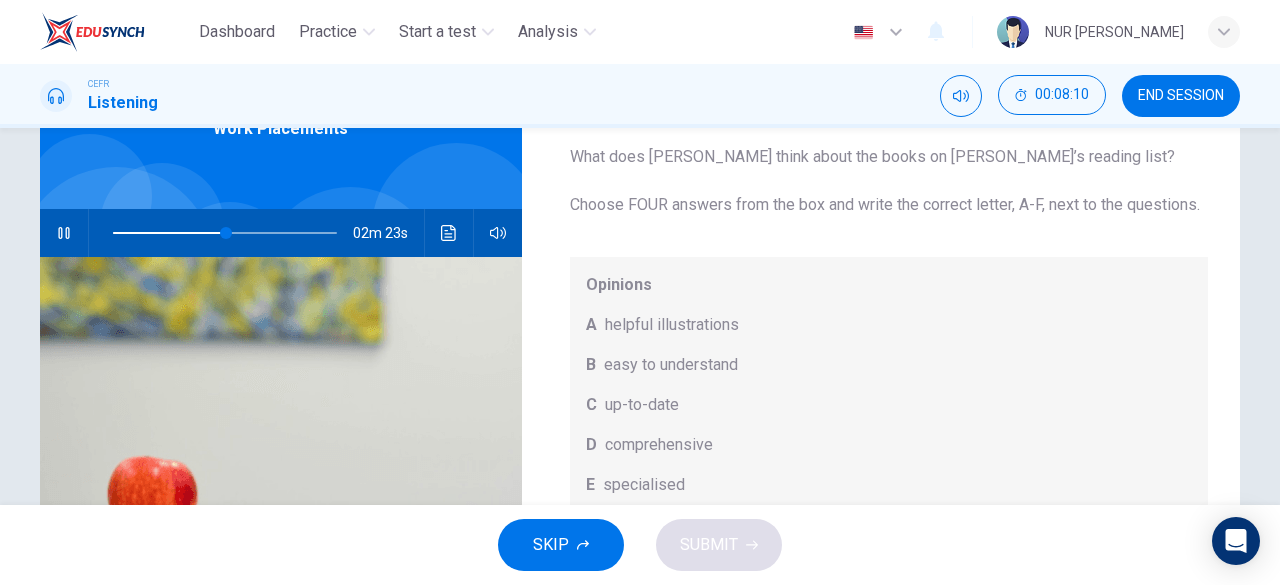 scroll, scrollTop: 112, scrollLeft: 0, axis: vertical 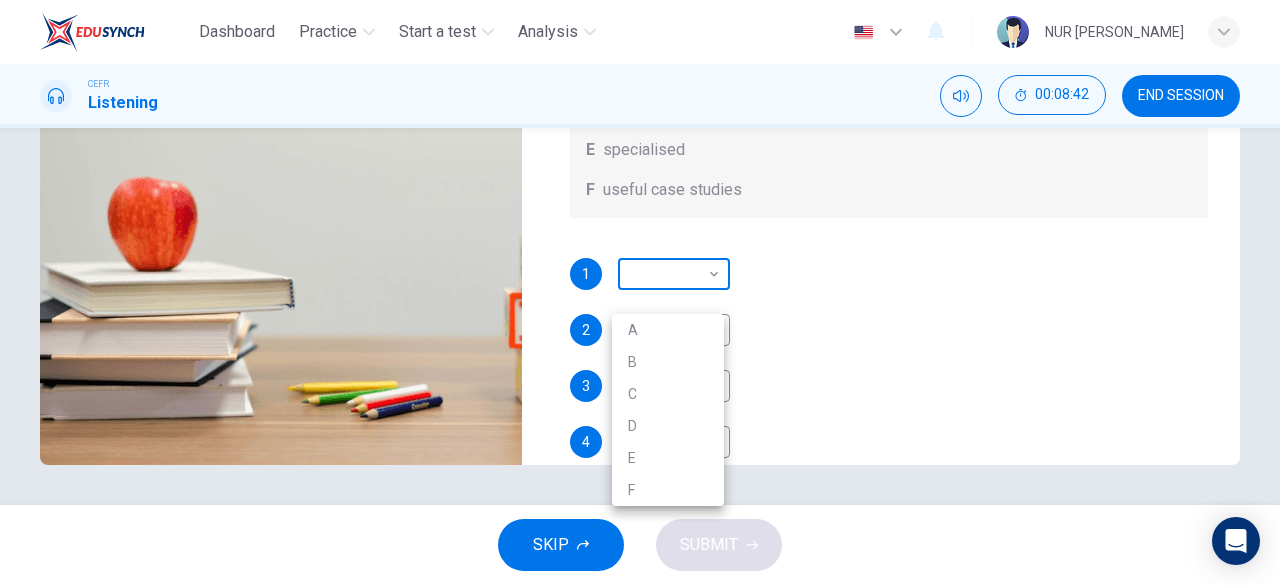 click on "Dashboard Practice Start a test Analysis English en ​ NUR [PERSON_NAME] CEFR Listening 00:08:42 END SESSION Question 18 What does [PERSON_NAME] think about the books on [PERSON_NAME]’s reading list? Choose FOUR answers from the box and write the correct letter, A-F, next to the questions.
Opinions A helpful illustrations B easy to understand C up-to-date D comprehensive E specialised F useful case studies 1 ​ ​ 2 ​ ​ 3 ​ ​ 4 ​ ​ Work Placements 01m 52s SKIP SUBMIT EduSynch - Online Language Proficiency Testing
Dashboard Practice Start a test Analysis Notifications © Copyright  2025 A B C D E F" at bounding box center (640, 292) 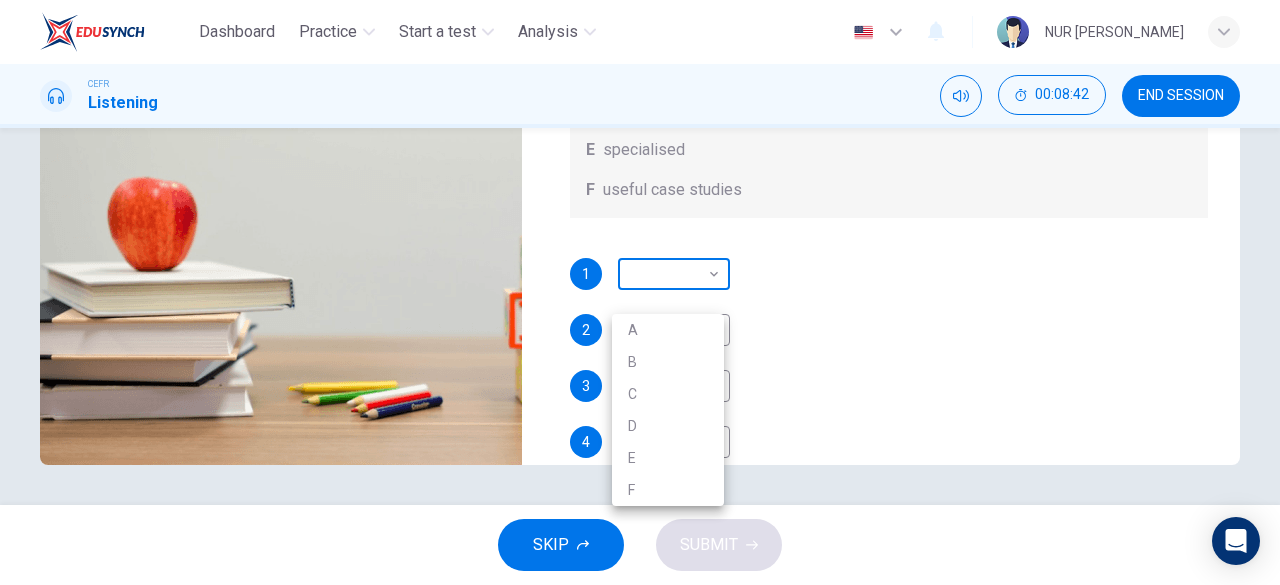 click at bounding box center (640, 292) 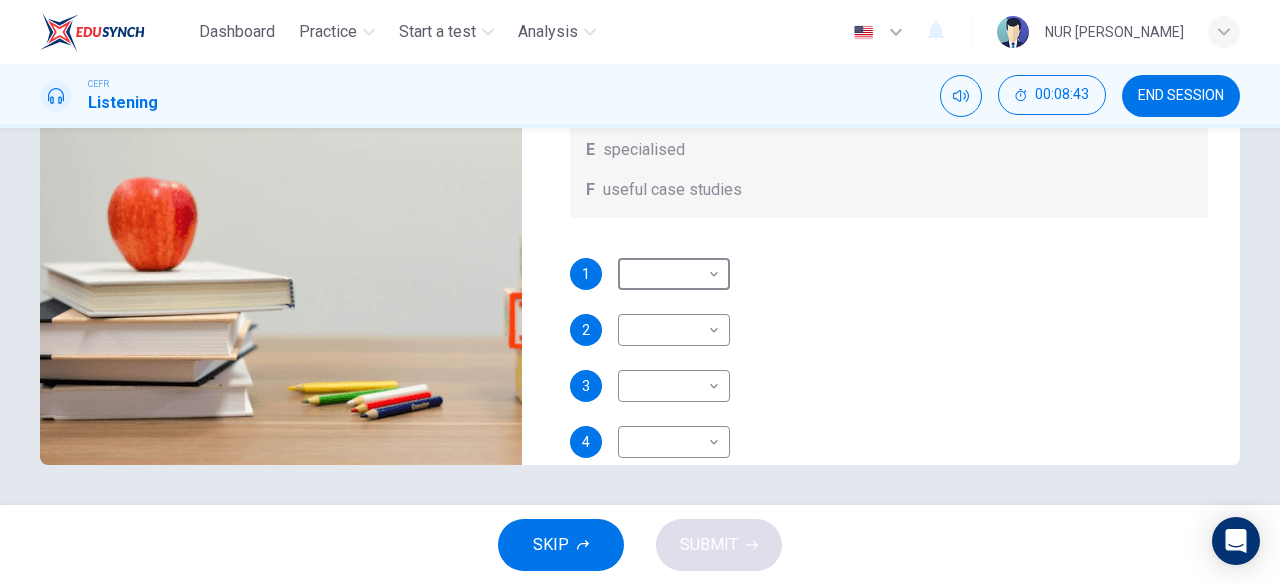 scroll, scrollTop: 0, scrollLeft: 0, axis: both 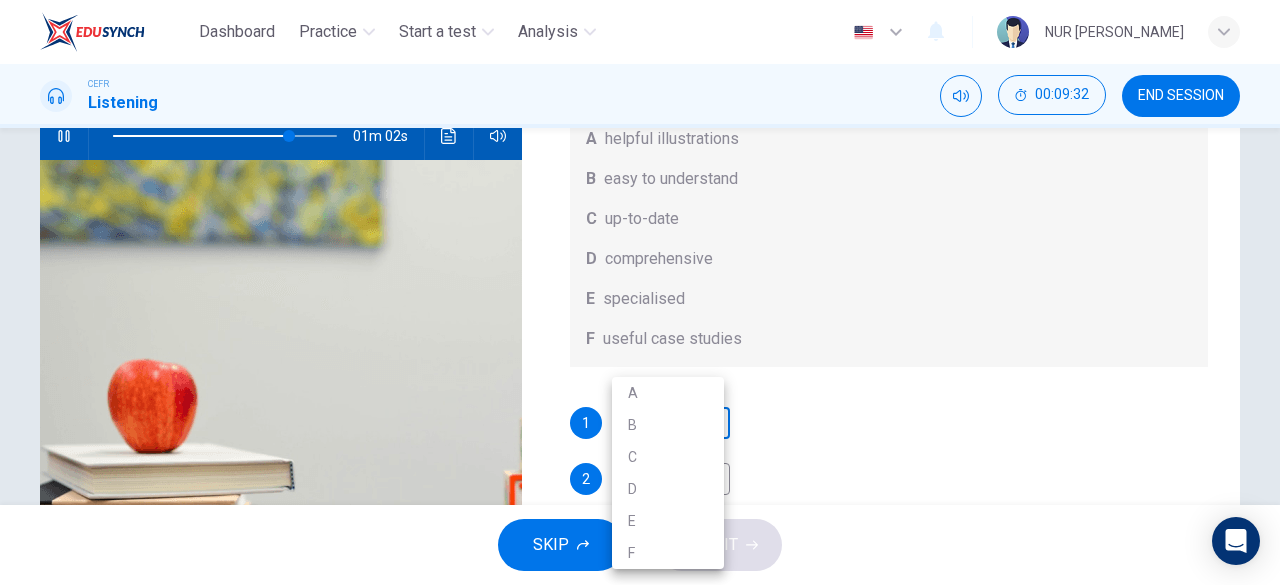click on "Dashboard Practice Start a test Analysis English en ​ NUR [PERSON_NAME] CEFR Listening 00:09:32 END SESSION Question 18 What does [PERSON_NAME] think about the books on [PERSON_NAME]’s reading list? Choose FOUR answers from the box and write the correct letter, A-F, next to the questions.
Opinions A helpful illustrations B easy to understand C up-to-date D comprehensive E specialised F useful case studies 1 ​ ​ 2 ​ ​ 3 ​ ​ 4 ​ ​ Work Placements 01m 02s SKIP SUBMIT EduSynch - Online Language Proficiency Testing
Dashboard Practice Start a test Analysis Notifications © Copyright  2025 A B C D E F" at bounding box center (640, 292) 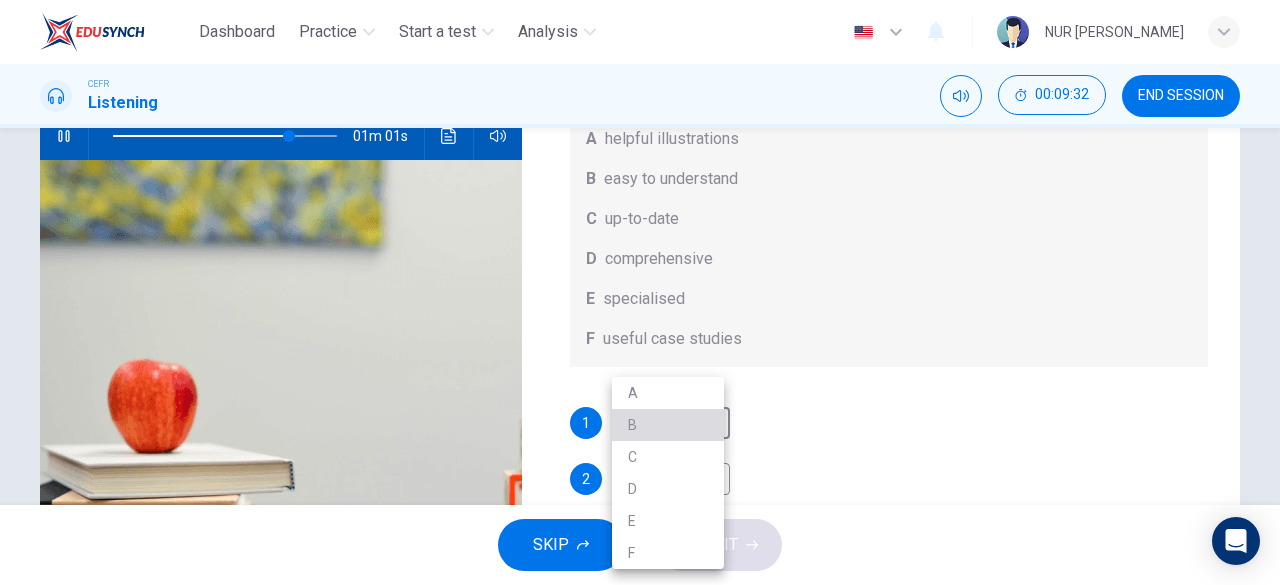 click on "B" at bounding box center [668, 425] 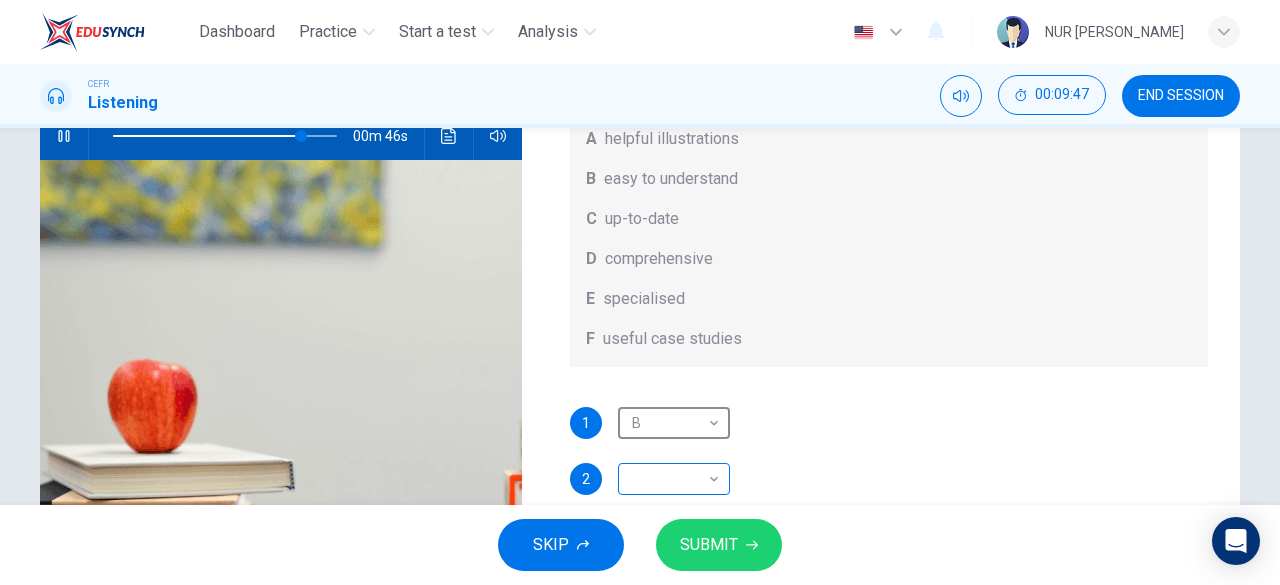 scroll, scrollTop: 218, scrollLeft: 0, axis: vertical 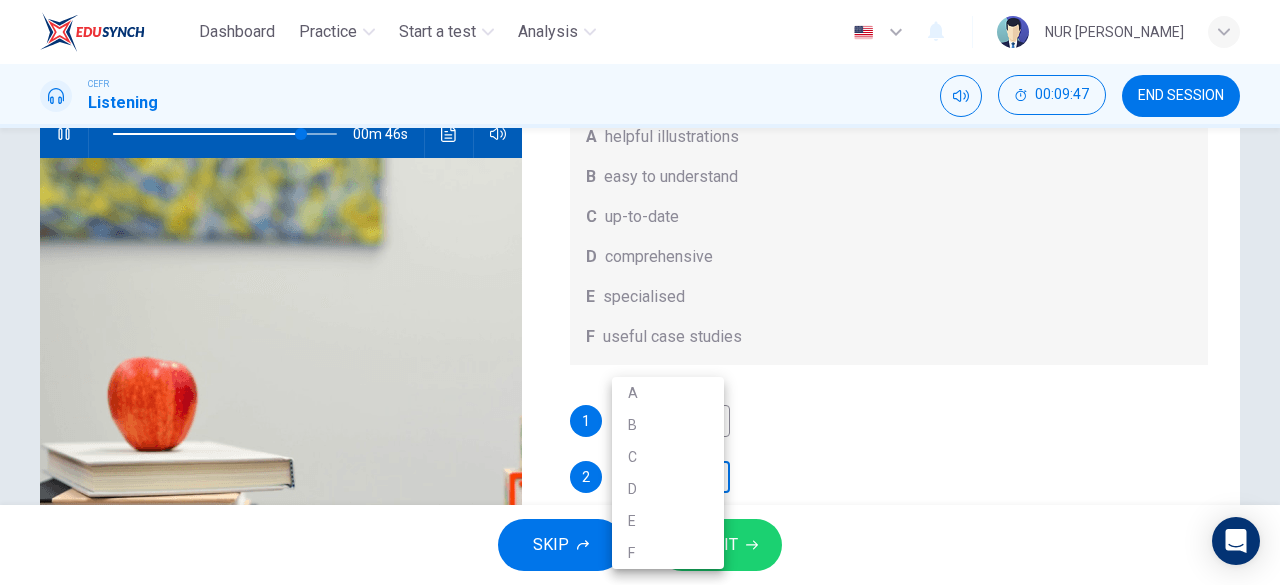 click on "Dashboard Practice Start a test Analysis English en ​ NUR [PERSON_NAME] CEFR Listening 00:09:47 END SESSION Question 18 What does [PERSON_NAME] think about the books on [PERSON_NAME]’s reading list? Choose FOUR answers from the box and write the correct letter, A-F, next to the questions.
Opinions A helpful illustrations B easy to understand C up-to-date D comprehensive E specialised F useful case studies 1 B B ​ 2 ​ ​ 3 ​ ​ 4 ​ ​ Work Placements 00m 46s SKIP SUBMIT EduSynch - Online Language Proficiency Testing
Dashboard Practice Start a test Analysis Notifications © Copyright  2025 A B C D E F" at bounding box center (640, 292) 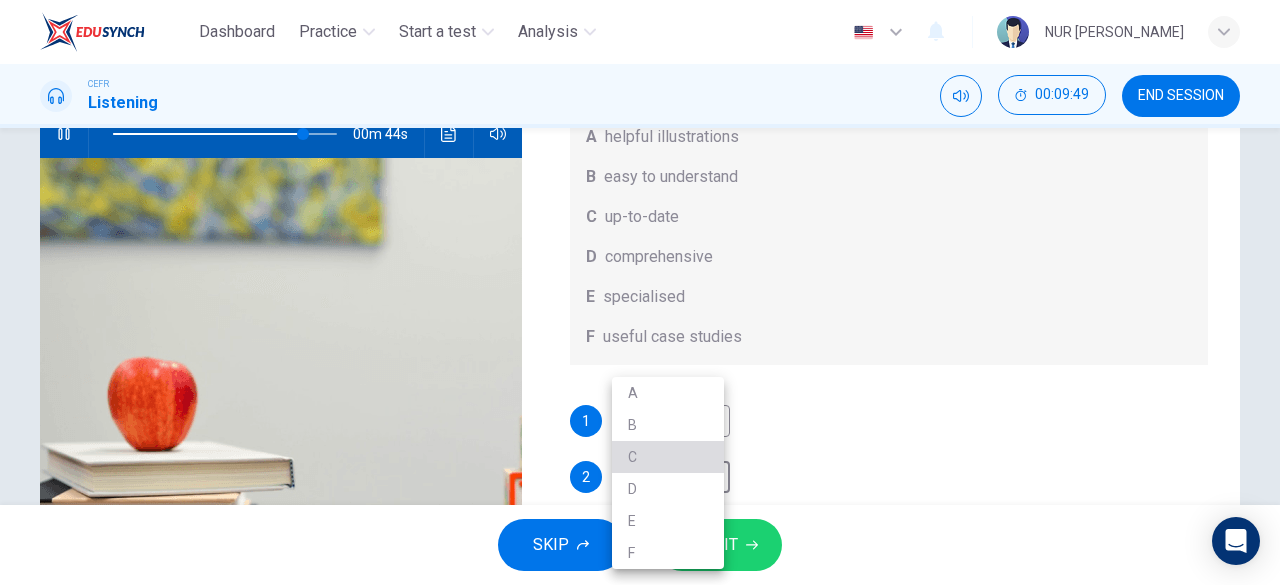 click on "C" at bounding box center (668, 457) 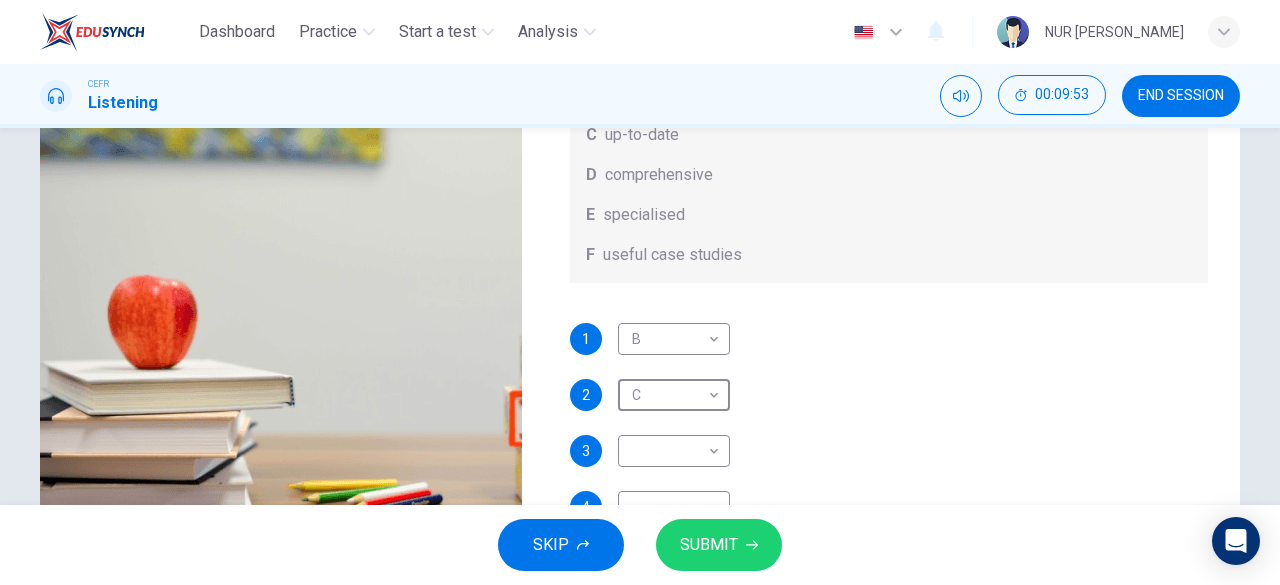 scroll, scrollTop: 302, scrollLeft: 0, axis: vertical 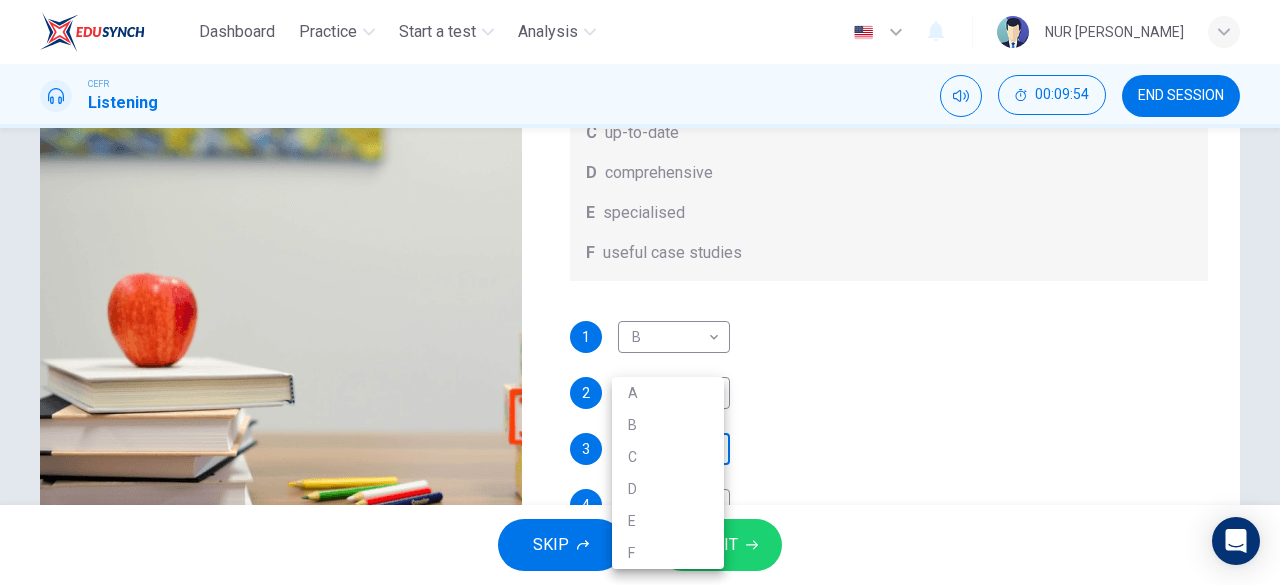 click on "Dashboard Practice Start a test Analysis English en ​ NUR [PERSON_NAME] CEFR Listening 00:09:54 END SESSION Question 18 What does [PERSON_NAME] think about the books on [PERSON_NAME]’s reading list? Choose FOUR answers from the box and write the correct letter, A-F, next to the questions.
Opinions A helpful illustrations B easy to understand C up-to-date D comprehensive E specialised F useful case studies 1 B B ​ 2 C C ​ 3 ​ ​ 4 ​ ​ Work Placements 00m 40s SKIP SUBMIT EduSynch - Online Language Proficiency Testing
Dashboard Practice Start a test Analysis Notifications © Copyright  2025 A B C D E F" at bounding box center (640, 292) 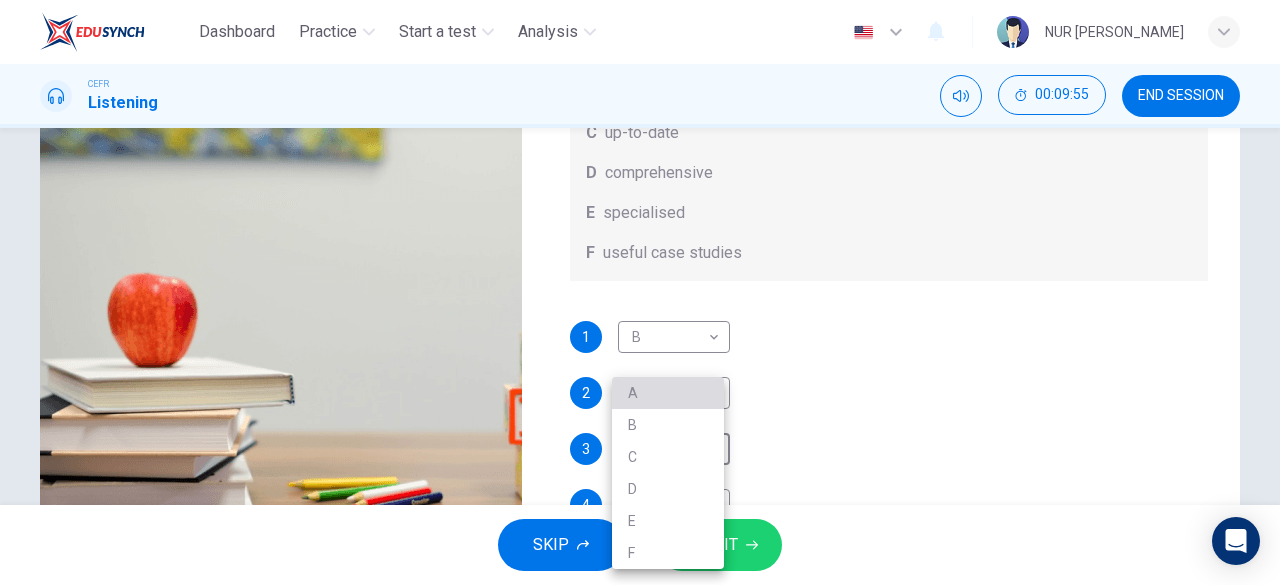 click on "A" at bounding box center (668, 393) 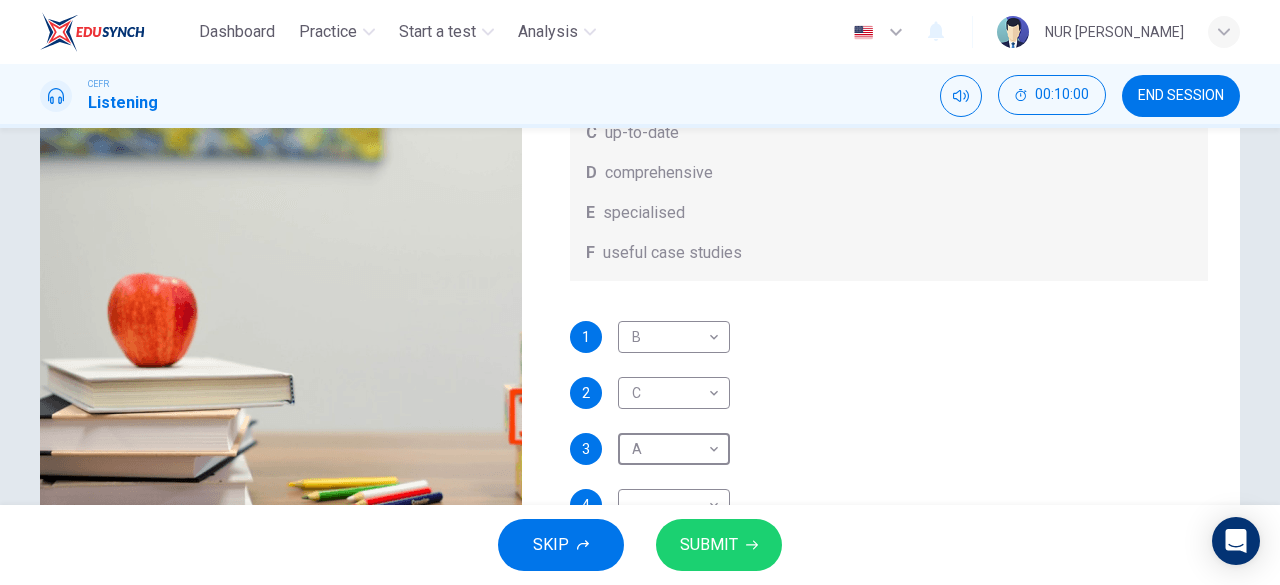 scroll, scrollTop: 112, scrollLeft: 0, axis: vertical 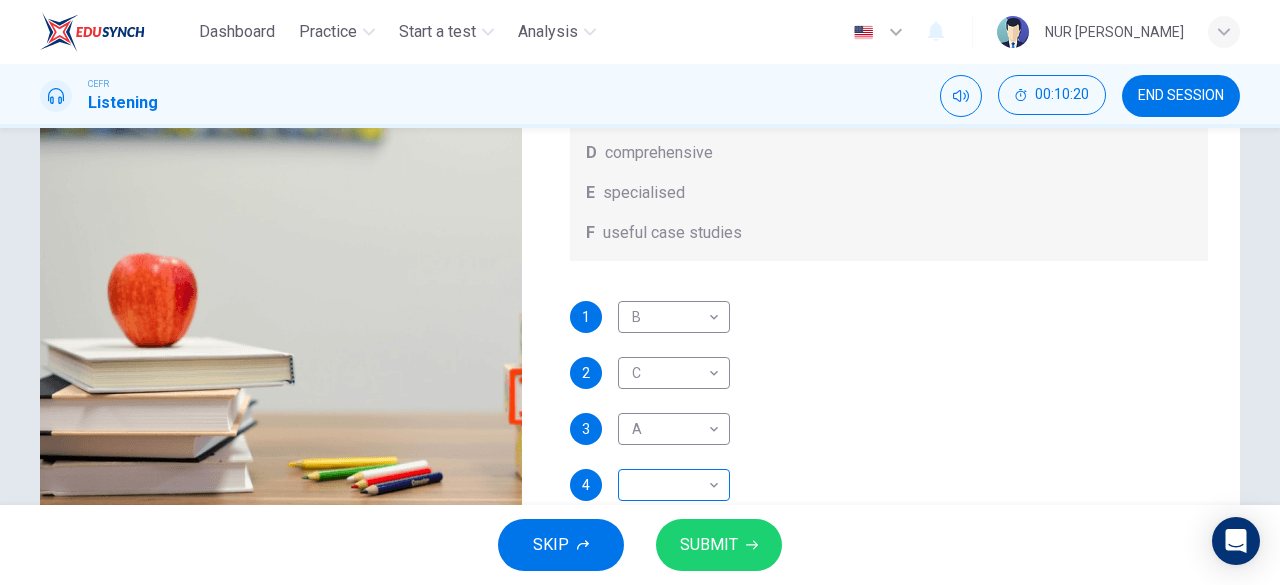 click on "​ ​" at bounding box center [674, 485] 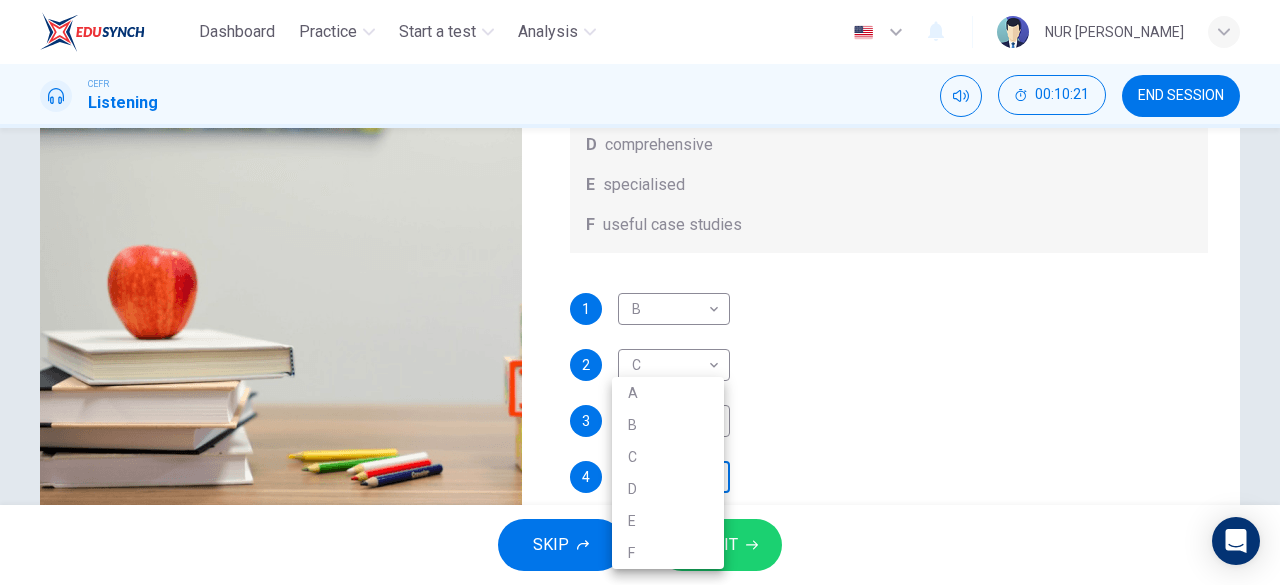click on "Dashboard Practice Start a test Analysis English en ​ NUR [PERSON_NAME] CEFR Listening 00:10:21 END SESSION Question 18 What does [PERSON_NAME] think about the books on [PERSON_NAME]’s reading list? Choose FOUR answers from the box and write the correct letter, A-F, next to the questions.
Opinions A helpful illustrations B easy to understand C up-to-date D comprehensive E specialised F useful case studies 1 B B ​ 2 C C ​ 3 A A ​ 4 ​ ​ Work Placements 00m 12s SKIP SUBMIT EduSynch - Online Language Proficiency Testing
Dashboard Practice Start a test Analysis Notifications © Copyright  2025 A B C D E F" at bounding box center [640, 292] 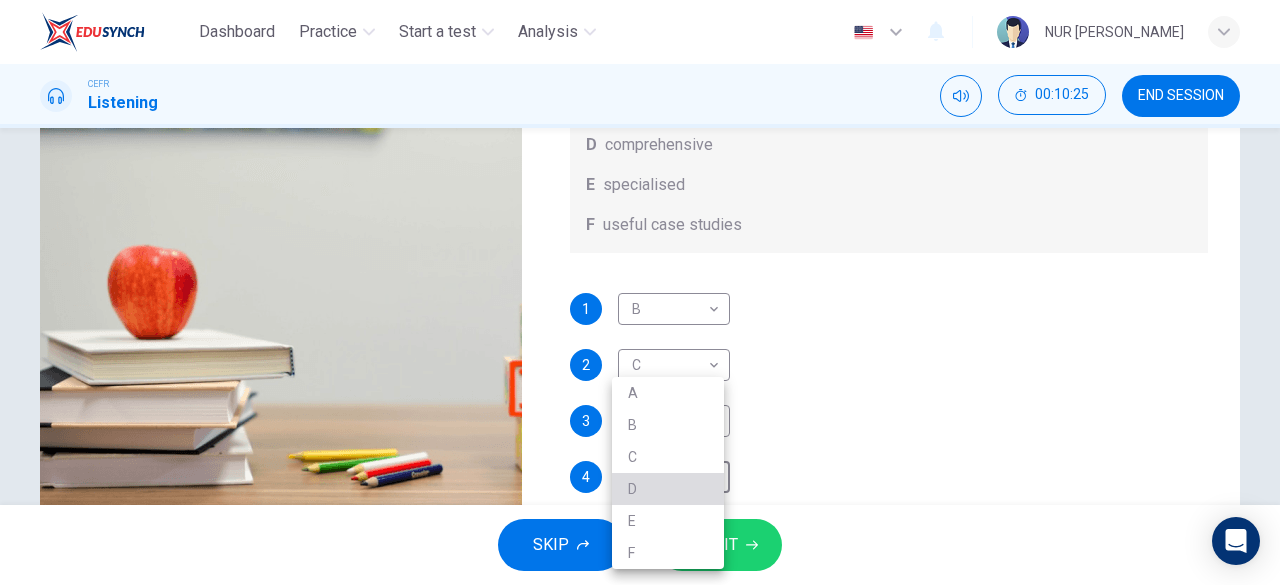 click on "D" at bounding box center (668, 489) 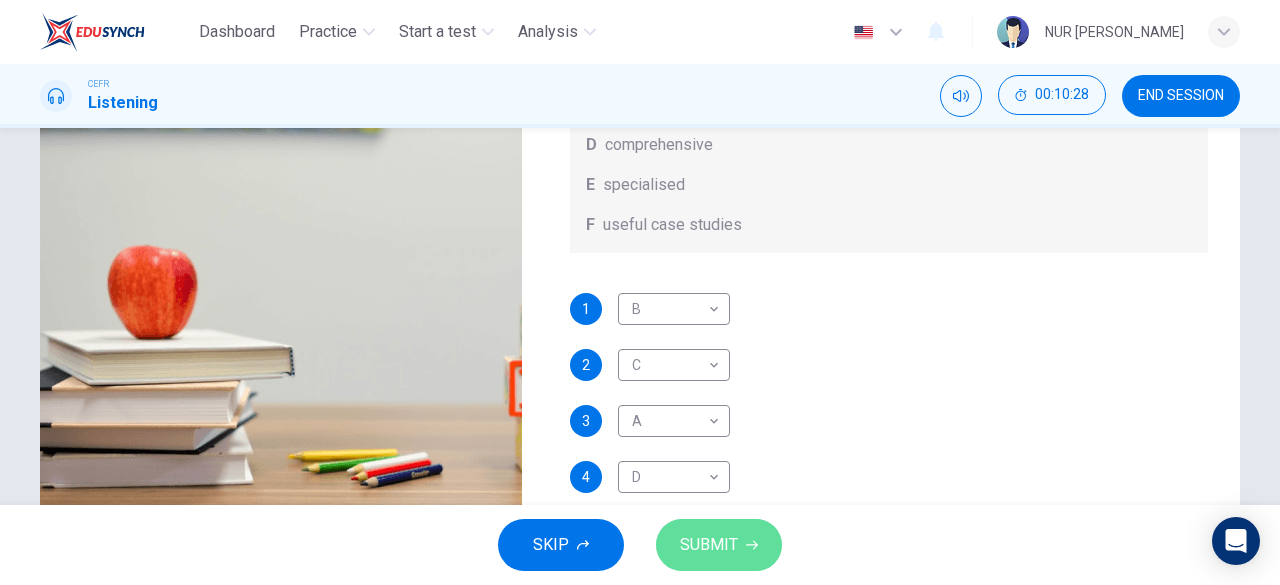 click 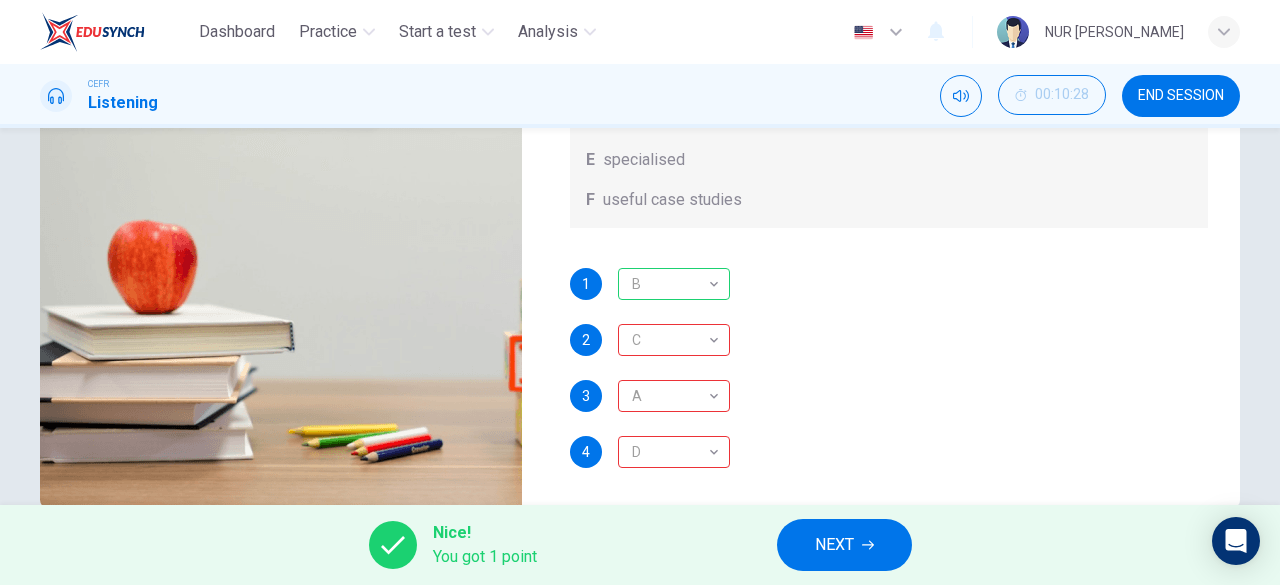 scroll, scrollTop: 358, scrollLeft: 0, axis: vertical 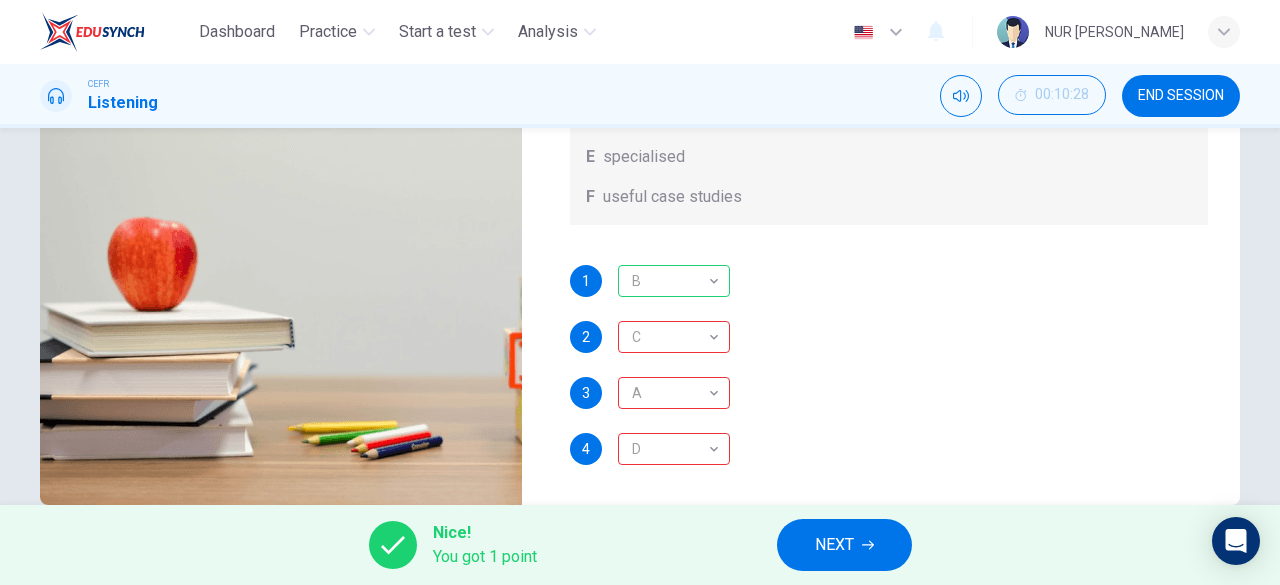 type on "0" 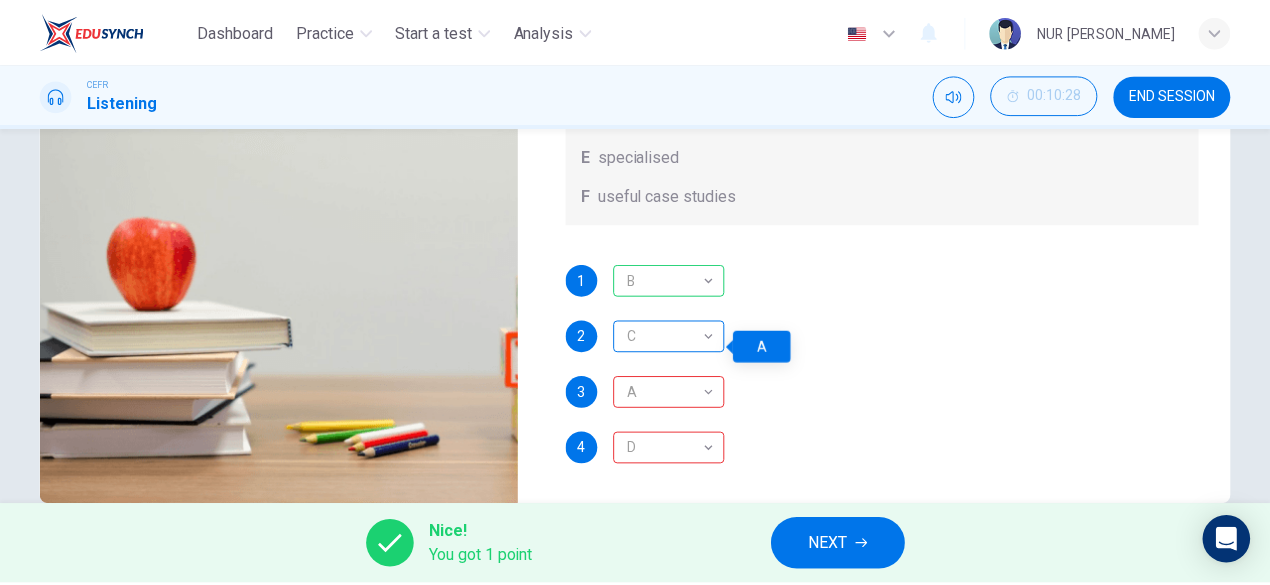 scroll, scrollTop: 0, scrollLeft: 0, axis: both 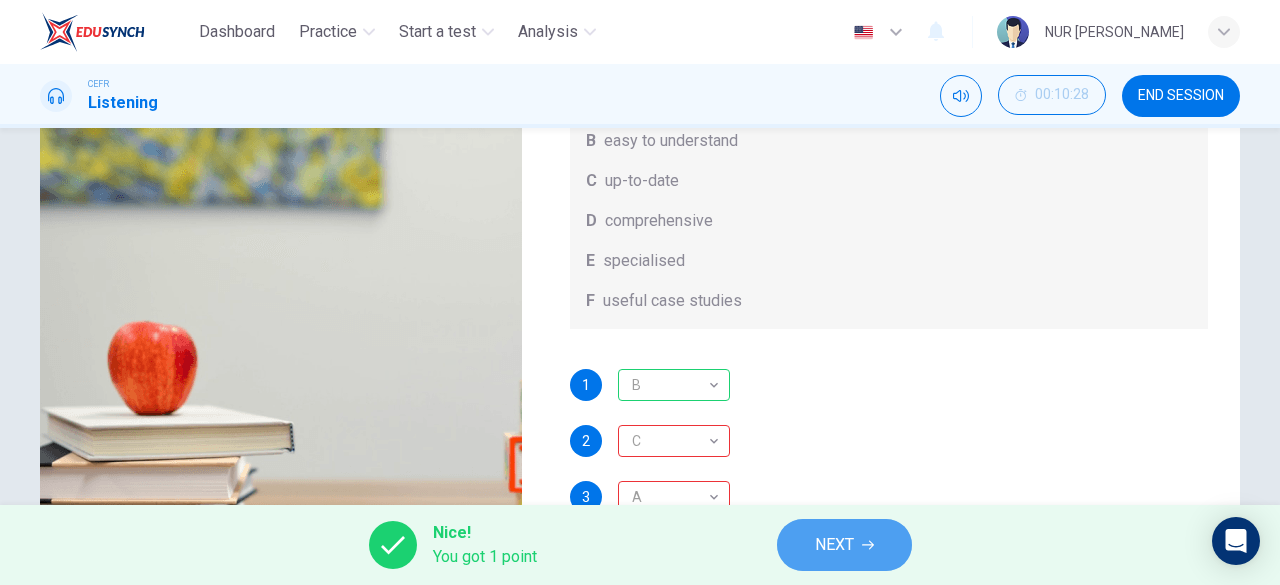 click on "NEXT" at bounding box center (844, 545) 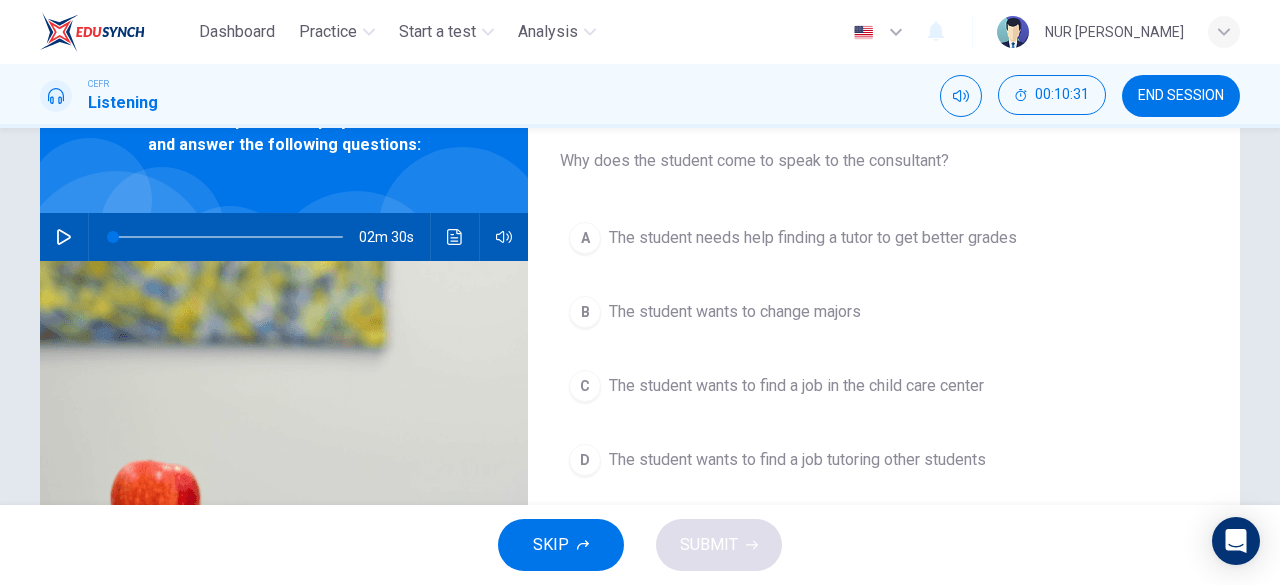 scroll, scrollTop: 116, scrollLeft: 0, axis: vertical 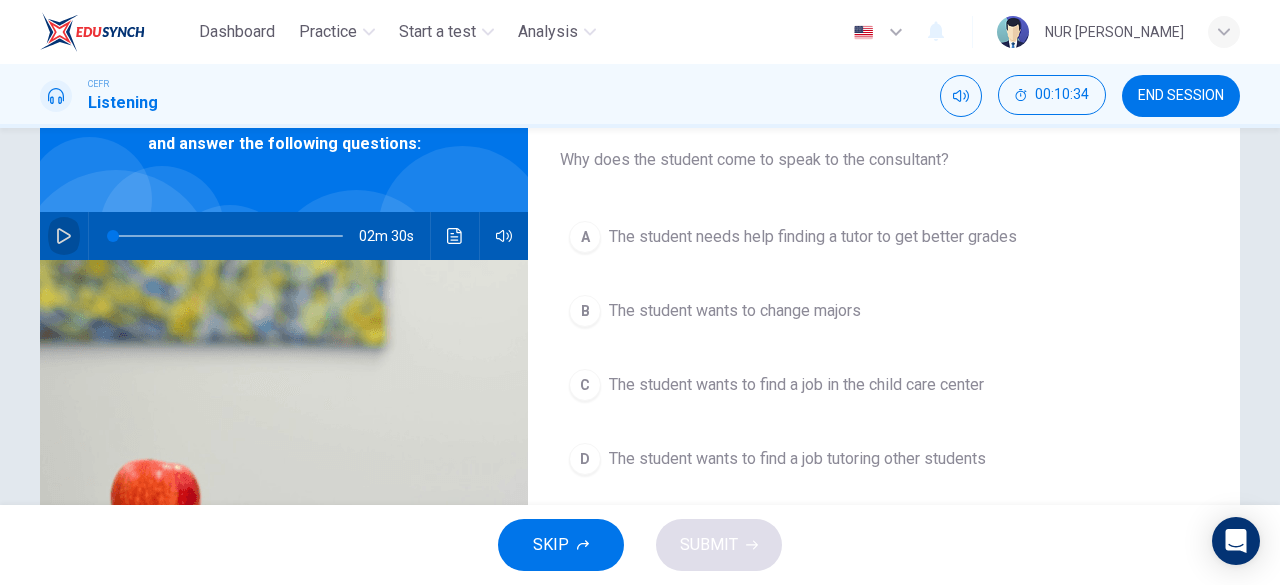 click 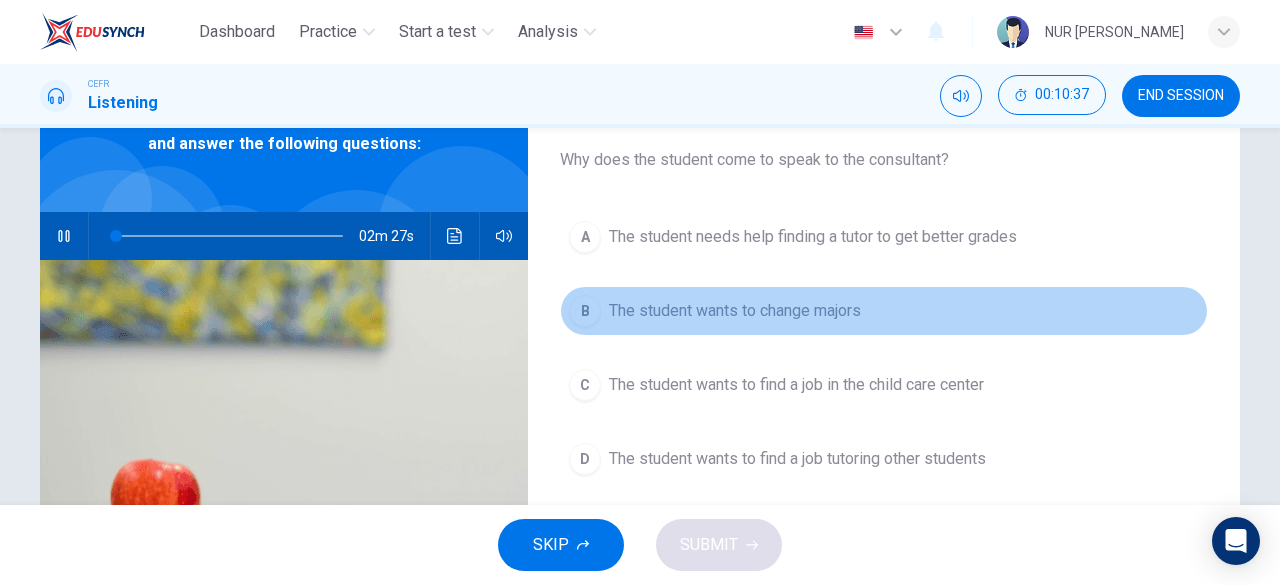 click on "The student wants to change majors" at bounding box center (735, 311) 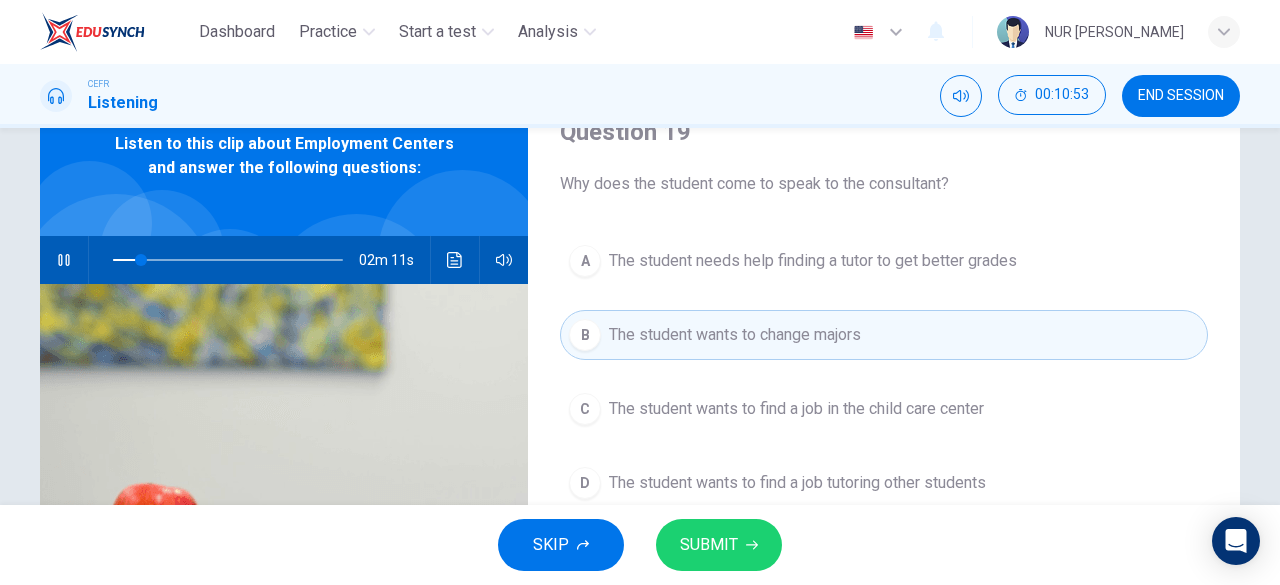 scroll, scrollTop: 102, scrollLeft: 0, axis: vertical 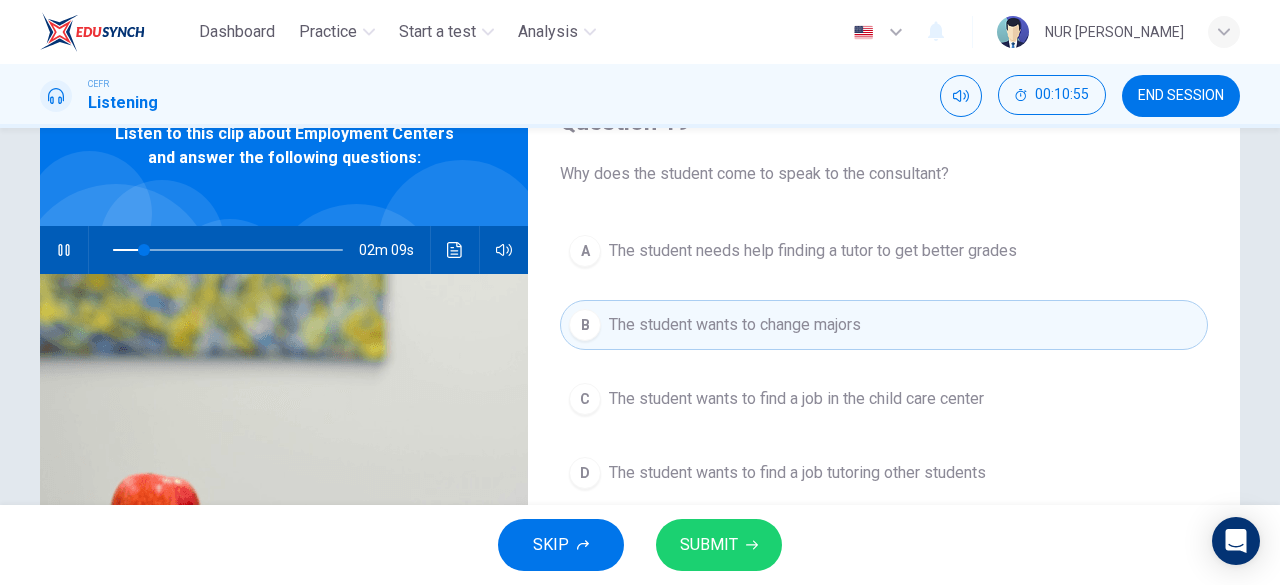 click on "C The student wants to find a job in the child care center" at bounding box center (884, 399) 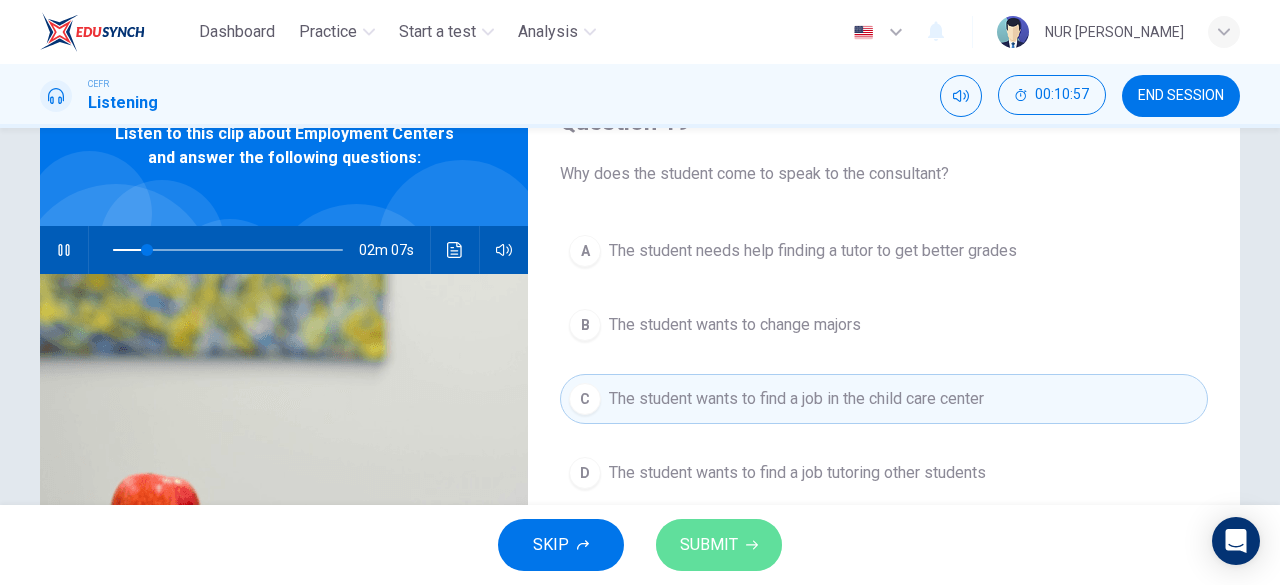 click on "SUBMIT" at bounding box center [709, 545] 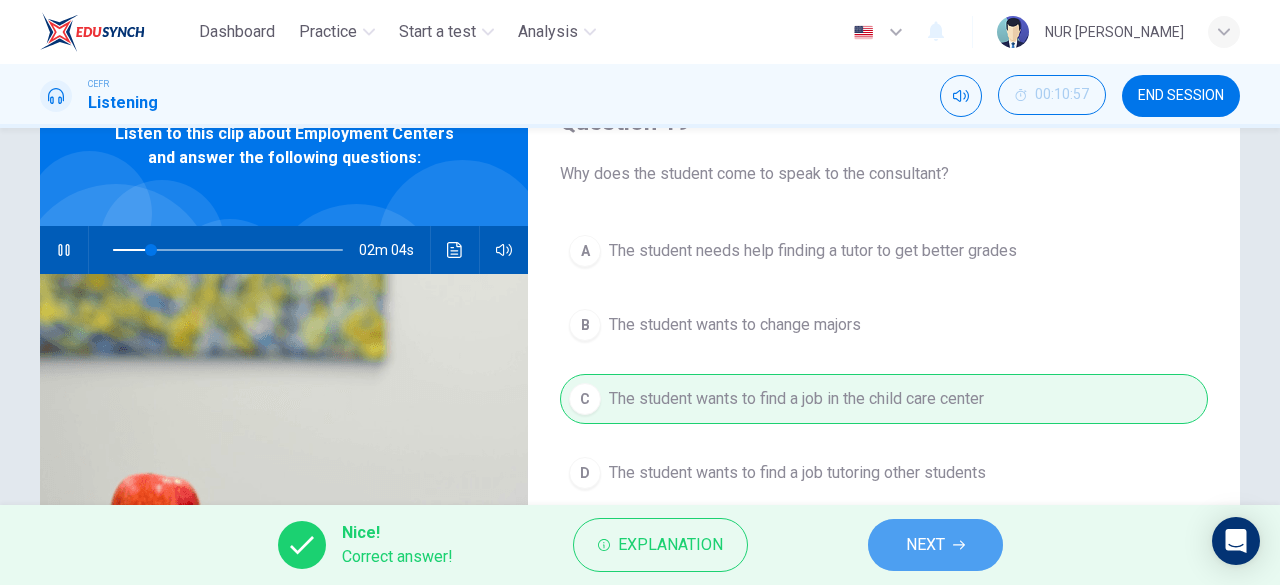 click on "NEXT" at bounding box center [935, 545] 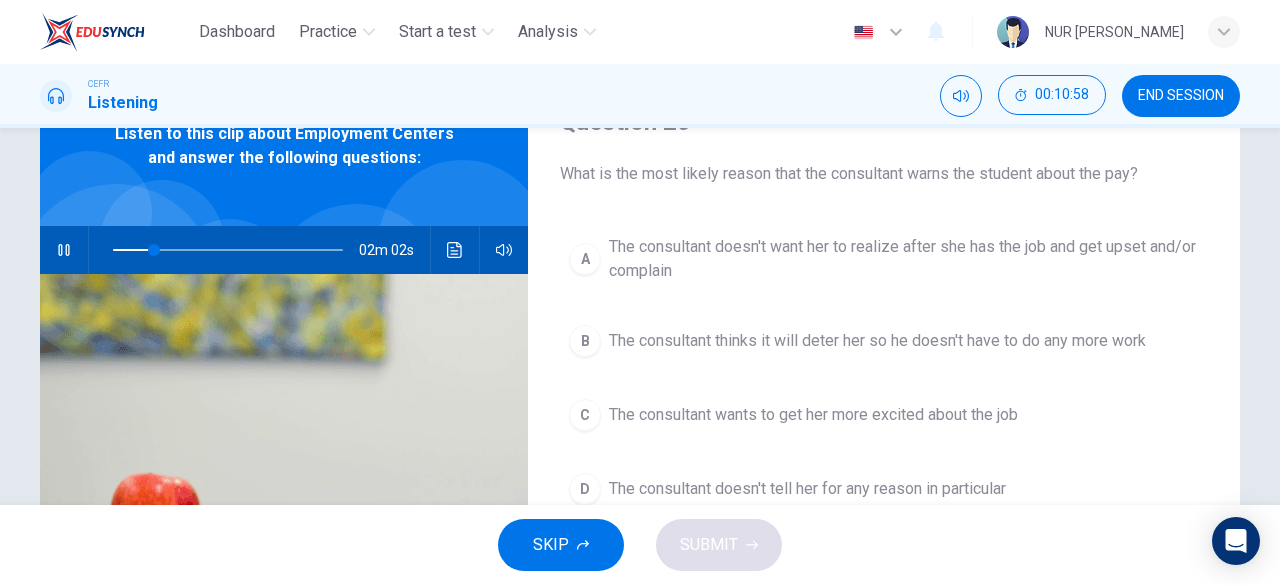 scroll, scrollTop: 128, scrollLeft: 0, axis: vertical 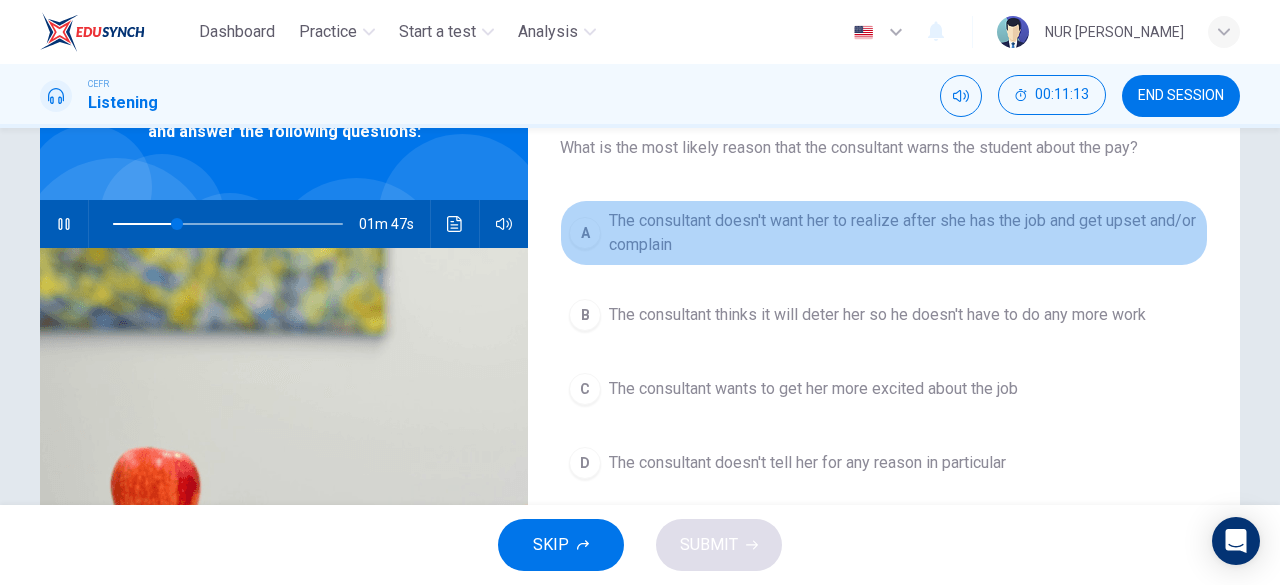 click on "The consultant doesn't want her to realize after she has the job and get upset and/or complain" at bounding box center [904, 233] 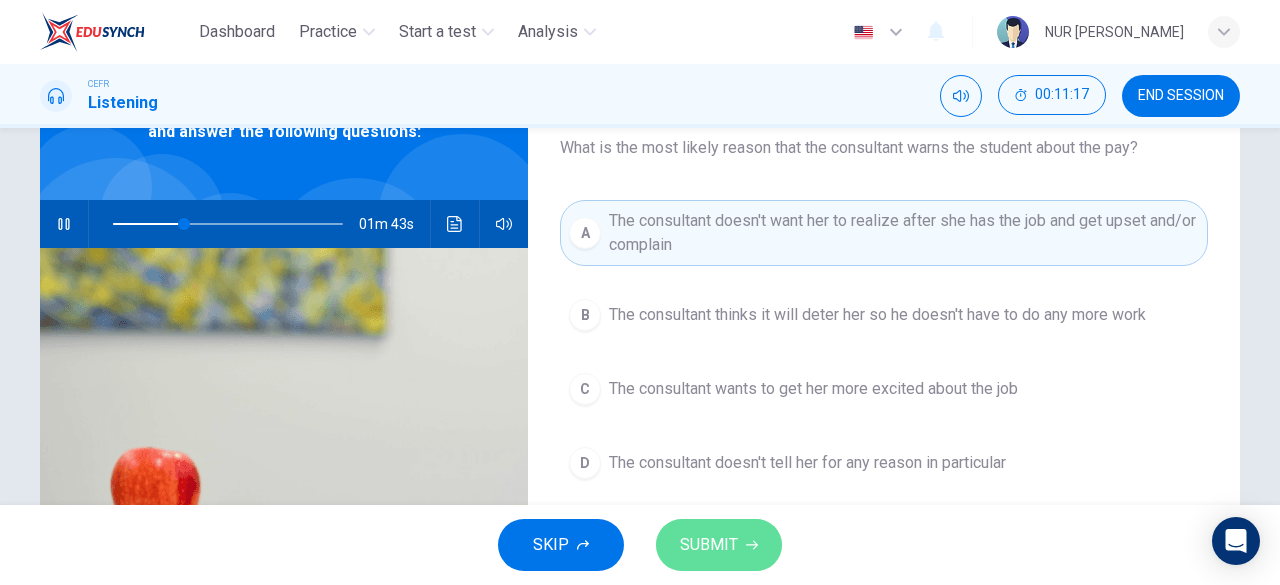 click on "SUBMIT" at bounding box center (709, 545) 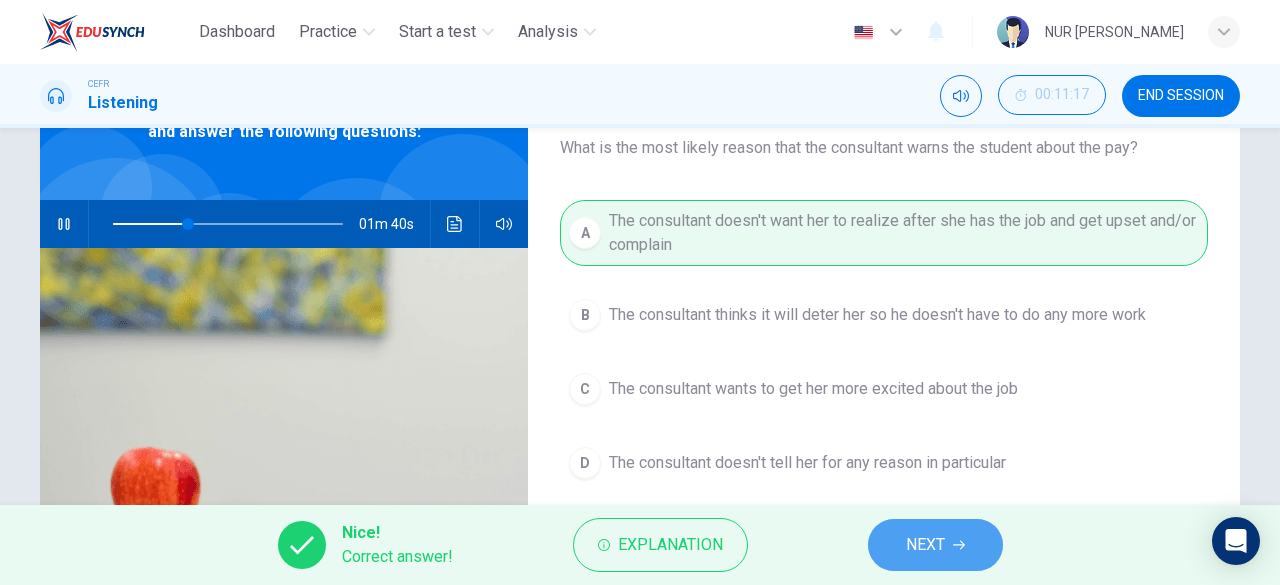 click on "NEXT" at bounding box center (935, 545) 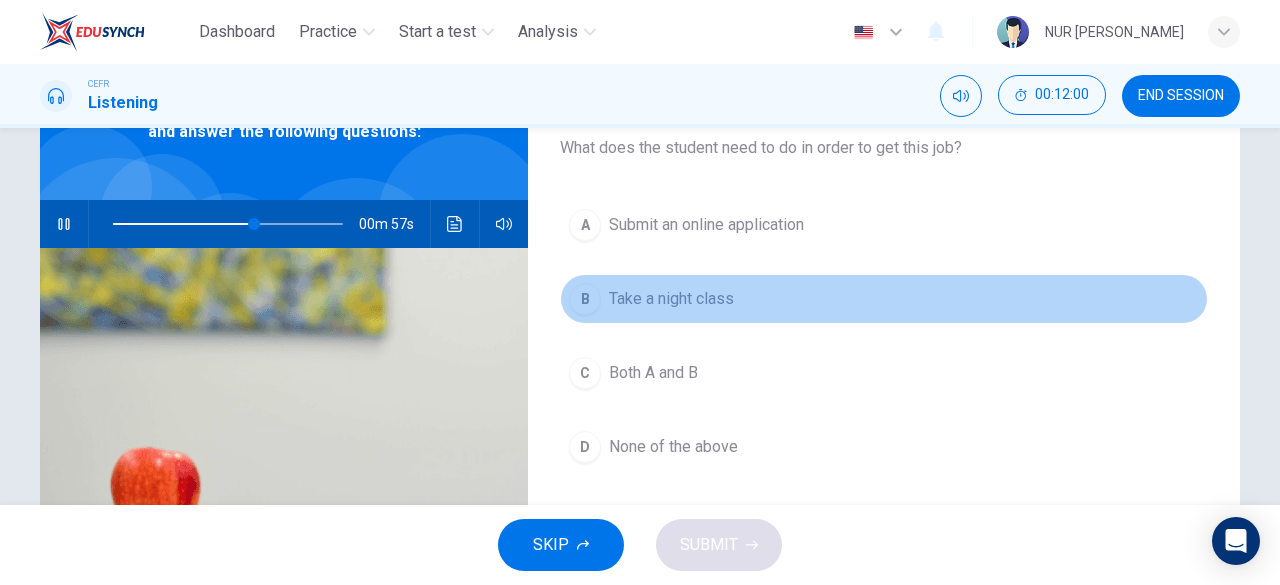click on "B Take a night class" at bounding box center [884, 299] 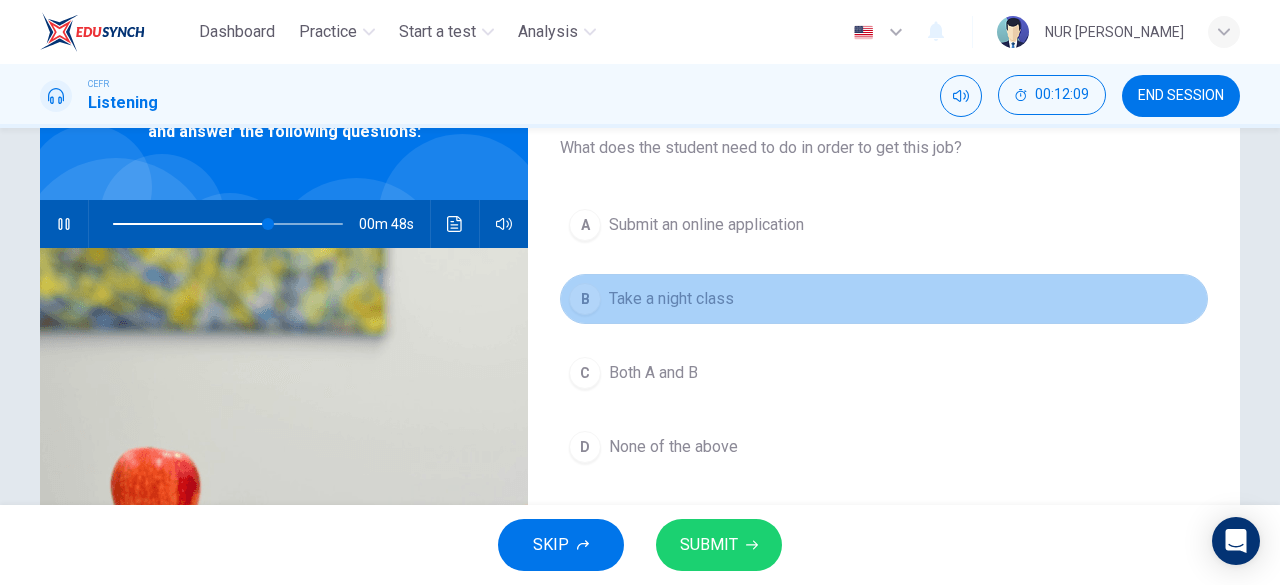 click on "B Take a night class" at bounding box center [884, 299] 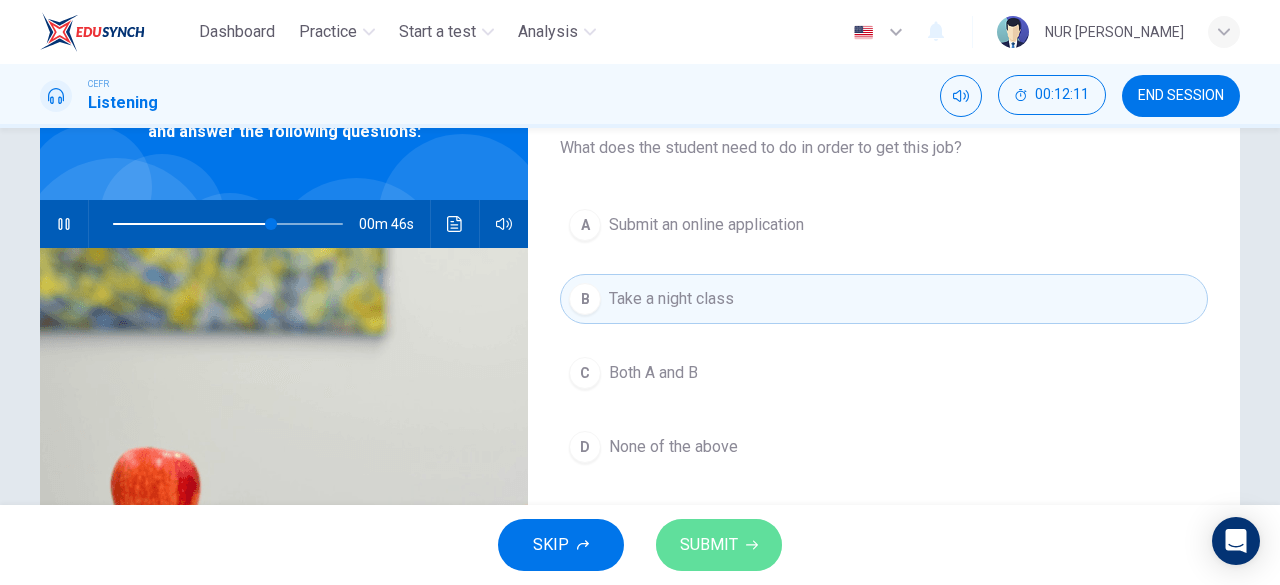 click on "SUBMIT" at bounding box center (719, 545) 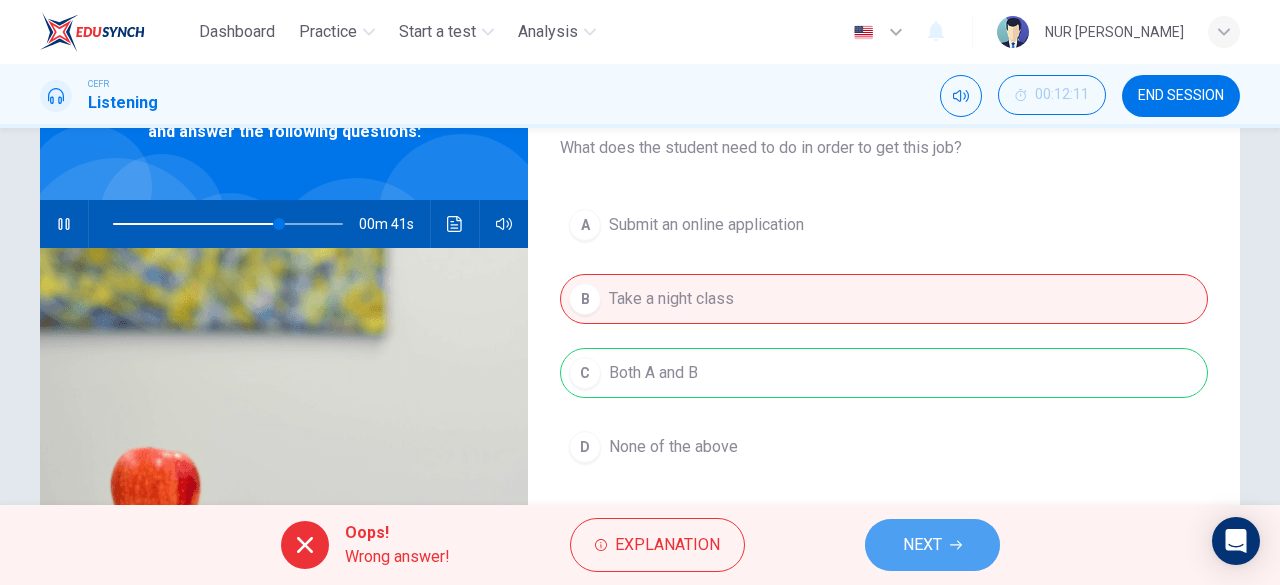 click on "NEXT" at bounding box center (932, 545) 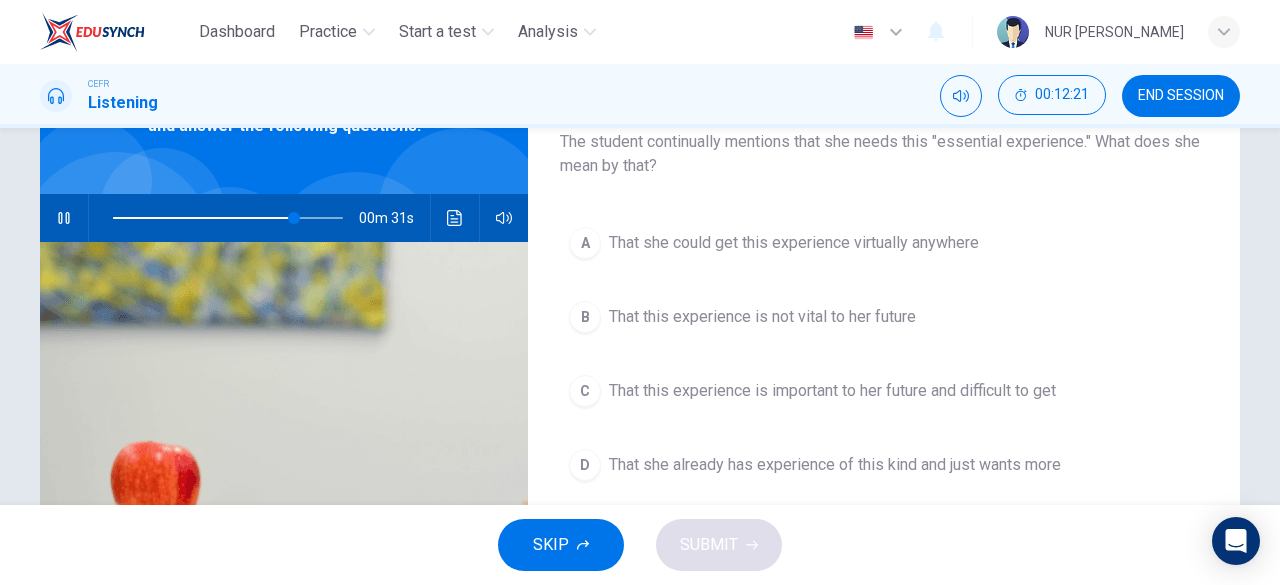 scroll, scrollTop: 133, scrollLeft: 0, axis: vertical 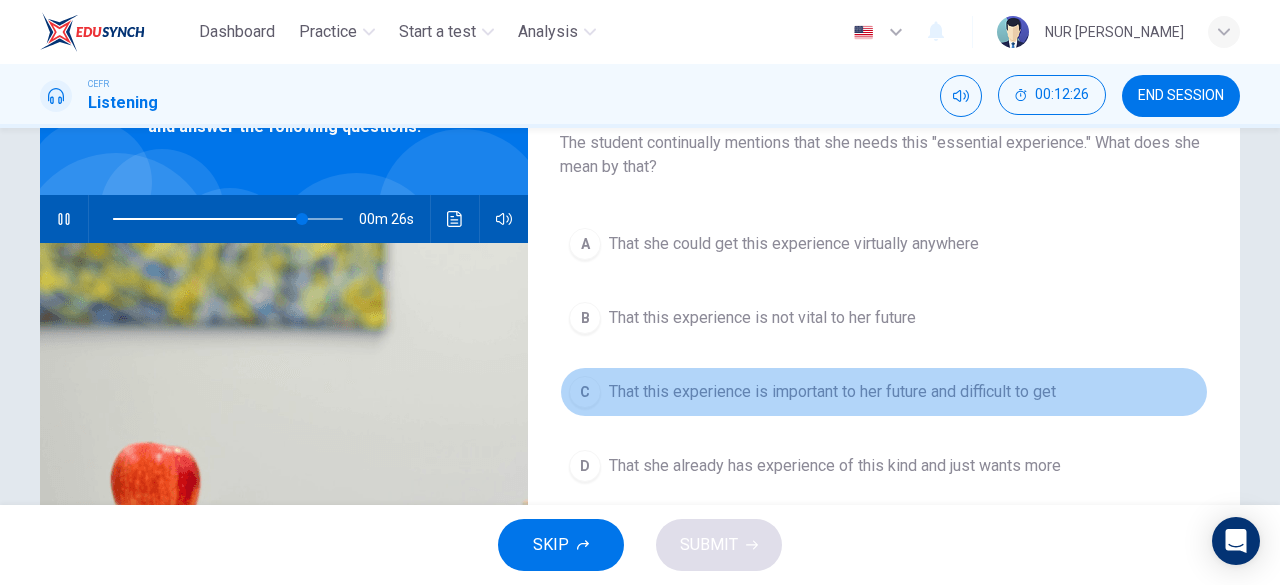 click on "That this experience is important to her future and difficult to get" at bounding box center [832, 392] 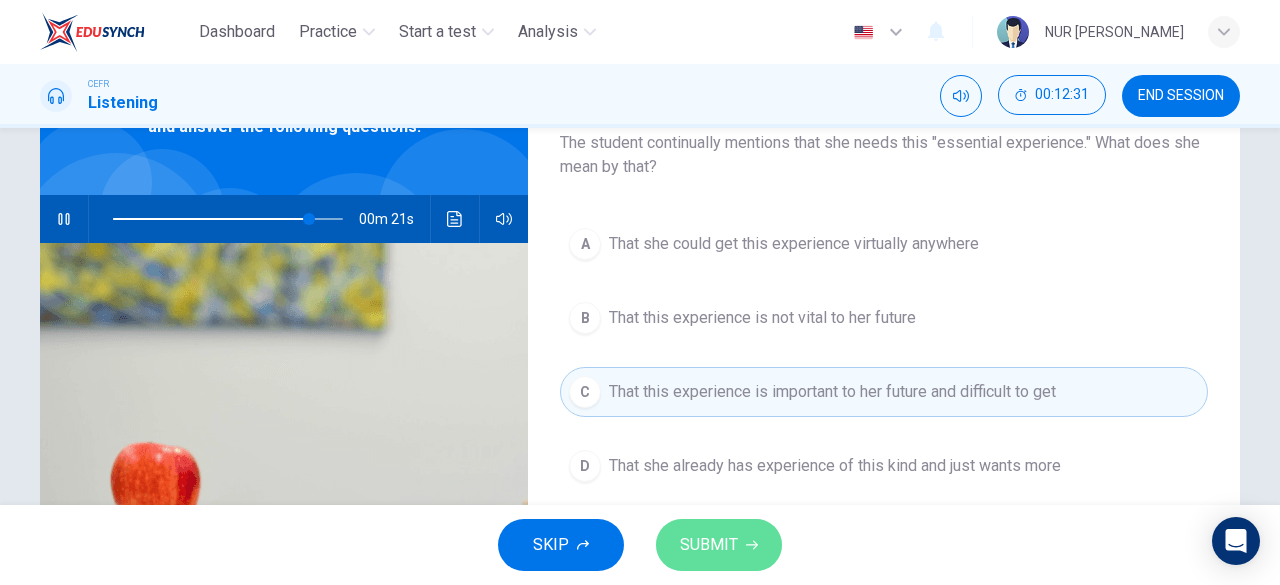 click on "SUBMIT" at bounding box center (719, 545) 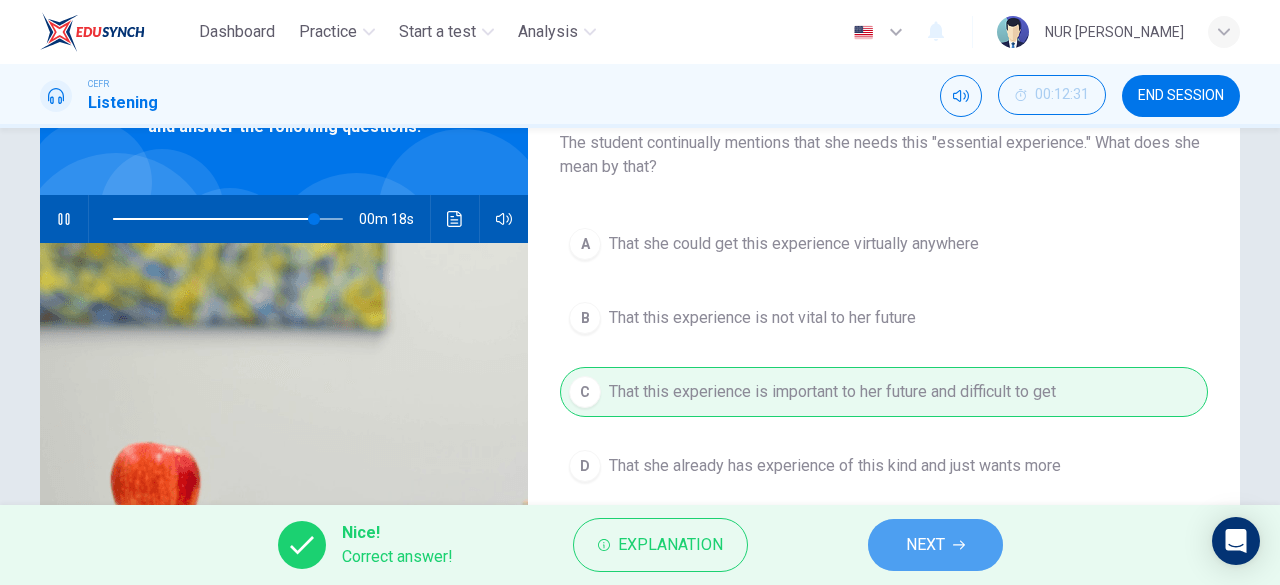 click on "NEXT" at bounding box center (935, 545) 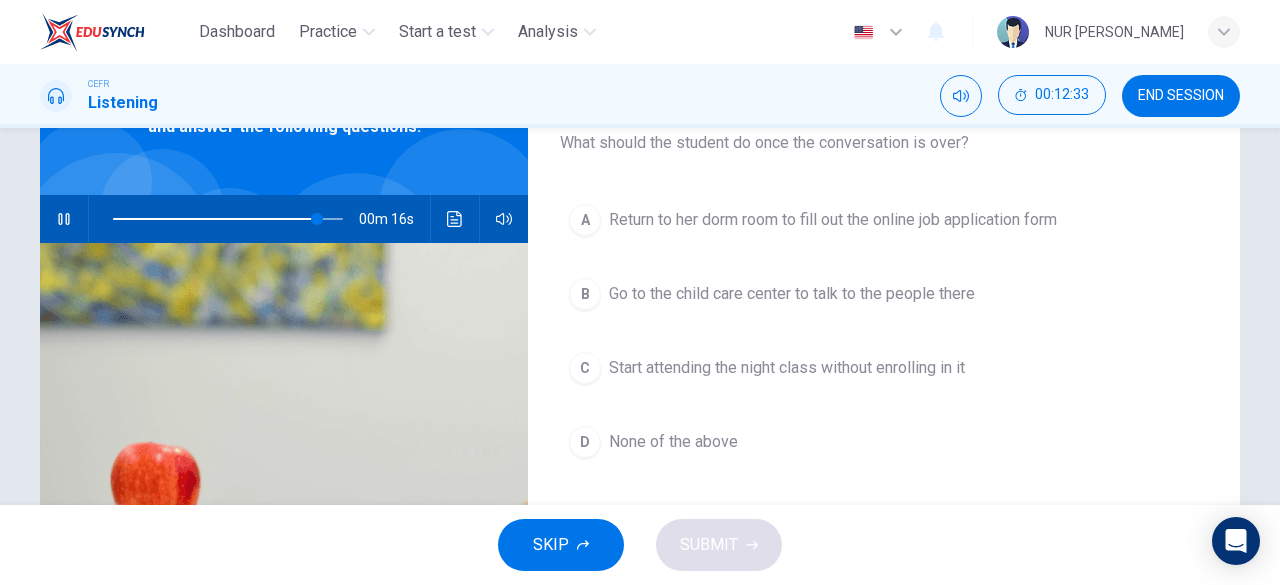 scroll, scrollTop: 113, scrollLeft: 0, axis: vertical 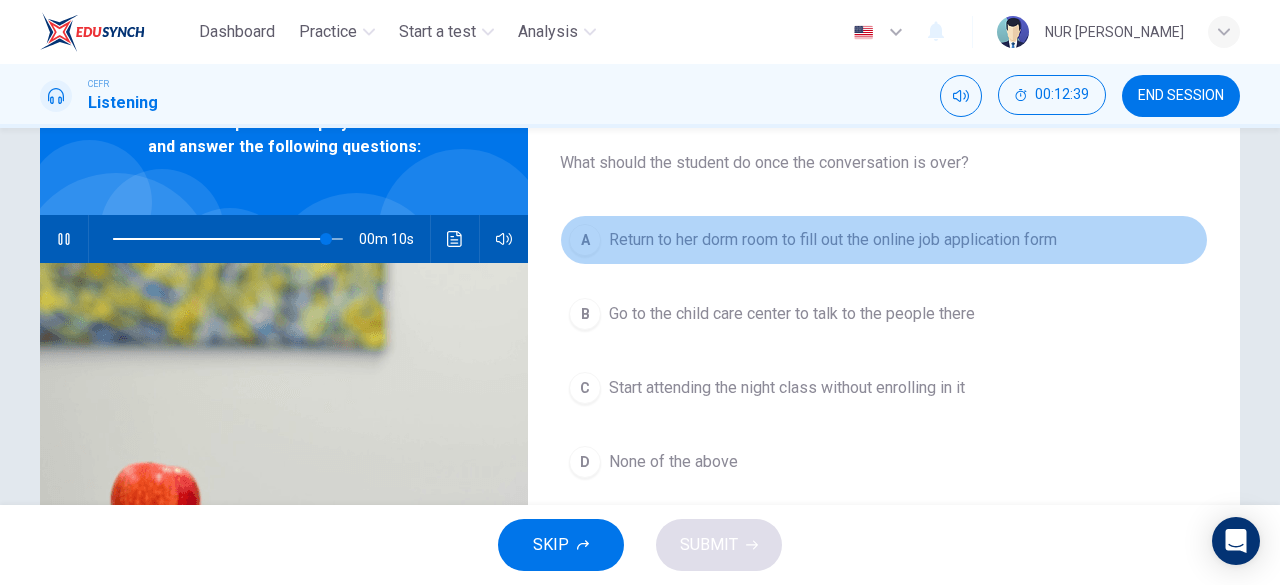 click on "Return to her dorm room to fill out the online job application form" at bounding box center [833, 240] 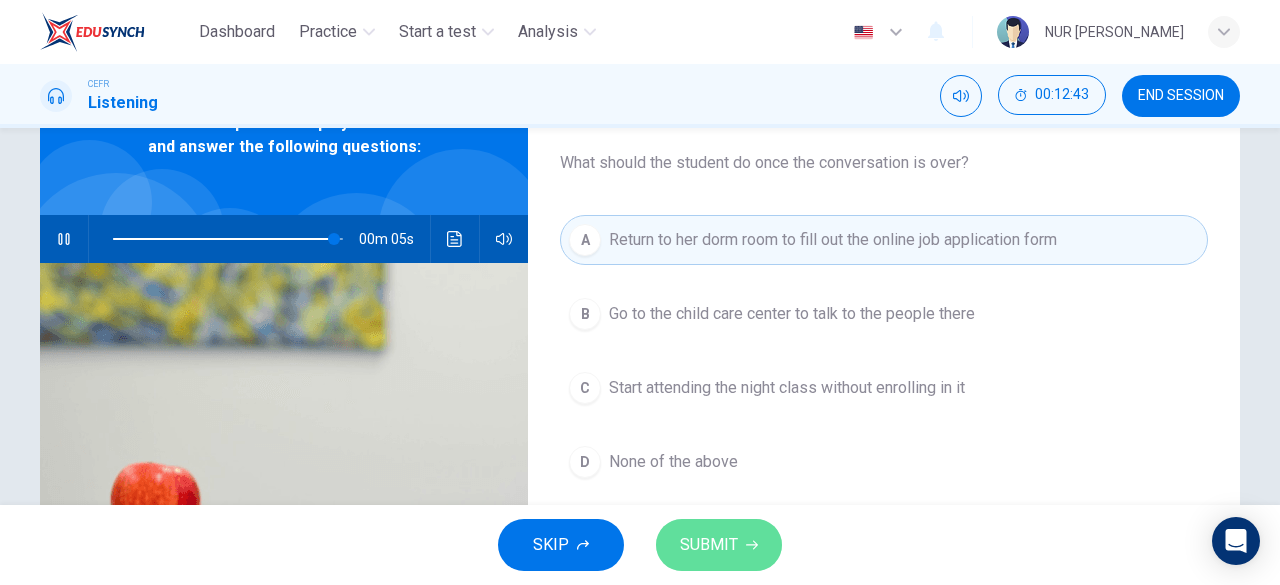 click on "SUBMIT" at bounding box center (719, 545) 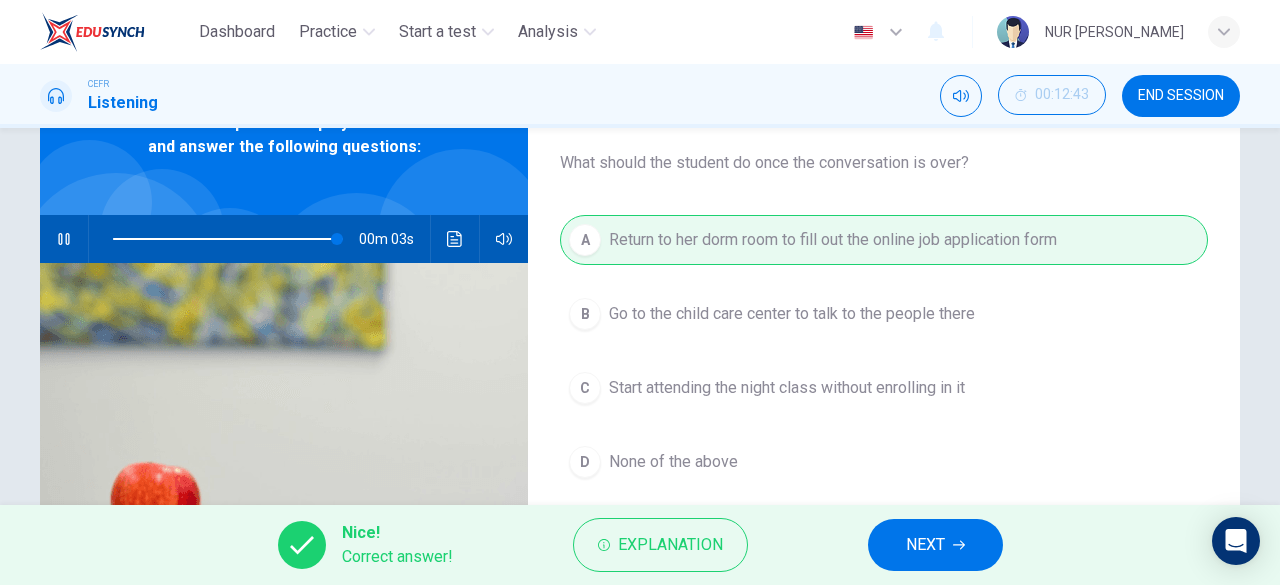 type on "98" 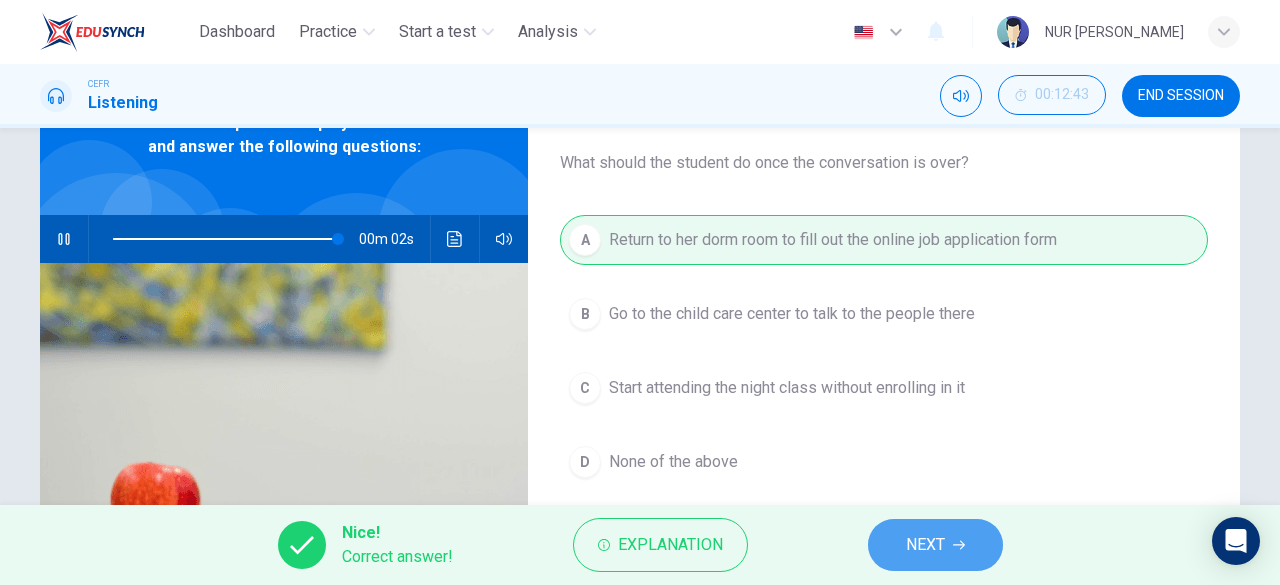 click on "NEXT" at bounding box center (935, 545) 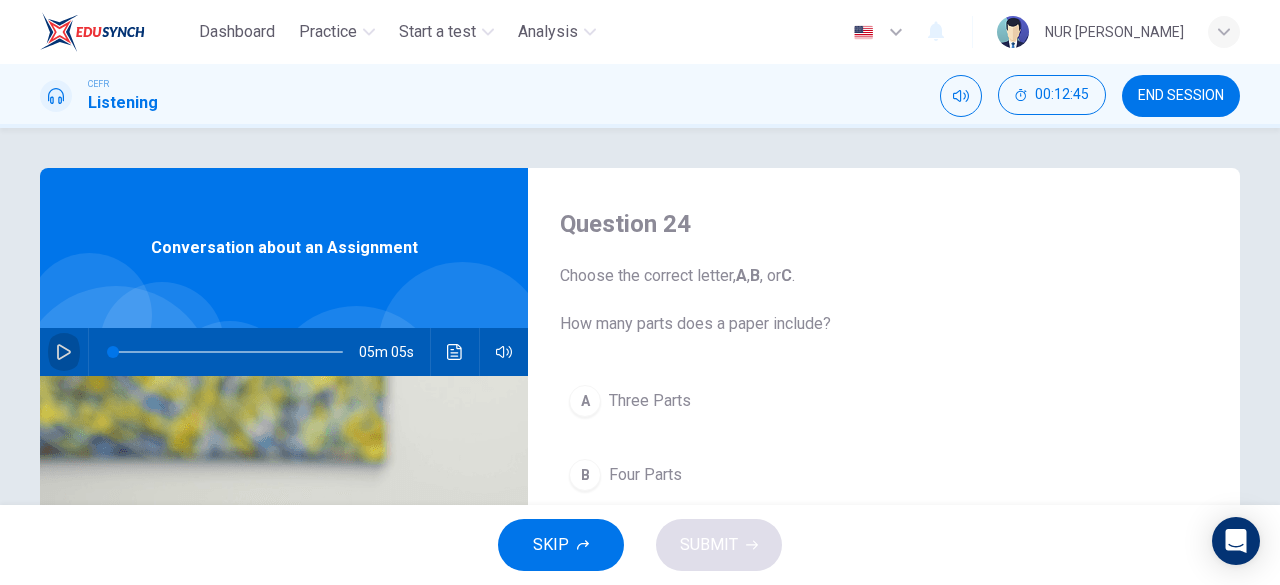 click at bounding box center [64, 352] 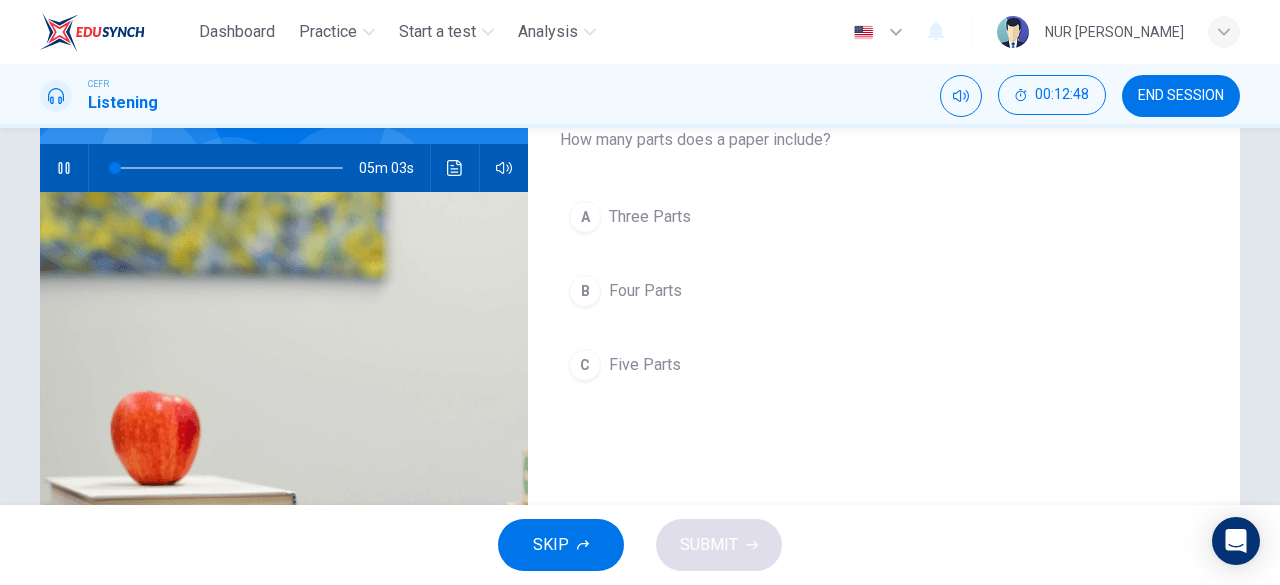 scroll, scrollTop: 174, scrollLeft: 0, axis: vertical 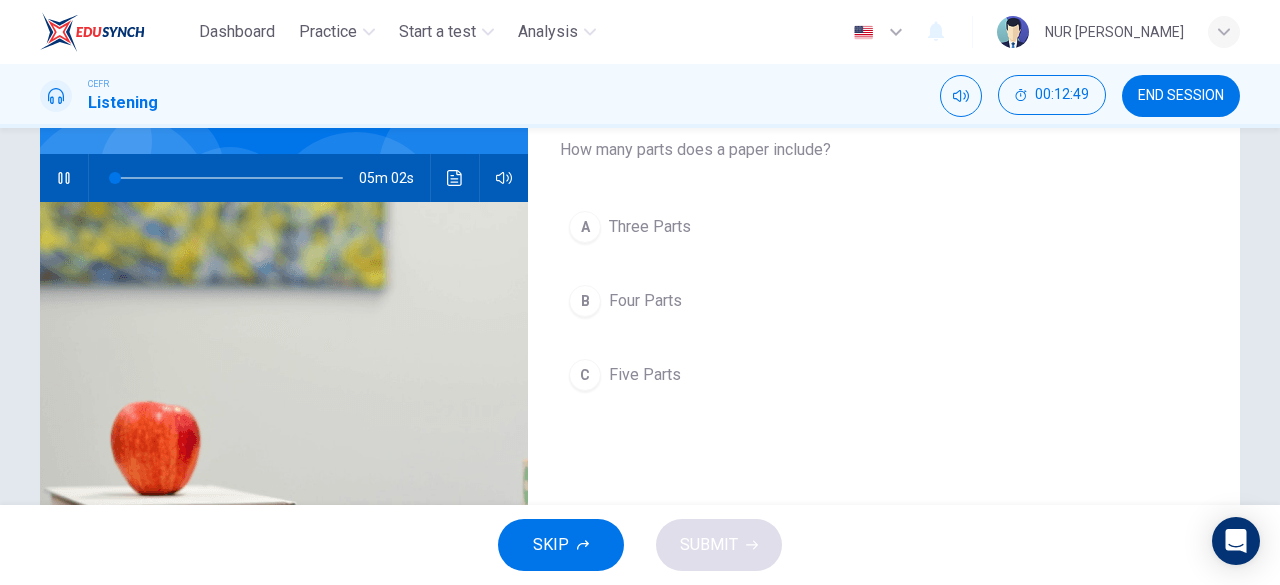 click on "A Three Parts B Four Parts C Five Parts" at bounding box center [884, 321] 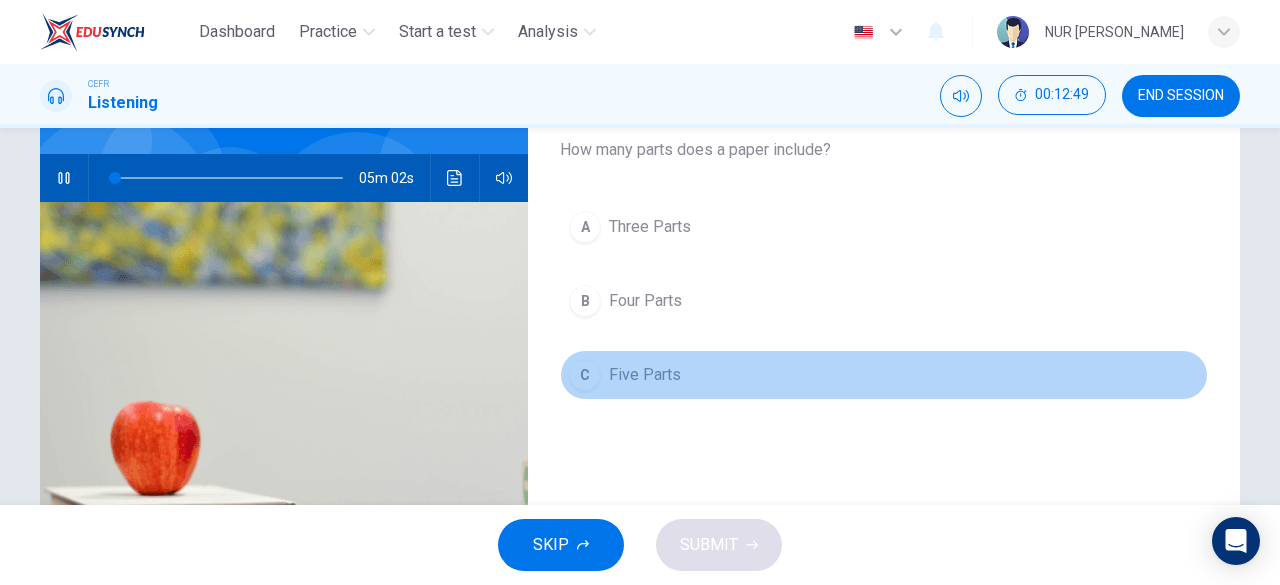 click on "C Five Parts" at bounding box center [884, 375] 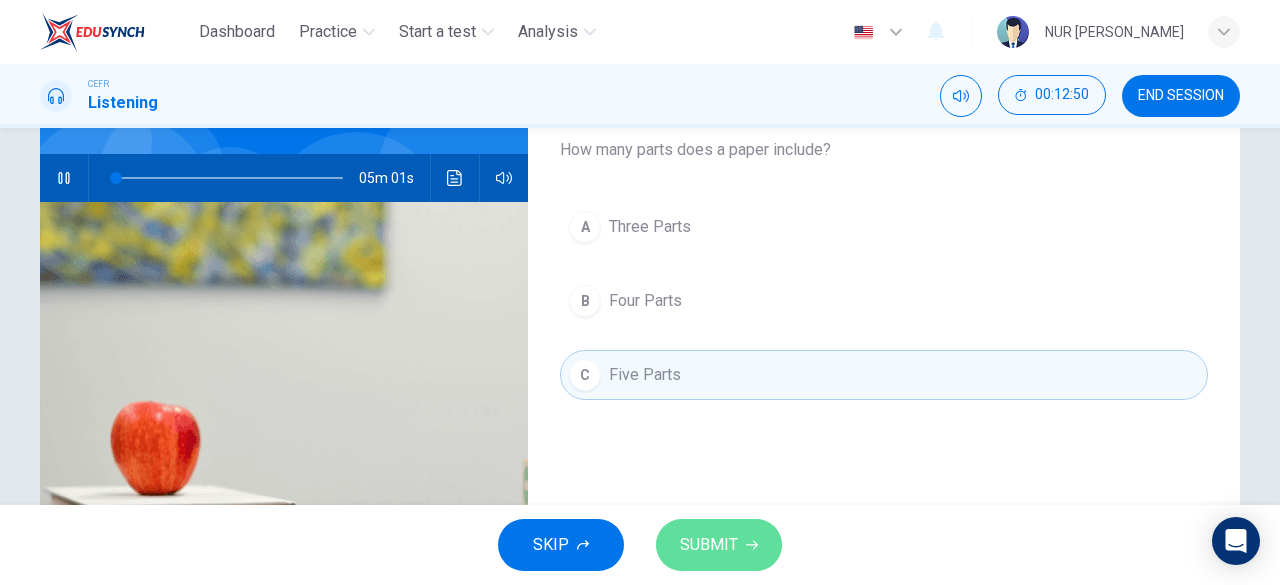 click on "SUBMIT" at bounding box center (709, 545) 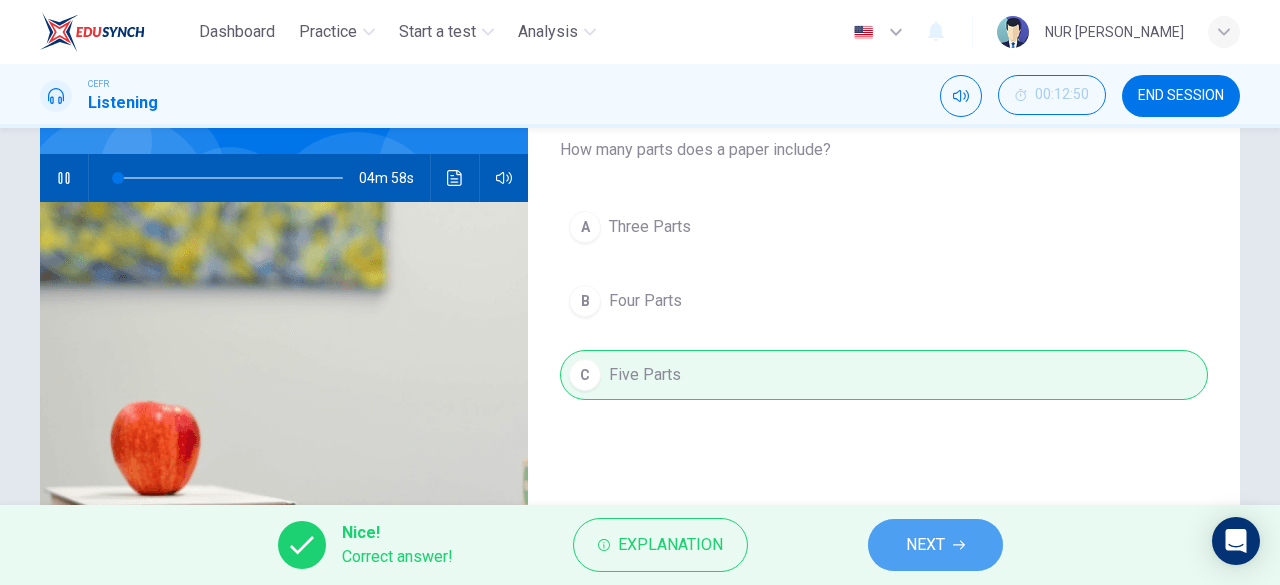 click on "NEXT" at bounding box center (935, 545) 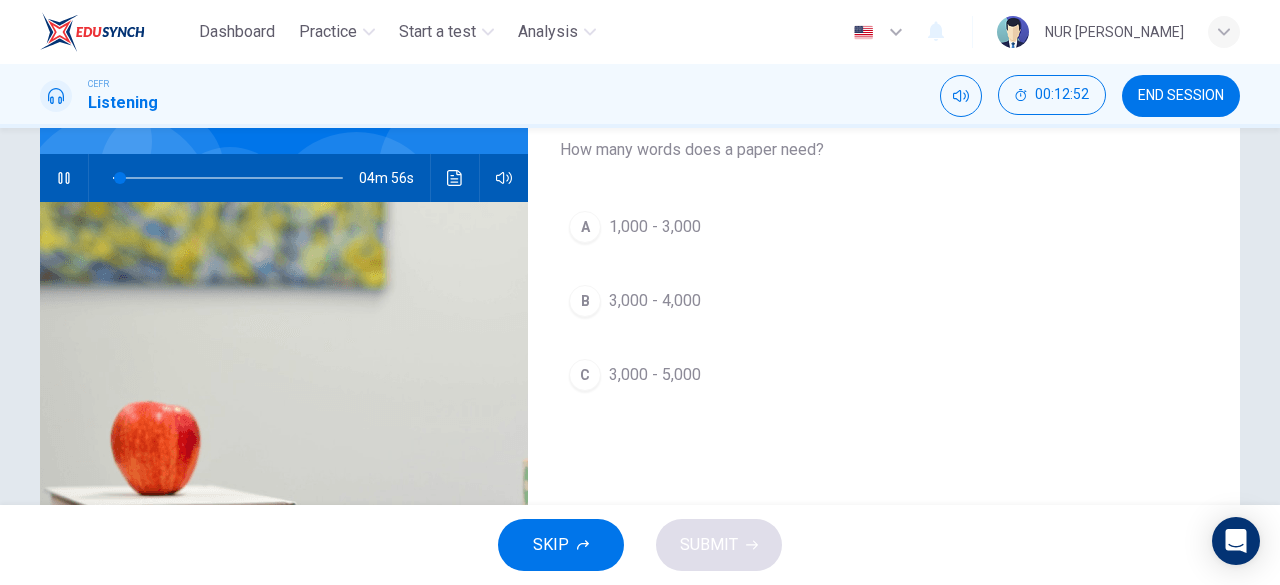 drag, startPoint x: 660, startPoint y: 347, endPoint x: 663, endPoint y: 367, distance: 20.22375 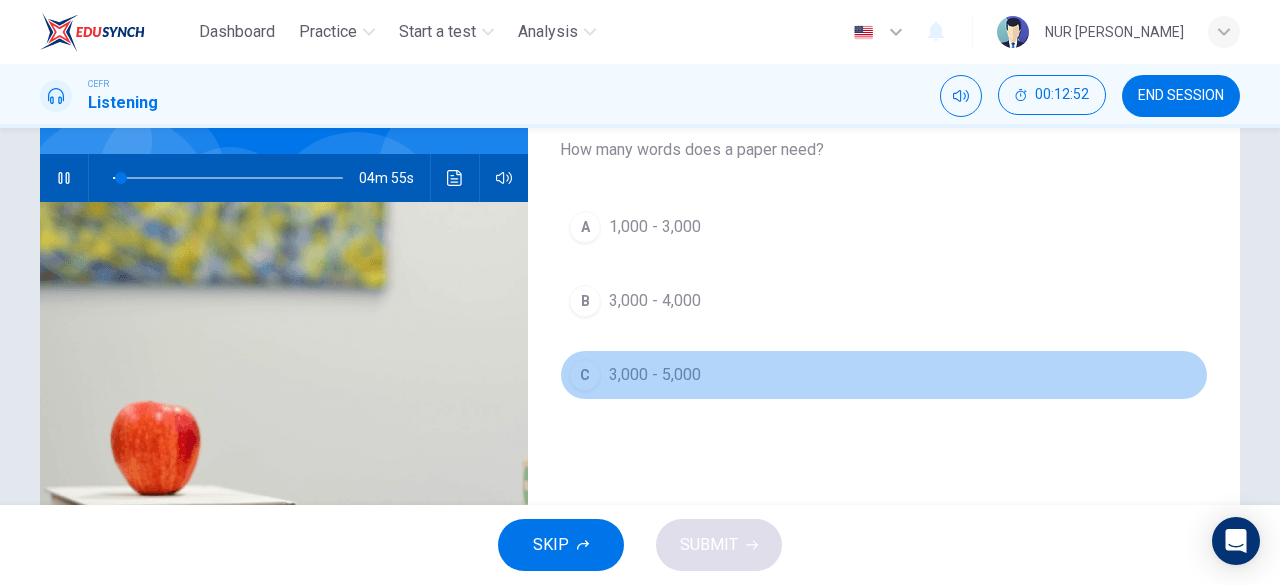 click on "3,000 - 5,000" at bounding box center [655, 375] 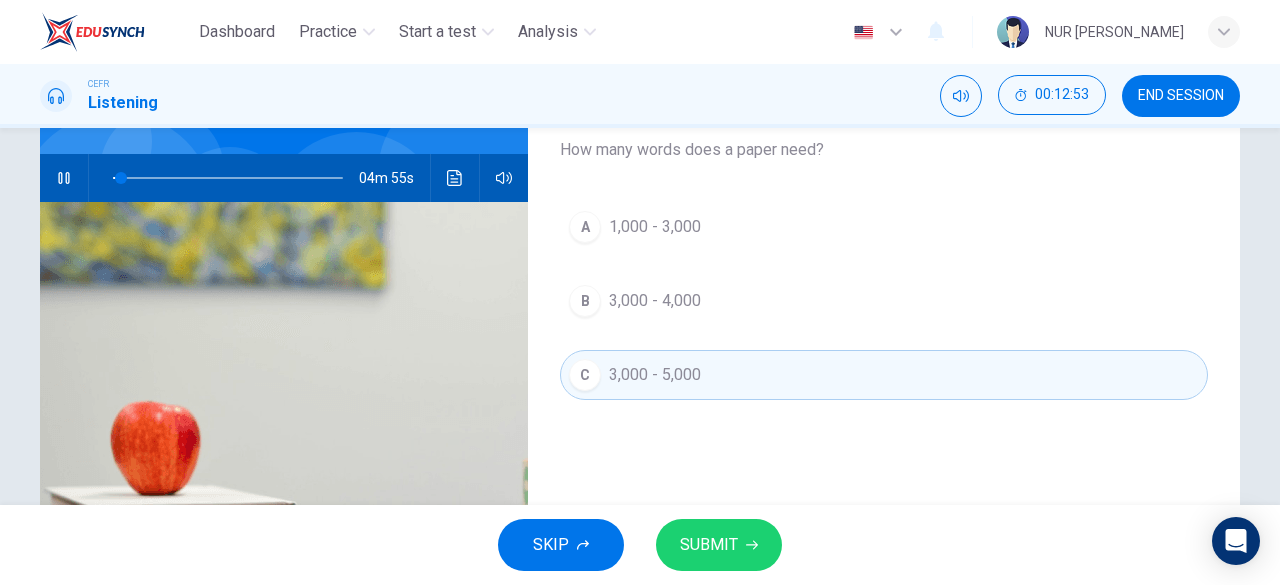 click on "SUBMIT" at bounding box center (709, 545) 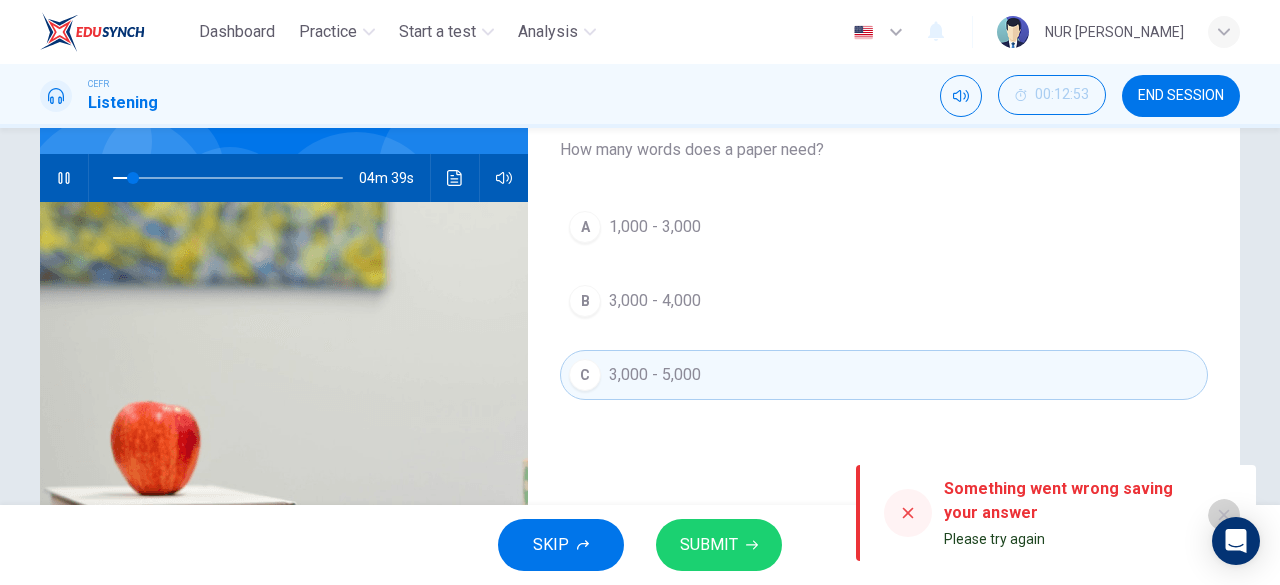 click 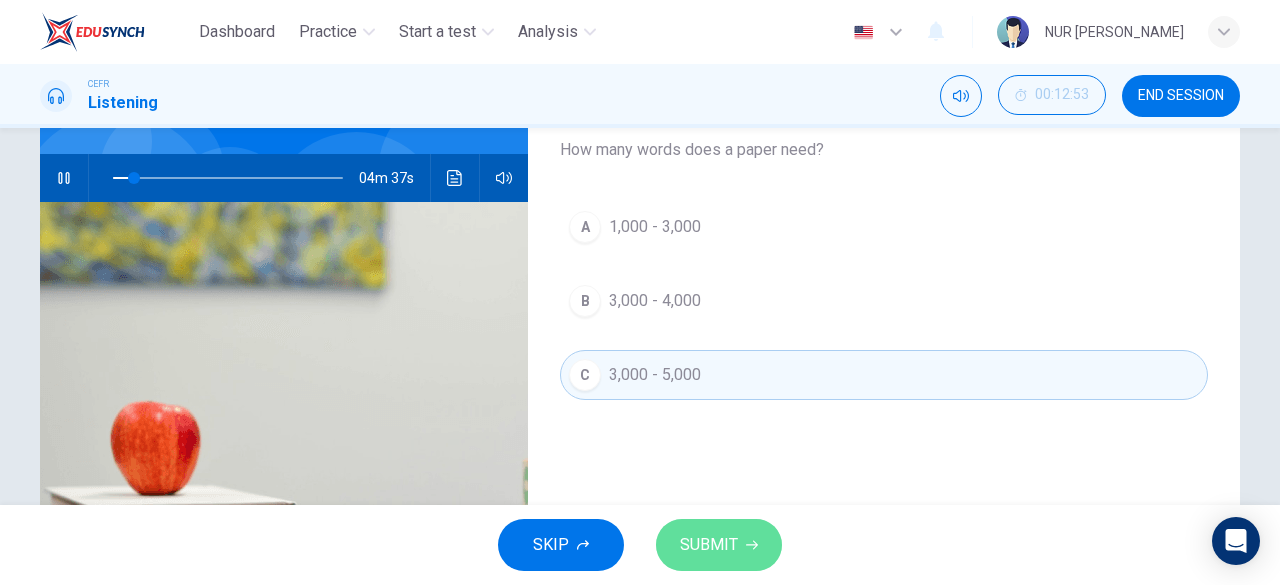 click on "SUBMIT" at bounding box center (719, 545) 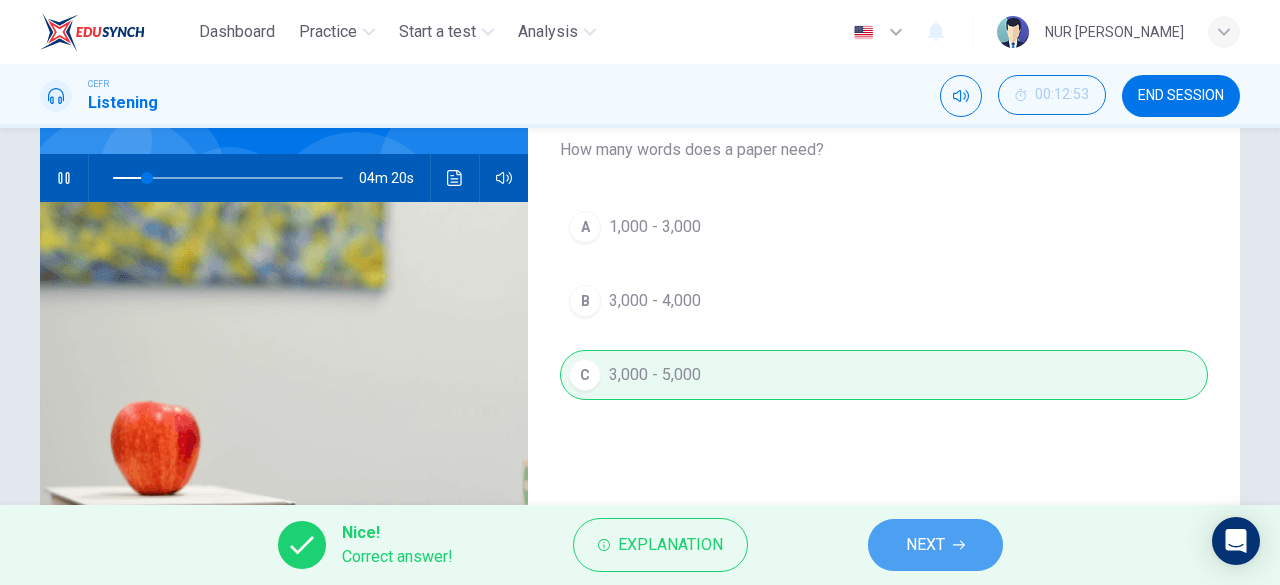 click on "NEXT" at bounding box center (935, 545) 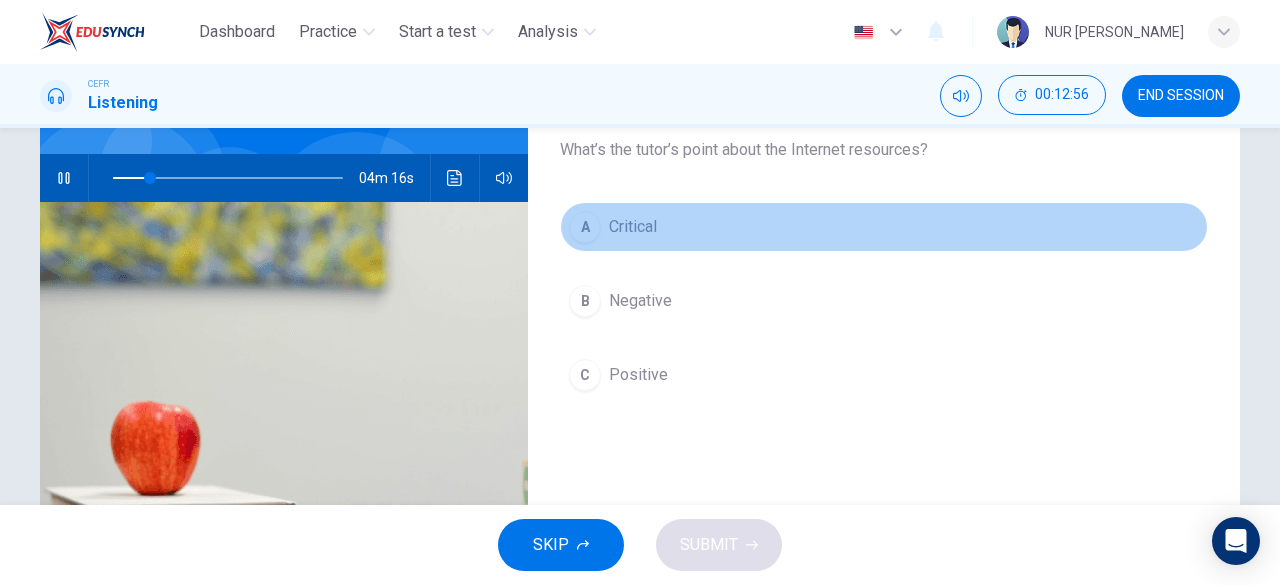 click on "Critical" at bounding box center [633, 227] 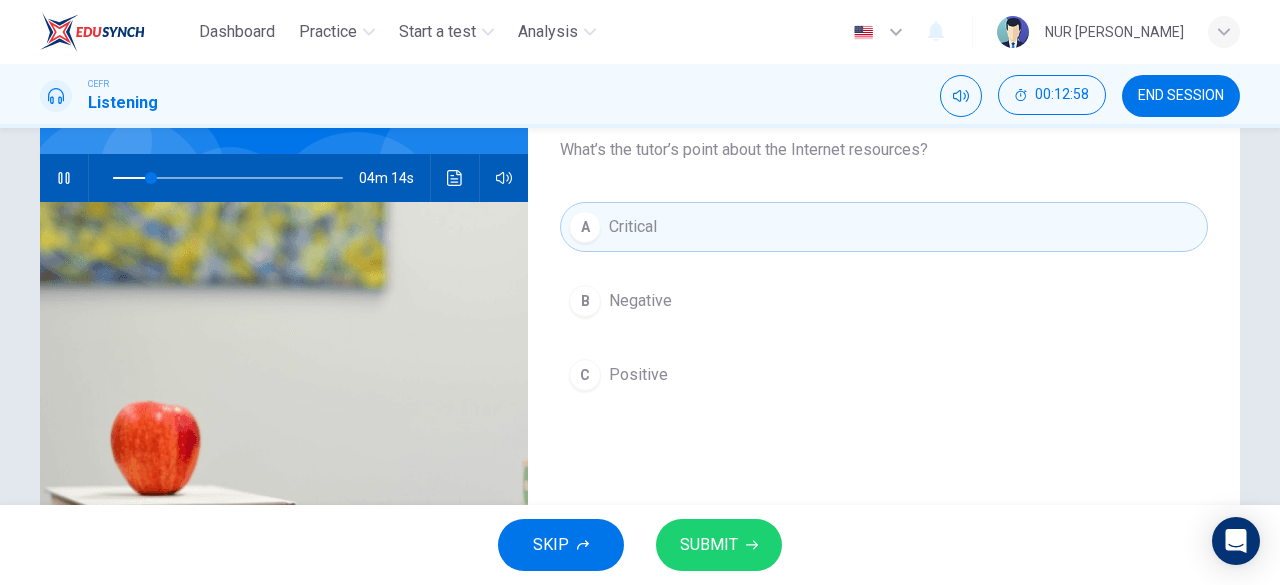 click on "SUBMIT" at bounding box center [719, 545] 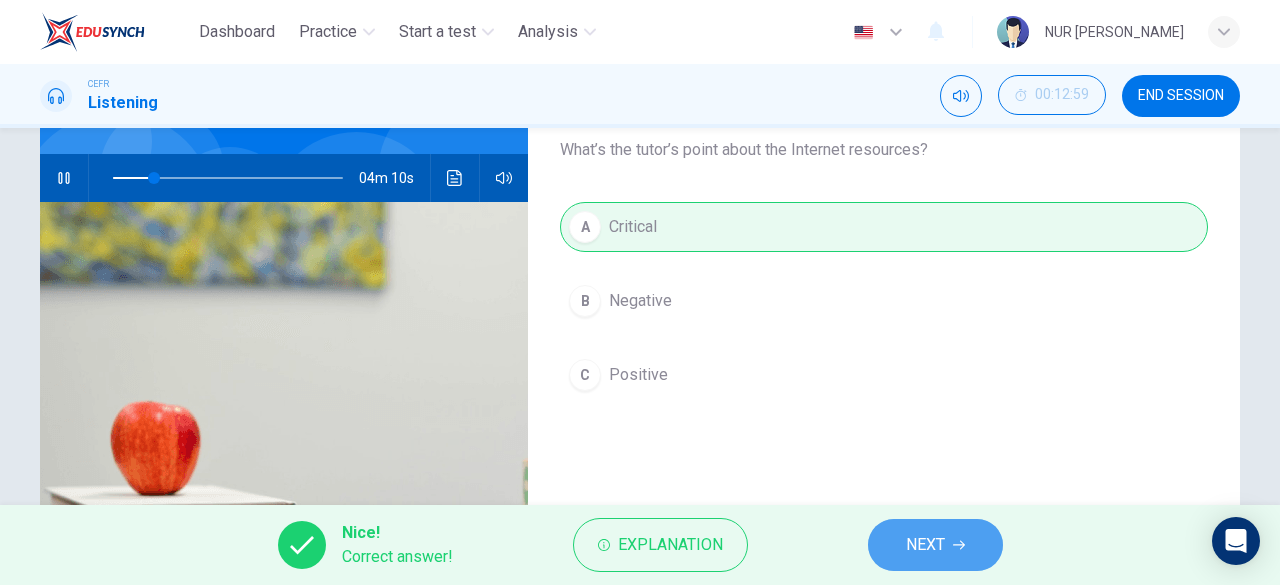 click on "NEXT" at bounding box center (935, 545) 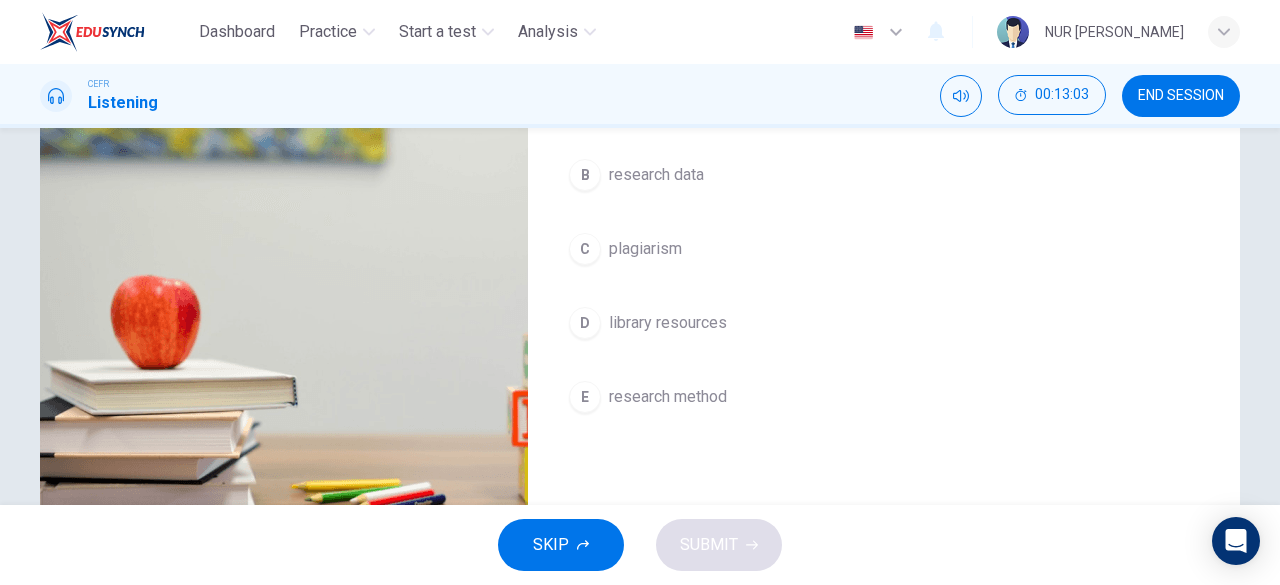 scroll, scrollTop: 301, scrollLeft: 0, axis: vertical 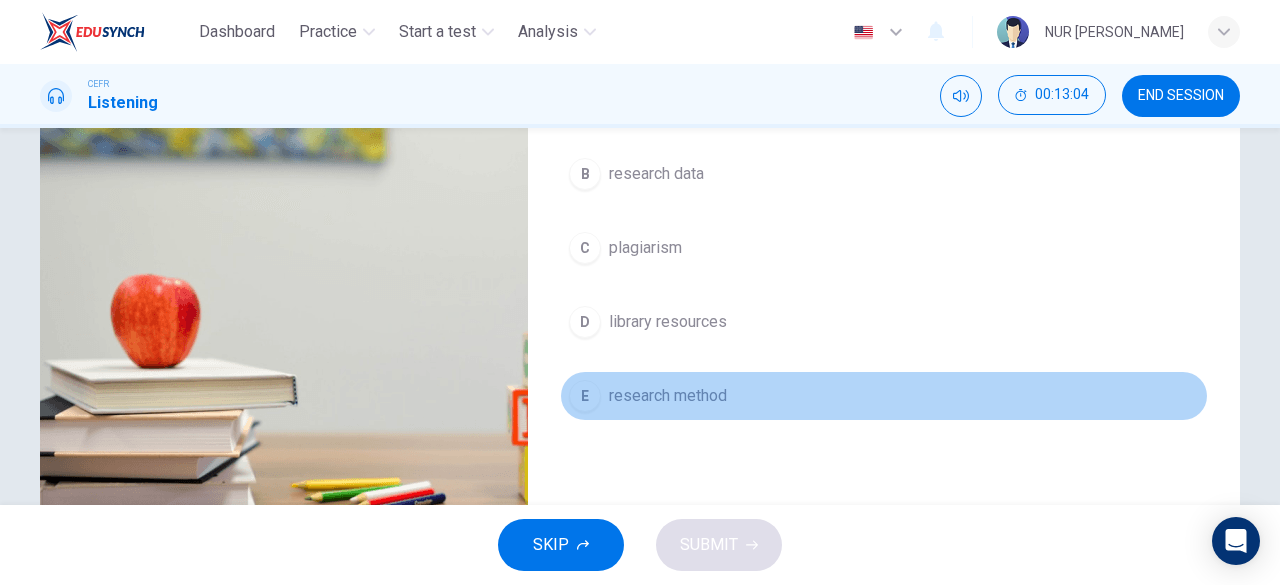 click on "research method" at bounding box center (668, 396) 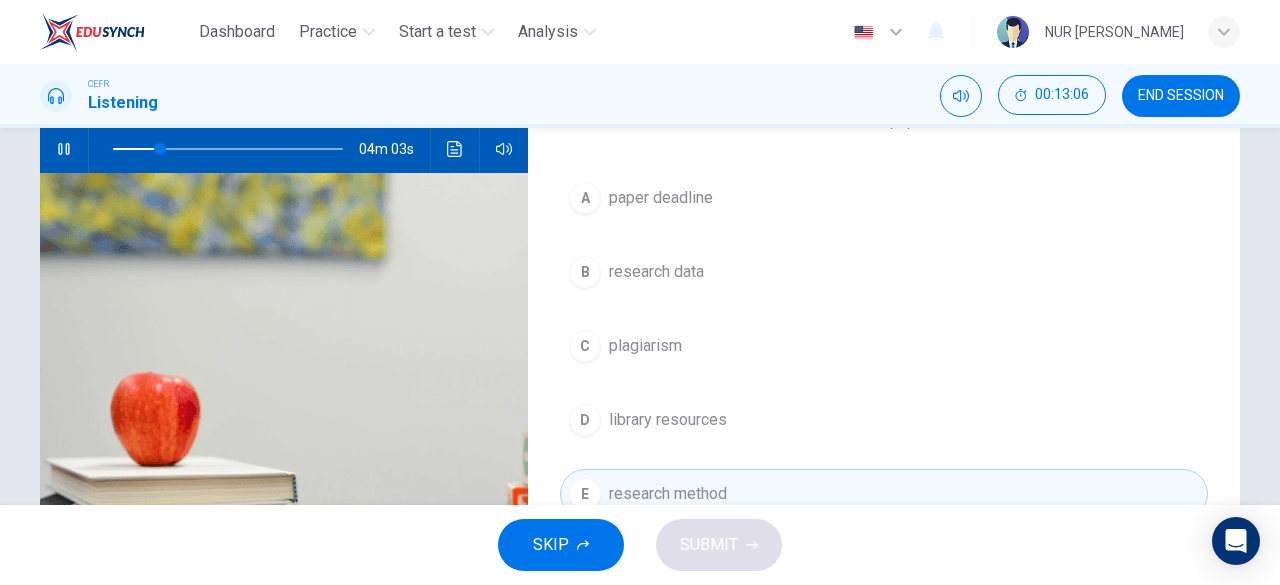 scroll, scrollTop: 270, scrollLeft: 0, axis: vertical 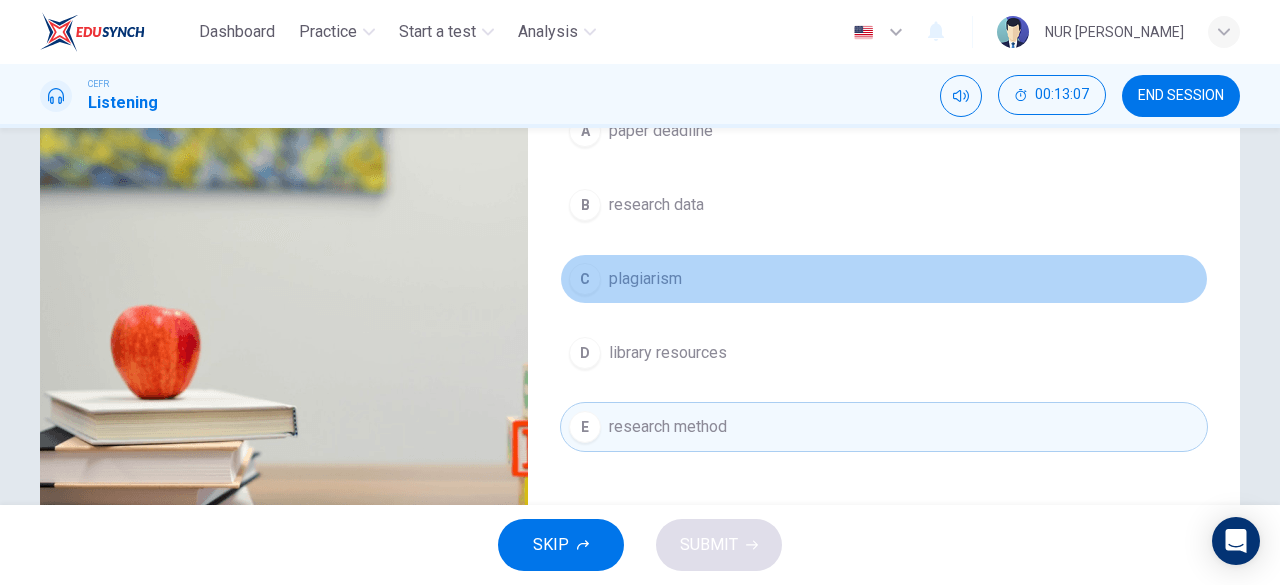 click on "C plagiarism" at bounding box center (884, 279) 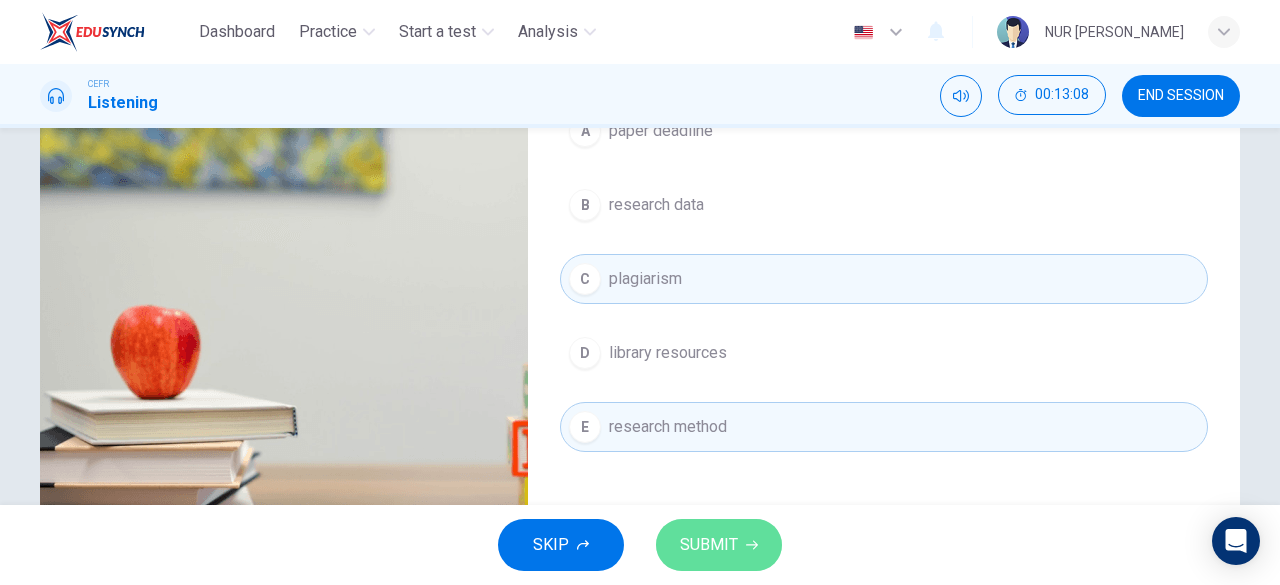 click on "SUBMIT" at bounding box center (719, 545) 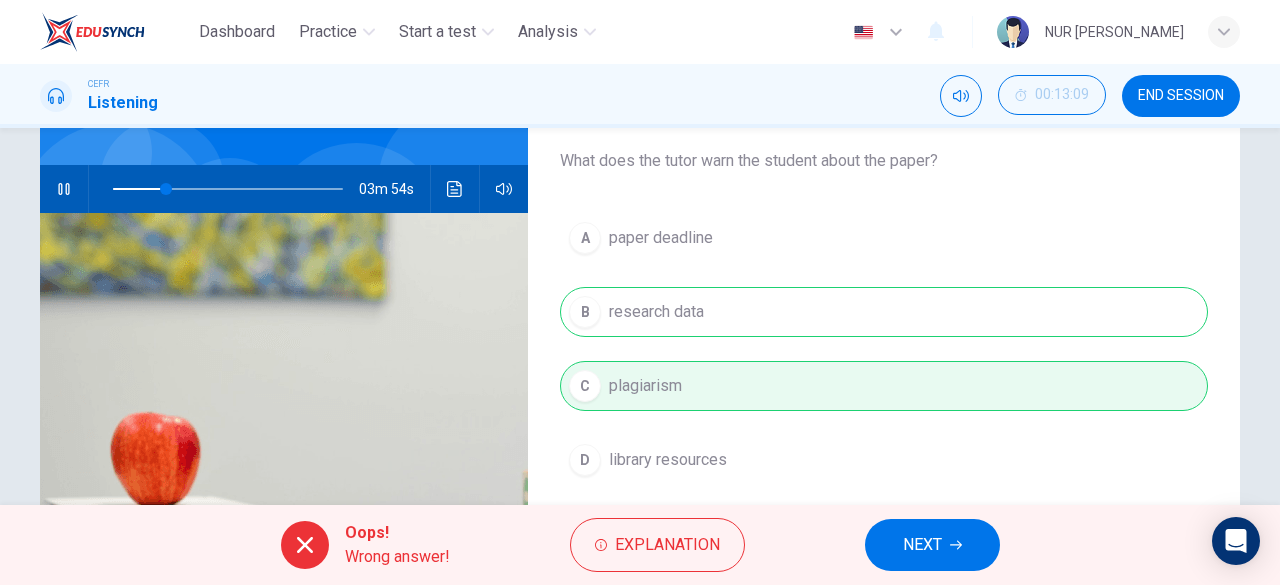 scroll, scrollTop: 162, scrollLeft: 0, axis: vertical 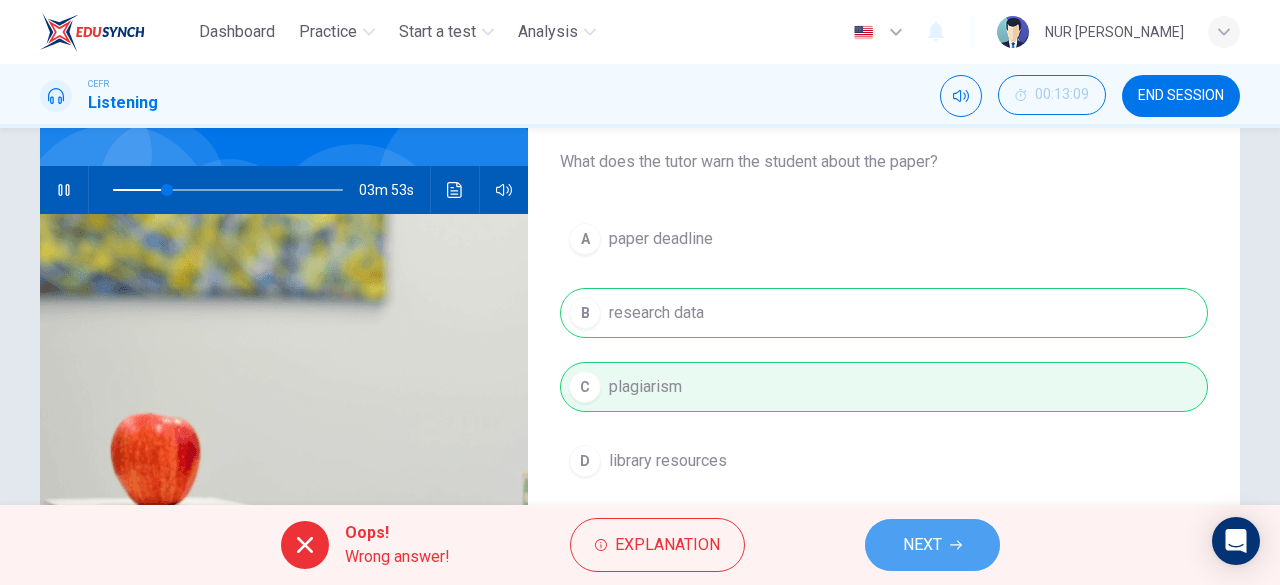 click on "NEXT" at bounding box center (932, 545) 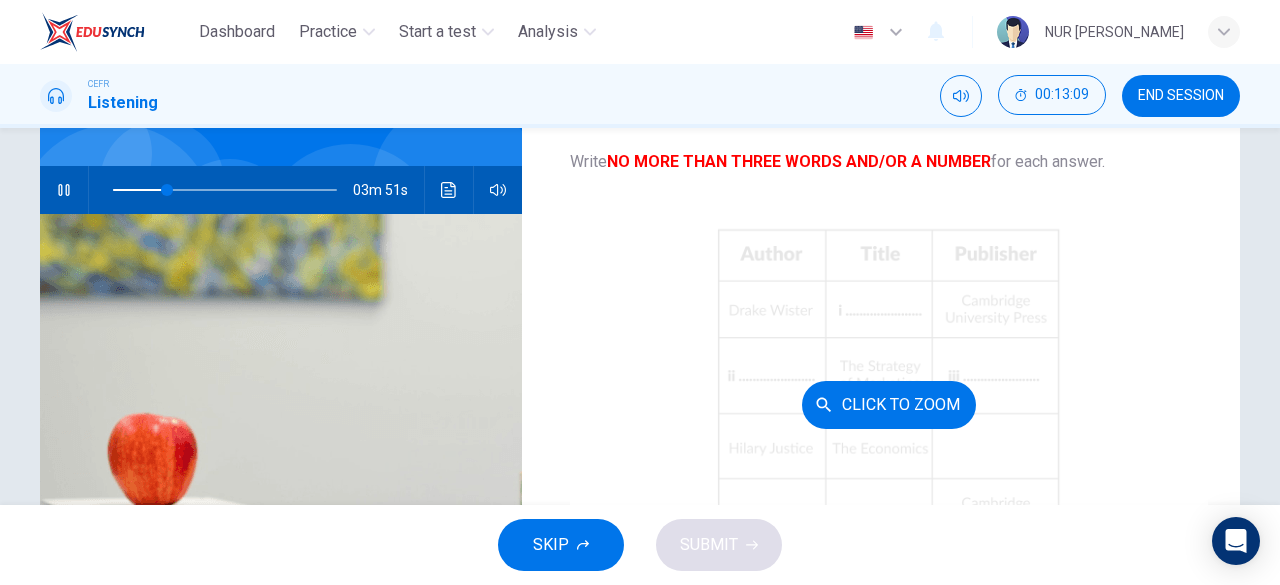 scroll, scrollTop: 0, scrollLeft: 0, axis: both 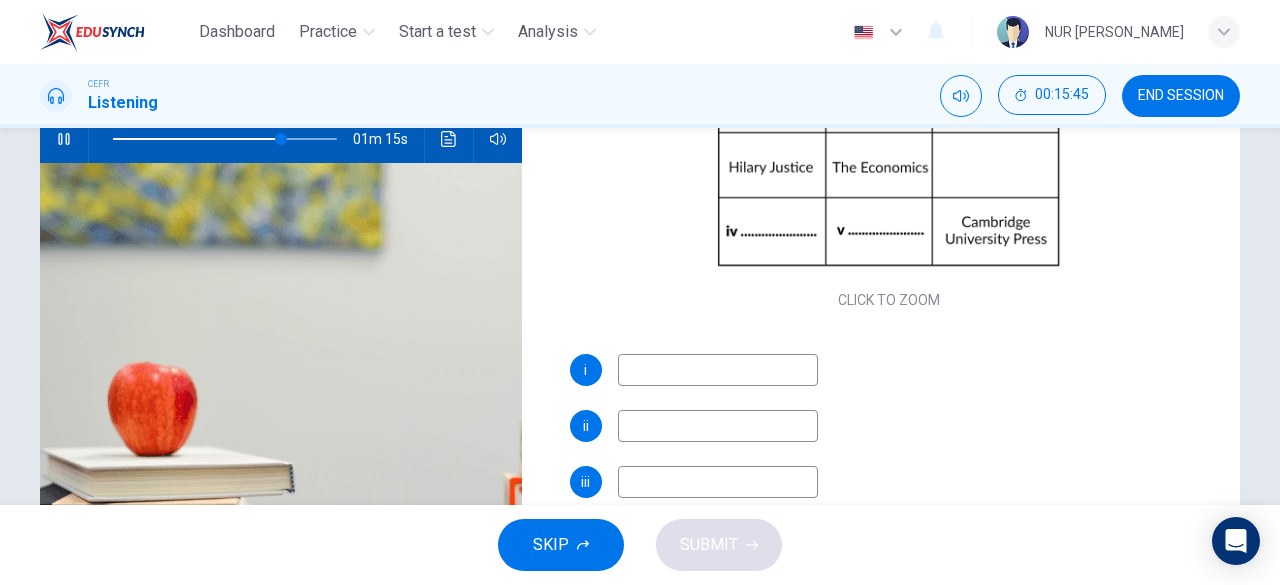 click at bounding box center (718, 370) 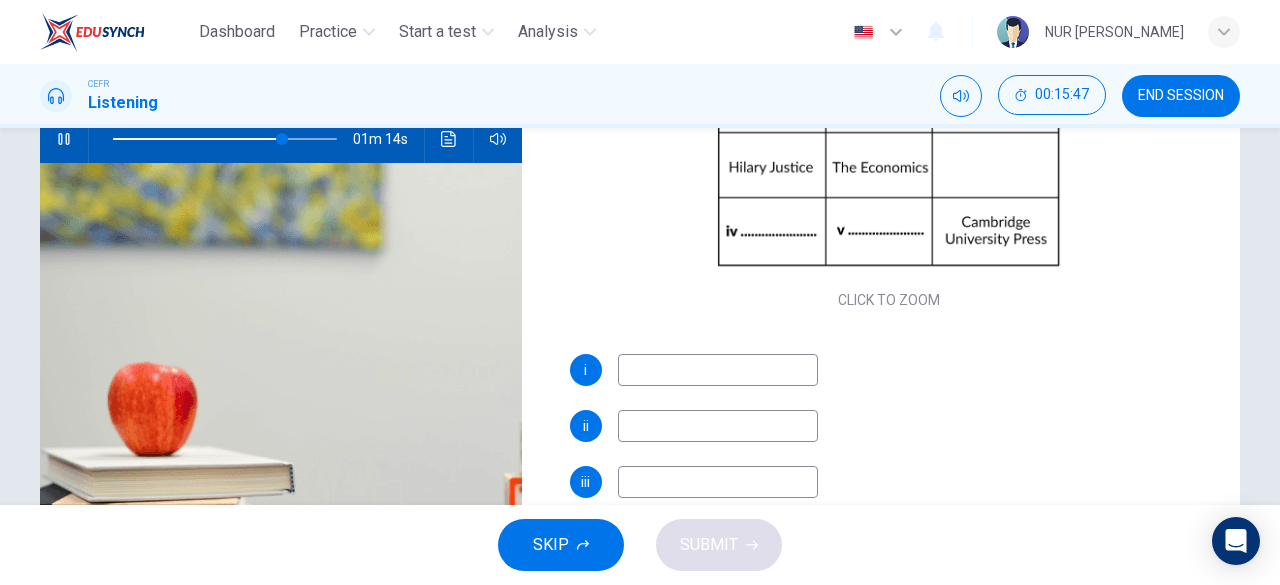 type on "76" 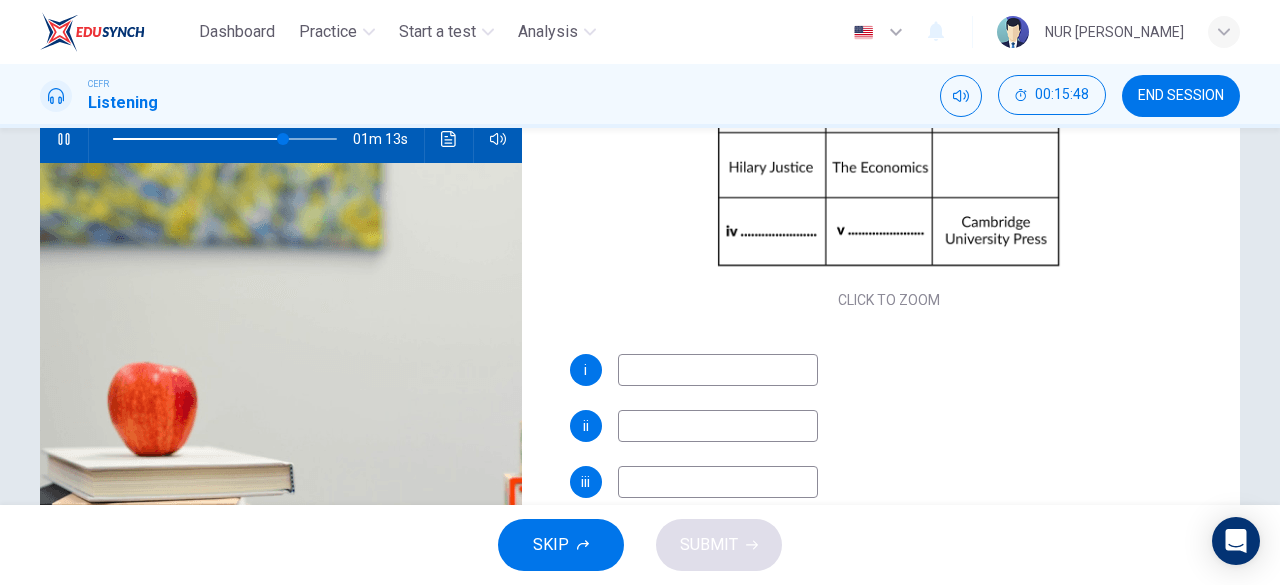 type on "G" 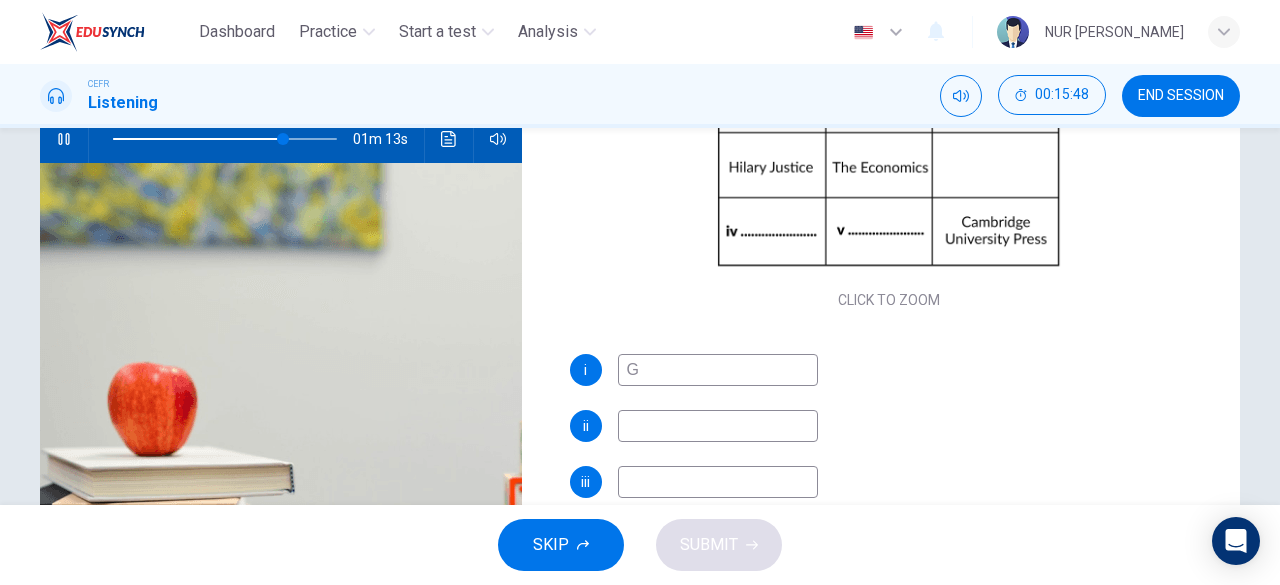 type on "76" 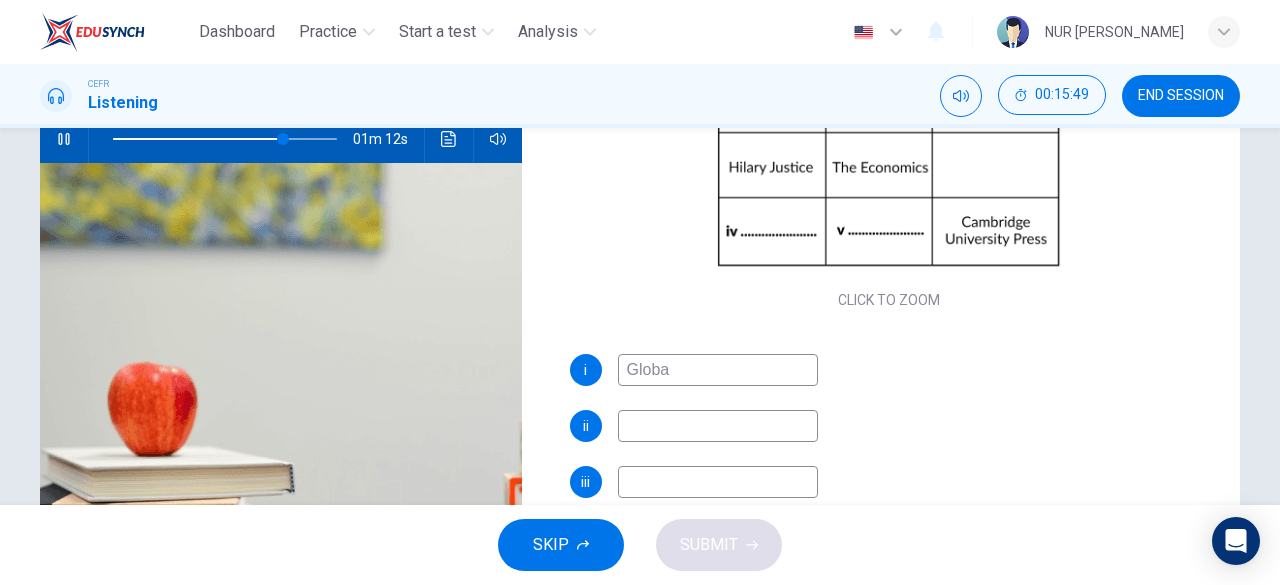 type on "Global" 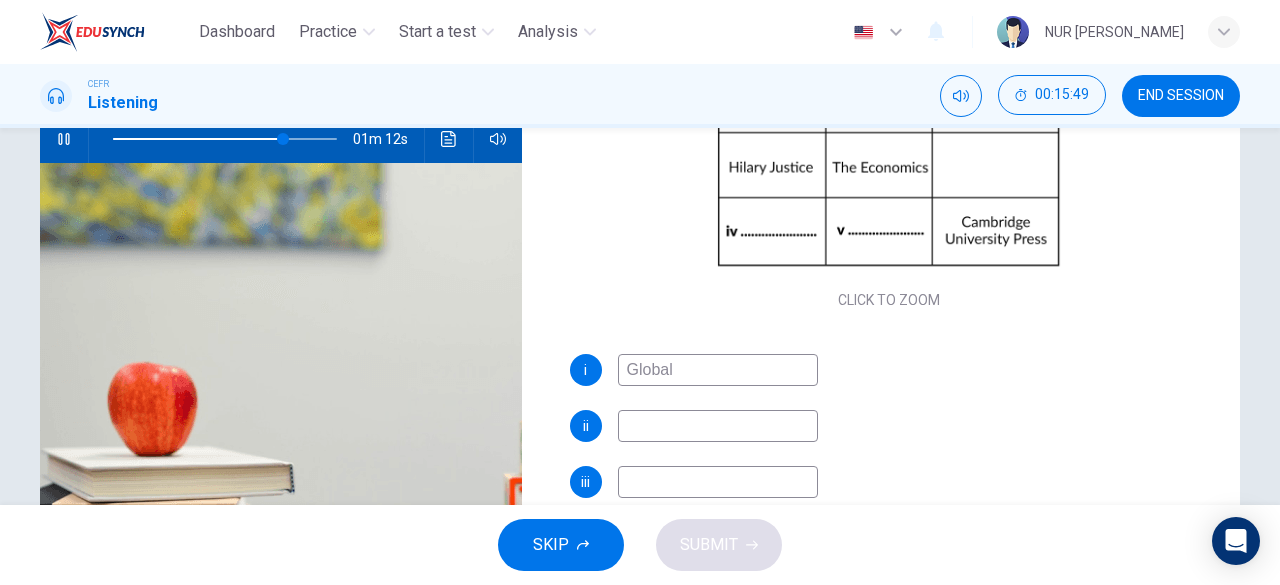 type on "77" 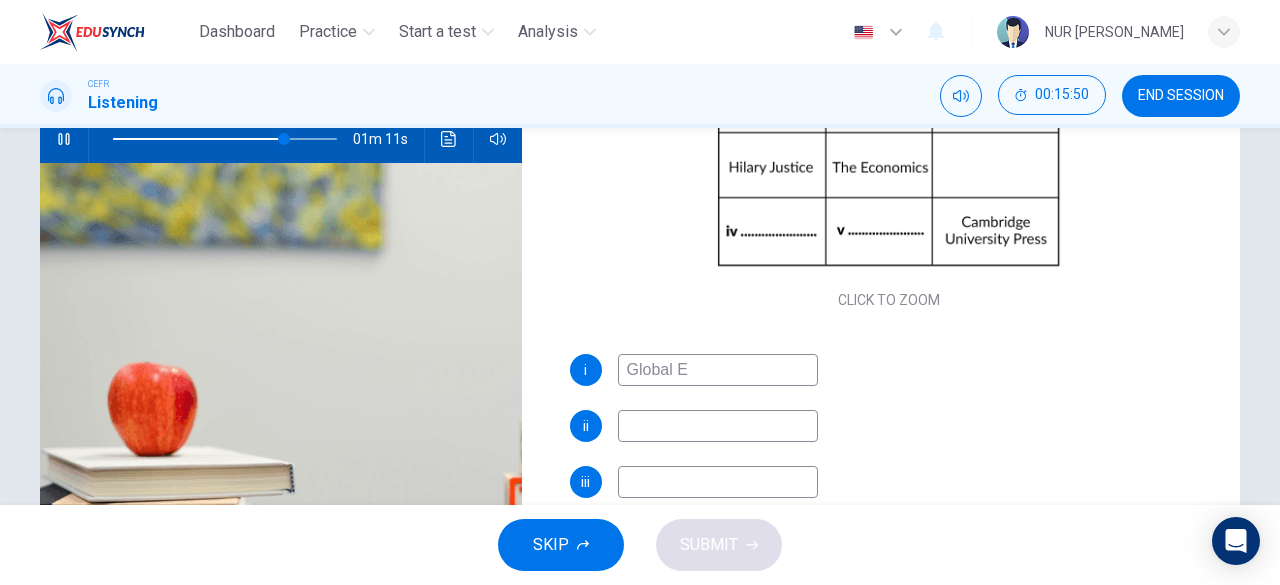 type on "Global E" 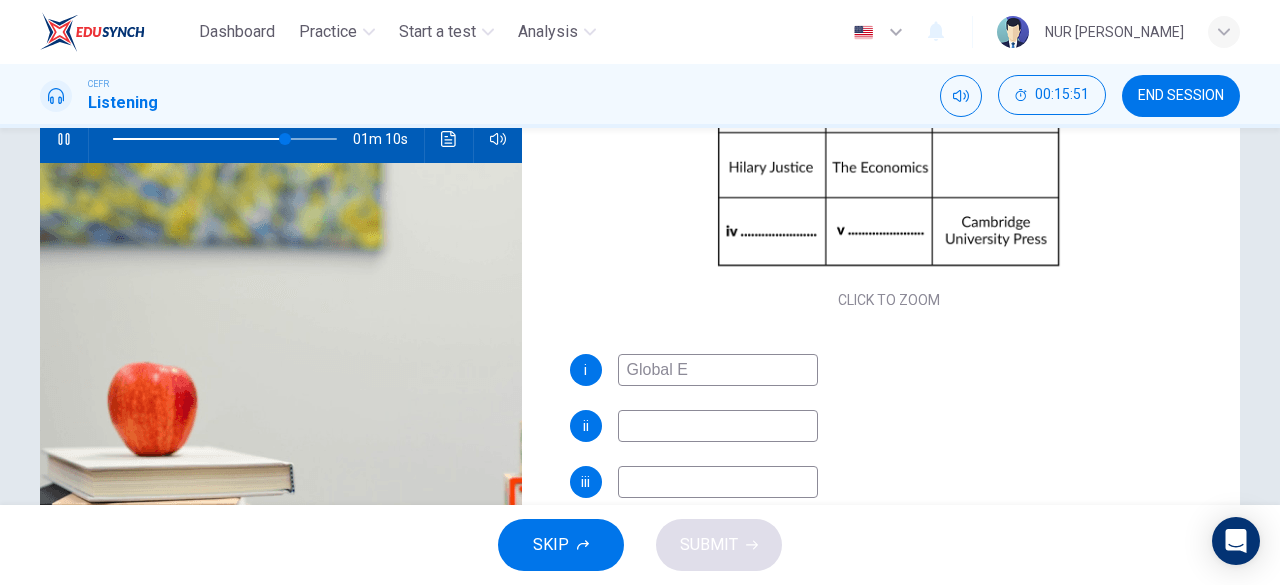 type on "Global Ec" 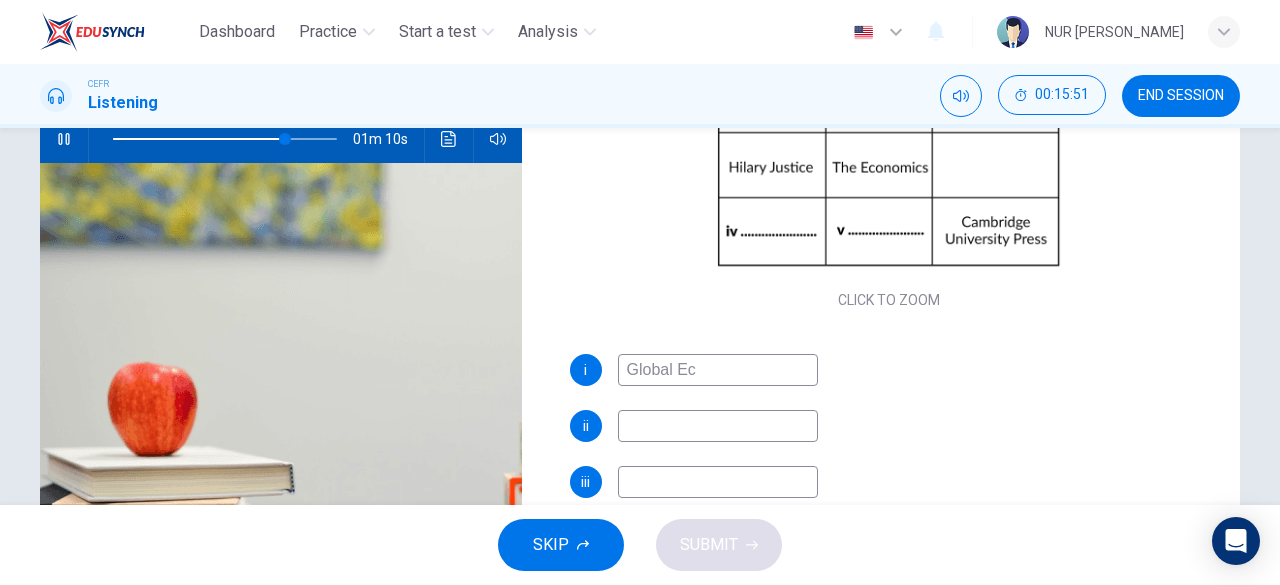 type on "77" 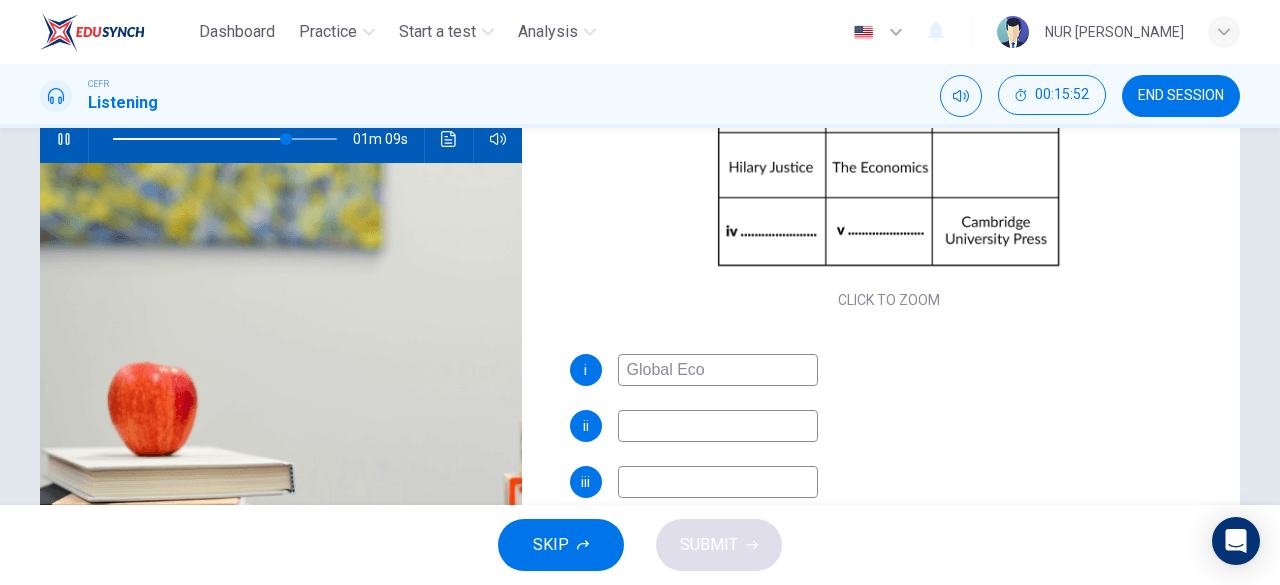 type on "Global Econ" 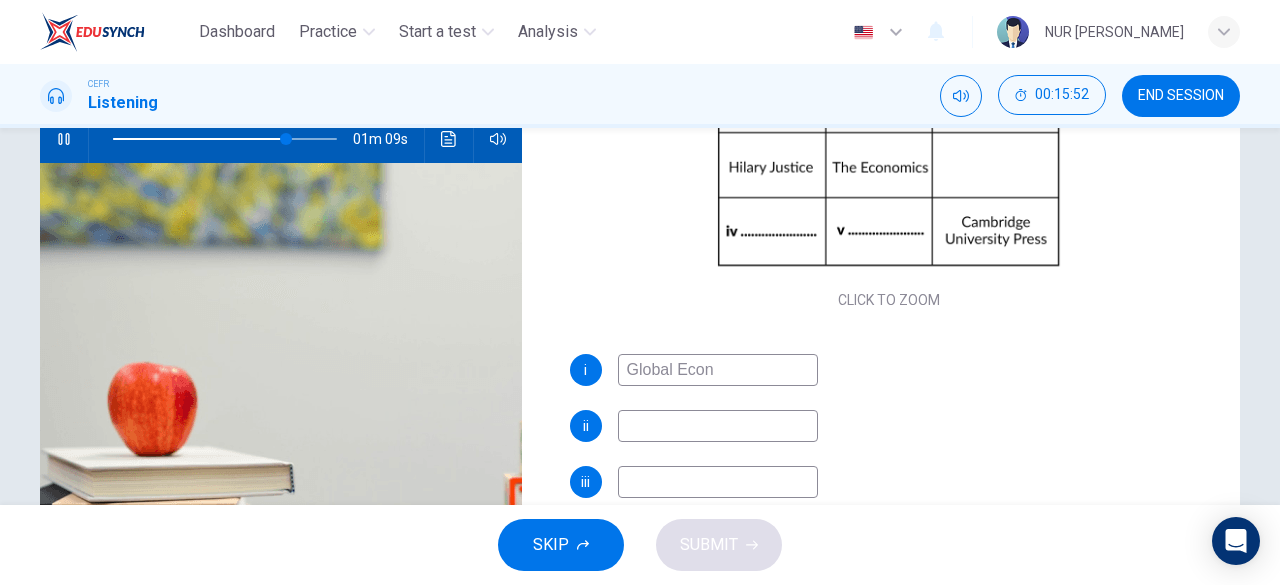type on "78" 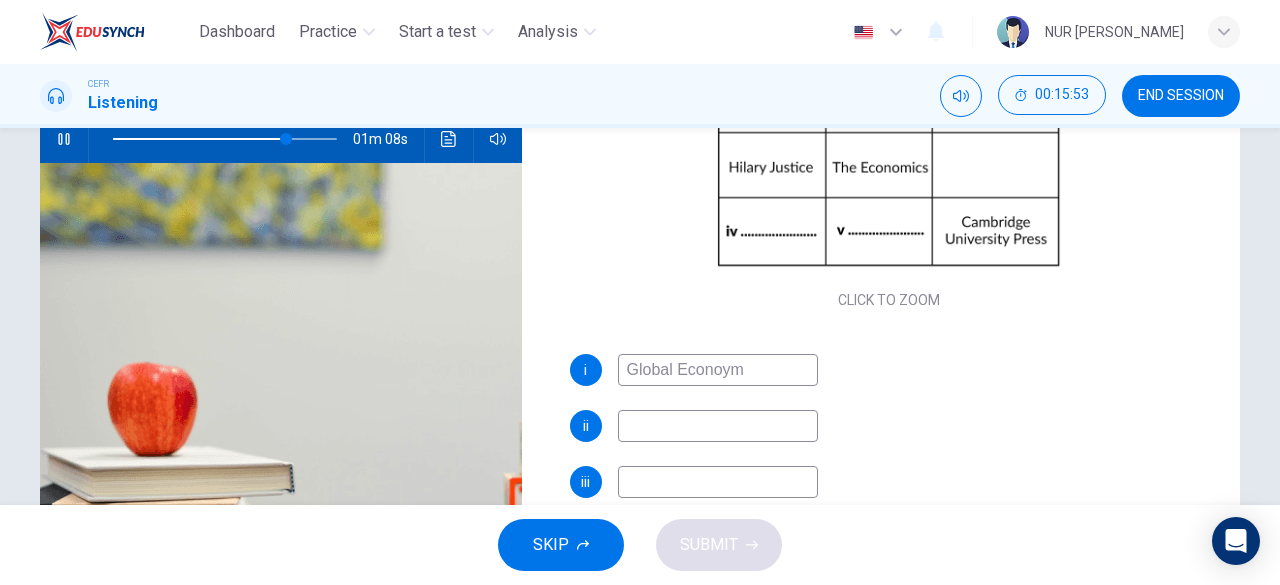 type on "Global Econoy" 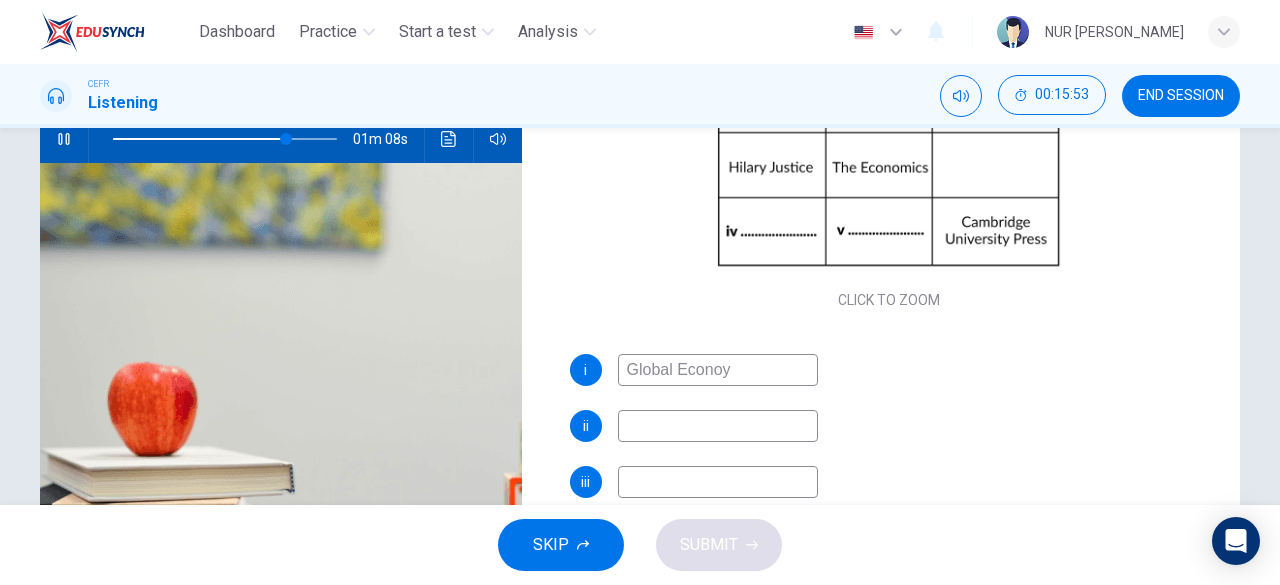 type on "78" 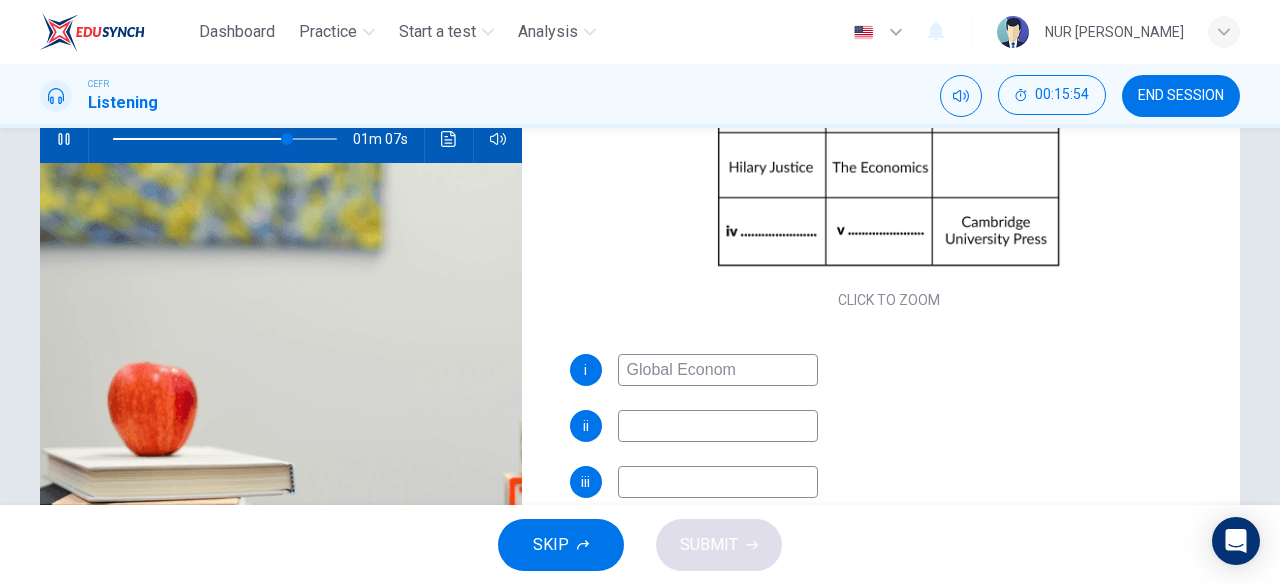type on "Global Economy" 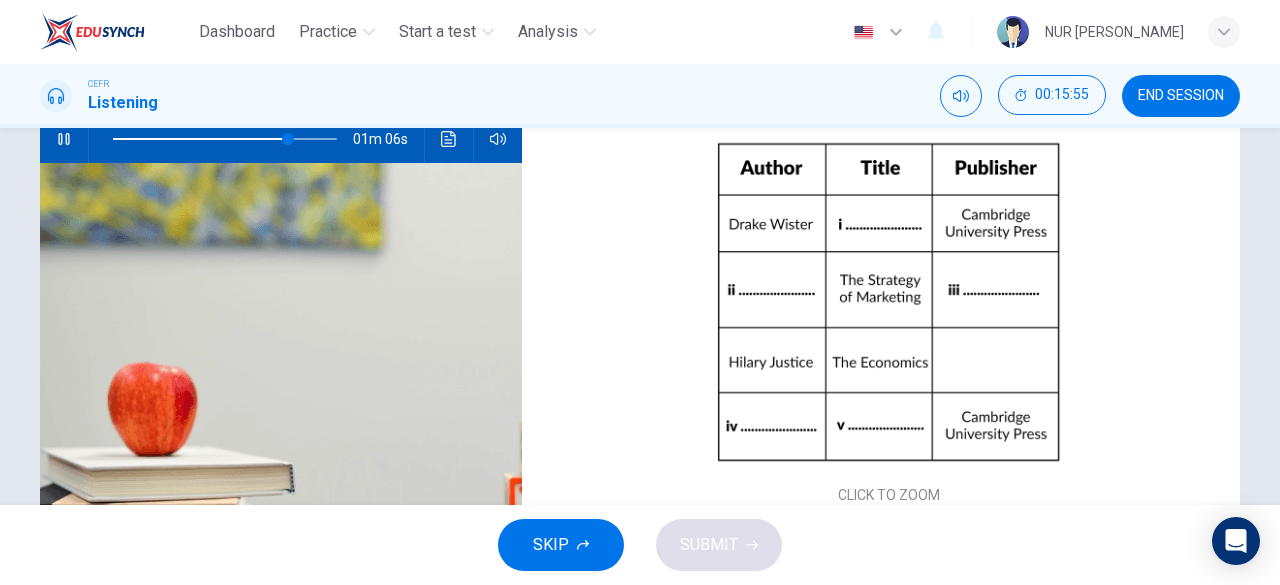 scroll, scrollTop: 22, scrollLeft: 0, axis: vertical 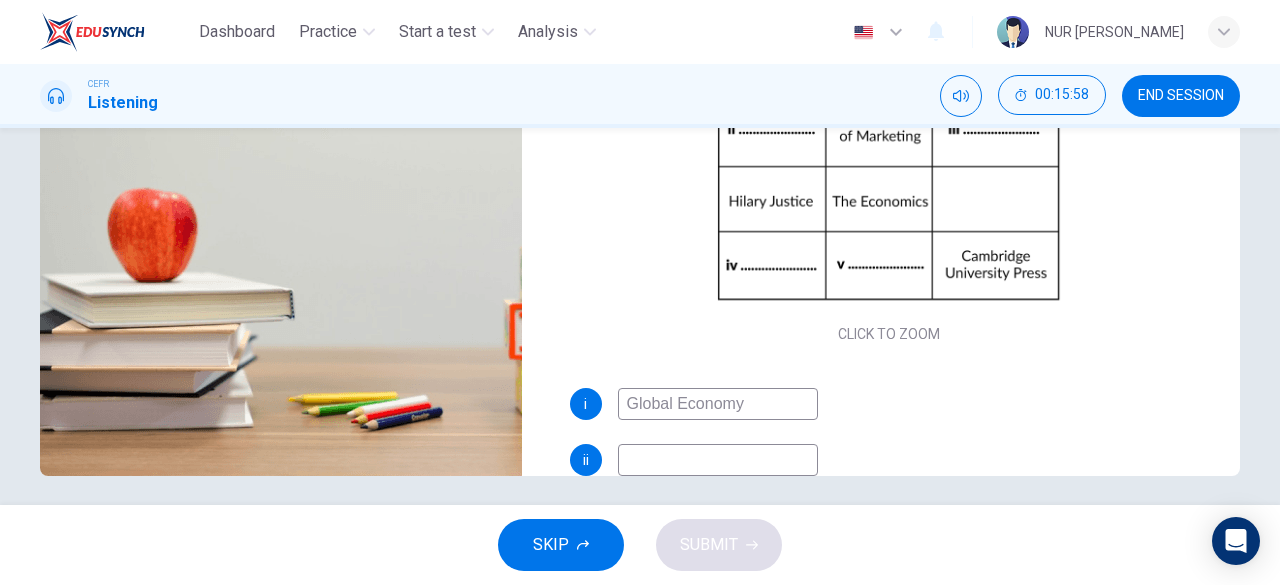 type on "79" 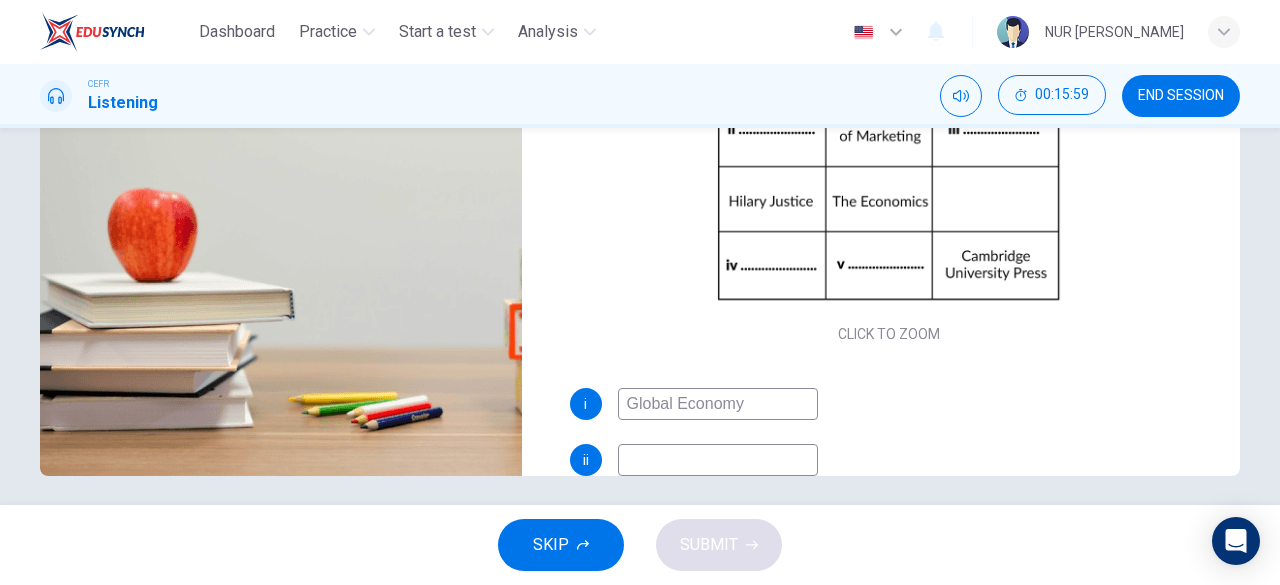 click at bounding box center (718, 460) 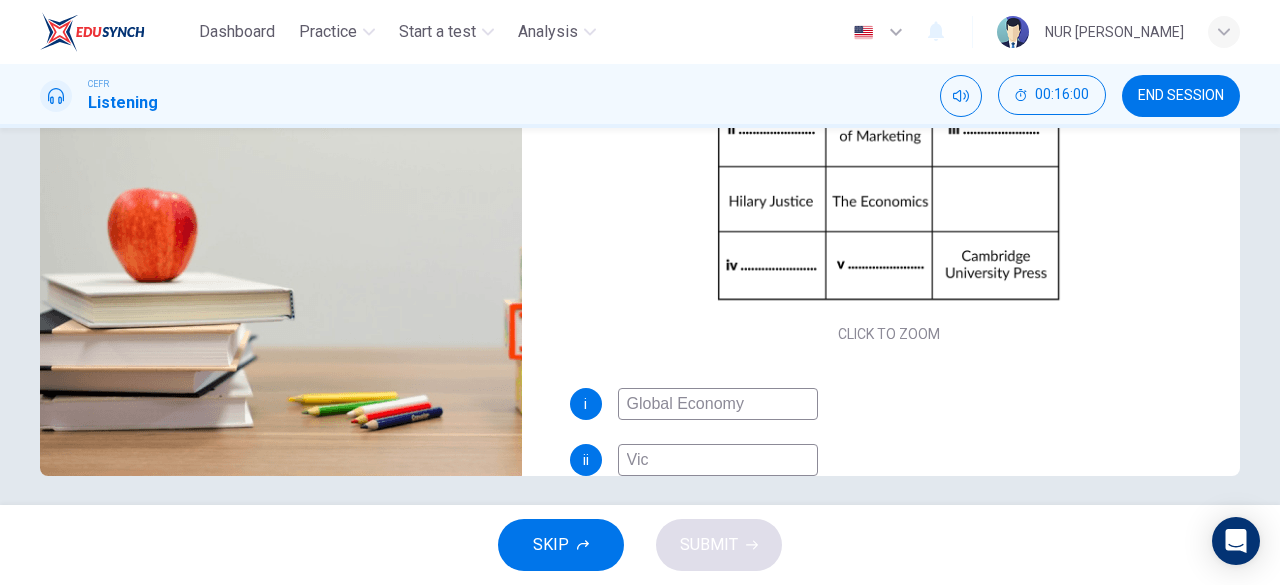 type on "Vict" 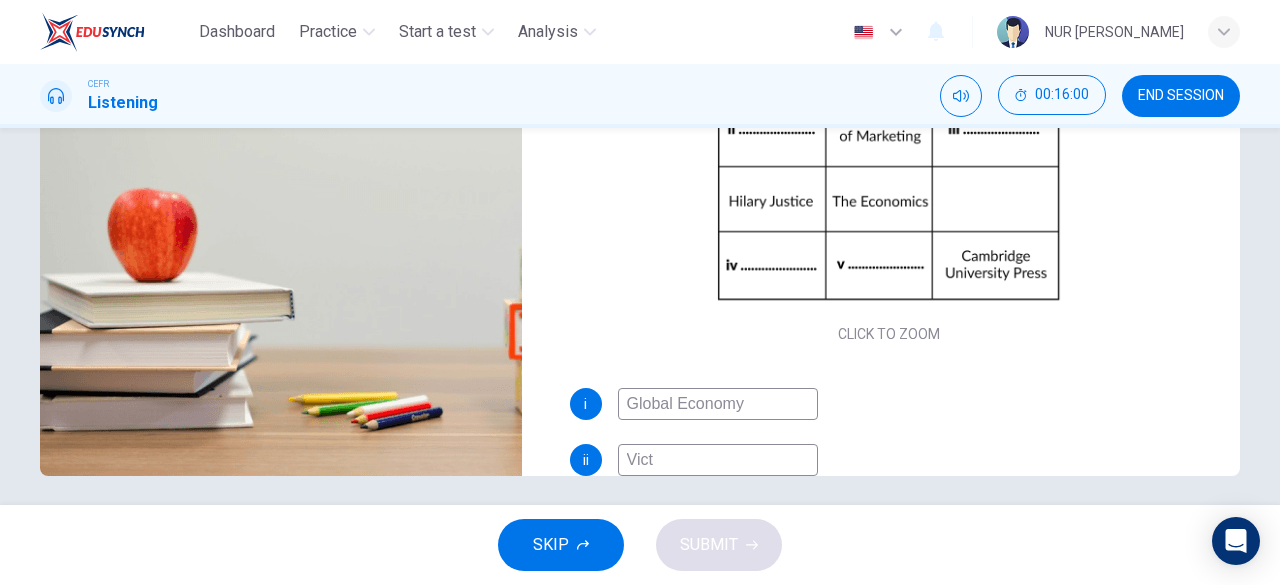 type on "80" 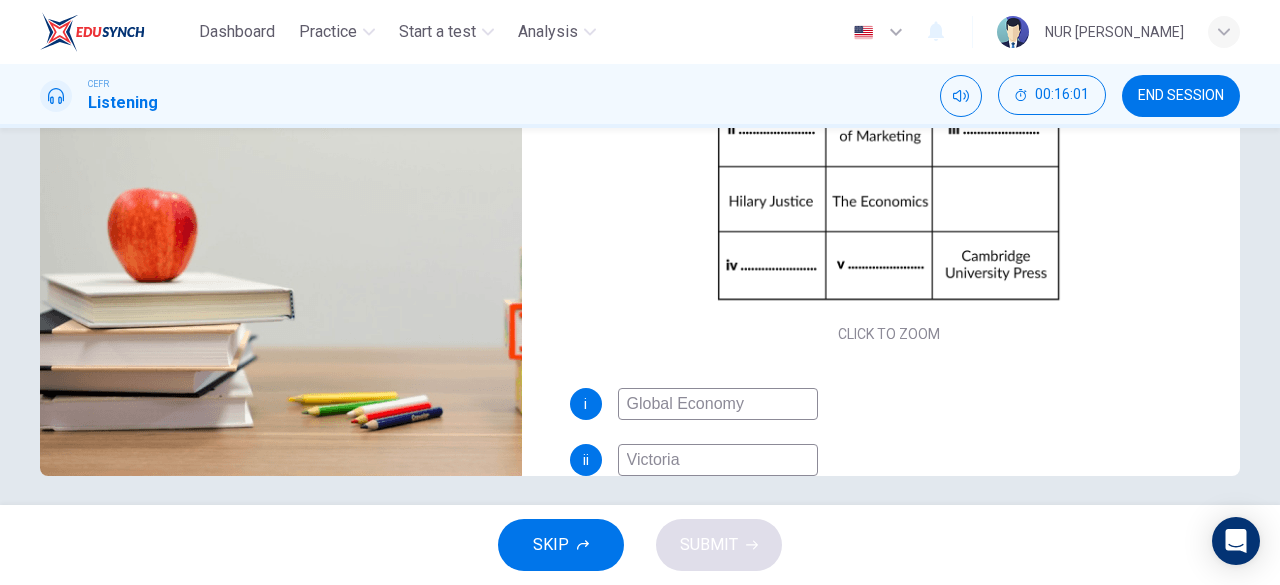 type on "Victoria" 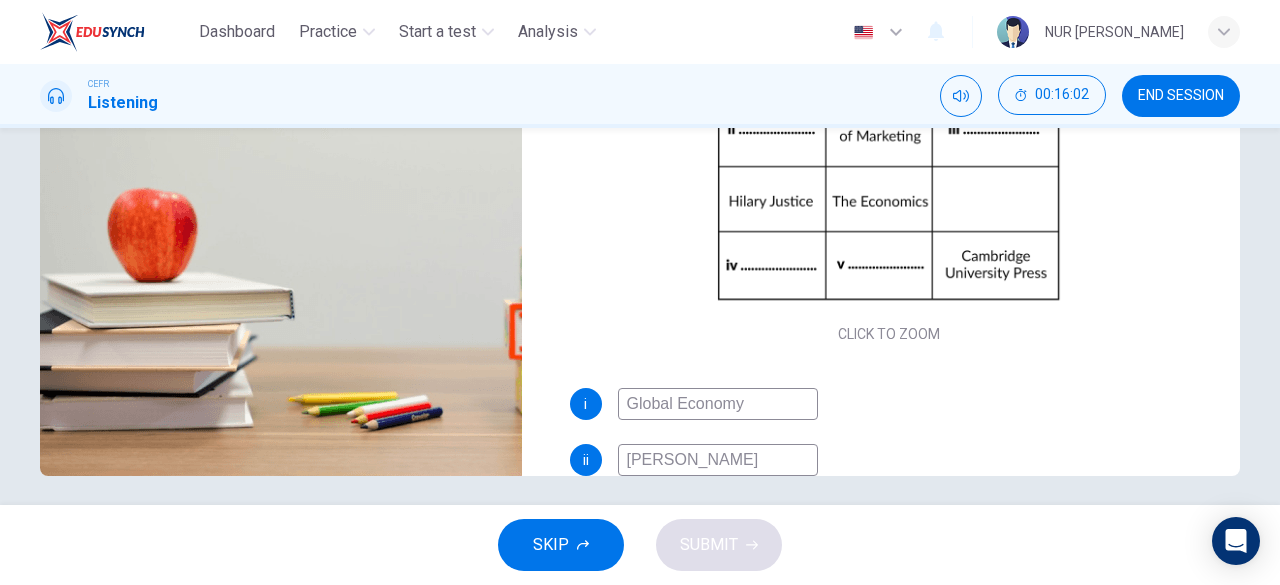 type on "[PERSON_NAME] [PERSON_NAME]" 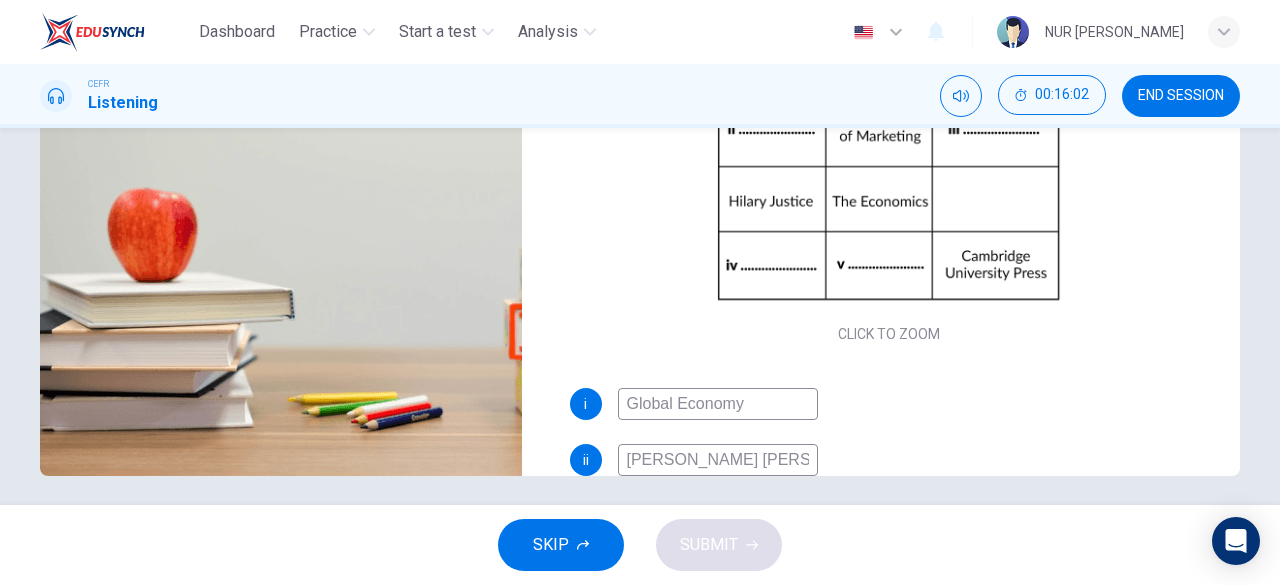type on "80" 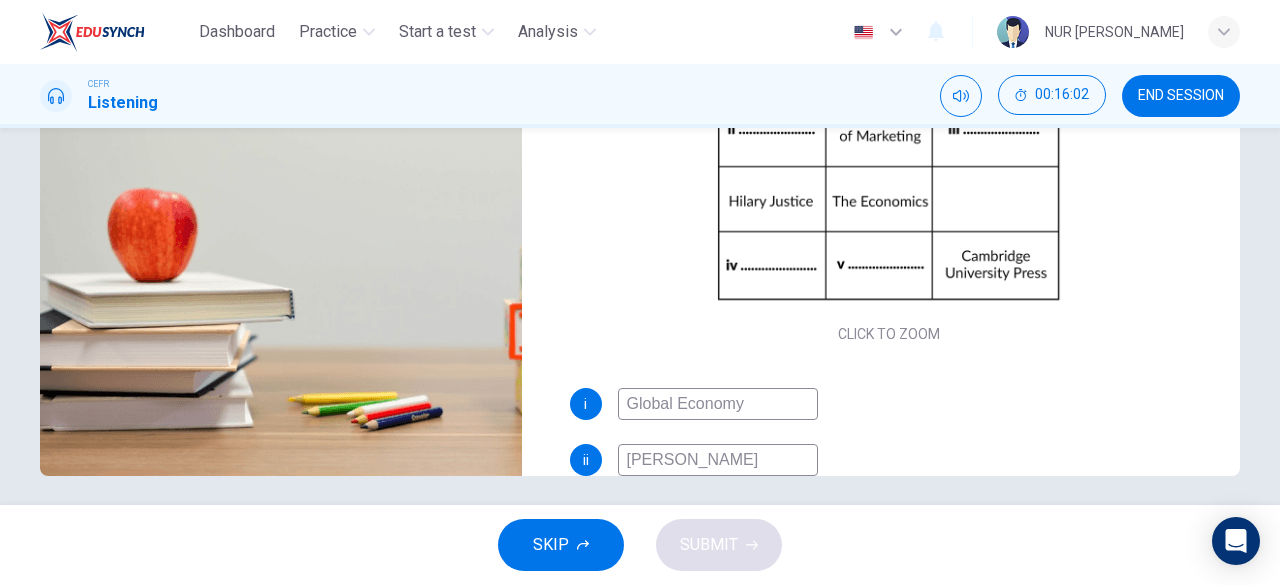 type on "81" 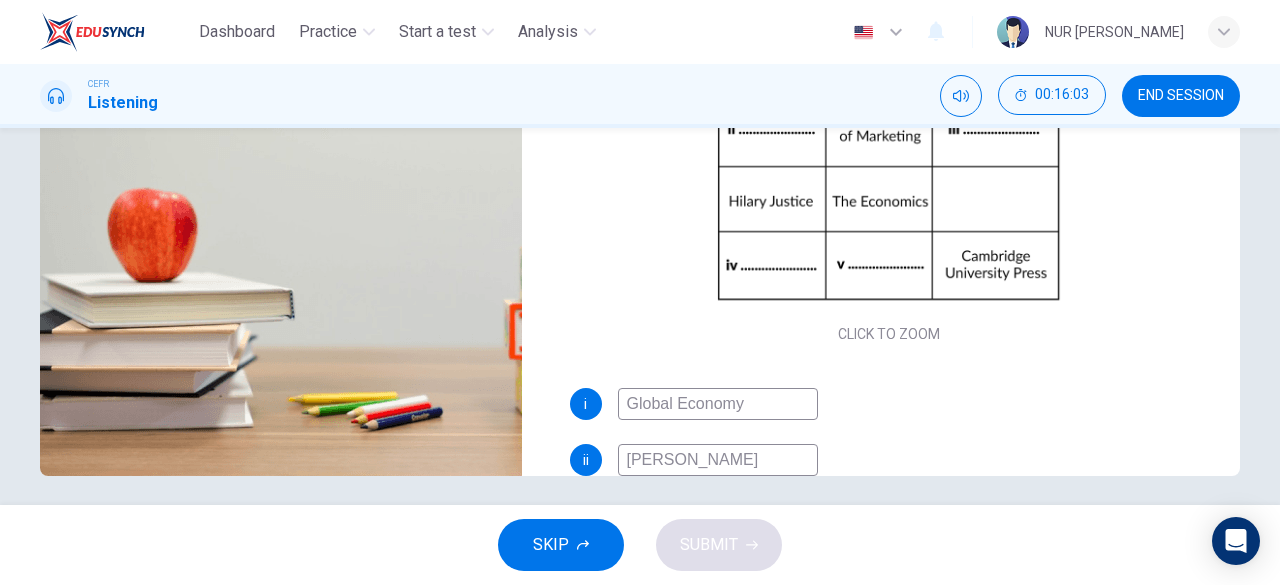 scroll, scrollTop: 0, scrollLeft: 0, axis: both 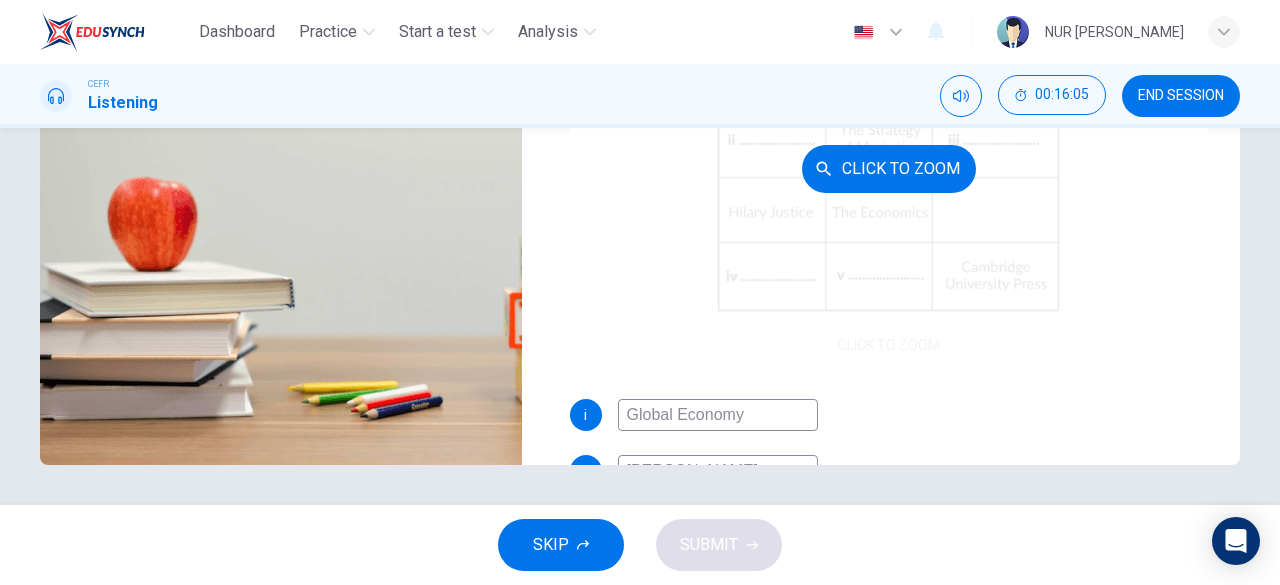 type on "82" 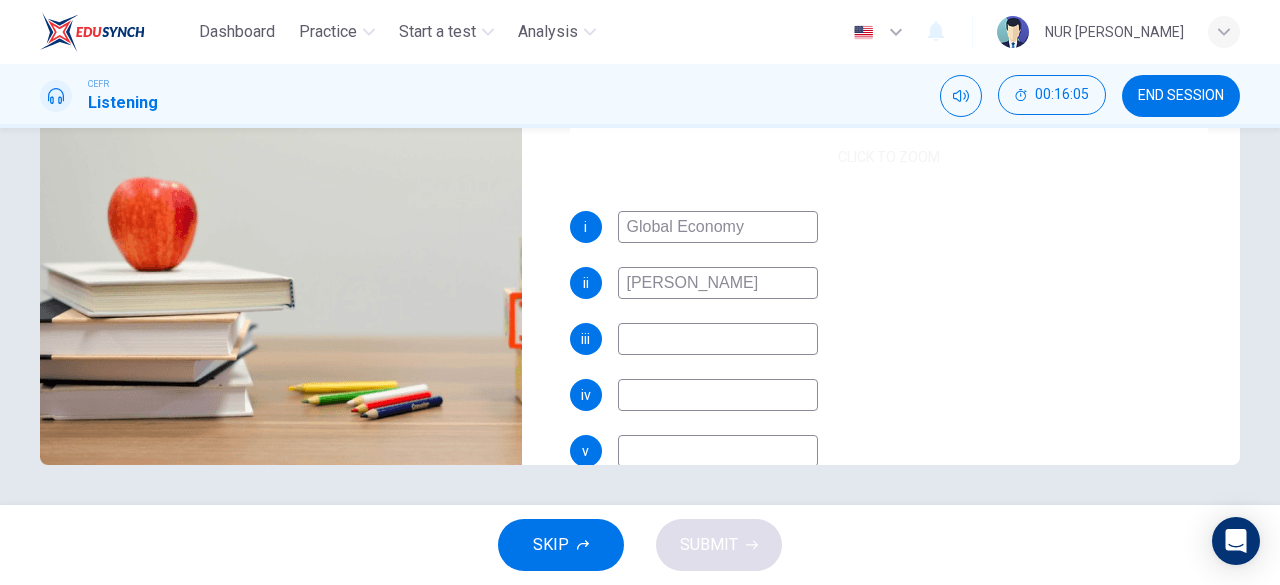 scroll, scrollTop: 189, scrollLeft: 0, axis: vertical 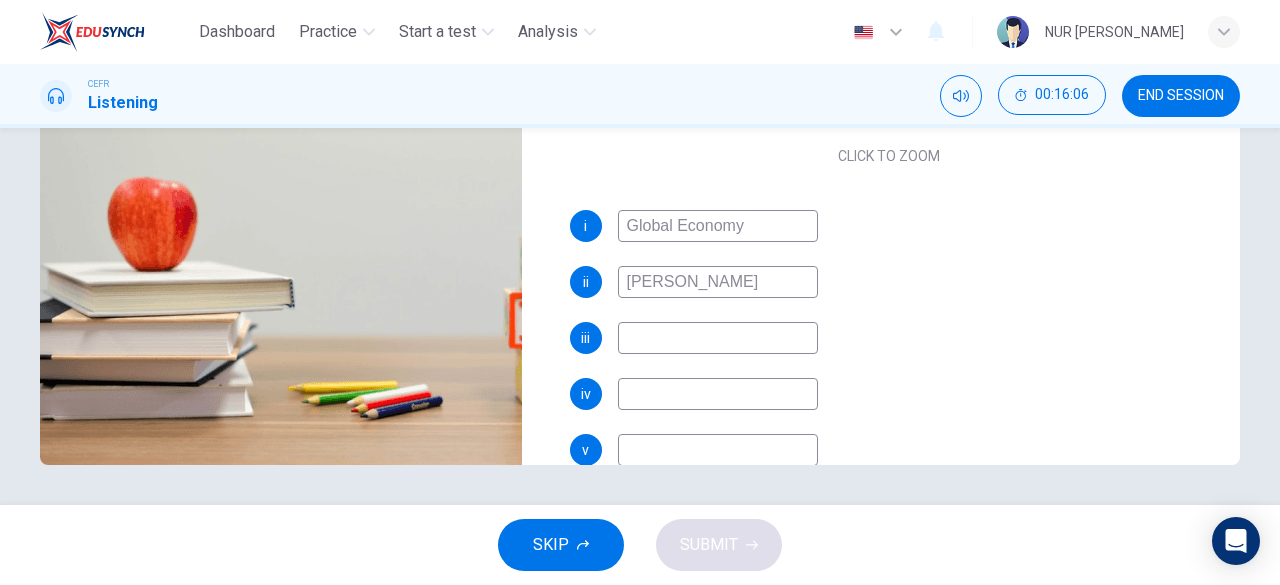 type on "[PERSON_NAME]" 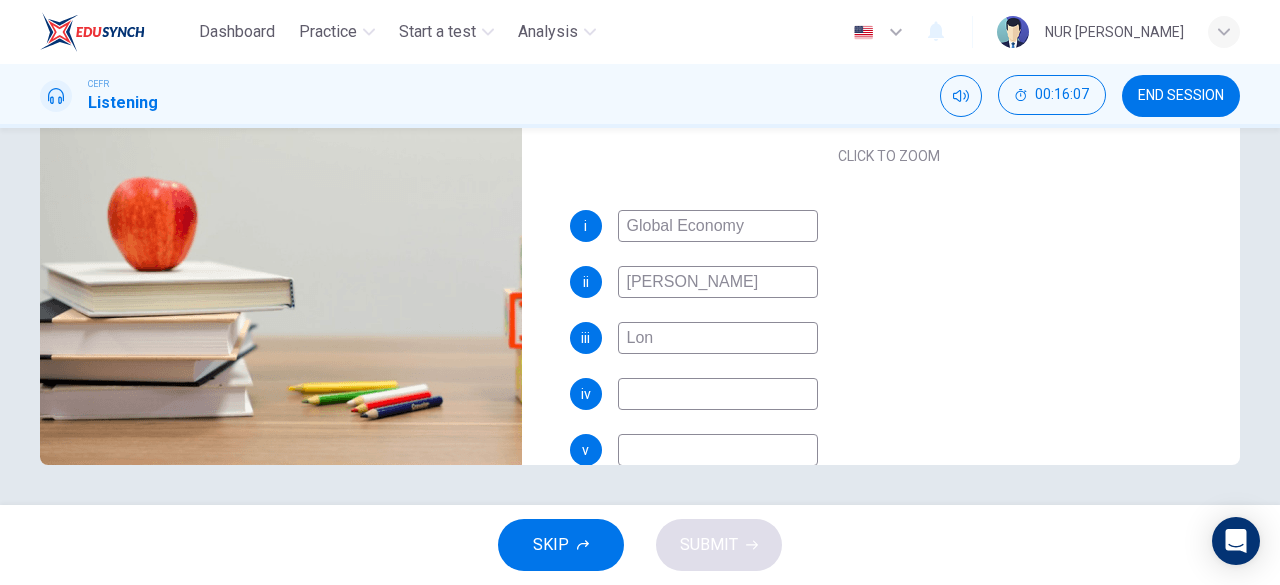 type on "Lond" 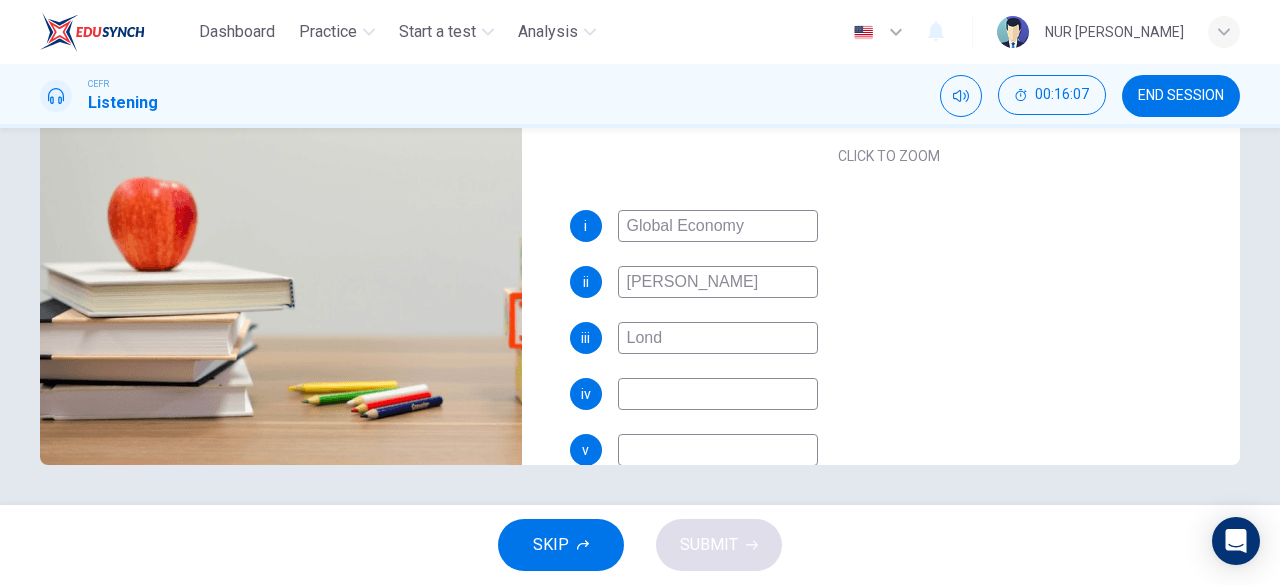 type on "82" 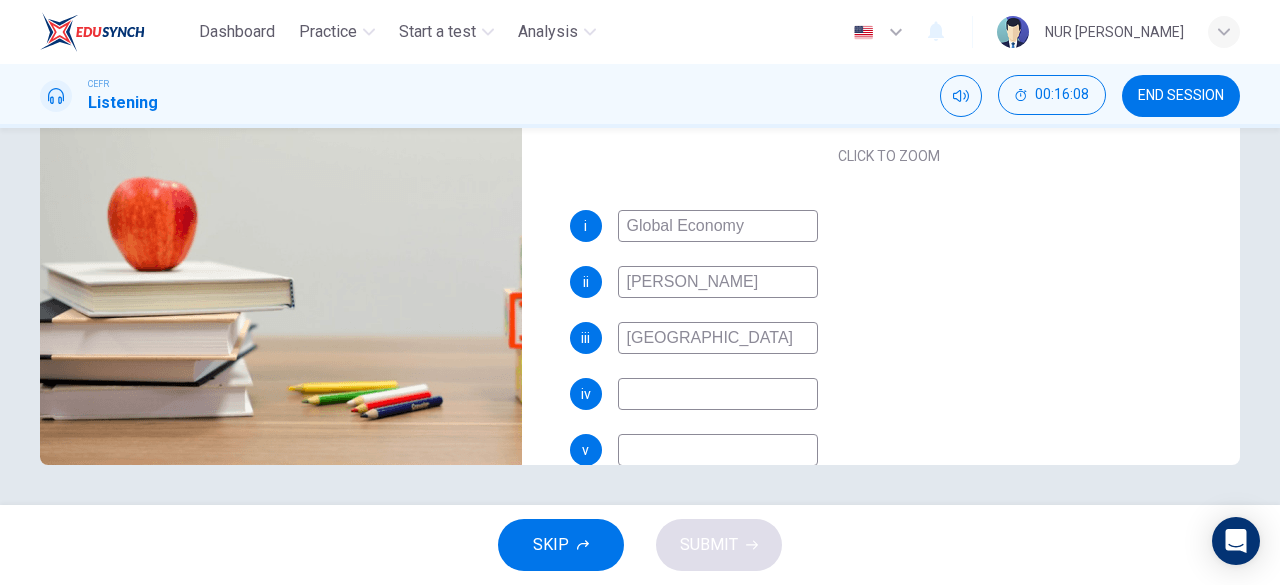 type on "[GEOGRAPHIC_DATA]" 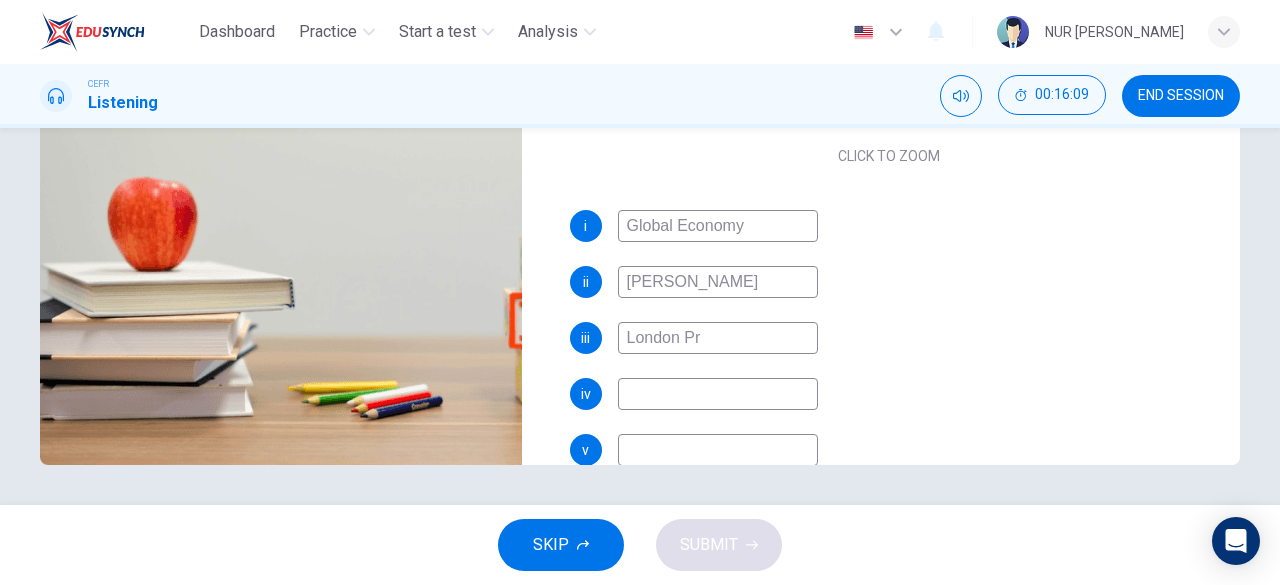 type on "London Pre" 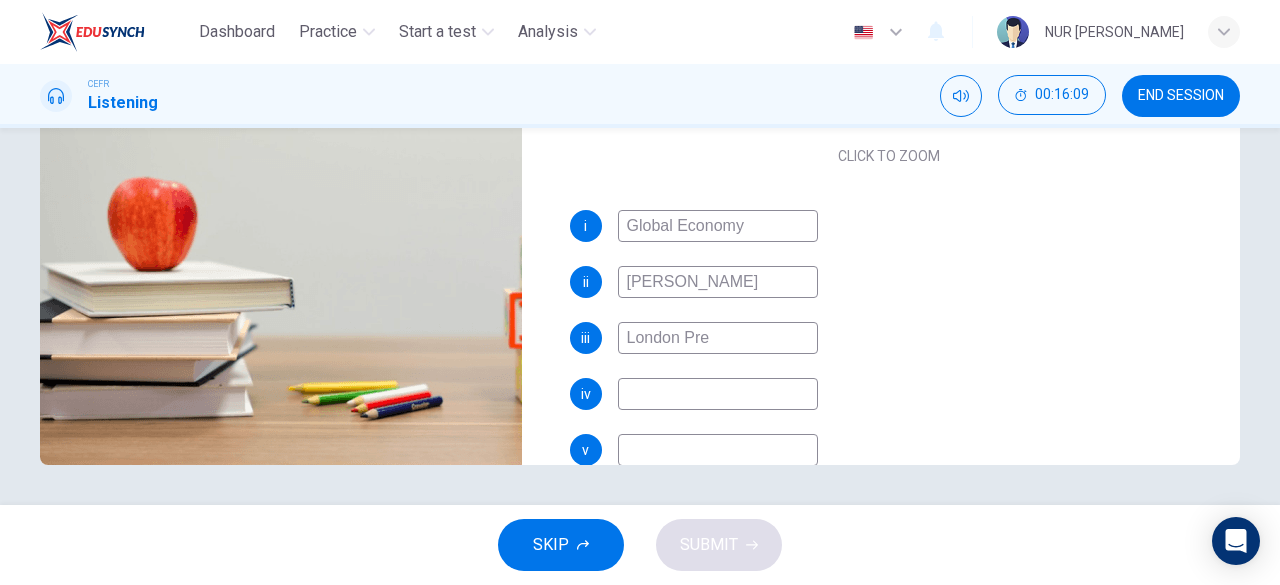 type on "83" 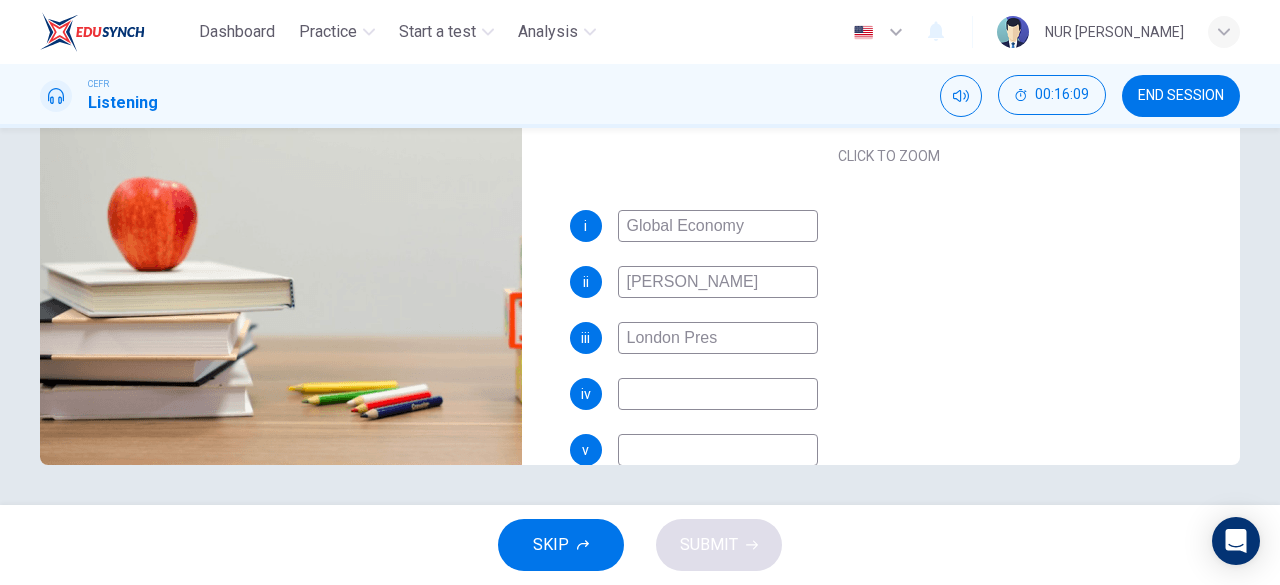 type on "London Press" 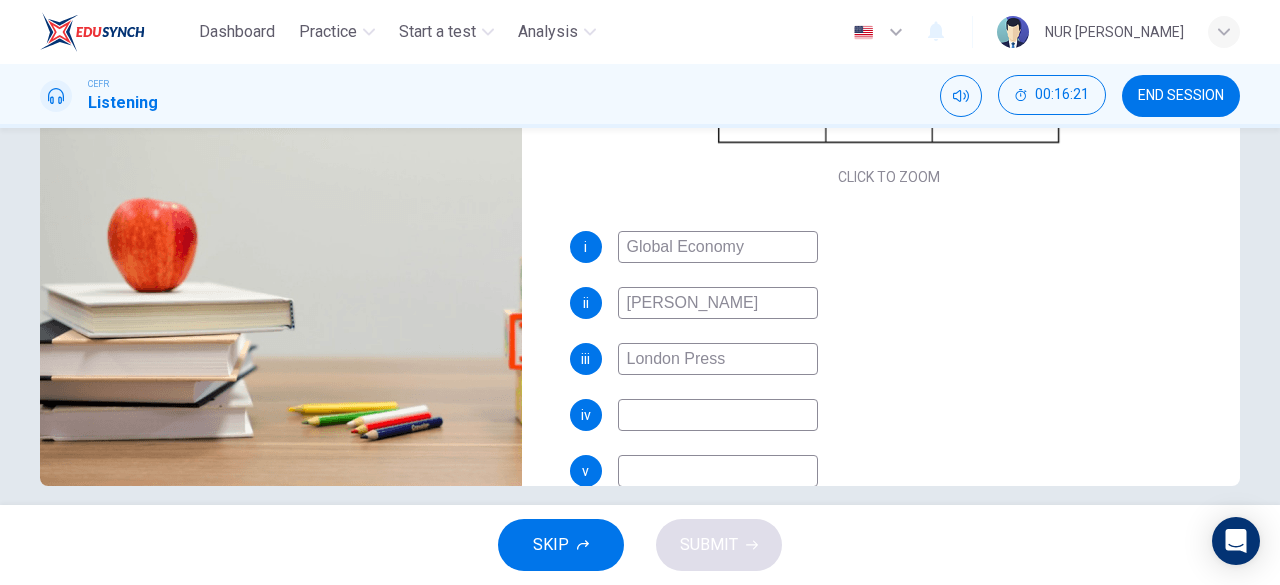scroll, scrollTop: 398, scrollLeft: 0, axis: vertical 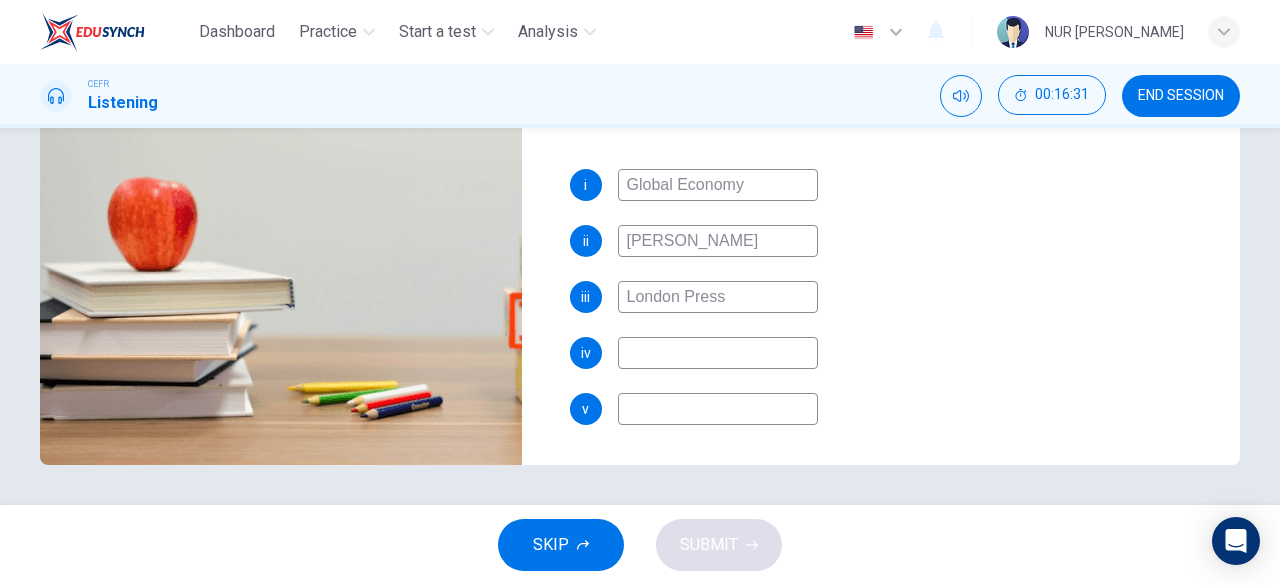 type on "90" 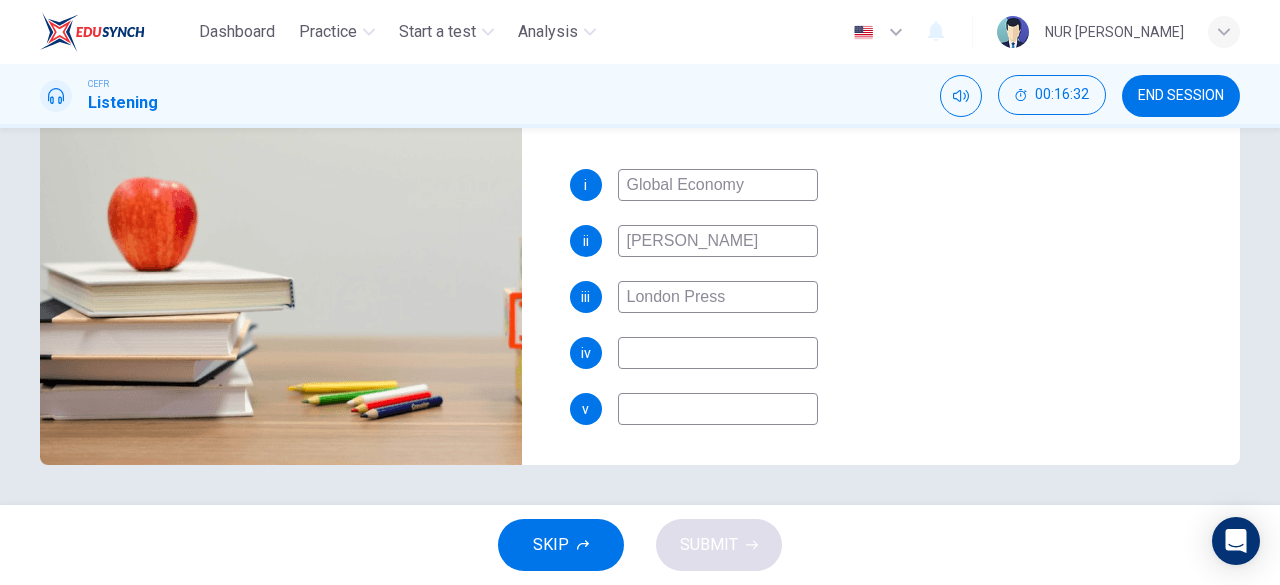 type on "London Press" 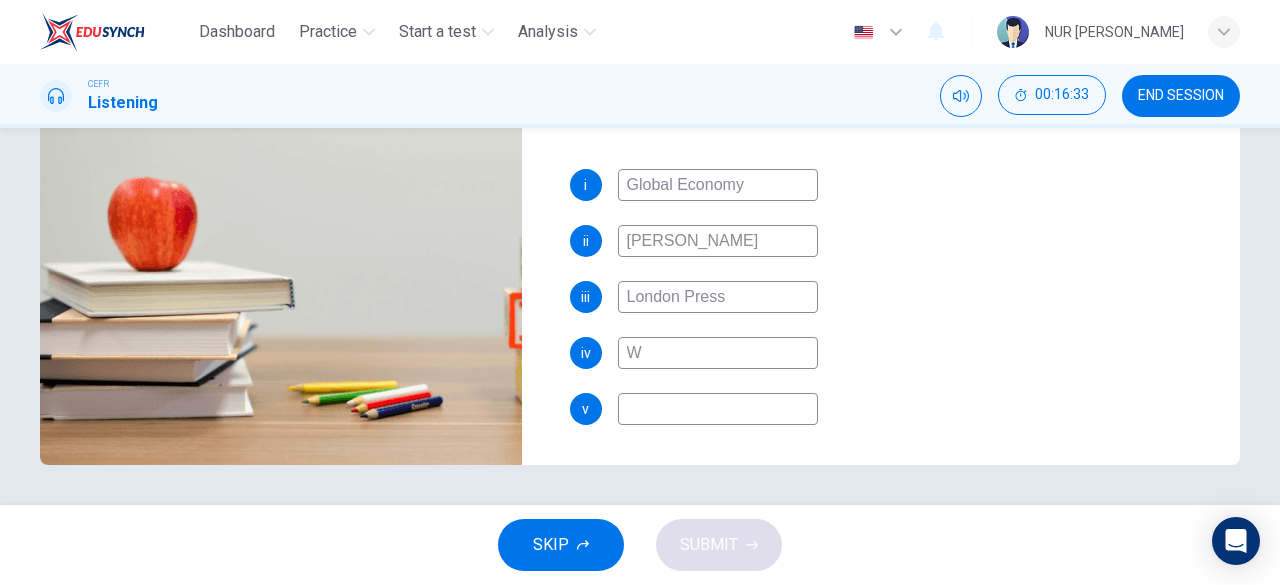 type on "Wi" 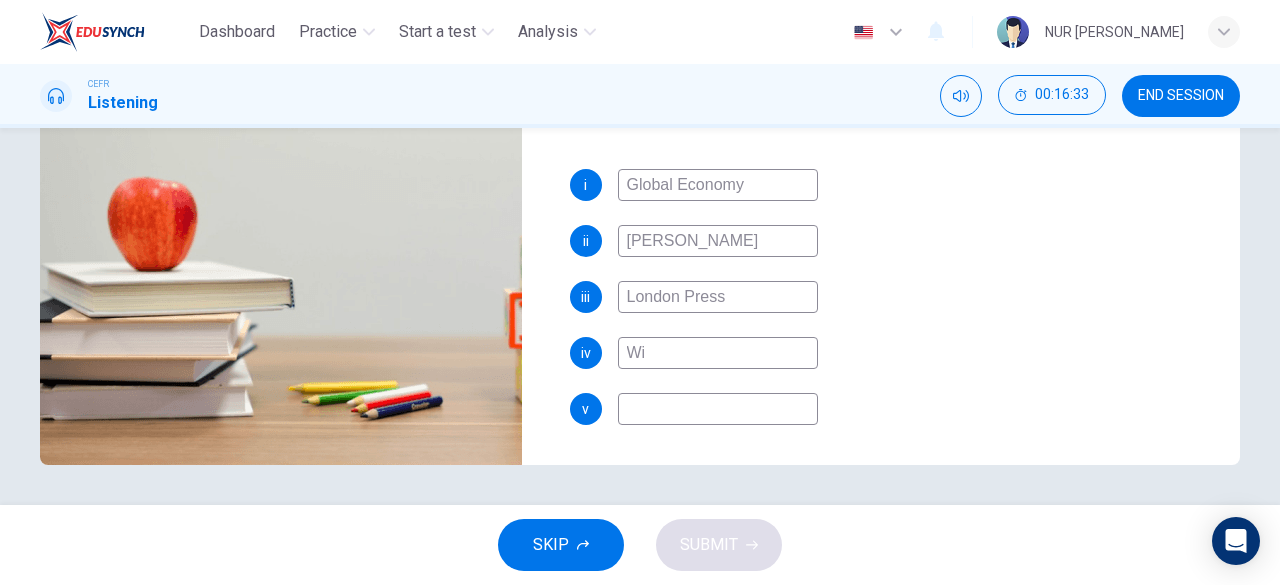 type on "91" 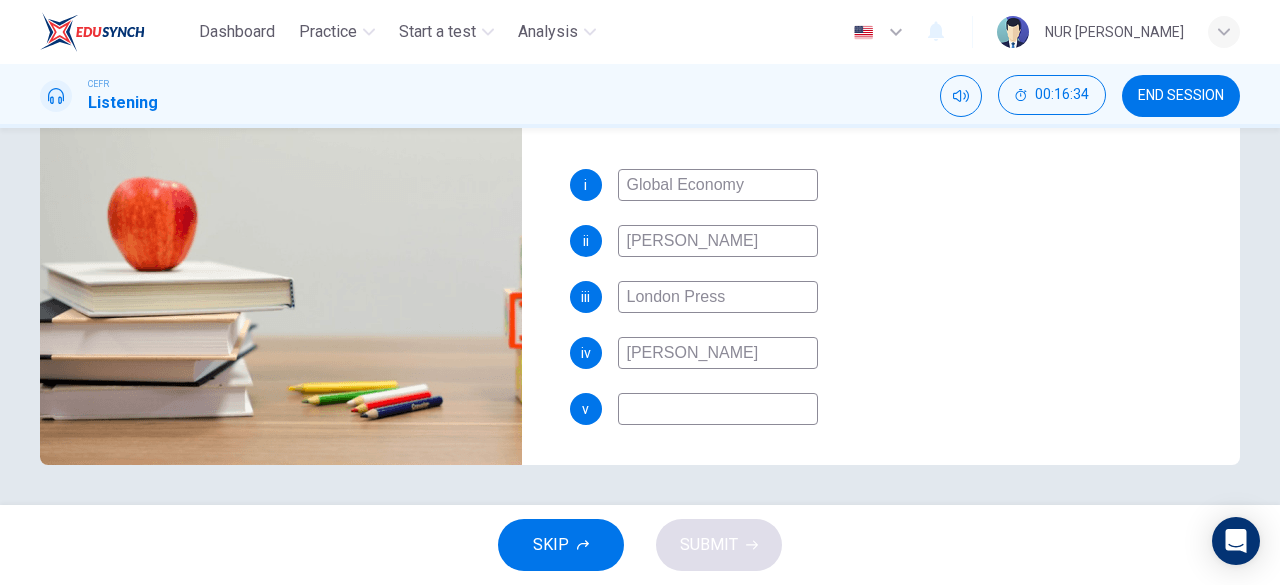 type on "[PERSON_NAME]" 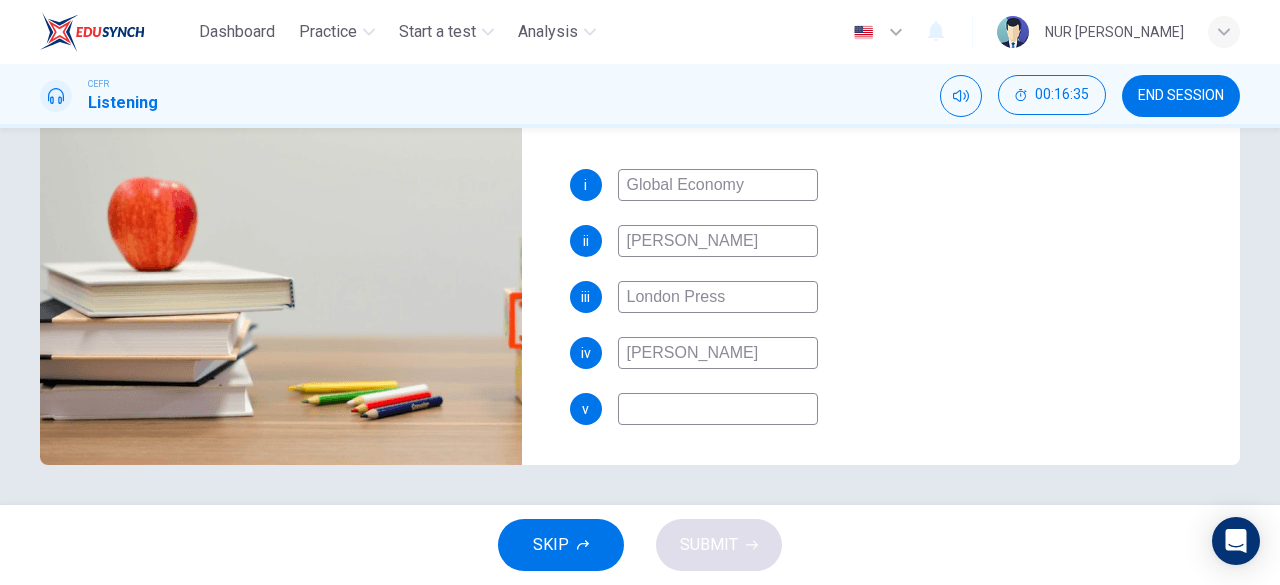 type on "[PERSON_NAME]" 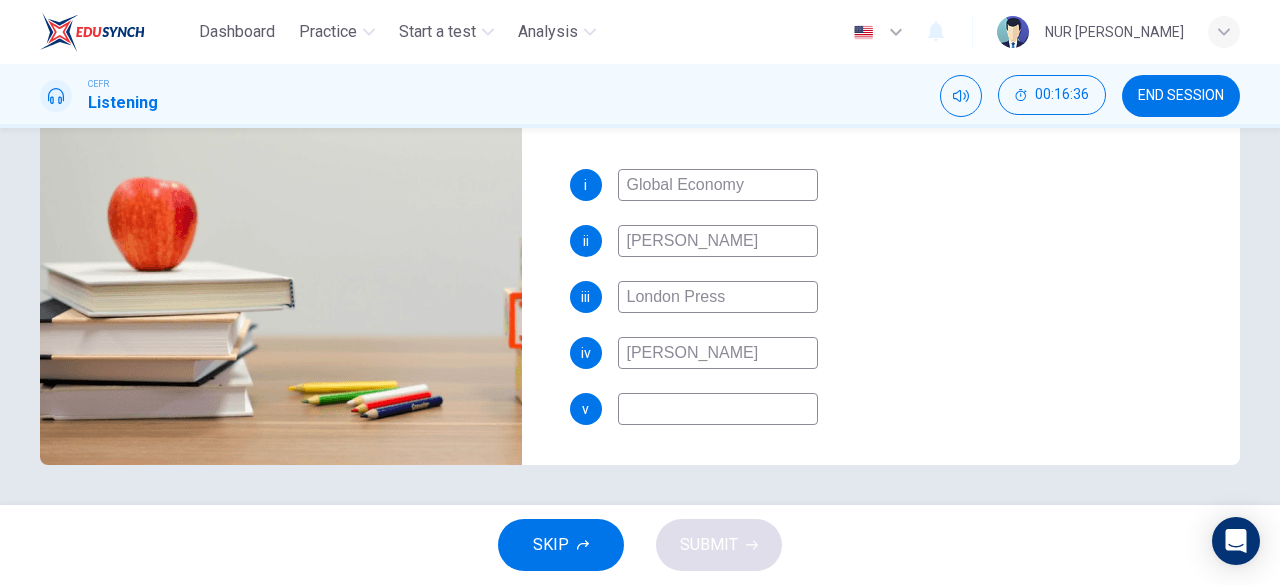 type on "[PERSON_NAME]" 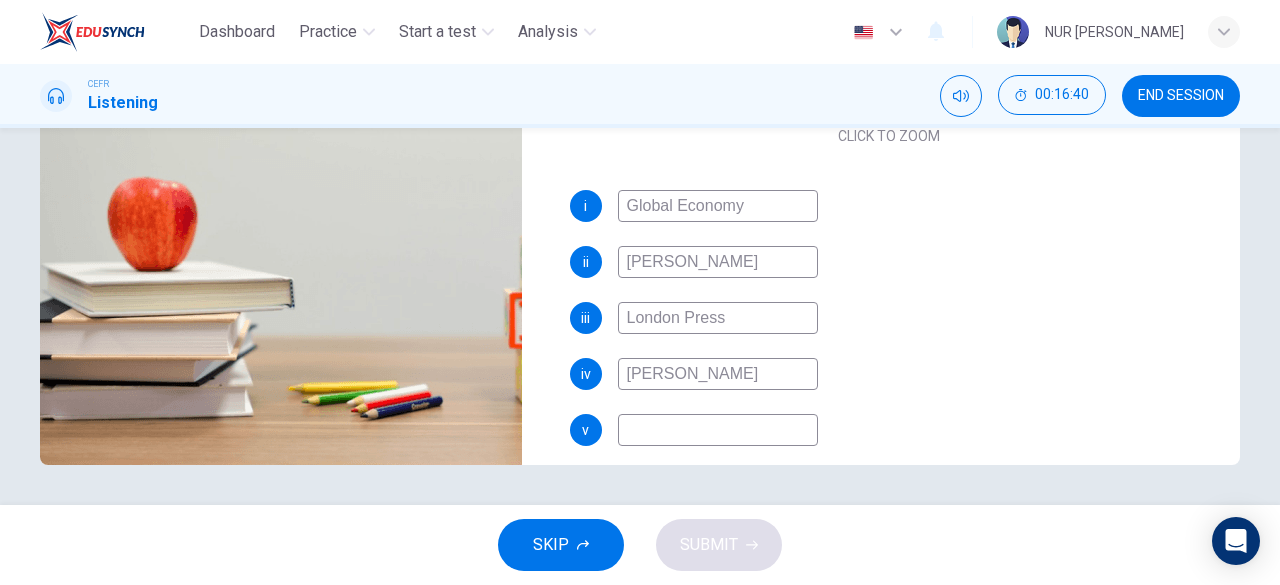 scroll, scrollTop: 210, scrollLeft: 0, axis: vertical 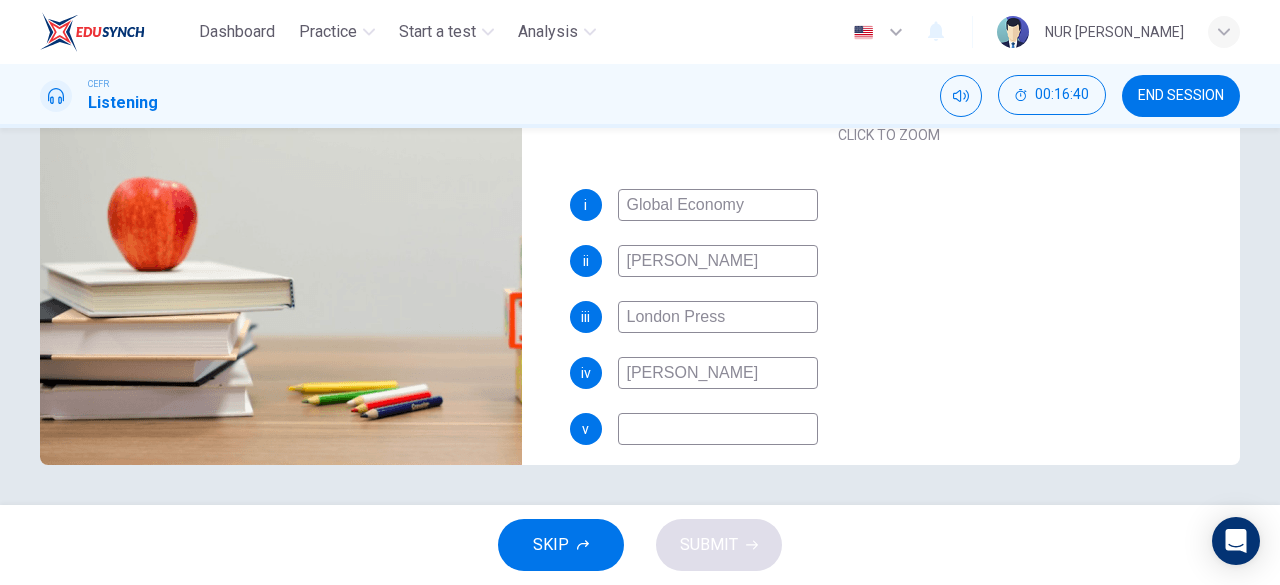 type on "93" 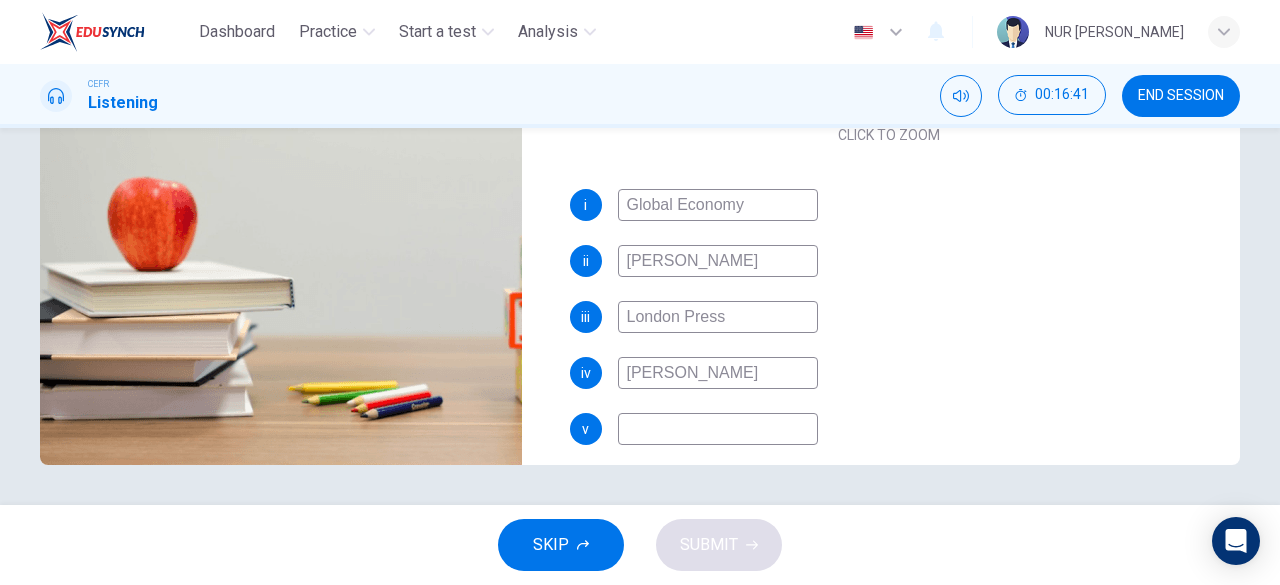 type on "[PERSON_NAME]" 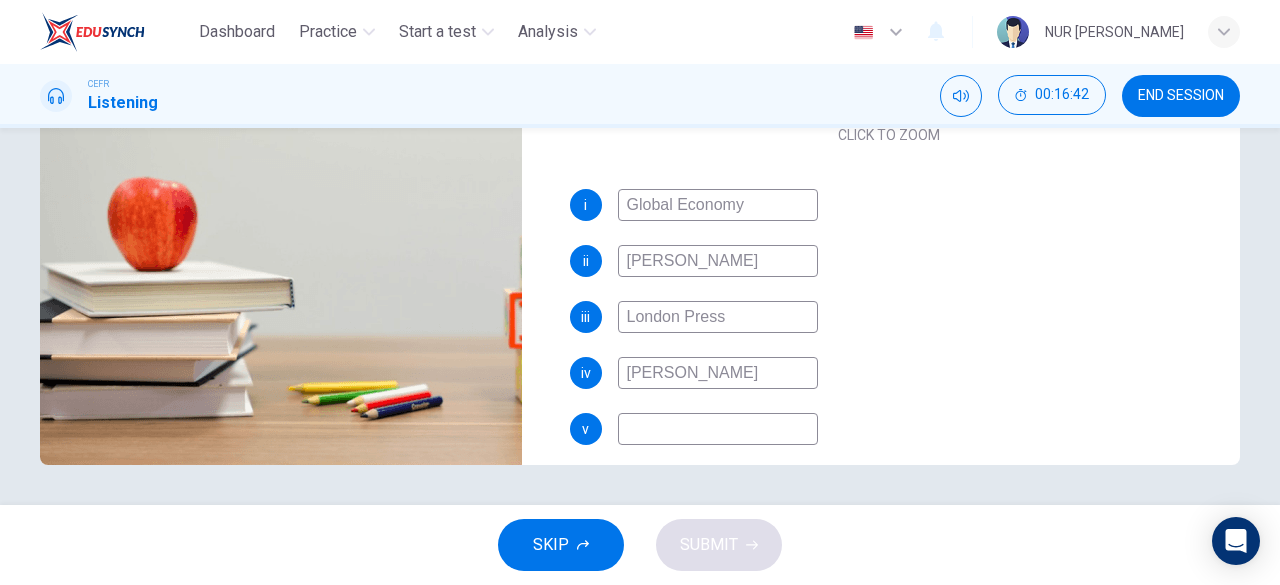 type on "94" 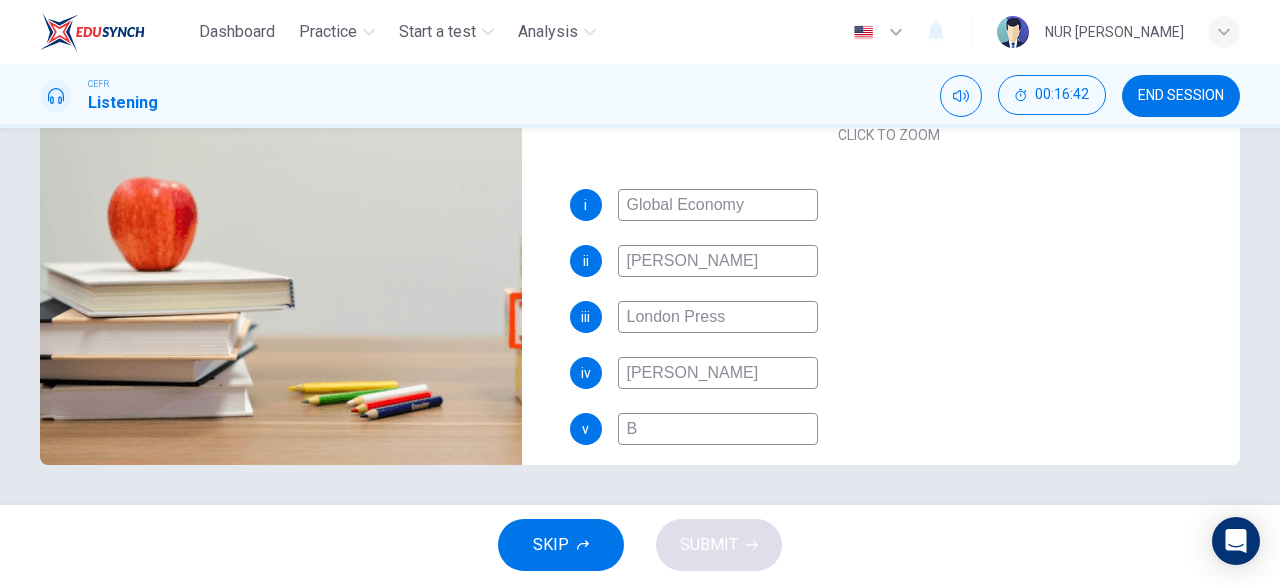 type on "94" 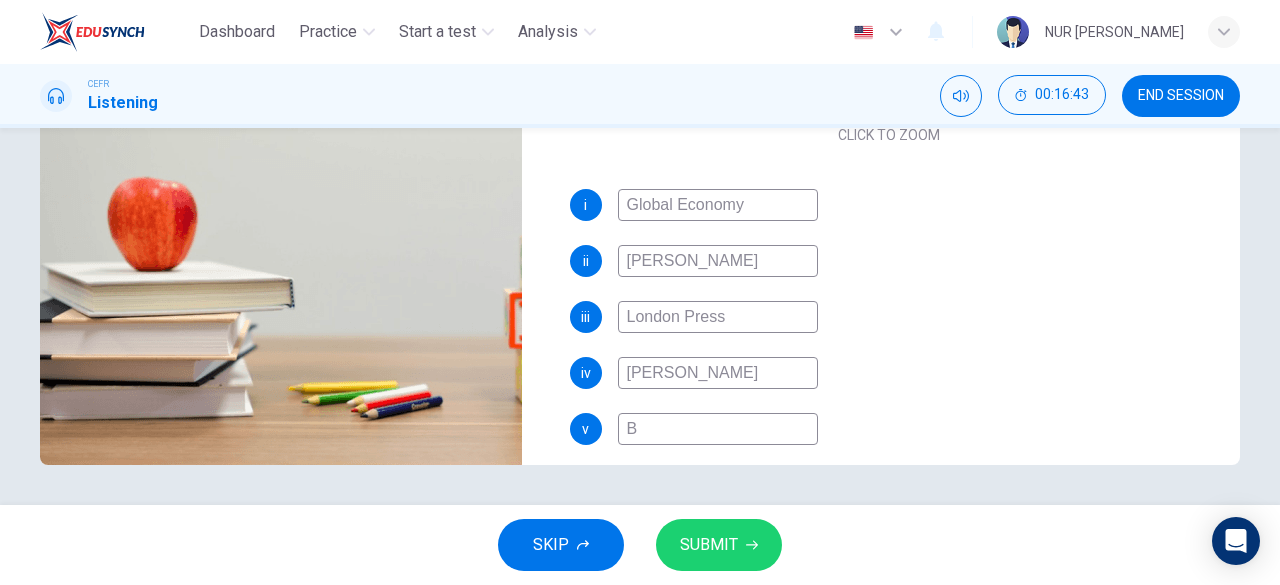 type on "Bu" 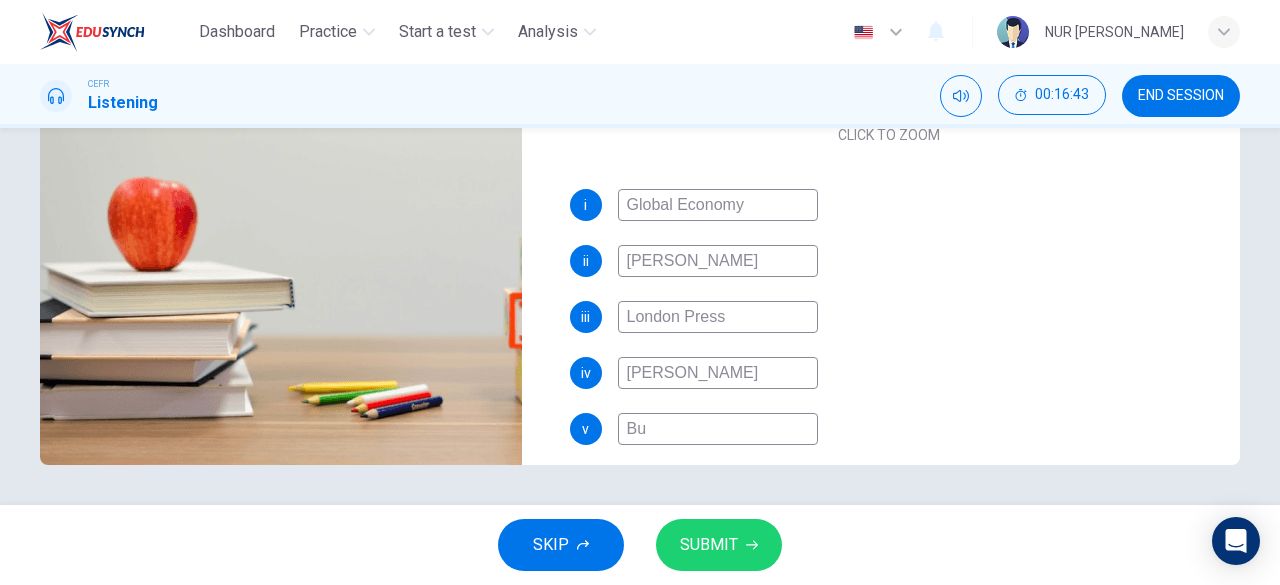 type on "94" 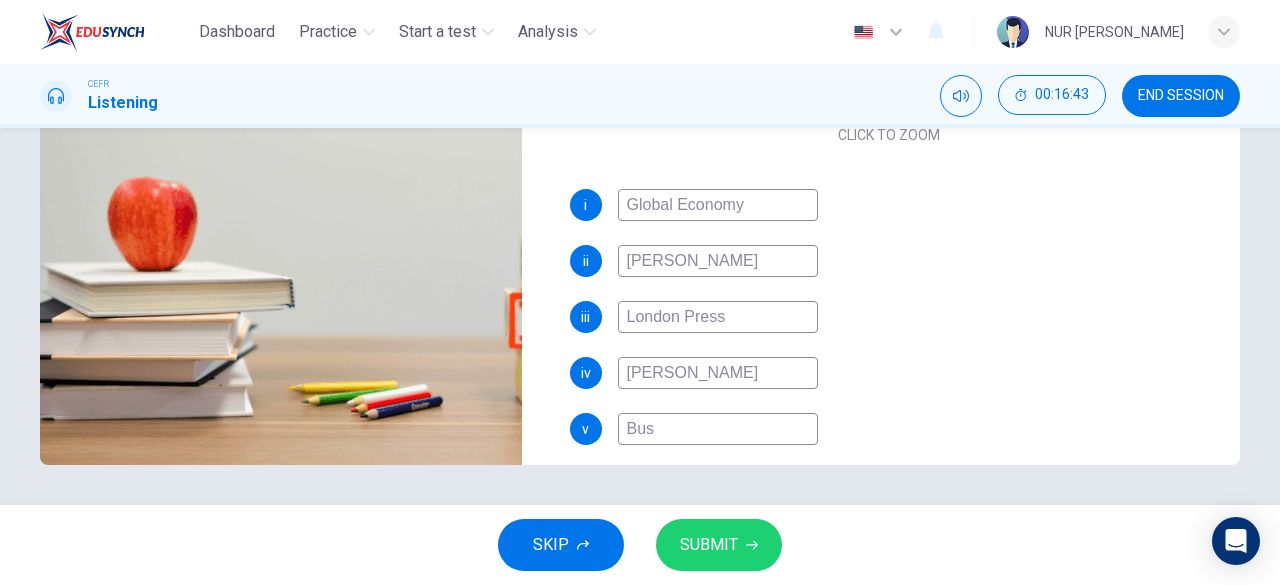 type on "94" 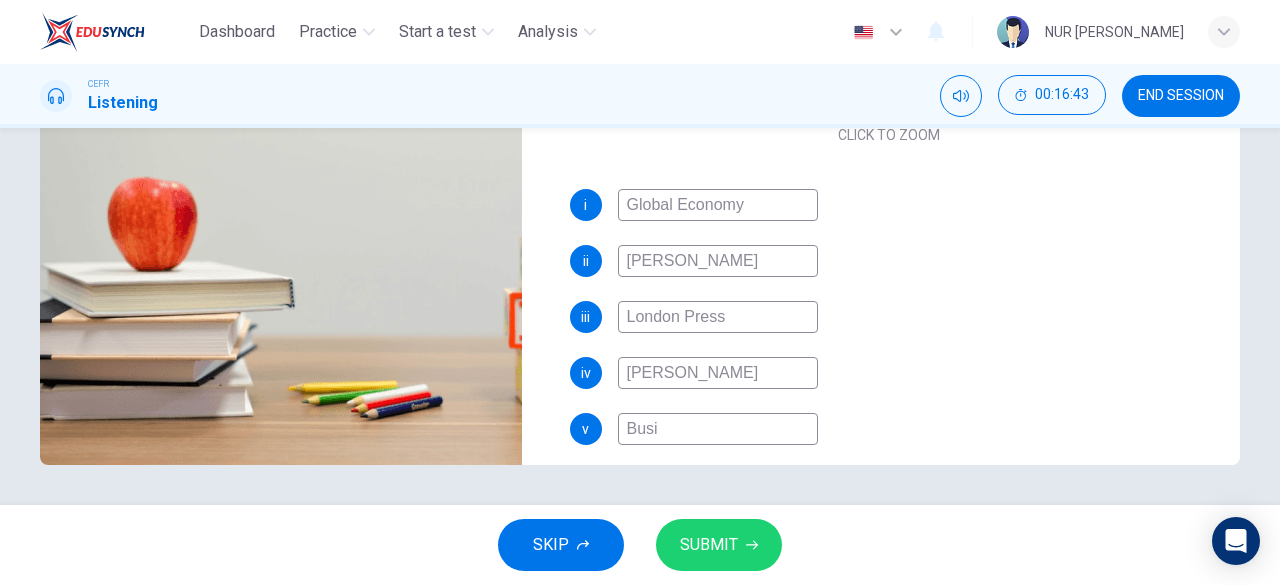 type on "Busin" 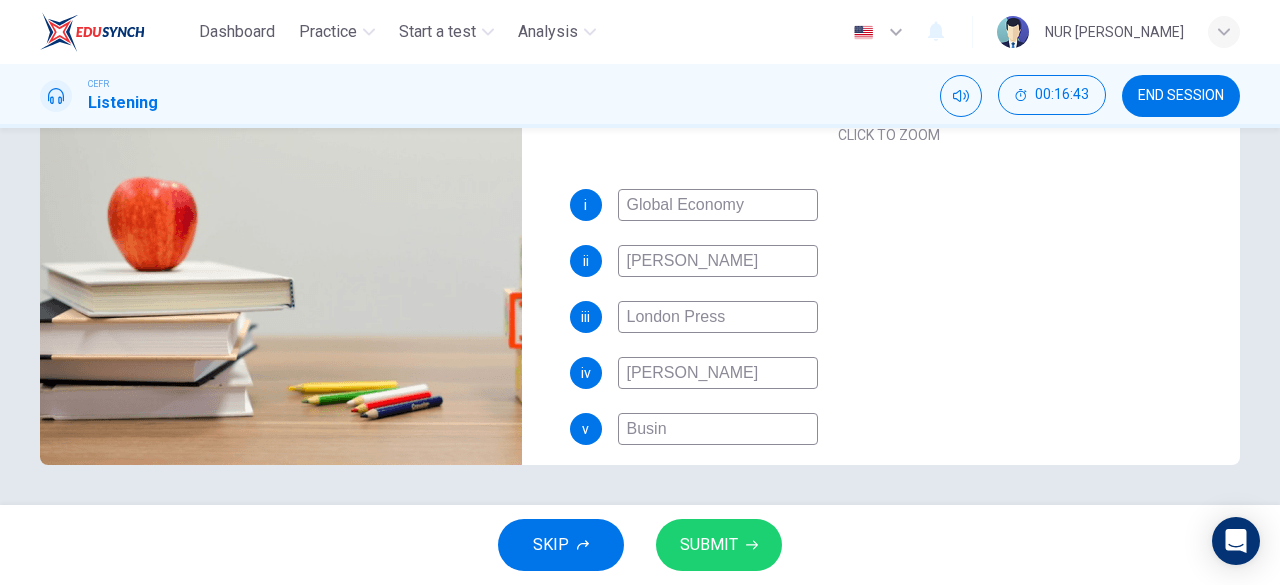 type on "94" 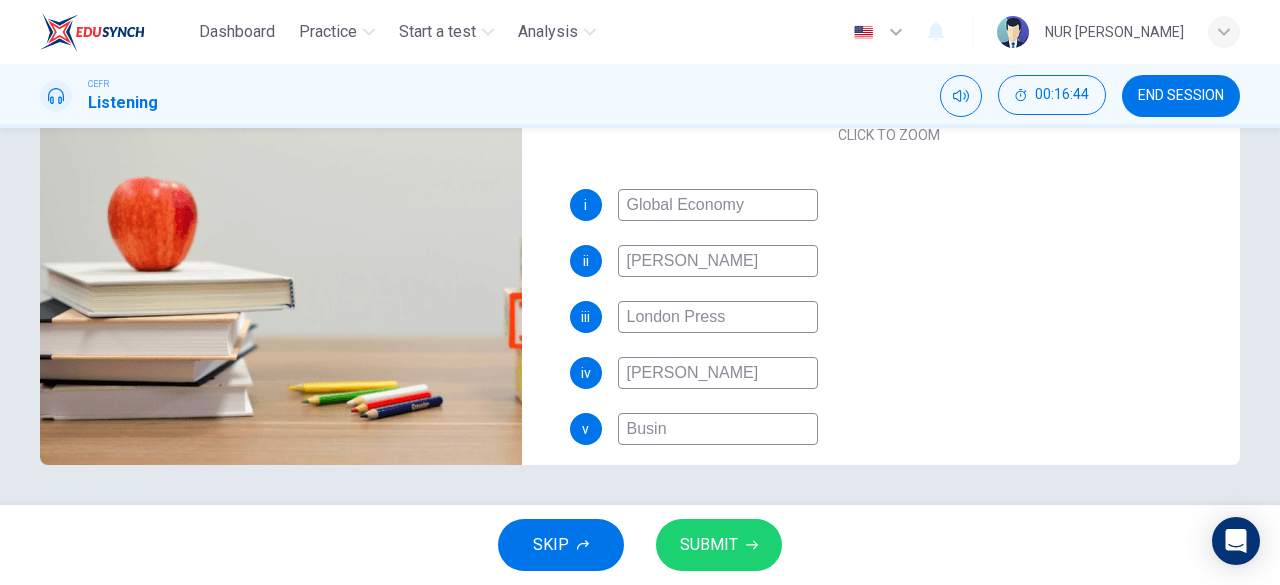 type on "Busine" 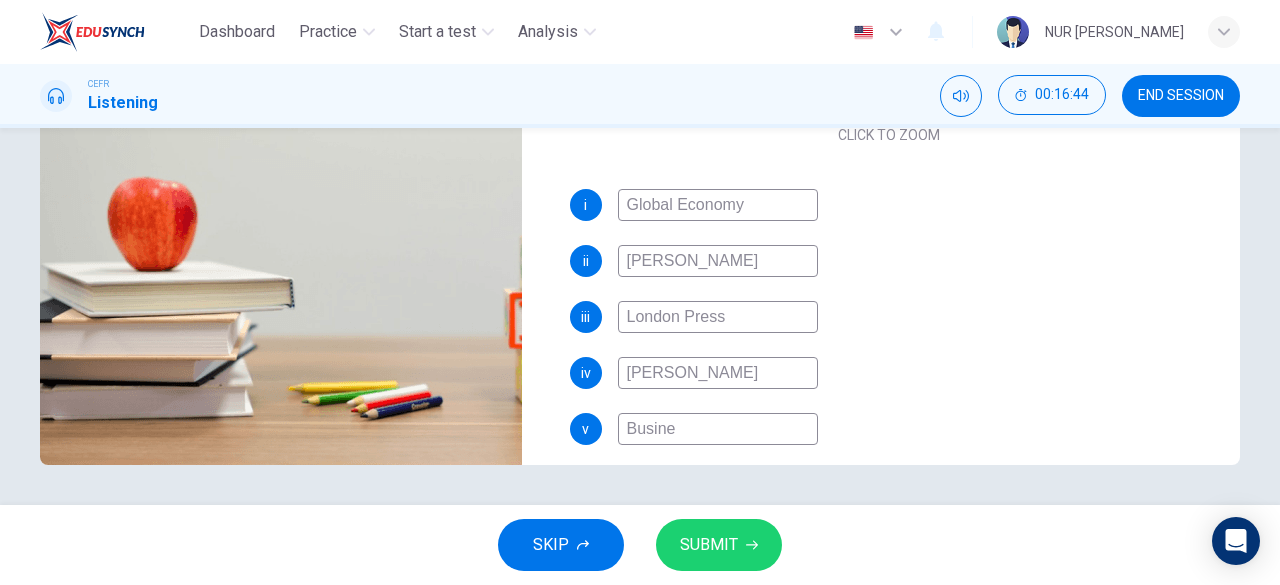 type on "94" 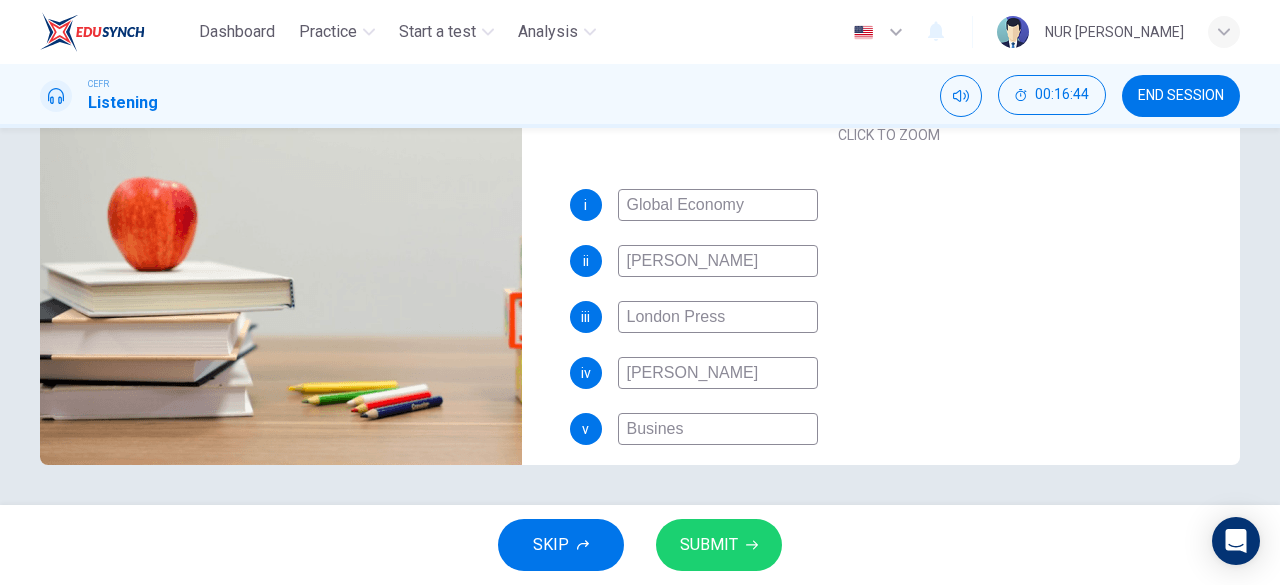 type on "95" 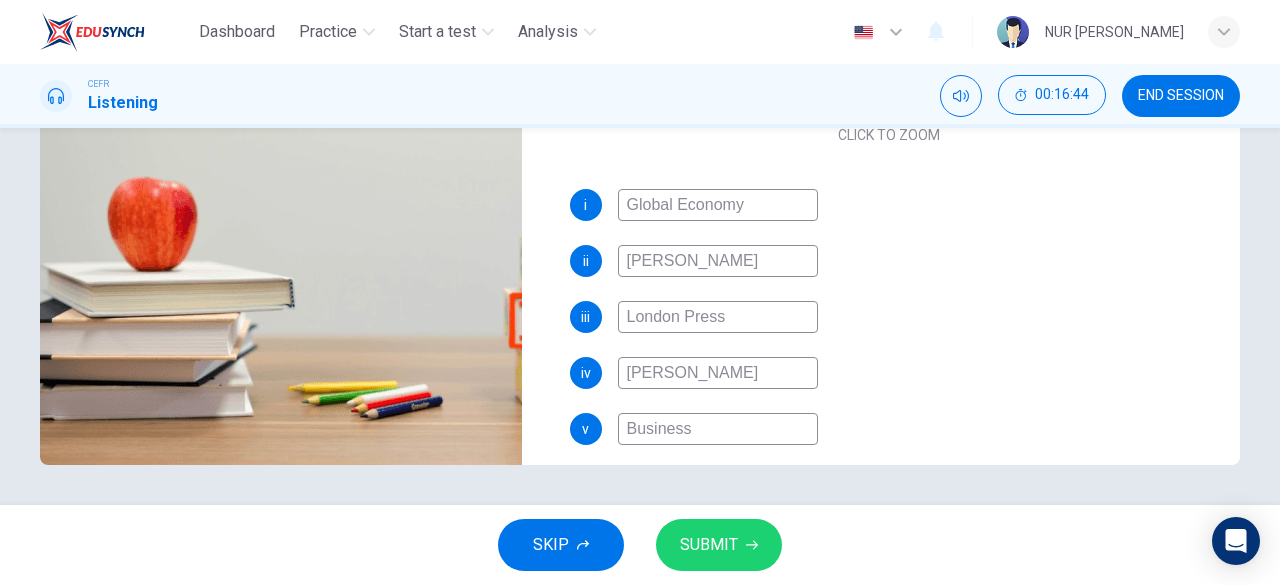 type on "95" 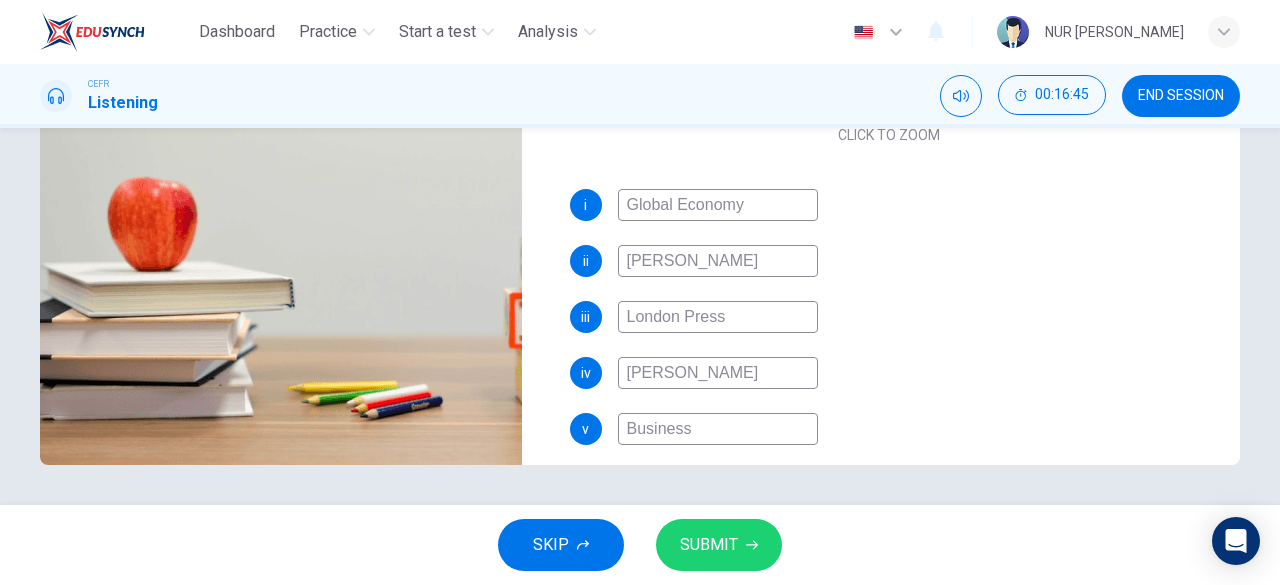 type on "Business" 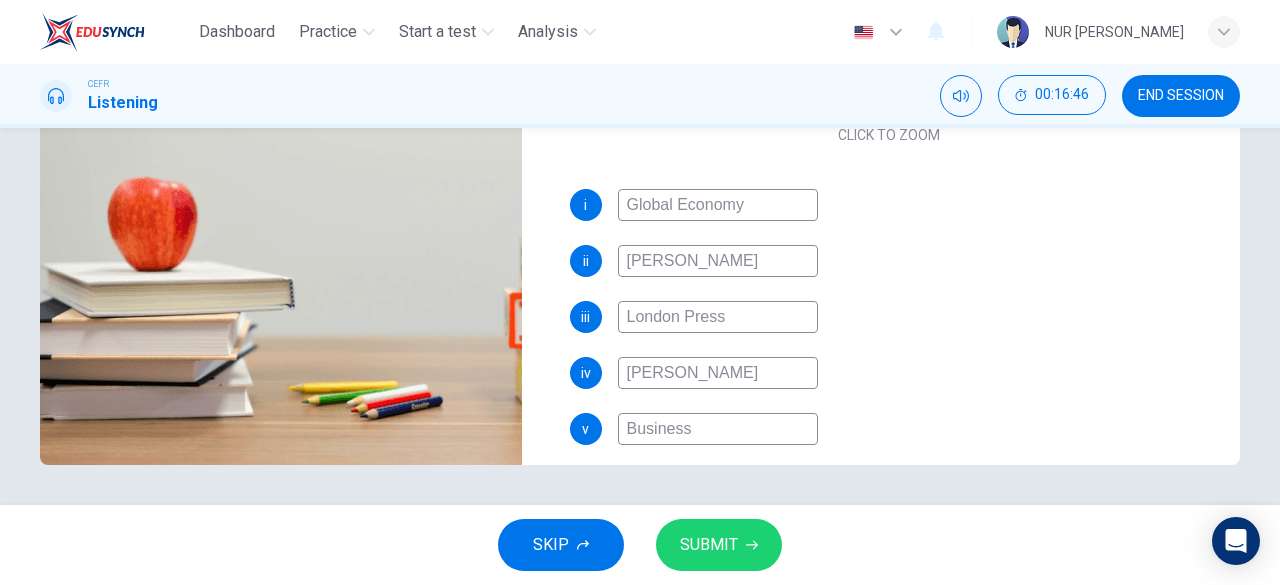 type on "Business M" 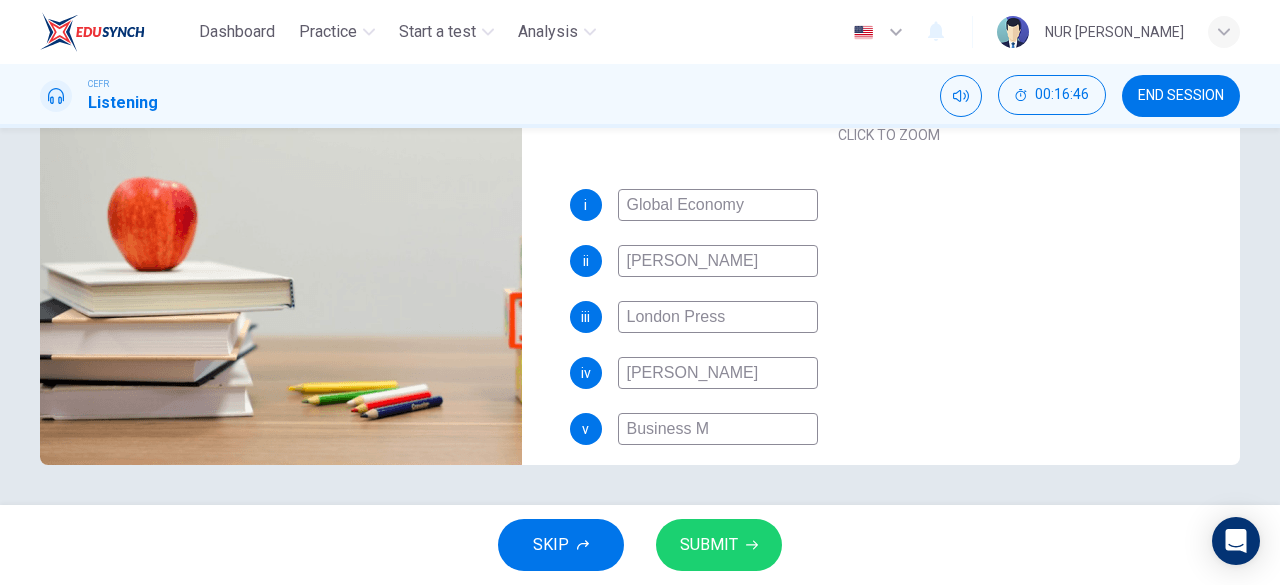 type on "95" 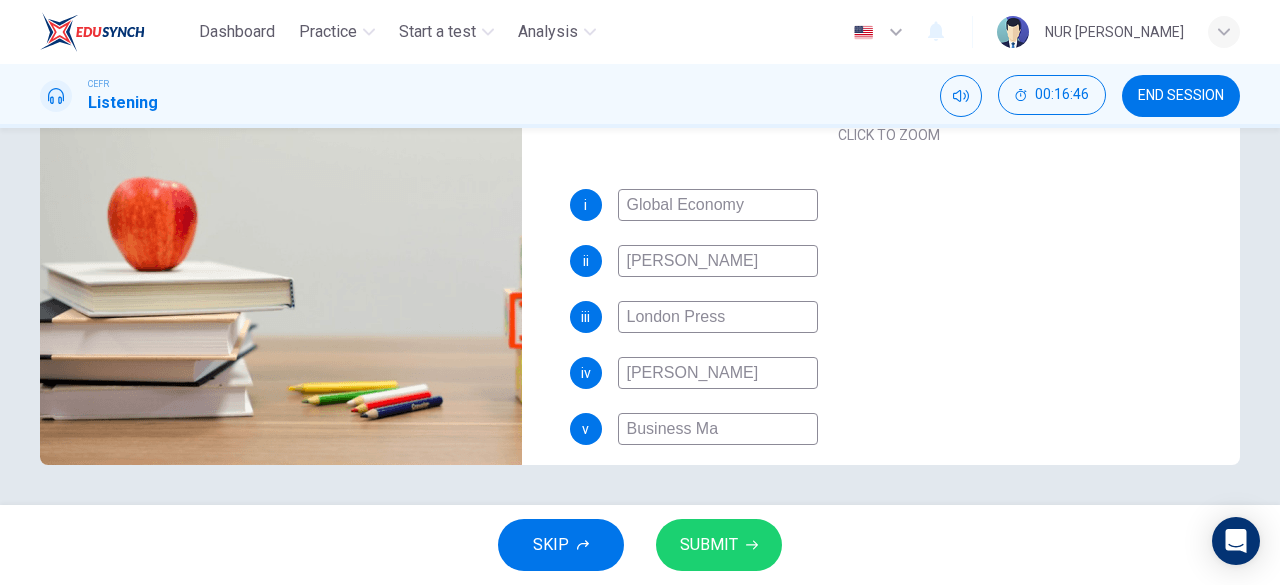 type on "95" 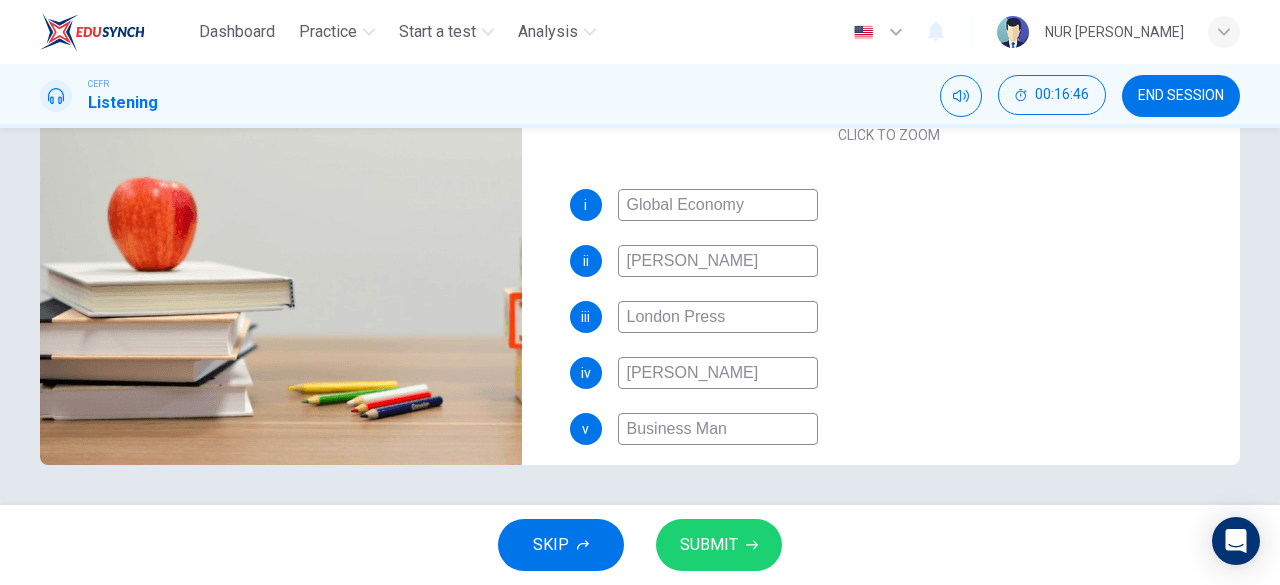 type on "Business Mana" 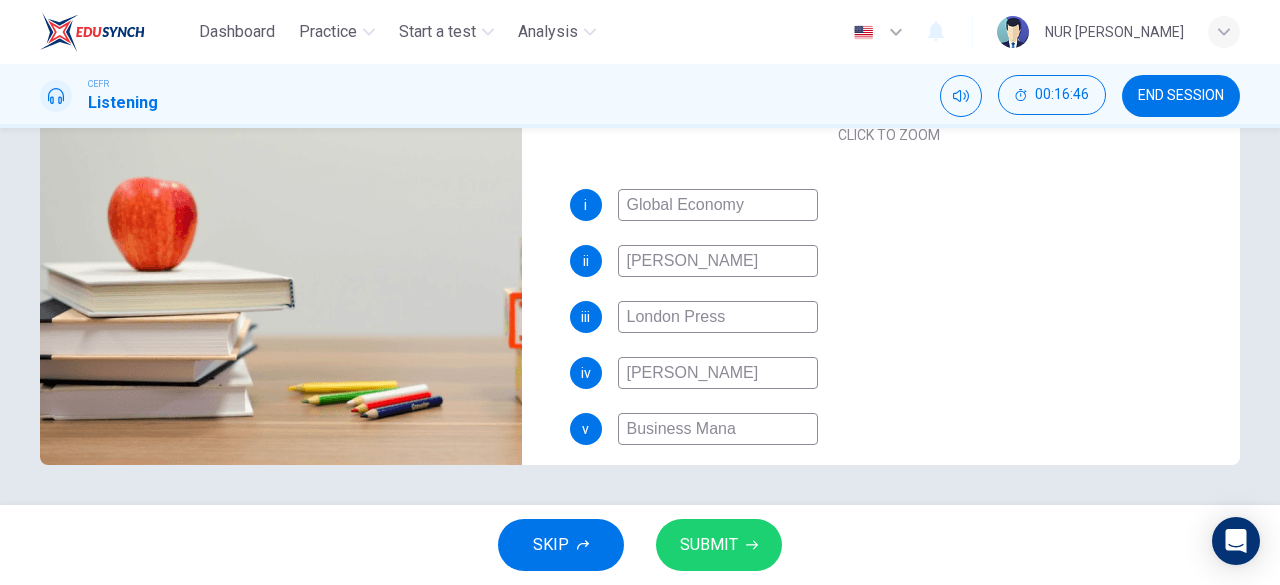 type on "95" 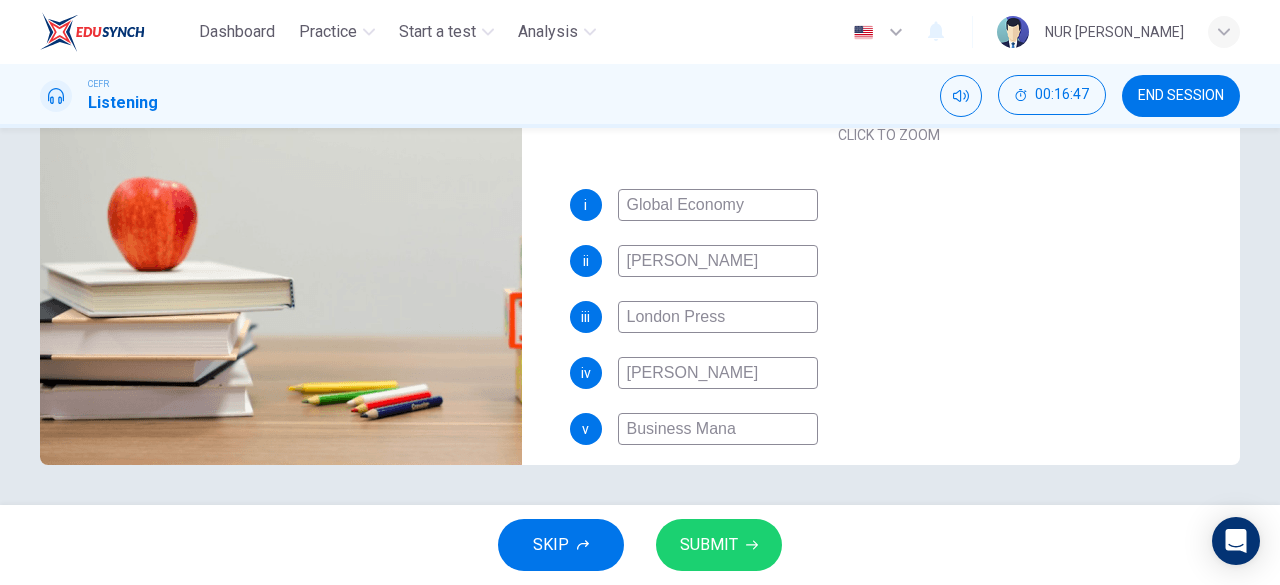 type on "Business Manag" 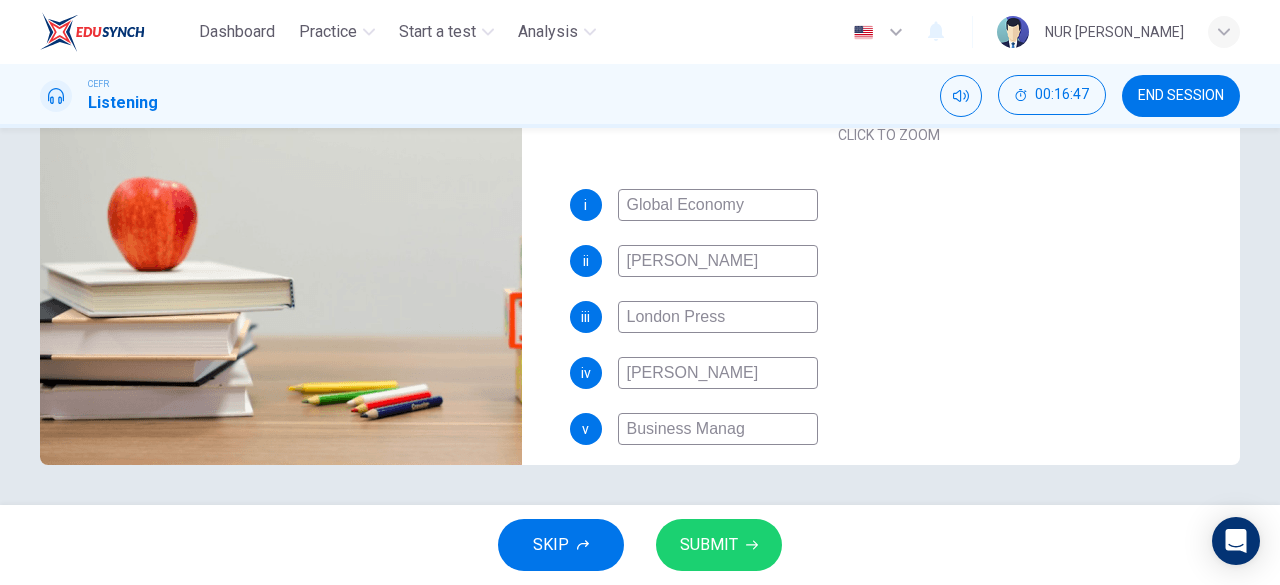 type on "95" 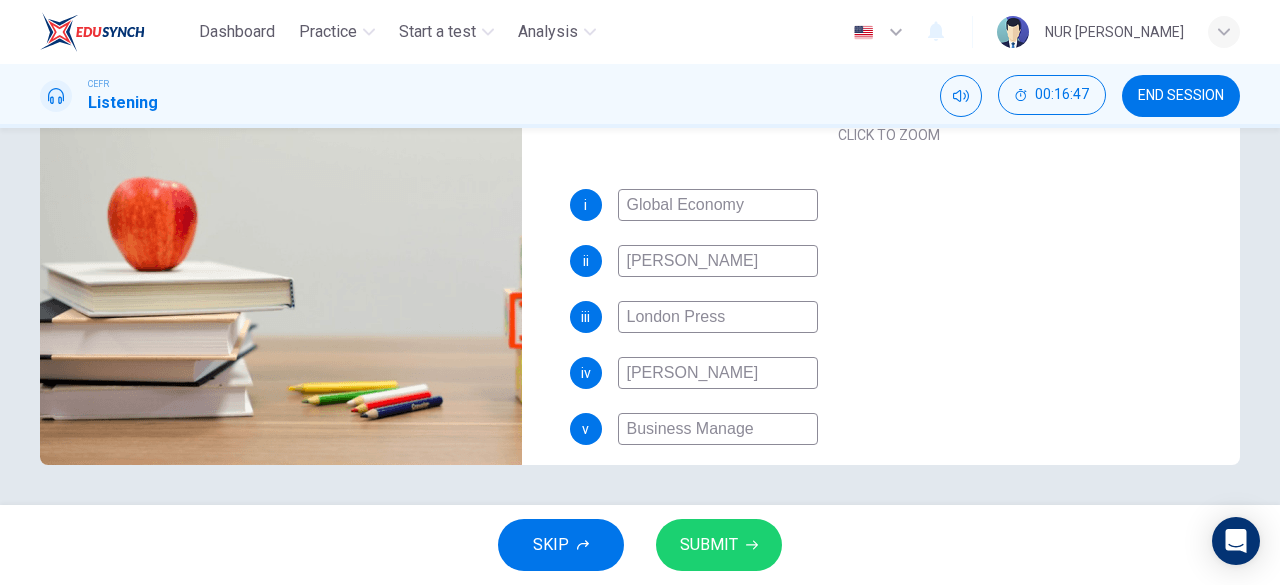 type on "96" 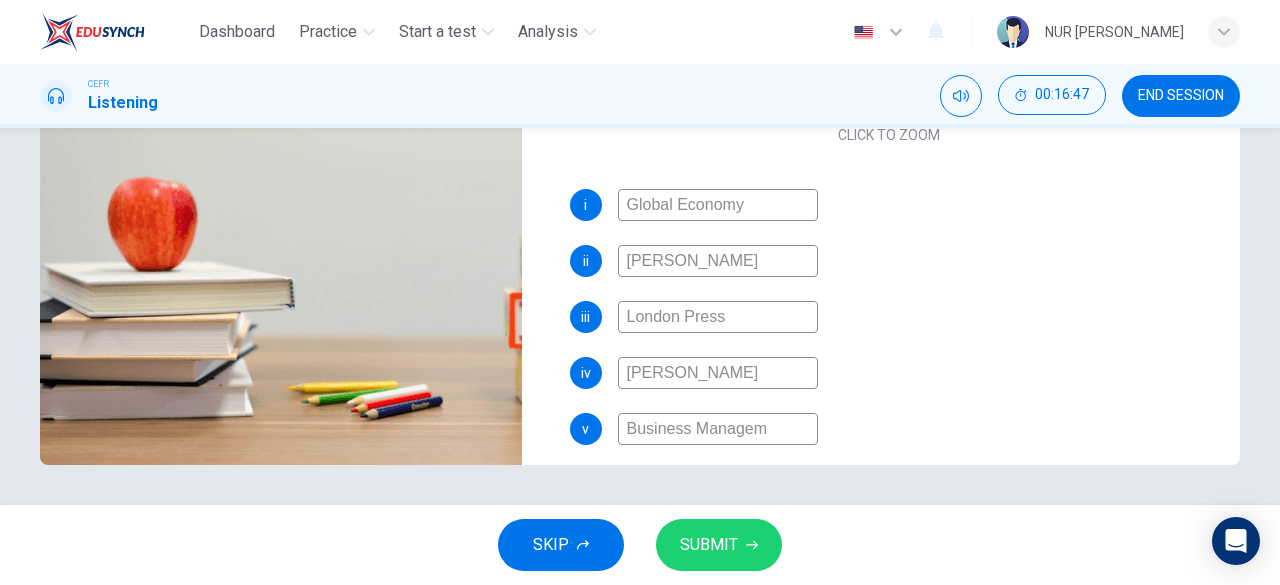 type on "Business Manageme" 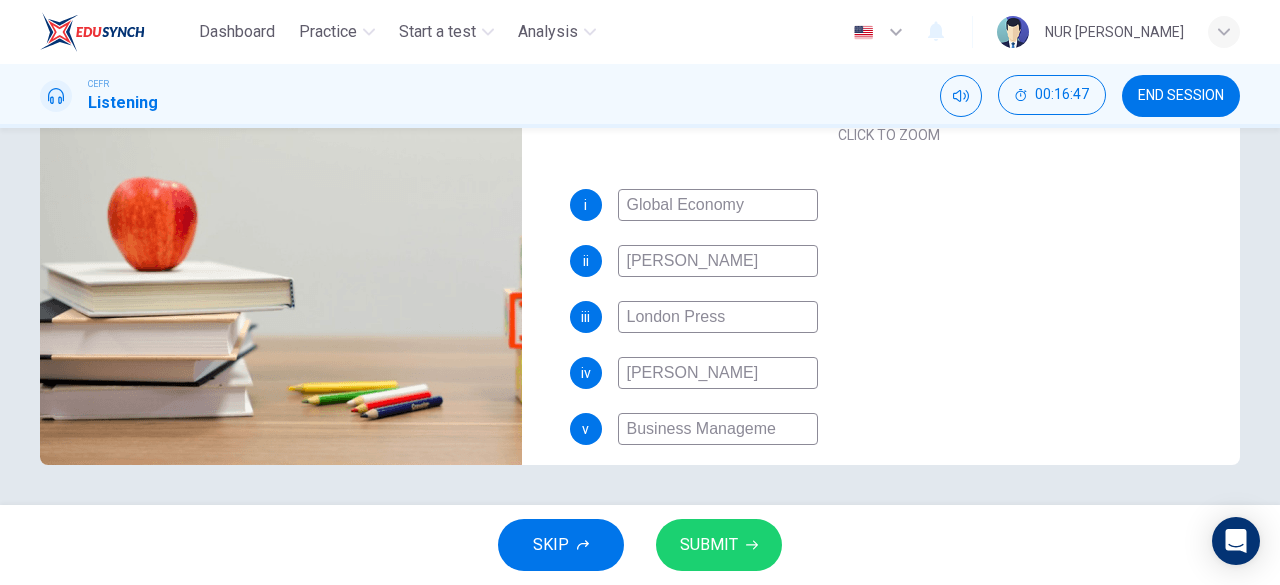 type on "96" 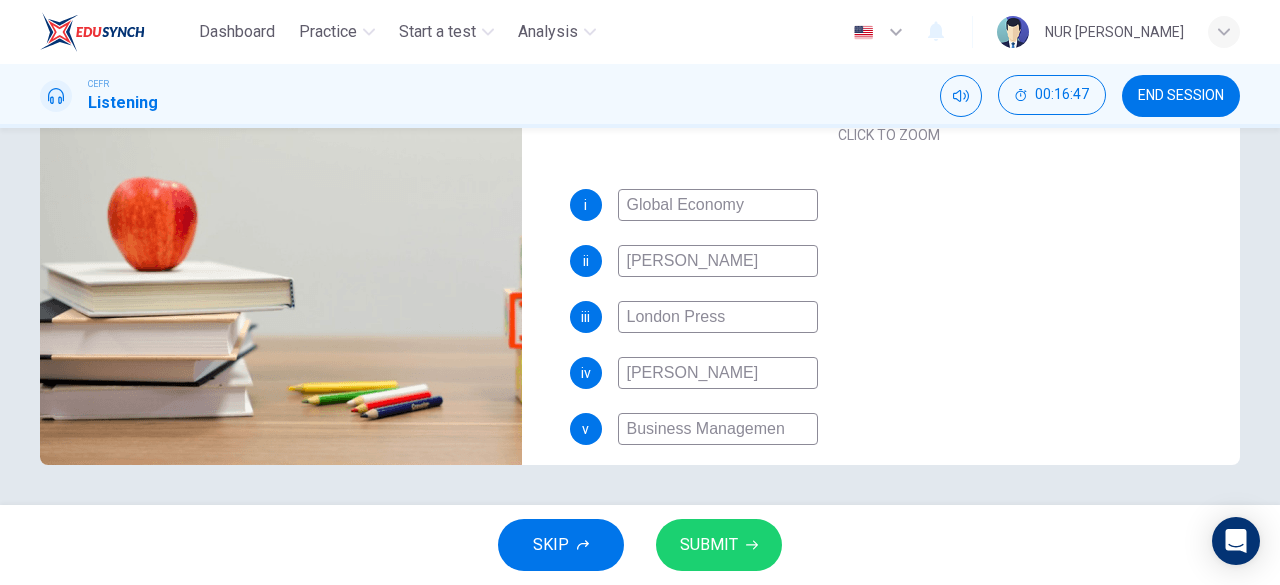 type on "96" 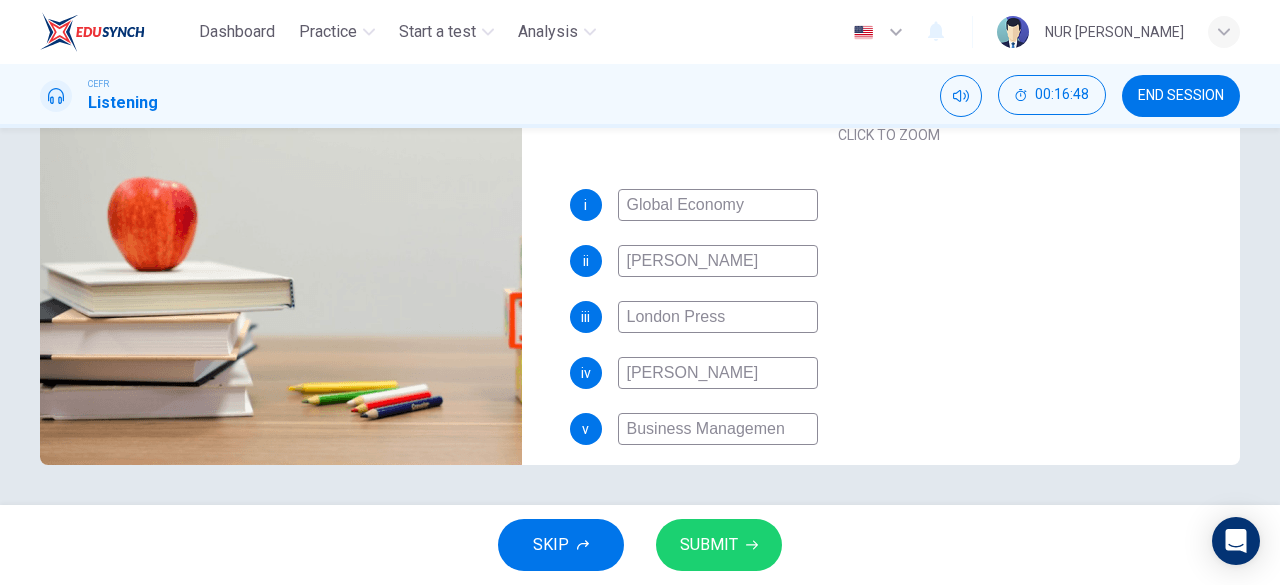 type on "Business Management" 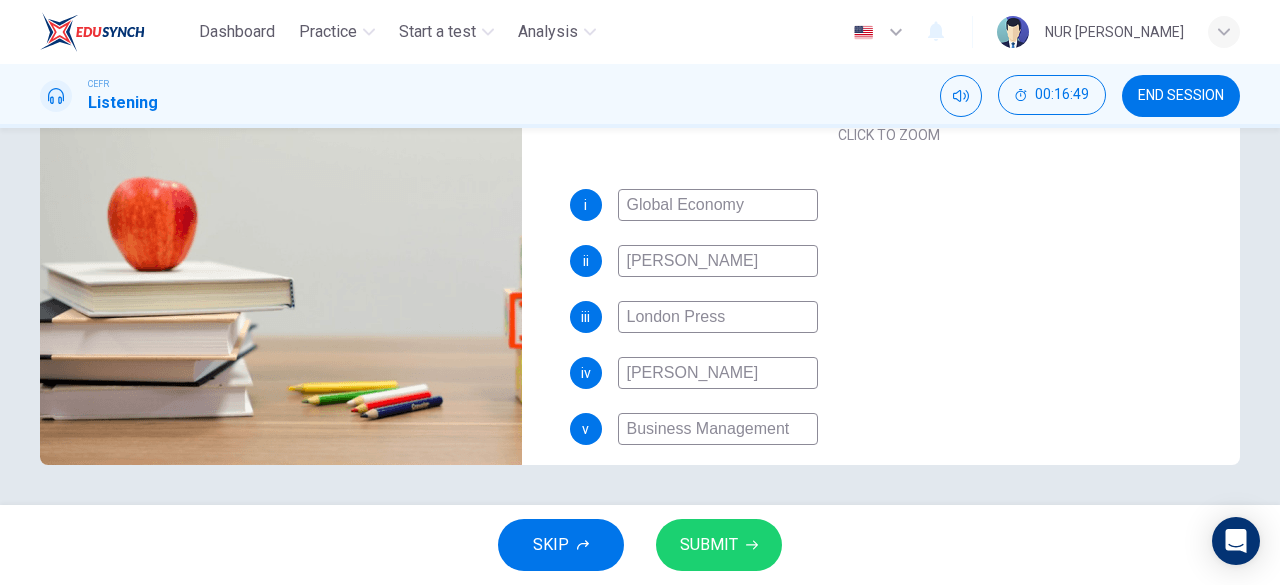 type on "96" 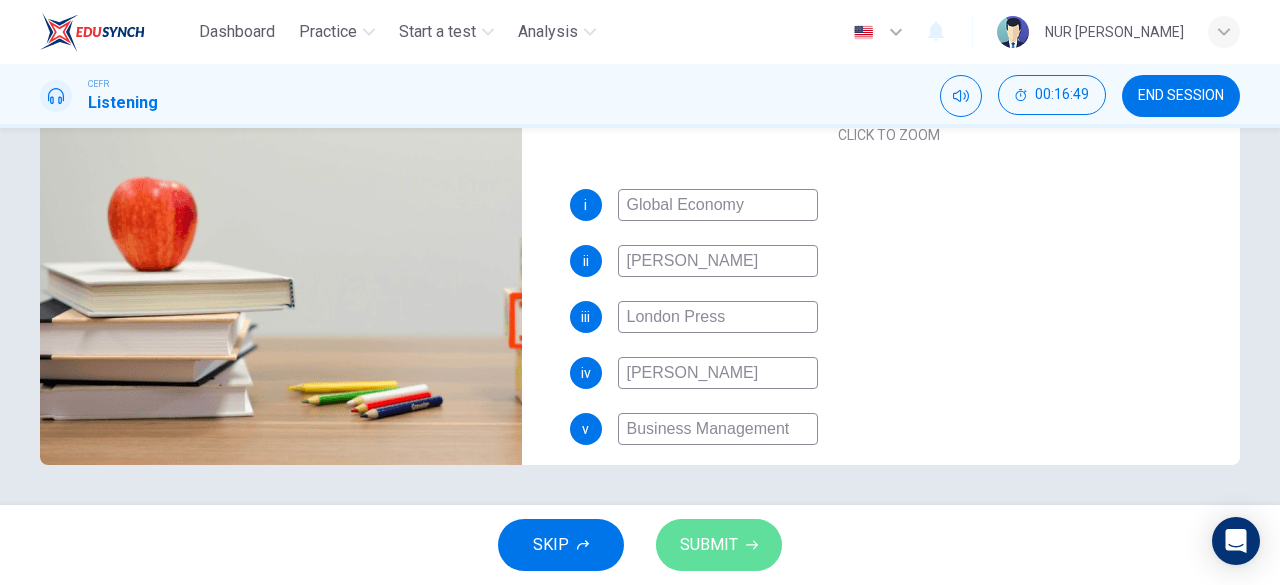click on "SUBMIT" at bounding box center (719, 545) 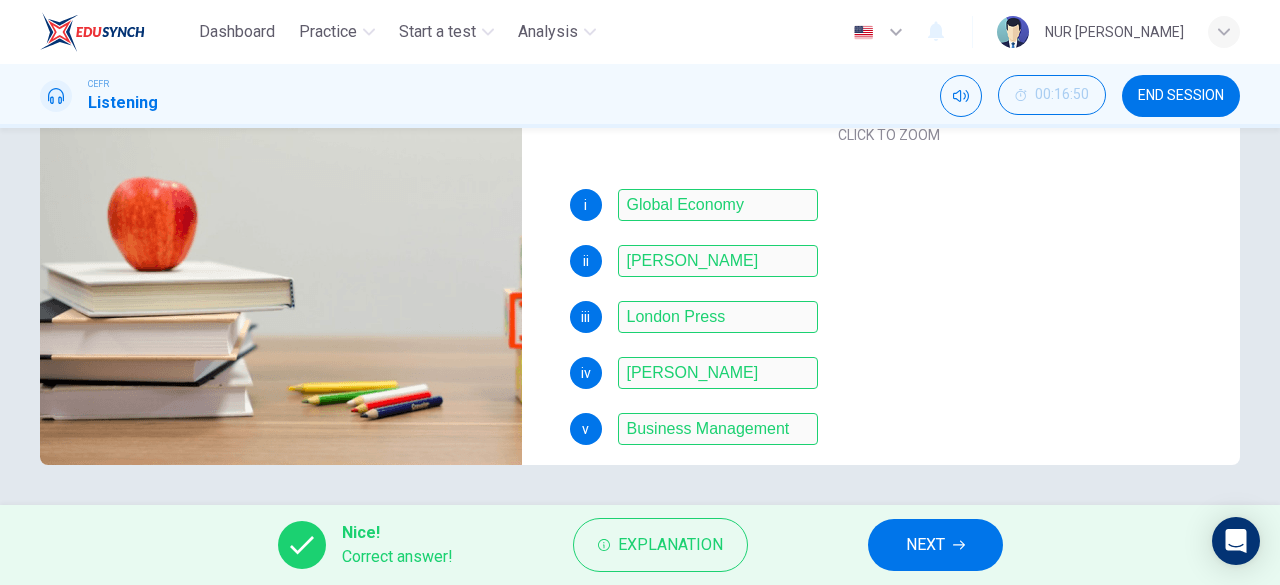 type on "98" 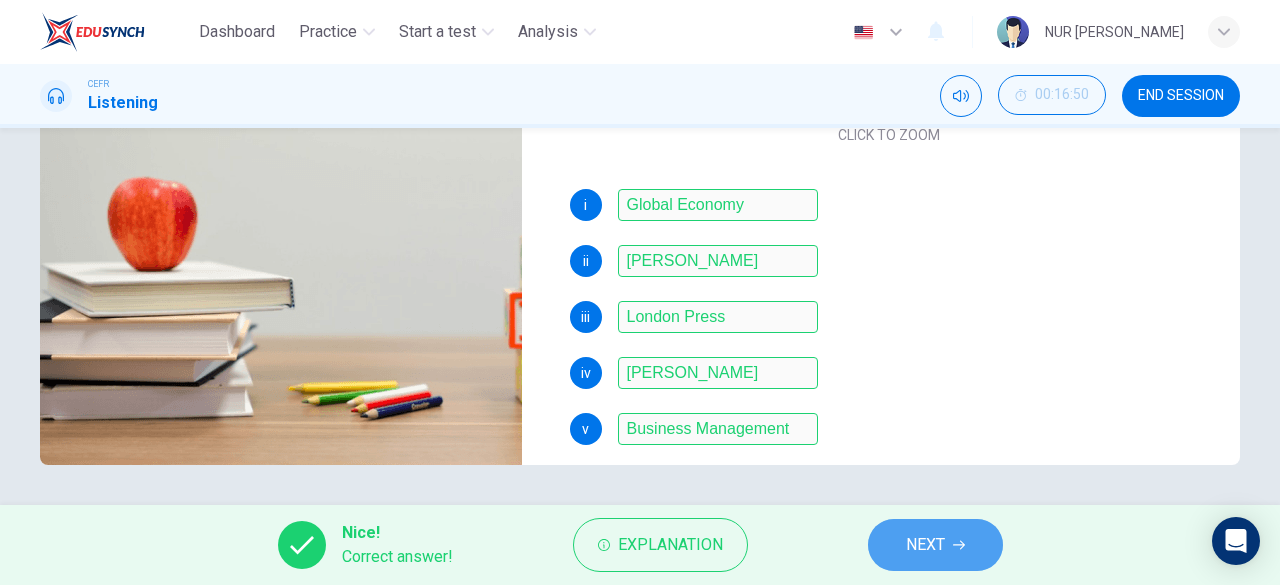 click on "NEXT" at bounding box center (935, 545) 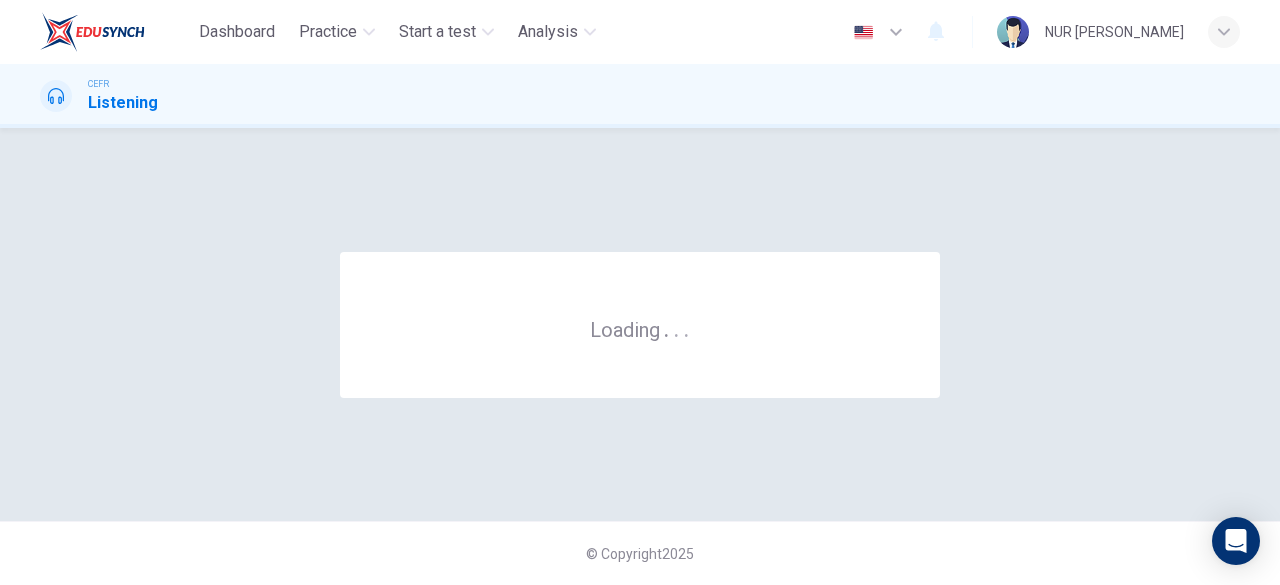 scroll, scrollTop: 0, scrollLeft: 0, axis: both 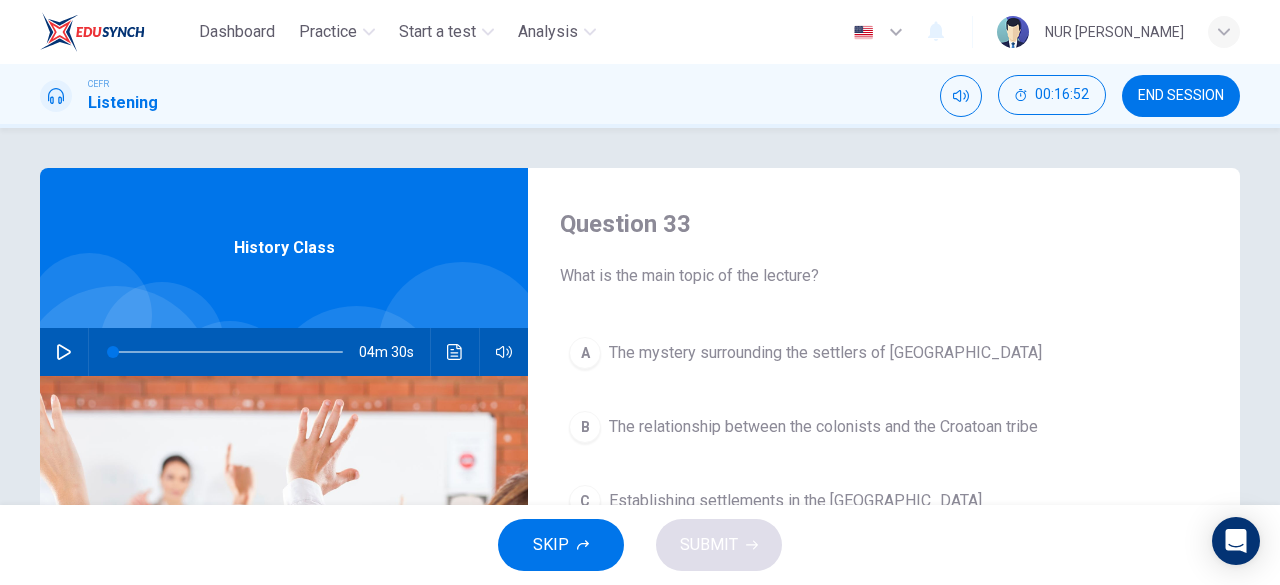 click 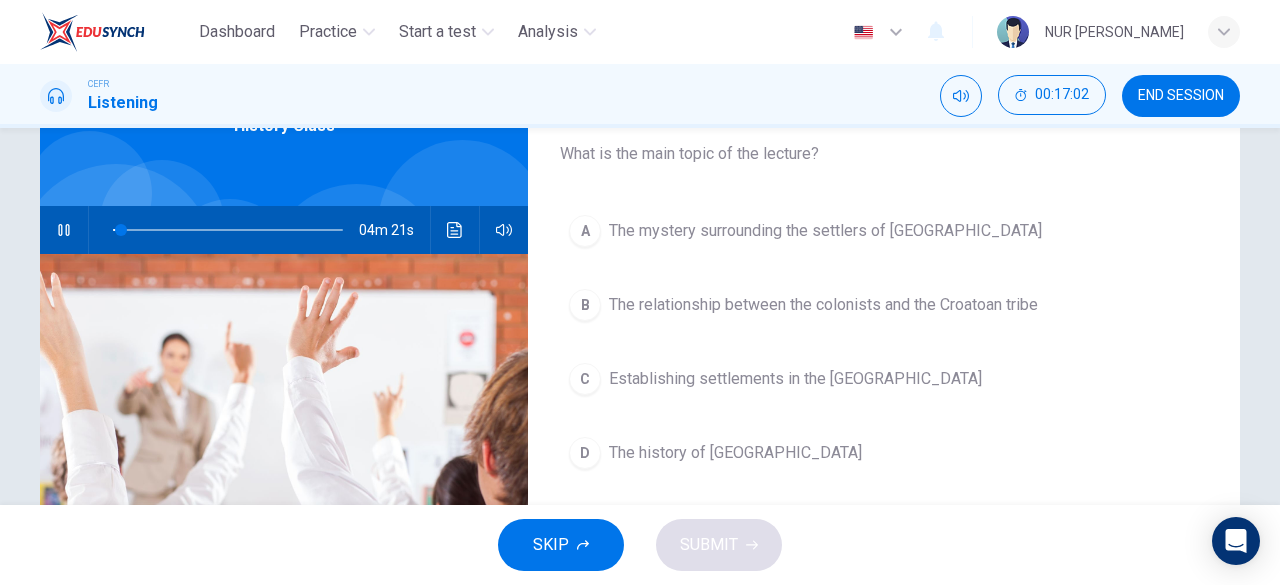 scroll, scrollTop: 121, scrollLeft: 0, axis: vertical 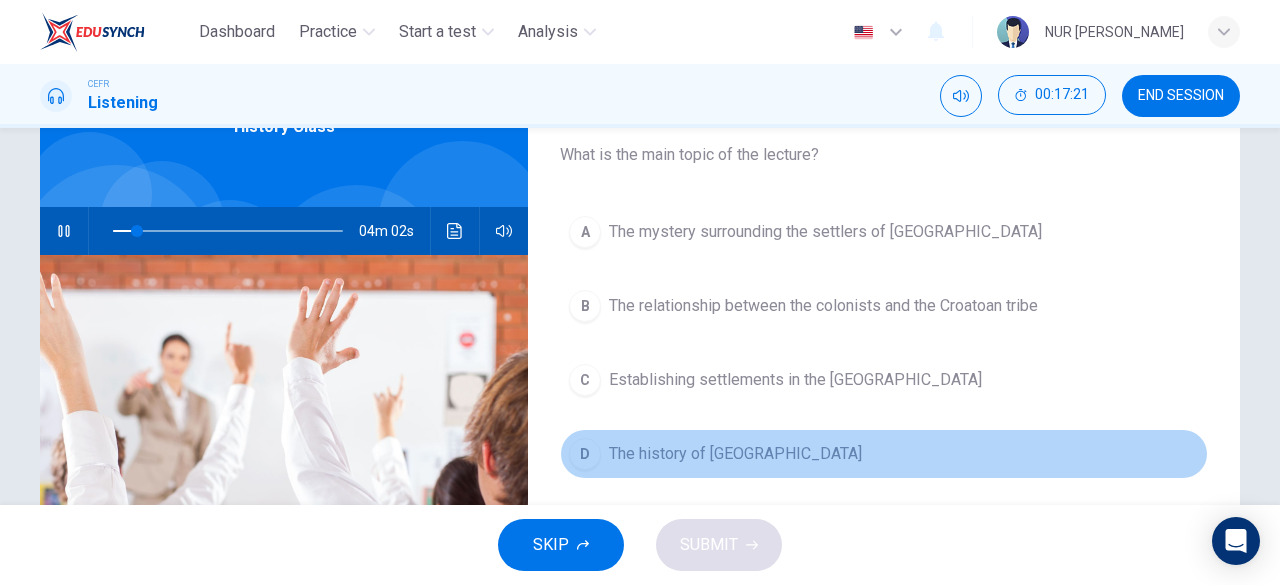 click on "The history of [GEOGRAPHIC_DATA]" at bounding box center [735, 454] 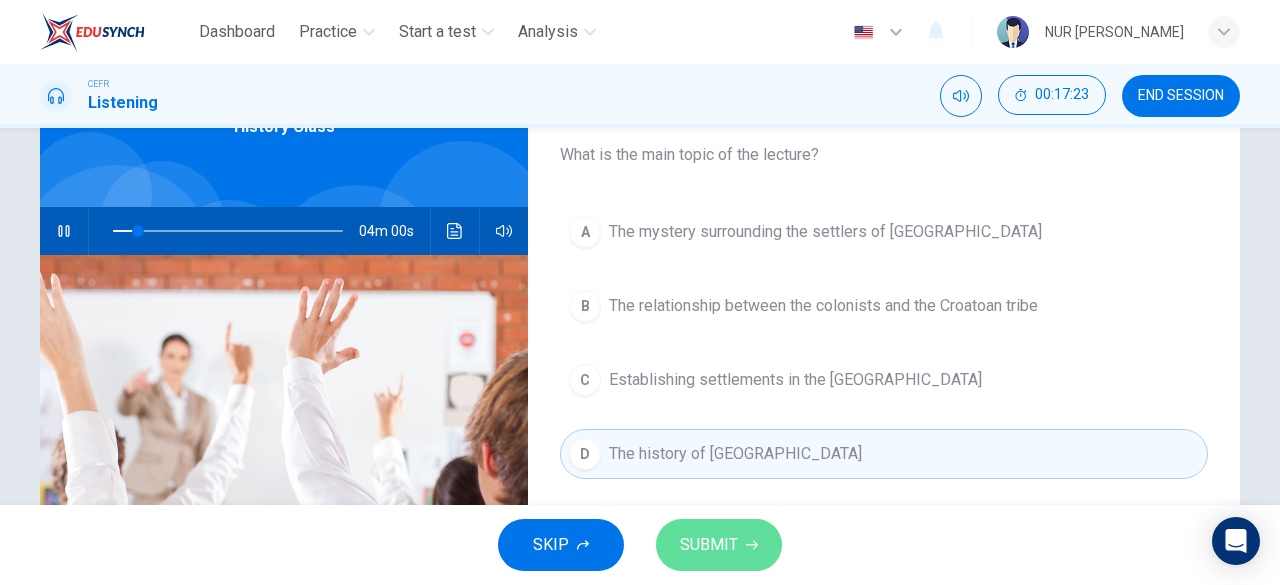 click on "SUBMIT" at bounding box center [709, 545] 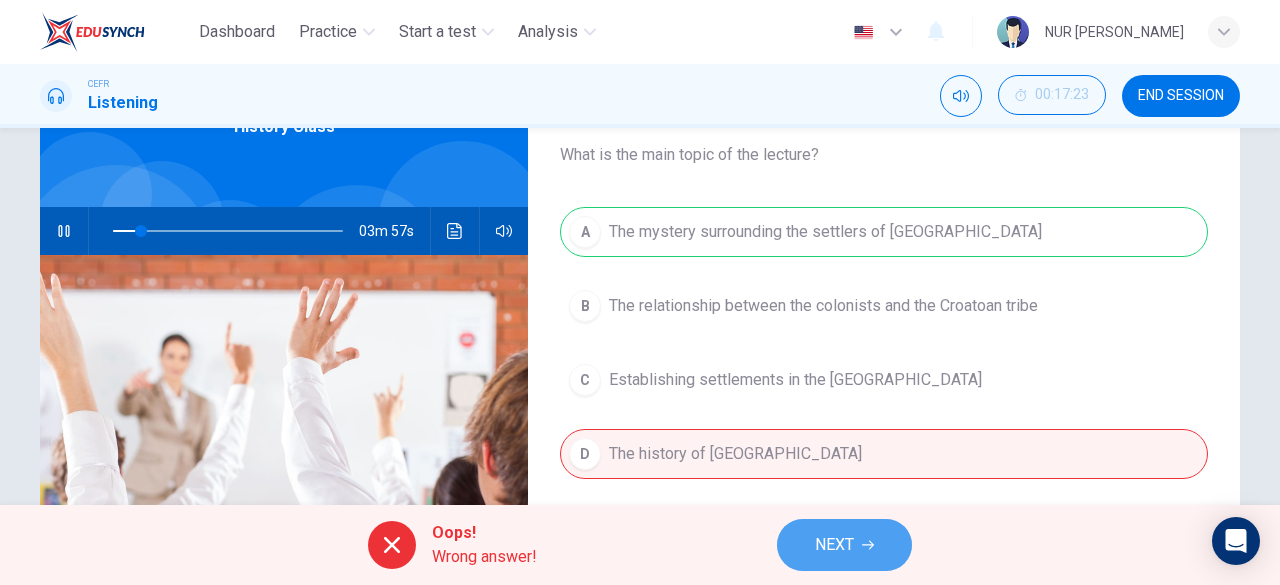 click on "NEXT" at bounding box center [844, 545] 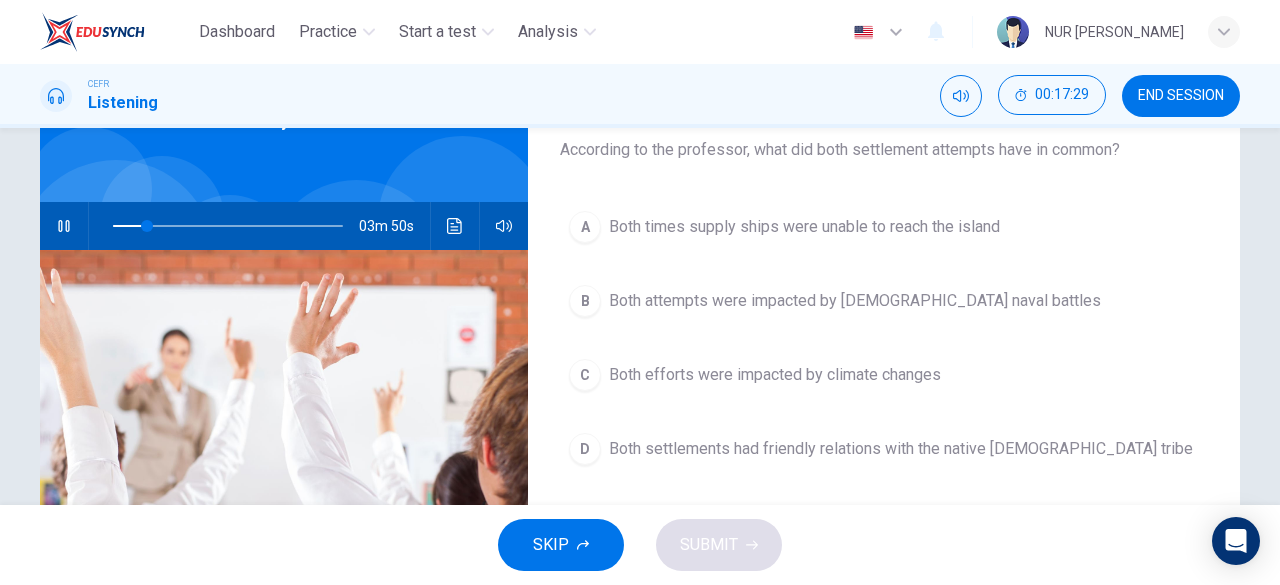 scroll, scrollTop: 127, scrollLeft: 0, axis: vertical 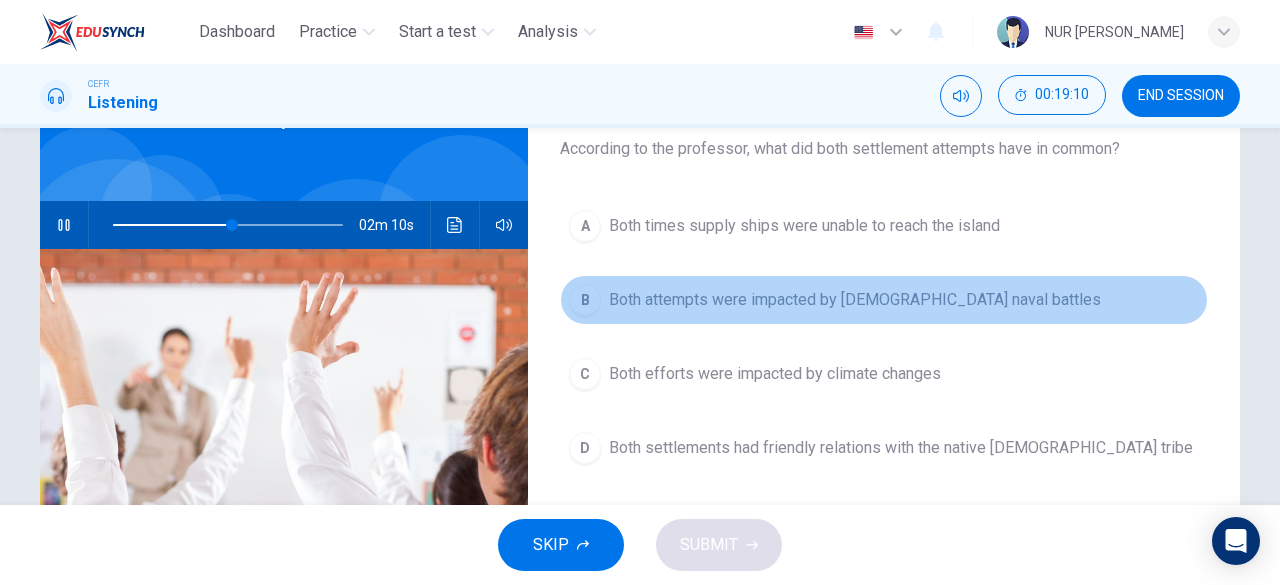 click on "B Both attempts were impacted by [DEMOGRAPHIC_DATA] naval battles" at bounding box center (884, 300) 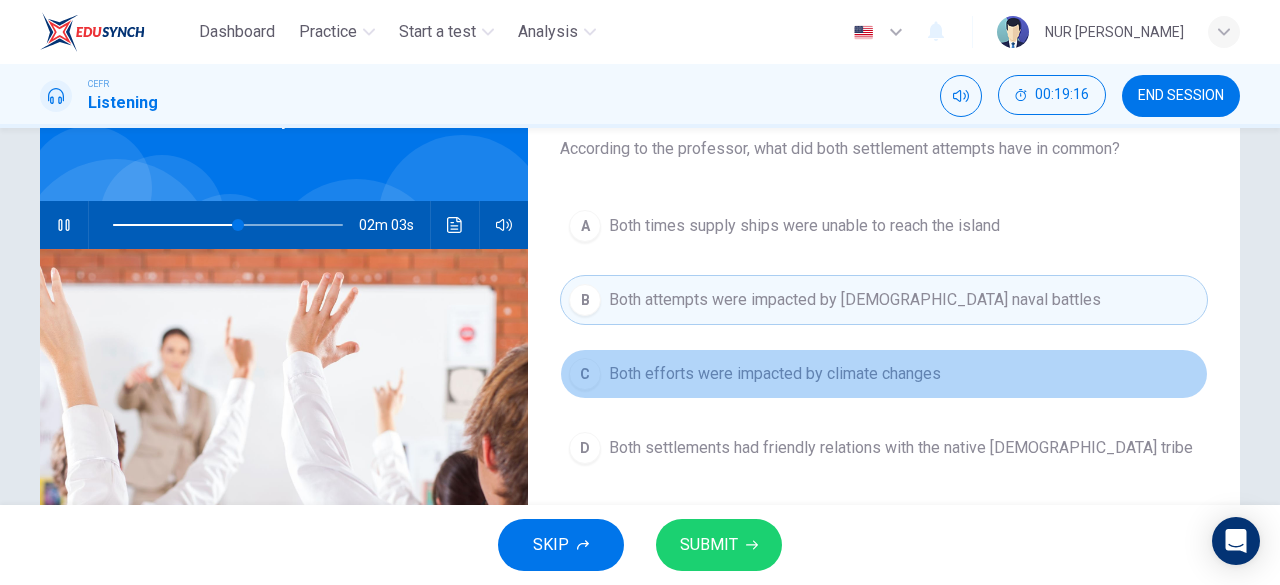 click on "Both efforts were impacted by climate changes" at bounding box center [775, 374] 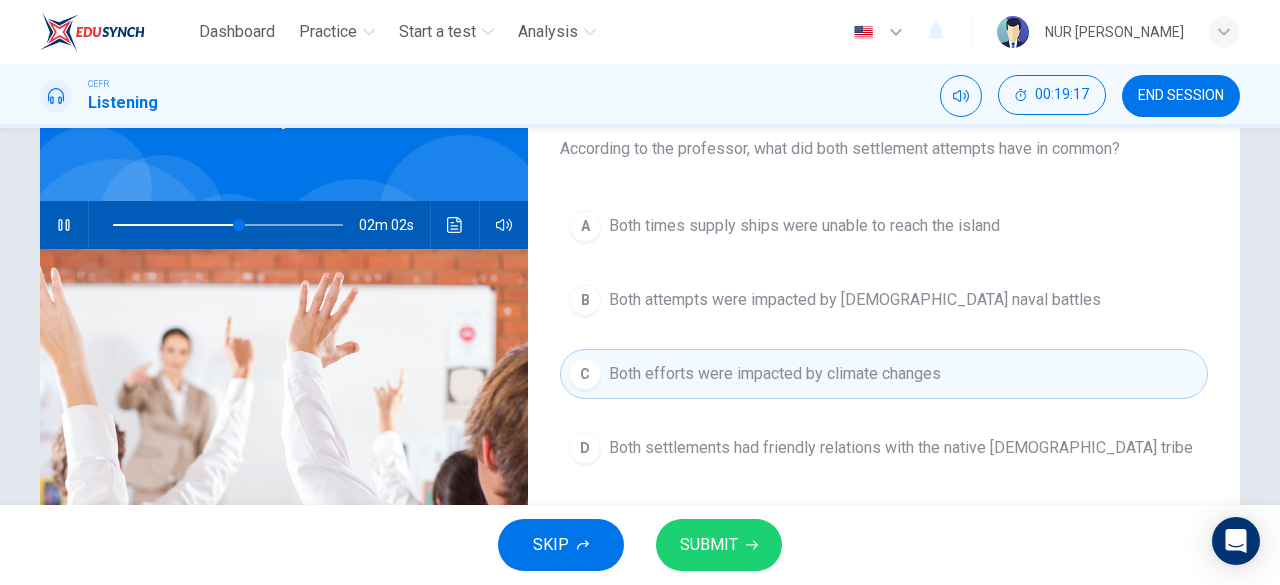 click on "A Both times supply ships were unable to reach the island" at bounding box center (884, 226) 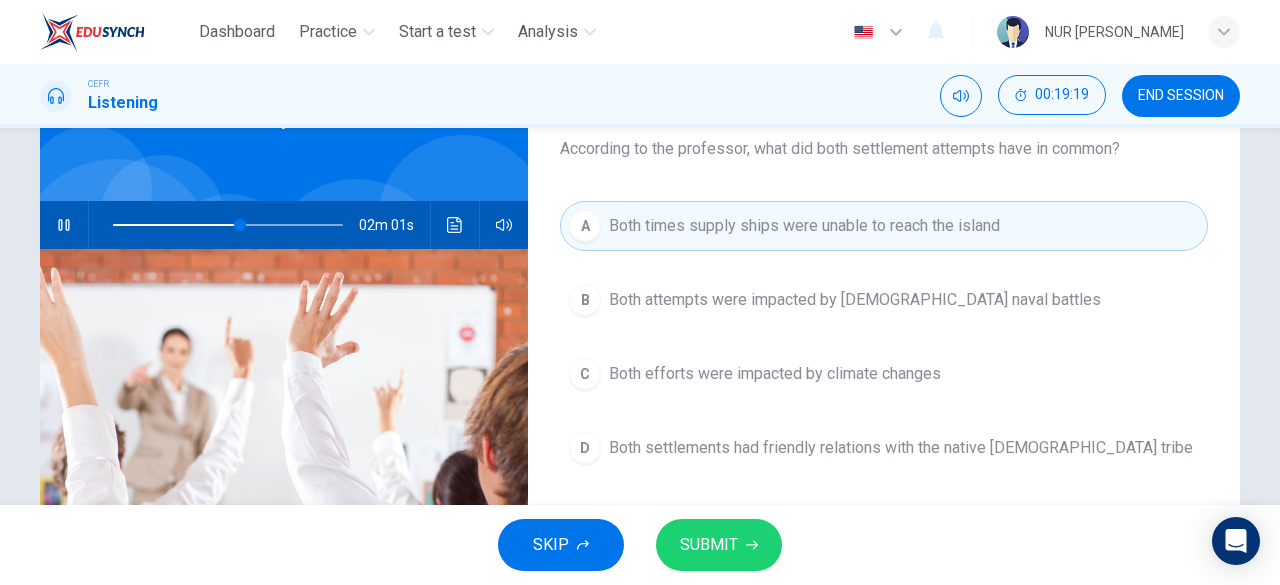 click 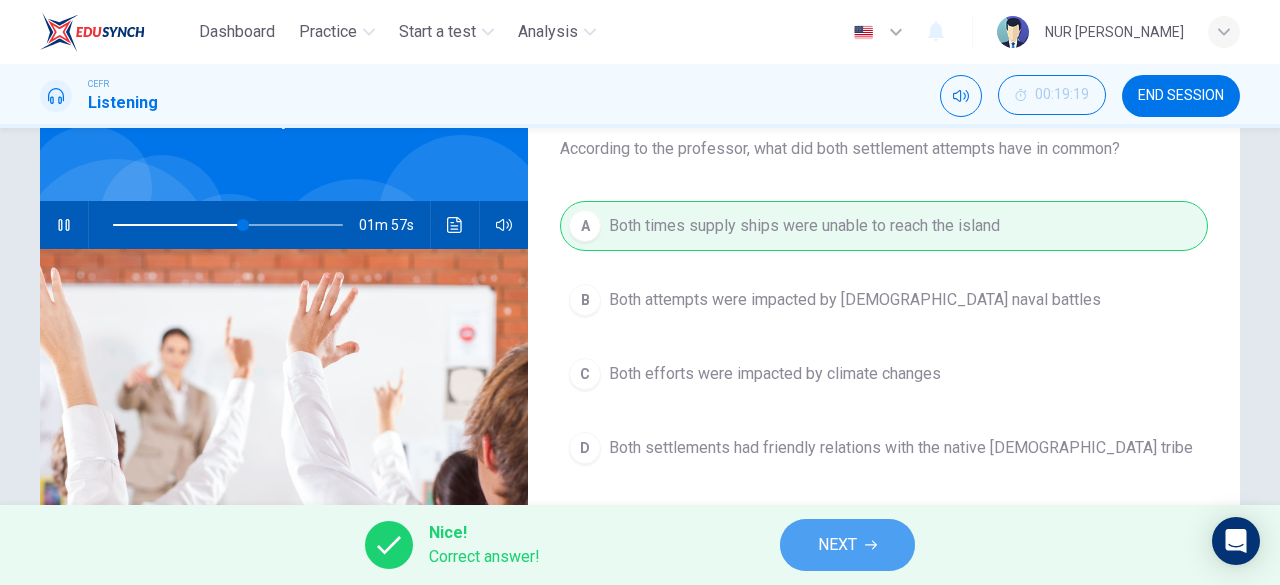 click on "NEXT" at bounding box center [847, 545] 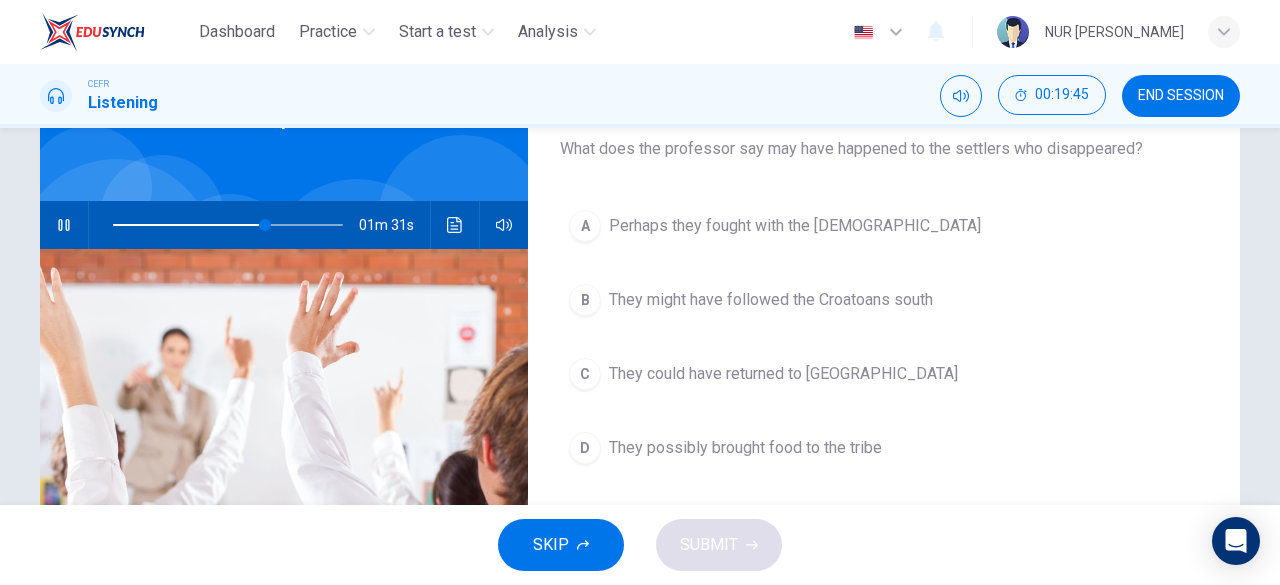 click on "B They might have followed the Croatoans south" at bounding box center (884, 300) 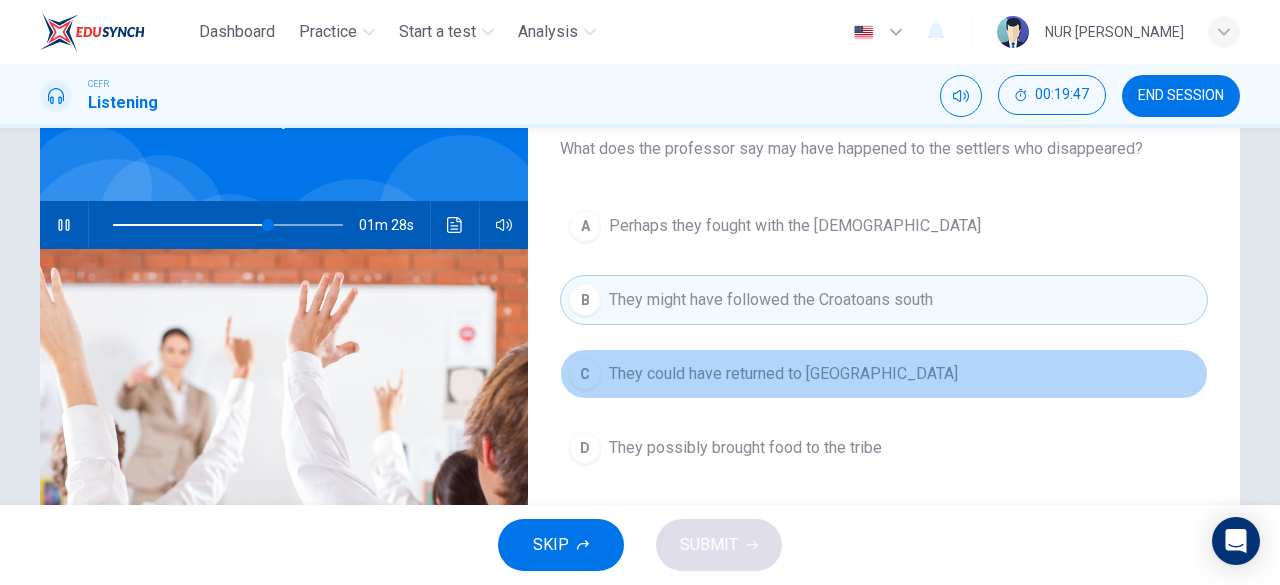 click on "C They could have returned to [GEOGRAPHIC_DATA]" at bounding box center (884, 374) 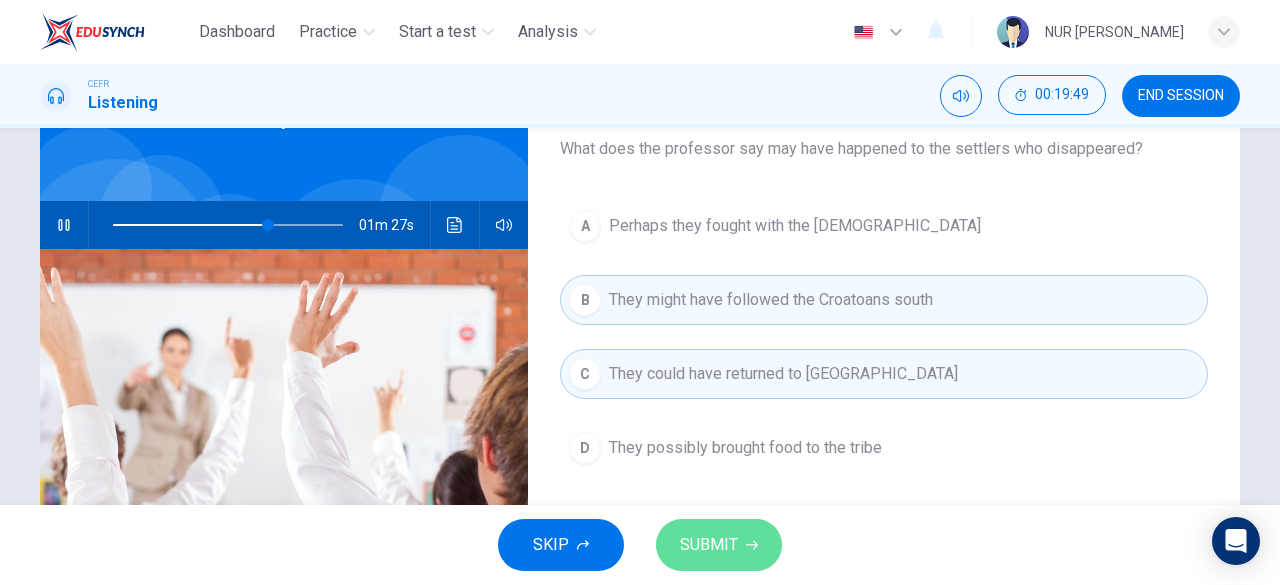 click on "SUBMIT" at bounding box center (719, 545) 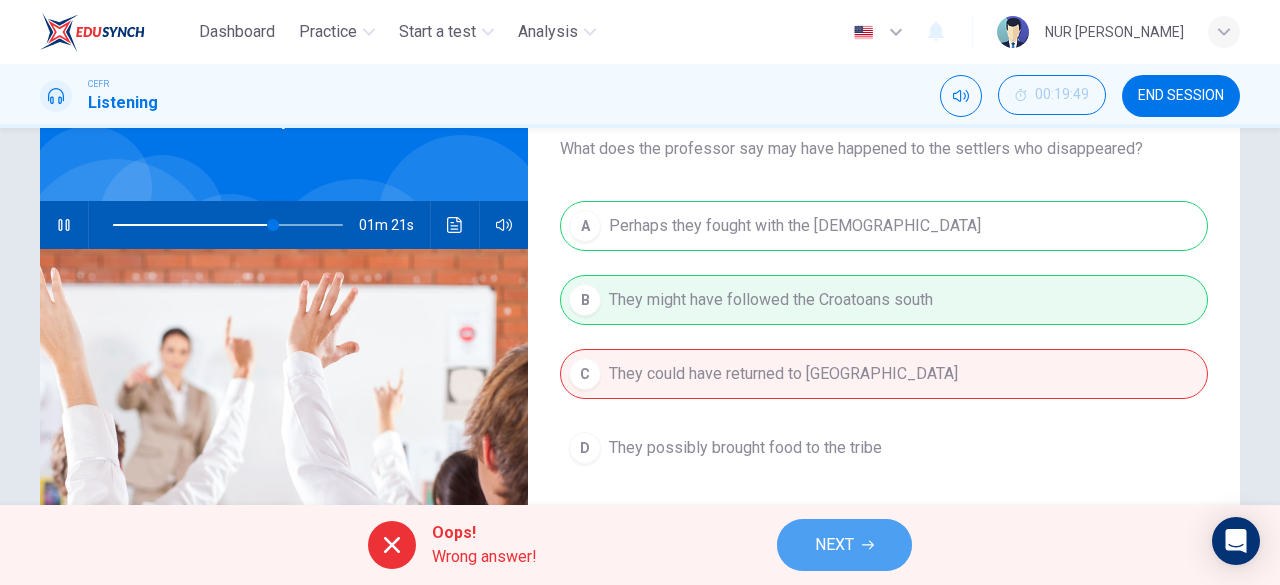 click on "NEXT" at bounding box center (844, 545) 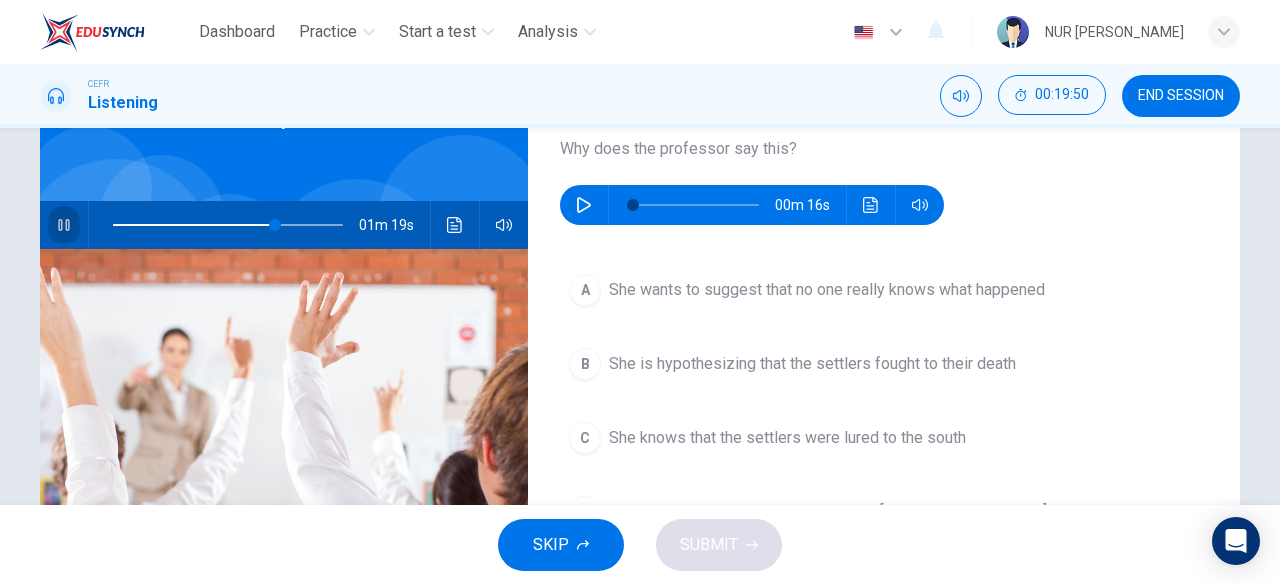 click 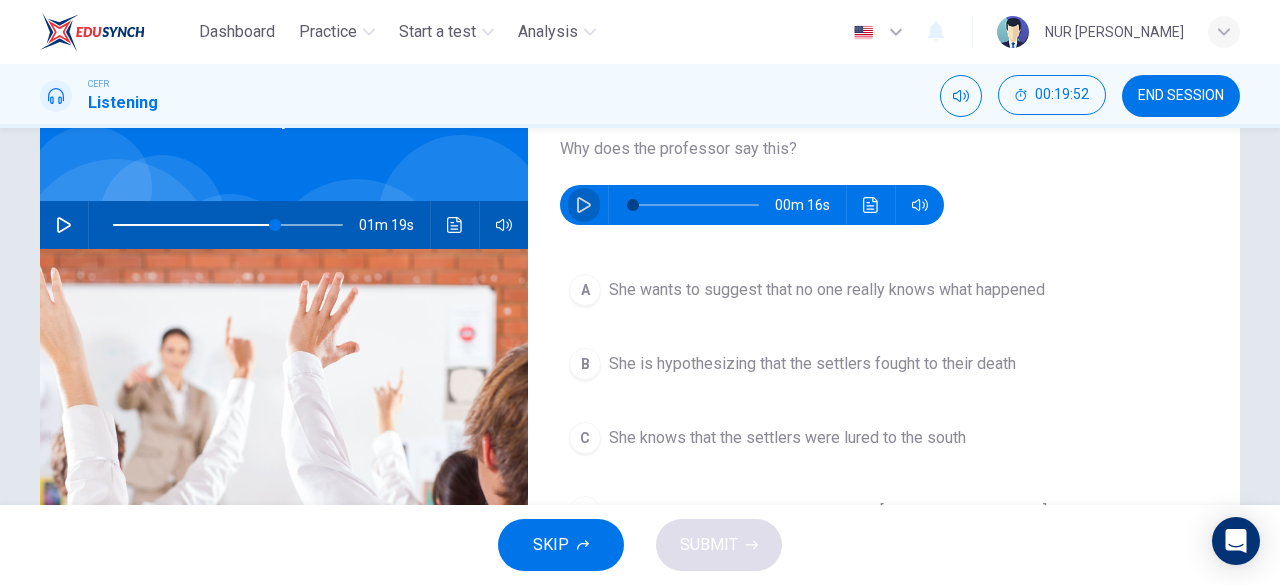click 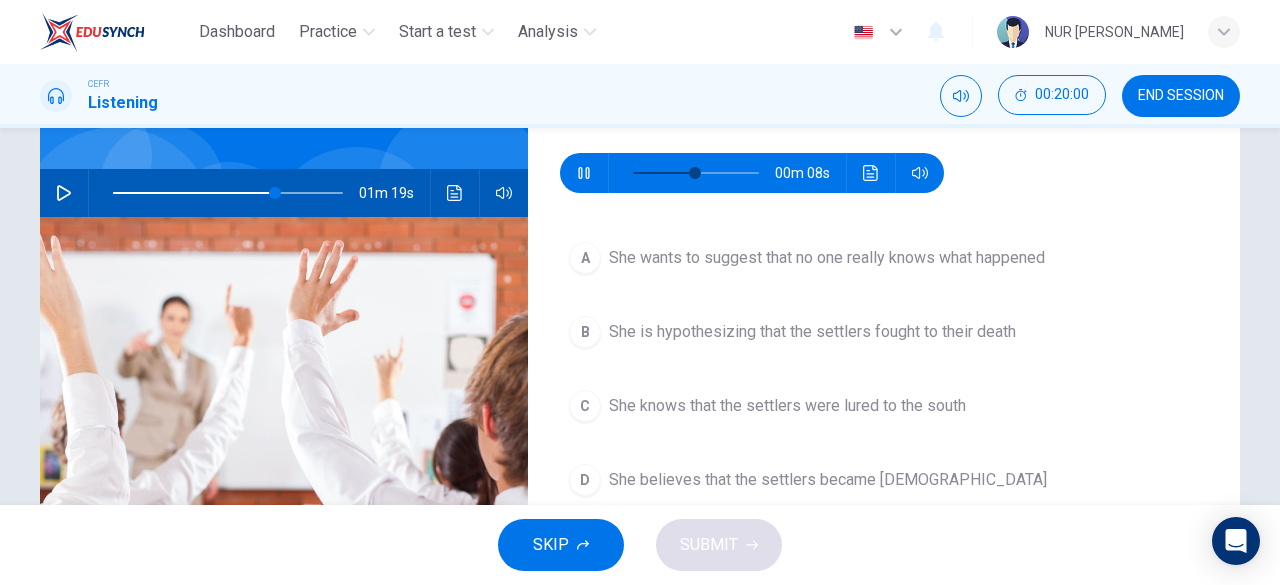 type on "49" 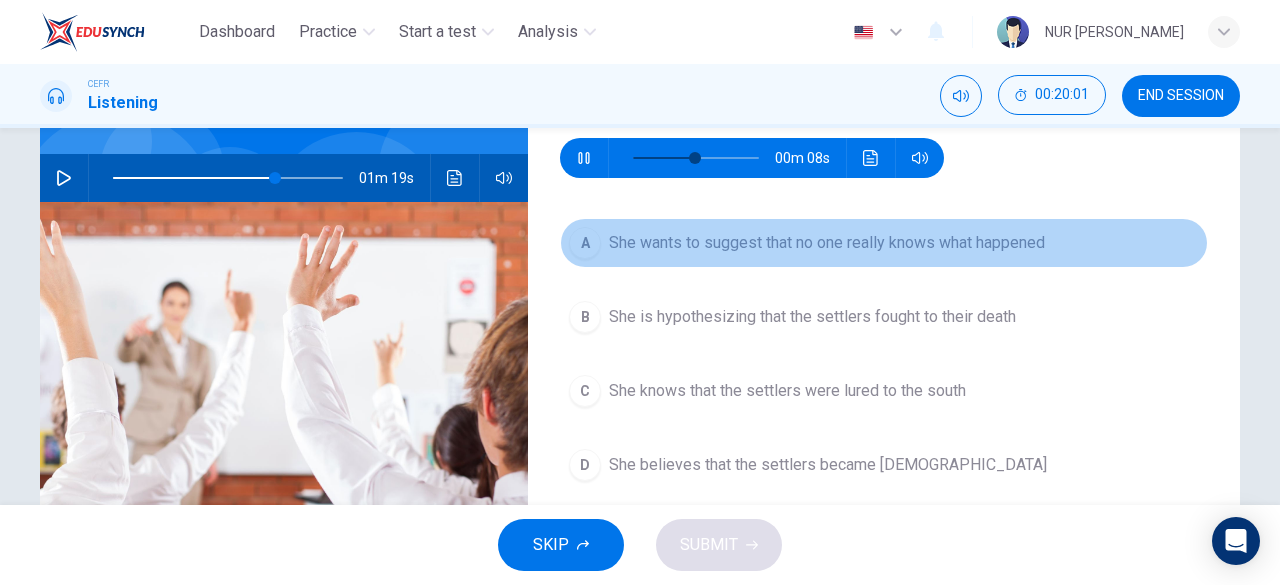 click on "She wants to suggest that no one really knows what happened" at bounding box center [827, 243] 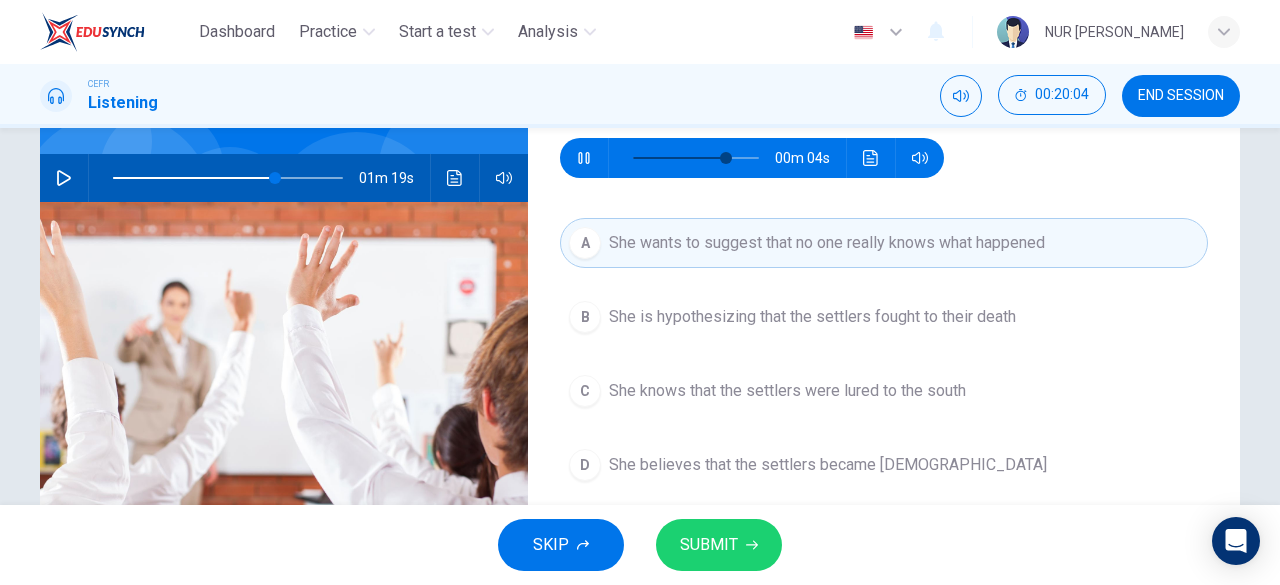 type on "74" 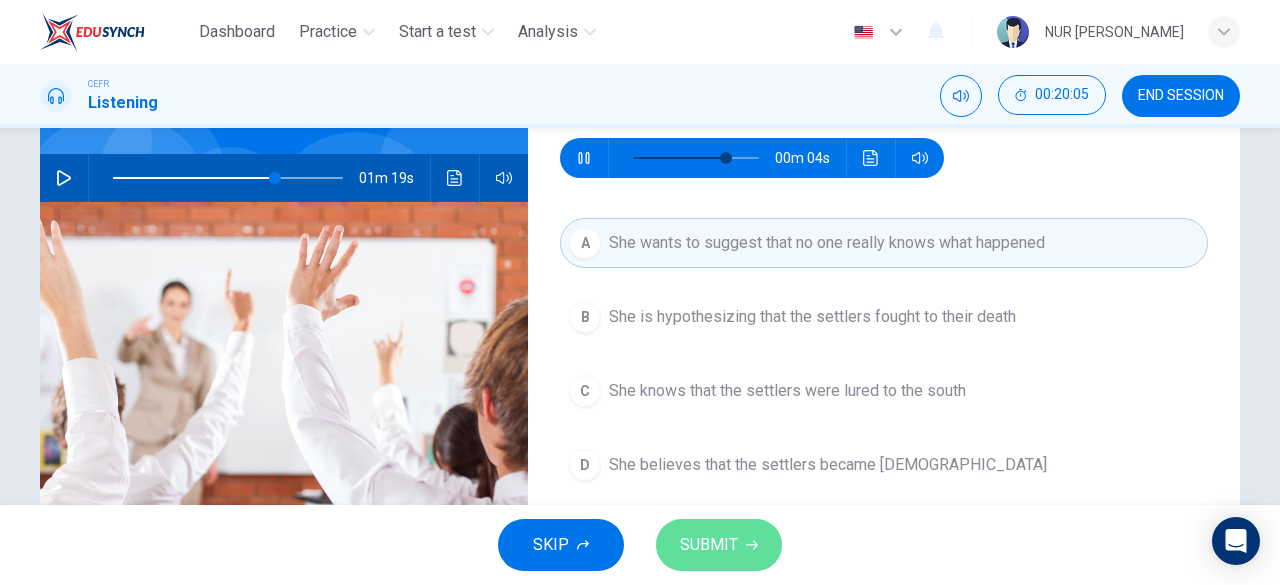 click on "SUBMIT" at bounding box center (709, 545) 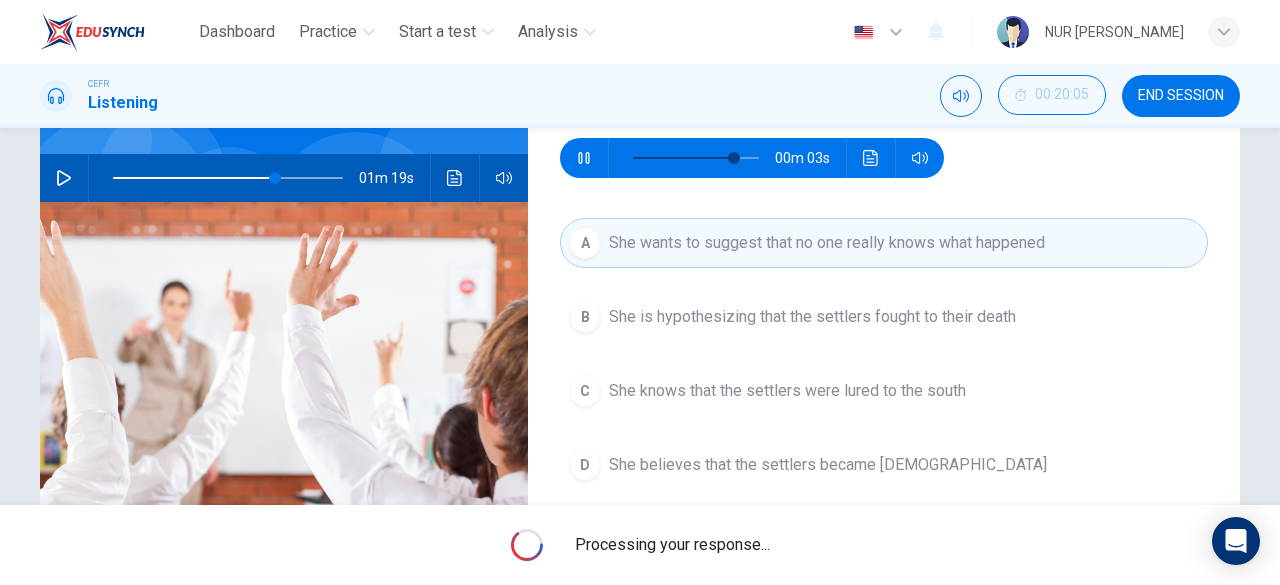 type on "86" 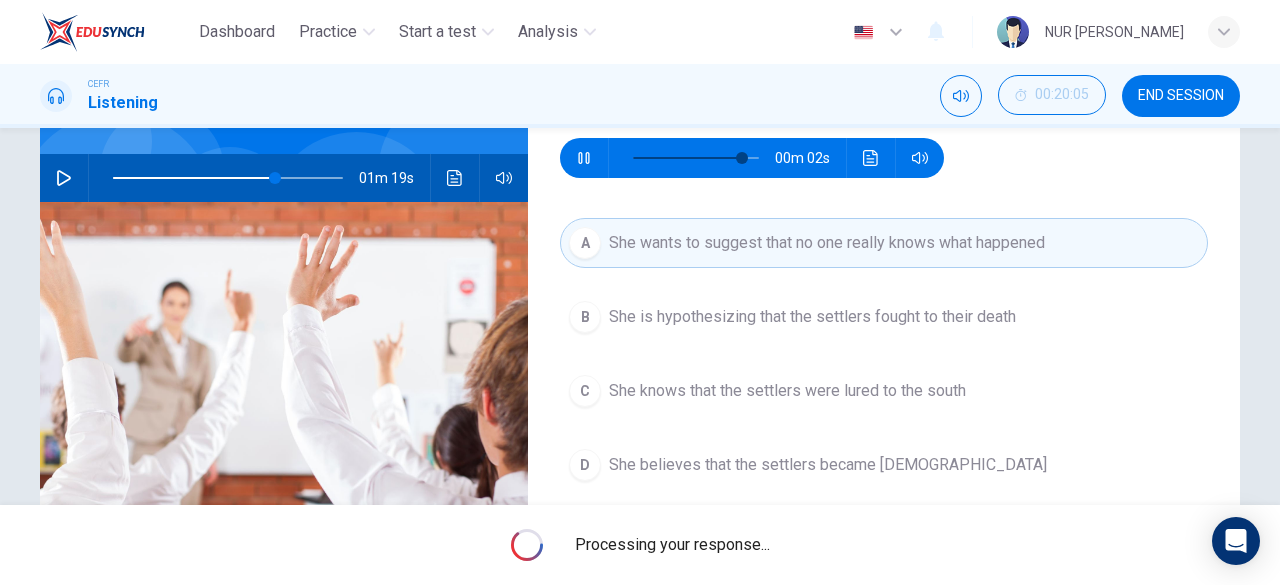 type on "71" 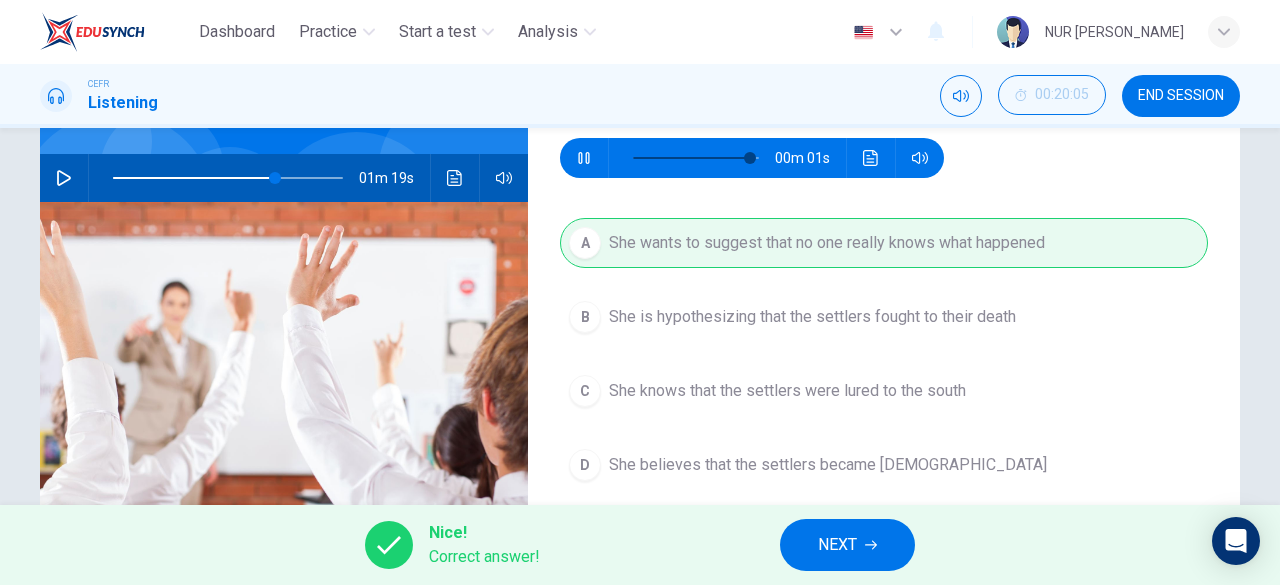 type on "93" 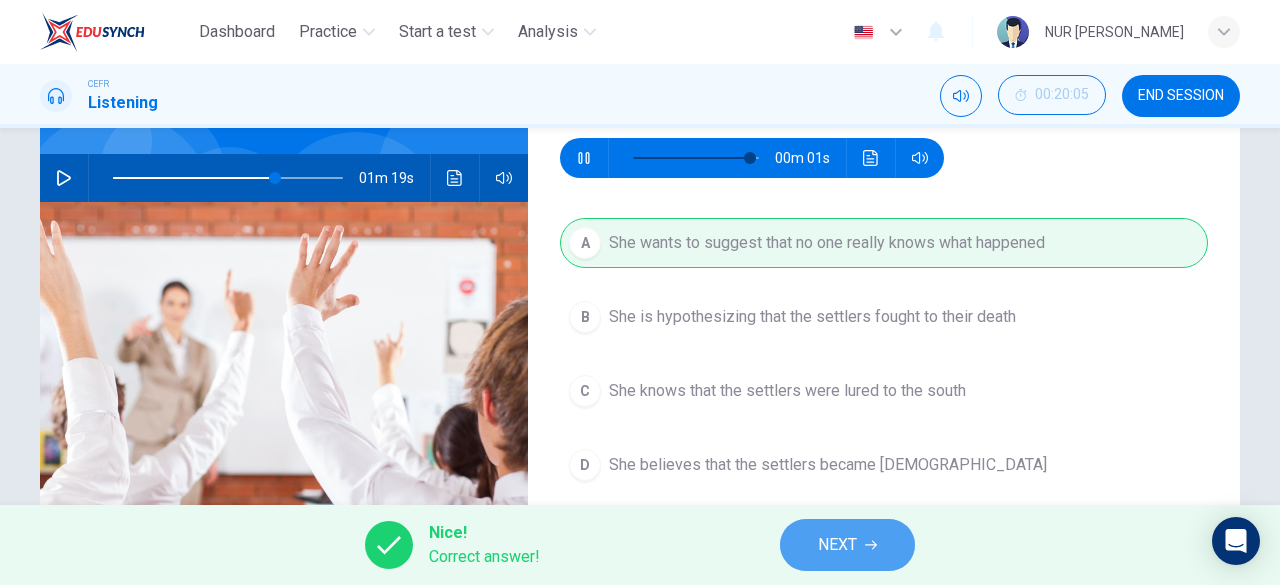 click on "NEXT" at bounding box center (847, 545) 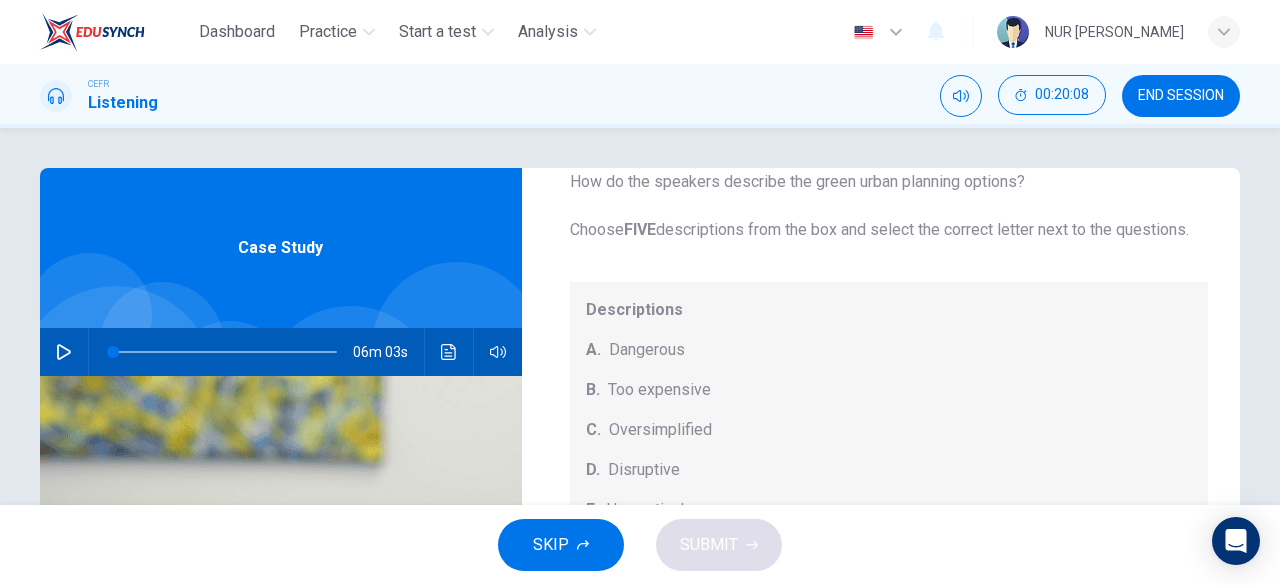 scroll, scrollTop: 208, scrollLeft: 0, axis: vertical 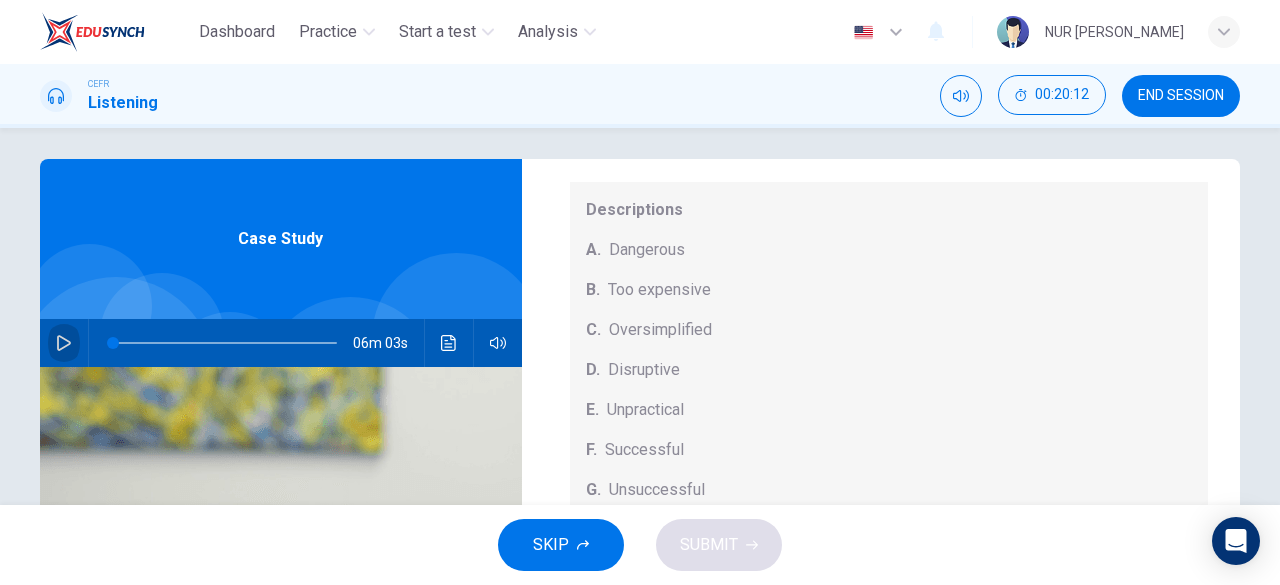 click at bounding box center [64, 343] 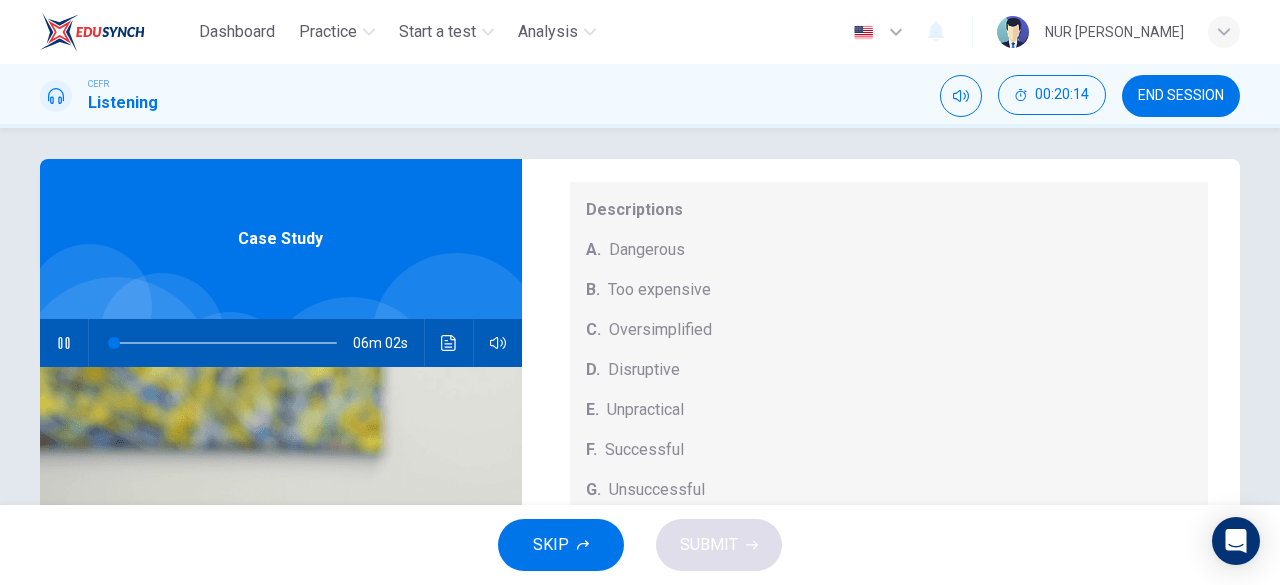 scroll, scrollTop: 398, scrollLeft: 0, axis: vertical 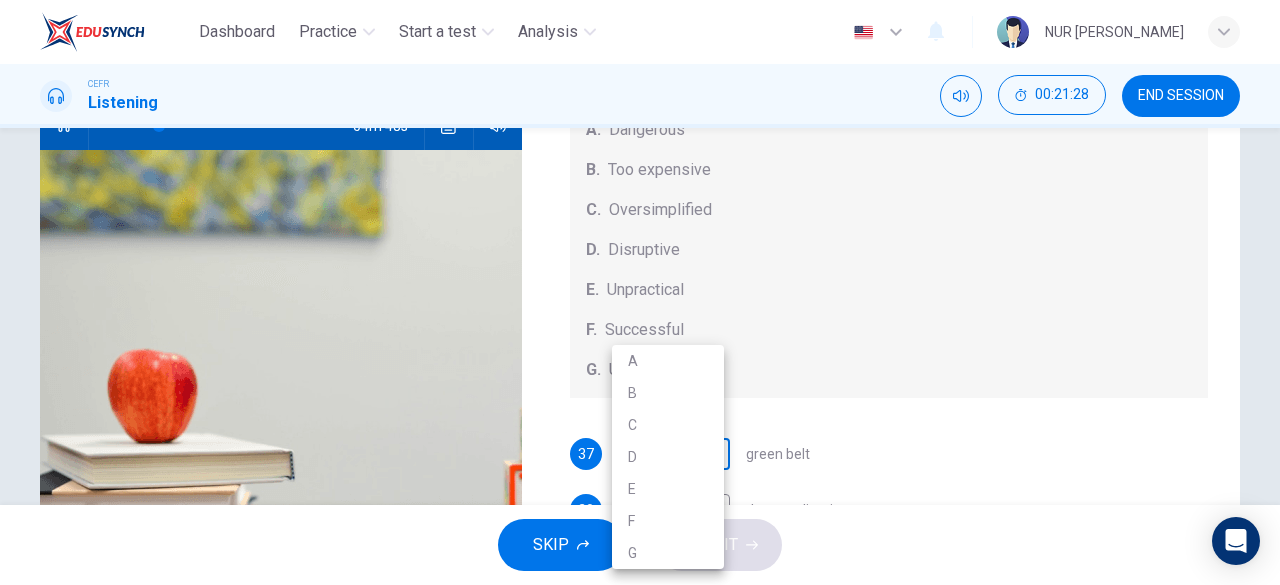 click on "Dashboard Practice Start a test Analysis English en ​ NUR [PERSON_NAME] CEFR Listening 00:21:28 END SESSION Questions 37 - 41 How do the speakers describe the green urban planning options? Choose  FIVE  descriptions from the box and select the correct letter next to the questions. Descriptions A. Dangerous B. Too expensive C. Oversimplified  D. Disruptive E. Unpractical F. Successful G. Unsuccessful 37 ​ ​ green belt 38 ​ ​ desentralization 39 ​ ​ new towns 40 ​ ​ [PERSON_NAME] sites 41 ​ ​ pedestrianized zones Case Study 04m 48s SKIP SUBMIT EduSynch - Online Language Proficiency Testing
Dashboard Practice Start a test Analysis Notifications © Copyright  2025 A B C D E F G" at bounding box center (640, 292) 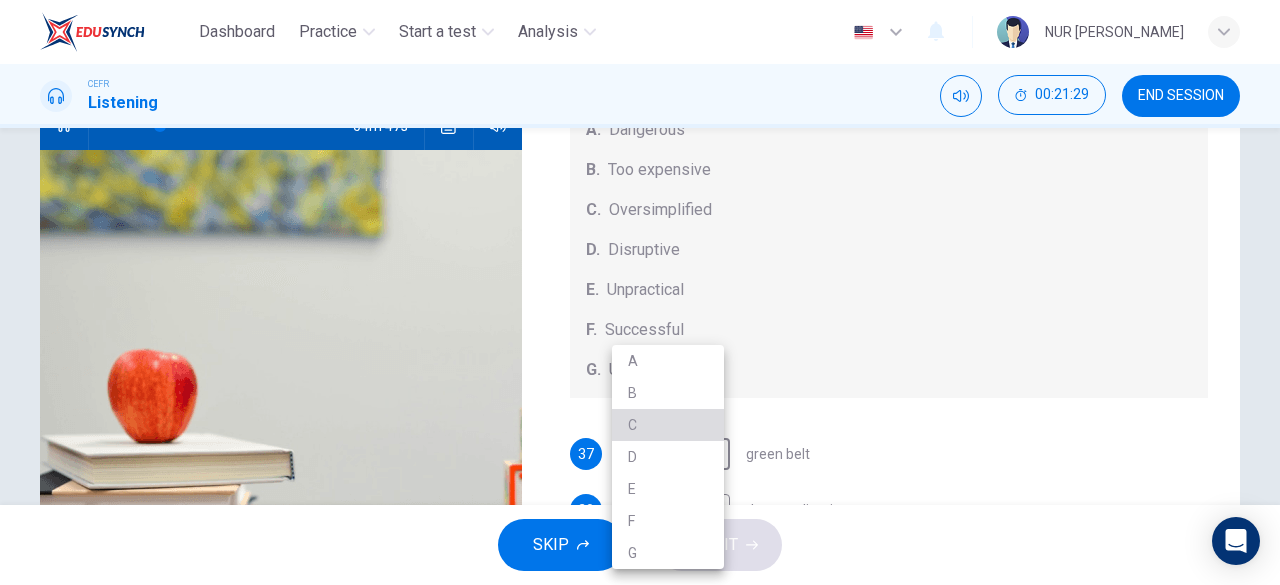 click on "C" at bounding box center (668, 425) 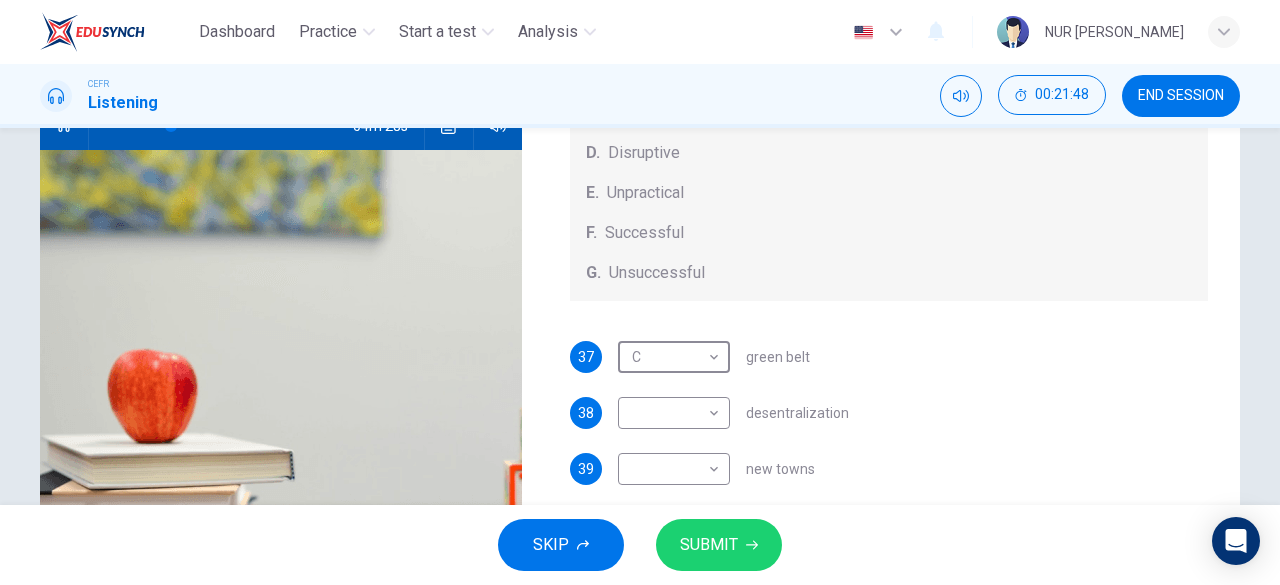 scroll, scrollTop: 196, scrollLeft: 0, axis: vertical 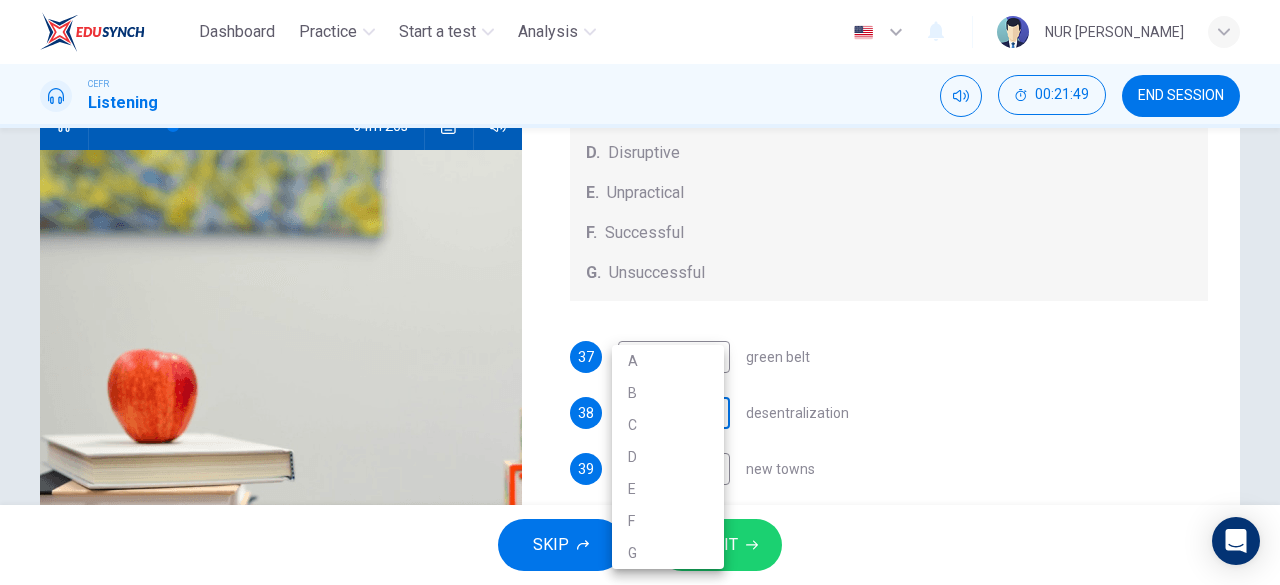 click on "Dashboard Practice Start a test Analysis English en ​ NUR [PERSON_NAME] CEFR Listening 00:21:49 END SESSION Questions 37 - 41 How do the speakers describe the green urban planning options? Choose  FIVE  descriptions from the box and select the correct letter next to the questions. Descriptions A. Dangerous B. Too expensive C. Oversimplified  D. Disruptive E. Unpractical F. Successful G. Unsuccessful 37 C C ​ green belt 38 ​ ​ desentralization 39 ​ ​ new towns 40 ​ ​ [GEOGRAPHIC_DATA] sites 41 ​ ​ pedestrianized zones Case Study 04m 26s SKIP SUBMIT EduSynch - Online Language Proficiency Testing
Dashboard Practice Start a test Analysis Notifications © Copyright  2025 A B C D E F G" at bounding box center (640, 292) 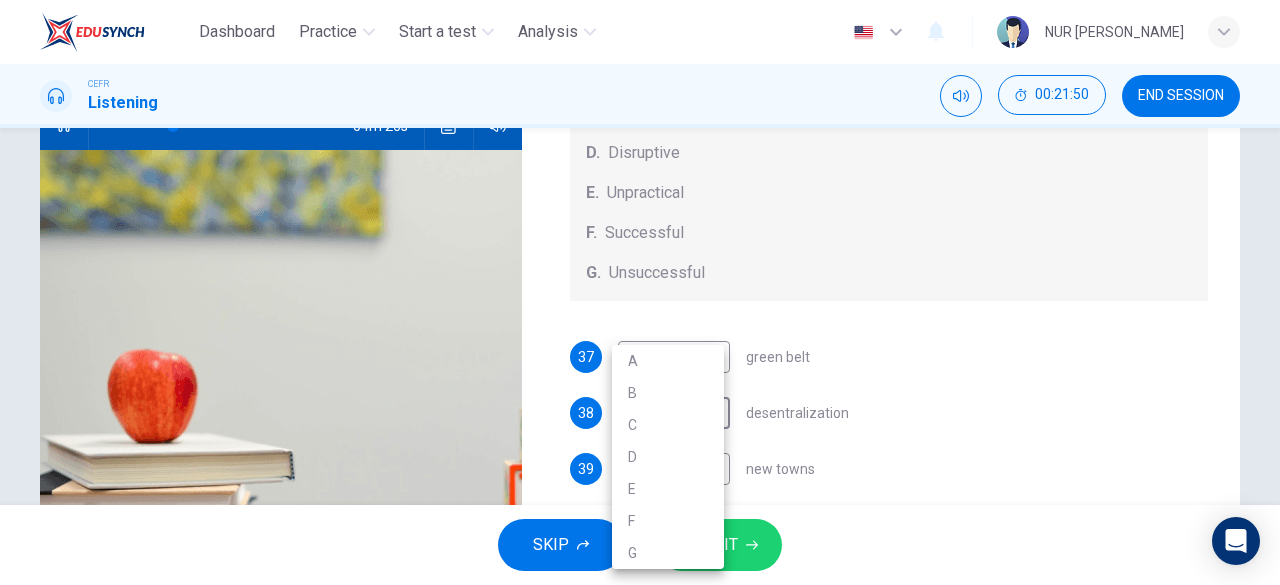 type on "27" 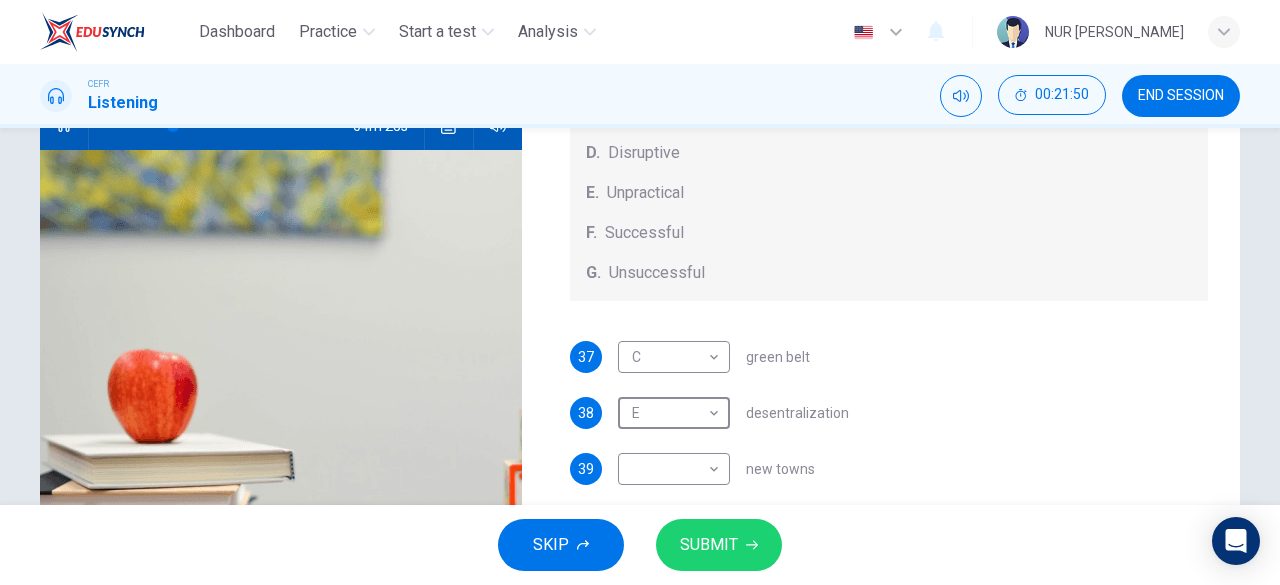 type on "E" 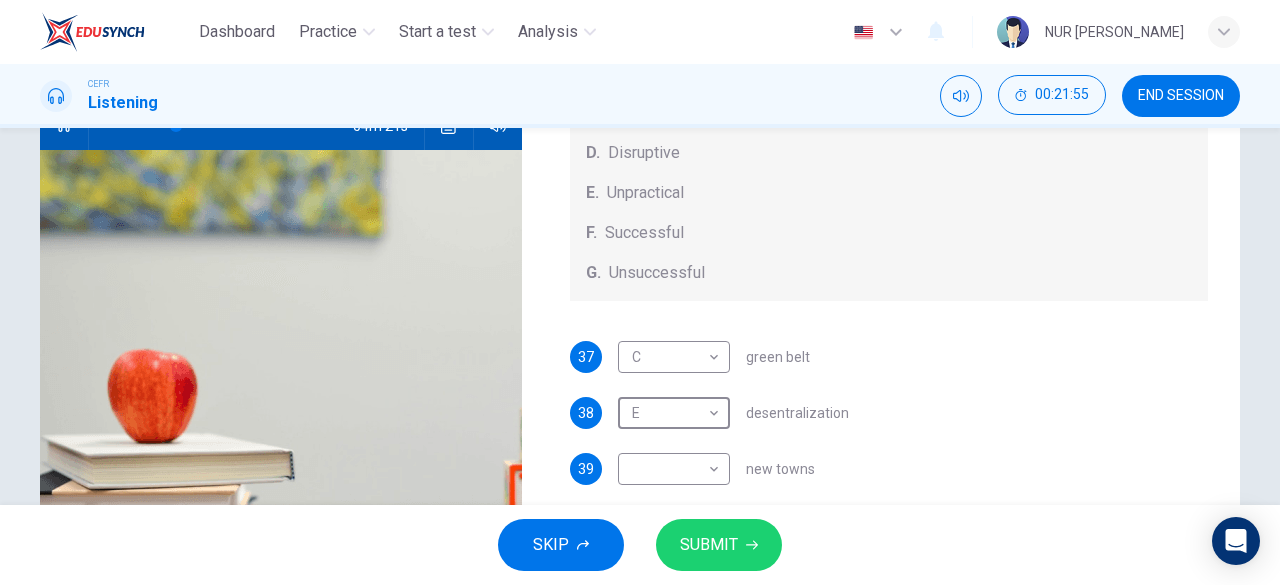 scroll, scrollTop: 208, scrollLeft: 0, axis: vertical 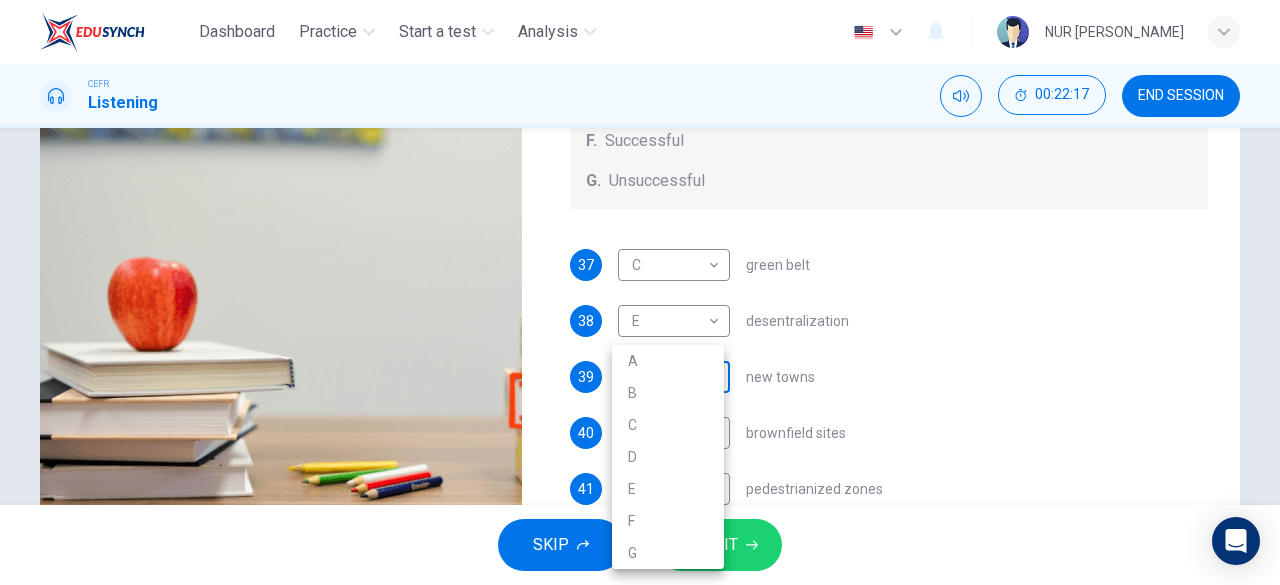 click on "Dashboard Practice Start a test Analysis English en ​ NUR [PERSON_NAME] CEFR Listening 00:22:17 END SESSION Questions 37 - 41 How do the speakers describe the green urban planning options? Choose  FIVE  descriptions from the box and select the correct letter next to the questions. Descriptions A. Dangerous B. Too expensive C. Oversimplified  D. Disruptive E. Unpractical F. Successful G. Unsuccessful 37 C C ​ green belt 38 E E ​ desentralization 39 ​ ​ new towns 40 ​ ​ [PERSON_NAME] sites 41 ​ ​ pedestrianized zones Case Study 03m 59s SKIP SUBMIT EduSynch - Online Language Proficiency Testing
Dashboard Practice Start a test Analysis Notifications © Copyright  2025 A B C D E F G" at bounding box center [640, 292] 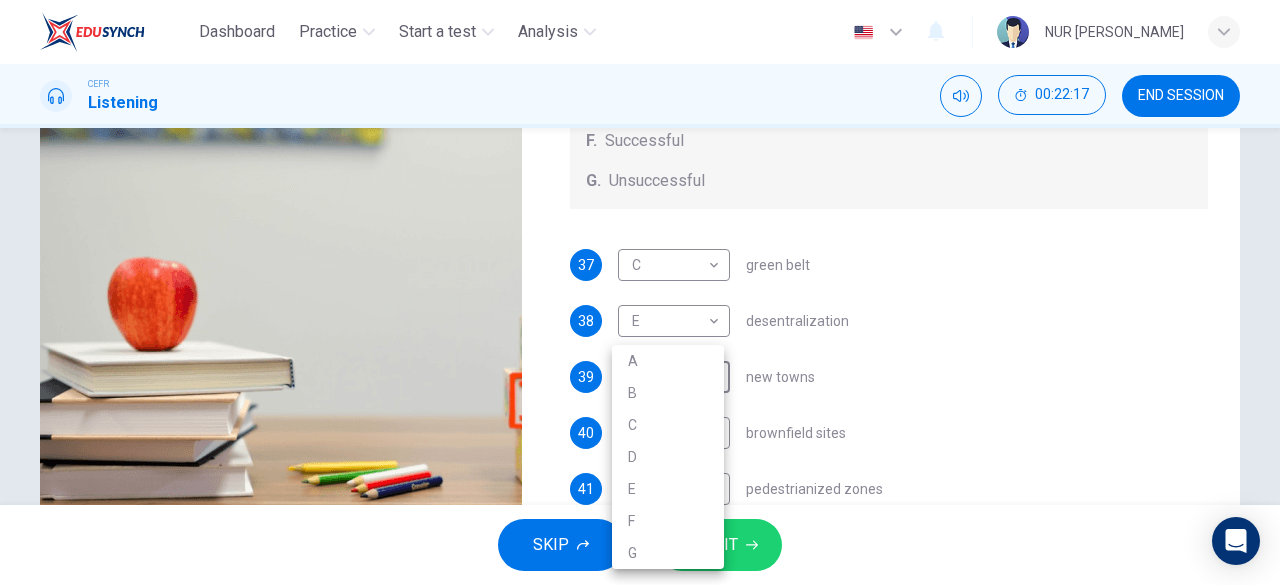 type on "34" 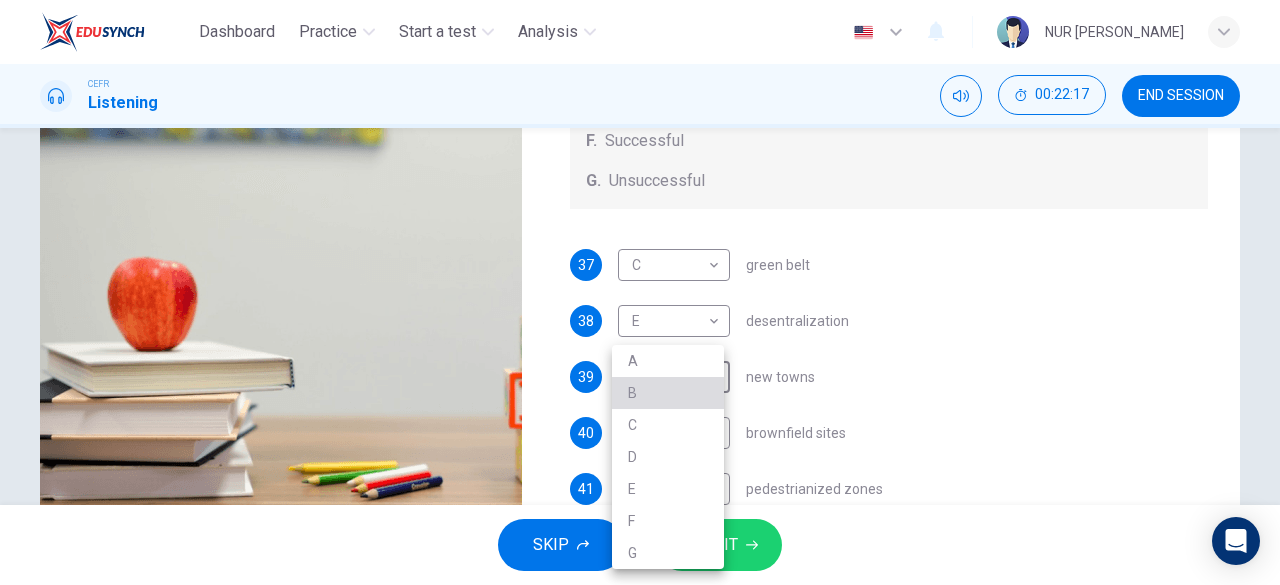 click on "B" at bounding box center (668, 393) 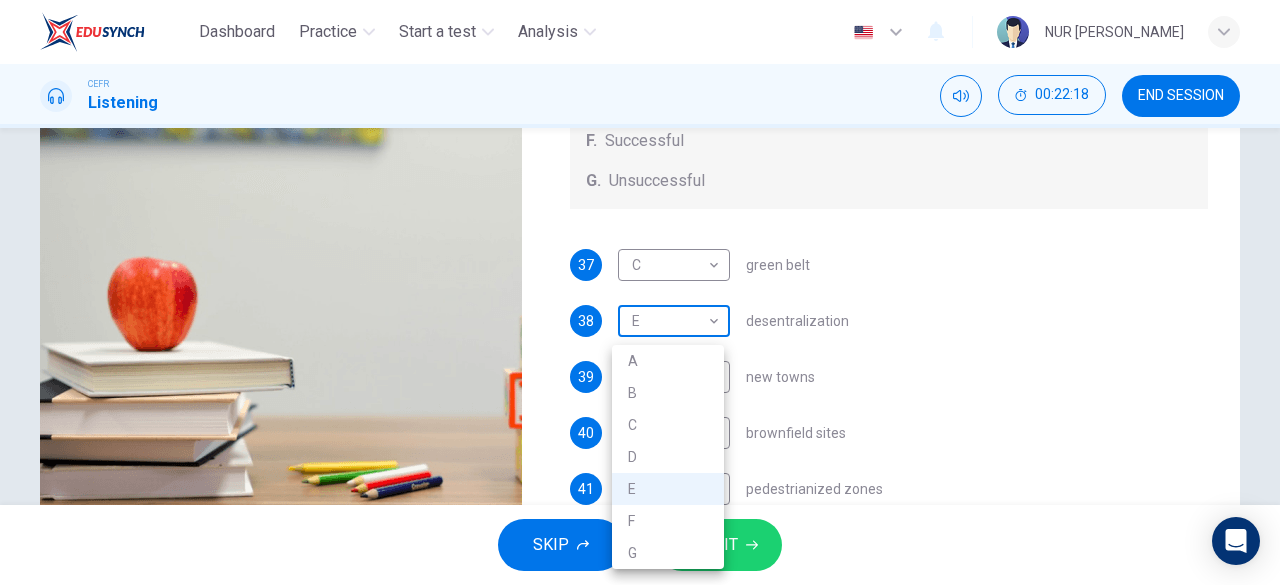click on "Dashboard Practice Start a test Analysis English en ​ NUR [PERSON_NAME] CEFR Listening 00:22:18 END SESSION Questions 37 - 41 How do the speakers describe the green urban planning options? Choose  FIVE  descriptions from the box and select the correct letter next to the questions. Descriptions A. Dangerous B. Too expensive C. Oversimplified  D. Disruptive E. Unpractical F. Successful G. Unsuccessful 37 C C ​ green belt 38 E E ​ desentralization 39 B B ​ new towns 40 ​ ​ [PERSON_NAME] sites 41 ​ ​ pedestrianized zones Case Study 03m 57s SKIP SUBMIT EduSynch - Online Language Proficiency Testing
Dashboard Practice Start a test Analysis Notifications © Copyright  2025 A B C D E F G" at bounding box center [640, 292] 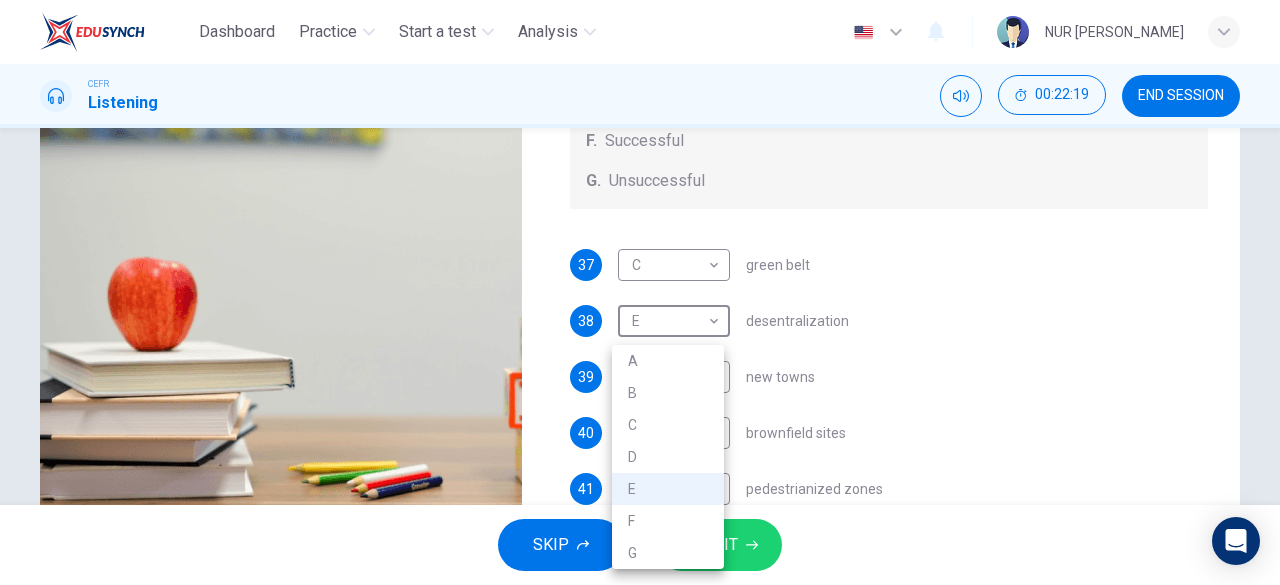 type on "35" 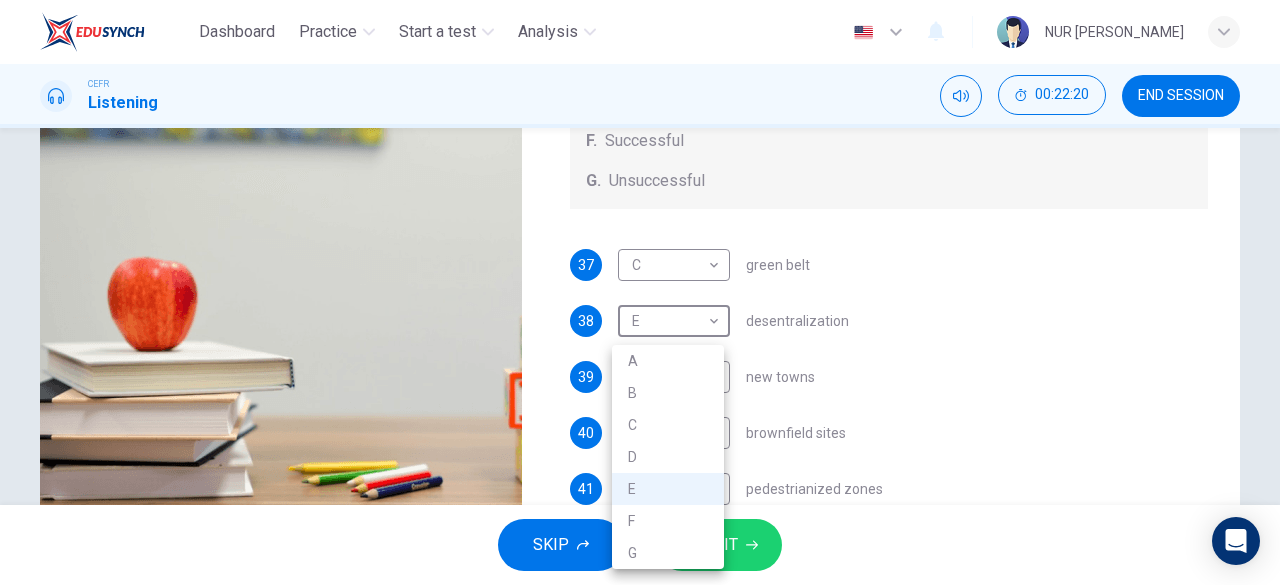 click on "G" at bounding box center (668, 553) 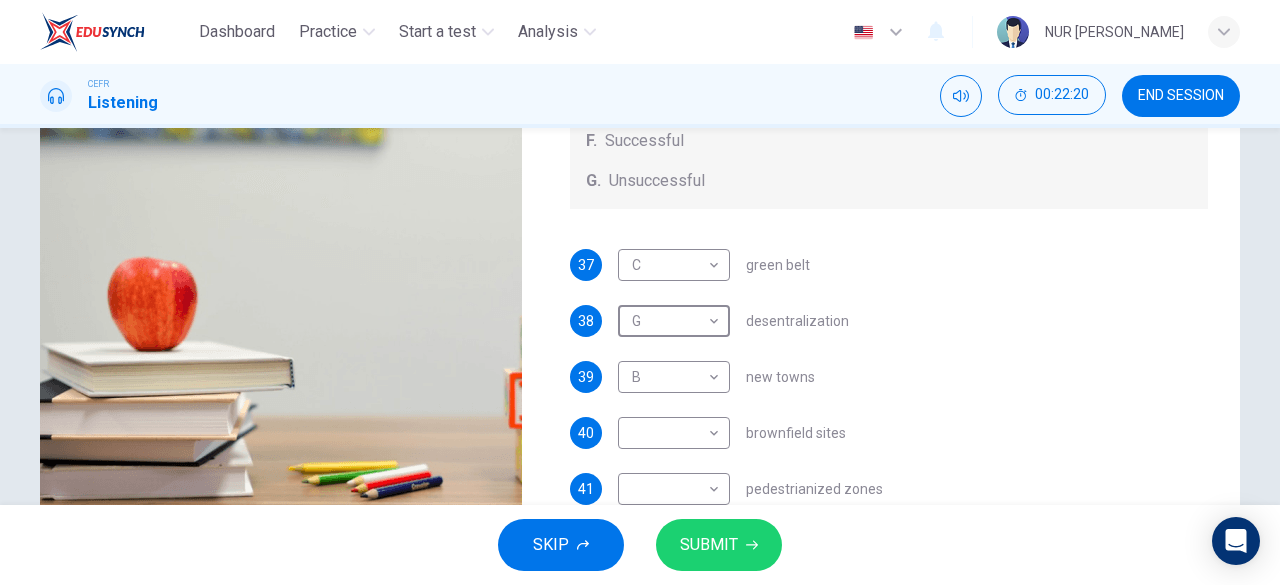 type on "G" 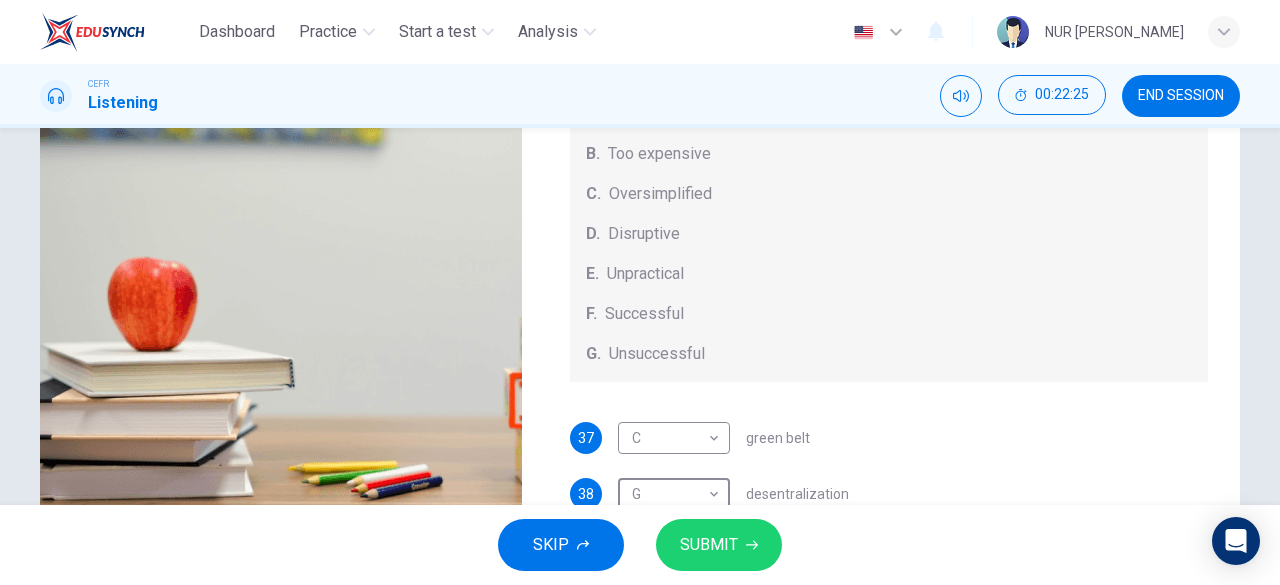 scroll, scrollTop: 0, scrollLeft: 0, axis: both 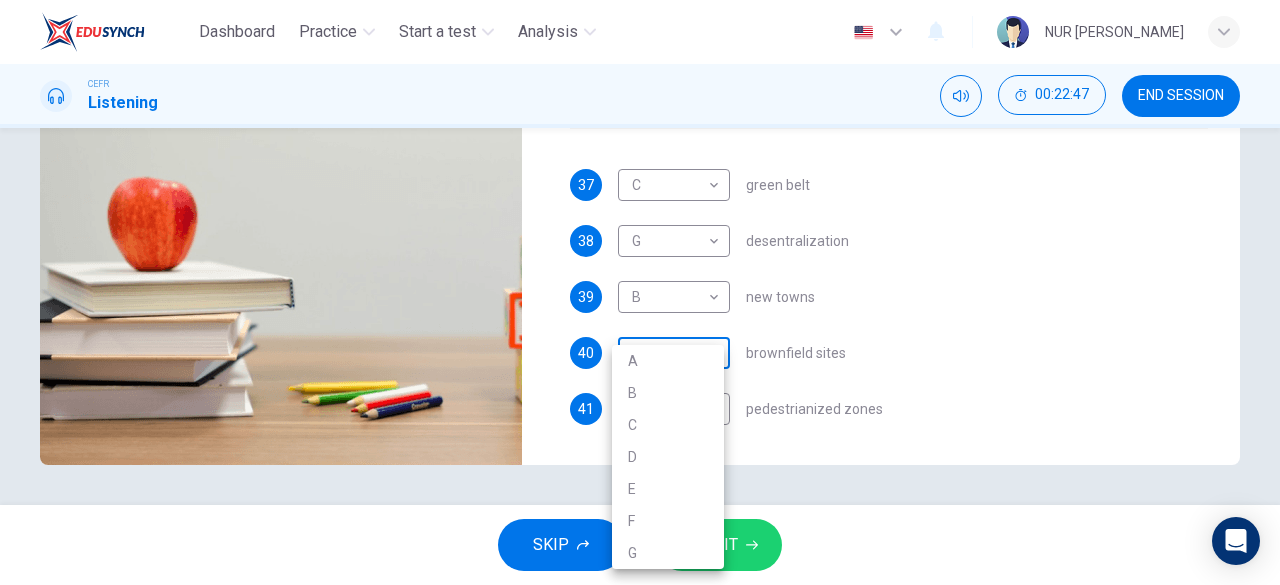 type on "43" 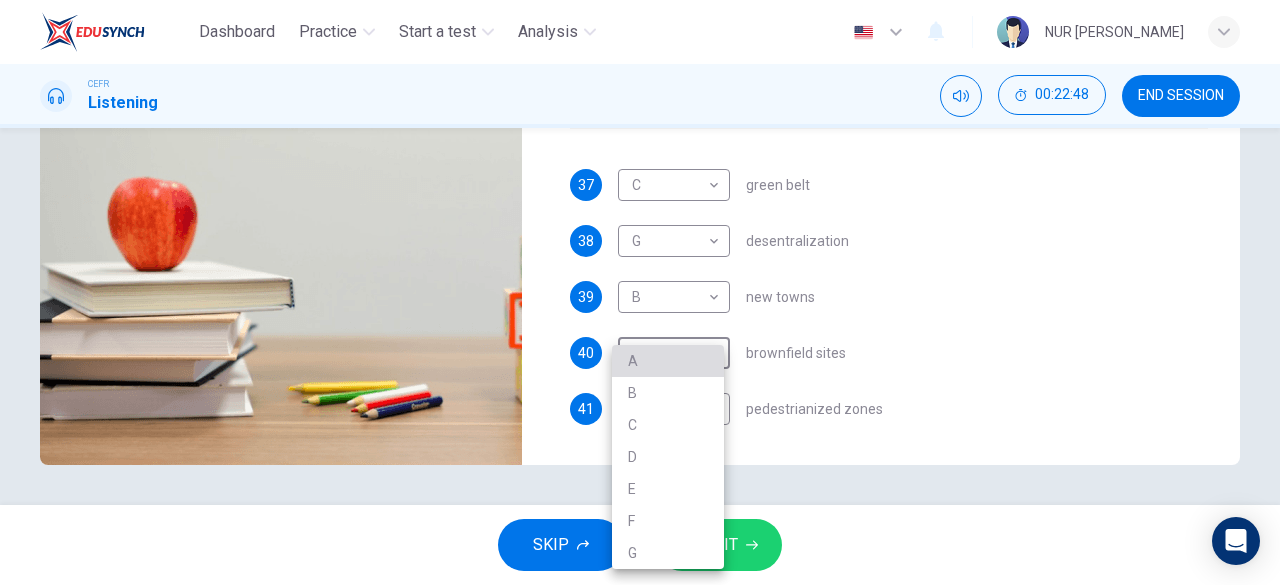 click on "A" at bounding box center [668, 361] 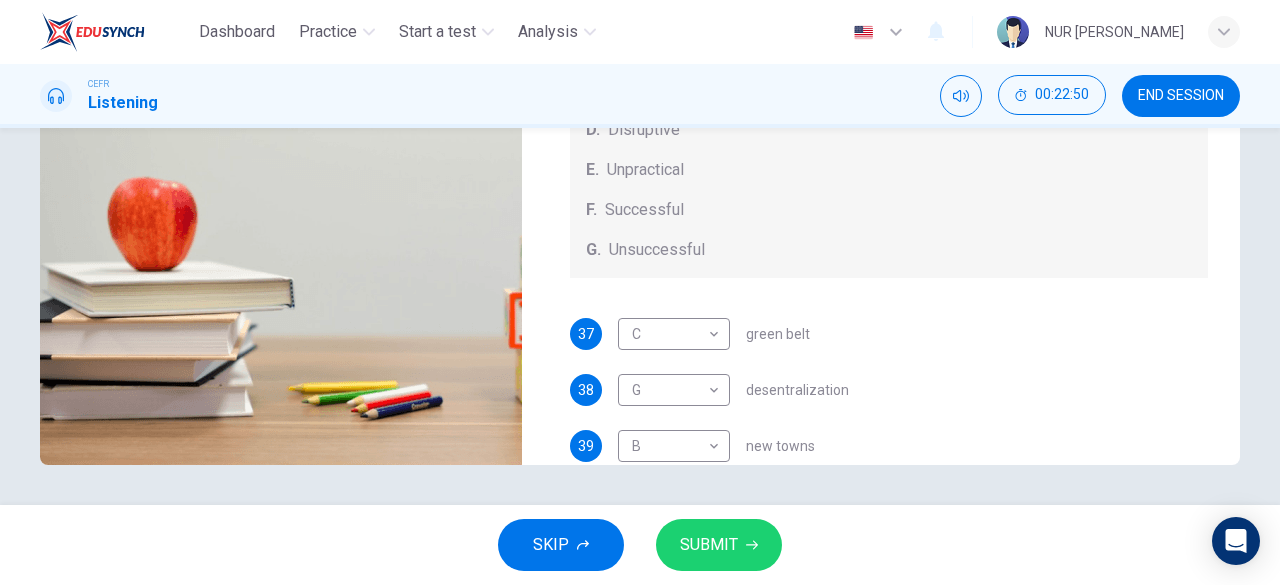 scroll, scrollTop: 0, scrollLeft: 0, axis: both 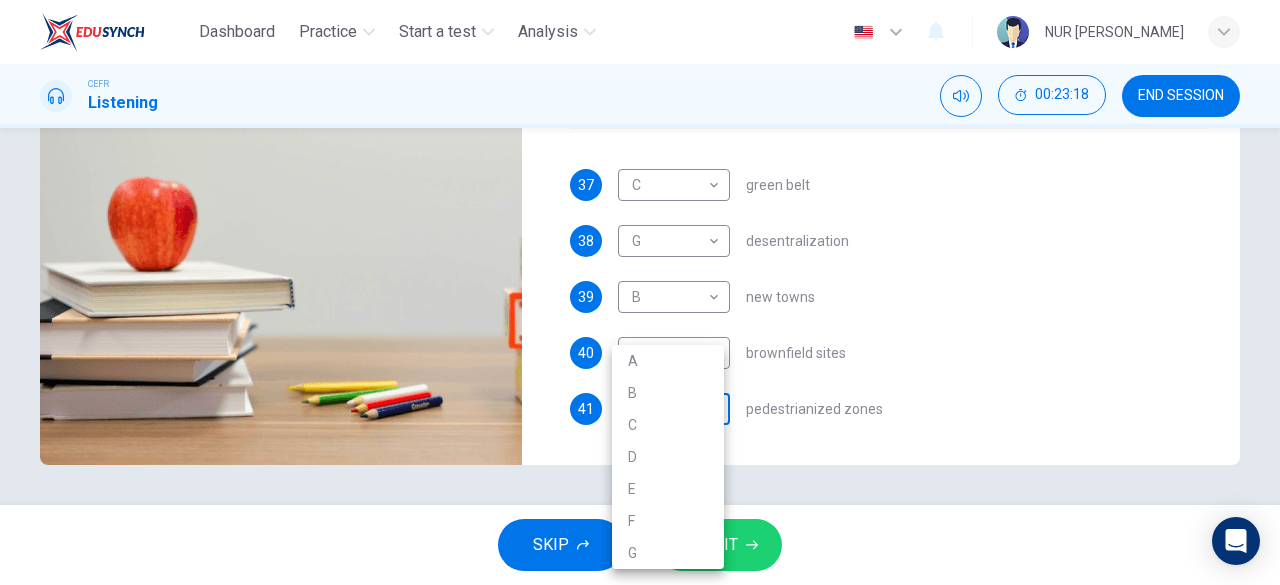 click on "Dashboard Practice Start a test Analysis English en ​ NUR [PERSON_NAME] CEFR Listening 00:23:18 END SESSION Questions 37 - 41 How do the speakers describe the green urban planning options? Choose  FIVE  descriptions from the box and select the correct letter next to the questions. Descriptions A. Dangerous B. Too expensive C. Oversimplified  D. Disruptive E. Unpractical F. Successful G. Unsuccessful 37 C C ​ green belt 38 G G ​ desentralization 39 B B ​ new towns 40 A A ​ [PERSON_NAME] sites 41 ​ ​ pedestrianized zones Case Study 02m 57s SKIP SUBMIT EduSynch - Online Language Proficiency Testing
Dashboard Practice Start a test Analysis Notifications © Copyright  2025 A B C D E F G" at bounding box center [640, 292] 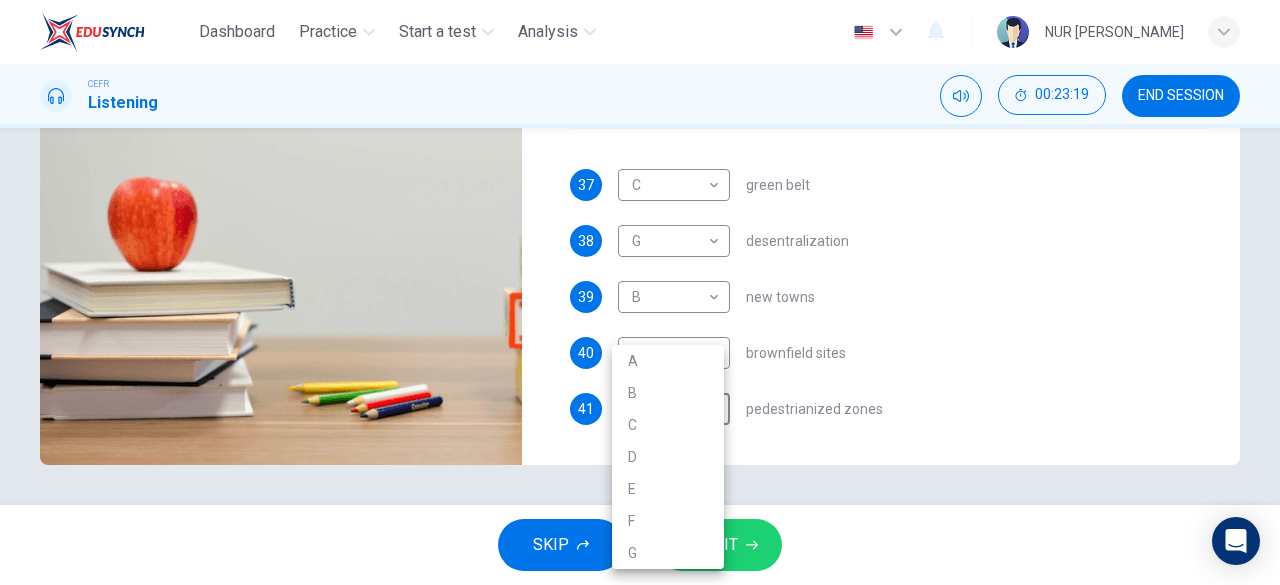 type on "51" 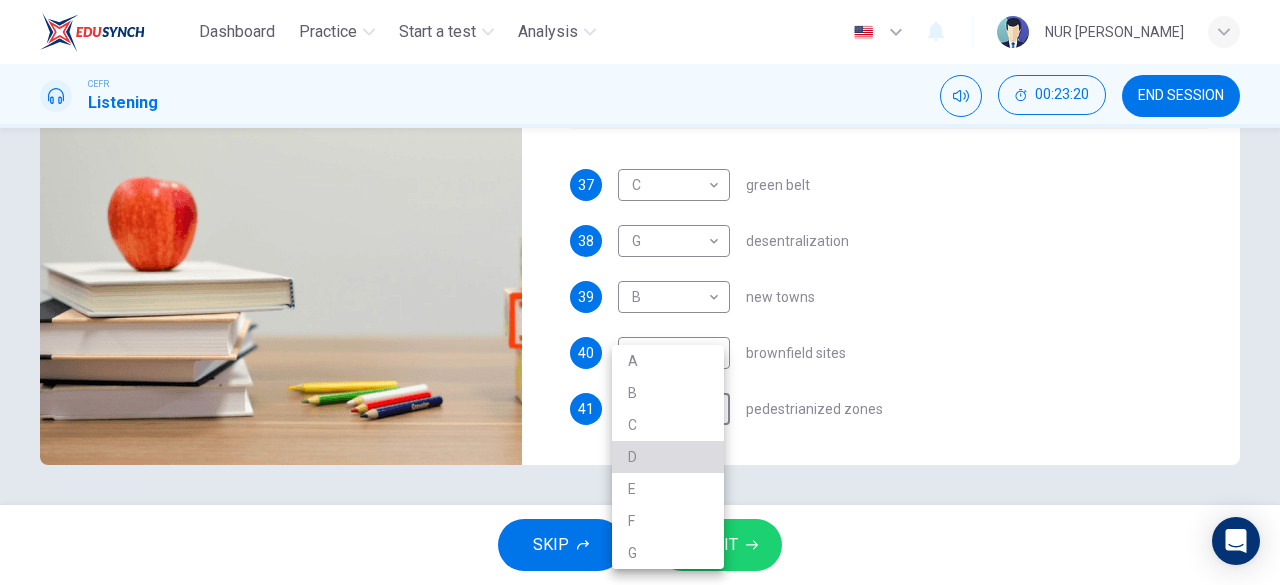 click on "D" at bounding box center (668, 457) 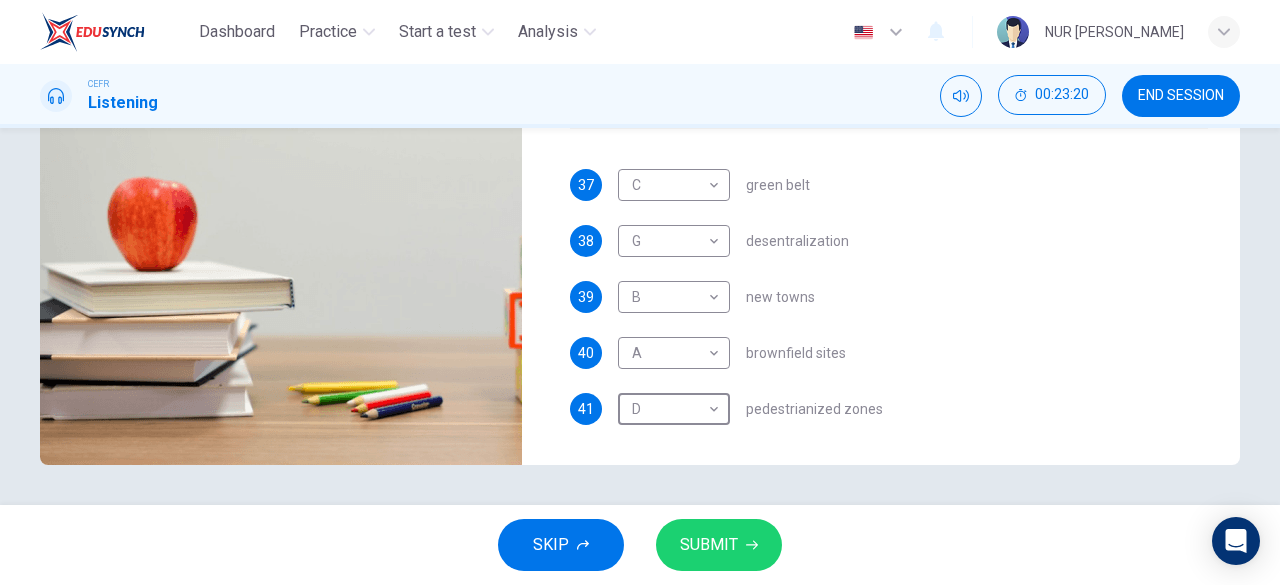 scroll, scrollTop: 0, scrollLeft: 0, axis: both 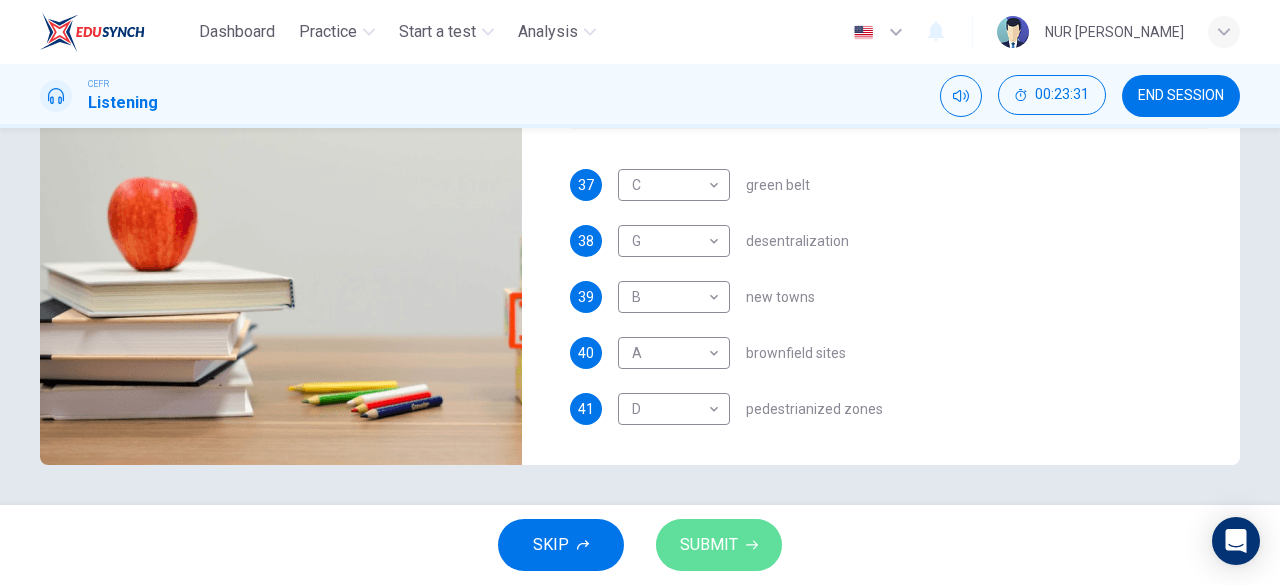 click on "SUBMIT" at bounding box center (709, 545) 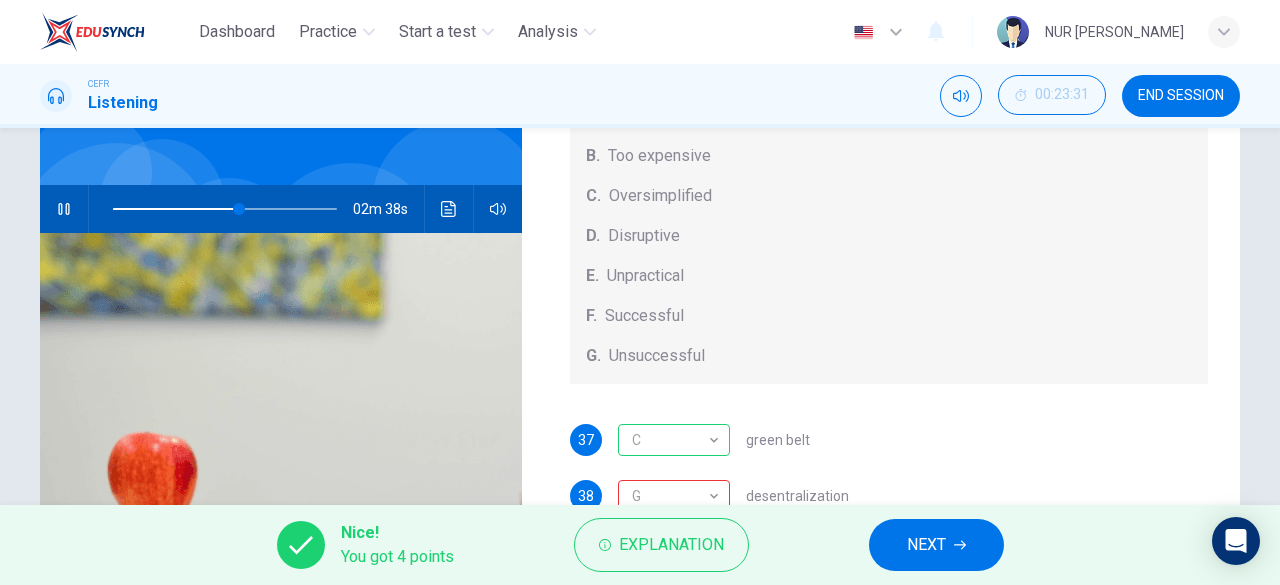 scroll, scrollTop: 142, scrollLeft: 0, axis: vertical 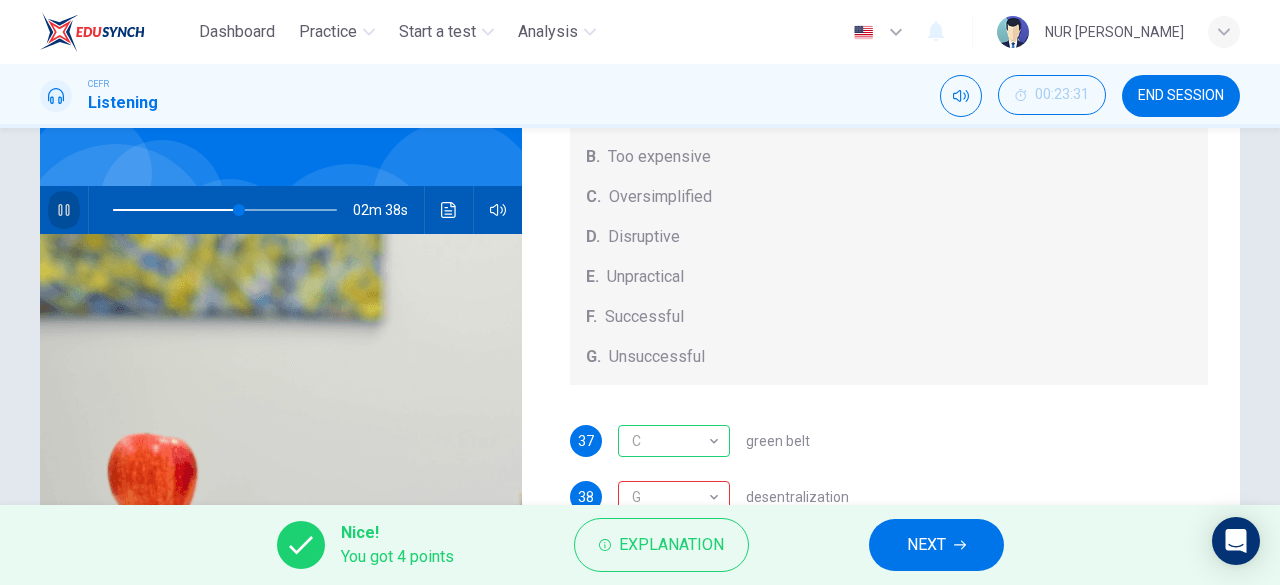click at bounding box center (64, 210) 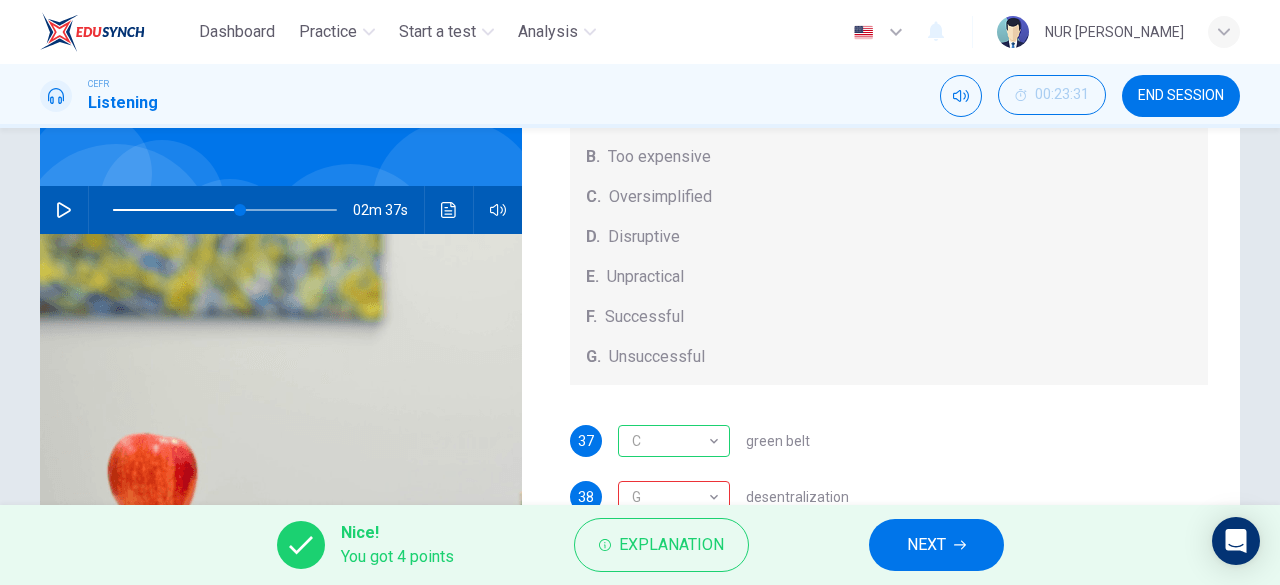 scroll, scrollTop: 208, scrollLeft: 0, axis: vertical 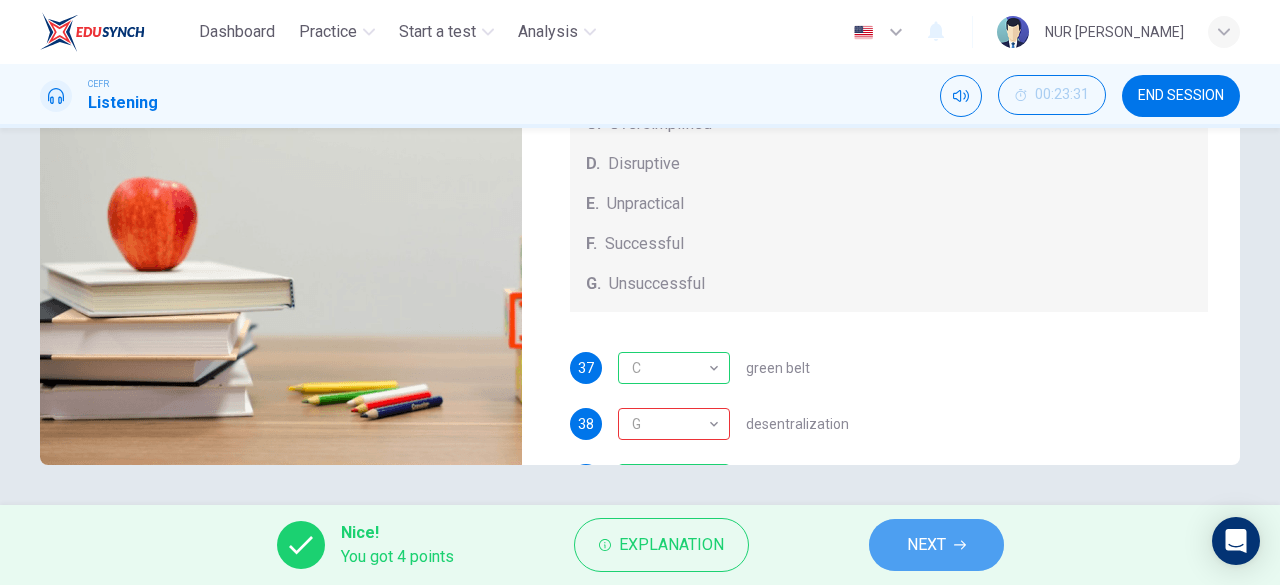 click on "NEXT" at bounding box center [926, 545] 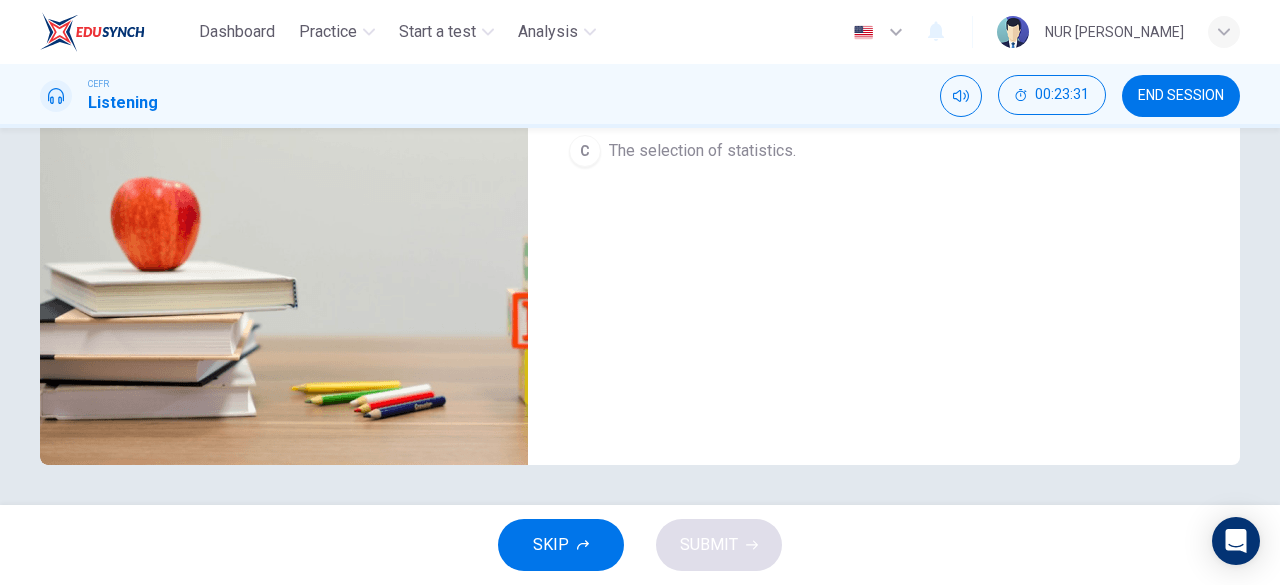 scroll, scrollTop: 0, scrollLeft: 0, axis: both 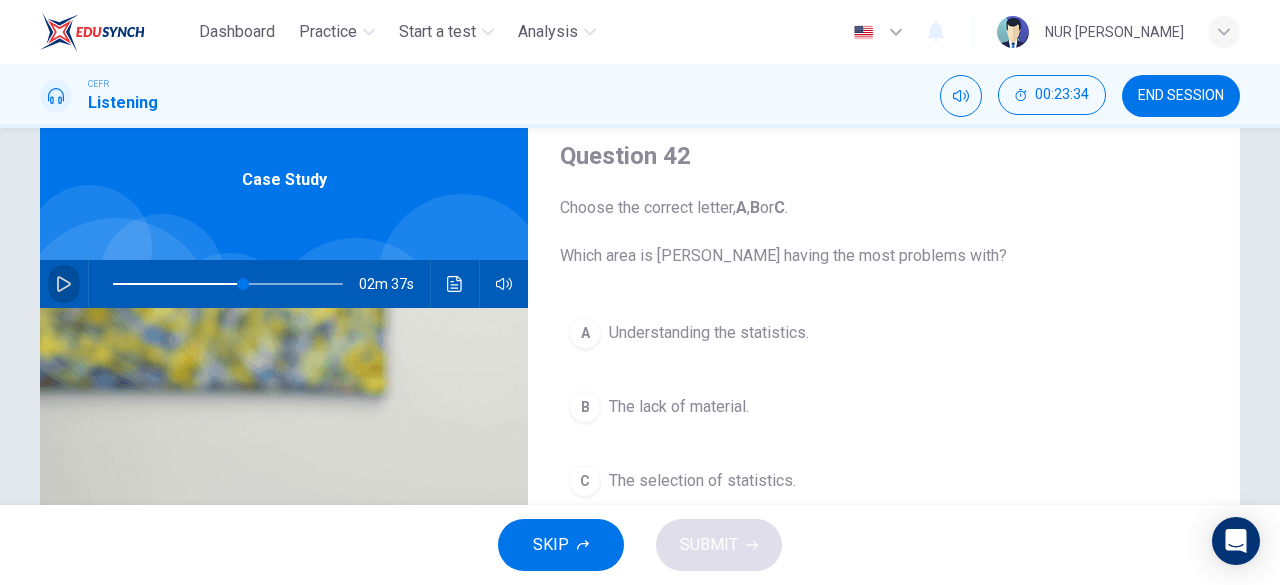 click 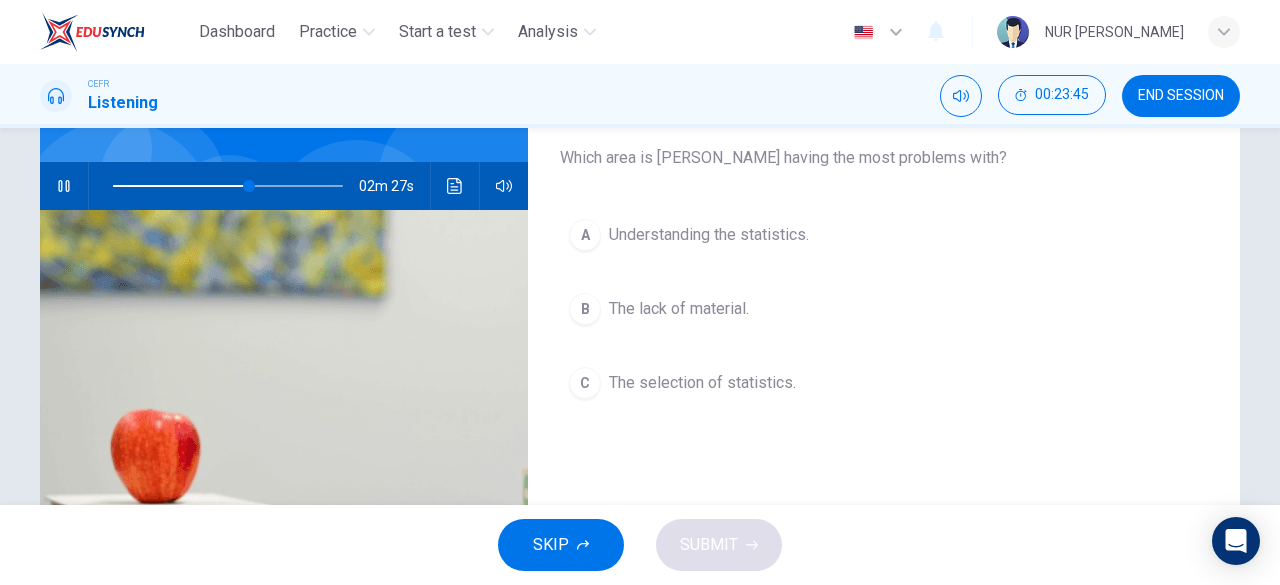 scroll, scrollTop: 170, scrollLeft: 0, axis: vertical 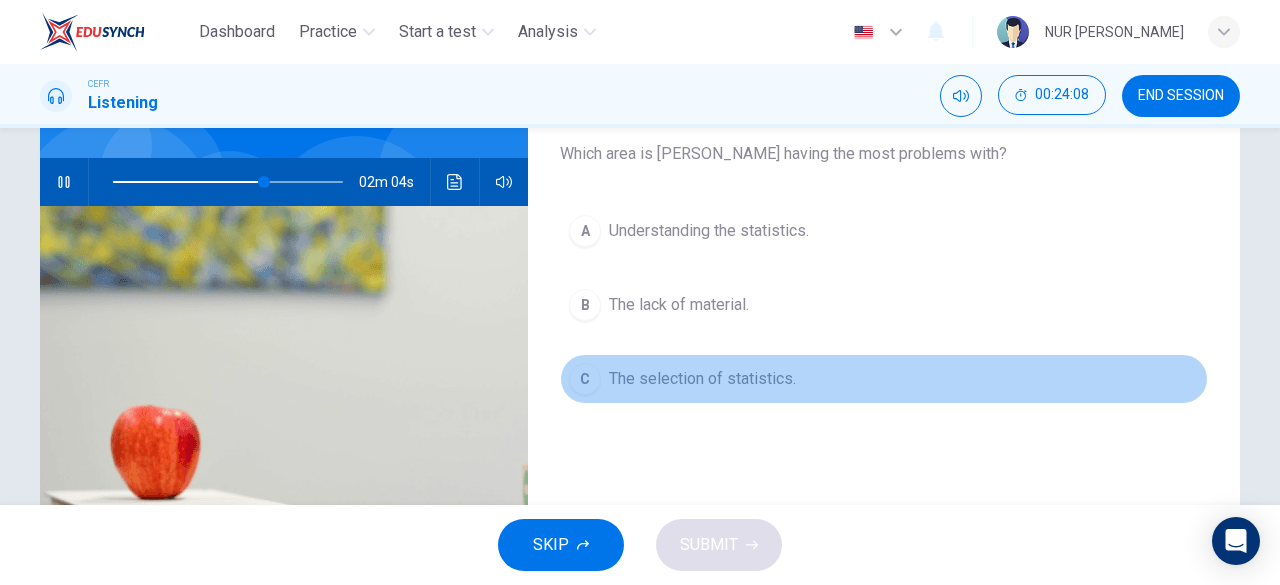click on "C The selection of statistics." at bounding box center (884, 379) 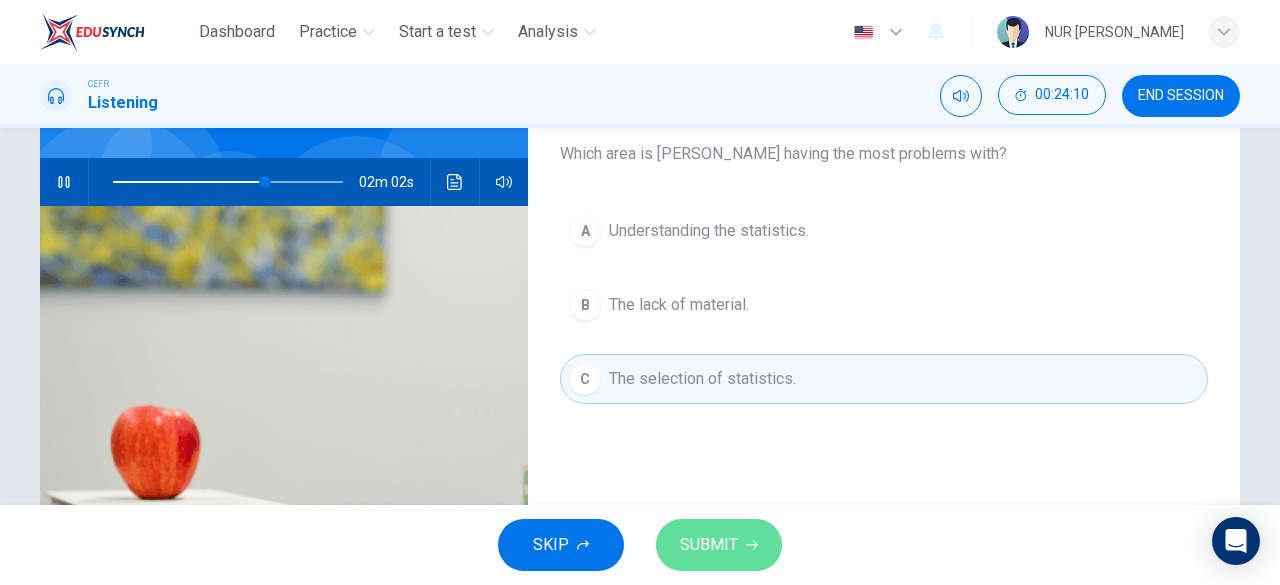 click on "SUBMIT" at bounding box center (719, 545) 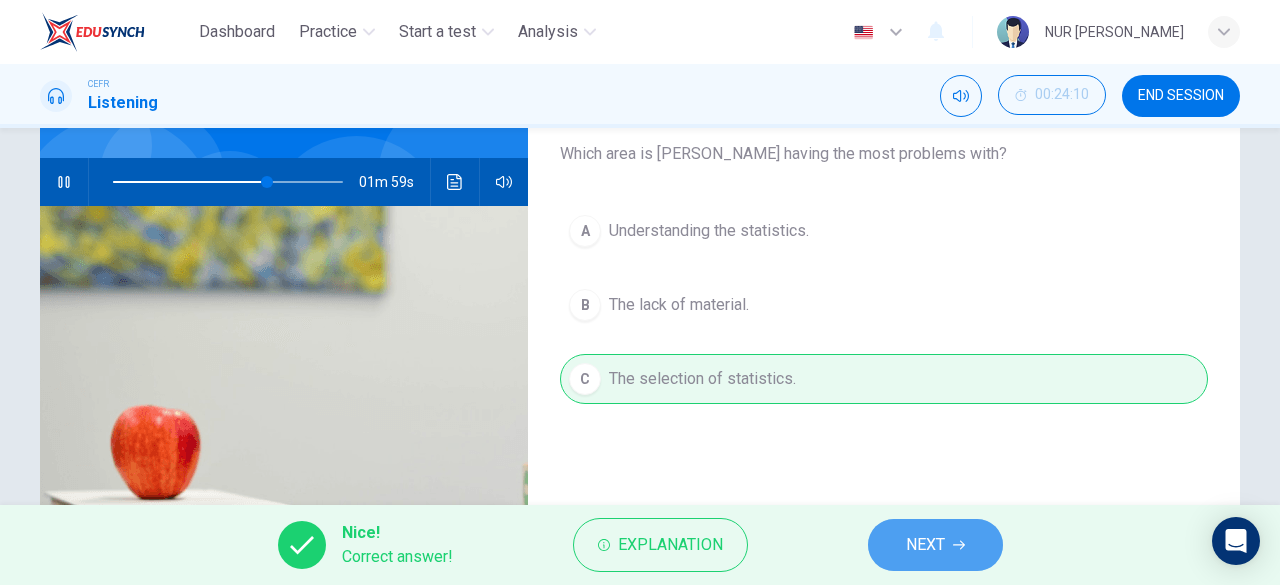 click on "NEXT" at bounding box center [935, 545] 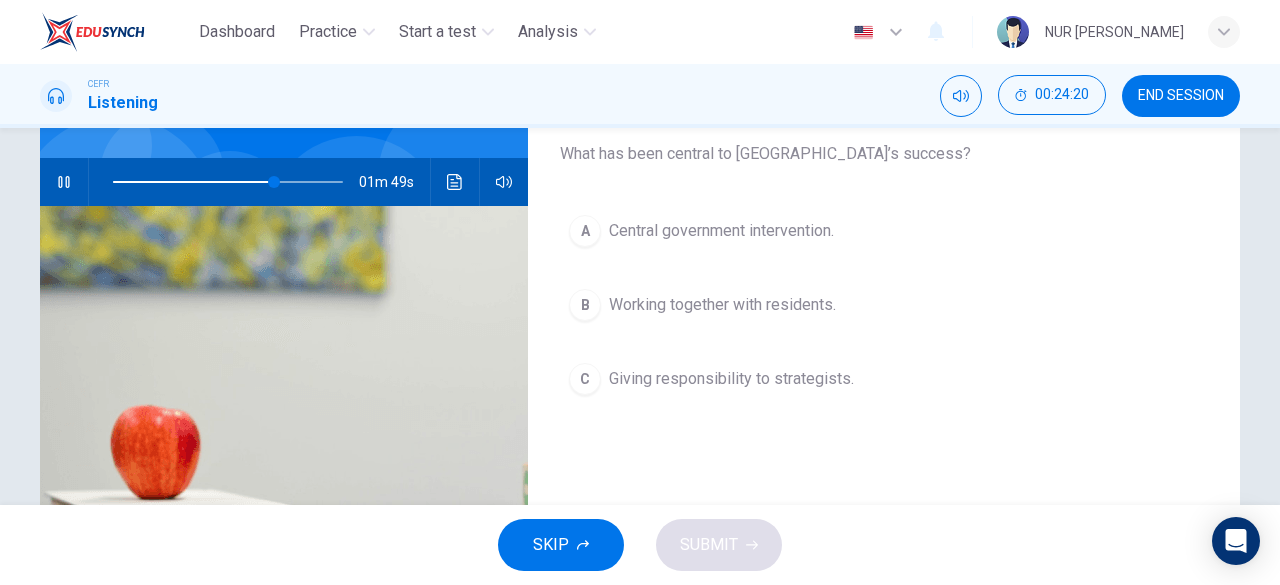 scroll, scrollTop: 159, scrollLeft: 0, axis: vertical 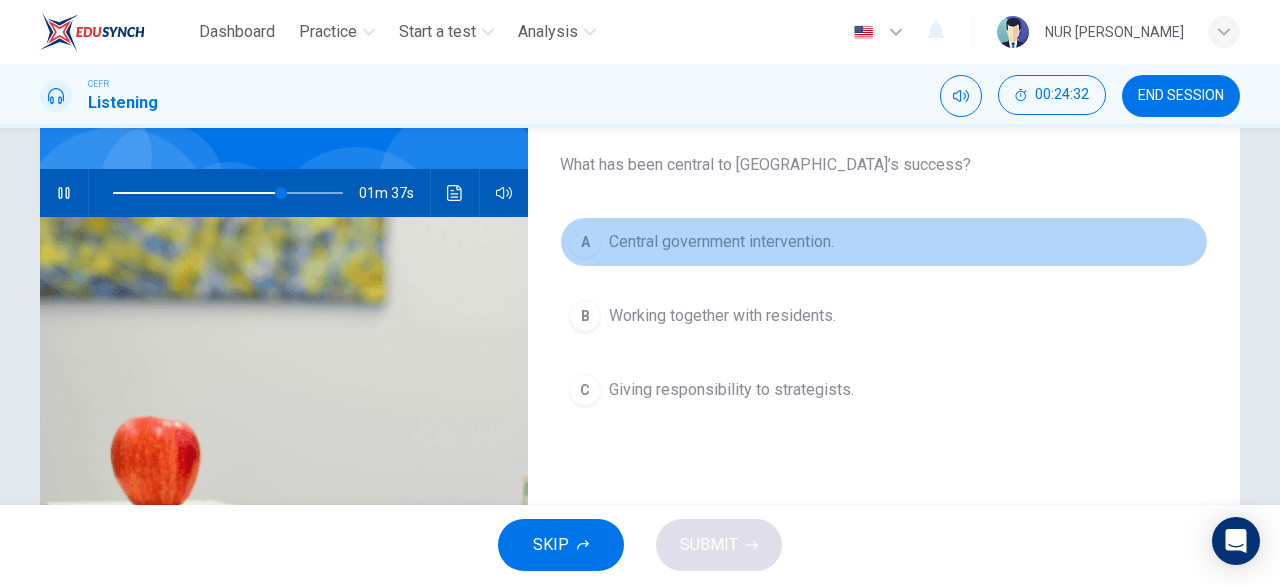 click on "A Central government intervention." at bounding box center (884, 242) 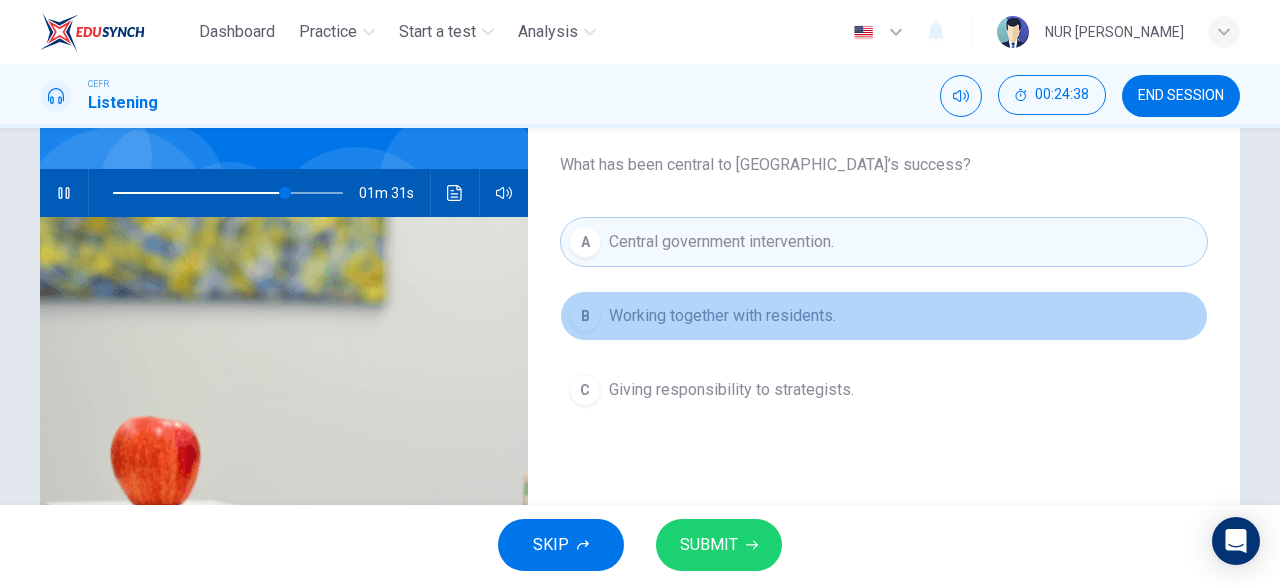 click on "Working together with residents." at bounding box center [722, 316] 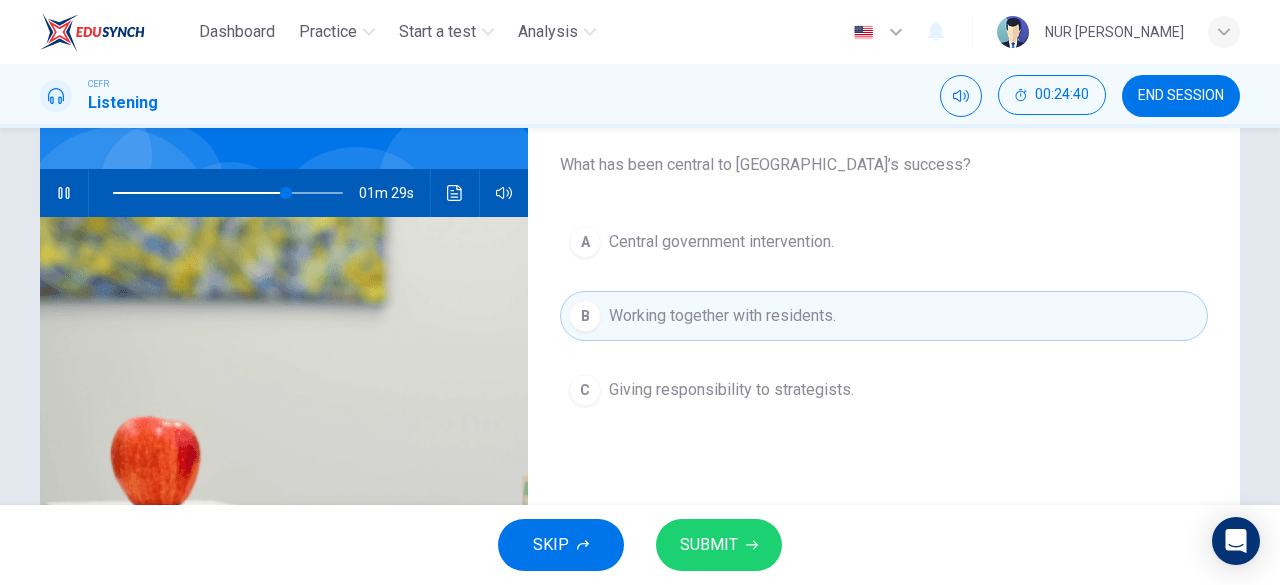 click on "SUBMIT" at bounding box center (719, 545) 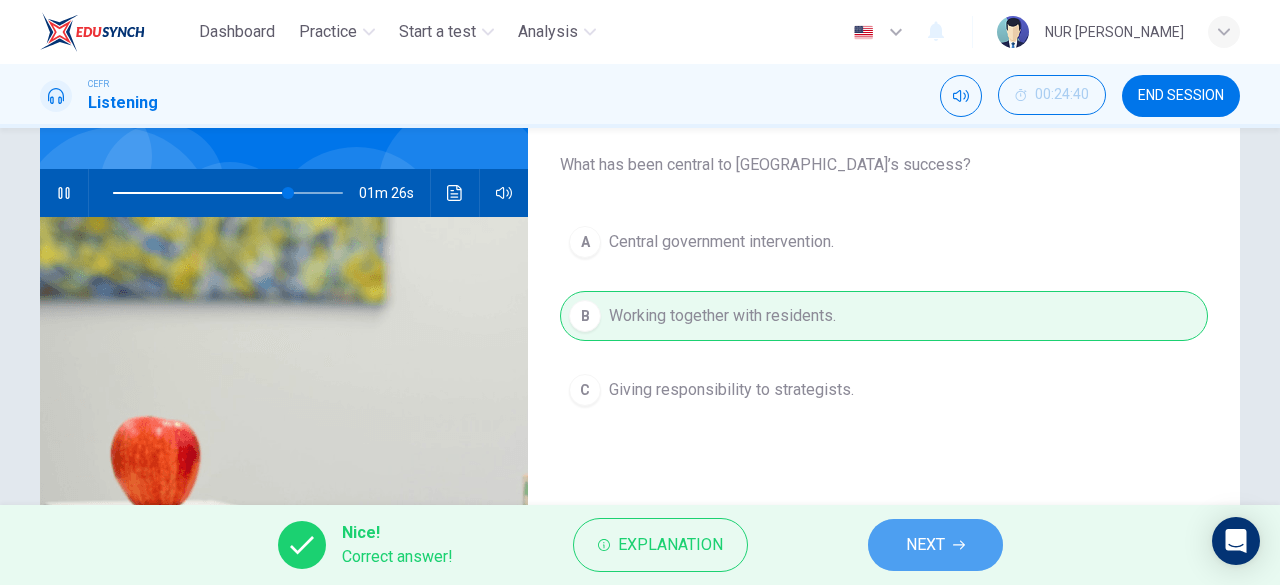 click on "NEXT" at bounding box center [925, 545] 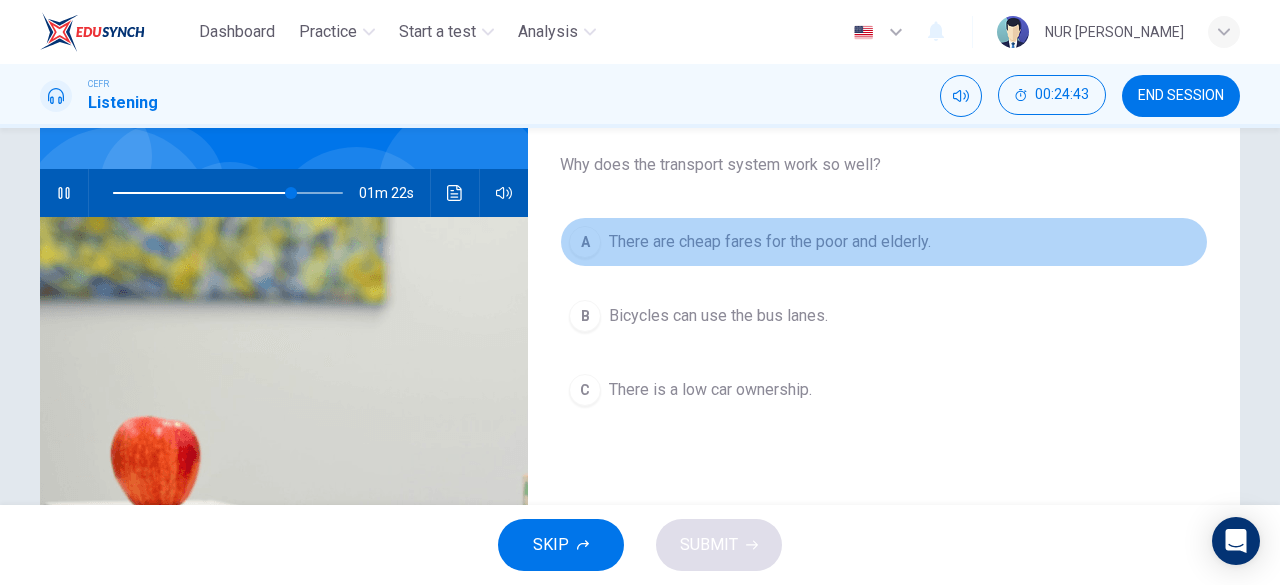 click on "There are cheap fares for the poor and elderly." at bounding box center (770, 242) 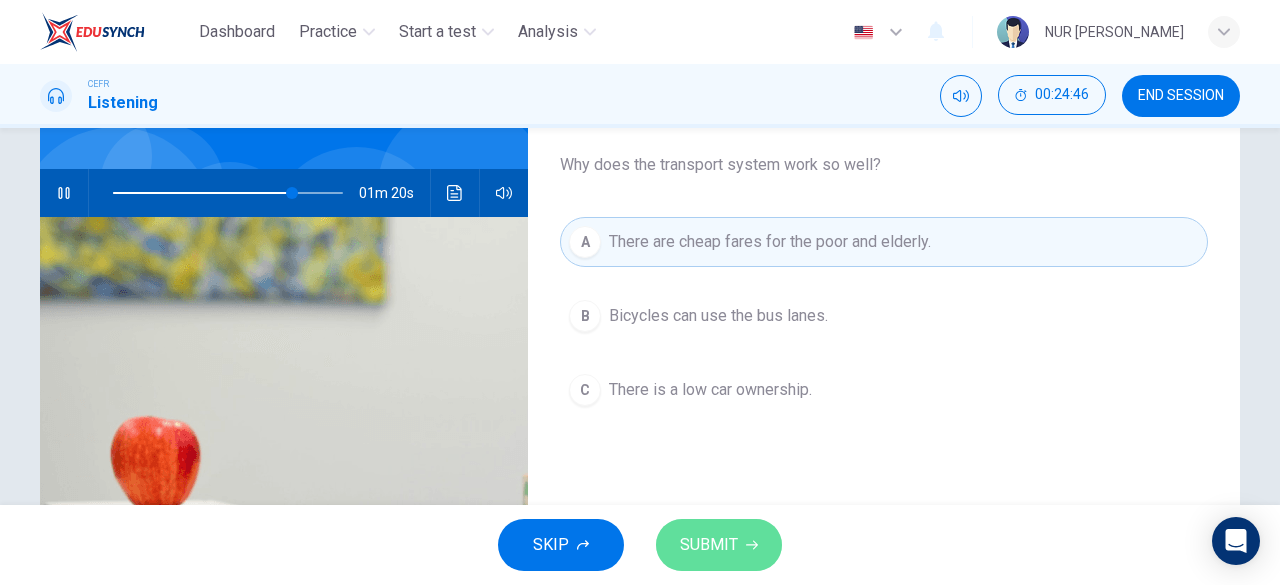 click on "SUBMIT" at bounding box center [709, 545] 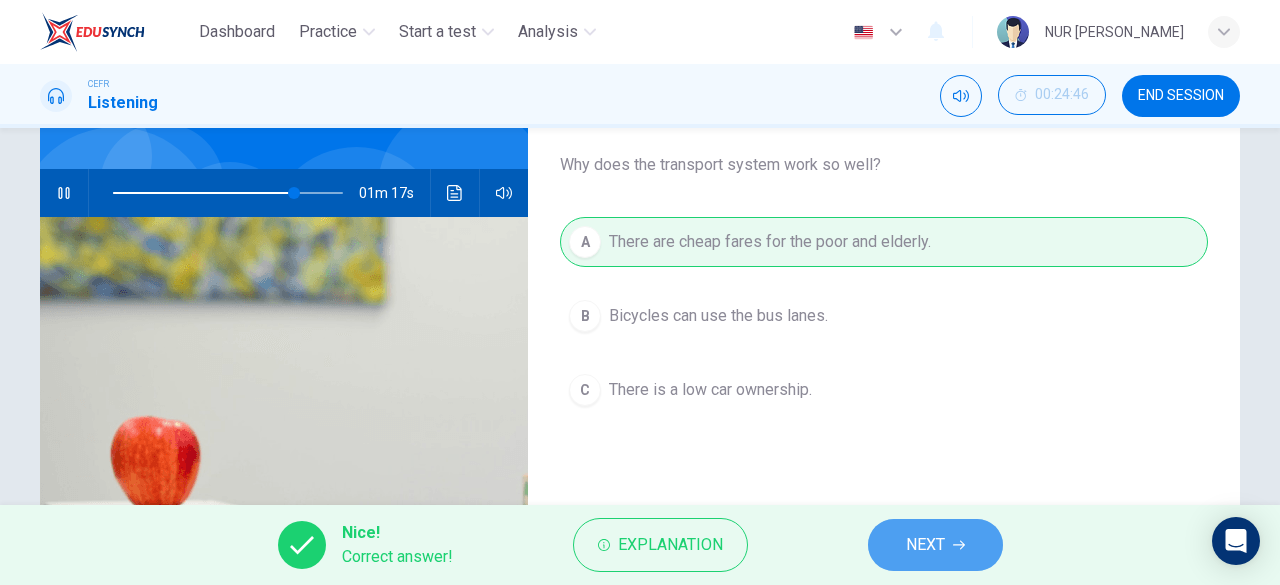 click on "NEXT" at bounding box center (935, 545) 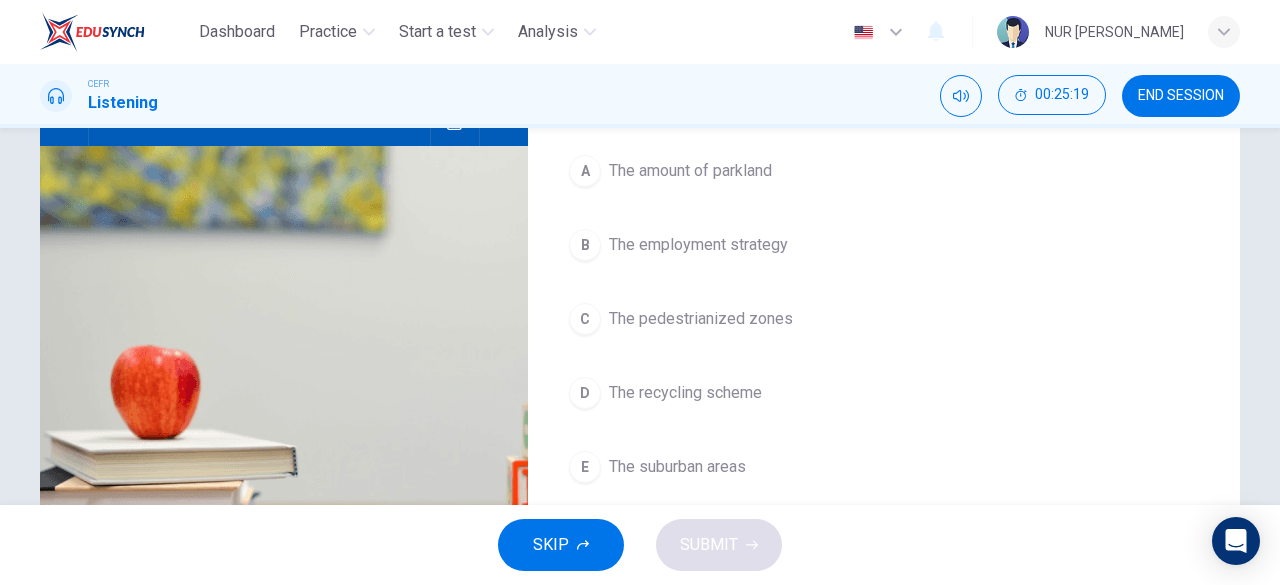 scroll, scrollTop: 231, scrollLeft: 0, axis: vertical 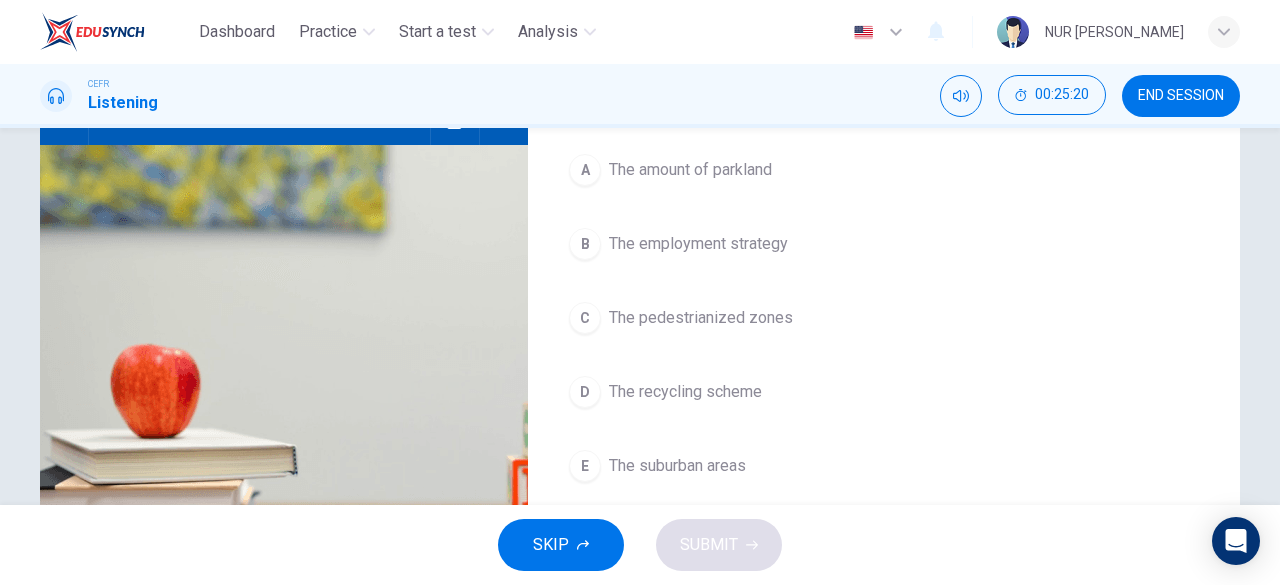 click on "C The pedestrianized zones" at bounding box center [884, 318] 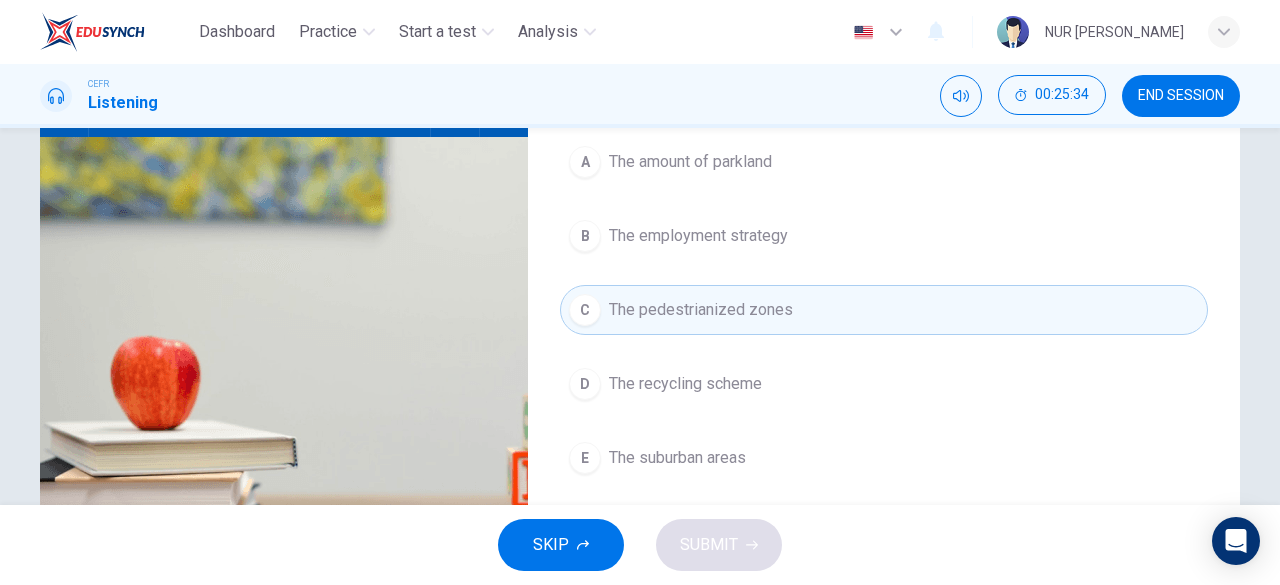 scroll, scrollTop: 243, scrollLeft: 0, axis: vertical 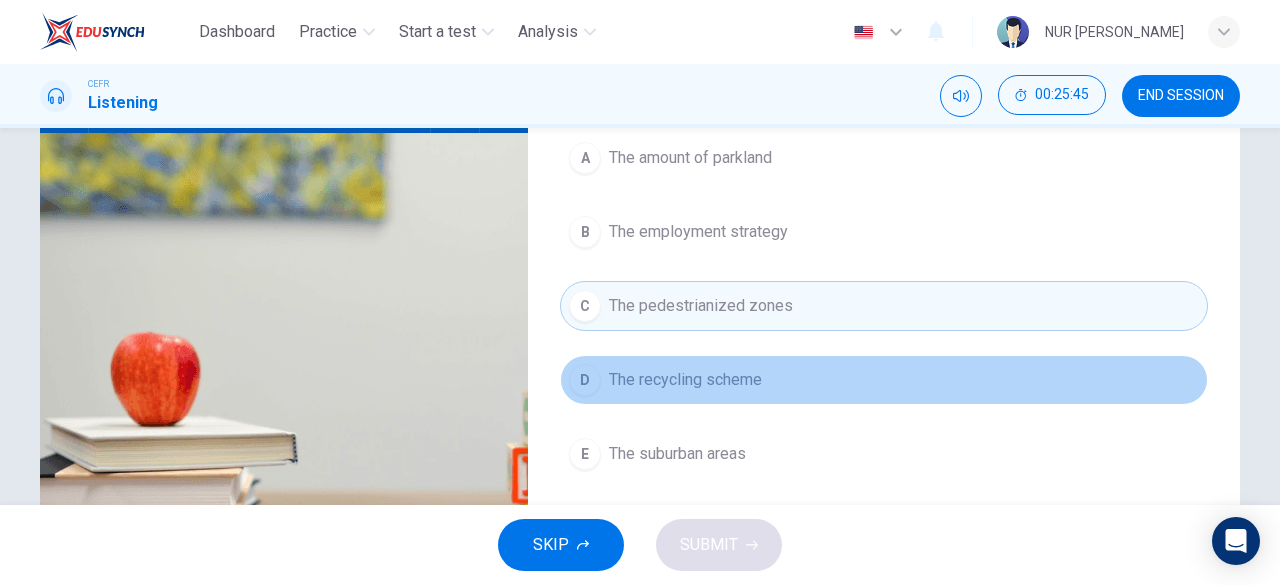 click on "D The recycling scheme" at bounding box center (884, 380) 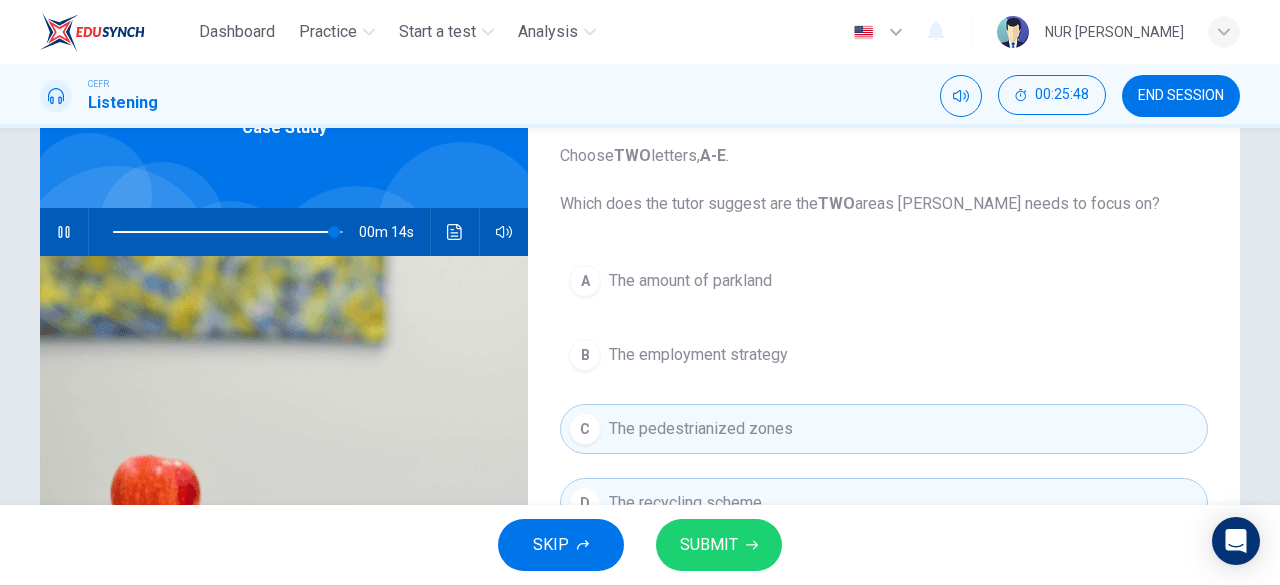 scroll, scrollTop: 369, scrollLeft: 0, axis: vertical 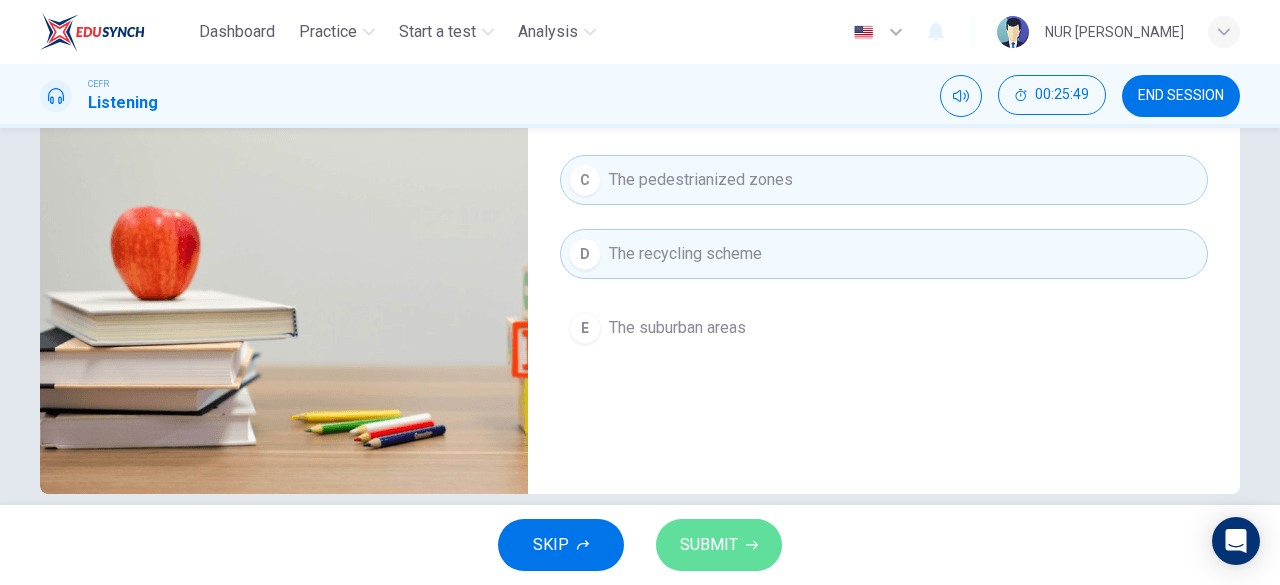 click on "SUBMIT" at bounding box center [719, 545] 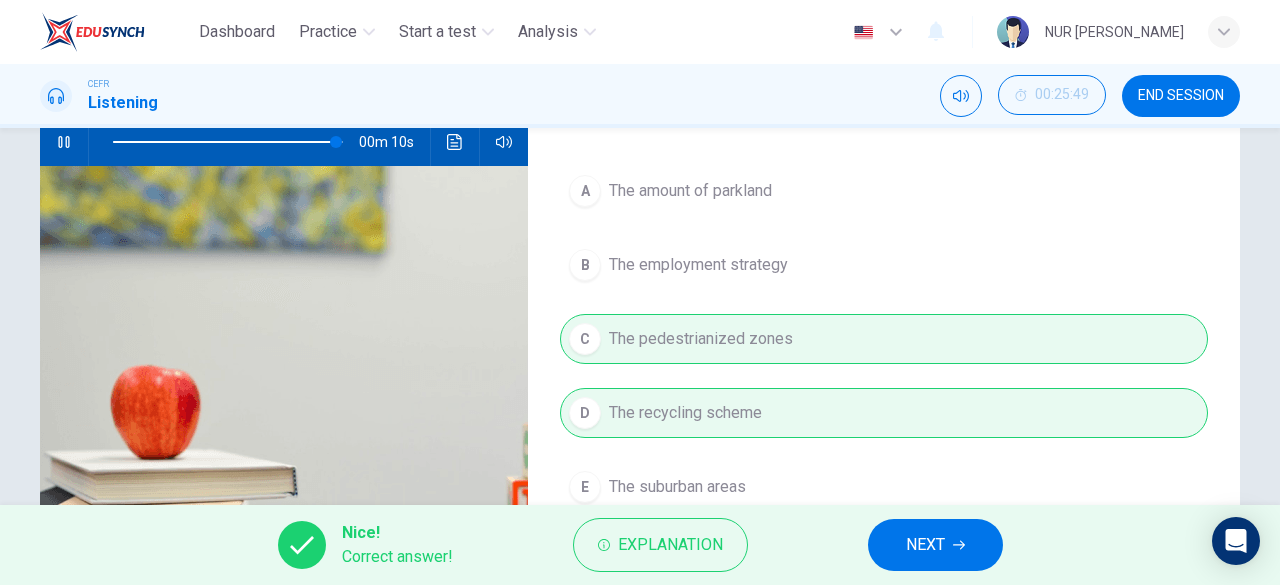 scroll, scrollTop: 214, scrollLeft: 0, axis: vertical 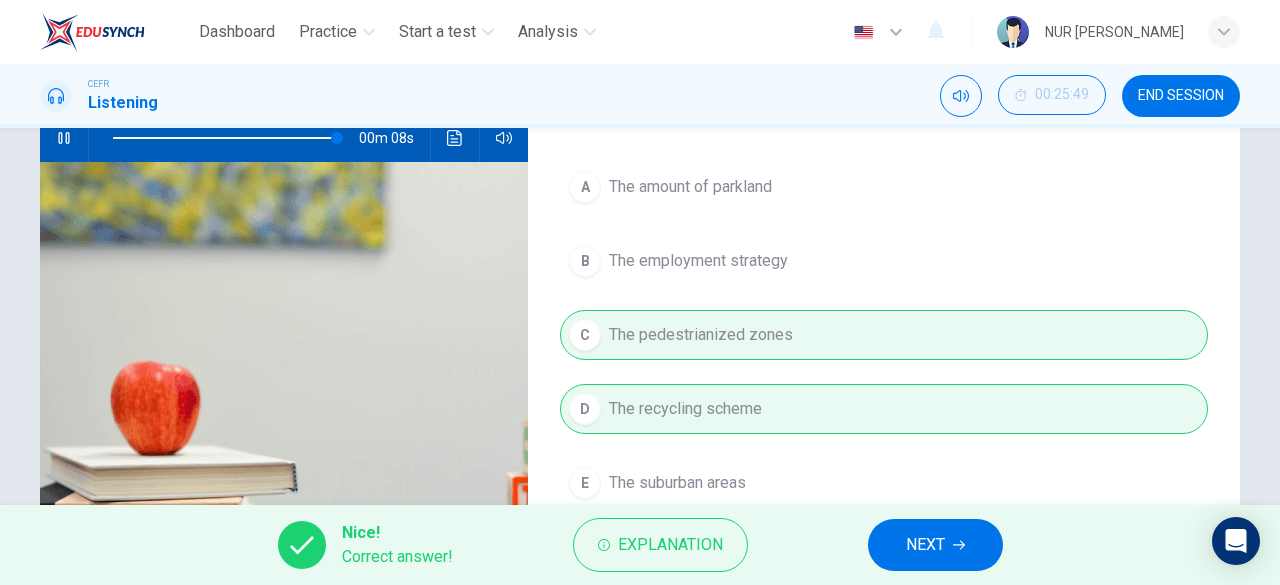 type on "98" 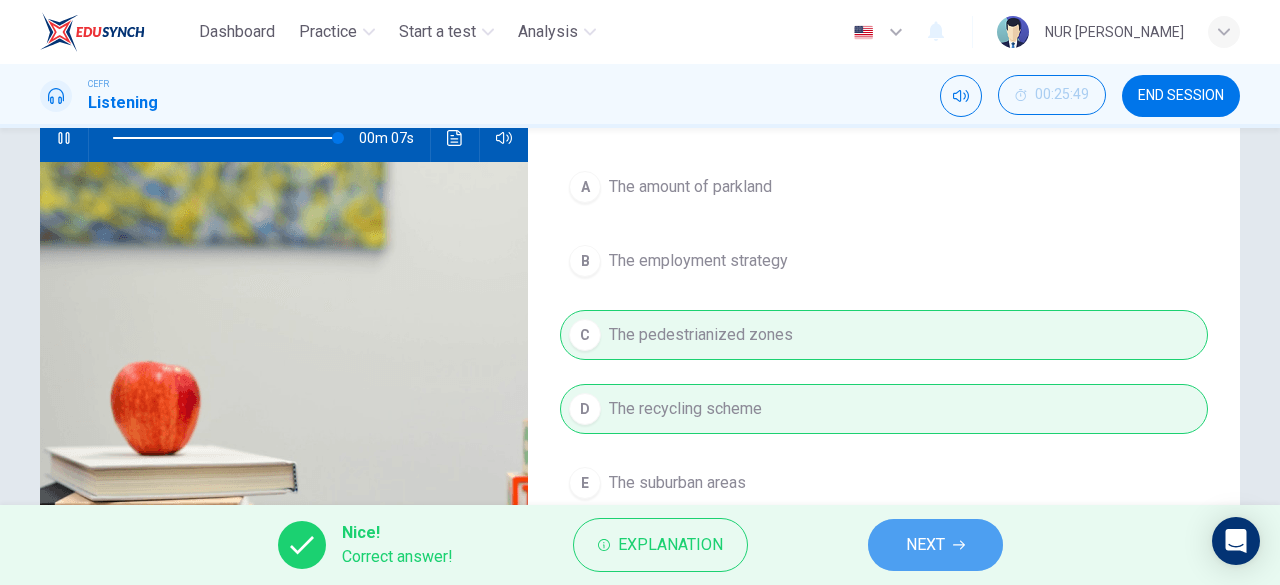 click on "NEXT" at bounding box center (935, 545) 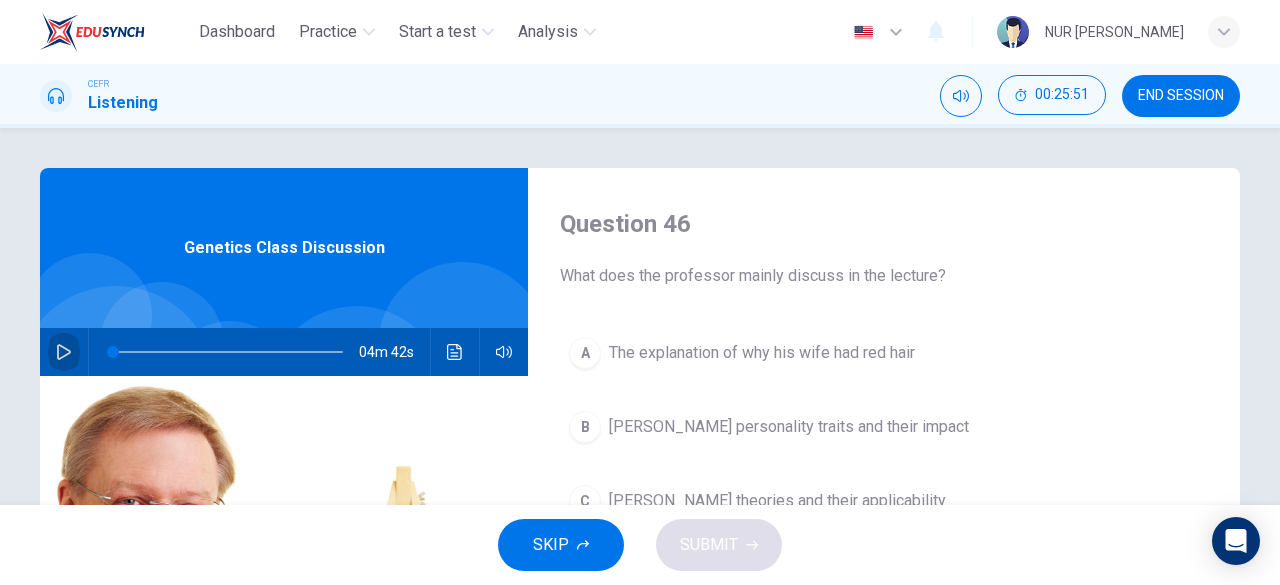 click at bounding box center (64, 352) 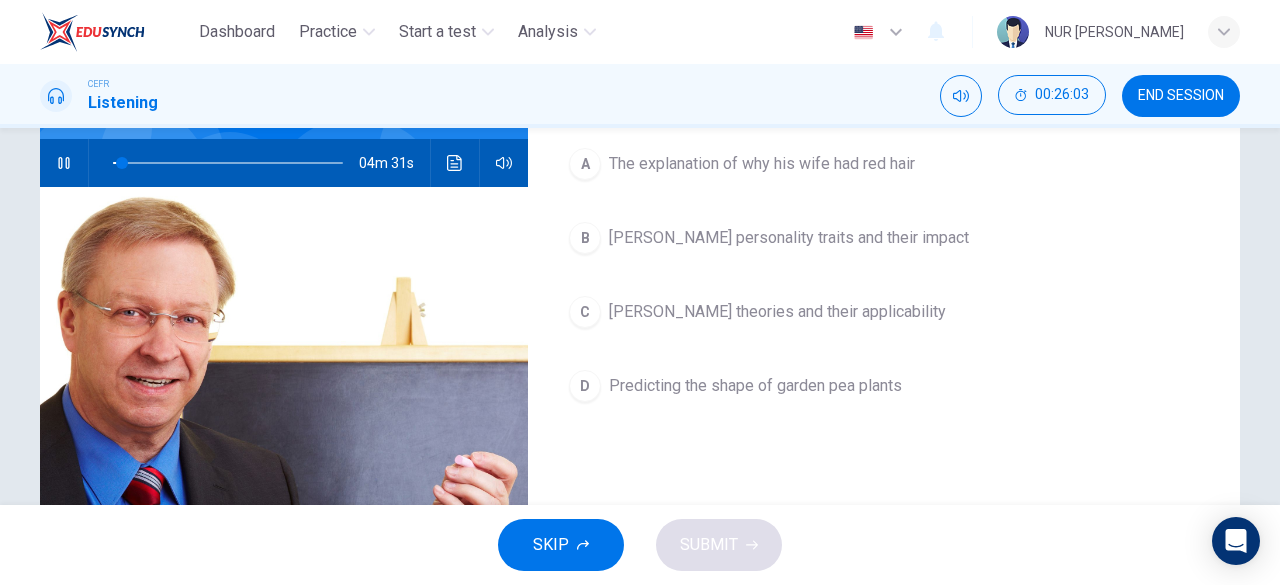 scroll, scrollTop: 190, scrollLeft: 0, axis: vertical 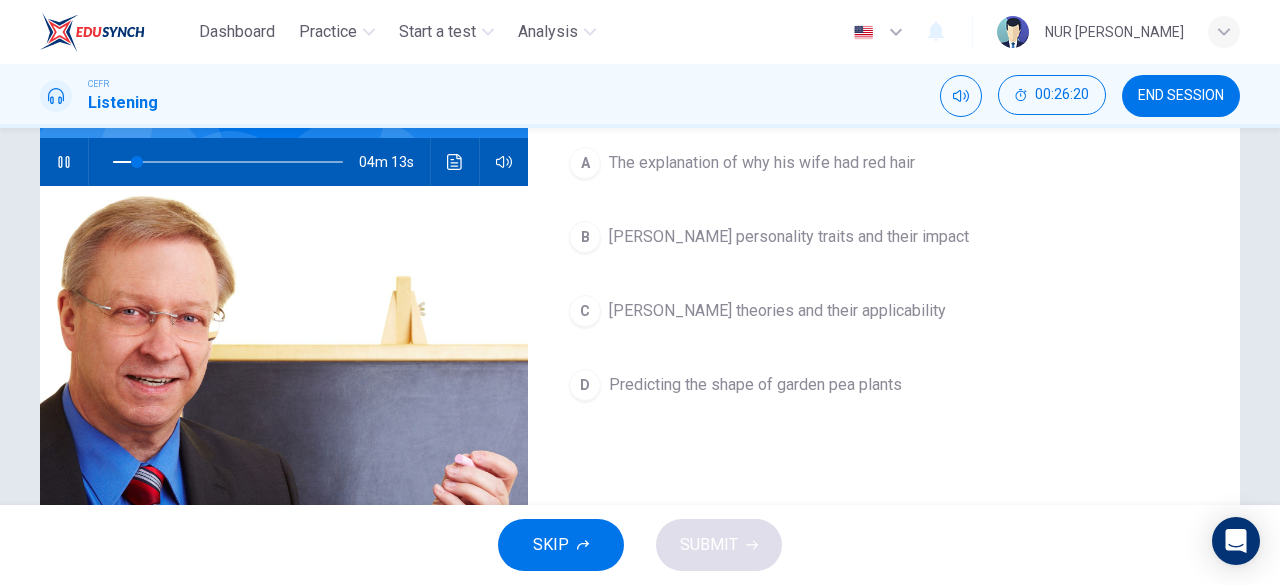 click on "B [PERSON_NAME] personality traits and their impact" at bounding box center (884, 237) 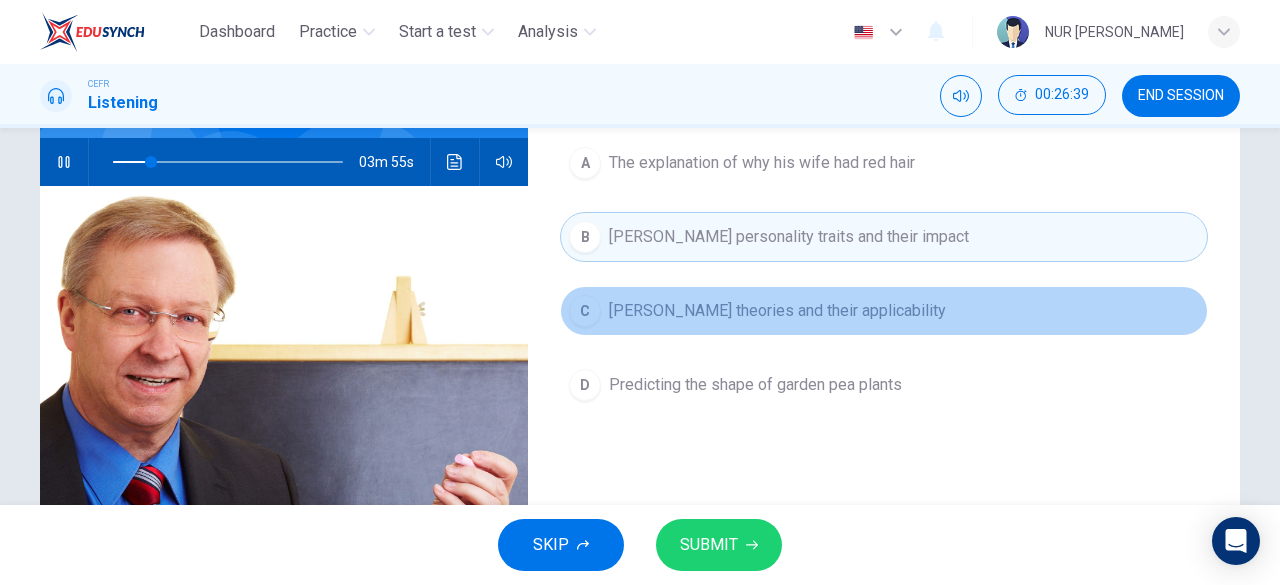click on "C [PERSON_NAME] theories and their applicability" at bounding box center [884, 311] 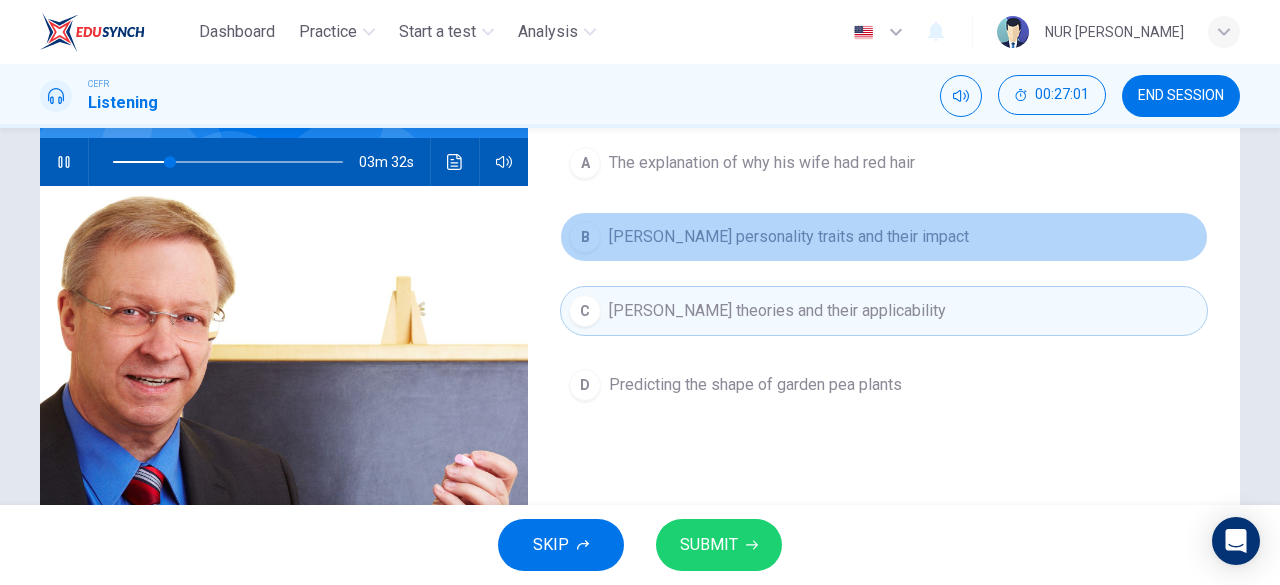 click on "[PERSON_NAME] personality traits and their impact" at bounding box center [789, 237] 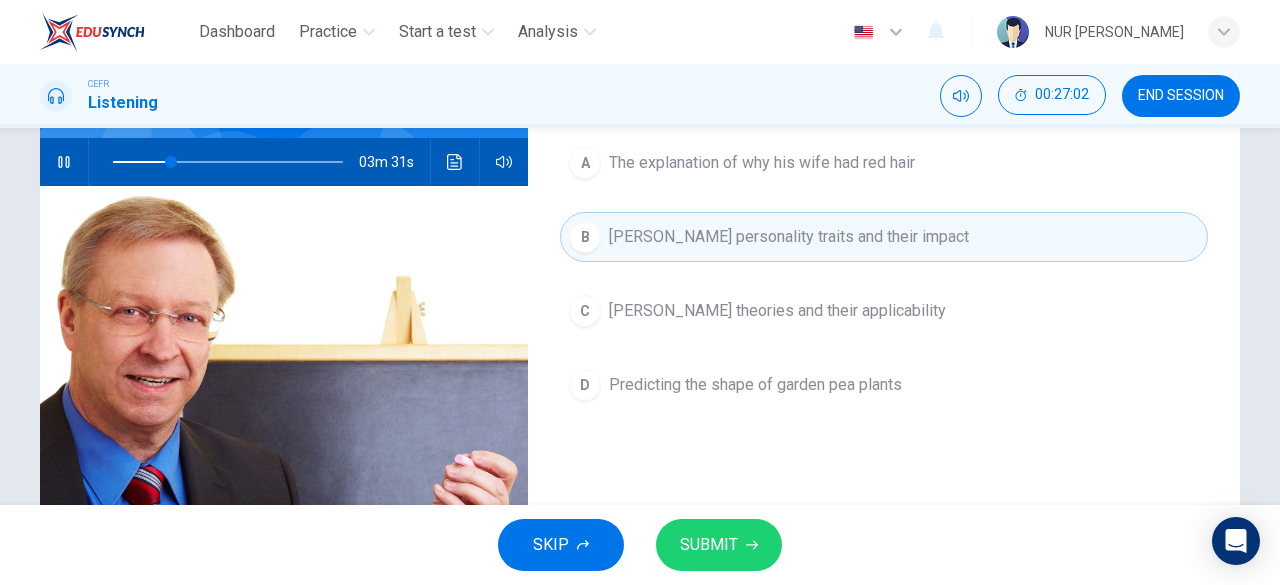click on "SKIP SUBMIT" at bounding box center [640, 545] 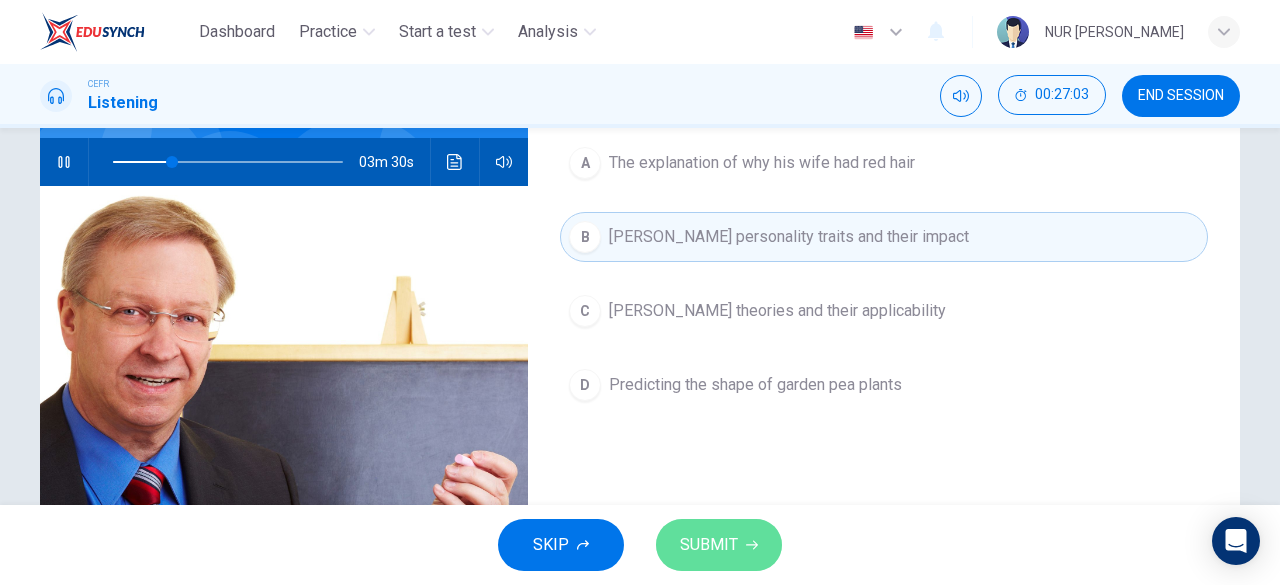 click on "SUBMIT" at bounding box center [709, 545] 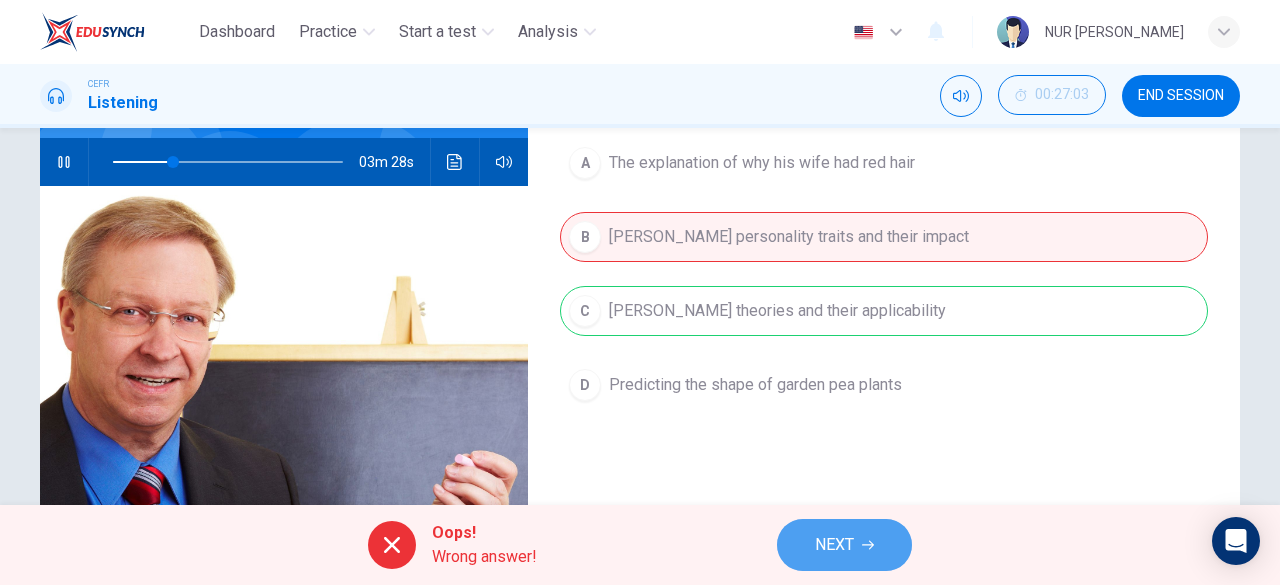 click on "NEXT" at bounding box center (844, 545) 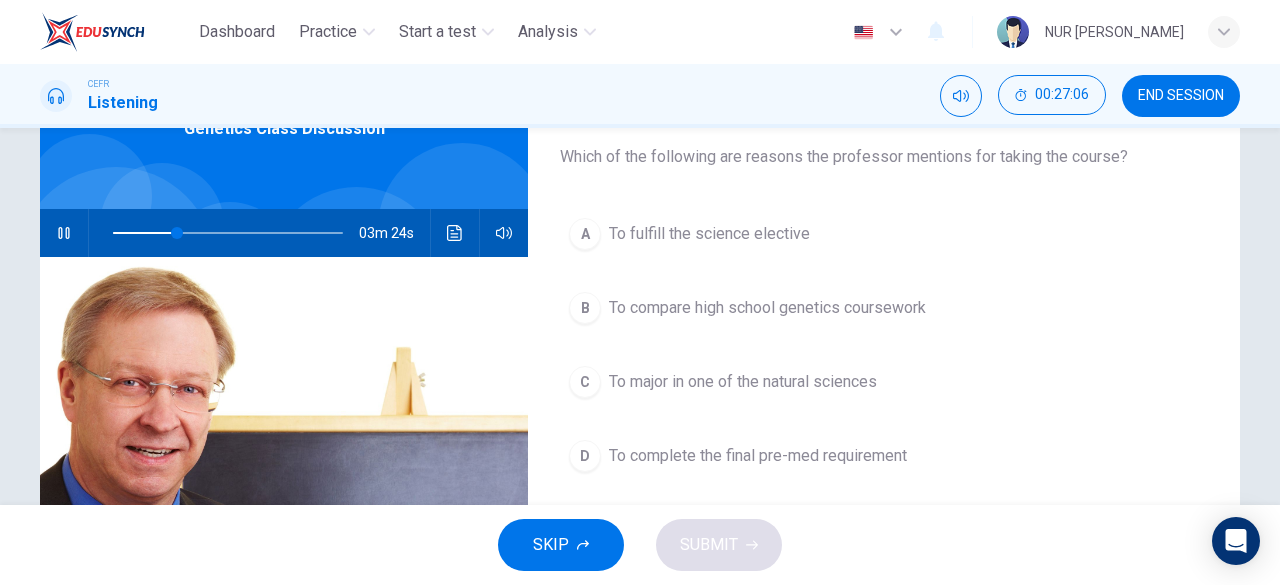 scroll, scrollTop: 118, scrollLeft: 0, axis: vertical 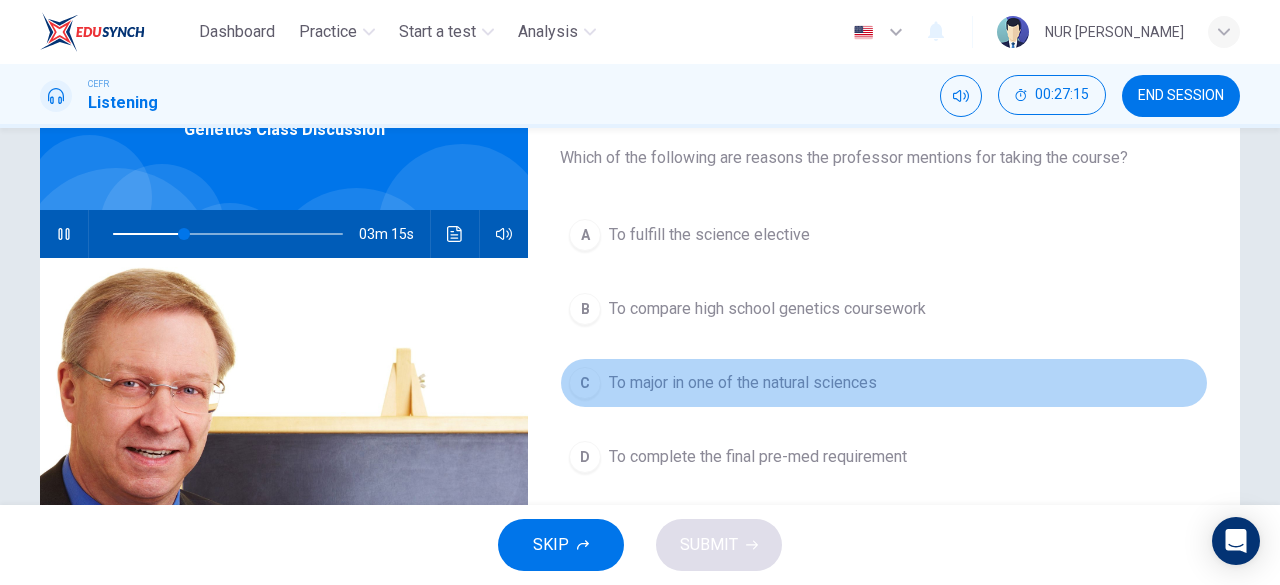 click on "To major in one of the natural sciences" at bounding box center (743, 383) 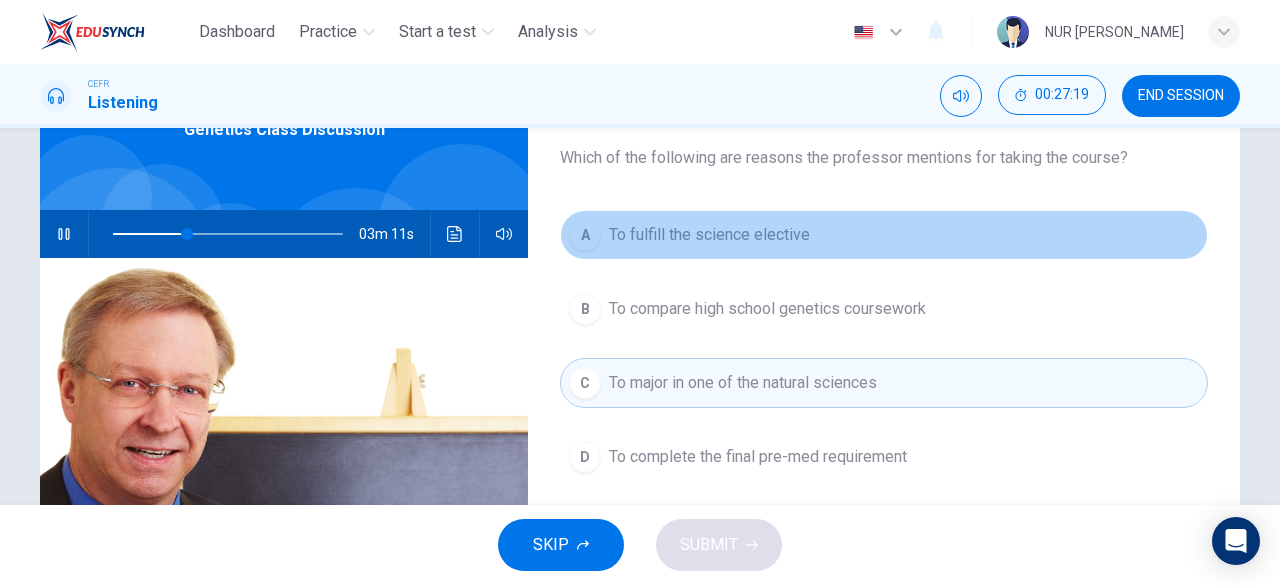 click on "To fulfill the science elective" at bounding box center (709, 235) 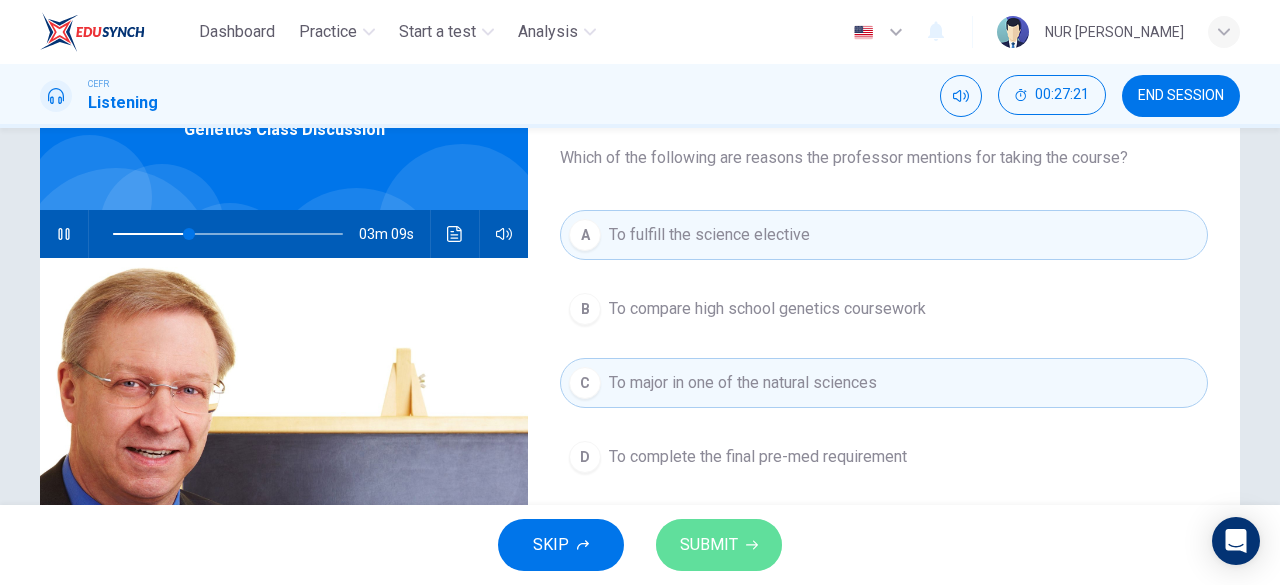 click on "SUBMIT" at bounding box center [709, 545] 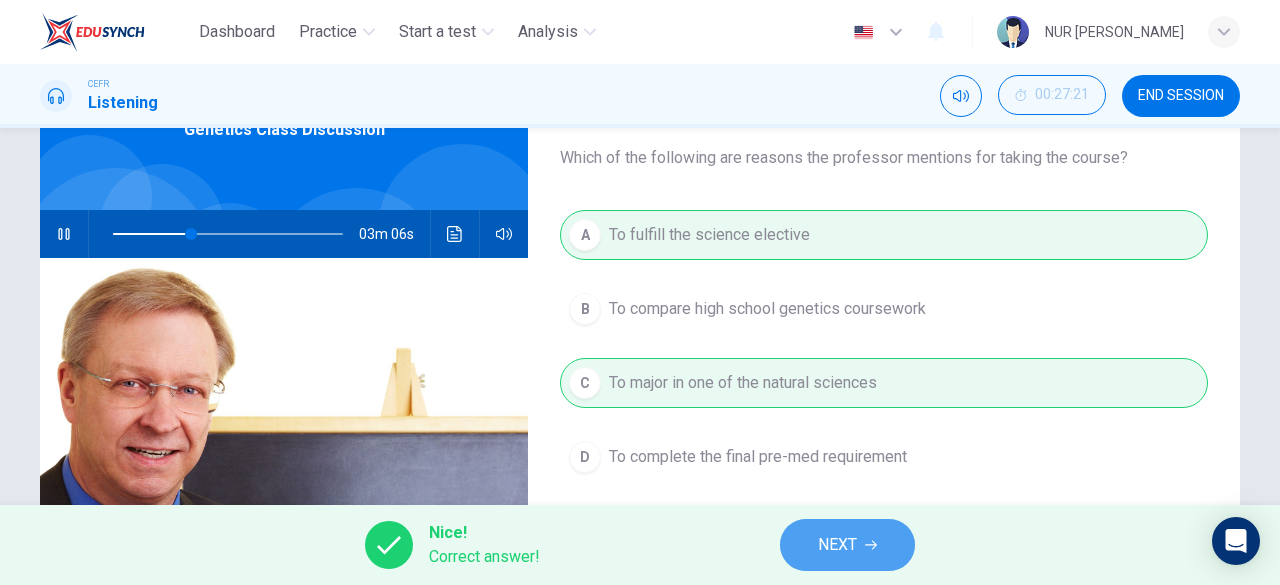 click on "NEXT" at bounding box center [847, 545] 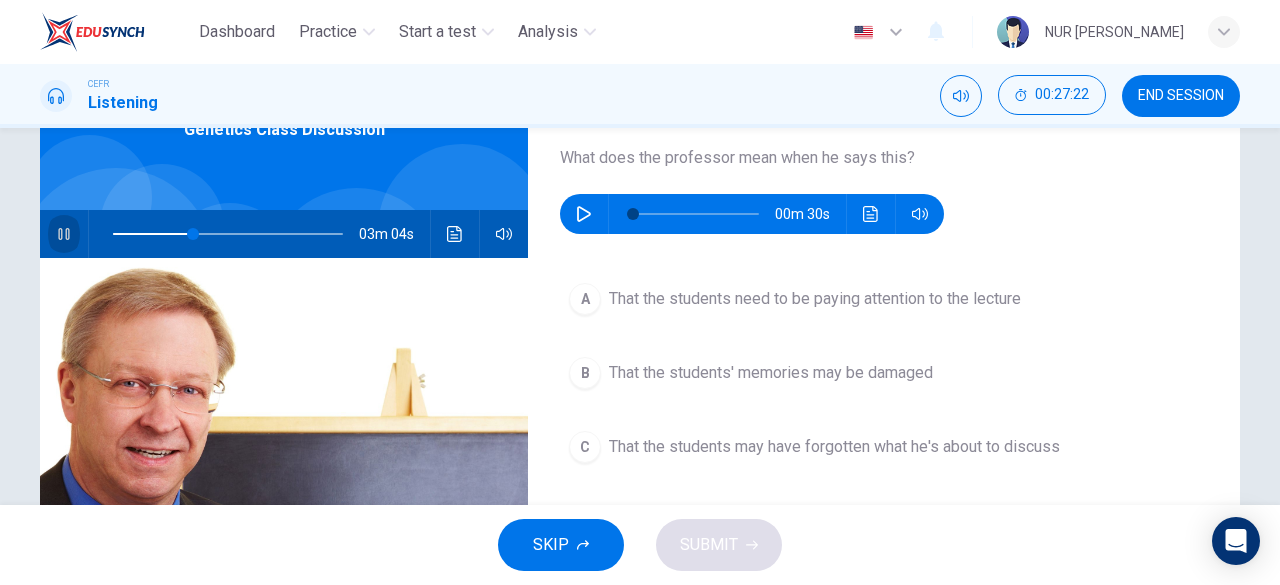 click 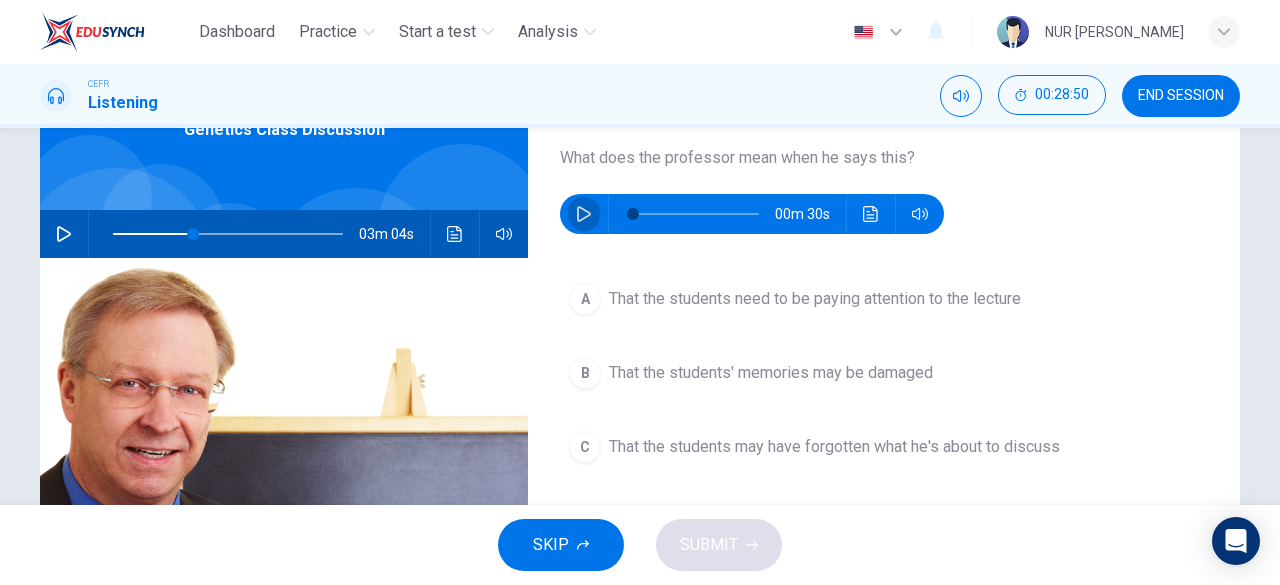 click at bounding box center [584, 214] 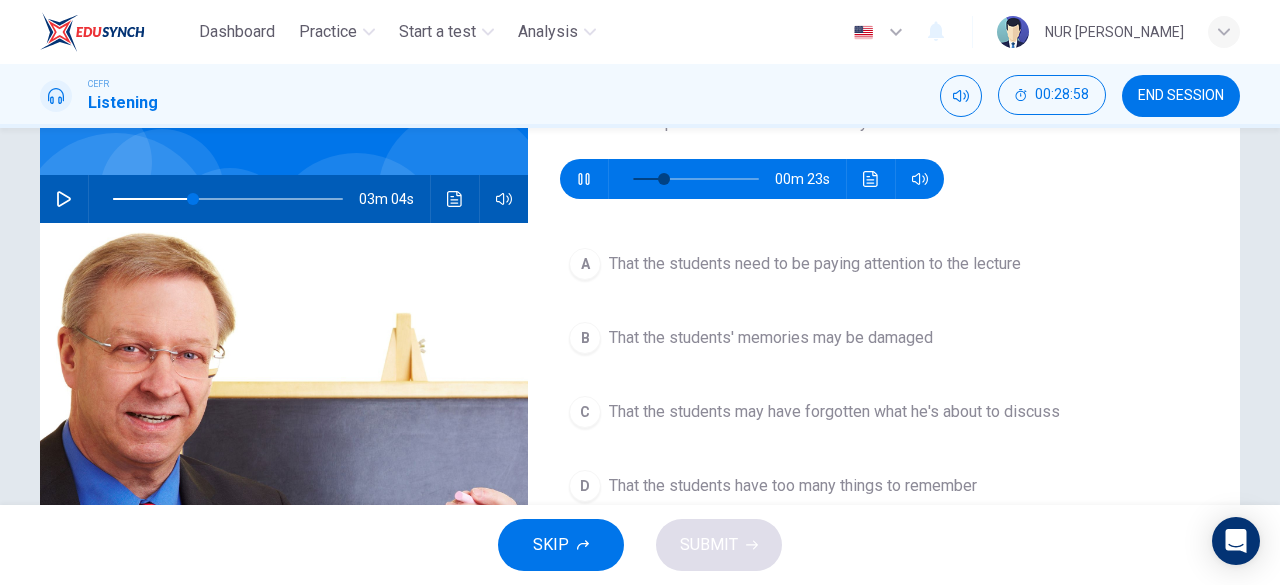 scroll, scrollTop: 186, scrollLeft: 0, axis: vertical 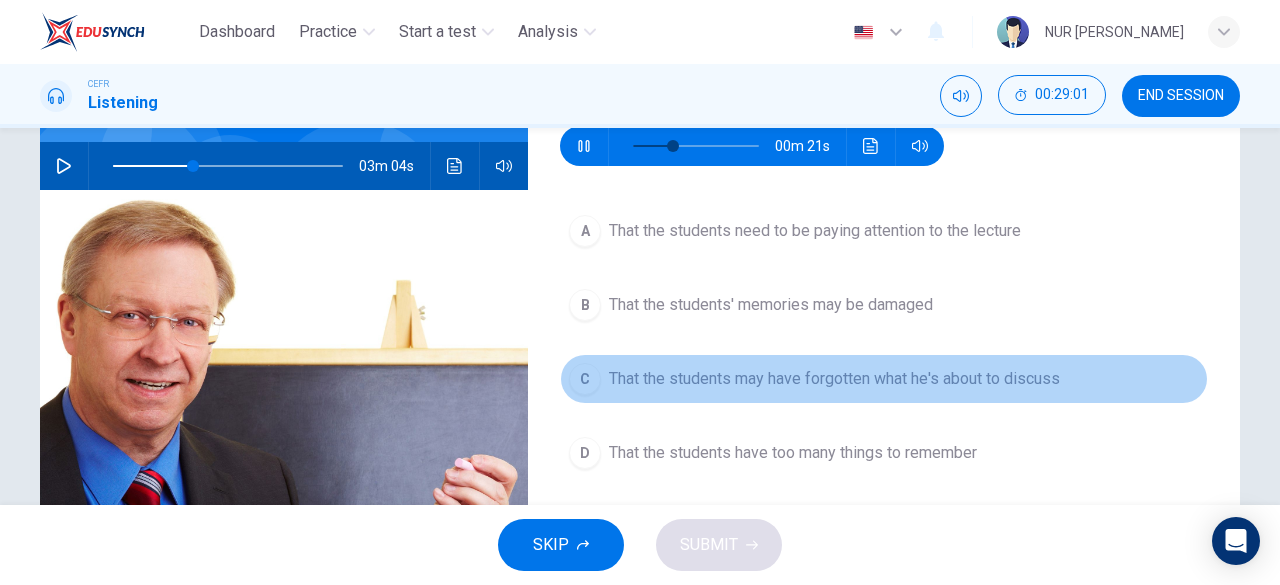 type on "35" 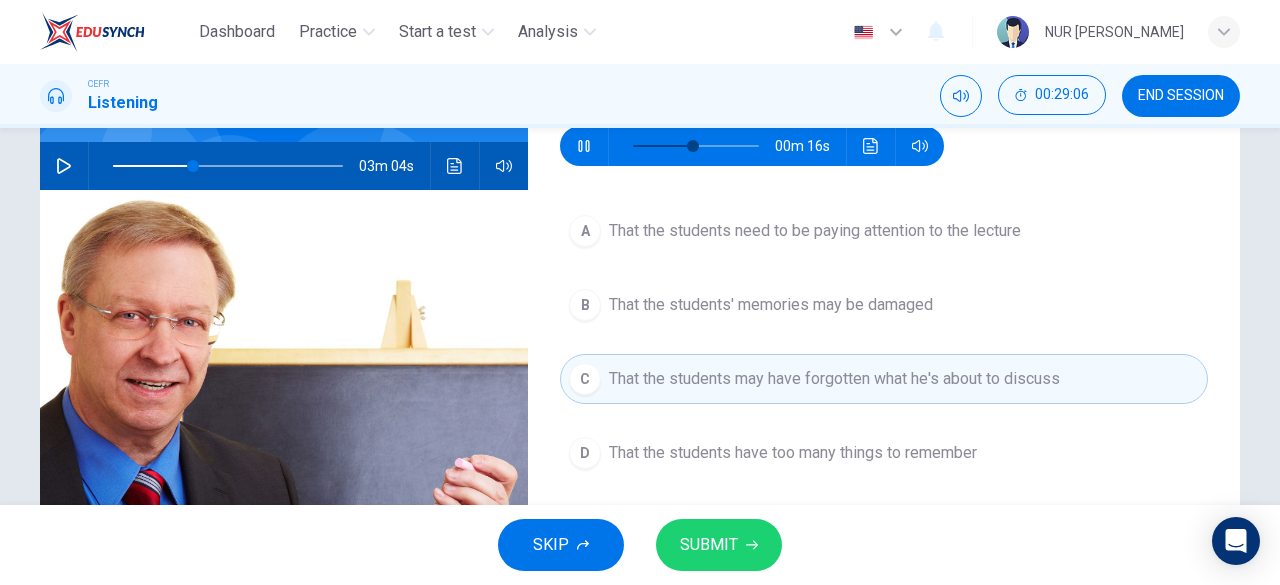 type on "51" 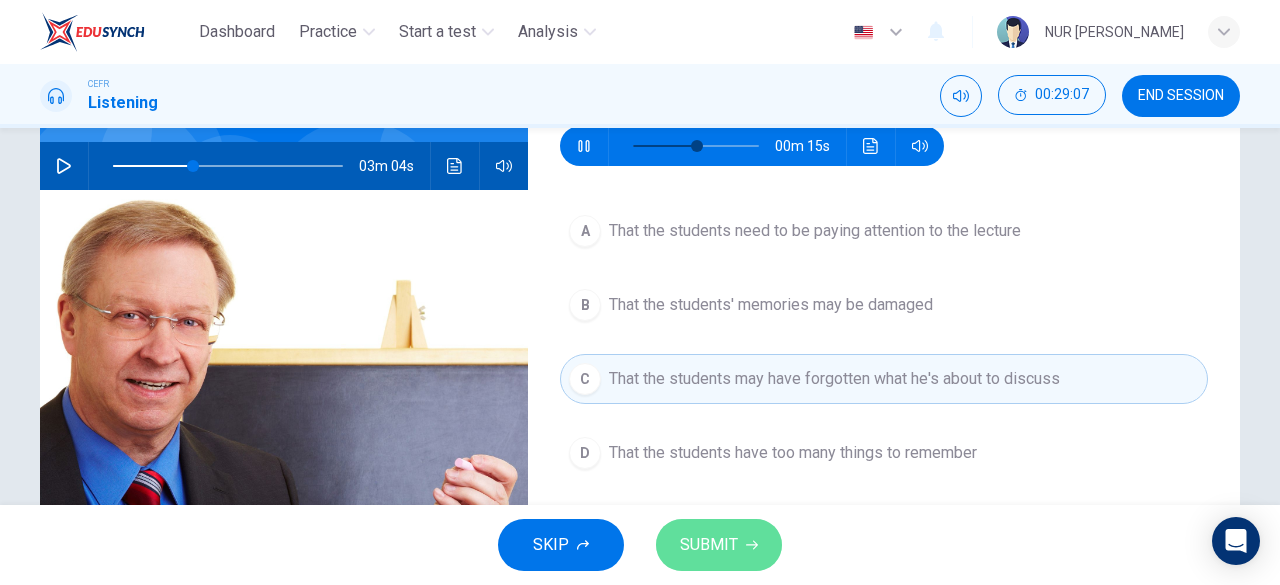 click on "SUBMIT" at bounding box center (709, 545) 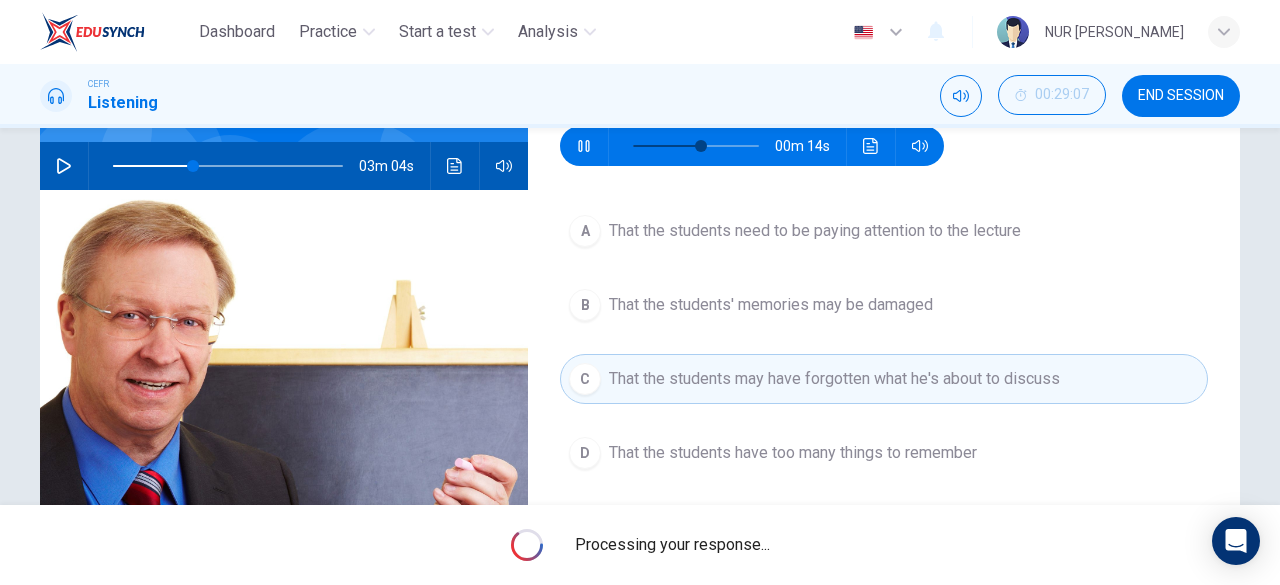 type on "57" 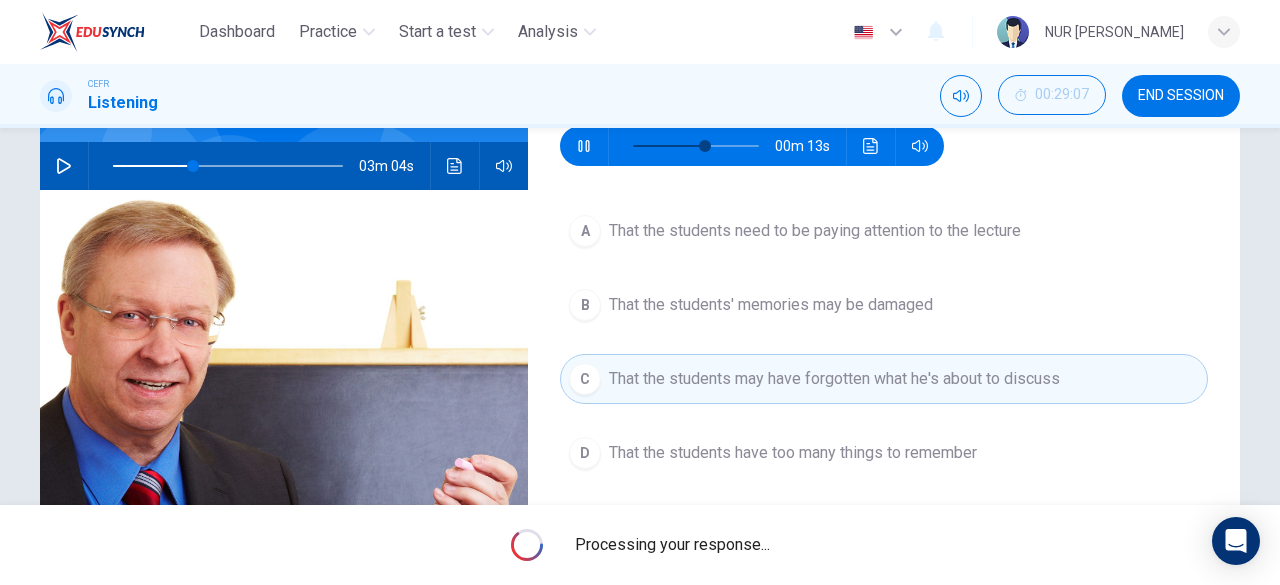 type on "35" 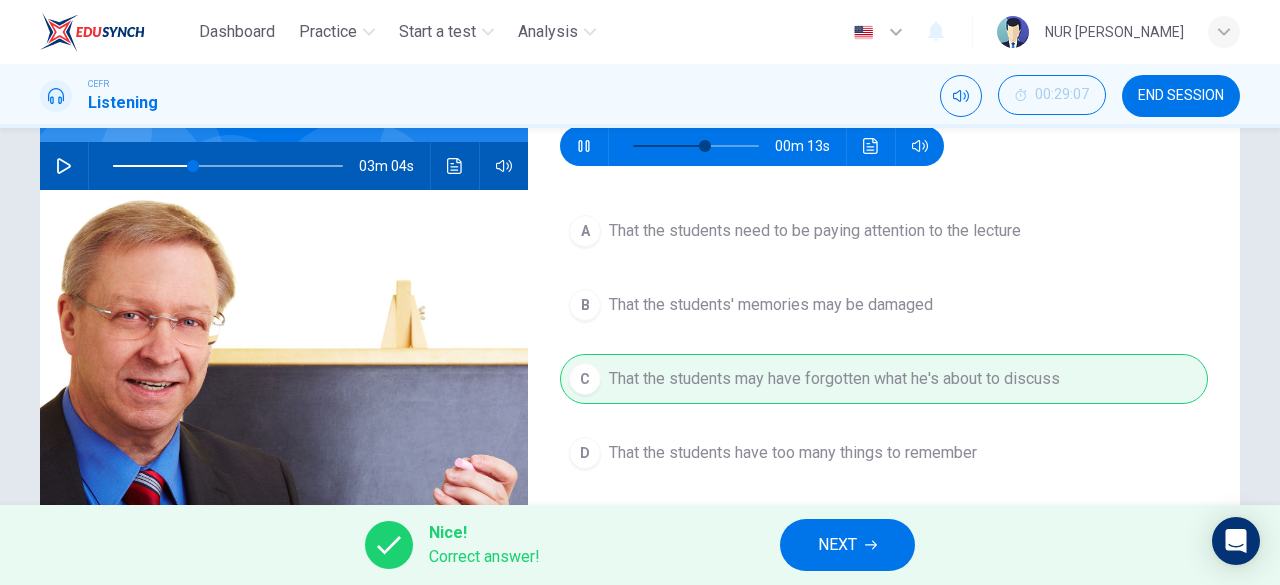 type on "61" 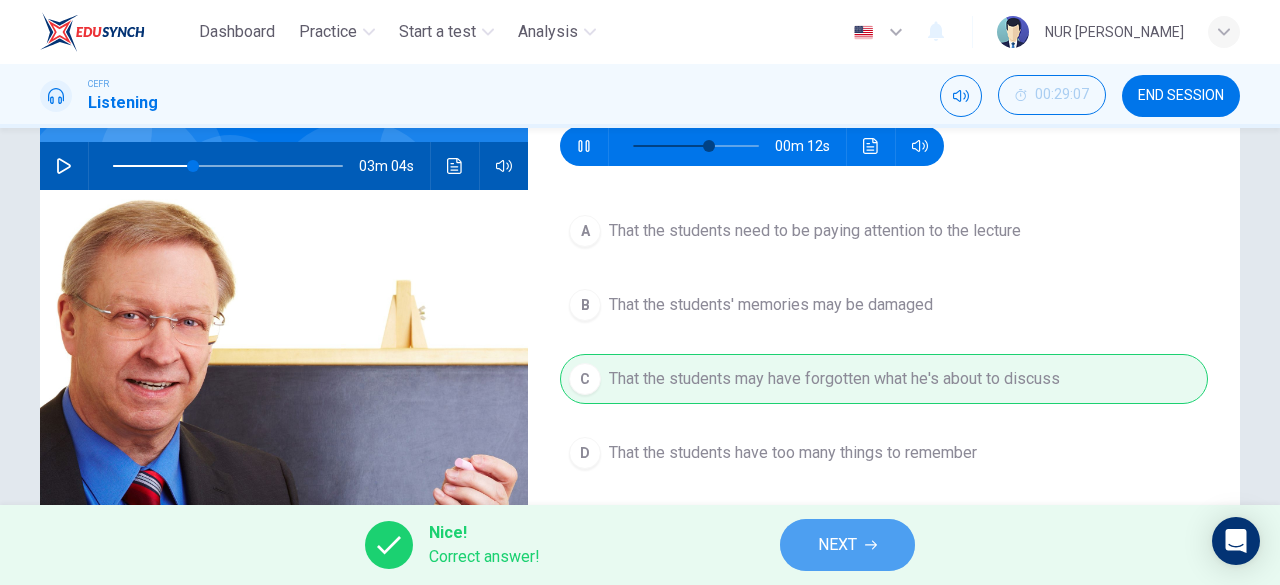 click on "NEXT" at bounding box center (837, 545) 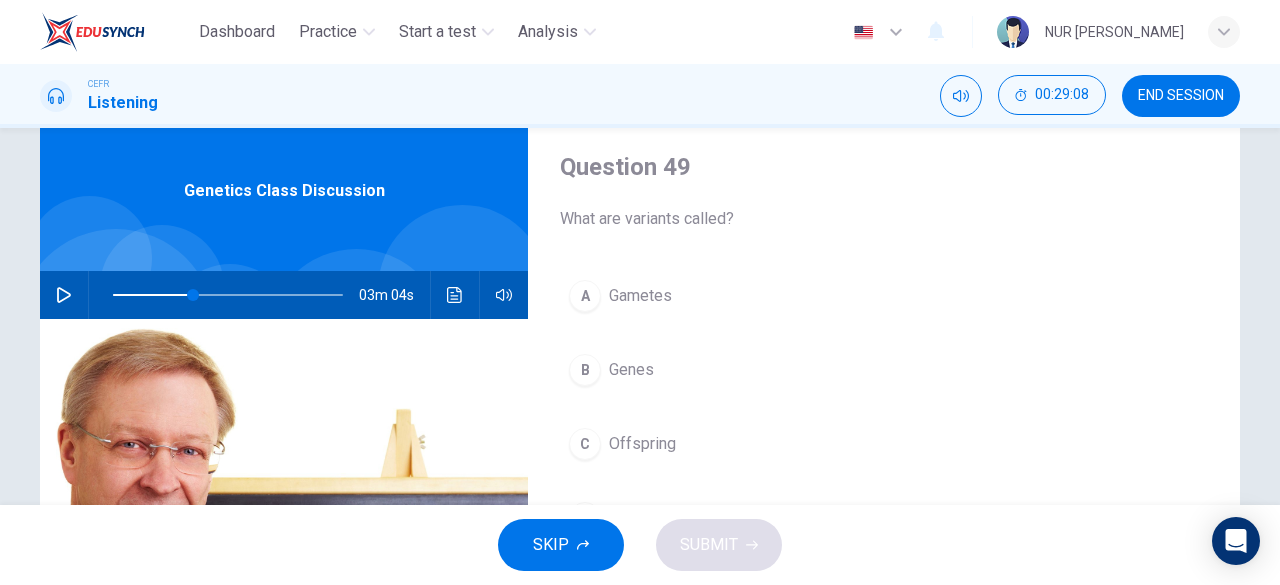 scroll, scrollTop: 56, scrollLeft: 0, axis: vertical 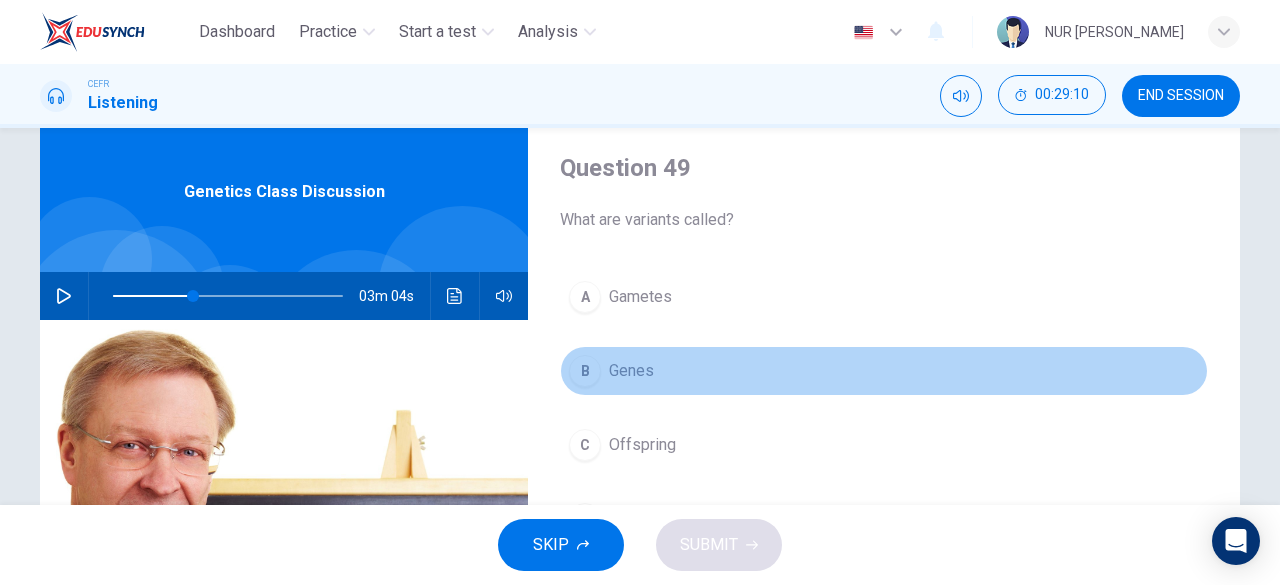 click on "B Genes" at bounding box center (884, 371) 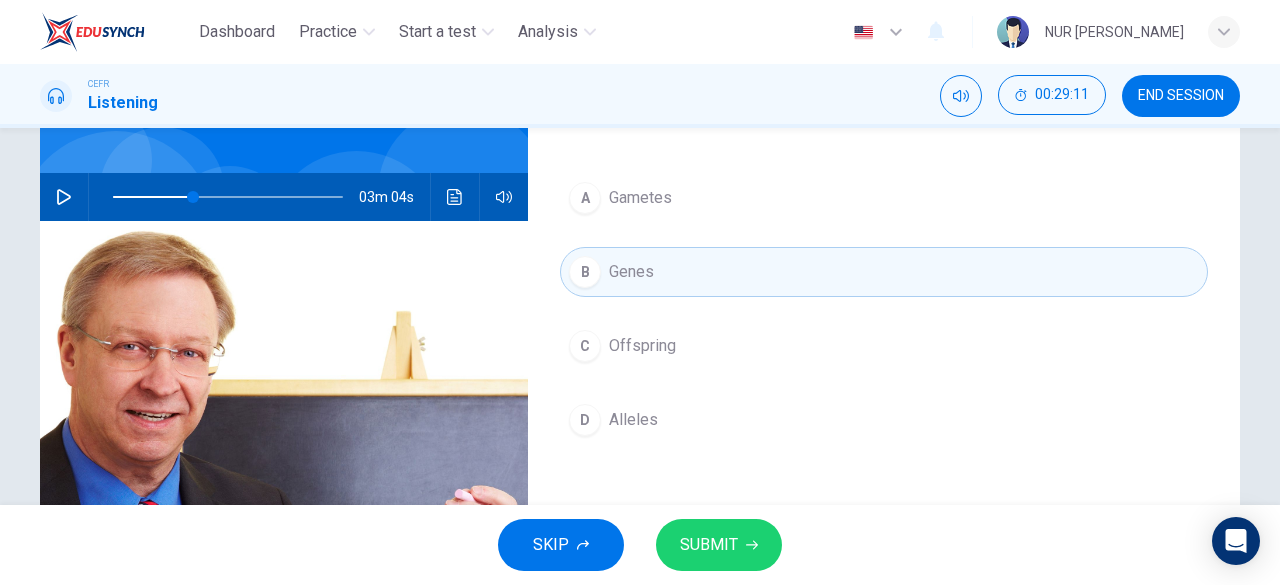 scroll, scrollTop: 156, scrollLeft: 0, axis: vertical 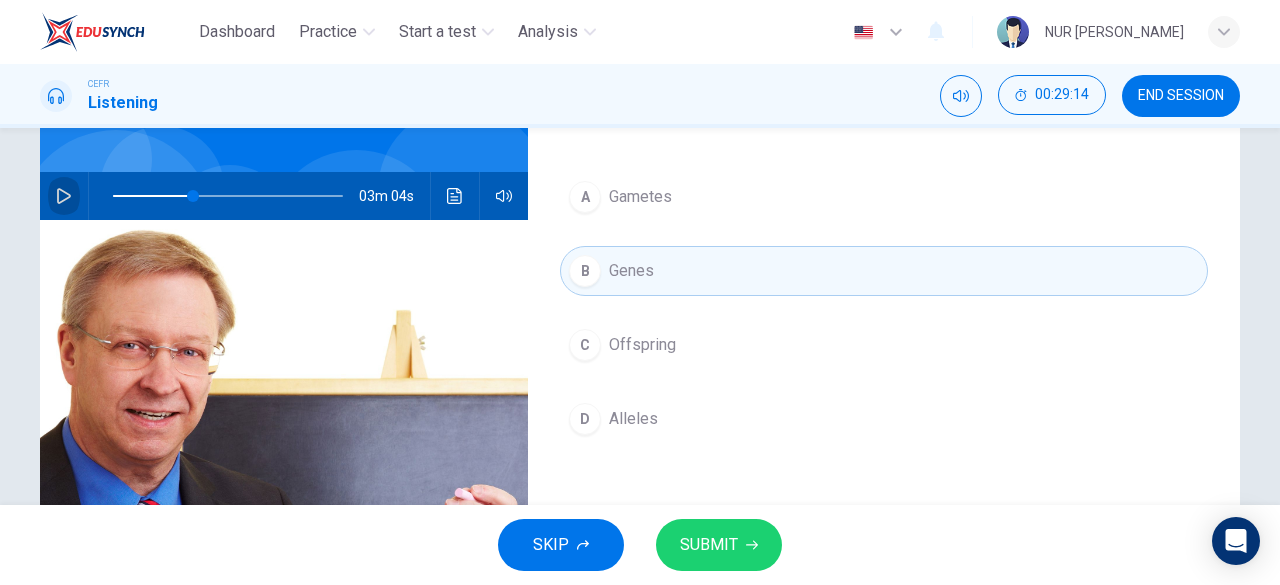 click 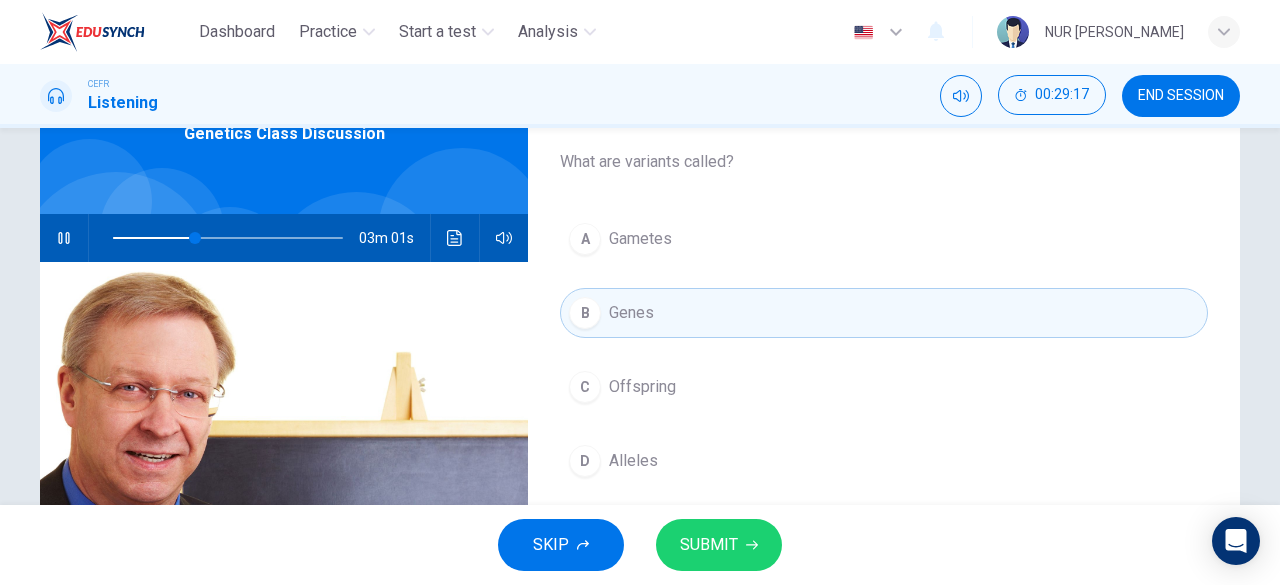 scroll, scrollTop: 114, scrollLeft: 0, axis: vertical 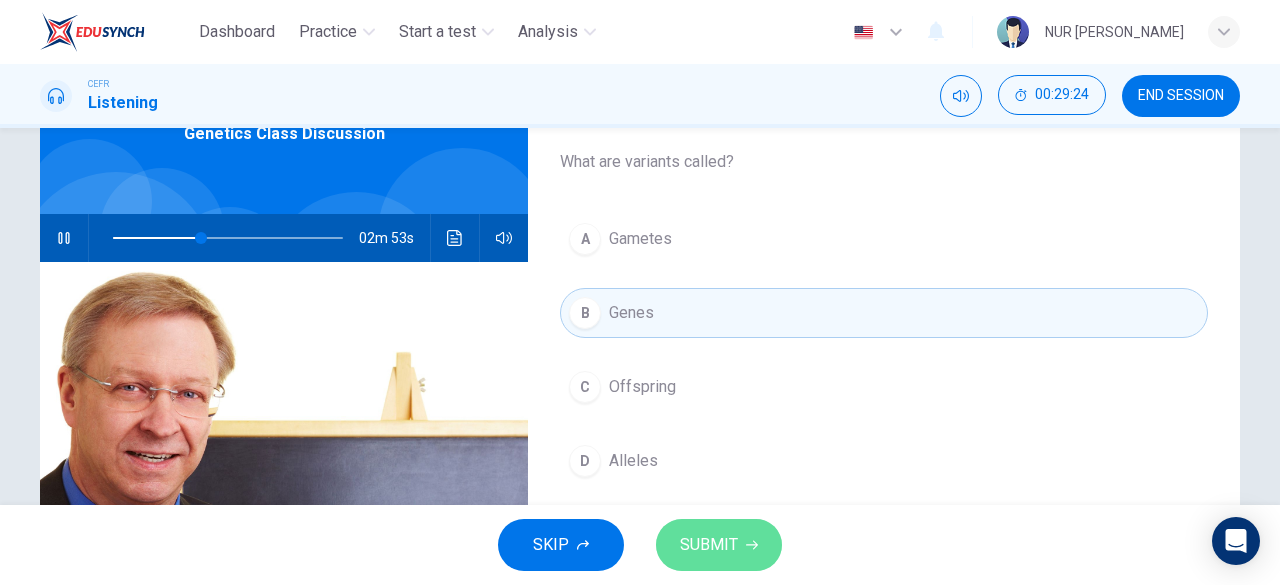 click on "SUBMIT" at bounding box center [709, 545] 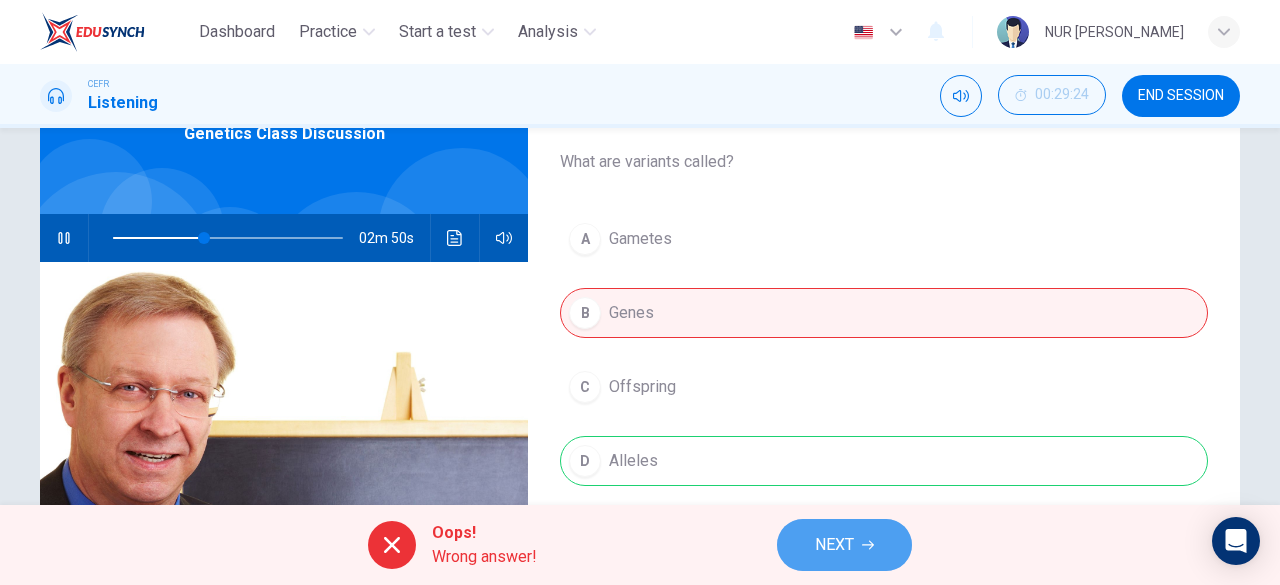 click on "NEXT" at bounding box center (834, 545) 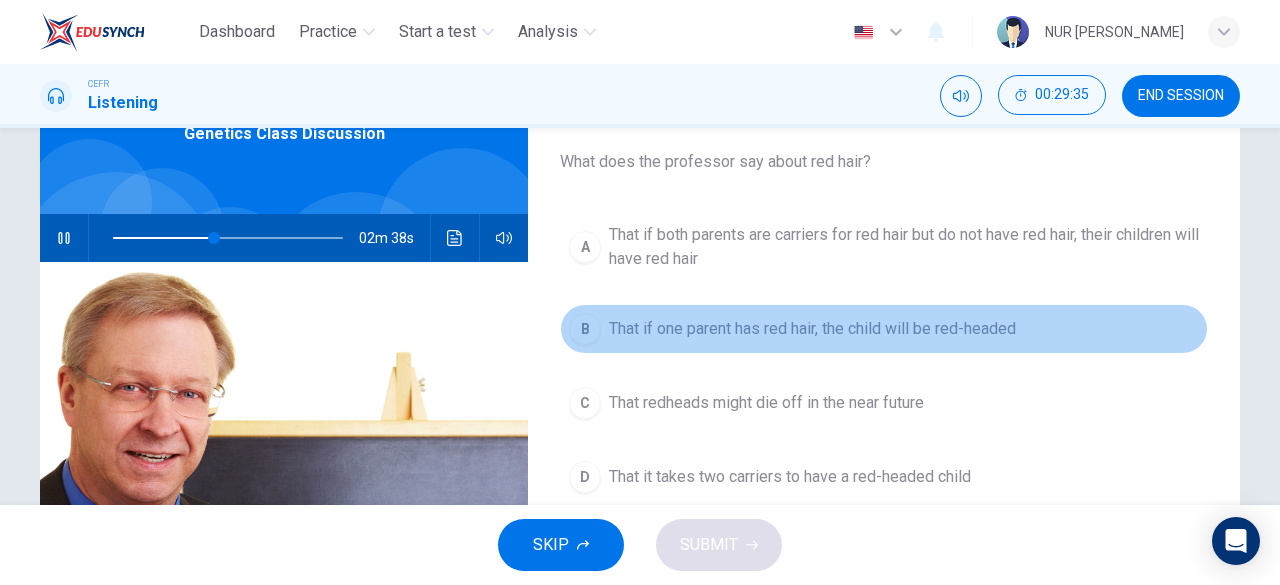 click on "B That if one parent has red hair, the child will be red-headed" at bounding box center (884, 329) 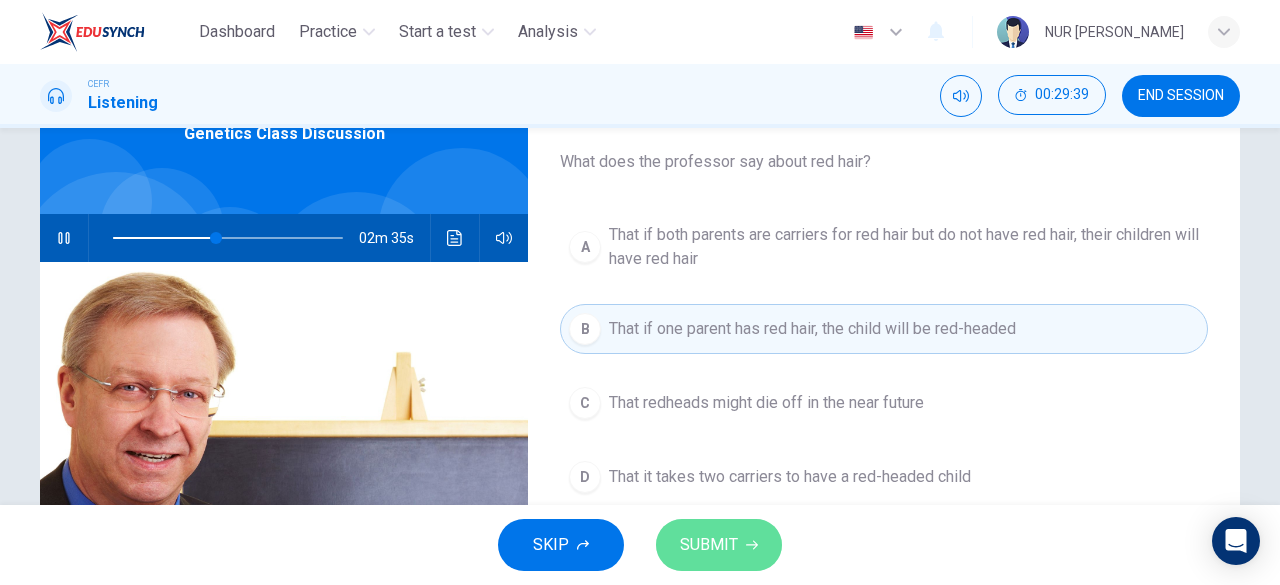 click on "SUBMIT" at bounding box center (719, 545) 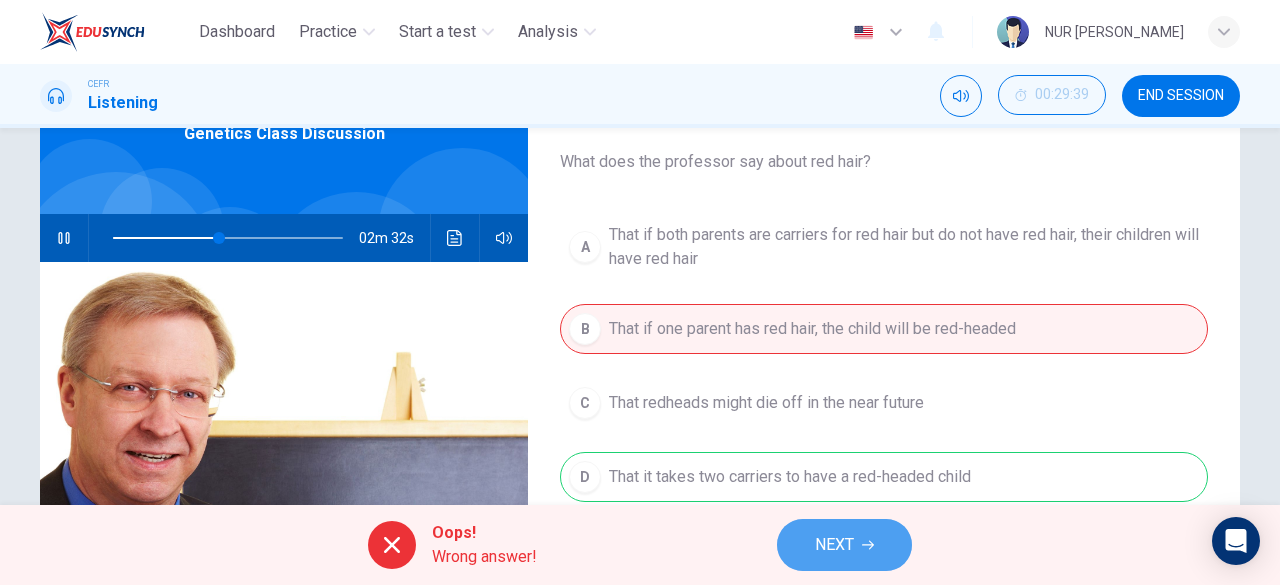 click 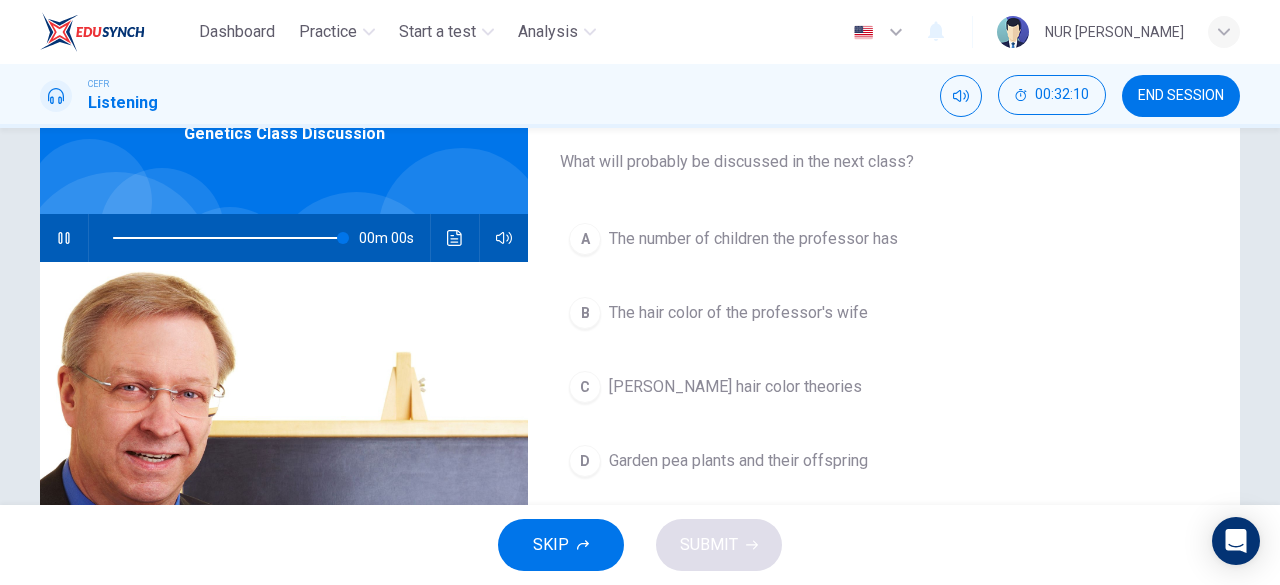 type on "0" 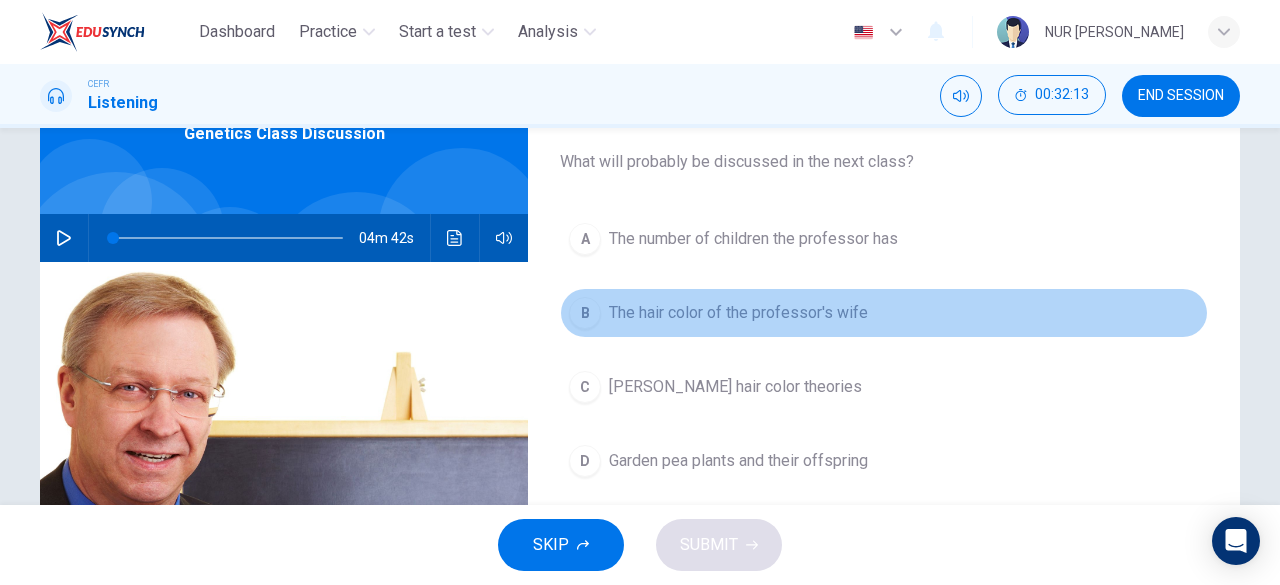 click on "The hair color of the professor's wife" at bounding box center [738, 313] 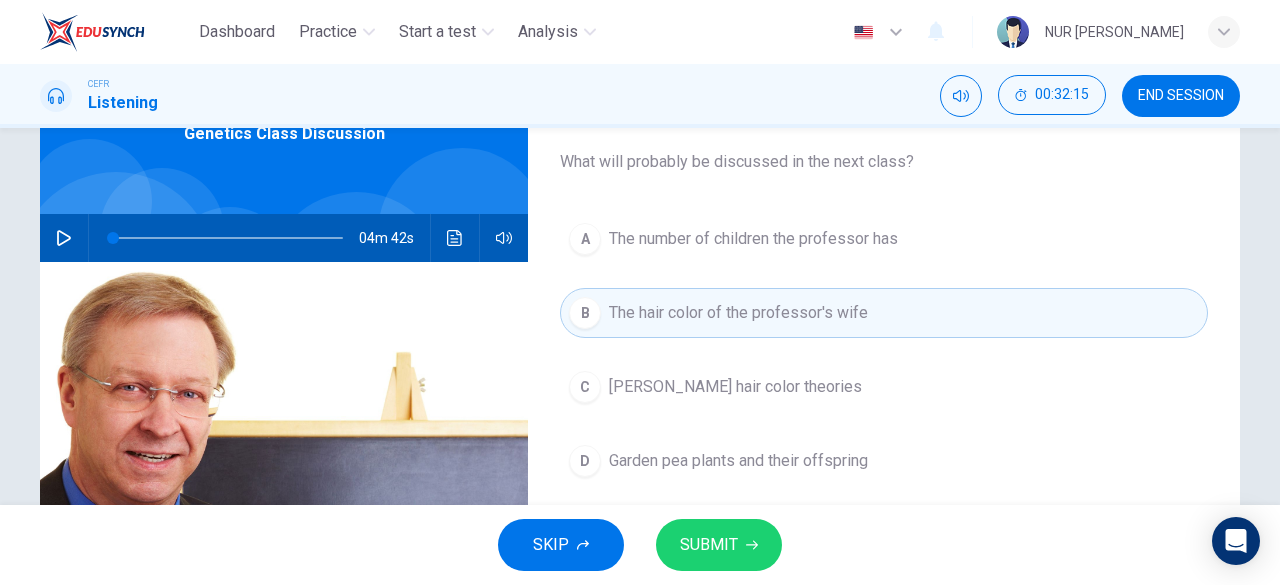 click on "SKIP SUBMIT" at bounding box center (640, 545) 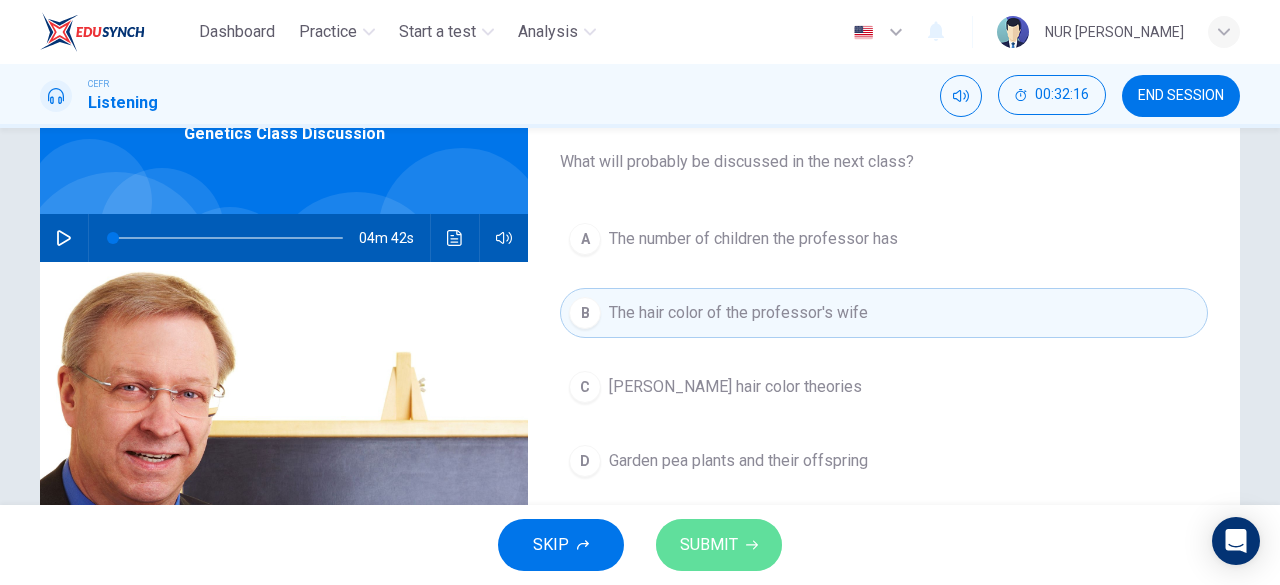 click on "SUBMIT" at bounding box center [719, 545] 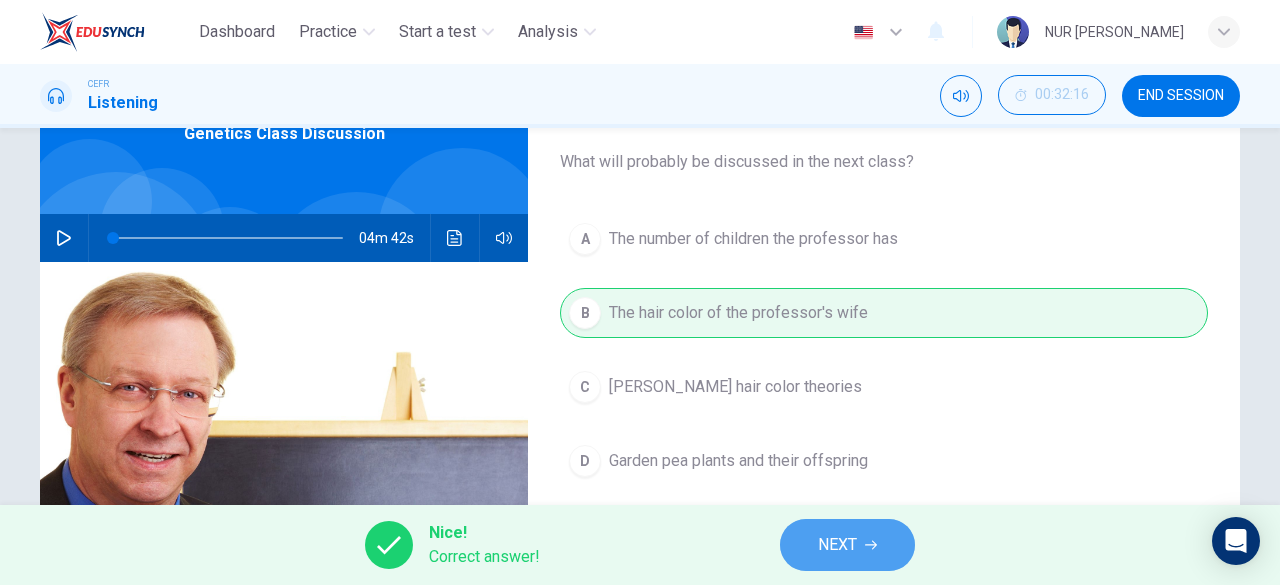 click on "NEXT" at bounding box center [847, 545] 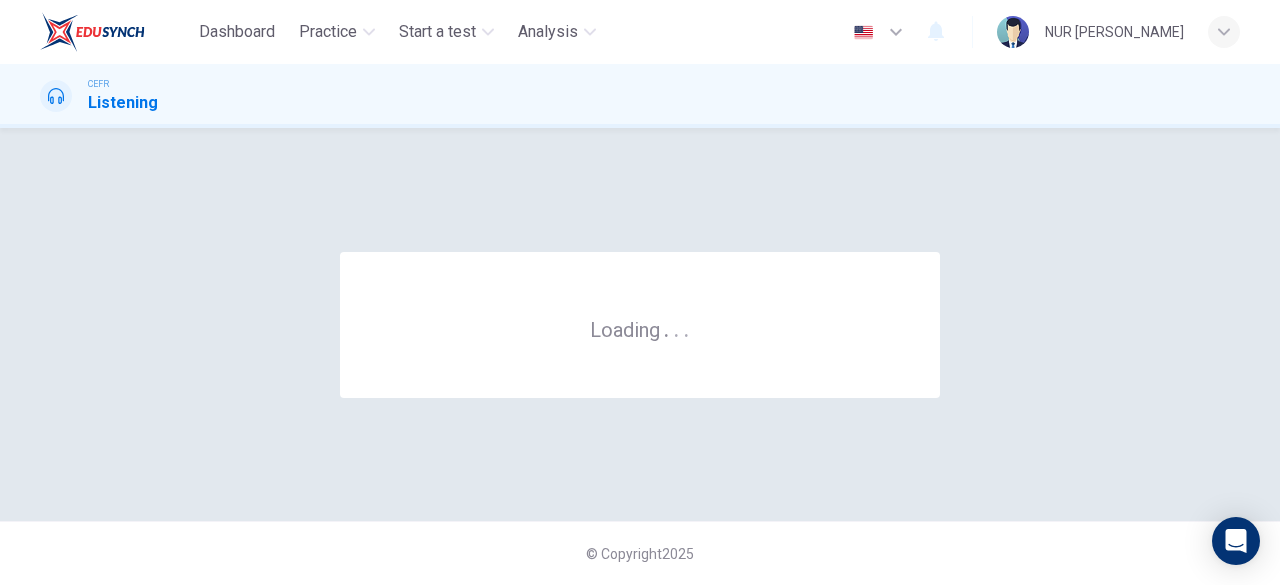 scroll, scrollTop: 0, scrollLeft: 0, axis: both 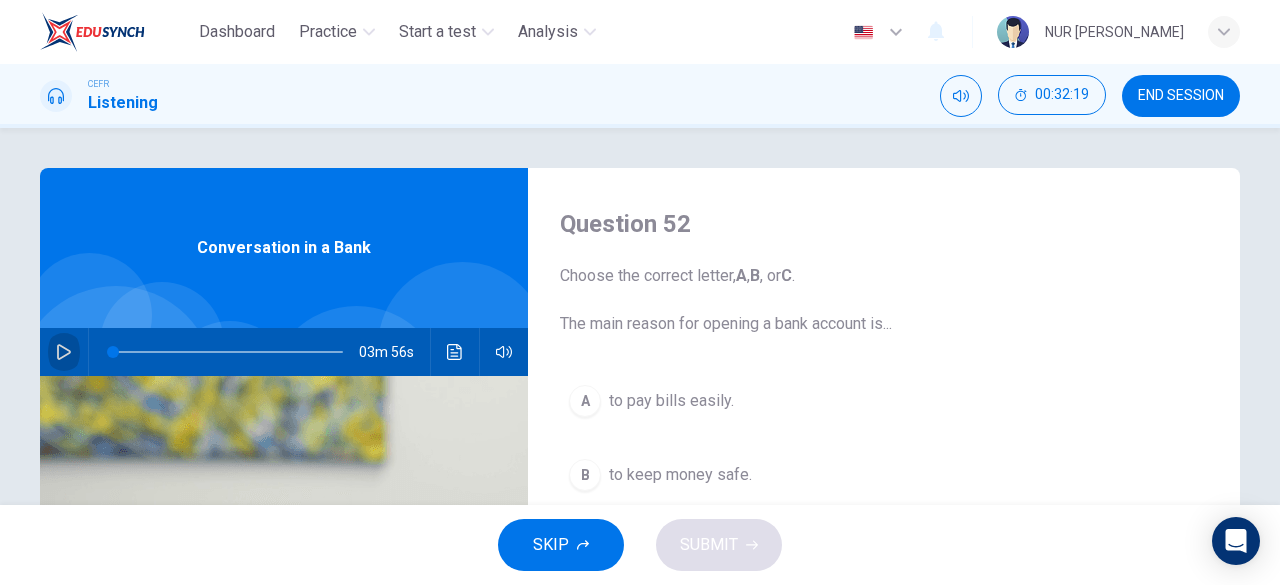 click 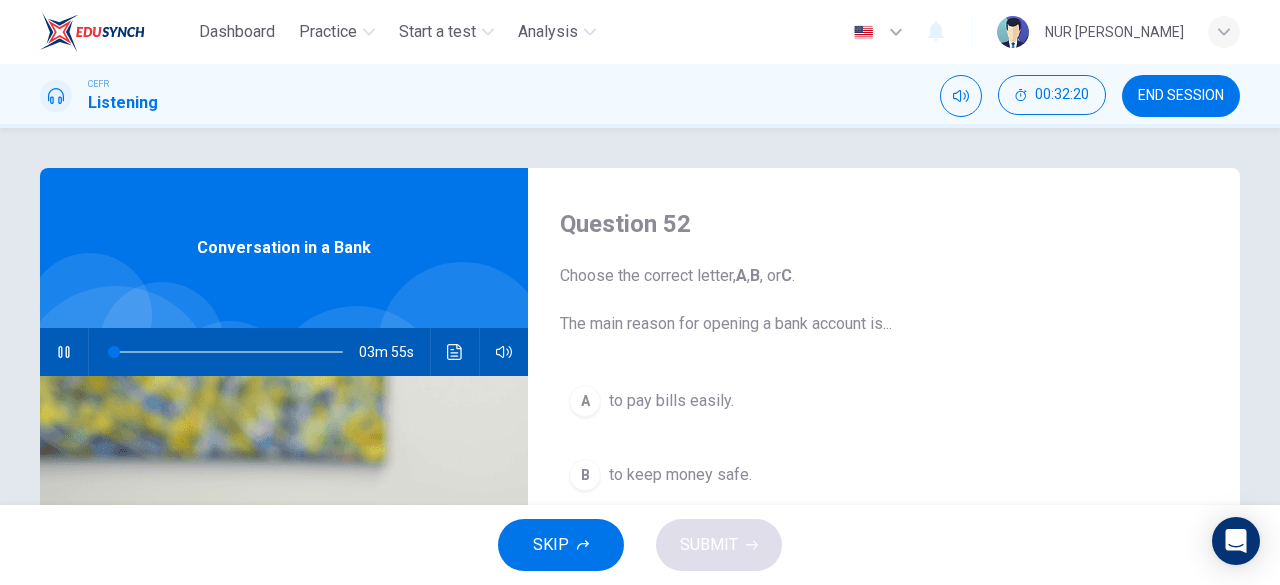 scroll, scrollTop: 83, scrollLeft: 0, axis: vertical 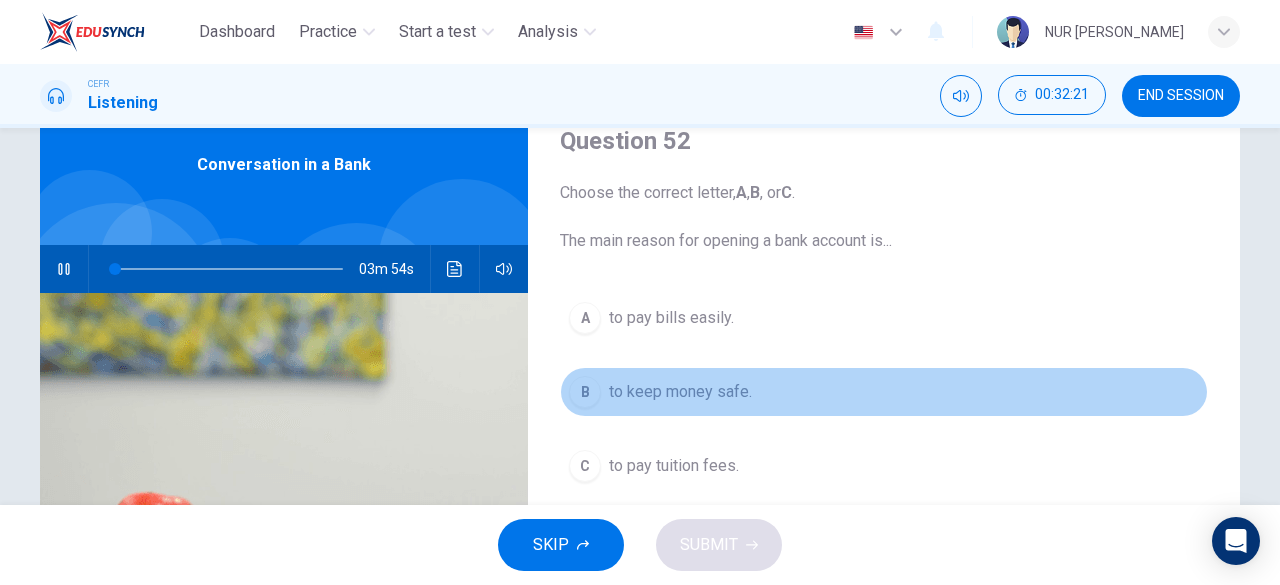 click on "to keep money safe." at bounding box center [680, 392] 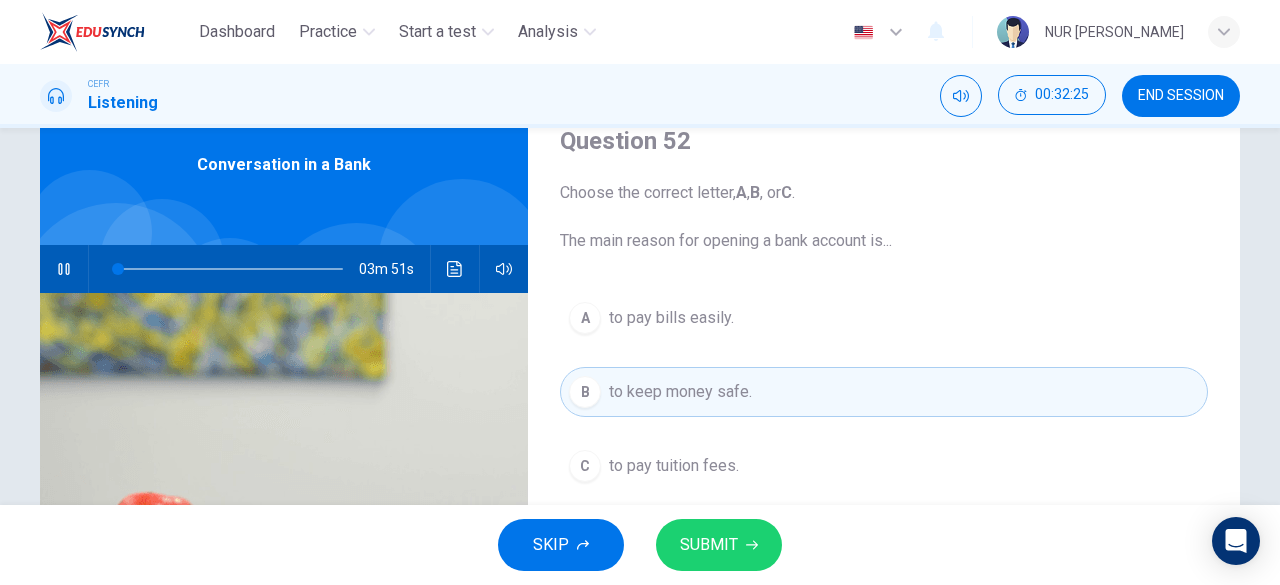 click on "A to pay bills easily." at bounding box center [884, 318] 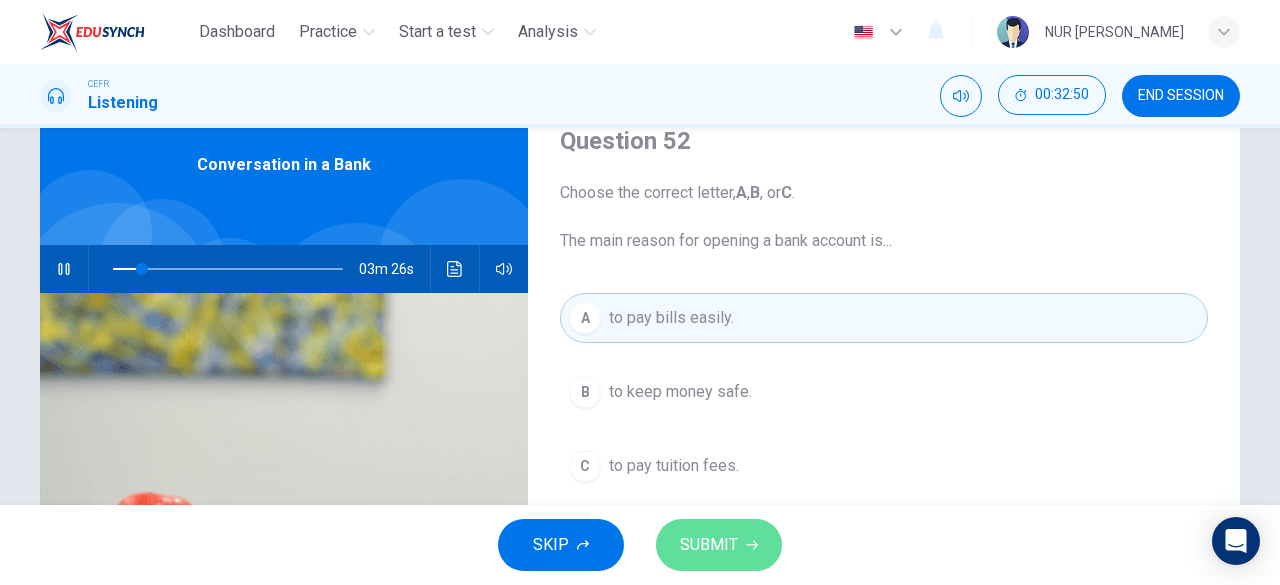click on "SUBMIT" at bounding box center [709, 545] 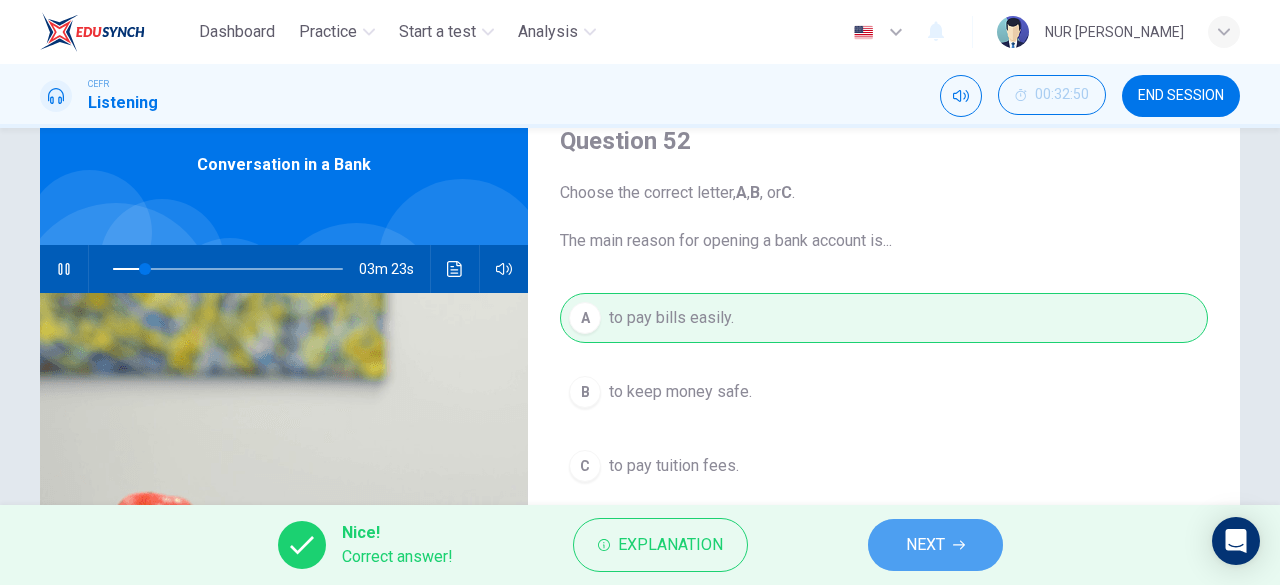 click on "NEXT" at bounding box center [935, 545] 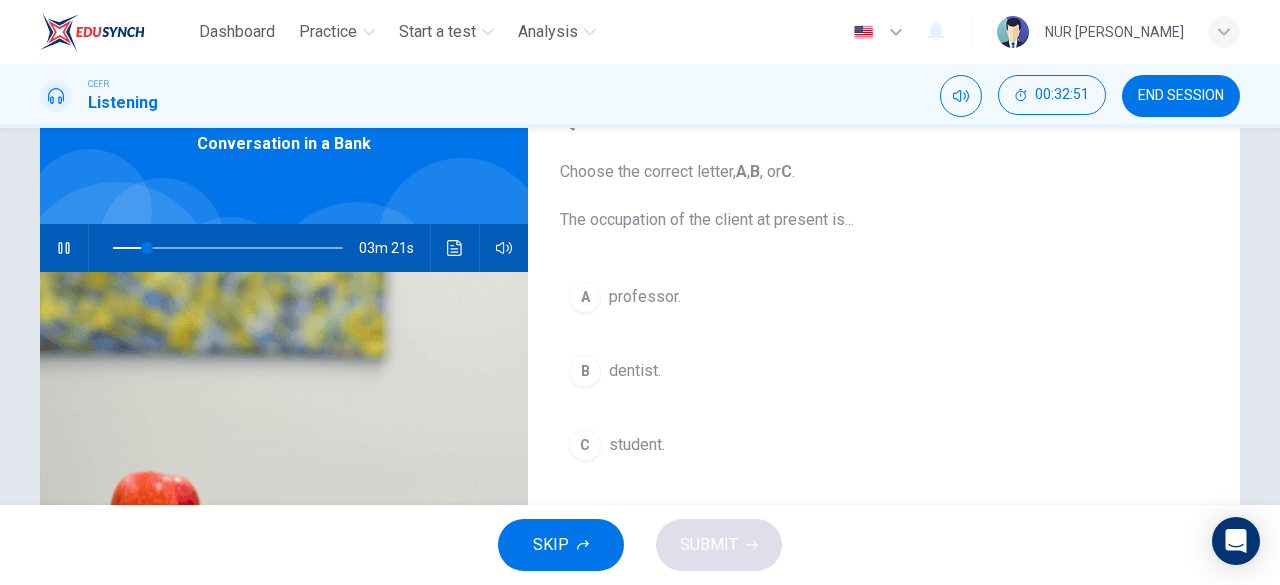 scroll, scrollTop: 106, scrollLeft: 0, axis: vertical 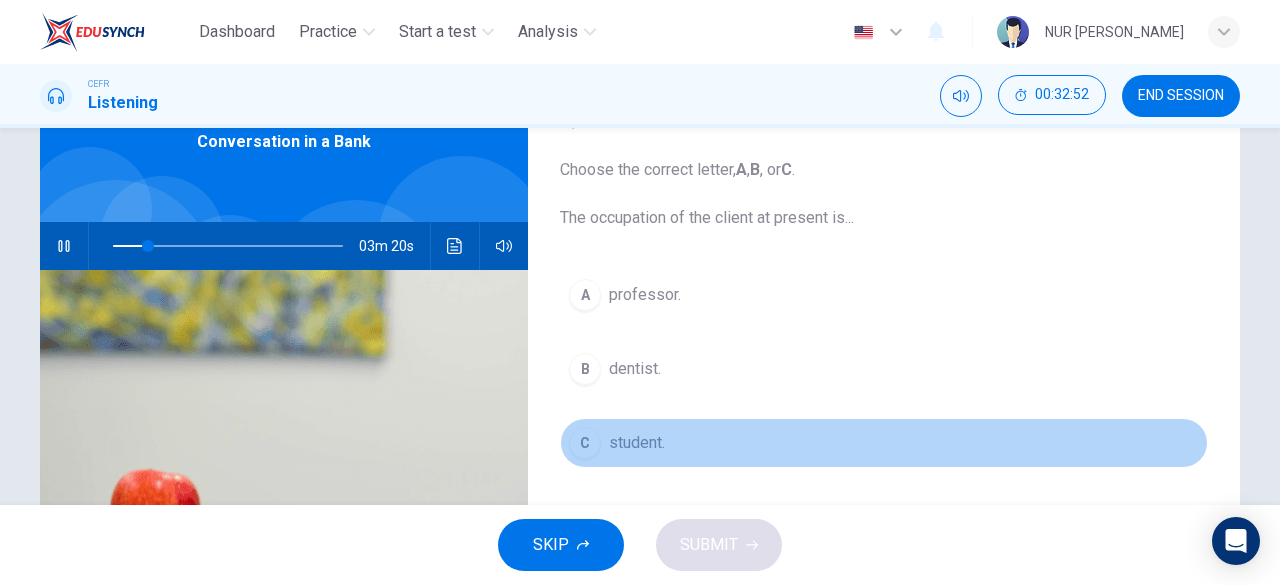click on "student." at bounding box center (637, 443) 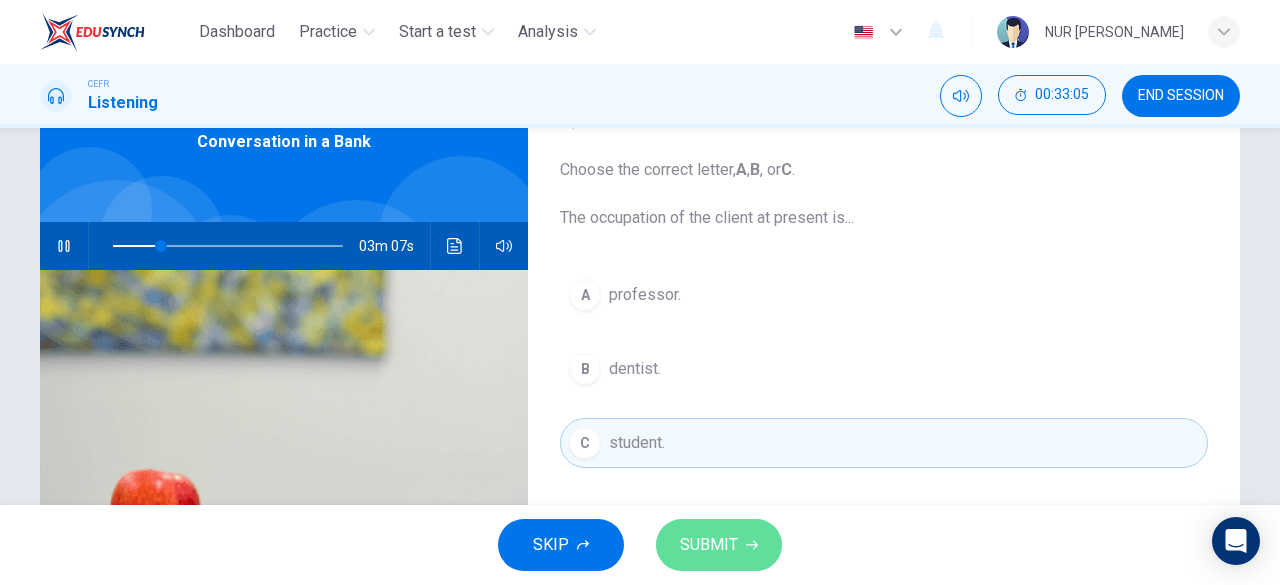 click on "SUBMIT" at bounding box center (719, 545) 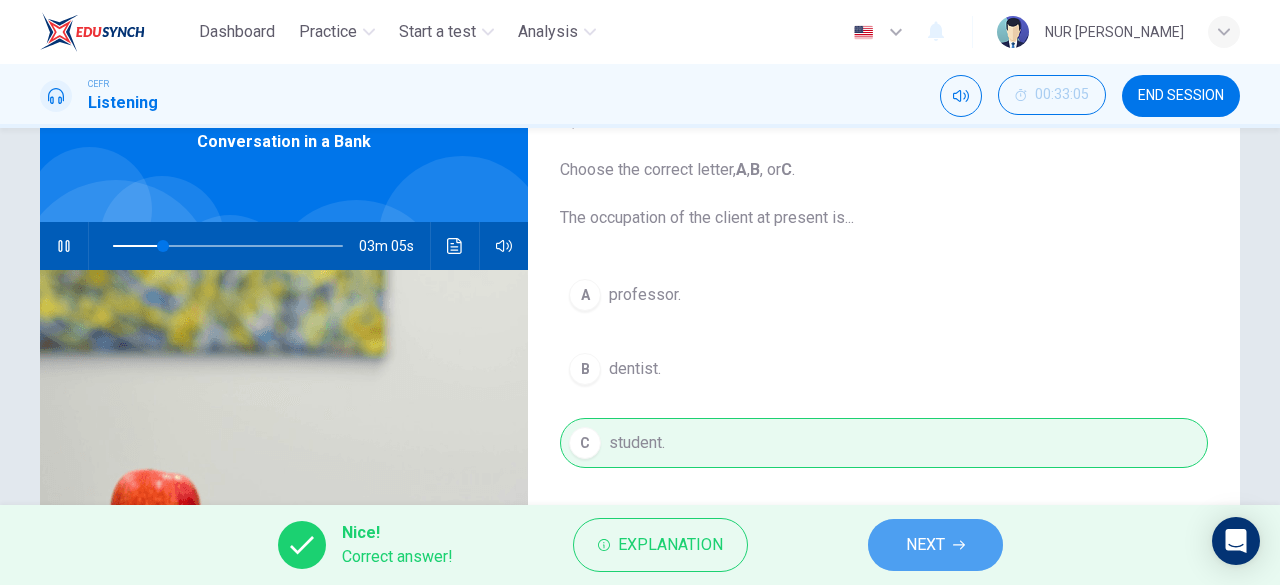 click on "NEXT" at bounding box center [935, 545] 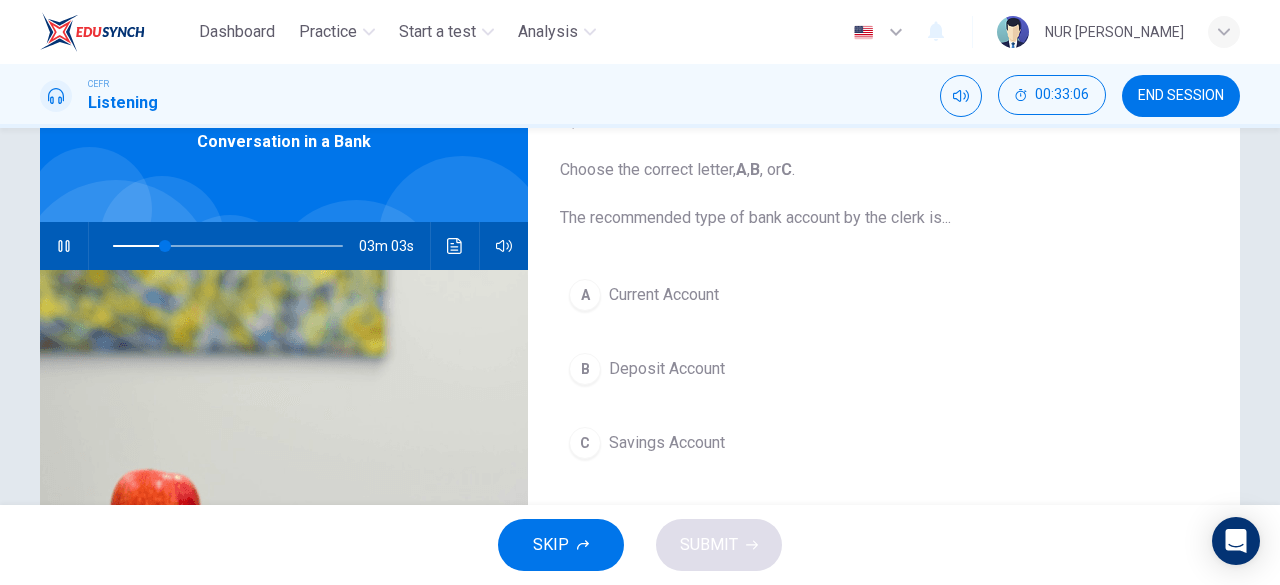 scroll, scrollTop: 124, scrollLeft: 0, axis: vertical 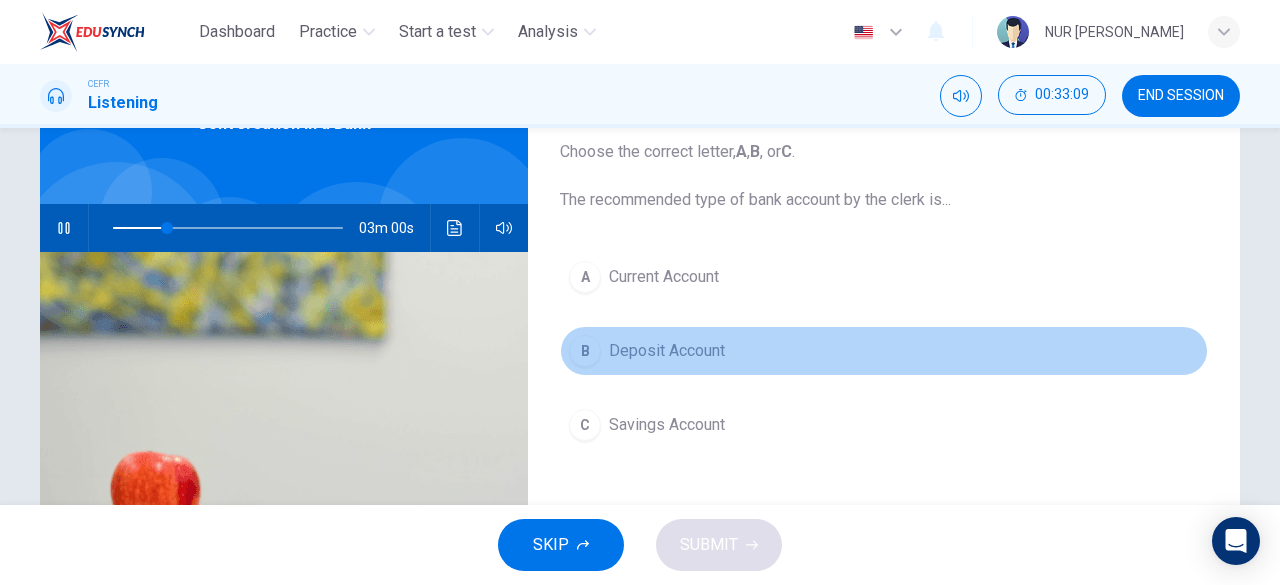 click on "B Deposit Account" at bounding box center (884, 351) 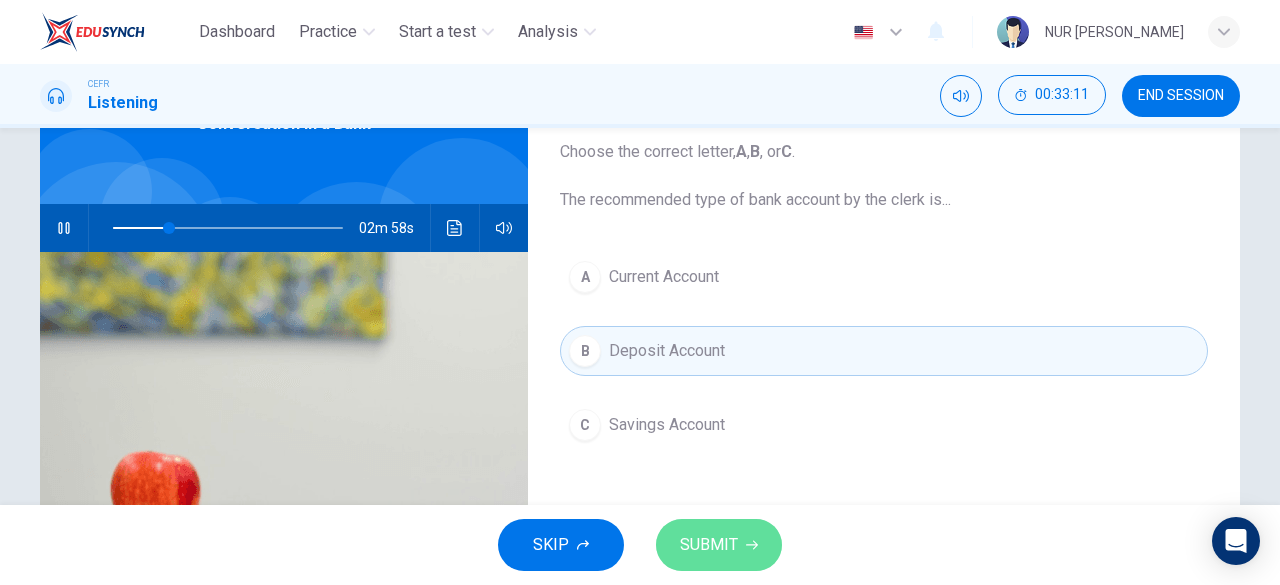 click on "SUBMIT" at bounding box center [709, 545] 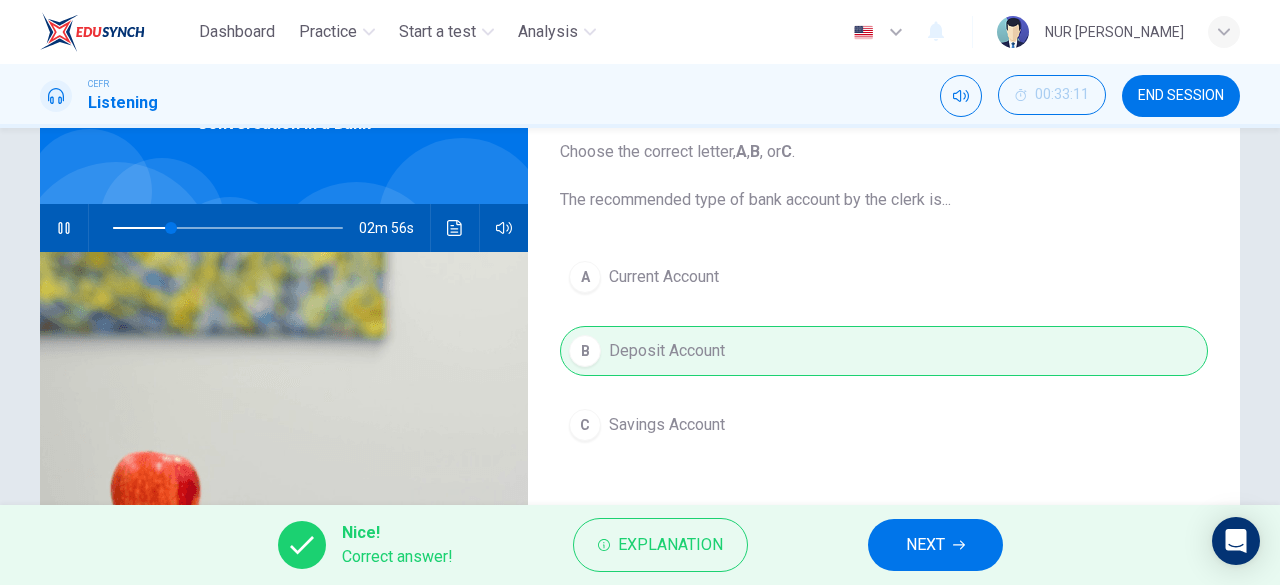 click on "NEXT" at bounding box center (935, 545) 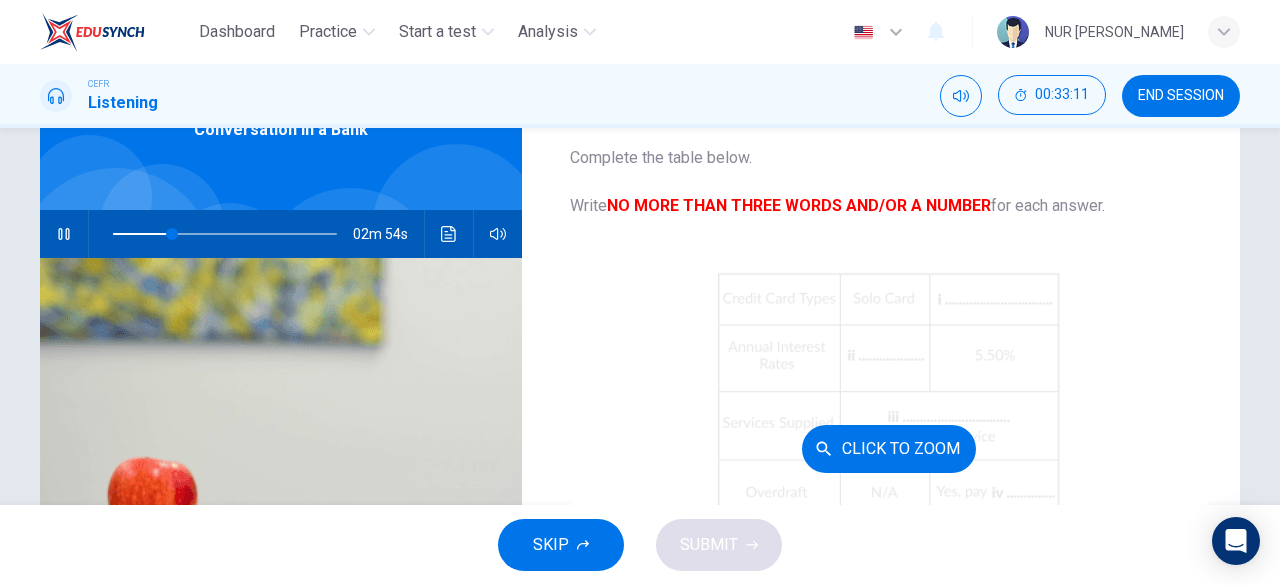 scroll, scrollTop: 110, scrollLeft: 0, axis: vertical 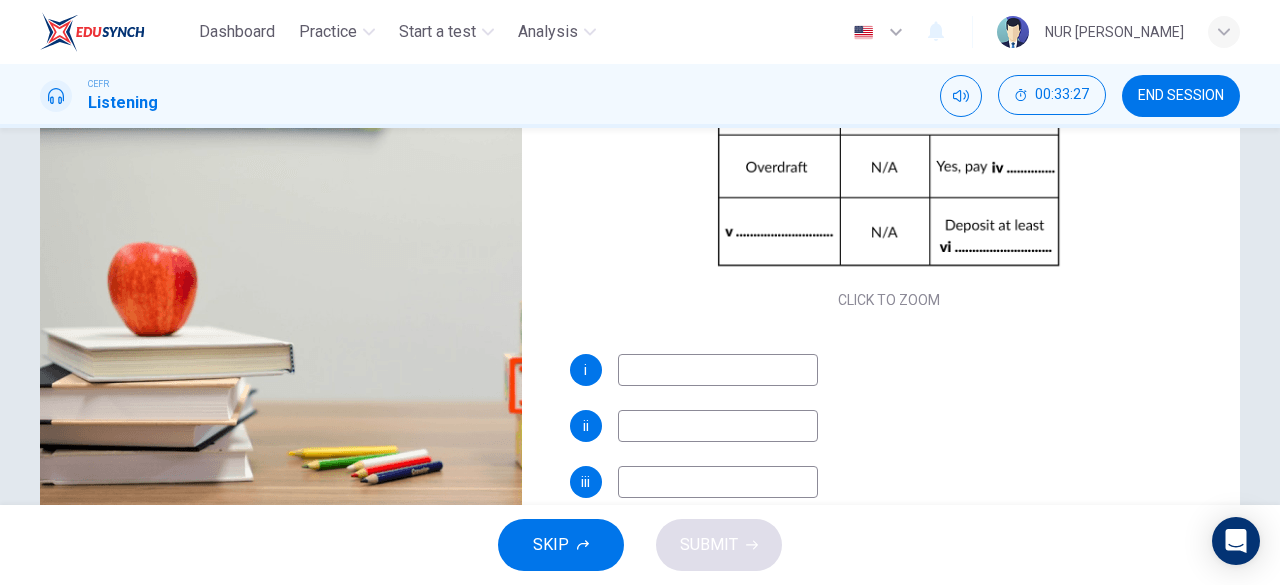 click at bounding box center (718, 370) 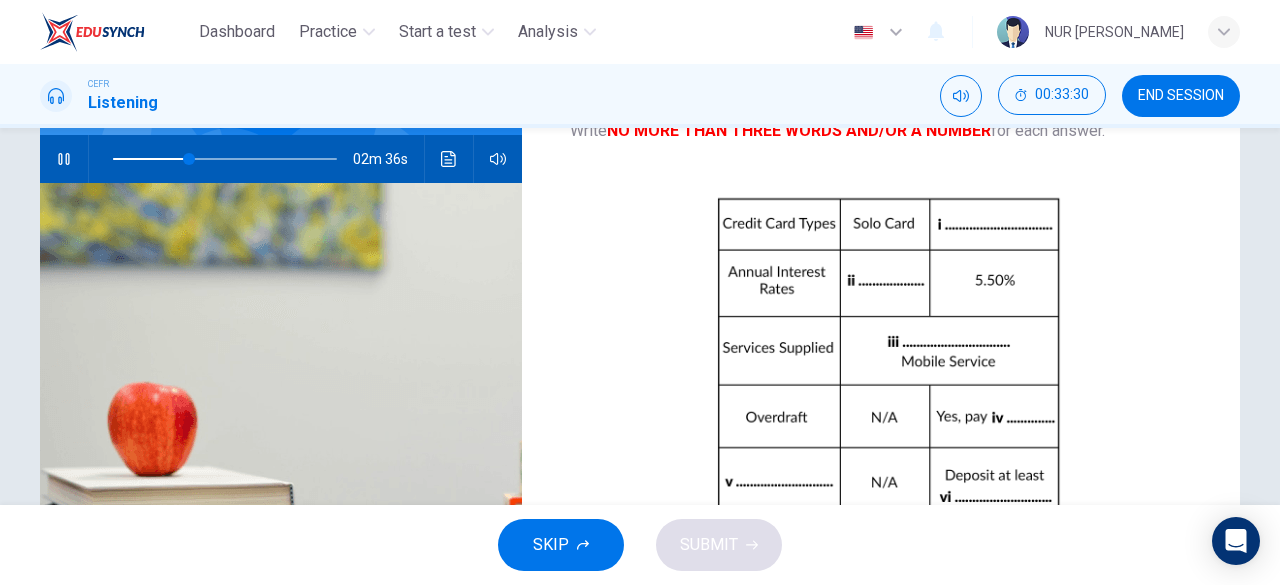 scroll, scrollTop: 398, scrollLeft: 0, axis: vertical 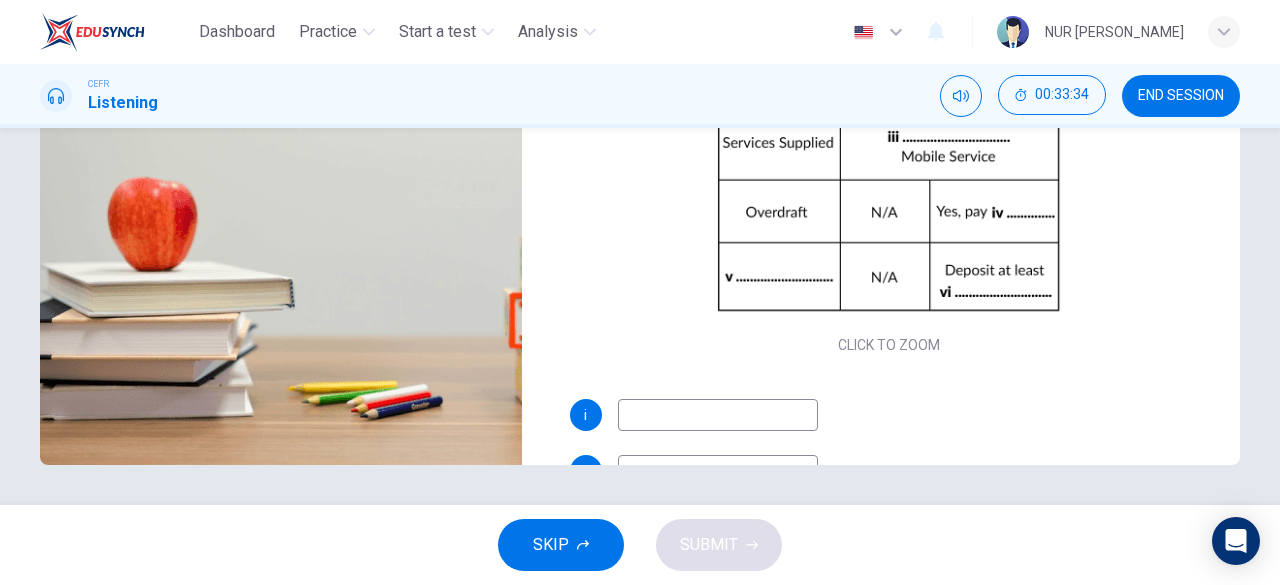 type on "35" 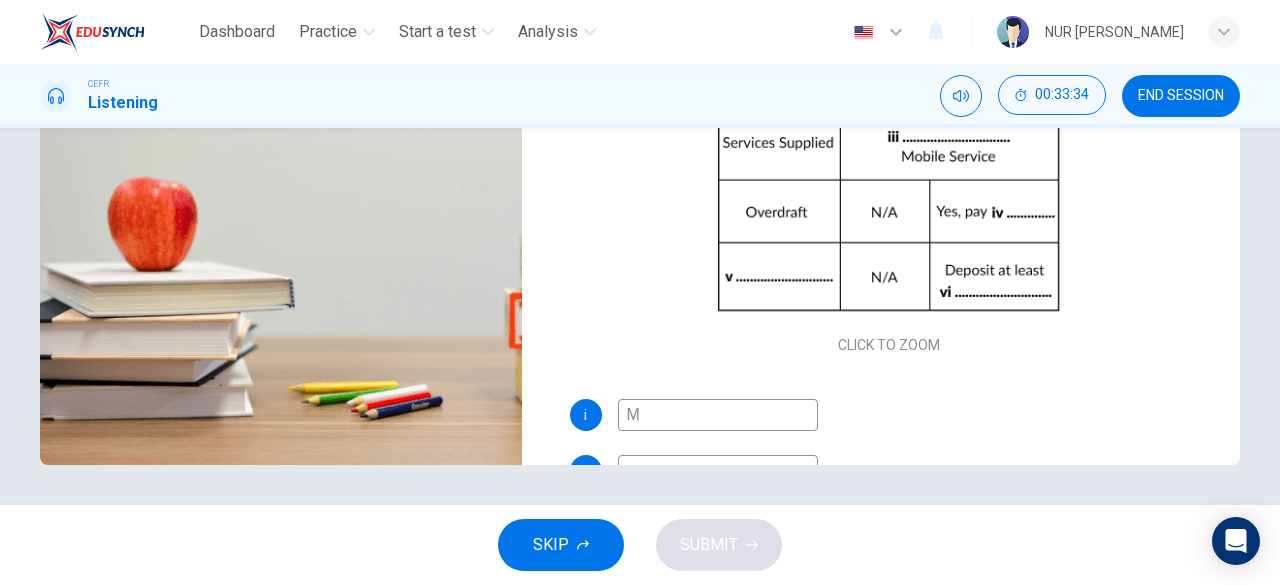 type on "36" 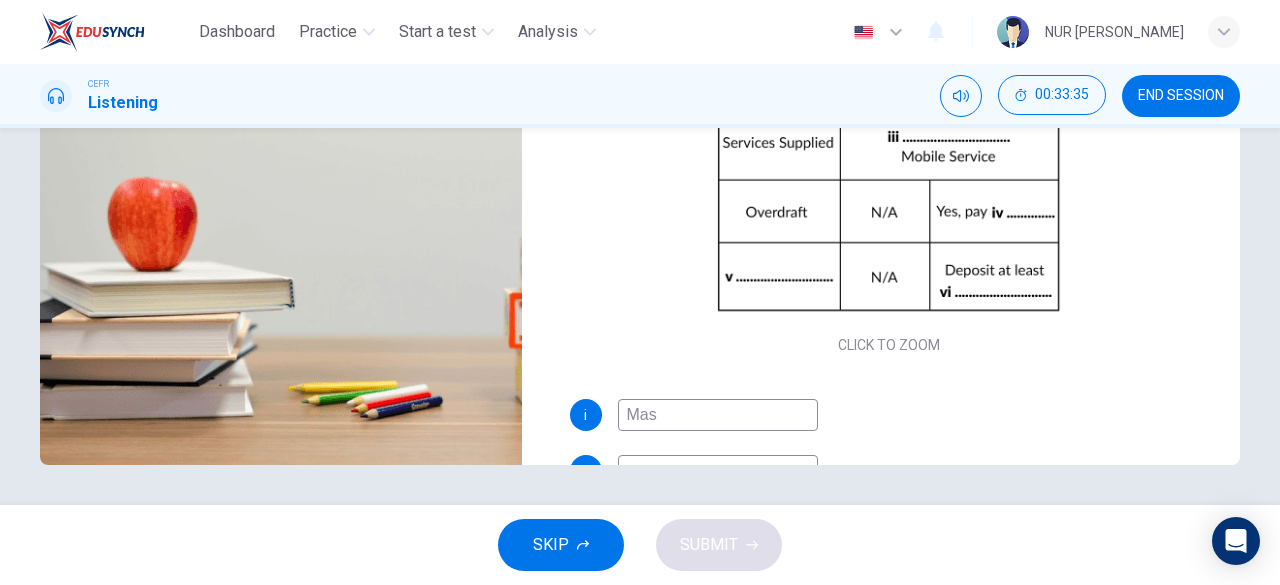 type on "Mast" 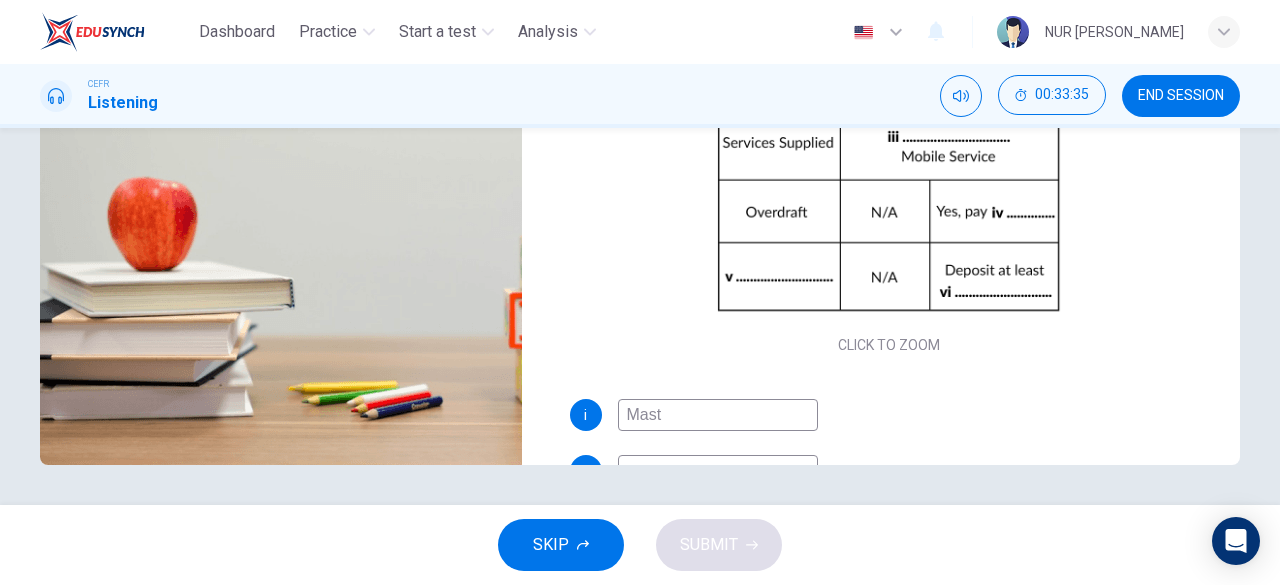 type on "36" 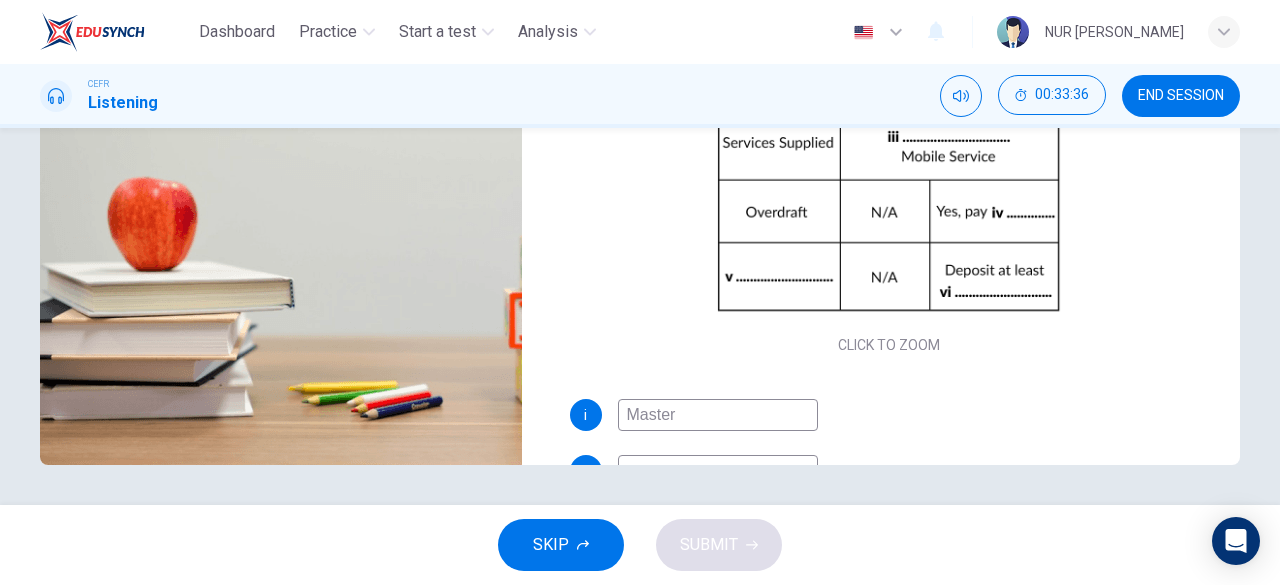 type on "Master" 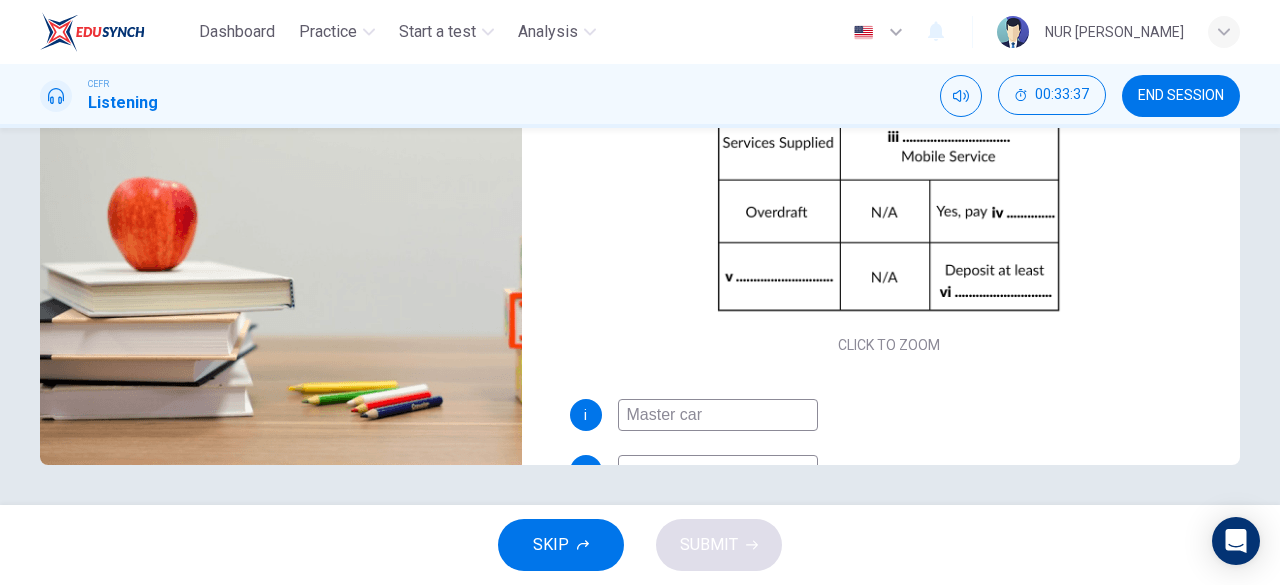 type on "Master card" 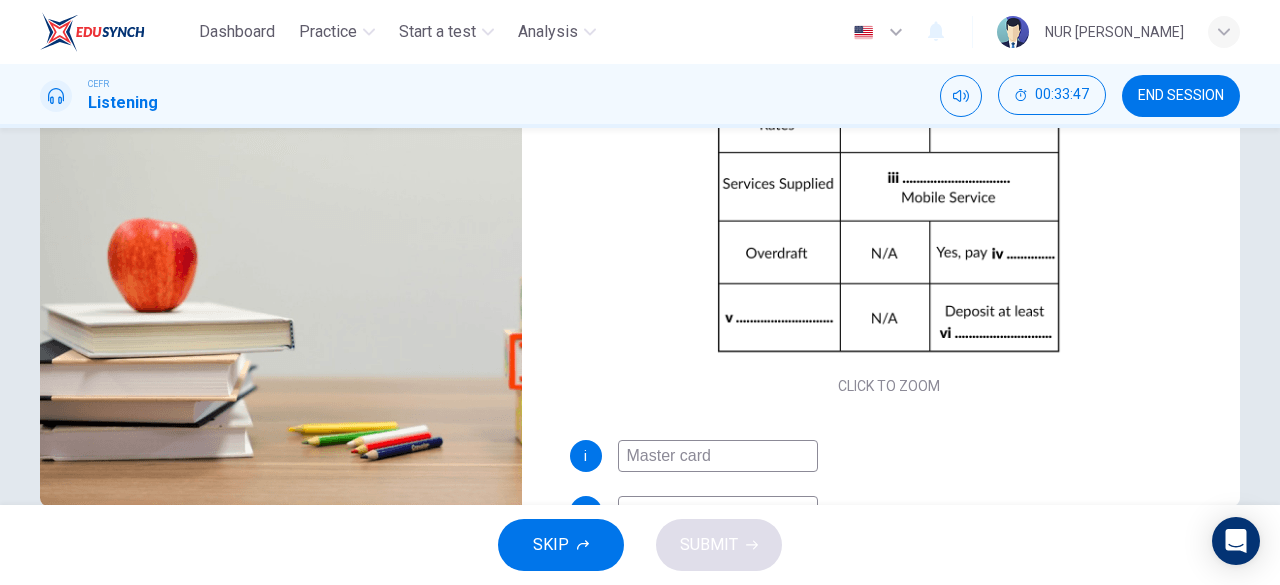 scroll, scrollTop: 398, scrollLeft: 0, axis: vertical 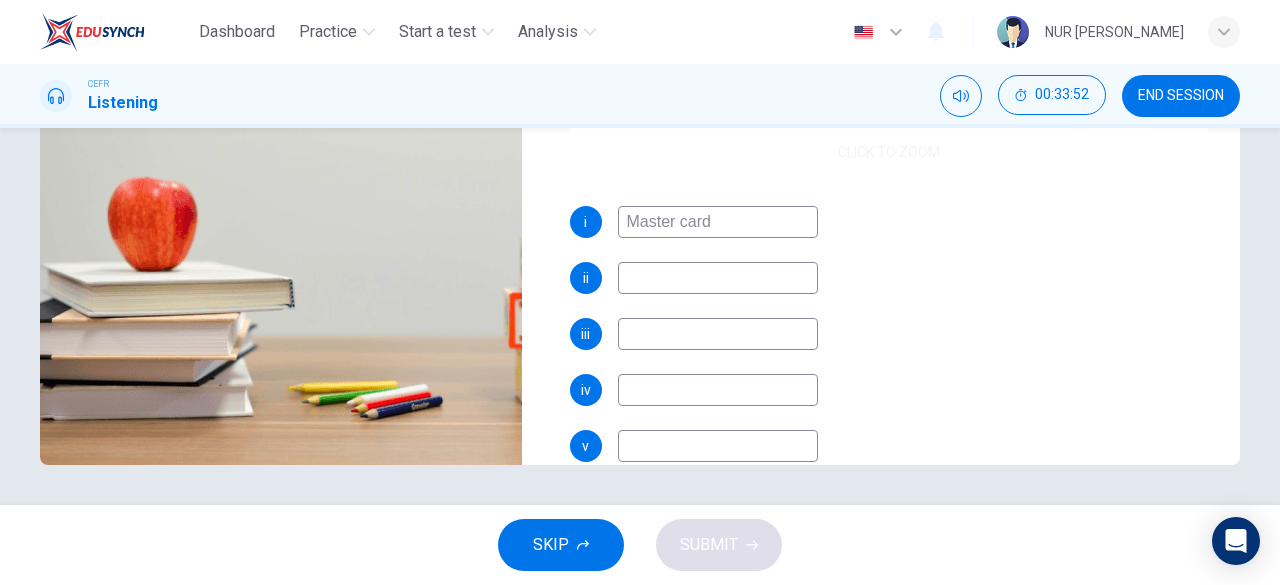 type on "44" 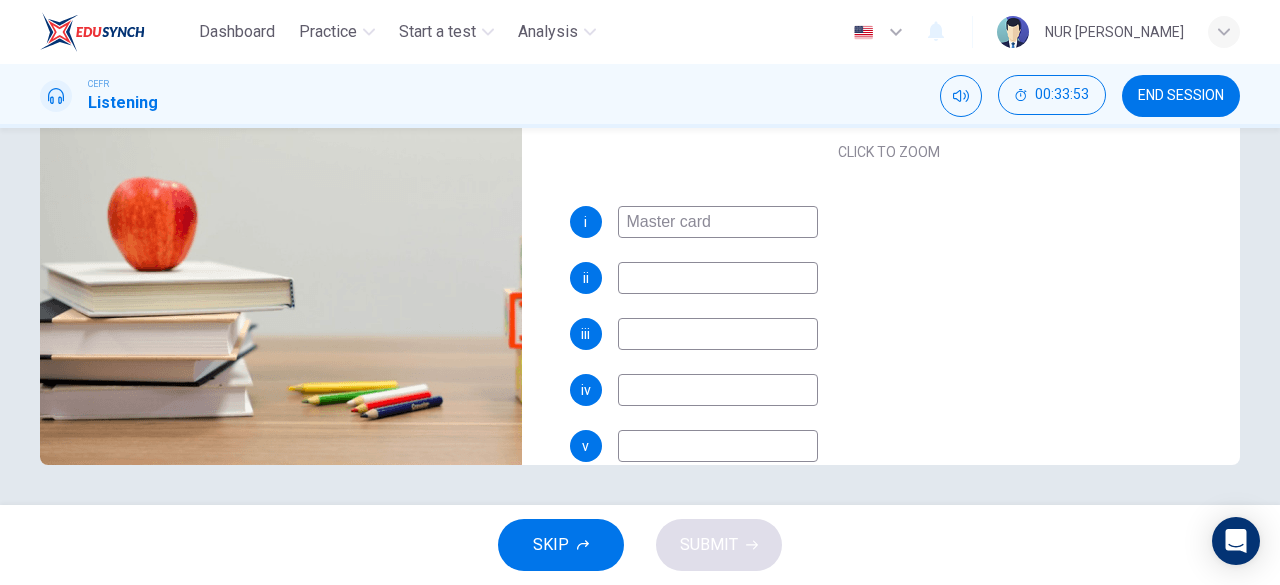 type on "Master card" 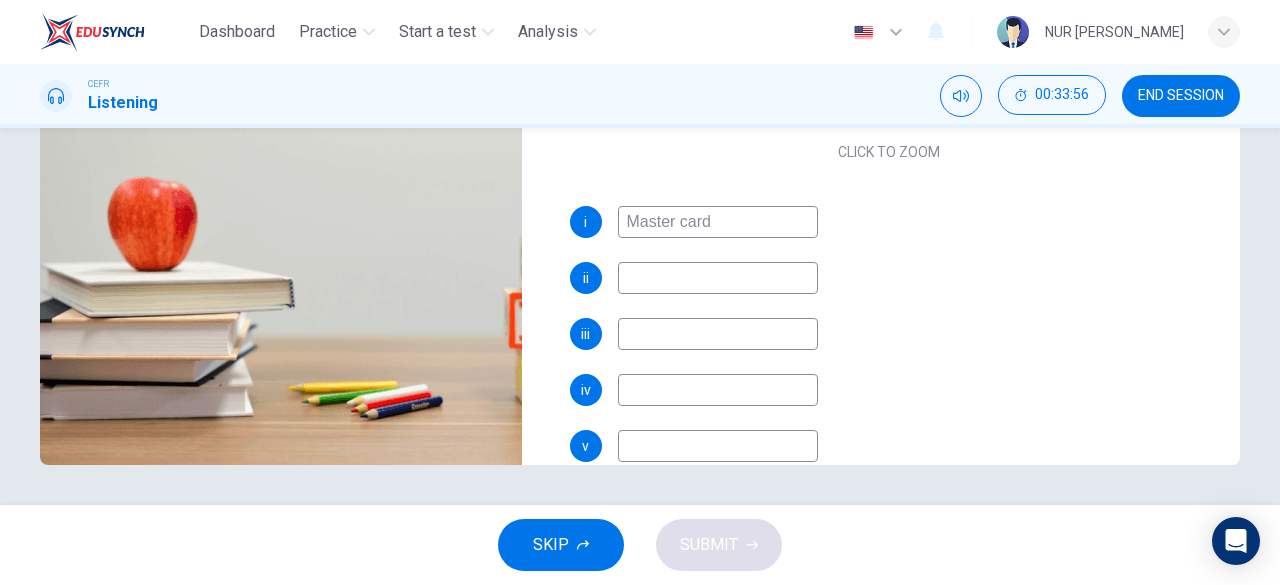 type on "45" 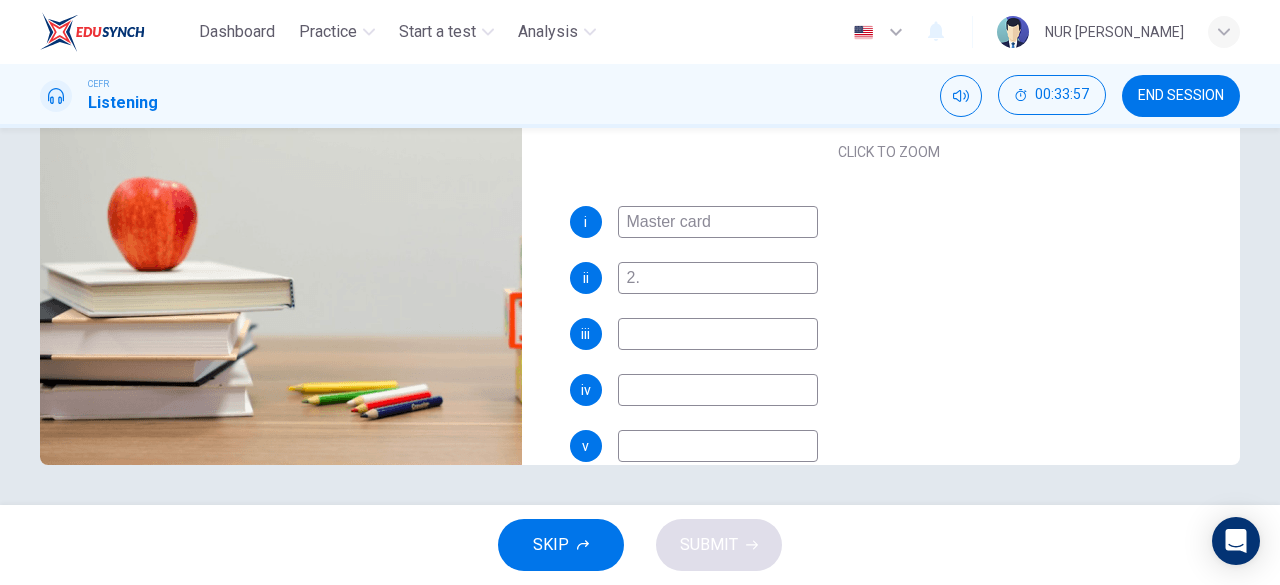type on "2.5" 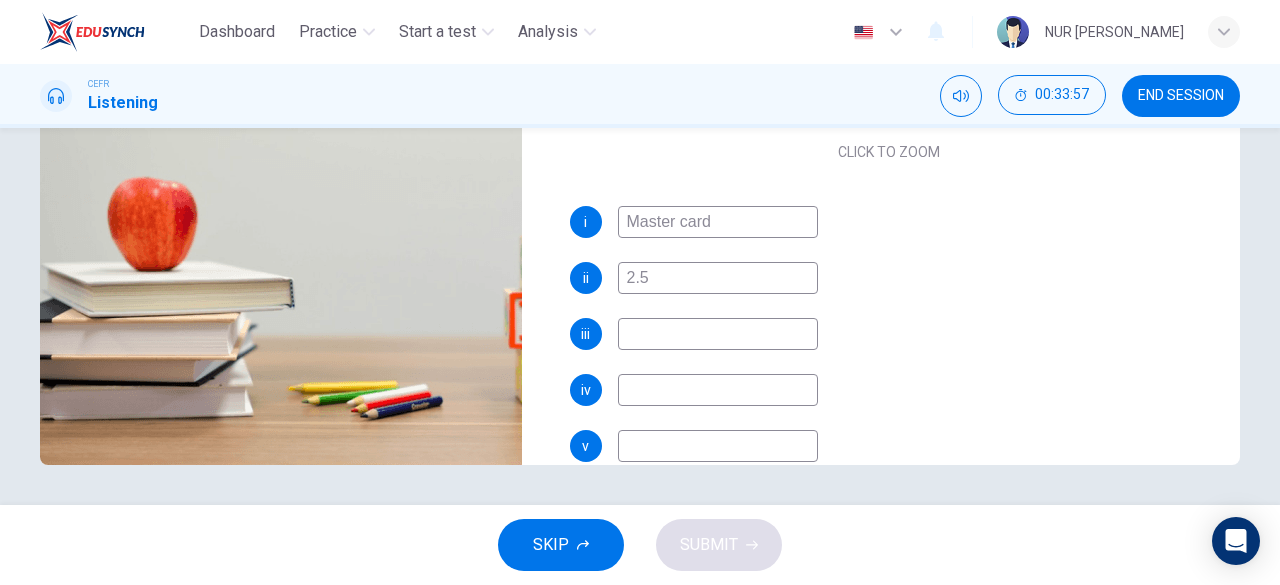 type on "46" 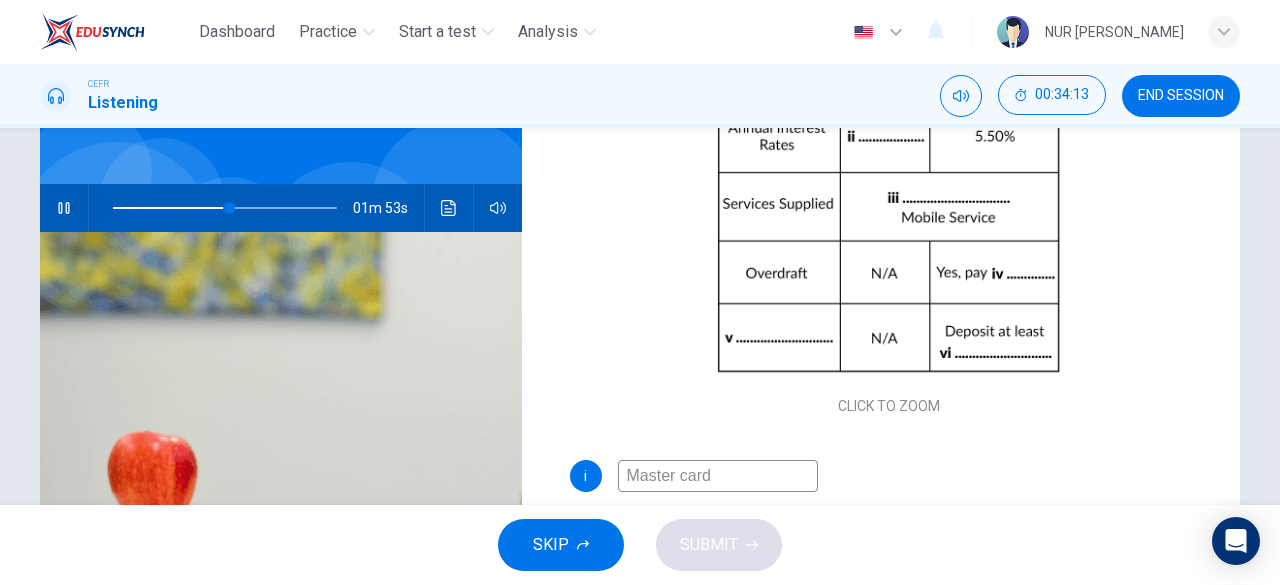 scroll, scrollTop: 398, scrollLeft: 0, axis: vertical 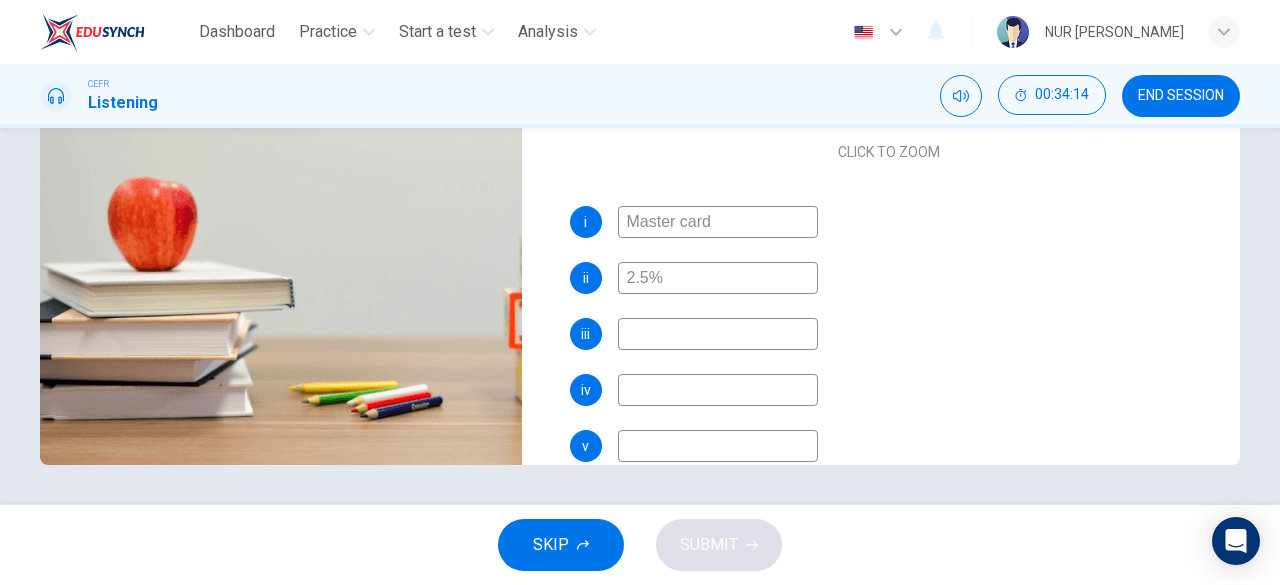 type on "53" 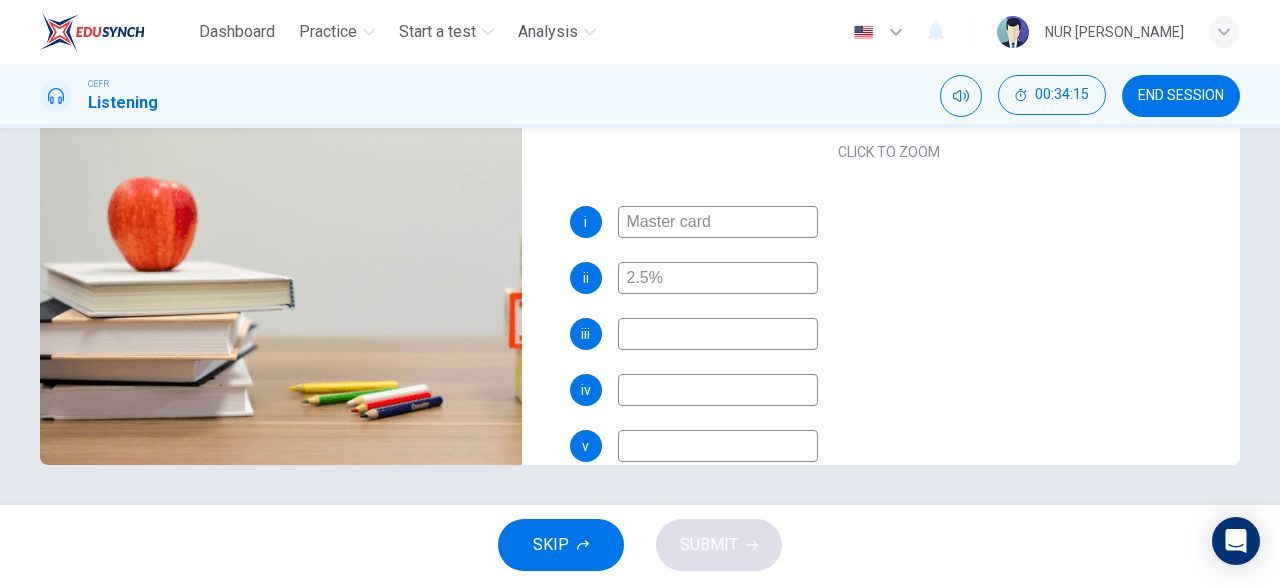 type on "53" 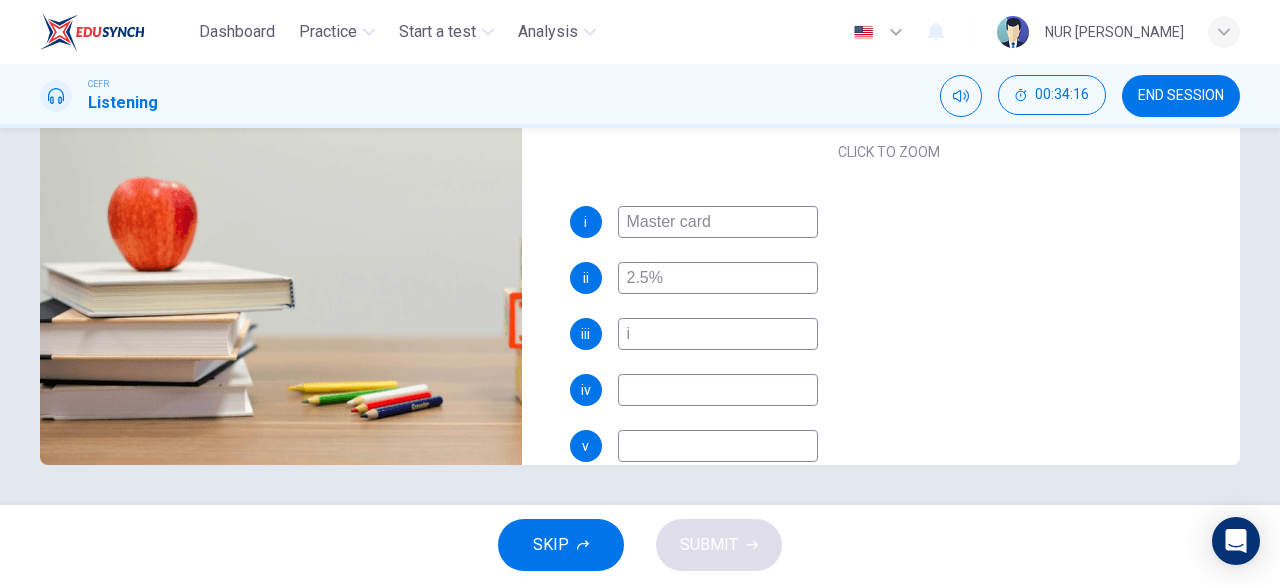 type 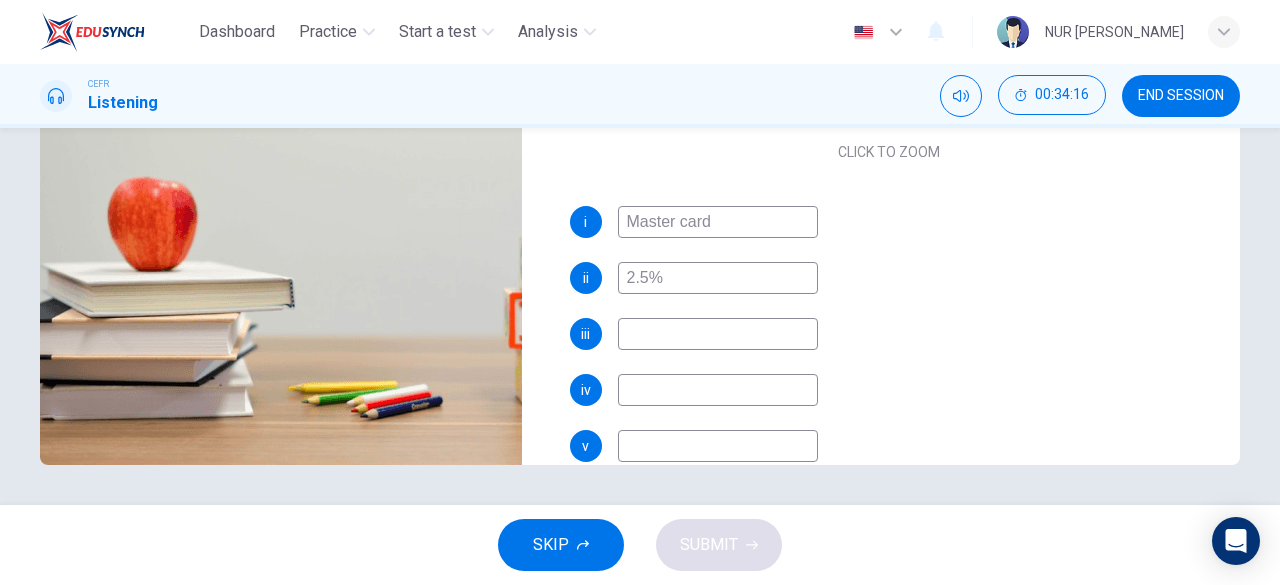 type 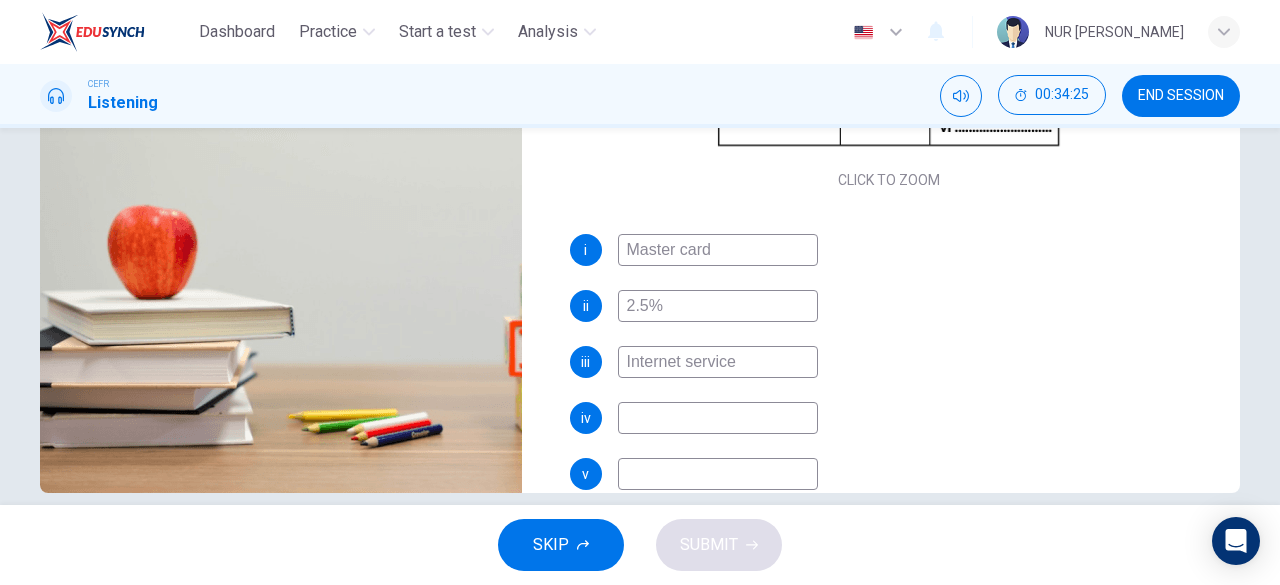 scroll, scrollTop: 398, scrollLeft: 0, axis: vertical 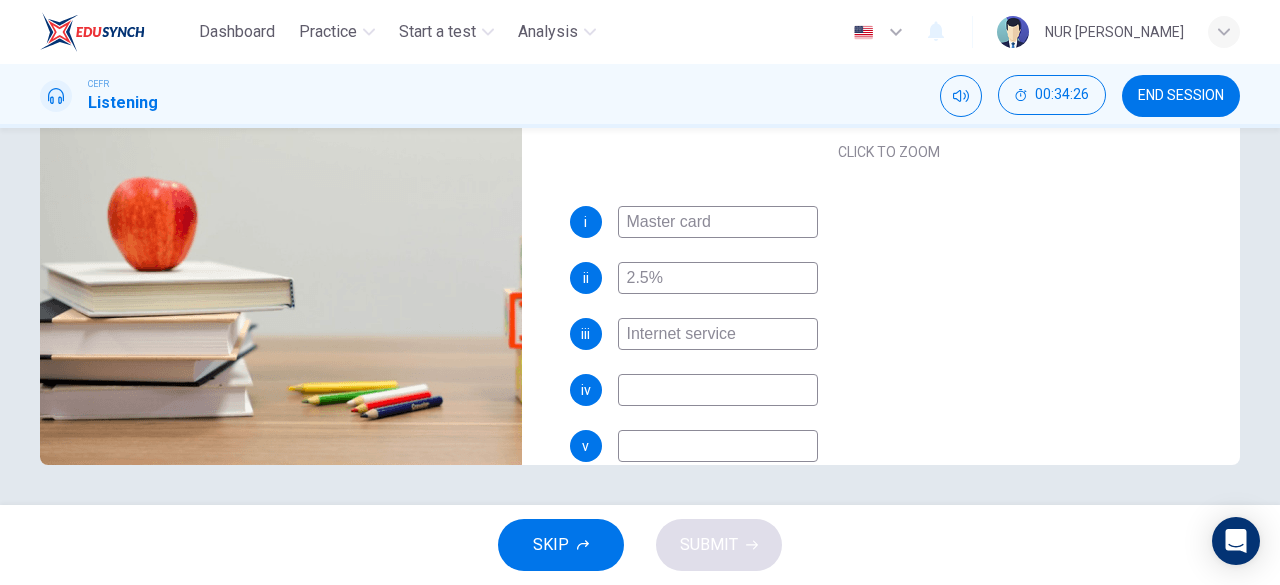 click at bounding box center (718, 390) 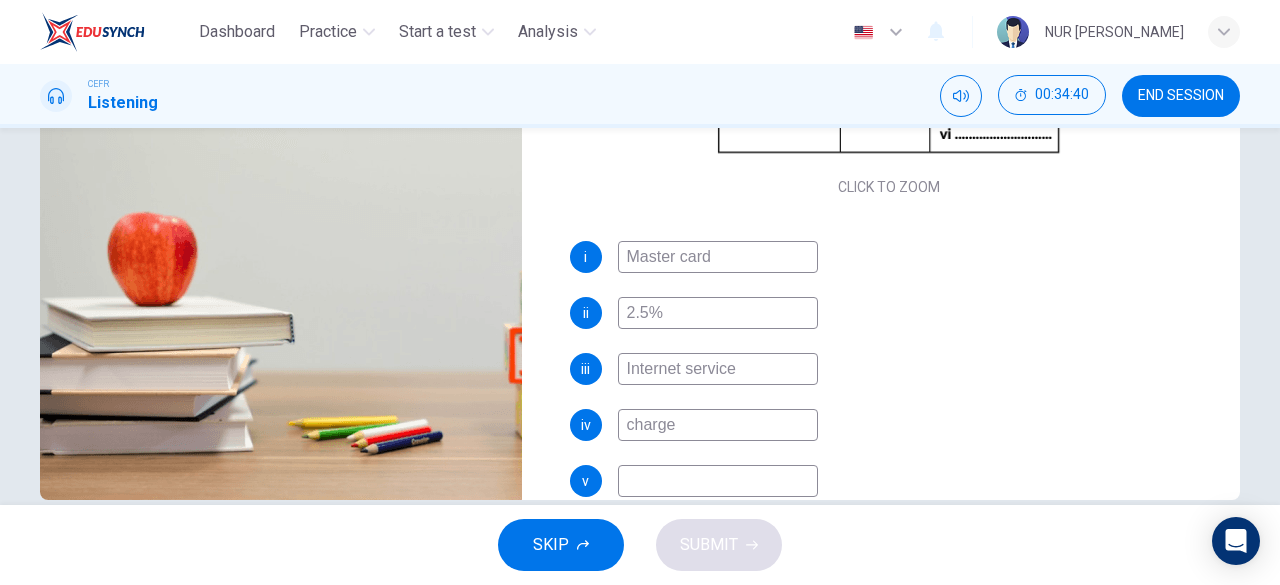 scroll, scrollTop: 398, scrollLeft: 0, axis: vertical 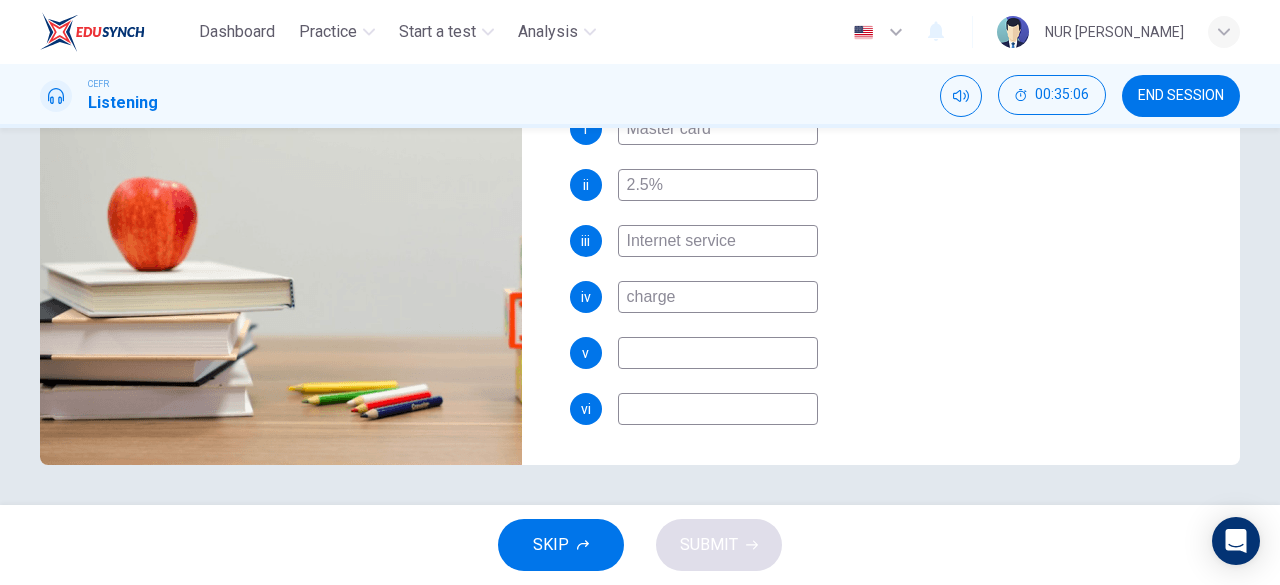 click at bounding box center (718, 353) 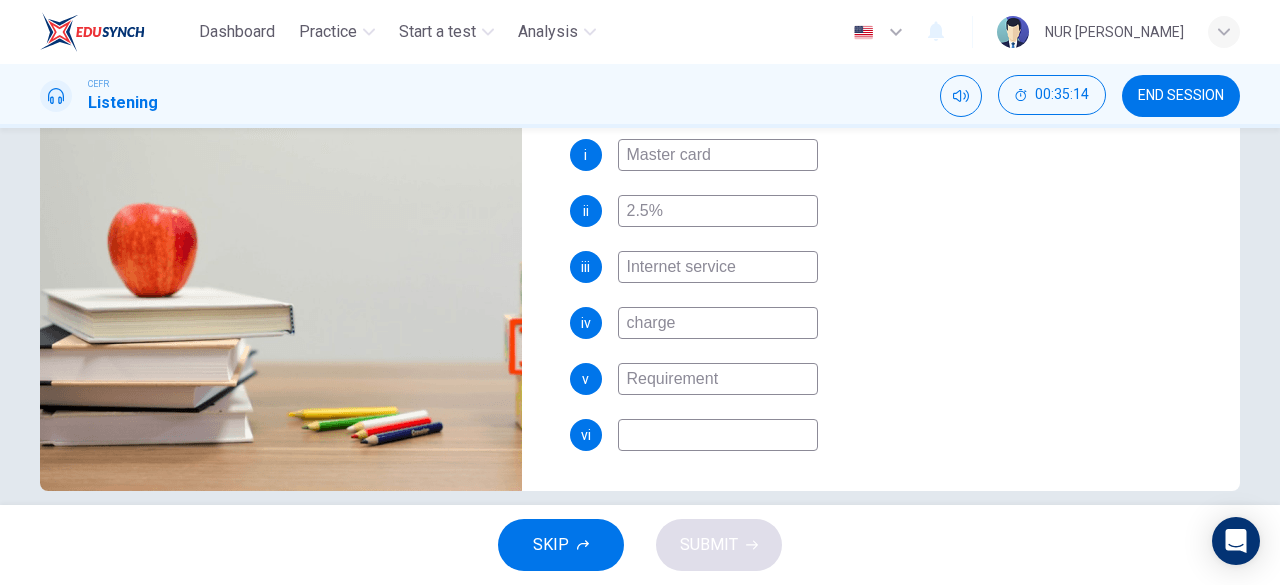 scroll, scrollTop: 398, scrollLeft: 0, axis: vertical 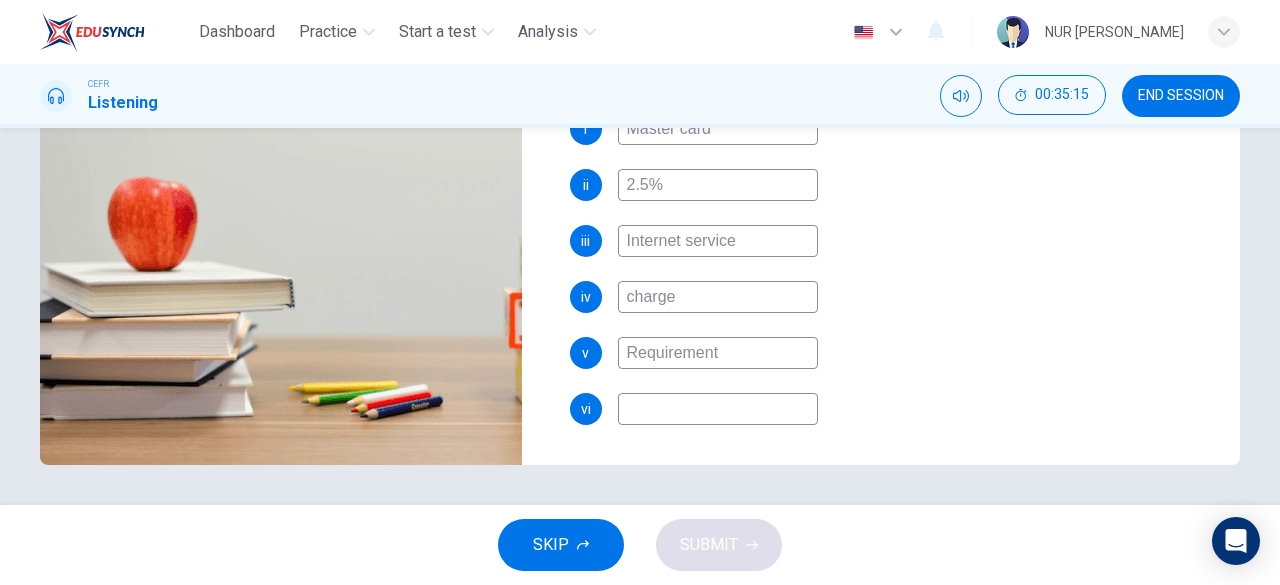 click at bounding box center [718, 409] 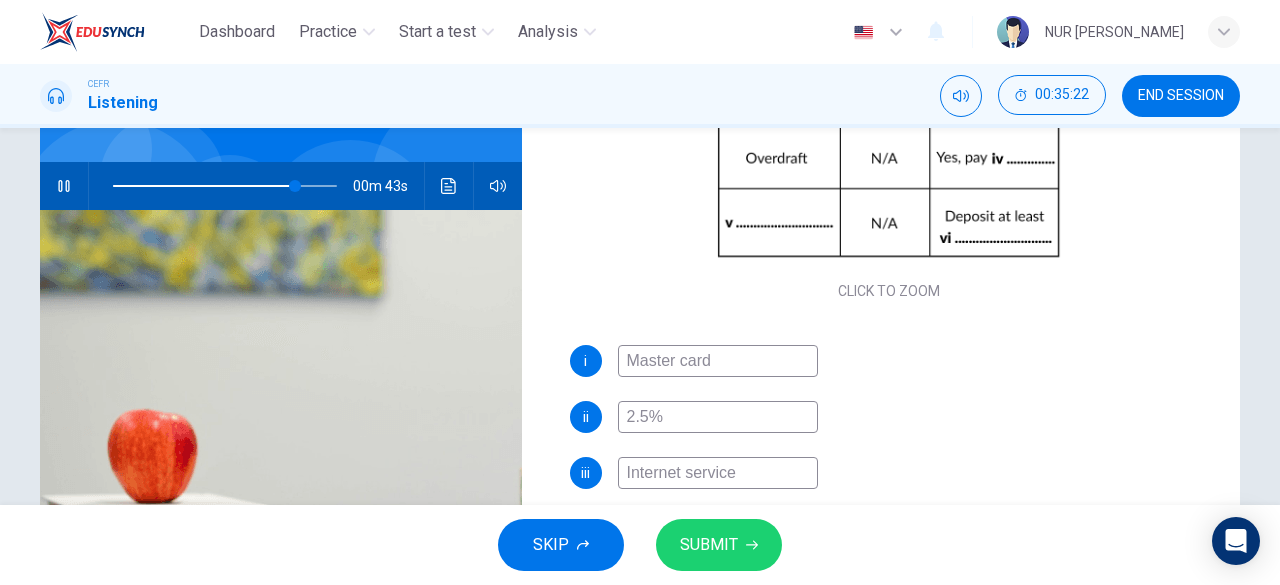 scroll, scrollTop: 398, scrollLeft: 0, axis: vertical 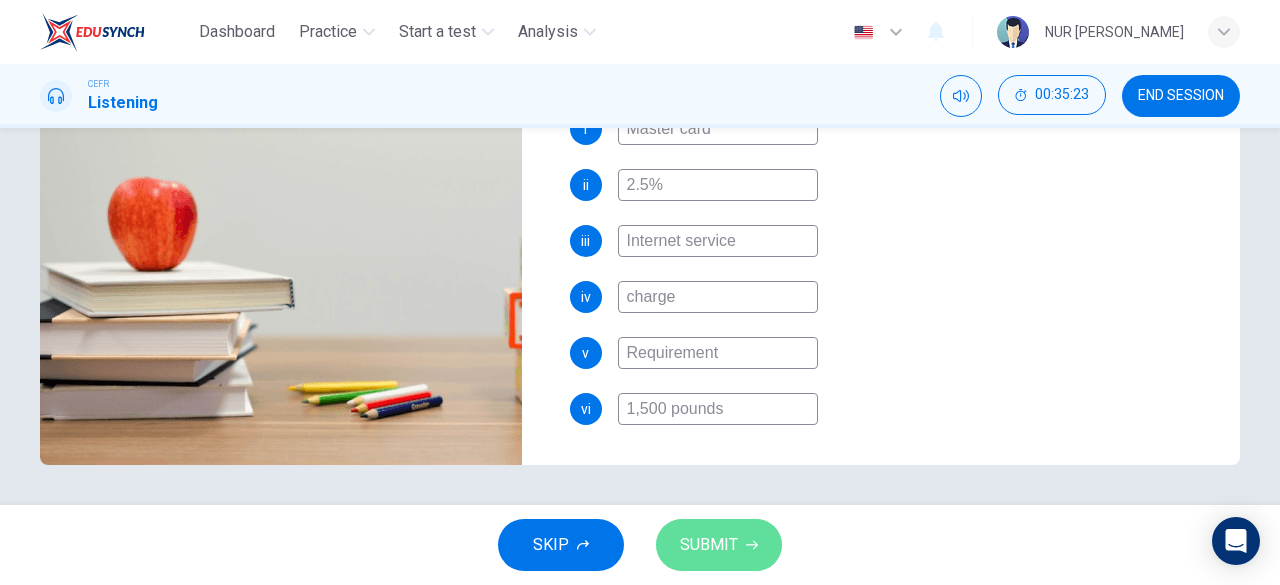 click on "SUBMIT" at bounding box center [719, 545] 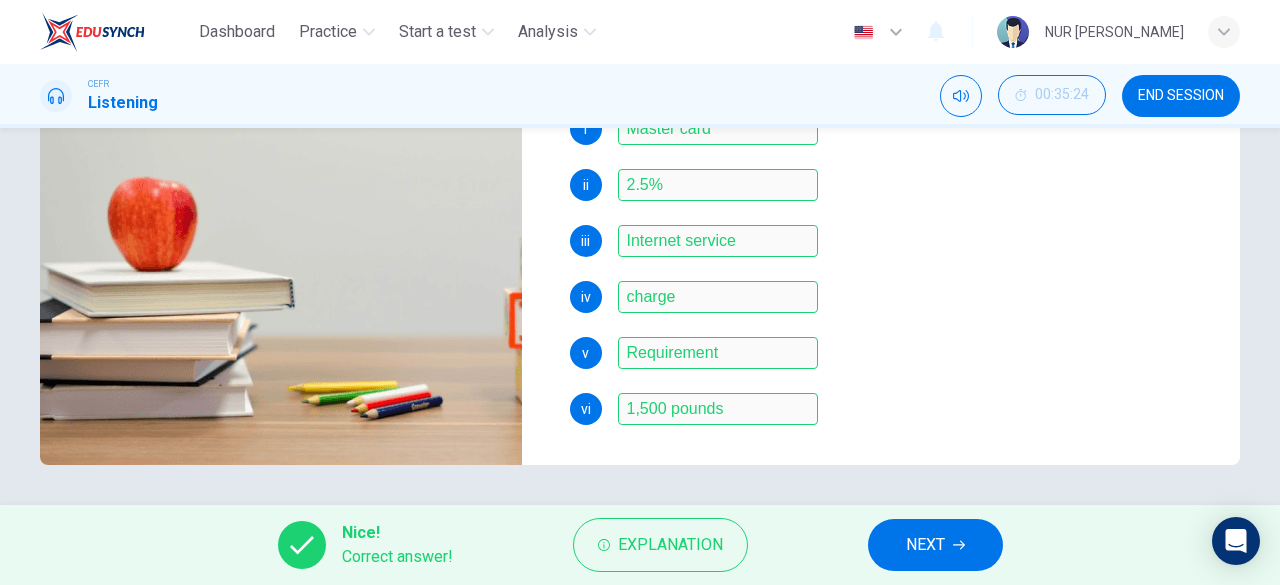 scroll, scrollTop: 234, scrollLeft: 0, axis: vertical 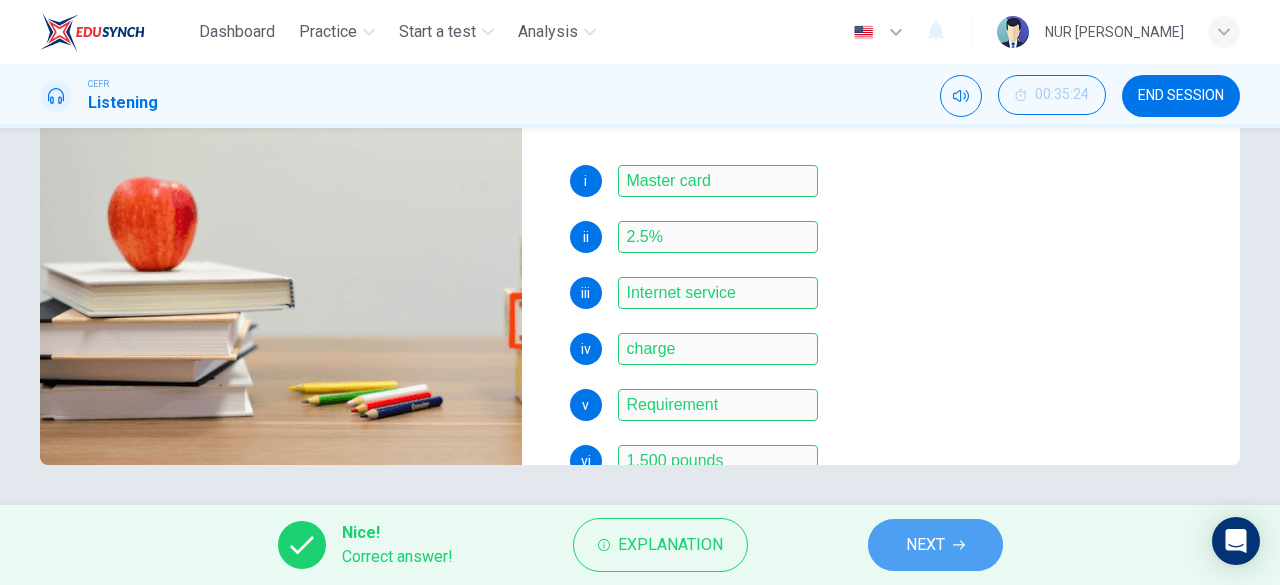 click on "NEXT" at bounding box center (925, 545) 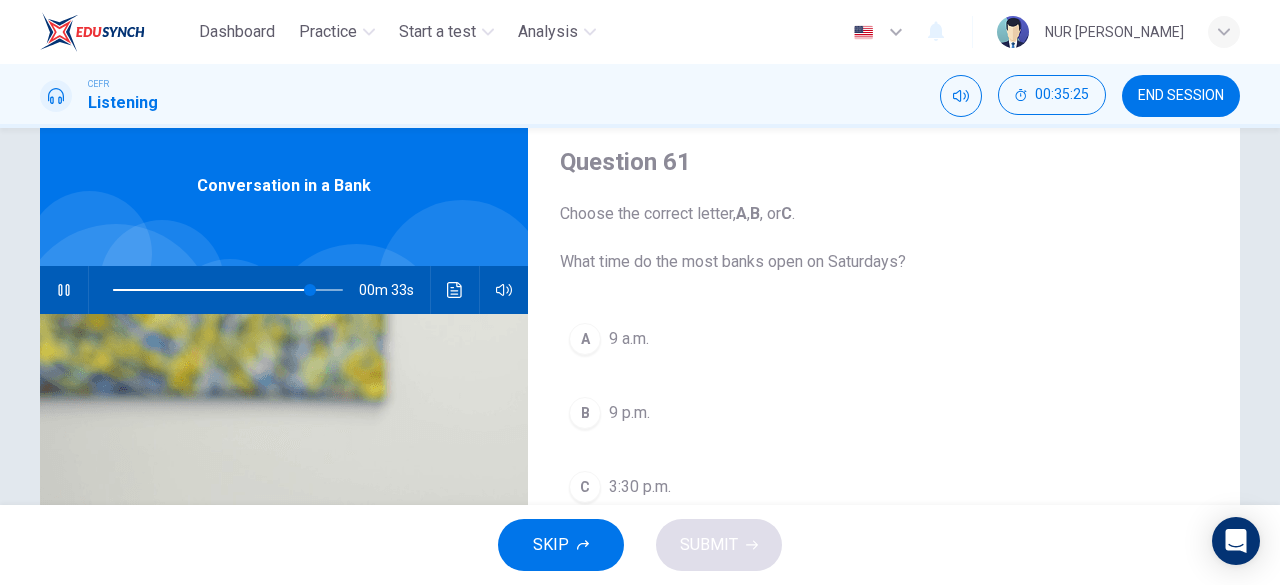 scroll, scrollTop: 58, scrollLeft: 0, axis: vertical 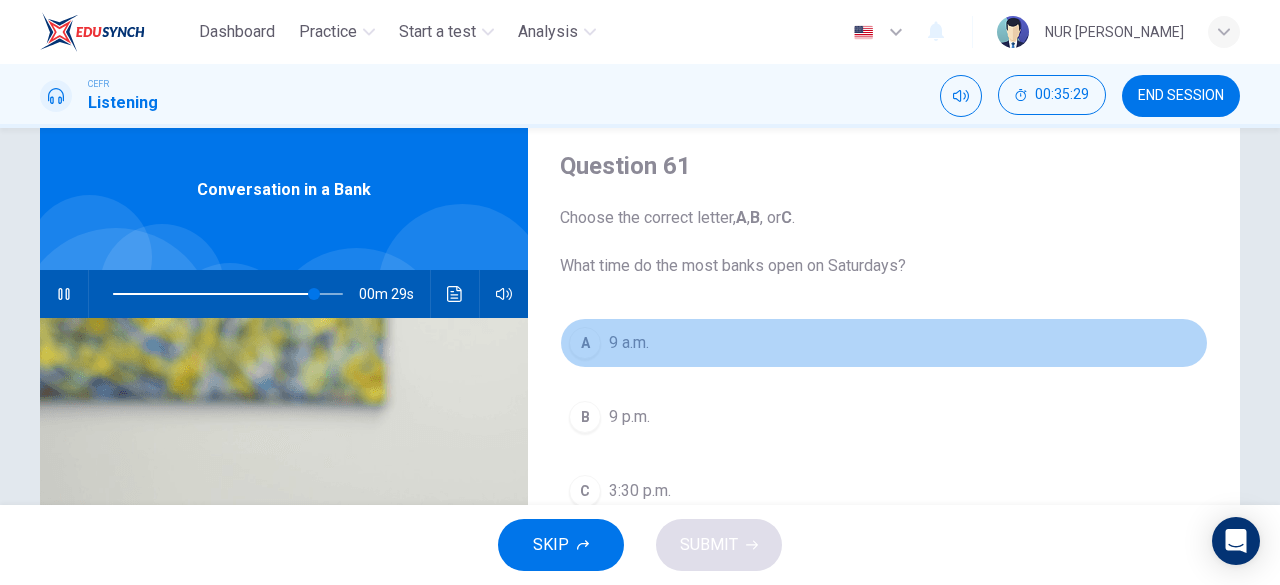 click on "A 9 a.m." at bounding box center [884, 343] 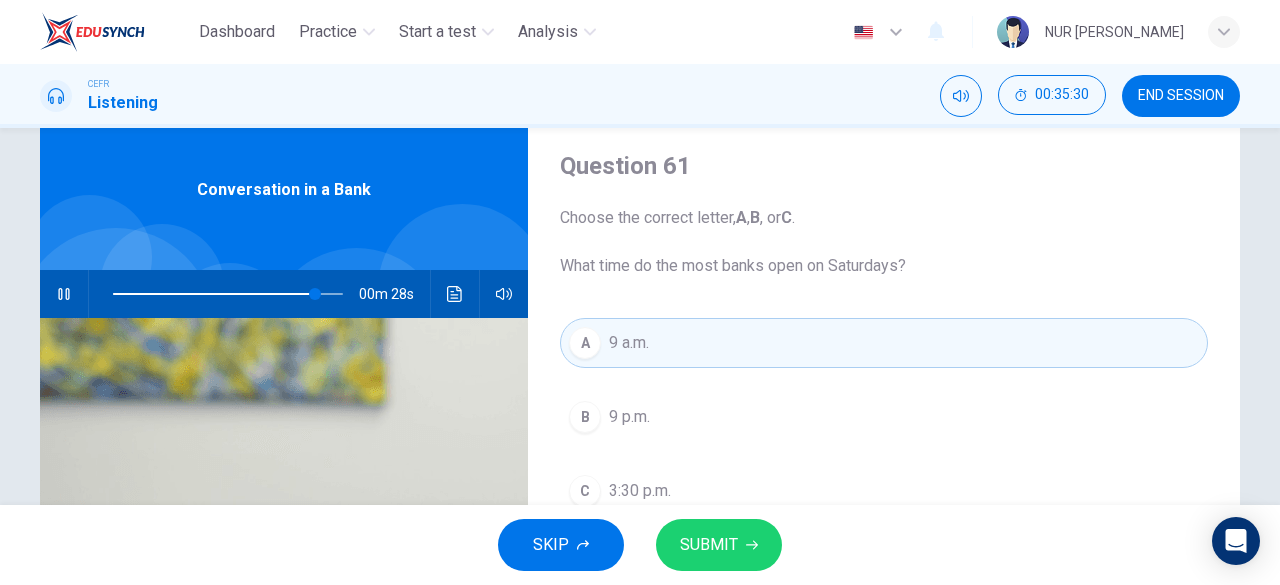 click on "SUBMIT" at bounding box center [709, 545] 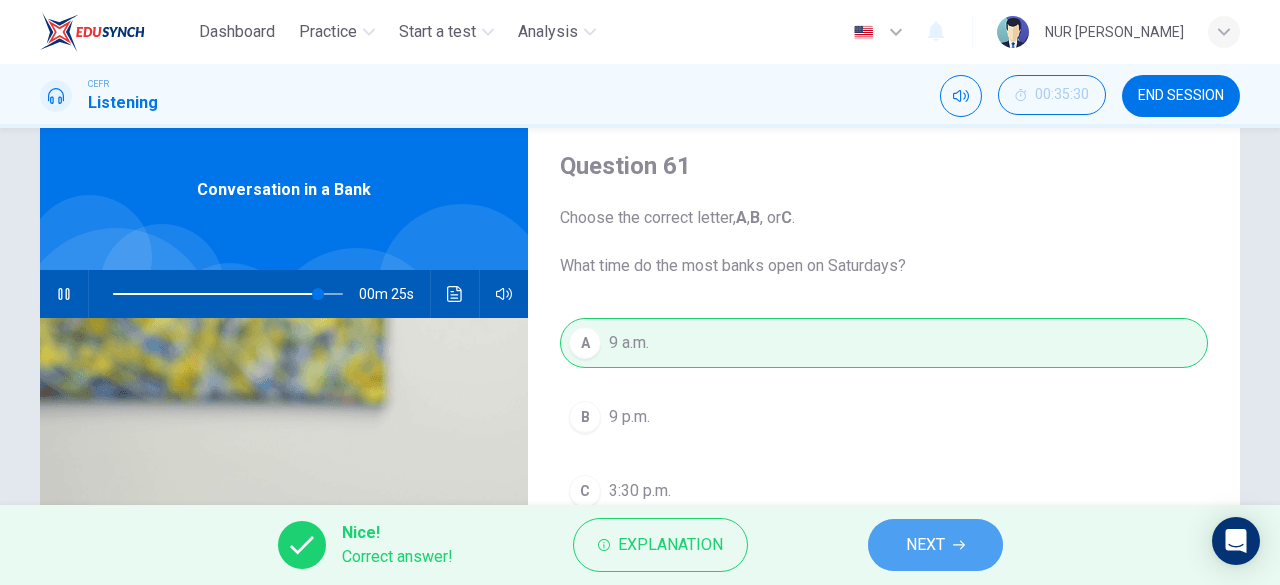 click on "NEXT" at bounding box center [935, 545] 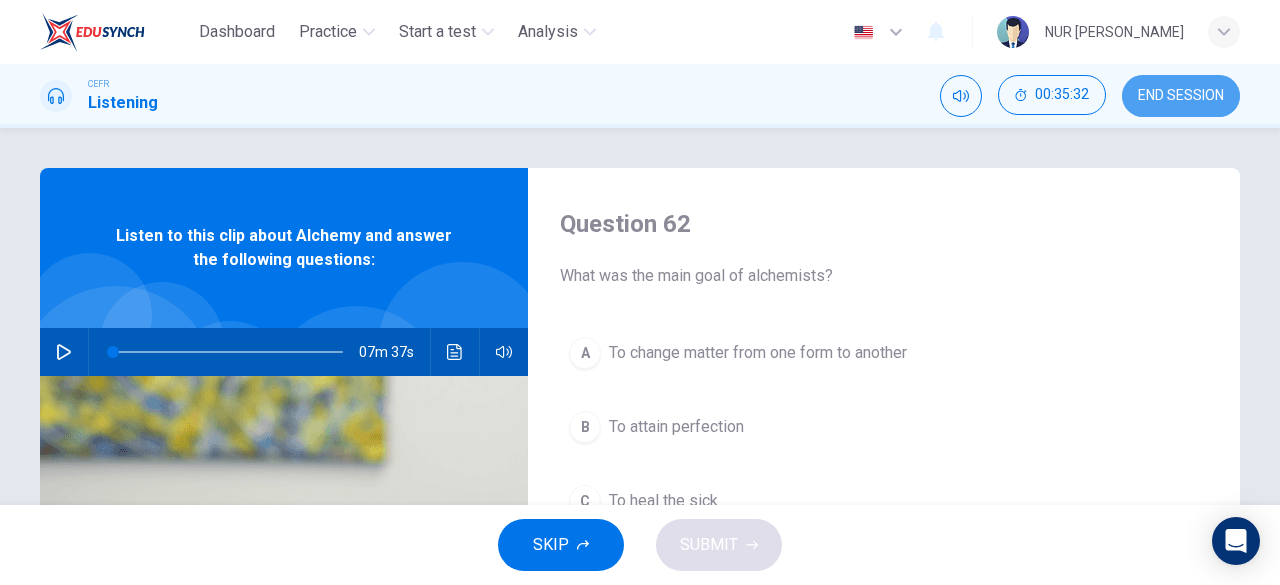 click on "END SESSION" at bounding box center (1181, 96) 